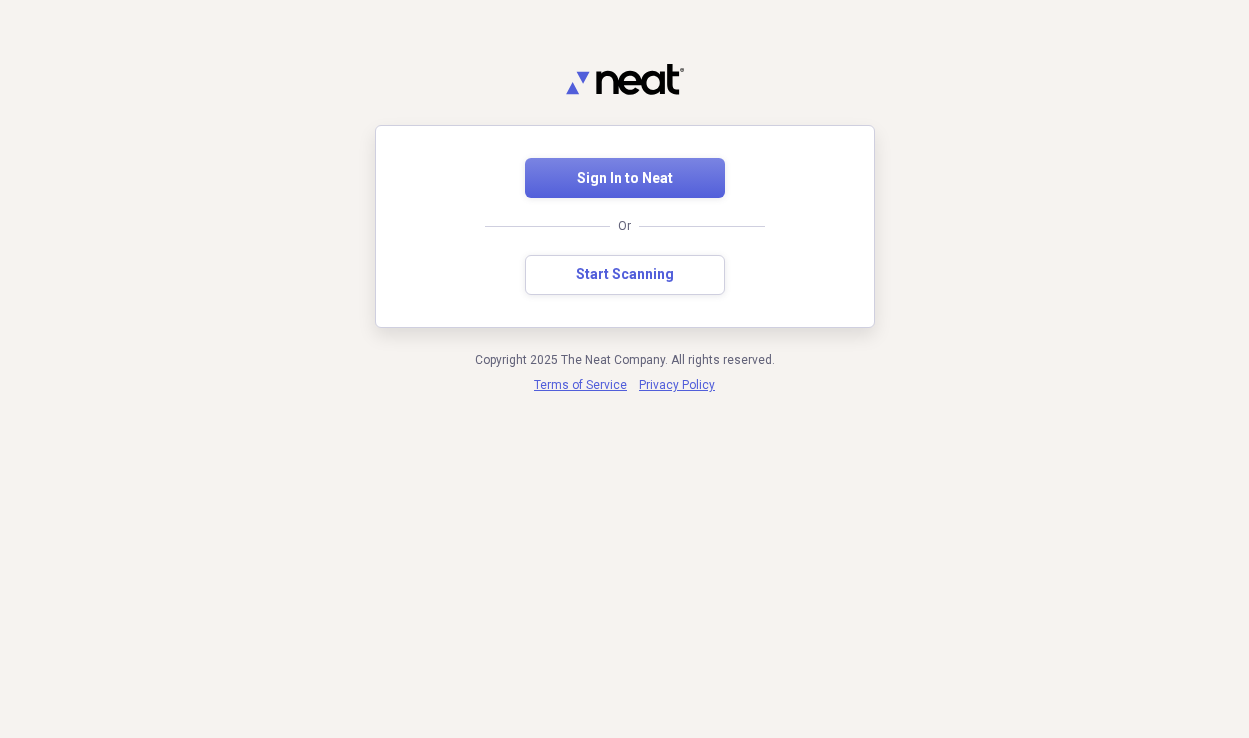 scroll, scrollTop: 0, scrollLeft: 0, axis: both 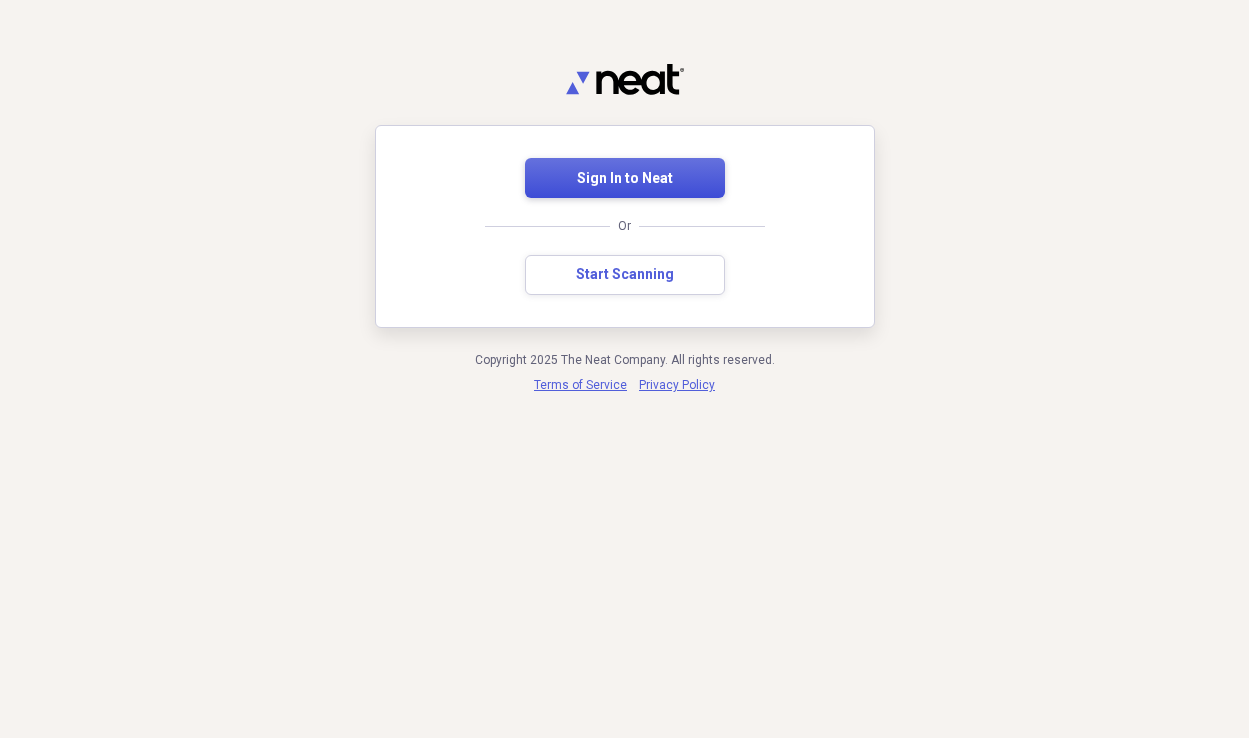 click on "Sign In to Neat" at bounding box center (625, 178) 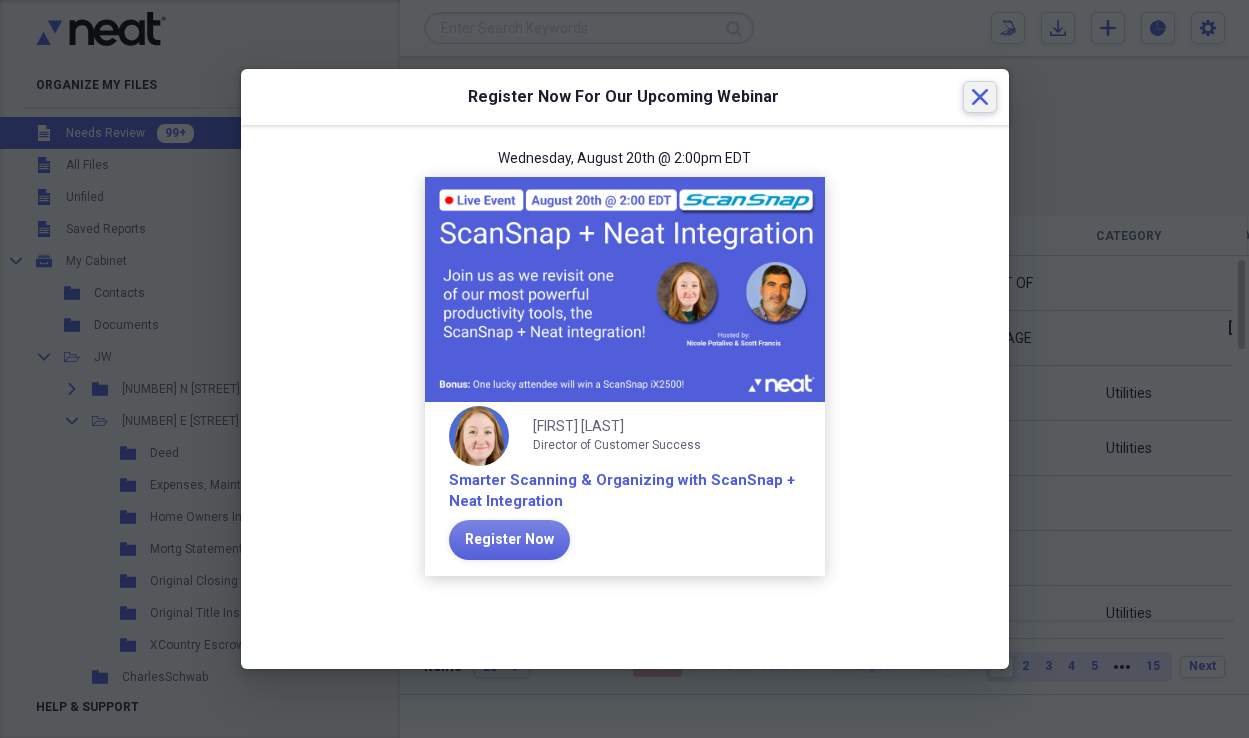 click on "Close" 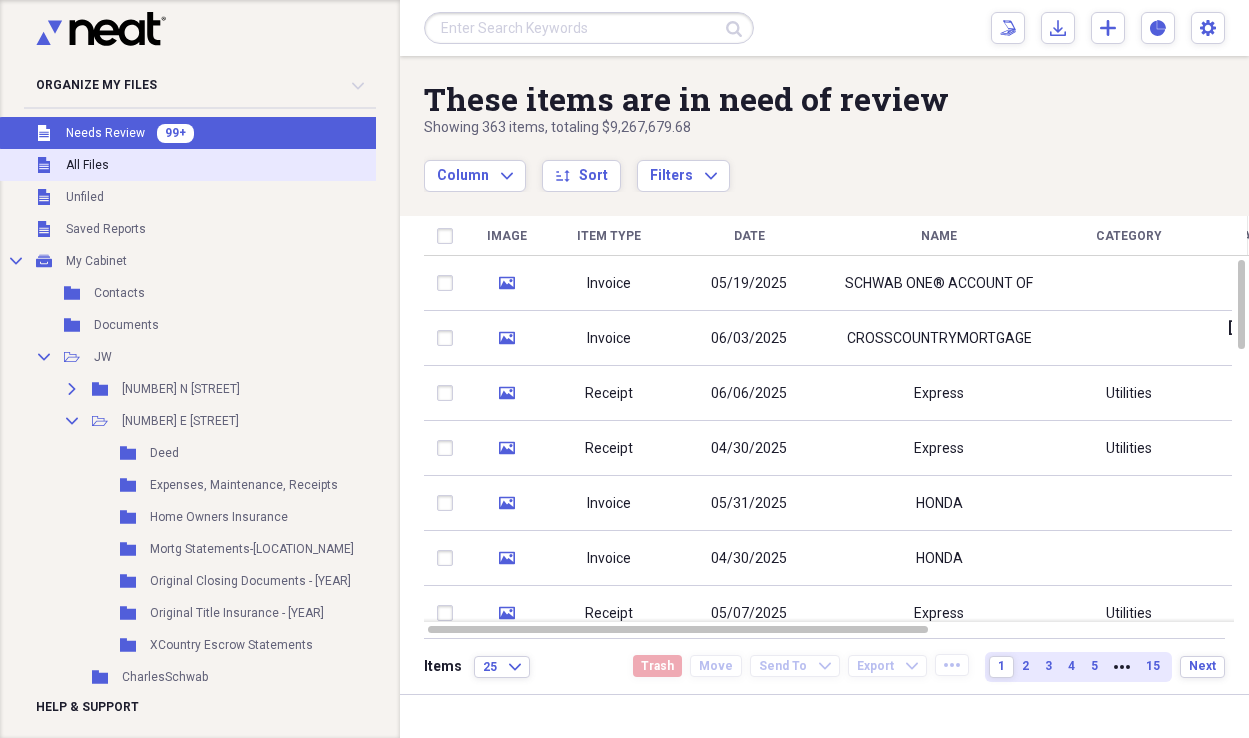 click on "Unfiled All Files" at bounding box center (246, 165) 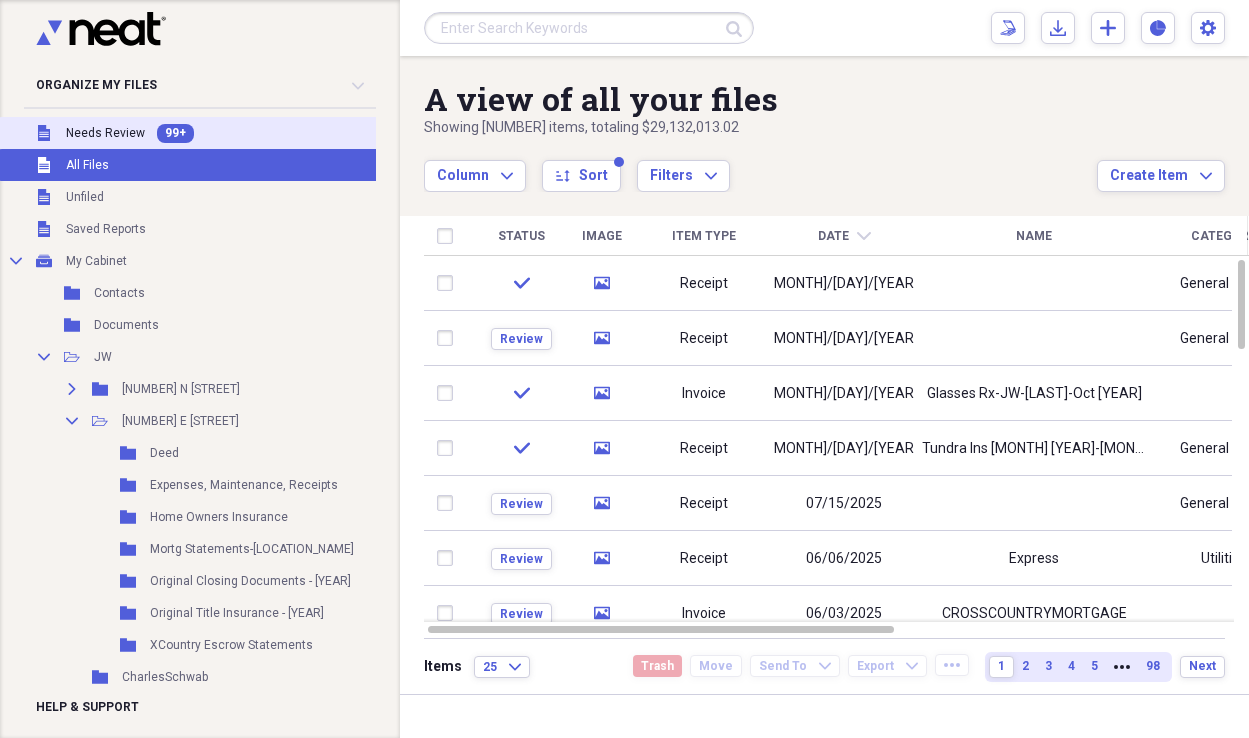 click on "Needs Review" at bounding box center [105, 133] 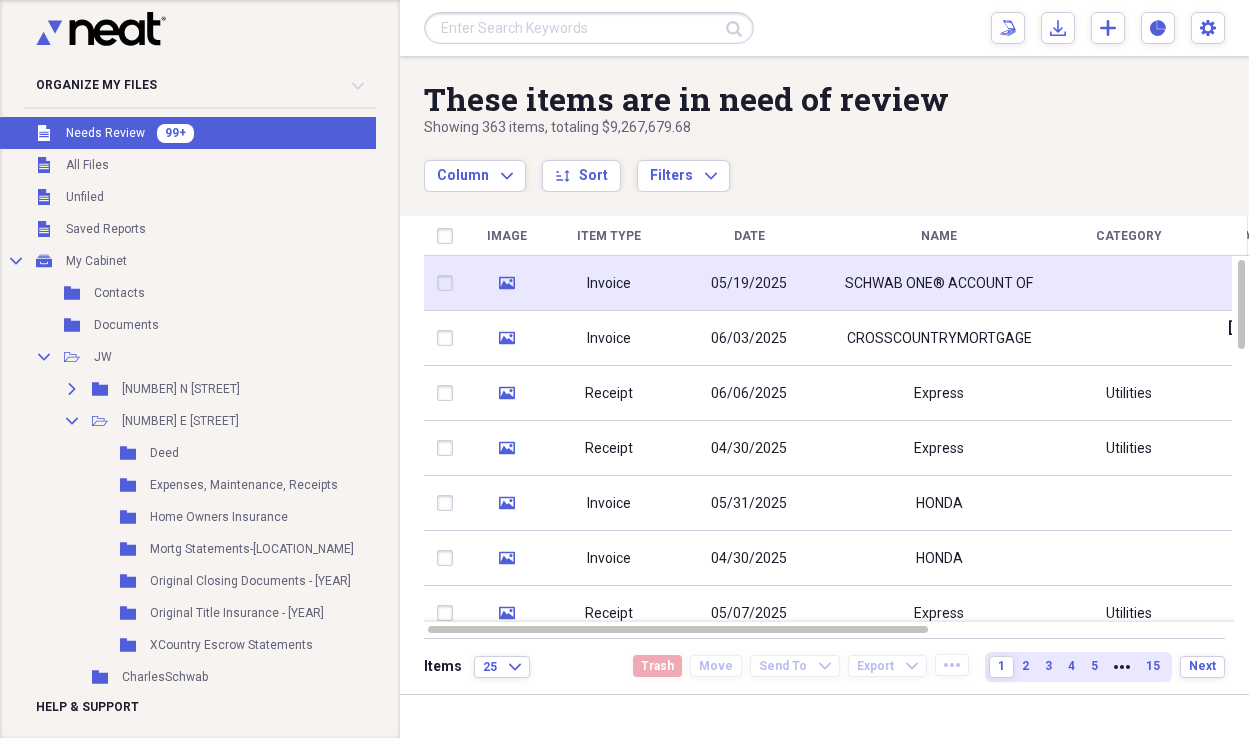 click on "05/19/2025" at bounding box center (749, 283) 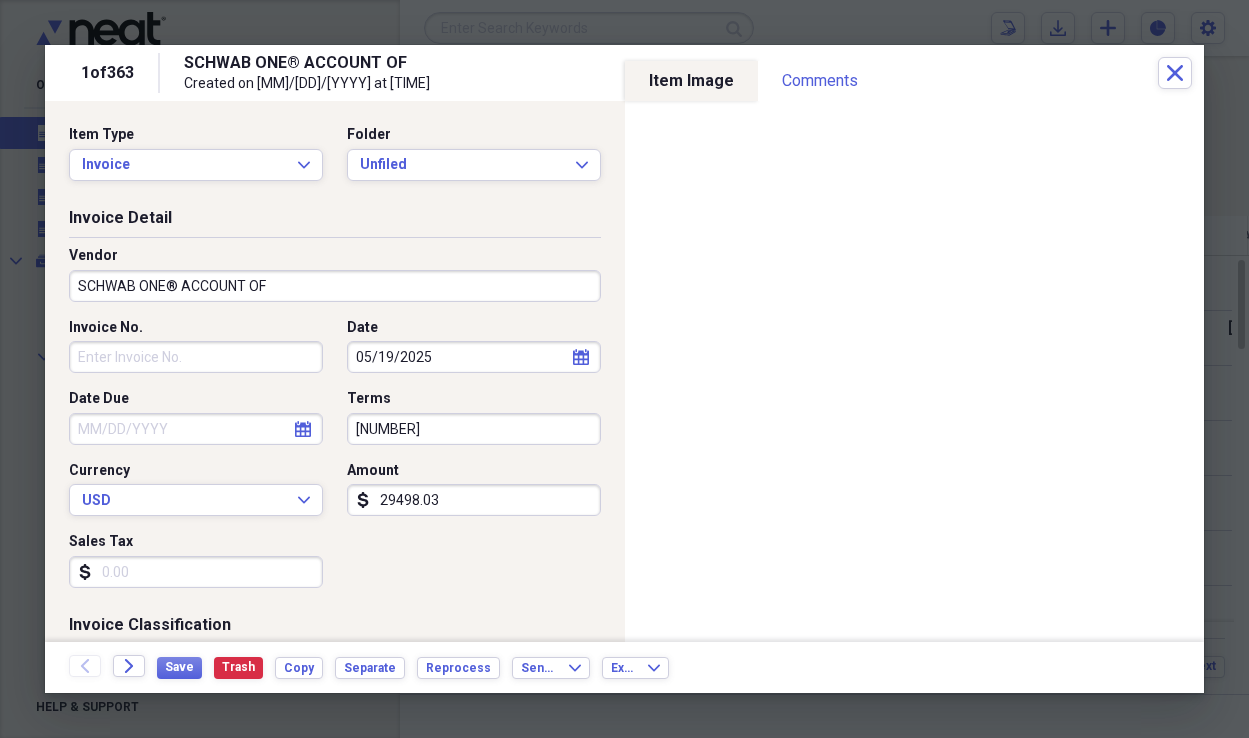 click on "SCHWAB ONE® ACCOUNT OF" at bounding box center (335, 286) 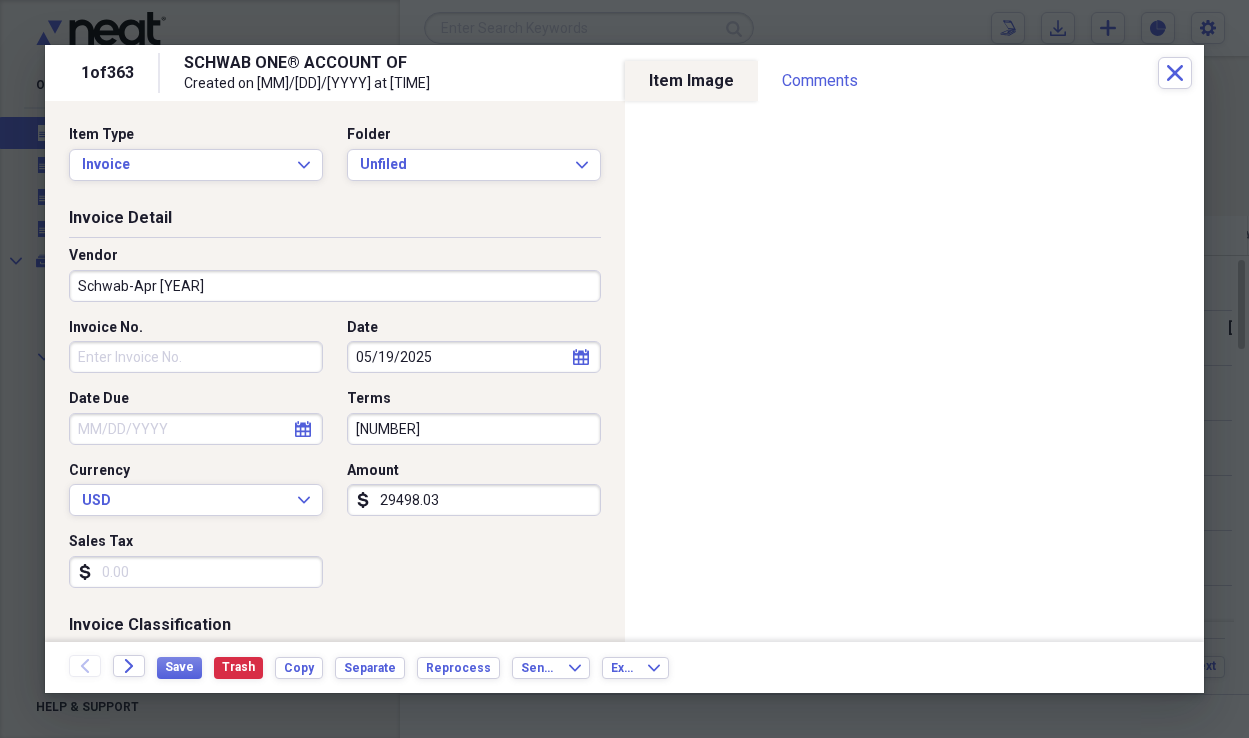 type on "Schwab-Apr [YEAR]" 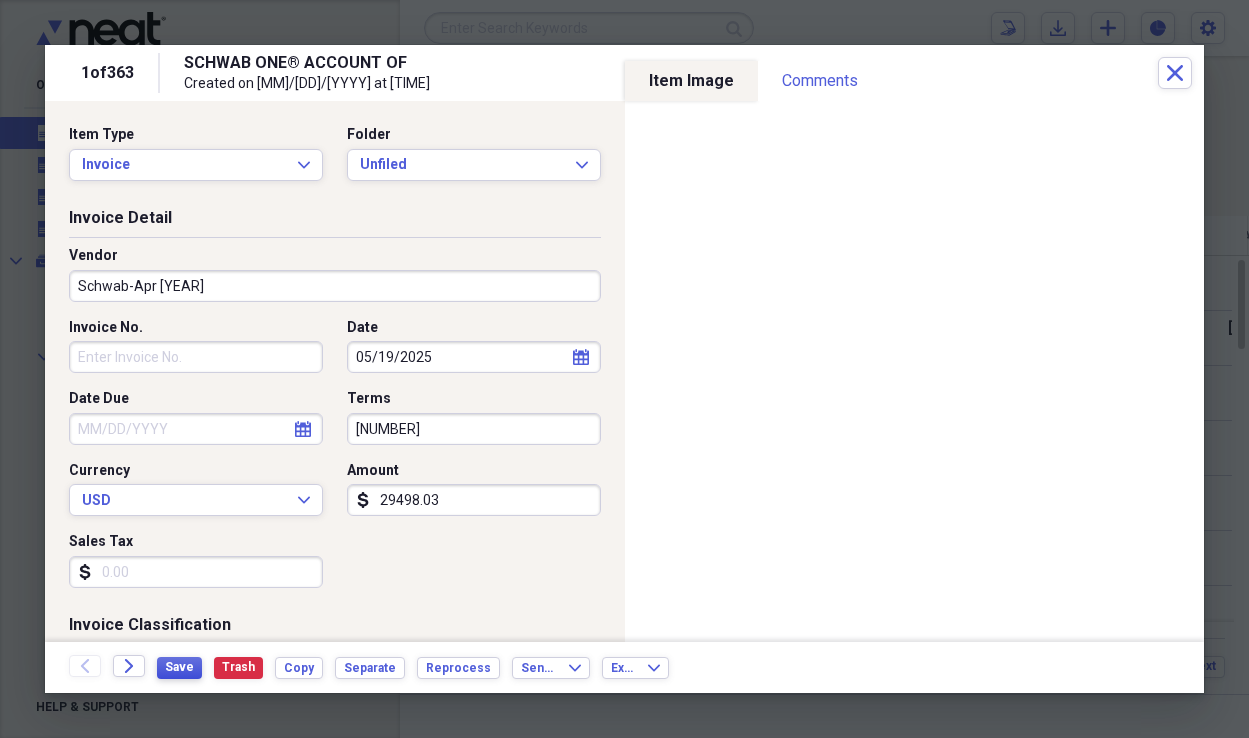 click on "Save" at bounding box center [179, 667] 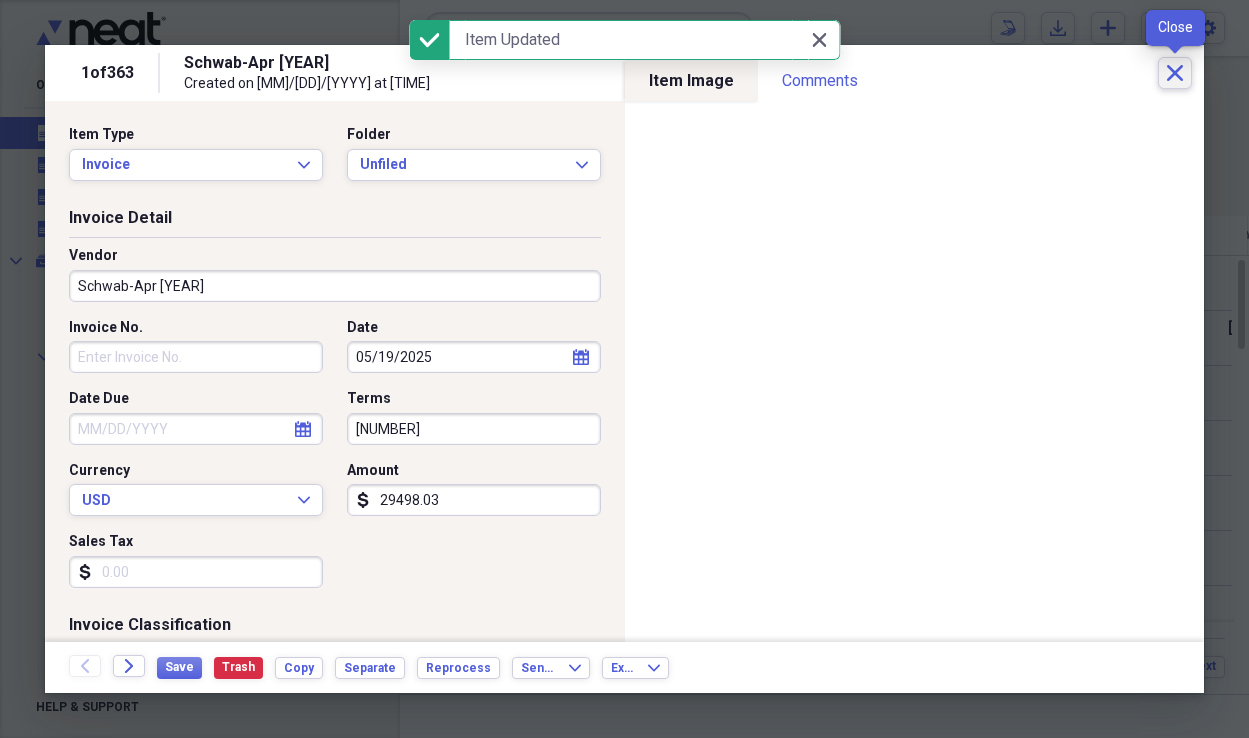 click on "Close" 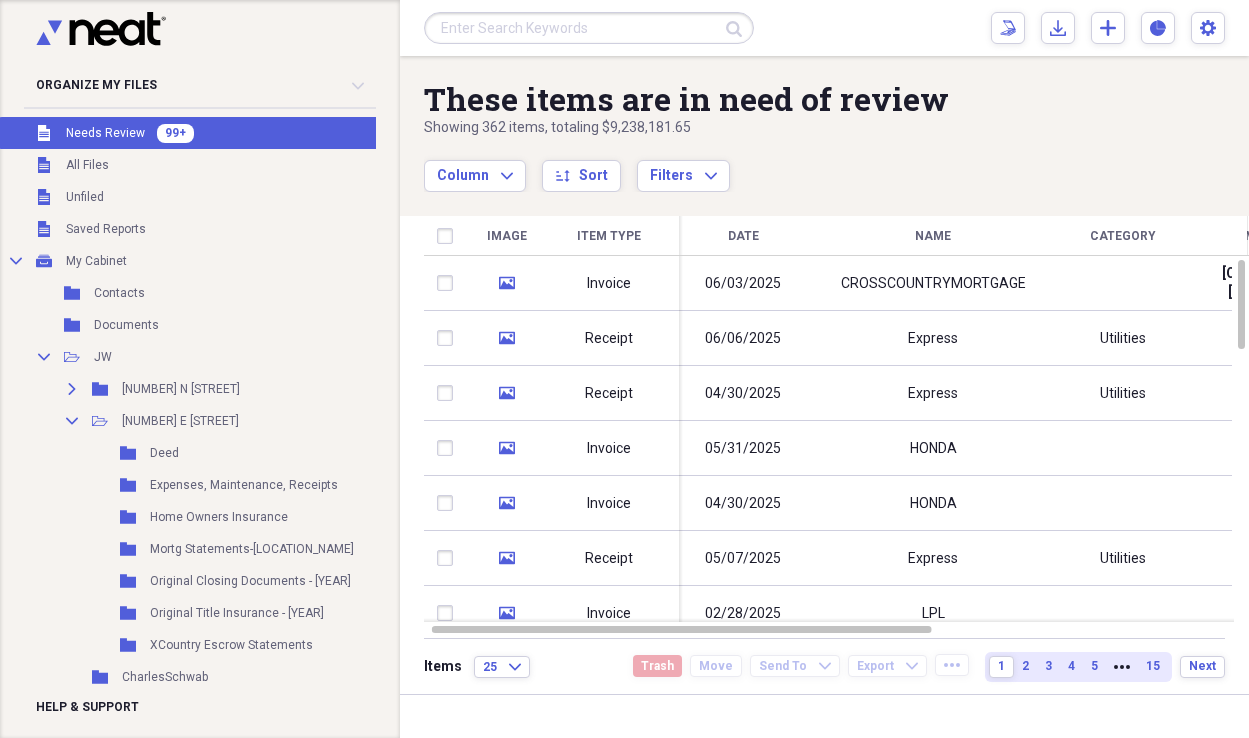 click at bounding box center [589, 28] 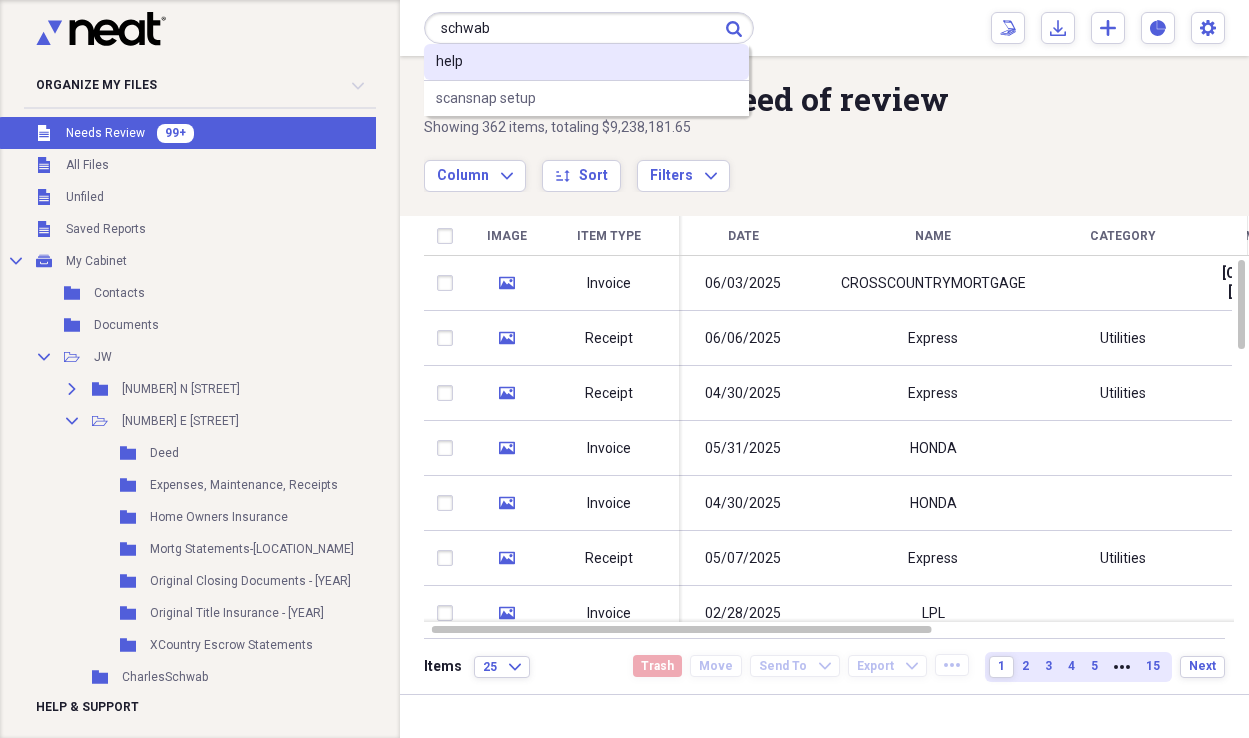 type on "schwab" 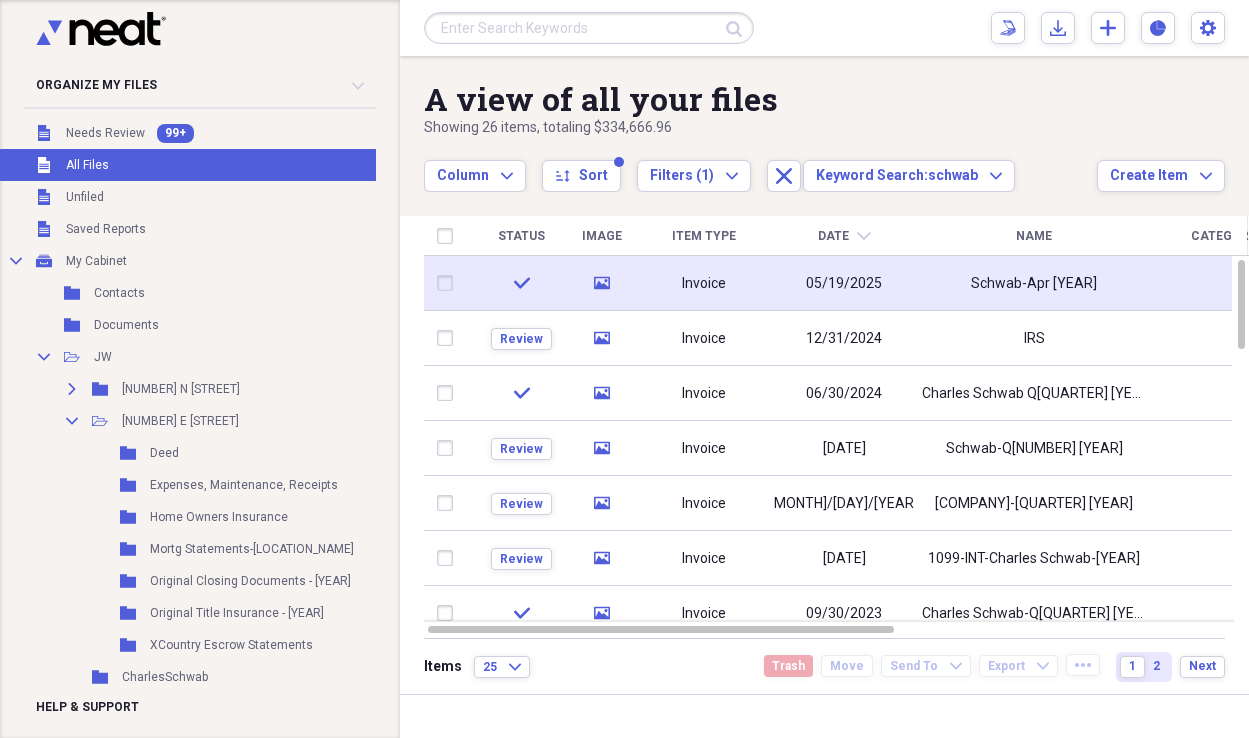 click on "media" at bounding box center [601, 283] 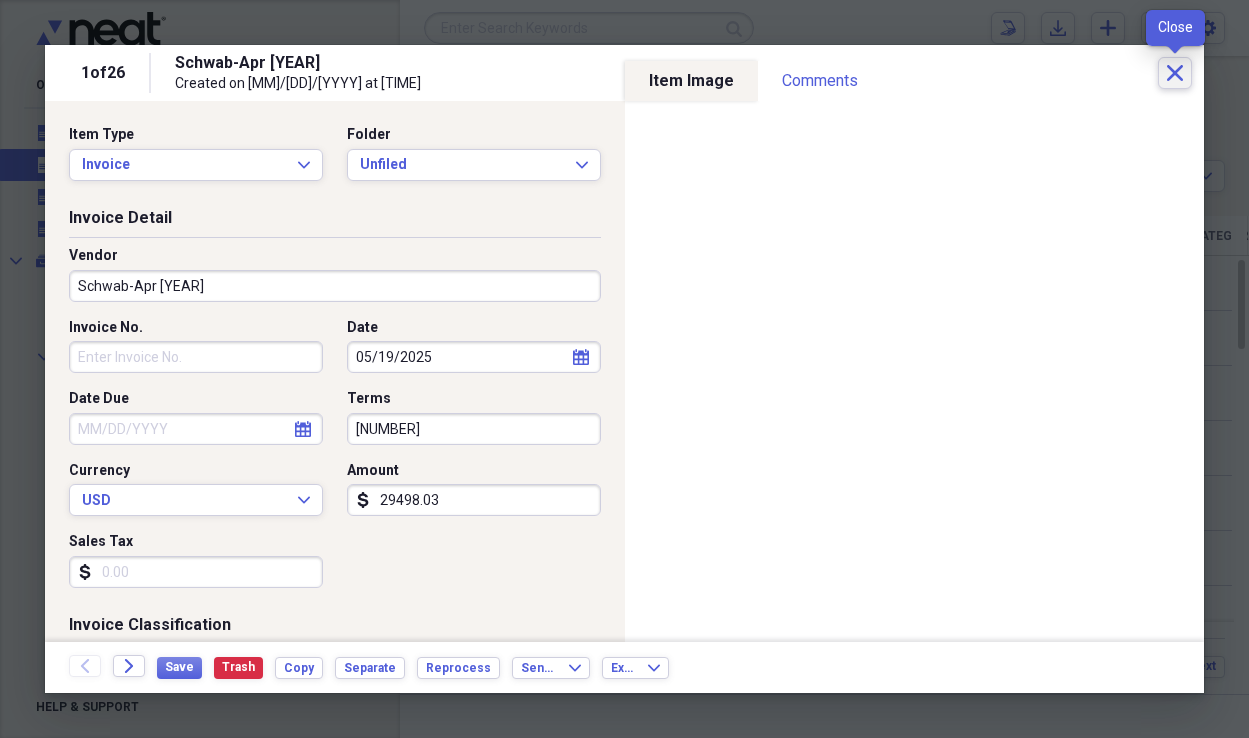 click on "Close" 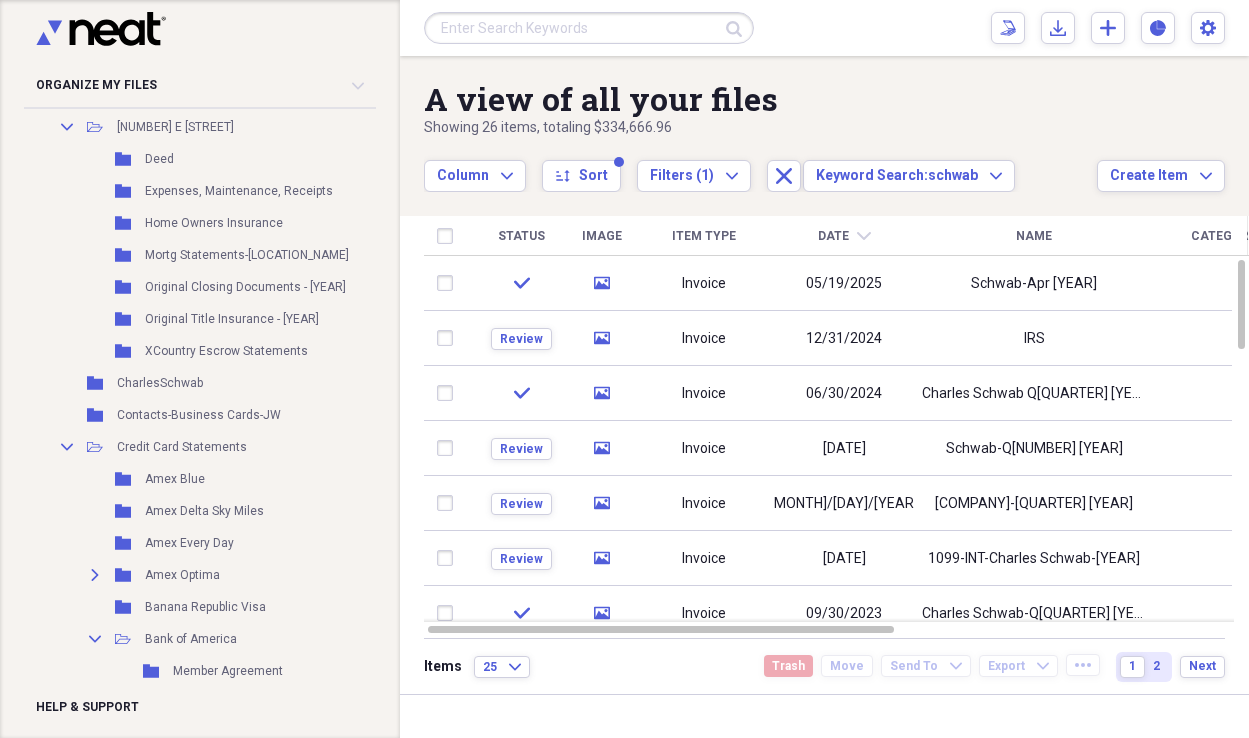 scroll, scrollTop: 292, scrollLeft: 5, axis: both 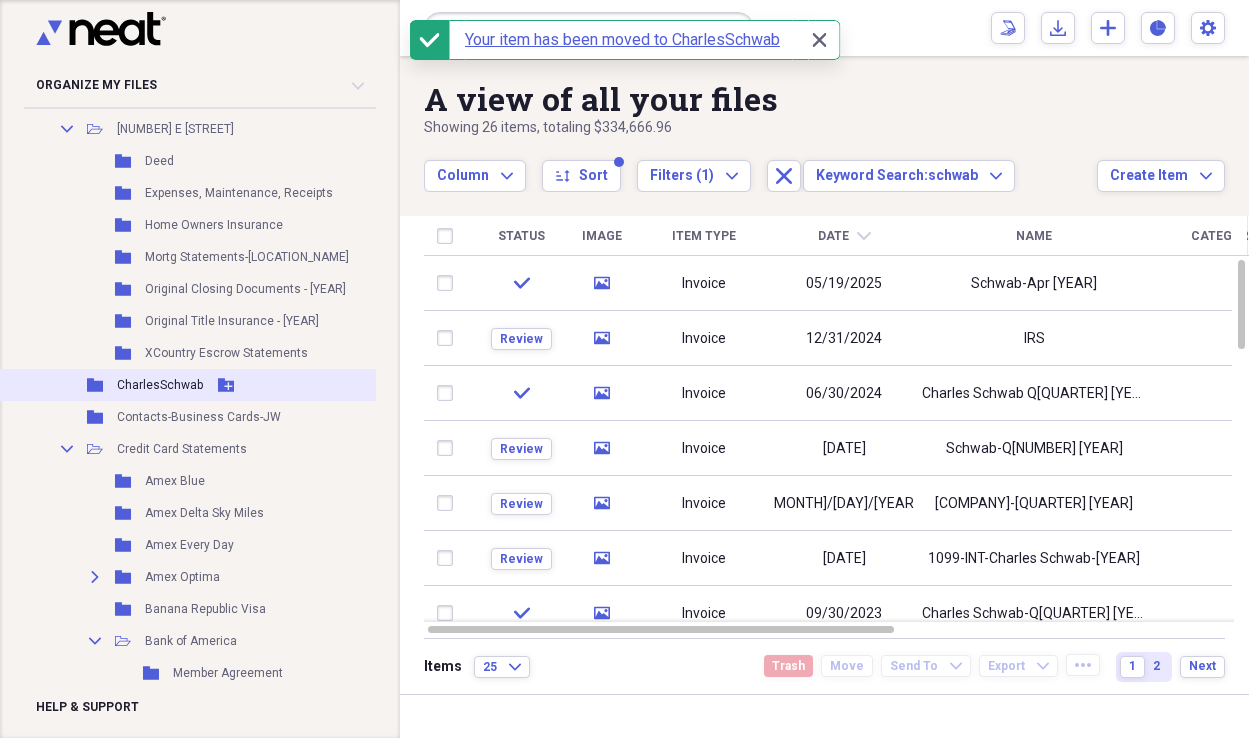 click on "CharlesSchwab" at bounding box center [160, 385] 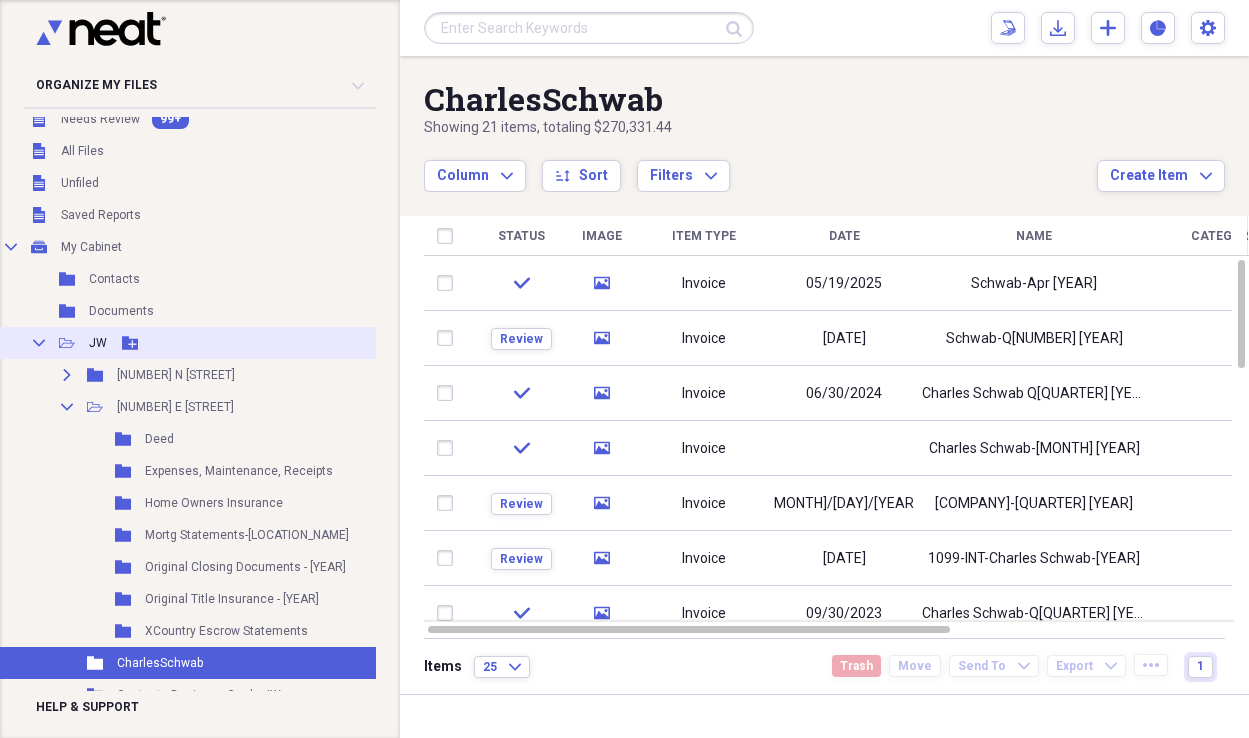 scroll, scrollTop: 0, scrollLeft: 5, axis: horizontal 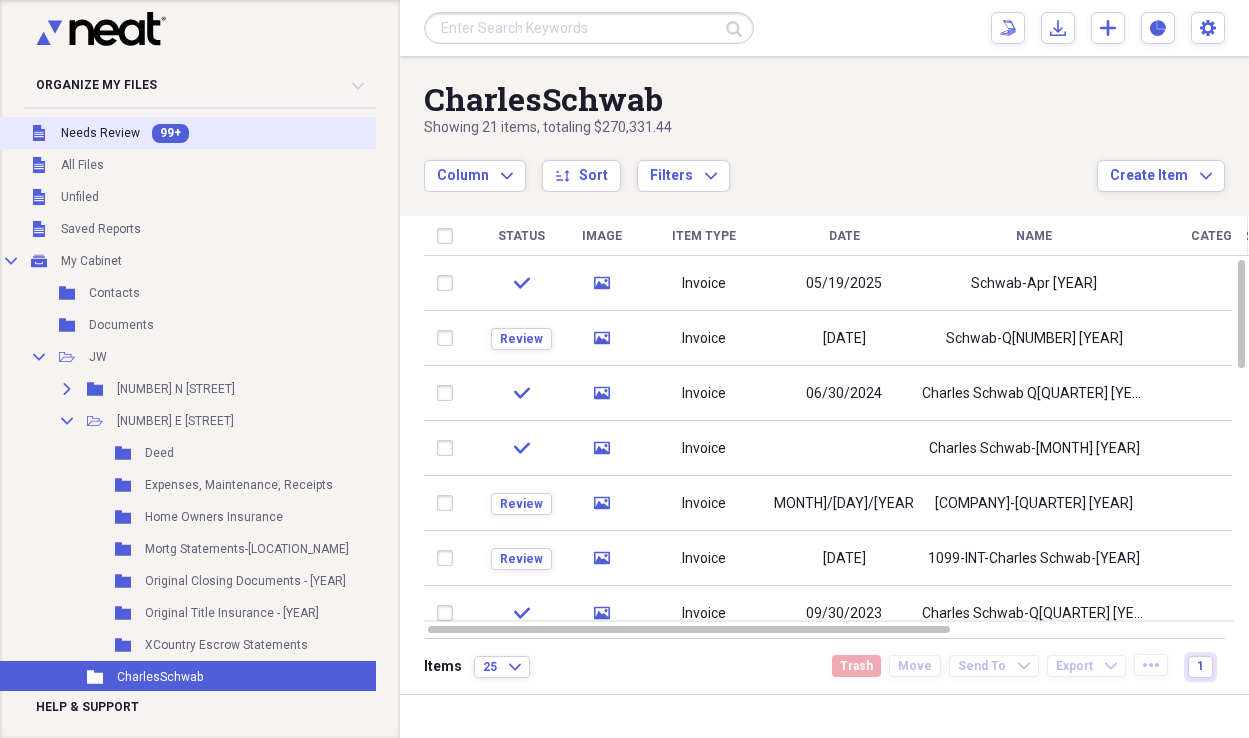 click on "Needs Review" at bounding box center [100, 133] 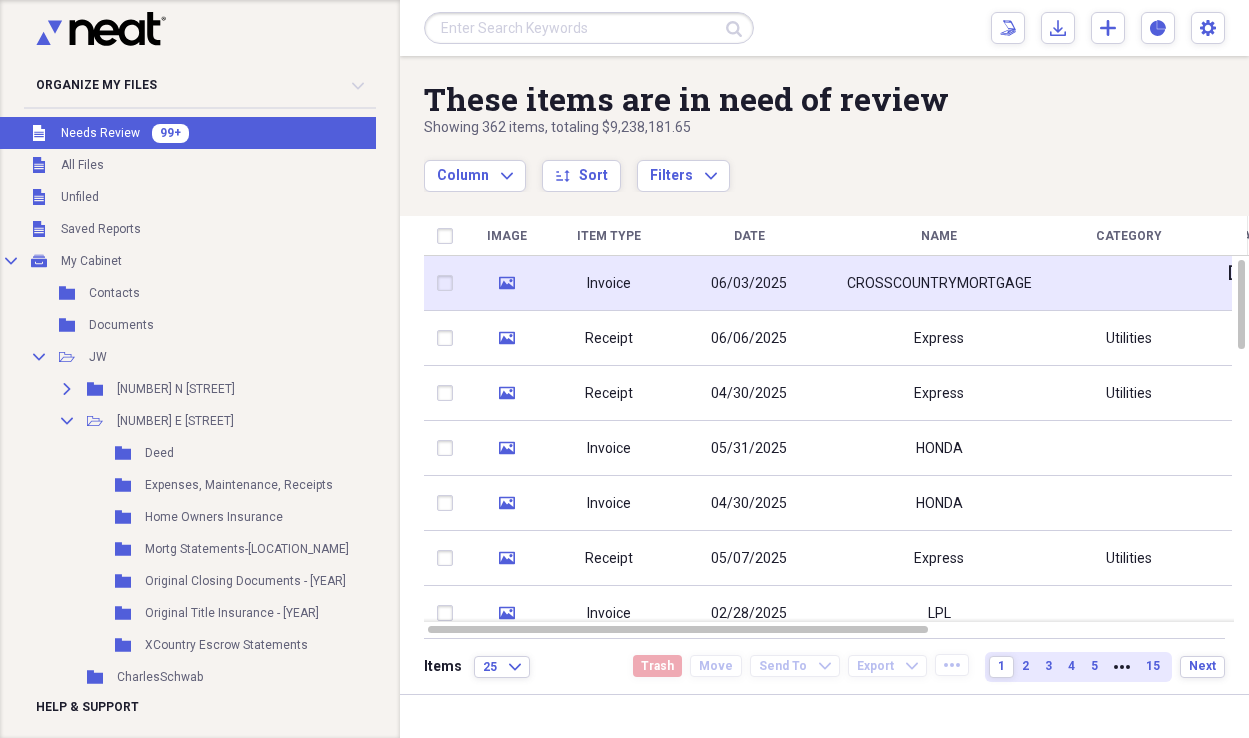 click on "06/03/2025" at bounding box center [749, 284] 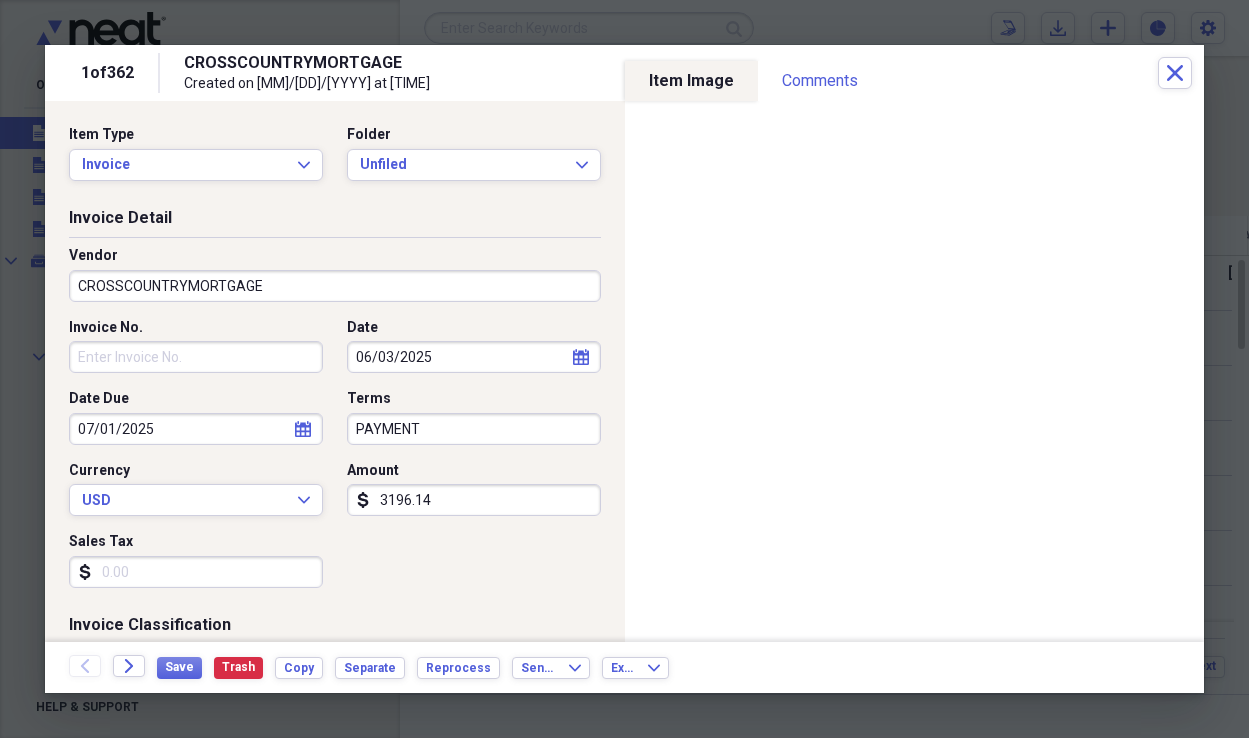 click on "CROSSCOUNTRYMORTGAGE" at bounding box center (335, 286) 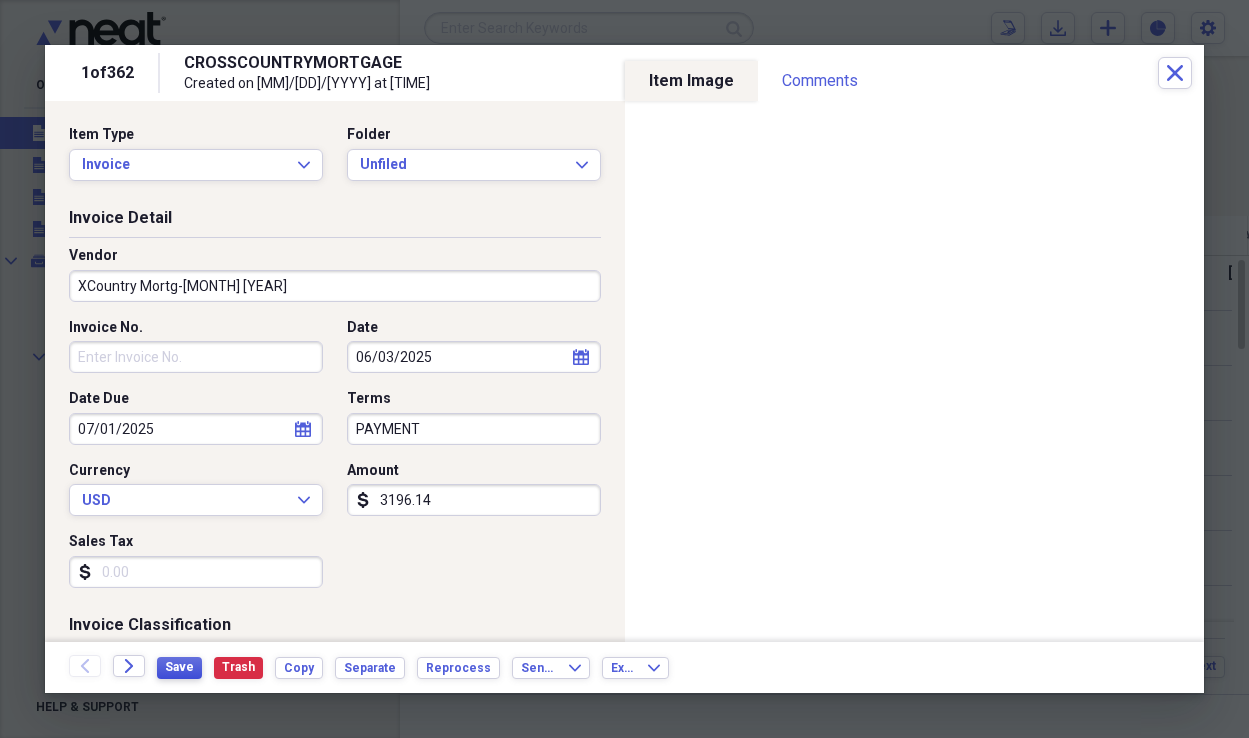 type on "XCountry Mortg-[MONTH] [YEAR]" 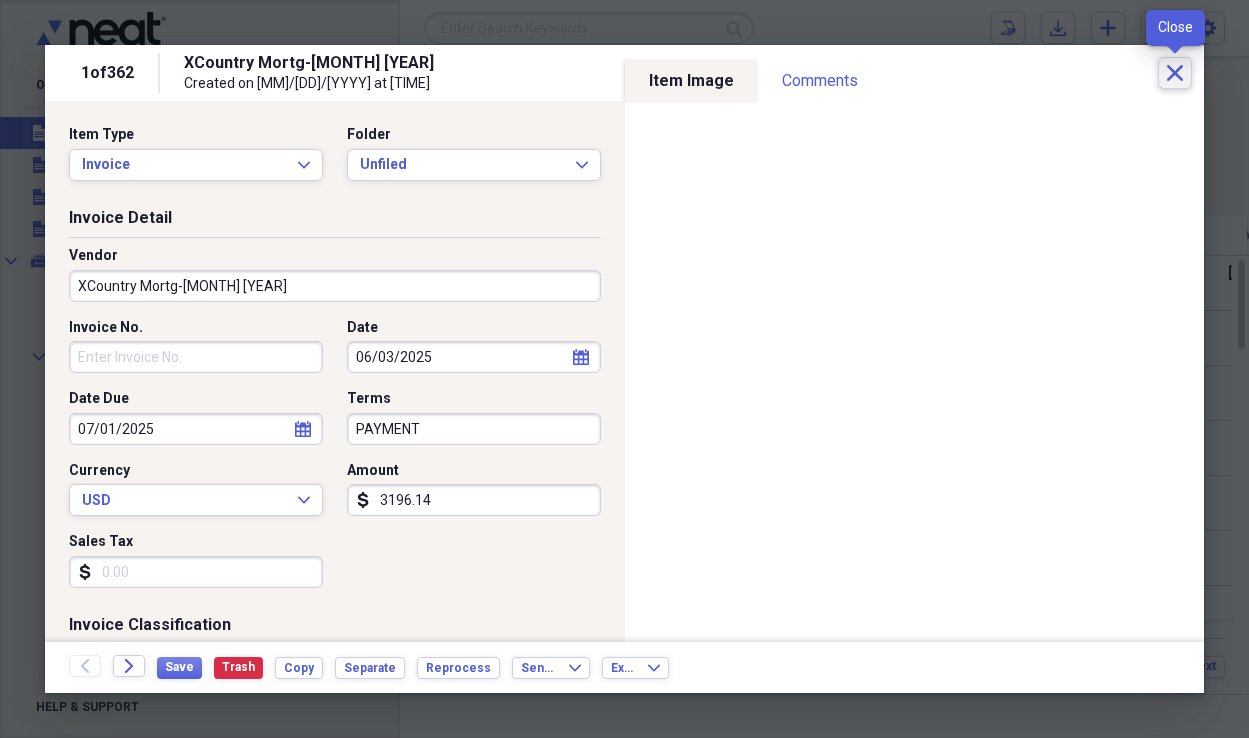 click on "Close" 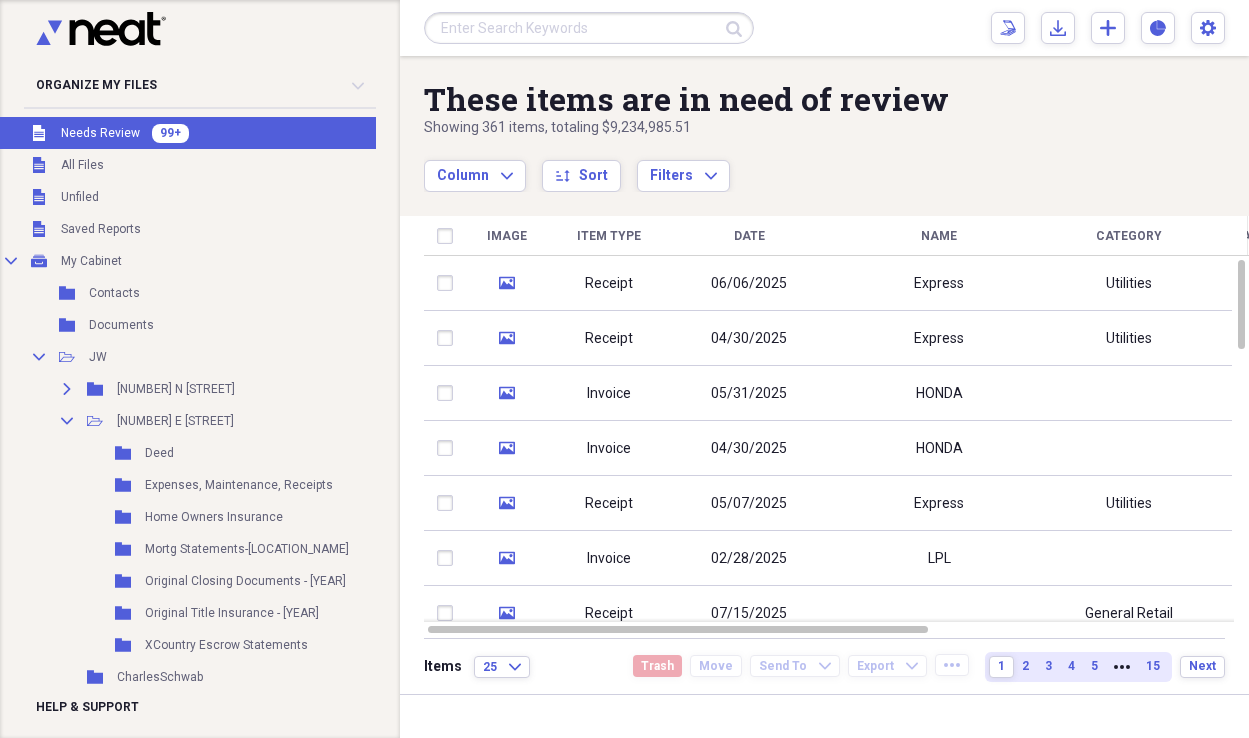 click at bounding box center [589, 28] 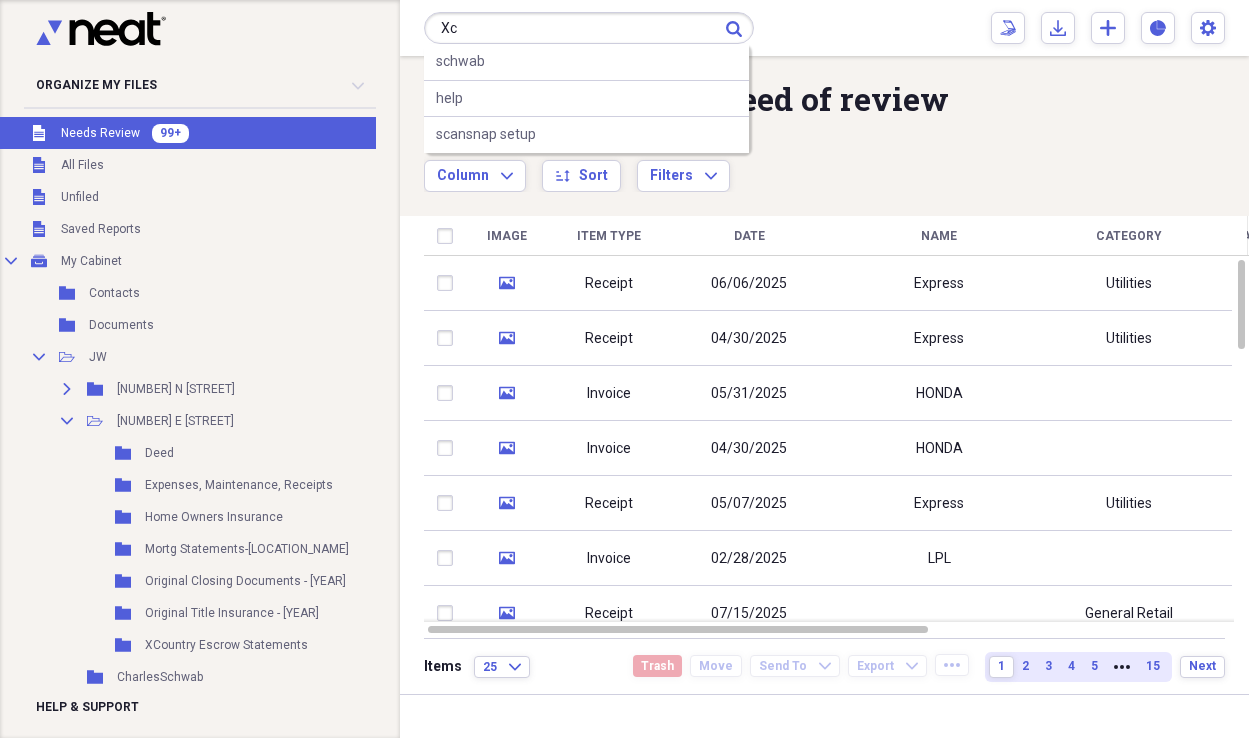 type on "Xc" 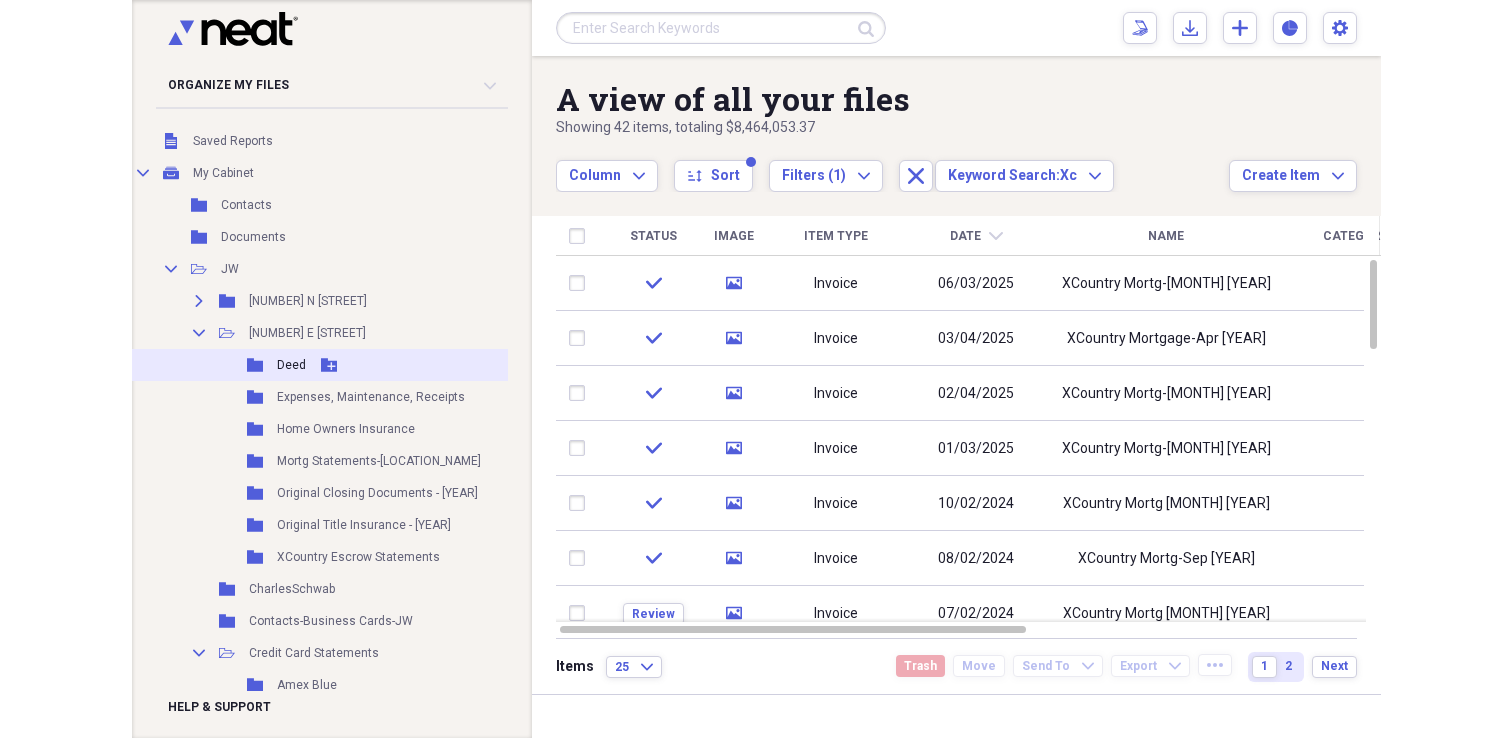 scroll, scrollTop: 96, scrollLeft: 5, axis: both 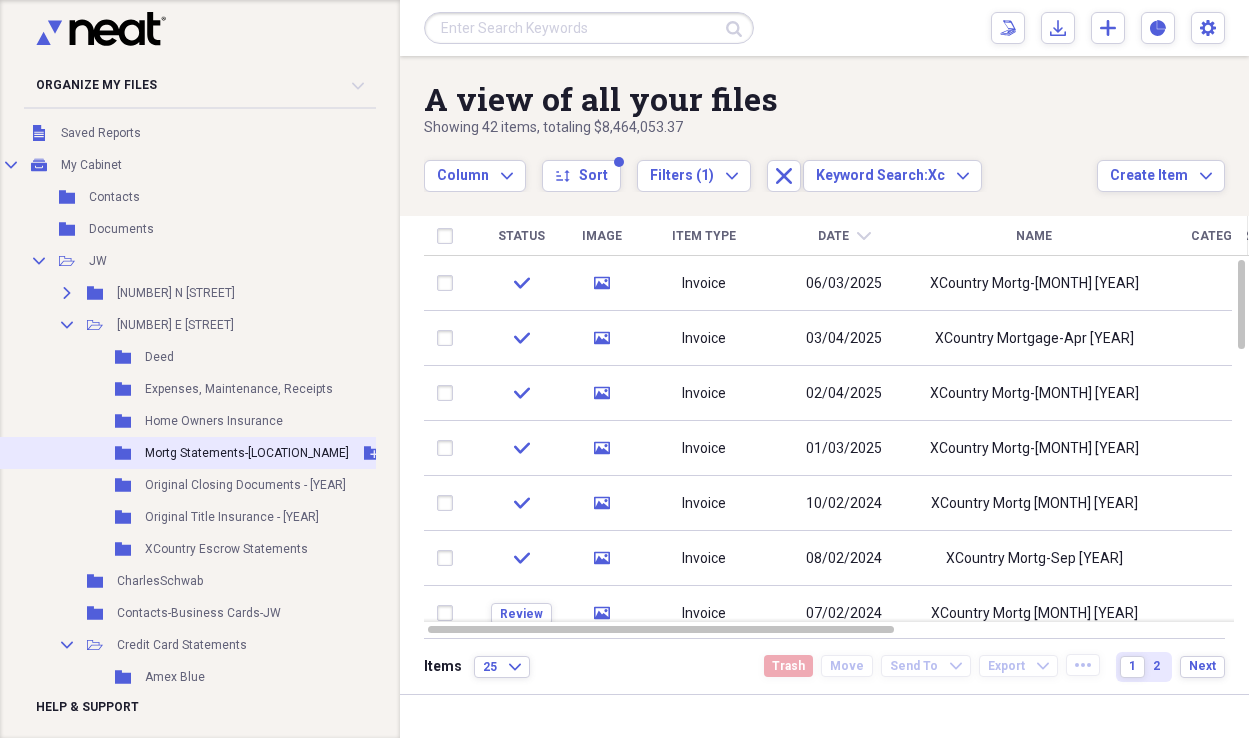 click on "Mortg Statements-[LOCATION_NAME]" at bounding box center (247, 453) 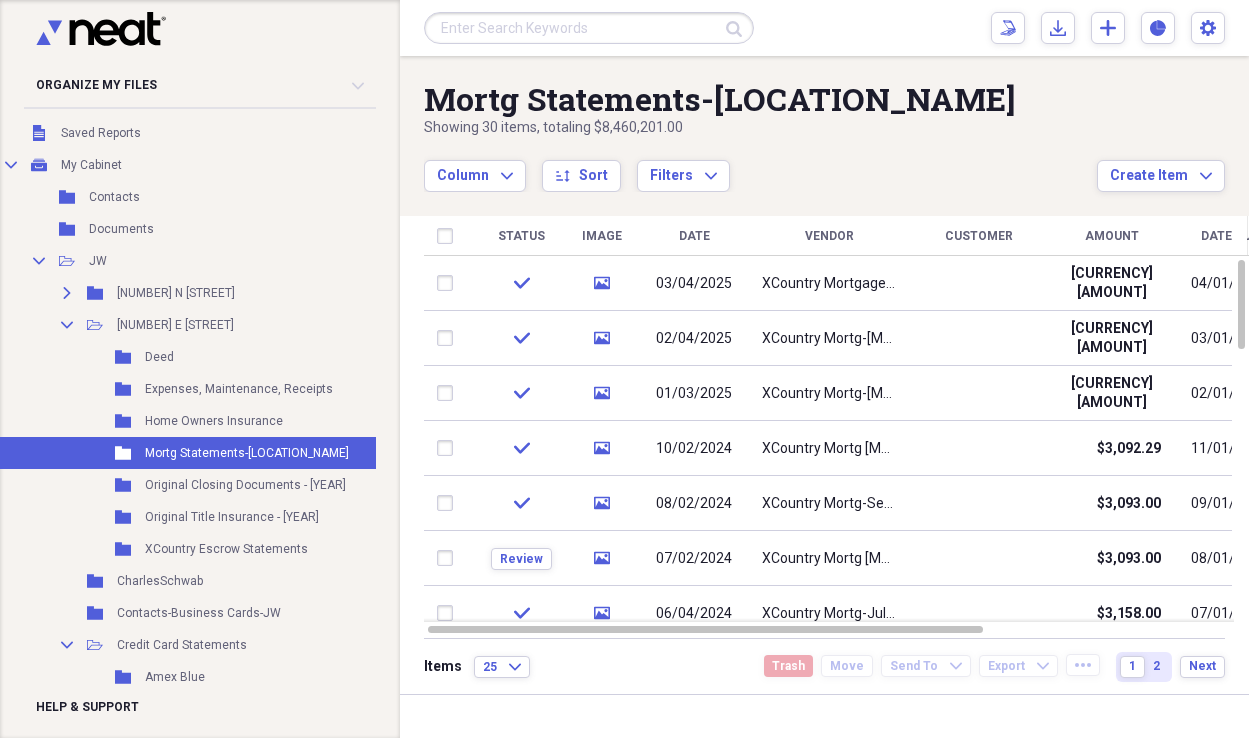 click on "Mortg Statements-[LOCATION_NAME] Add Folder" at bounding box center (824, 124) 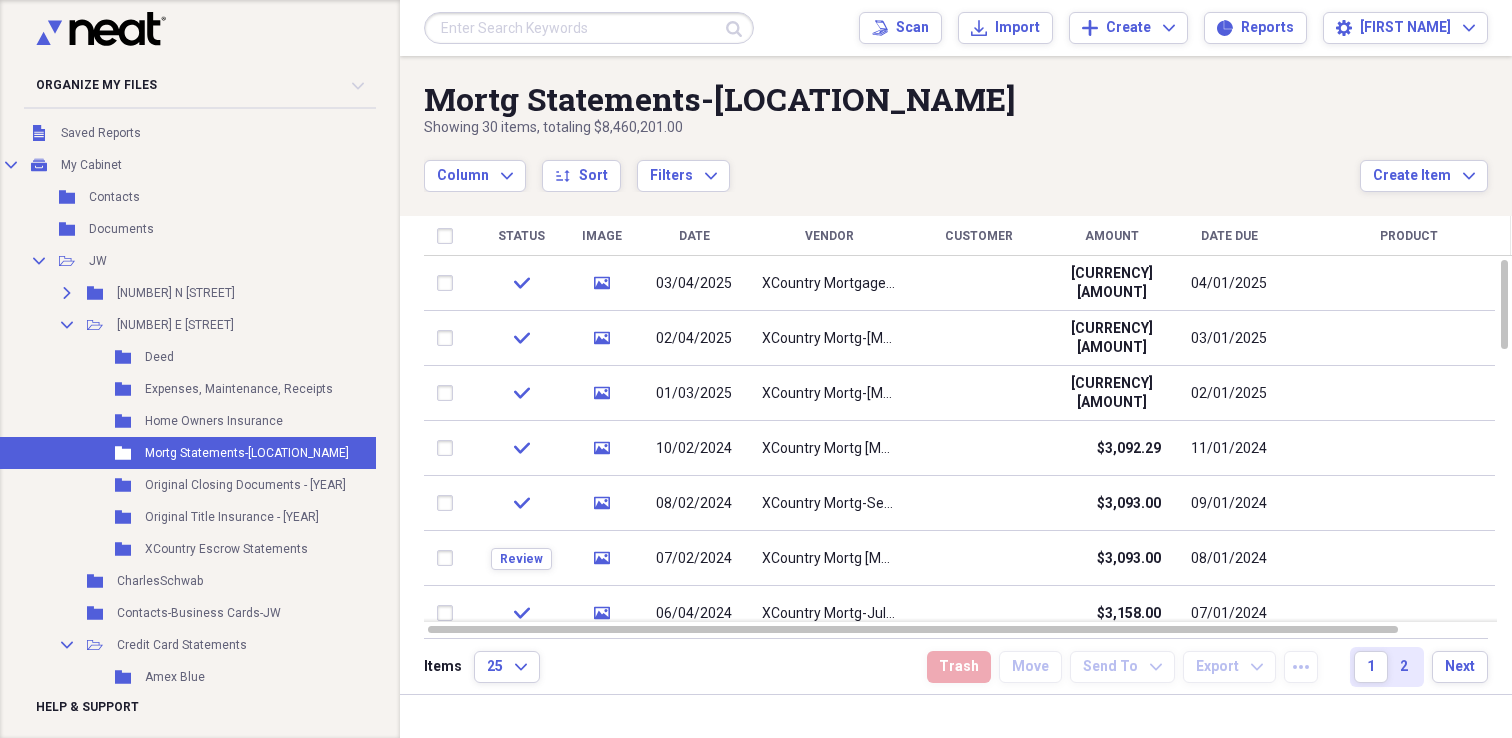 scroll, scrollTop: 0, scrollLeft: 5, axis: horizontal 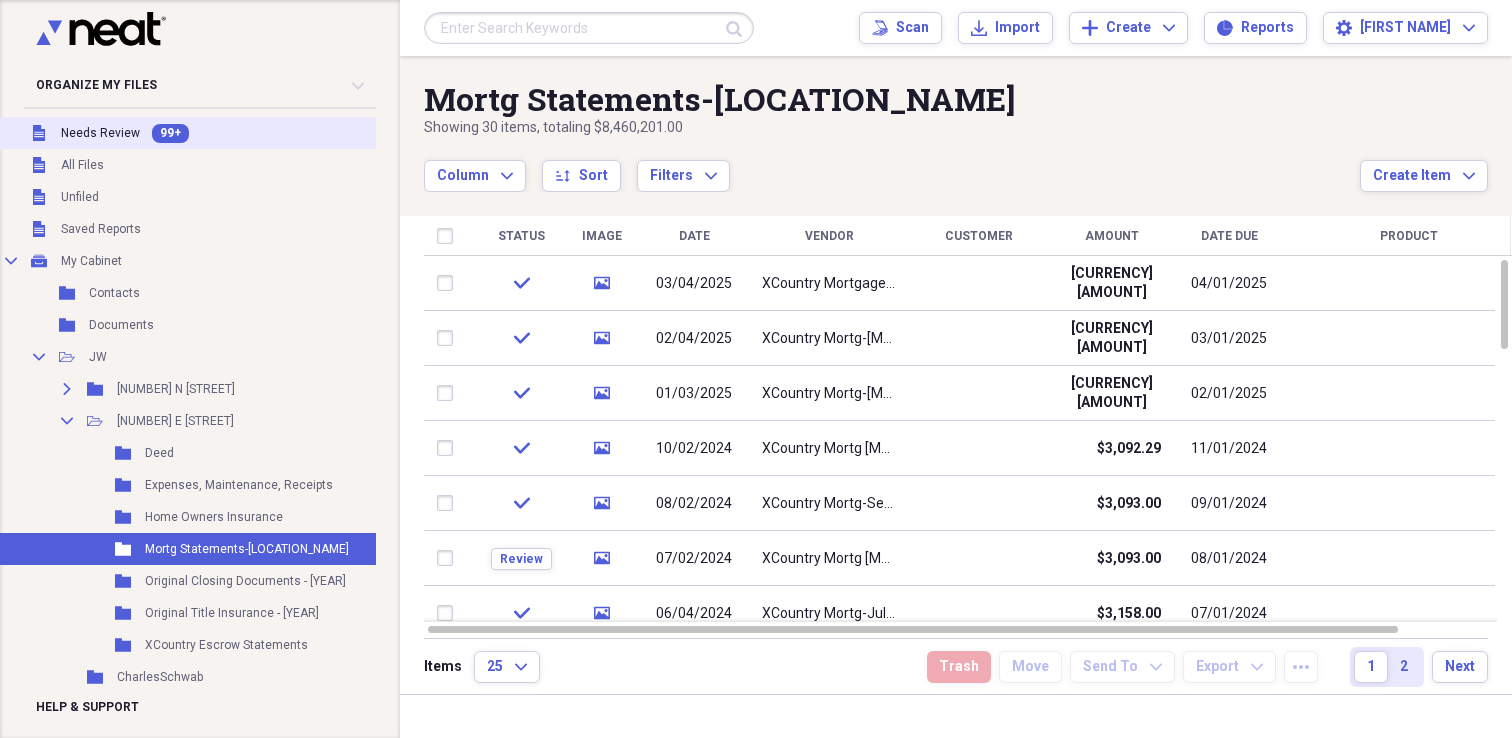 click on "Needs Review" at bounding box center [100, 133] 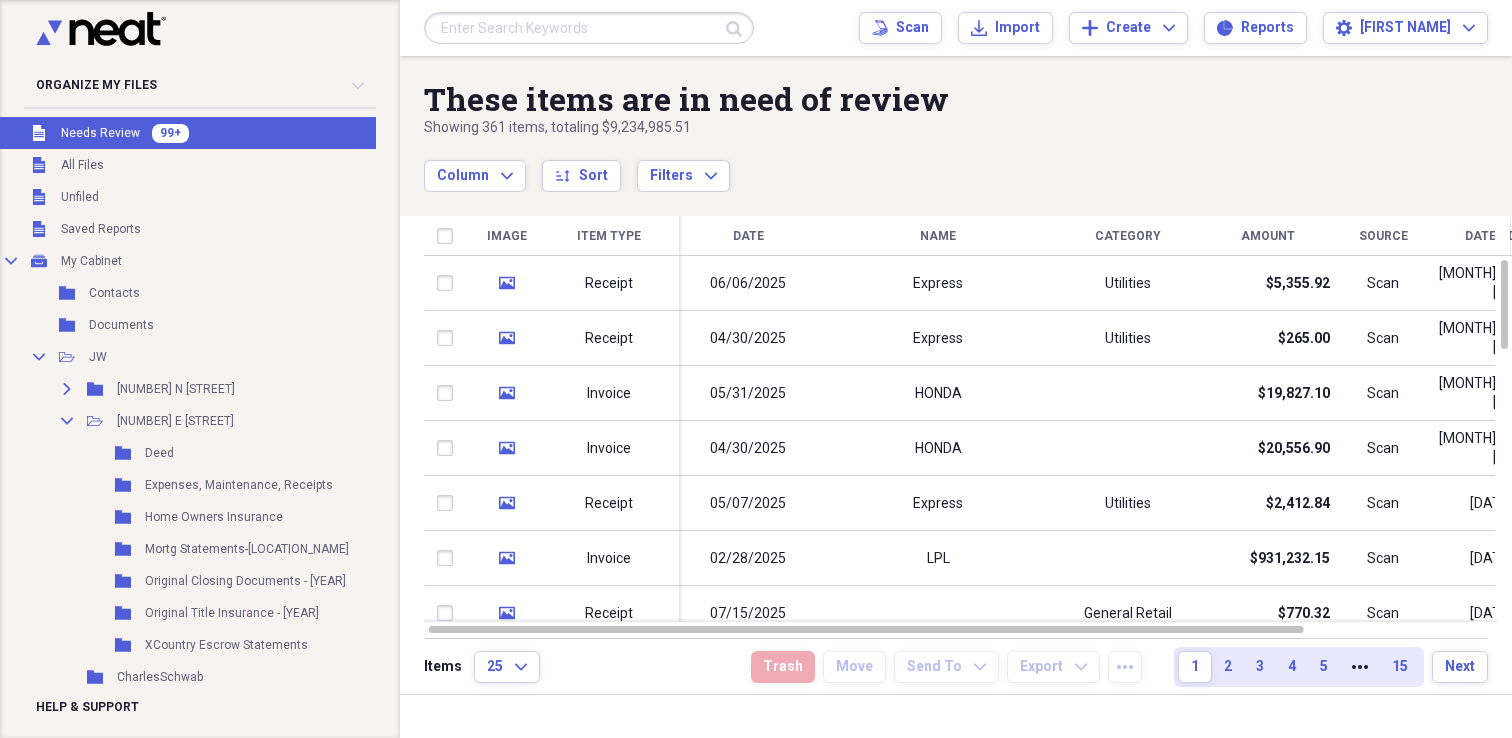 click at bounding box center (589, 28) 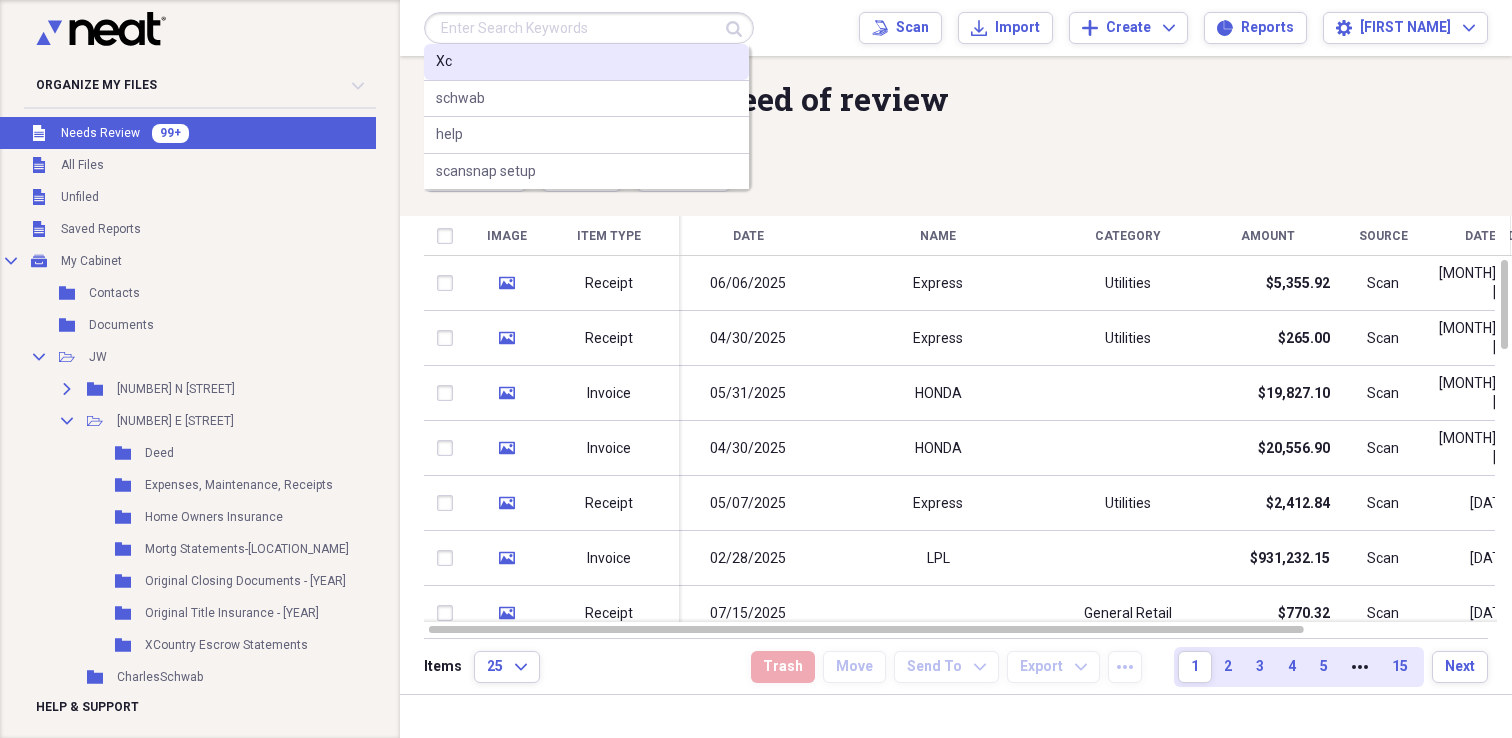 click on "Xc" at bounding box center (586, 62) 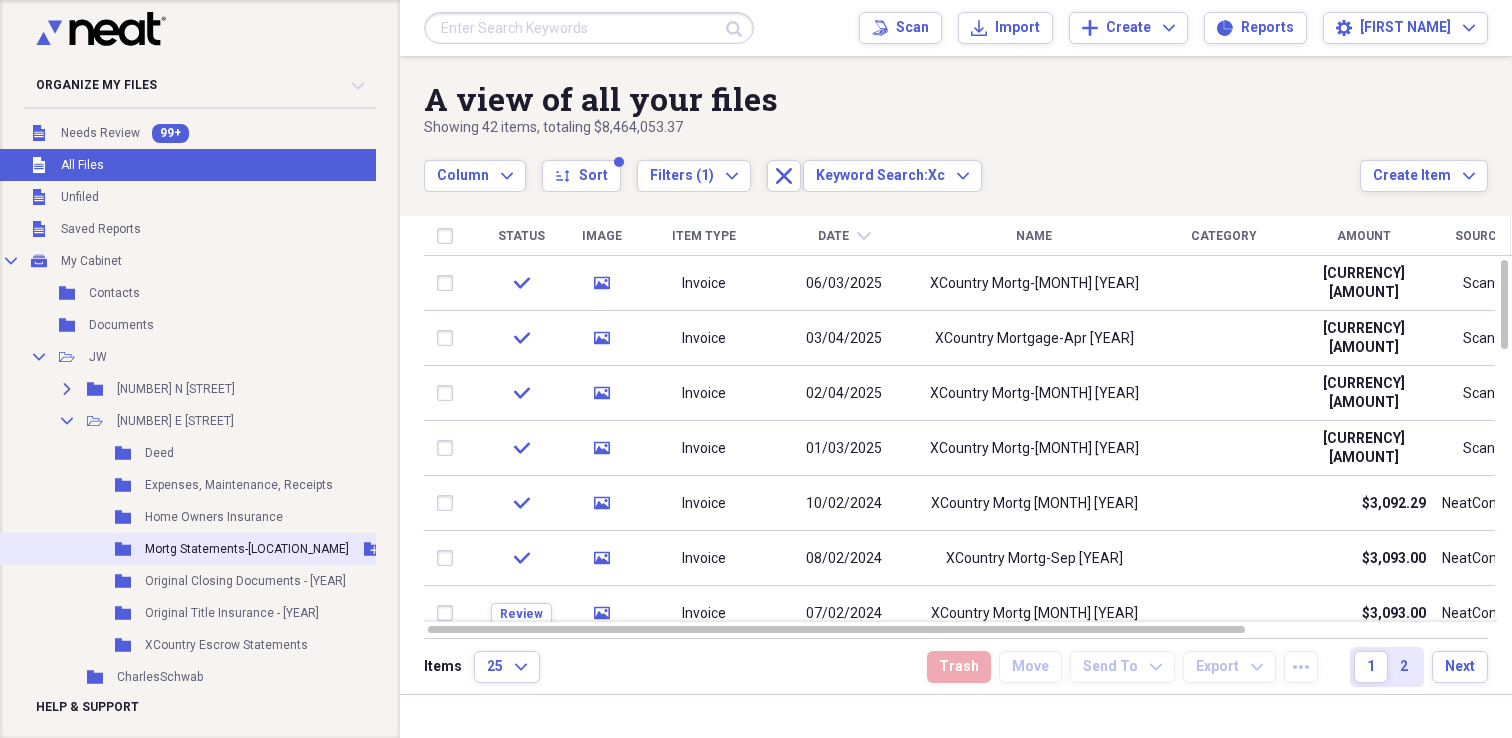 click on "Mortg Statements-[LOCATION_NAME]" at bounding box center (247, 549) 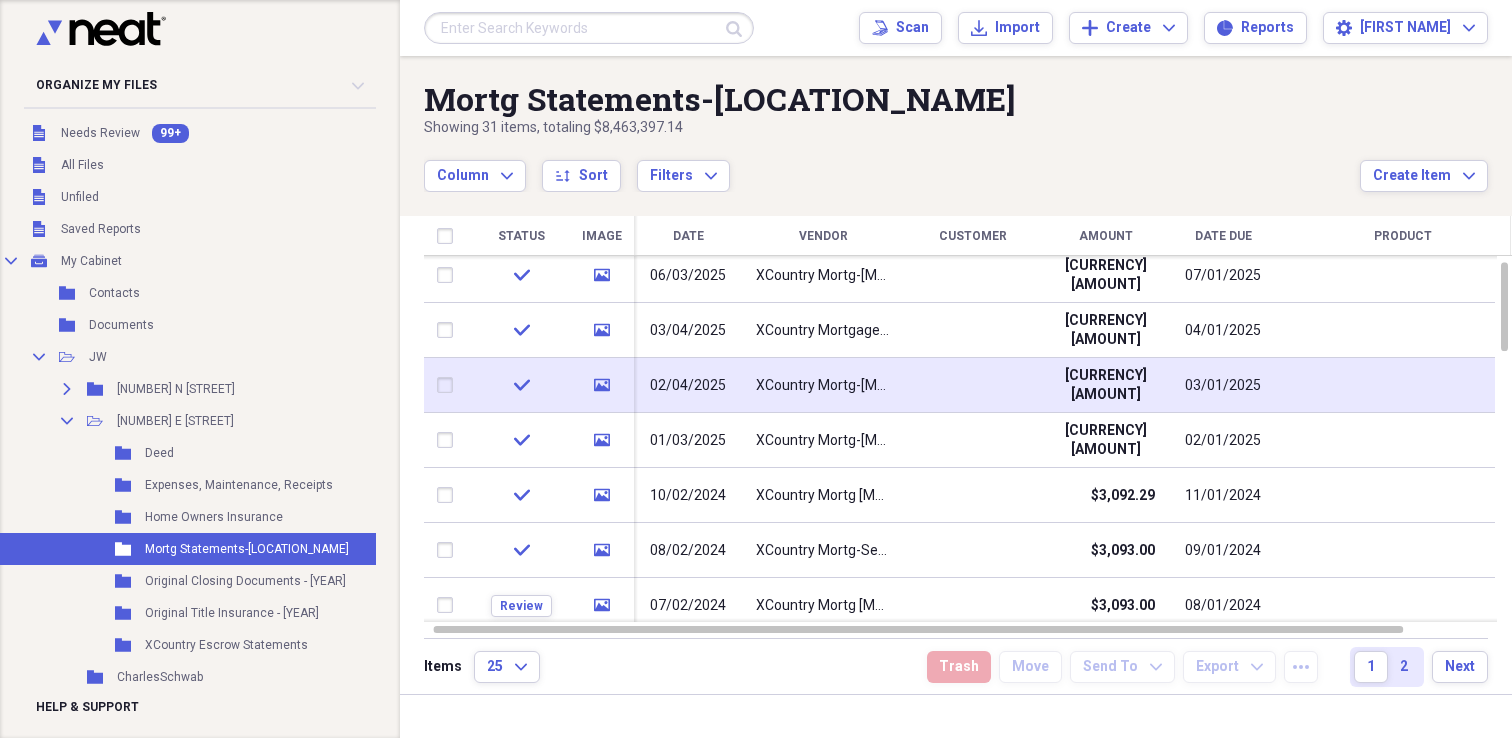 click on "XCountry Mortg-[MONTH] [YEAR]" at bounding box center [823, 386] 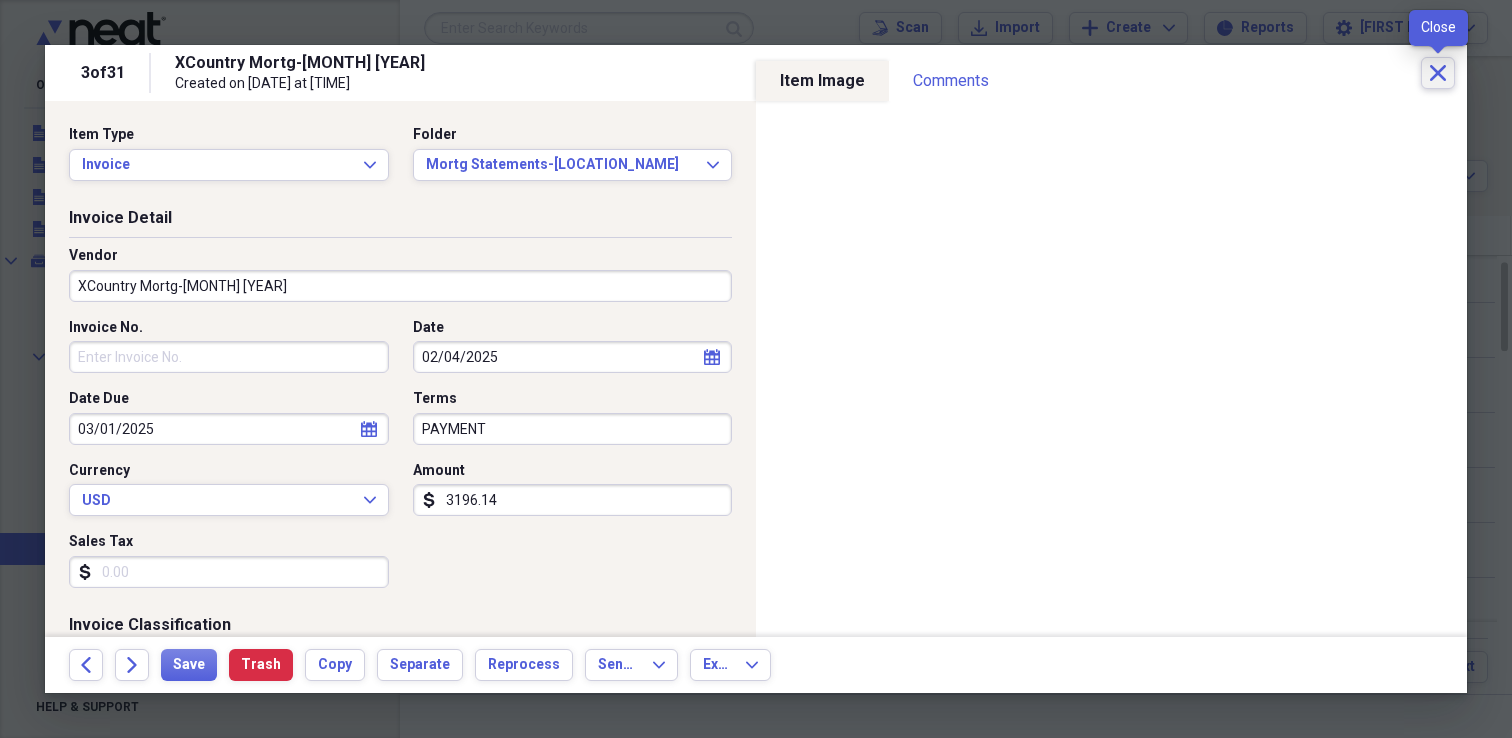 click on "Close" 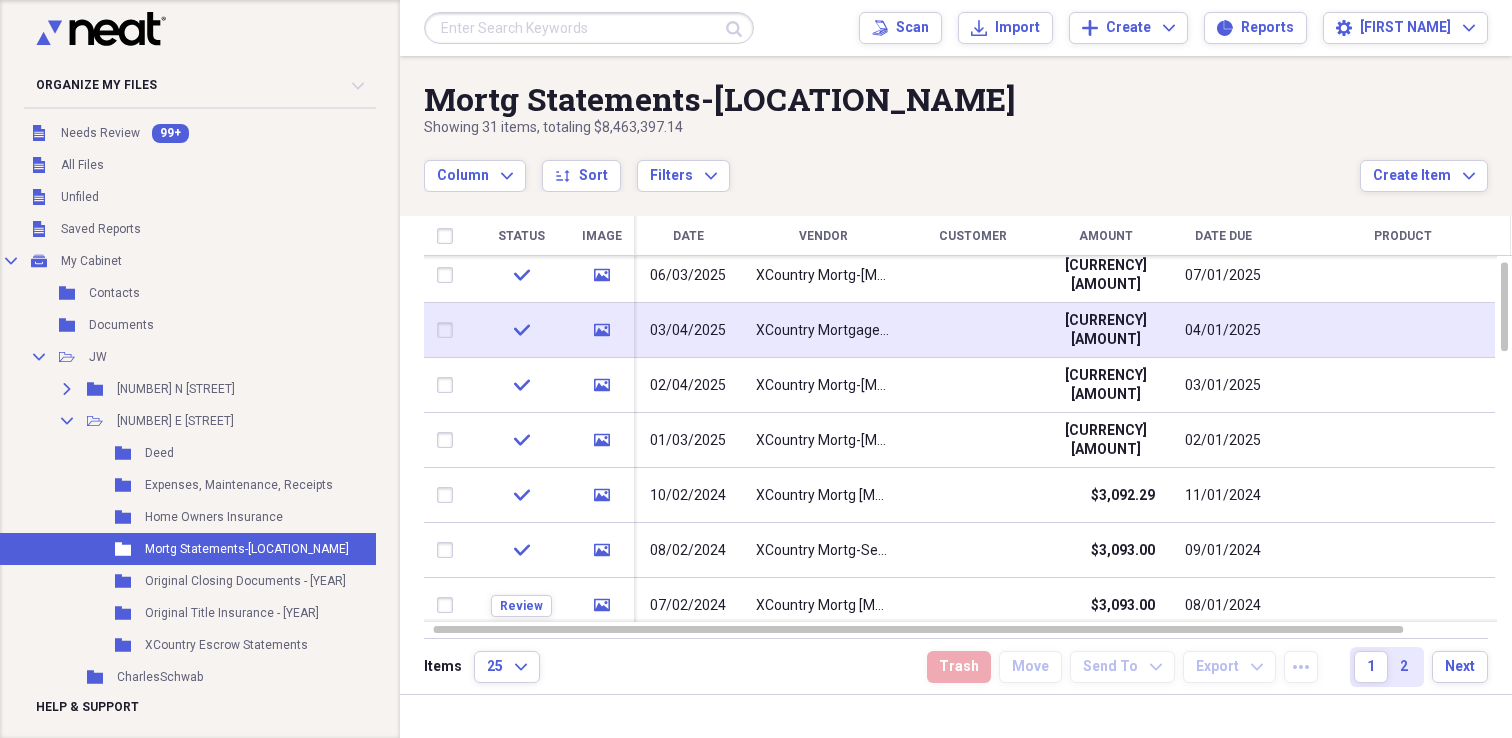 click on "03/04/2025" at bounding box center [688, 330] 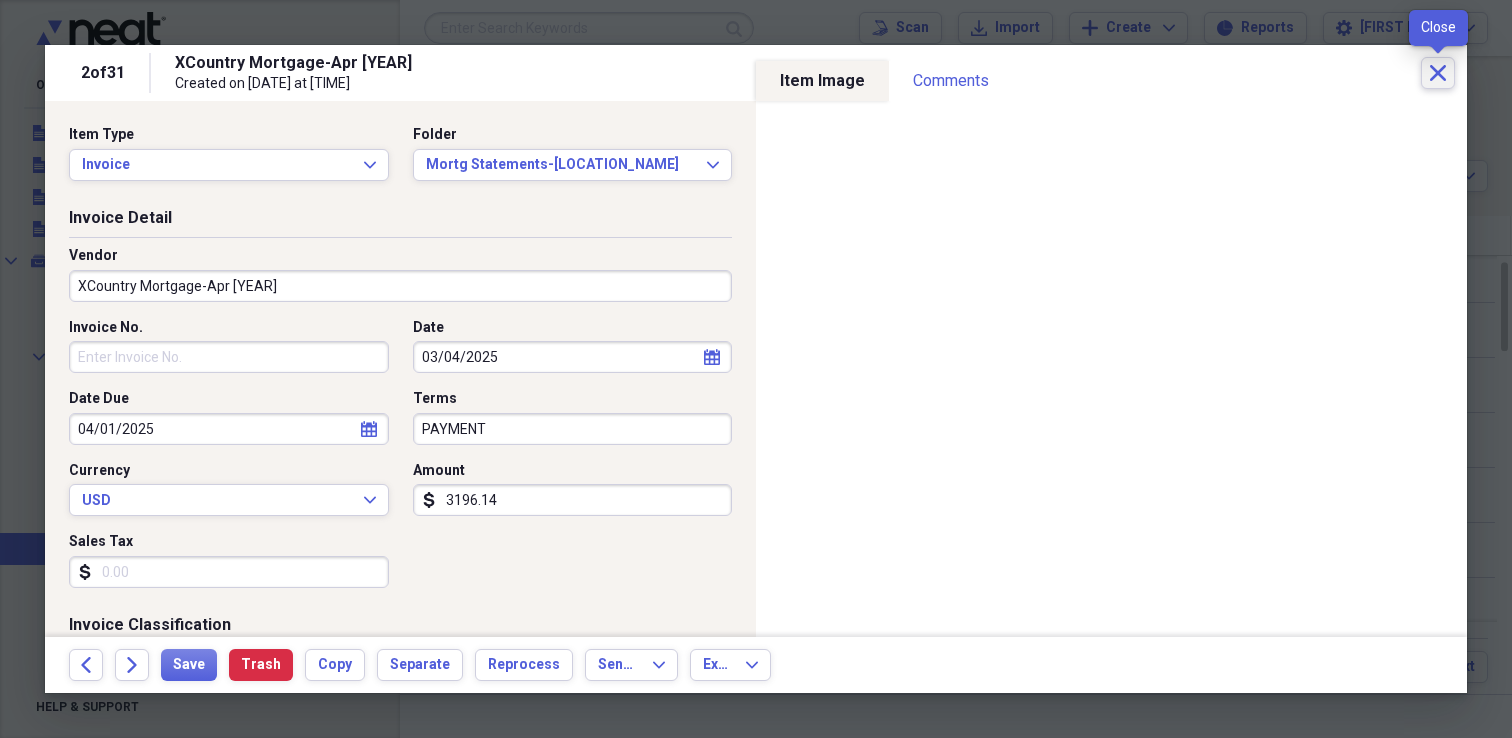 click on "Close" 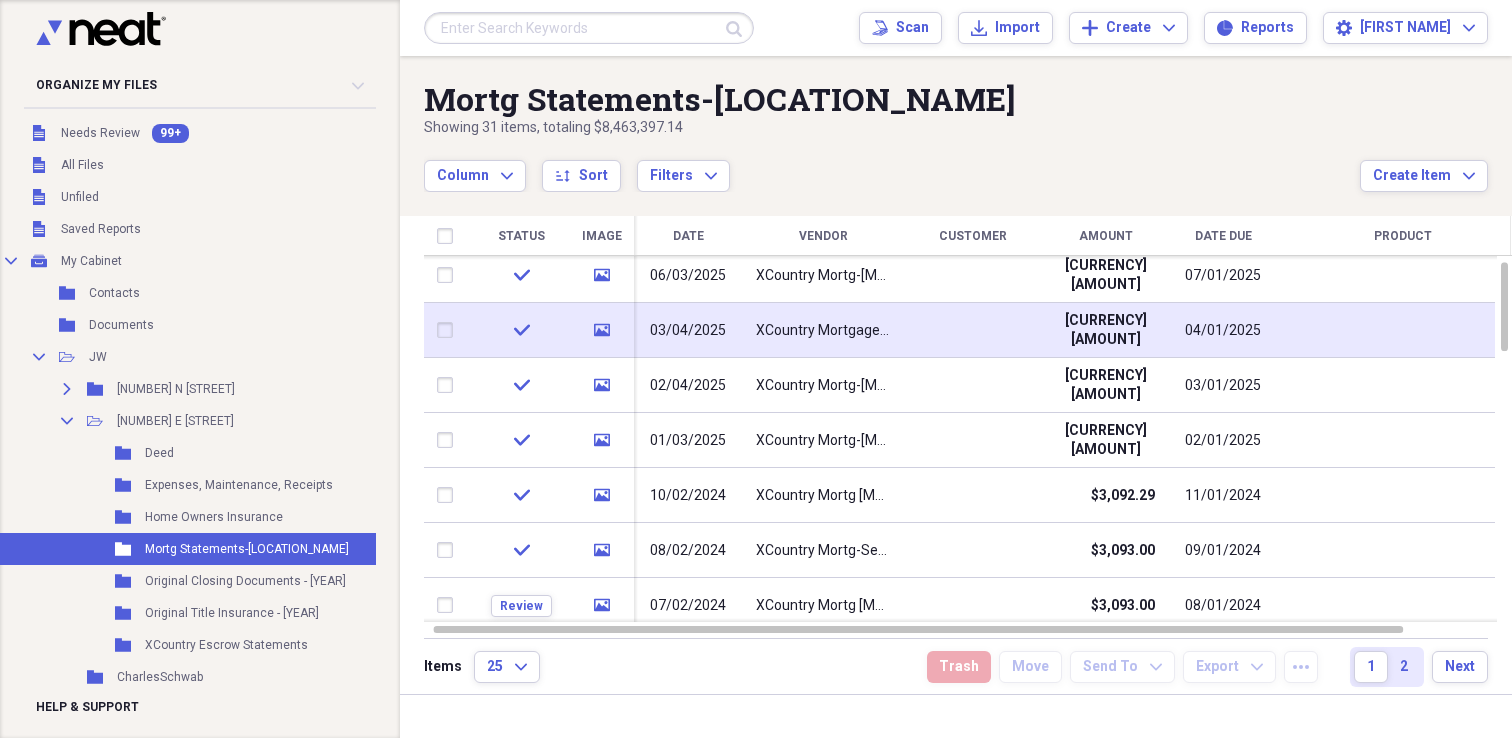 click at bounding box center (973, 330) 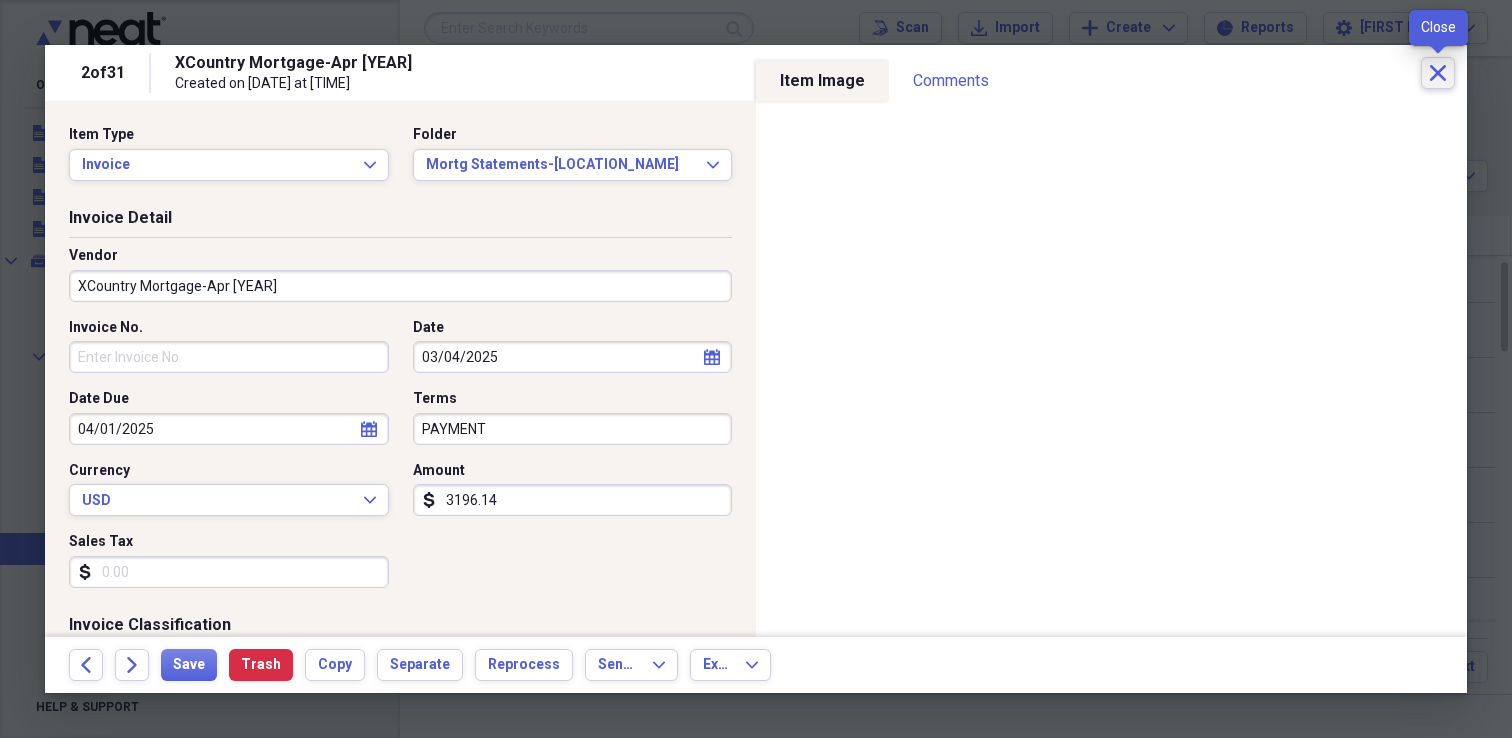 click 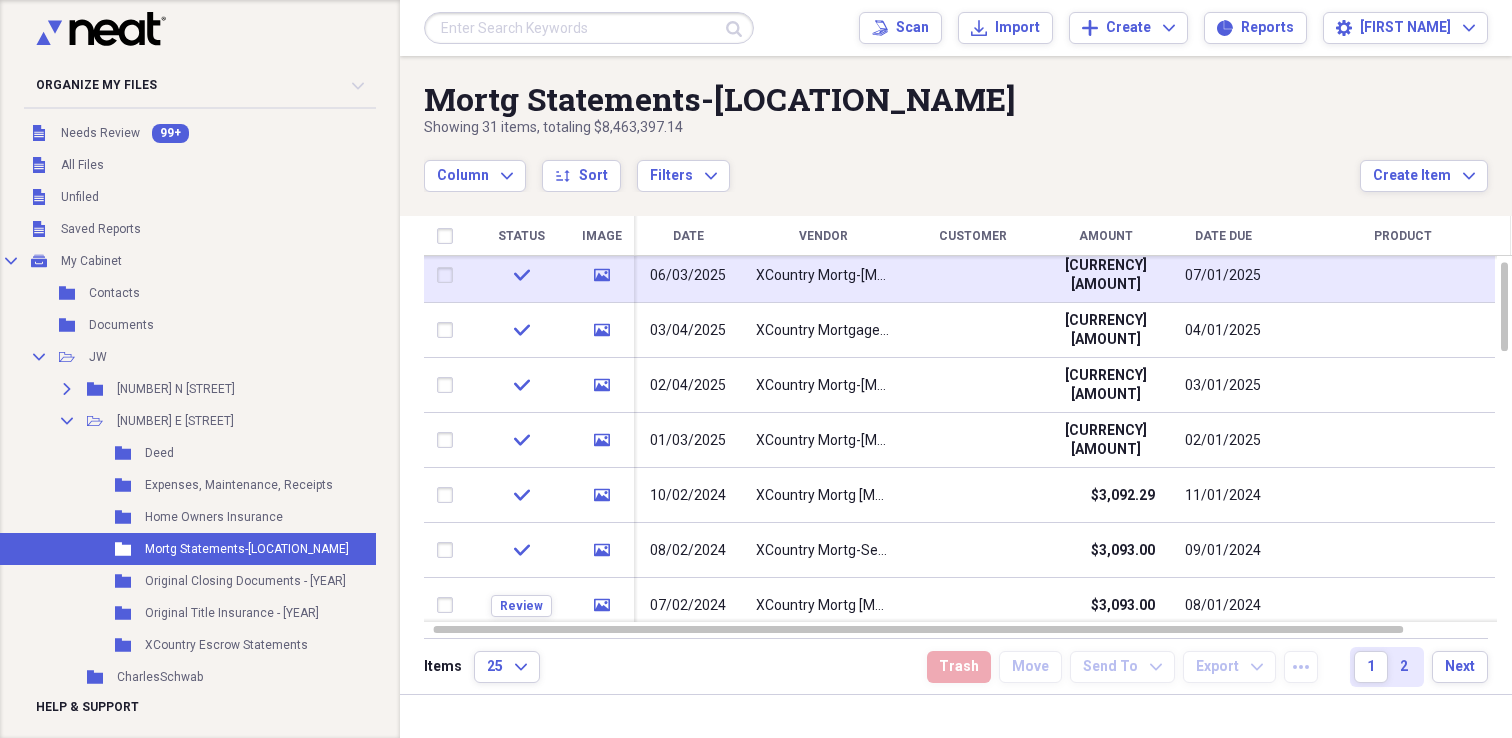 click on "XCountry Mortg-[MONTH] [YEAR]" at bounding box center (823, 276) 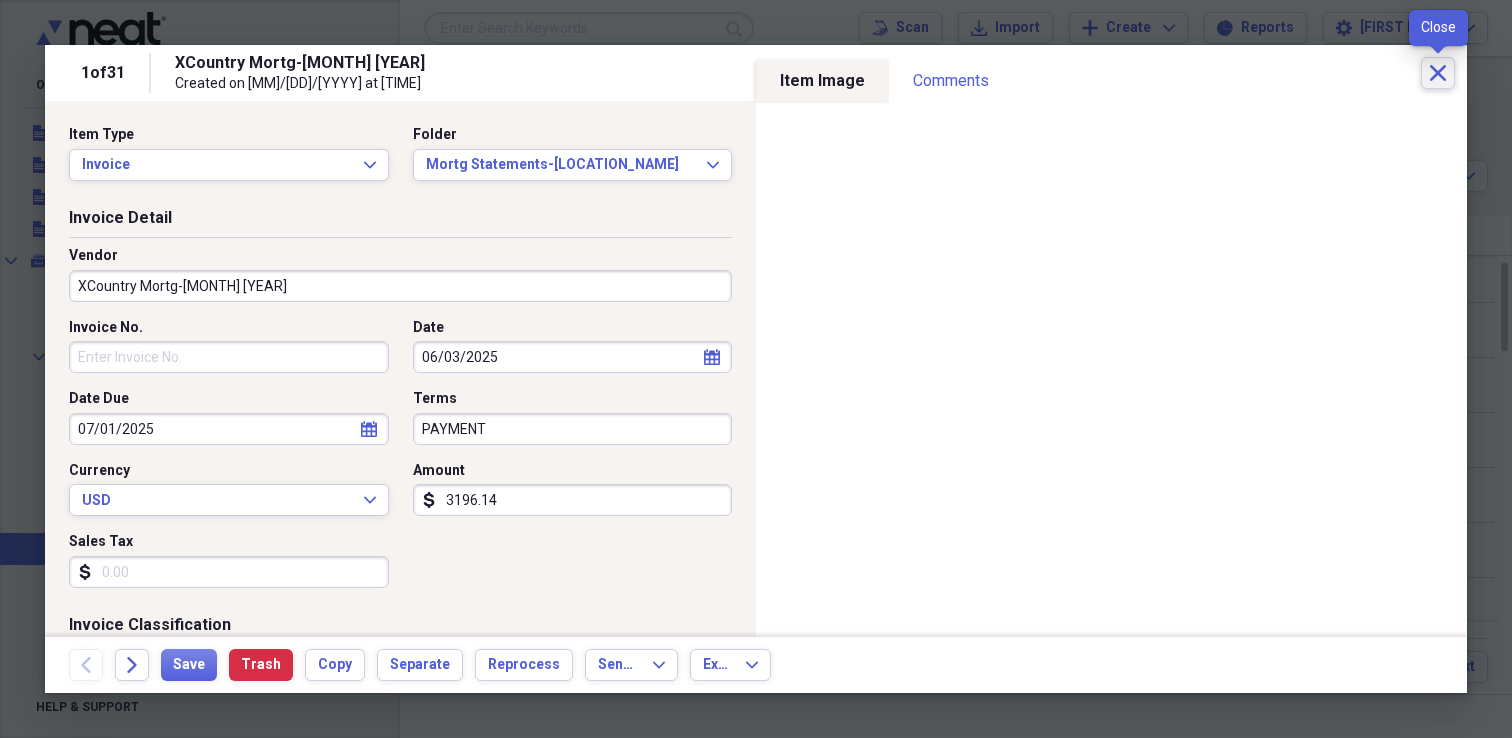 click on "Close" 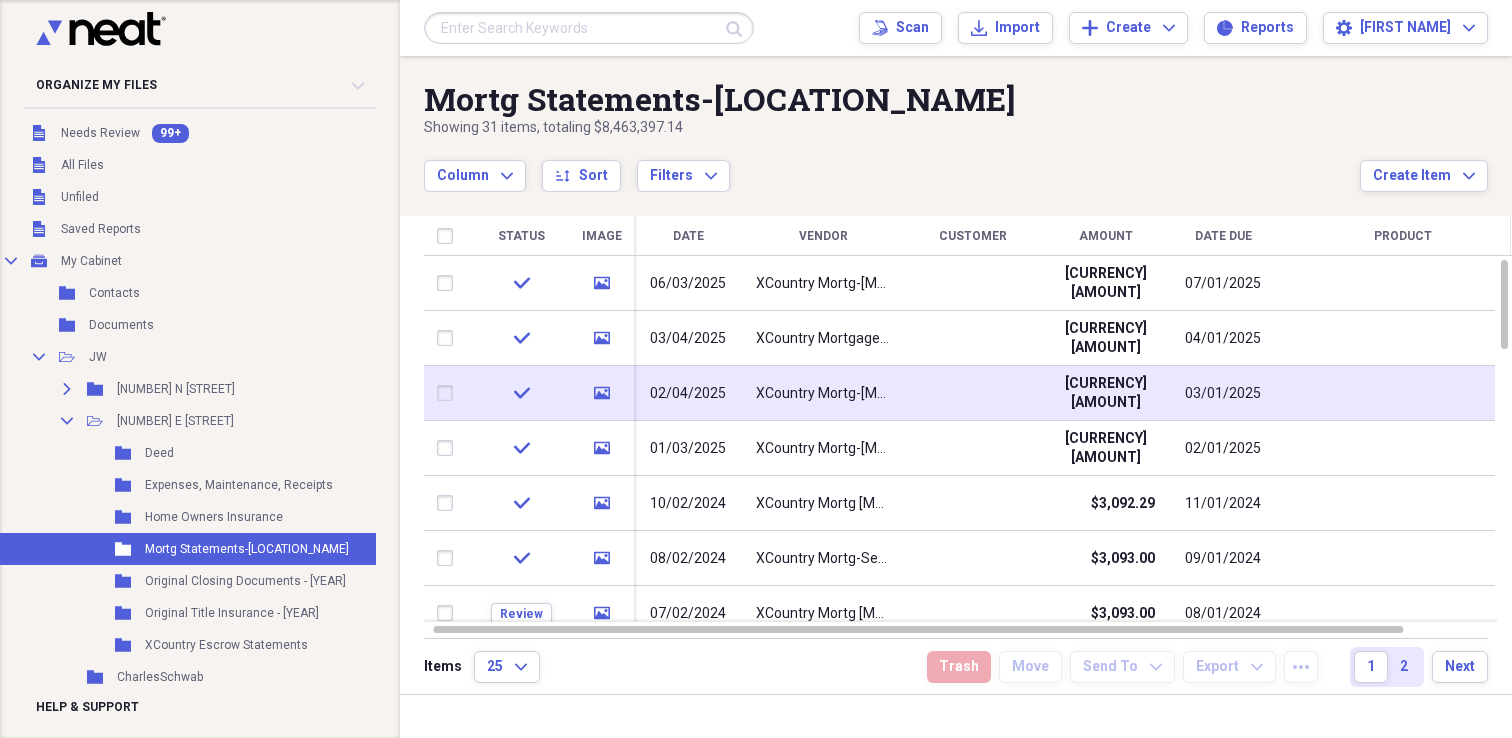 click on "XCountry Mortg-[MONTH] [YEAR]" at bounding box center (823, 394) 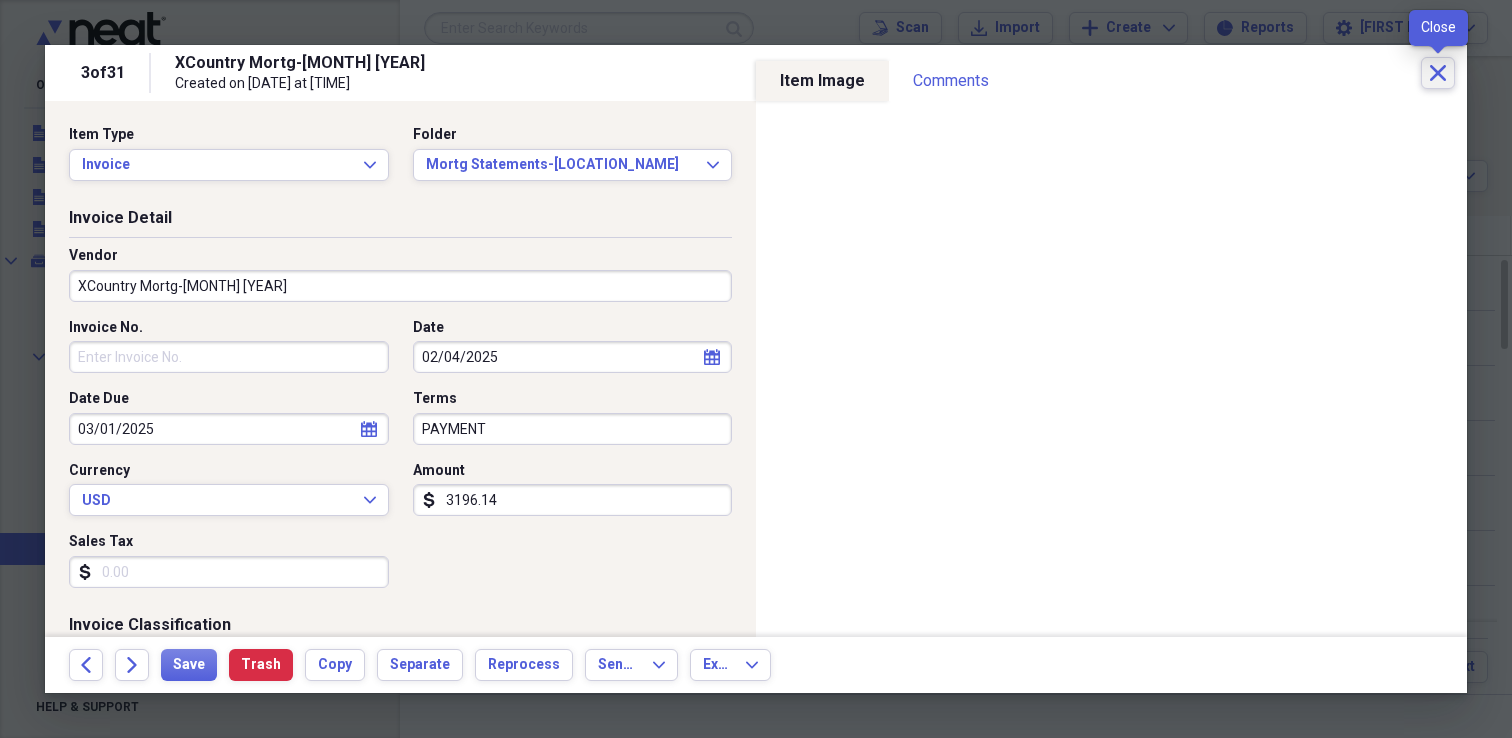 click on "Close" 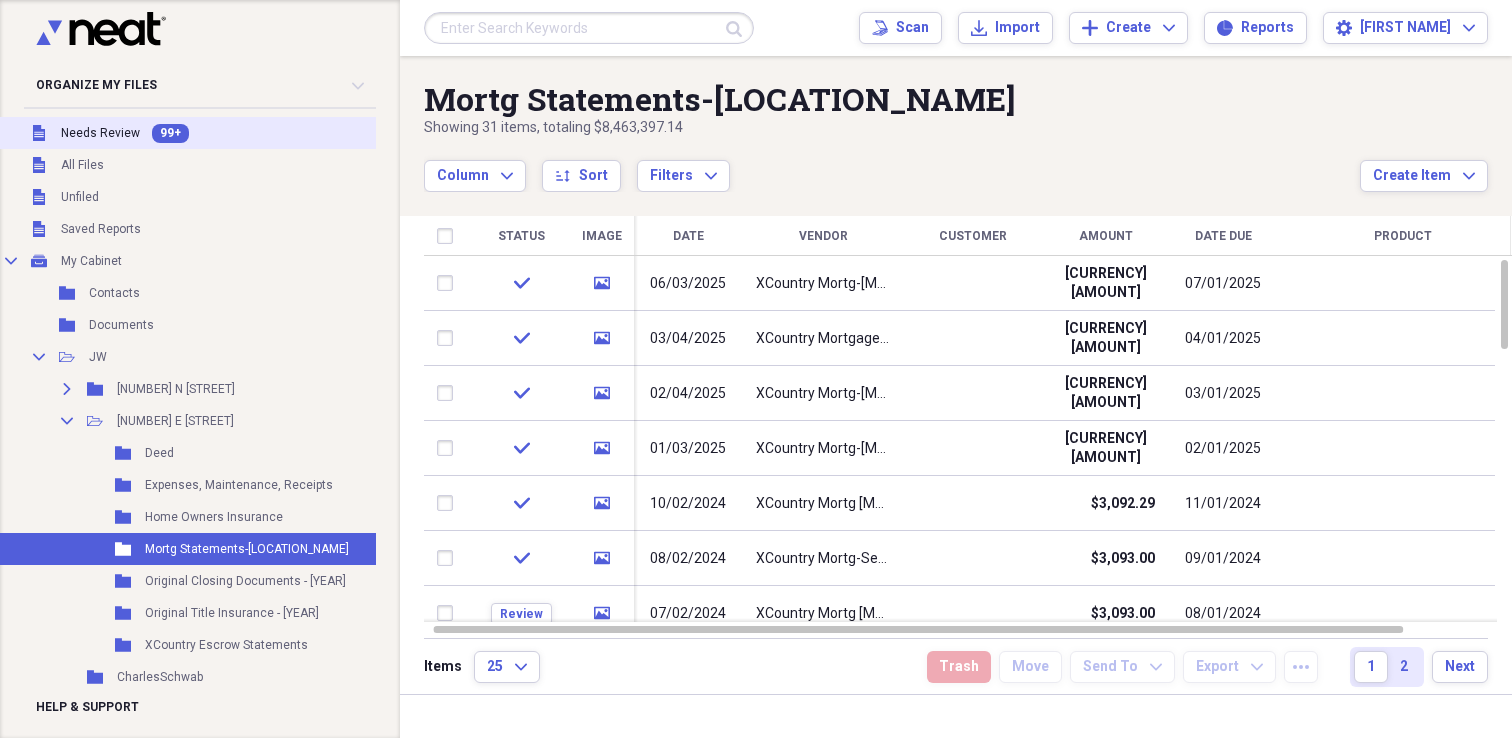 click on "Needs Review" at bounding box center [100, 133] 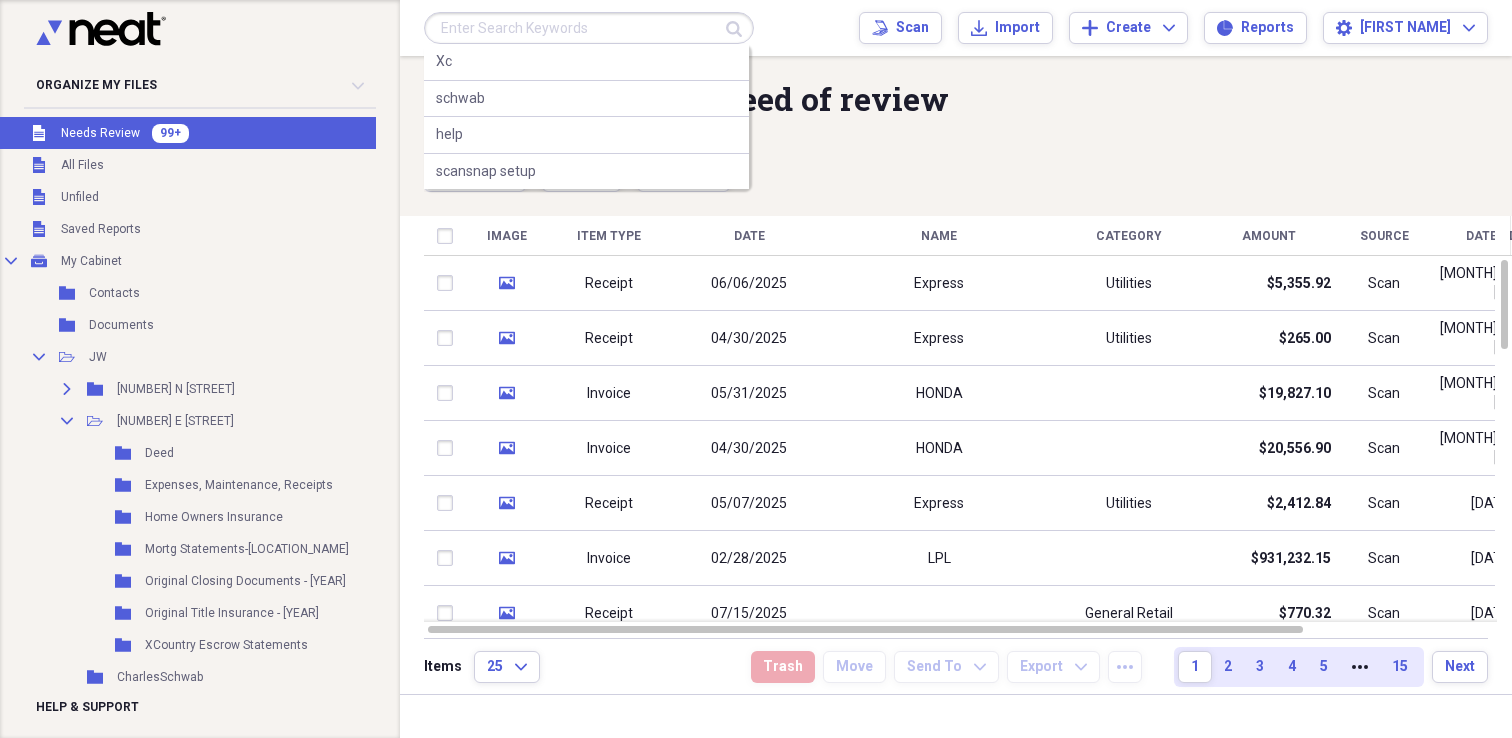 click at bounding box center [589, 28] 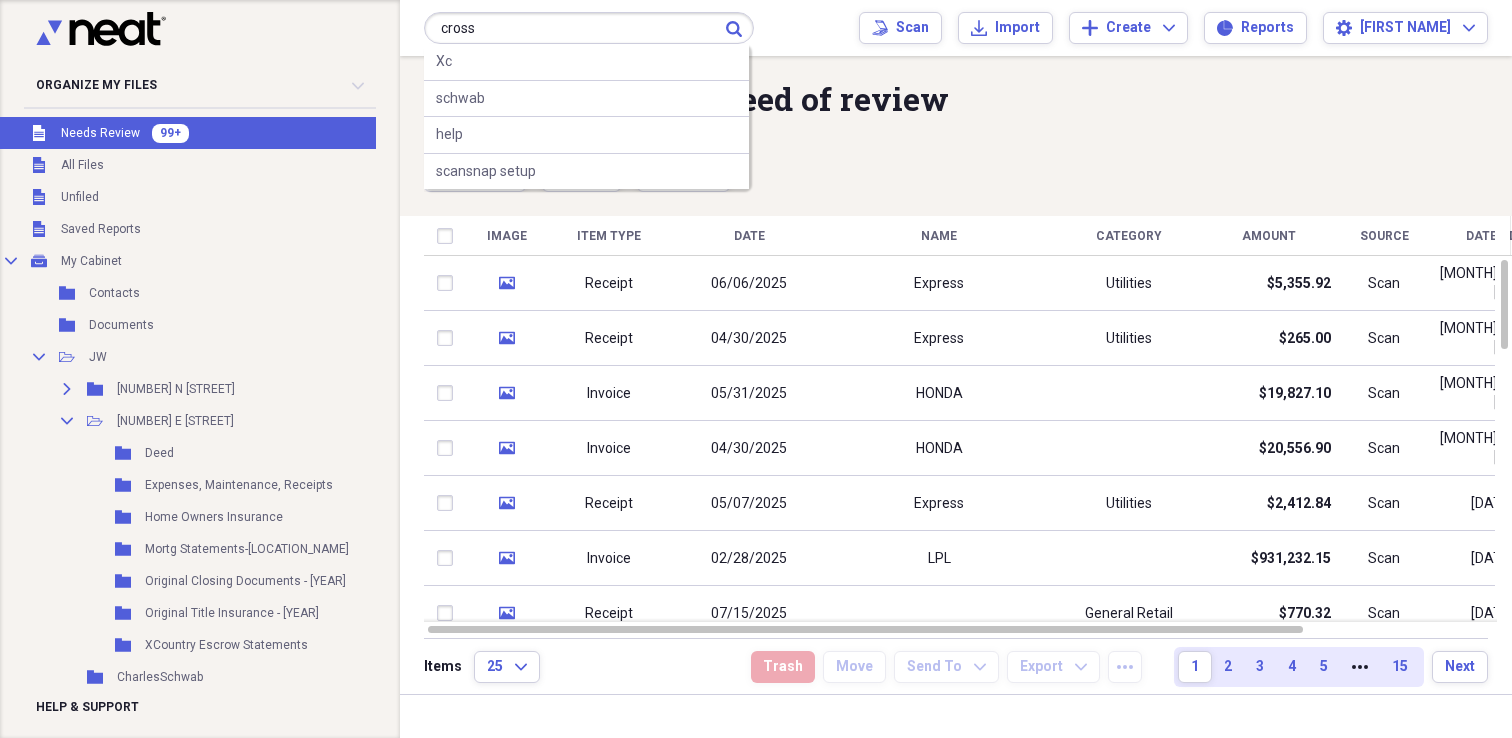 type on "cross" 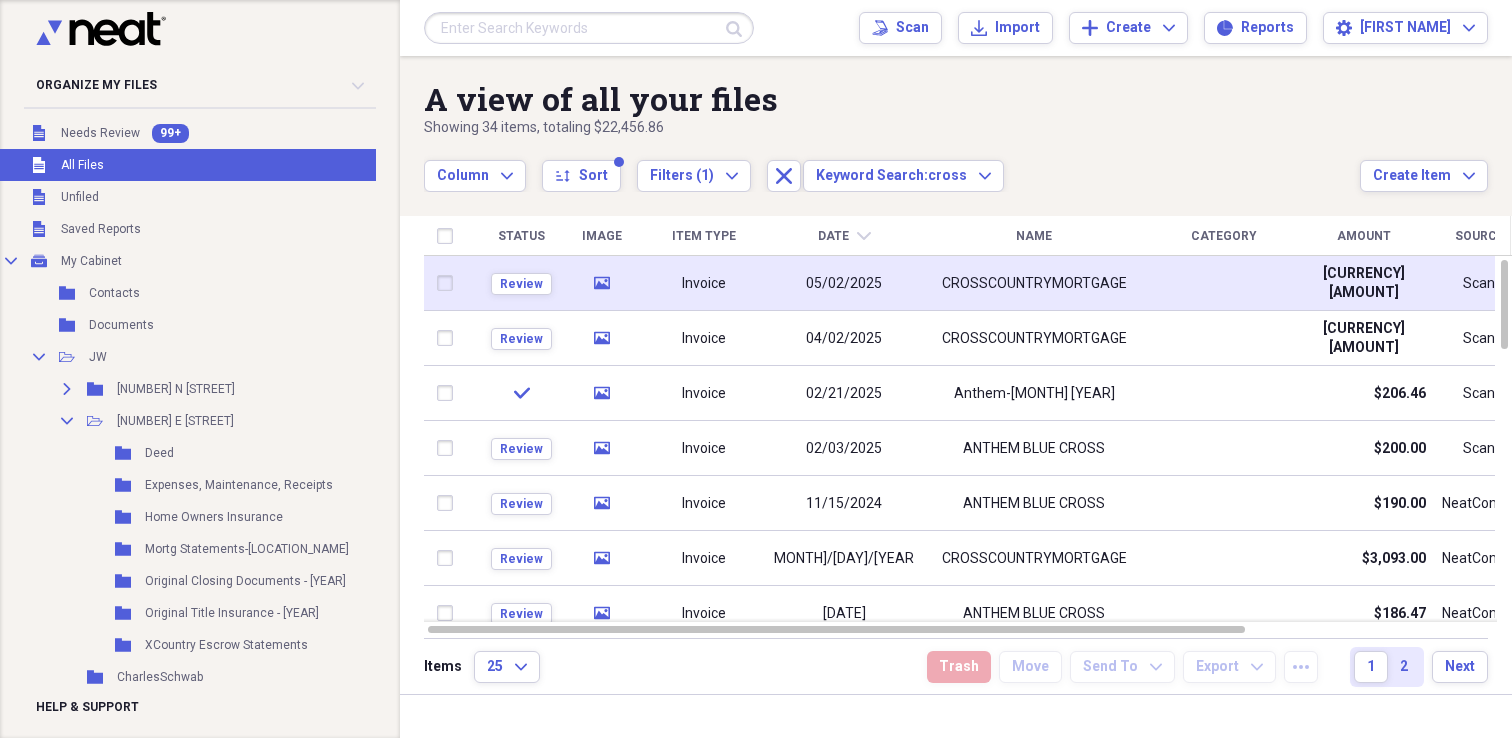 click on "Invoice" at bounding box center (704, 284) 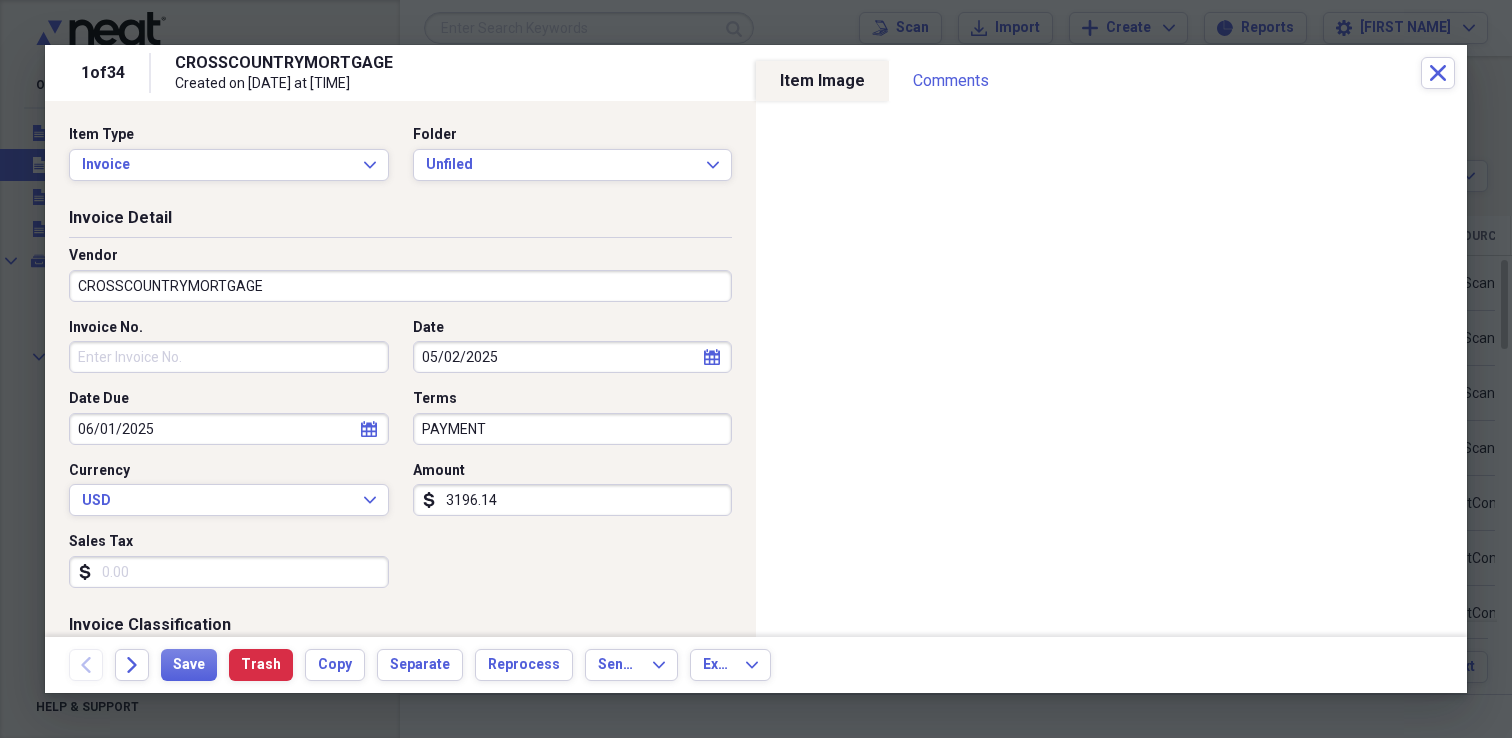 click on "CROSSCOUNTRYMORTGAGE" at bounding box center [400, 286] 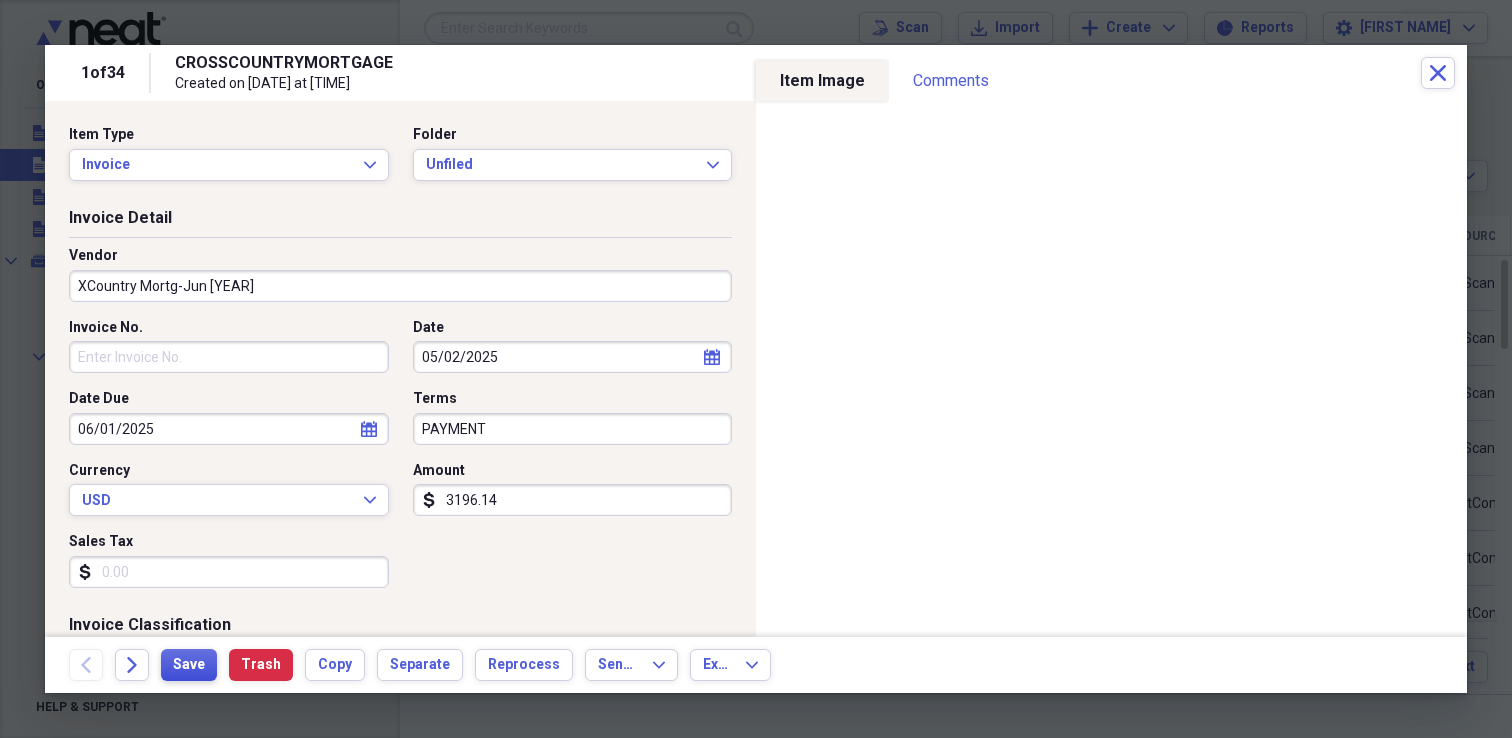 type on "XCountry Mortg-Jun [YEAR]" 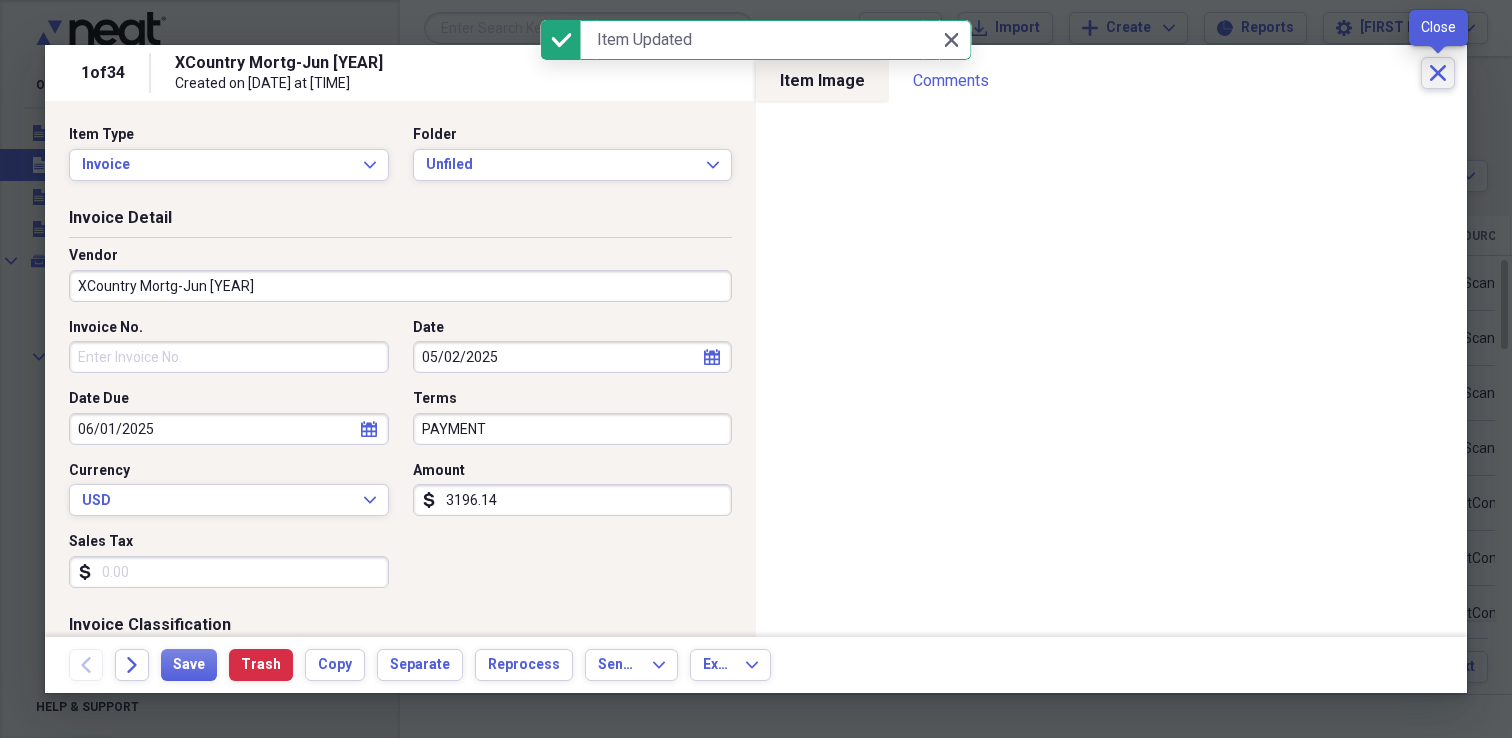 click on "Close" at bounding box center [1438, 73] 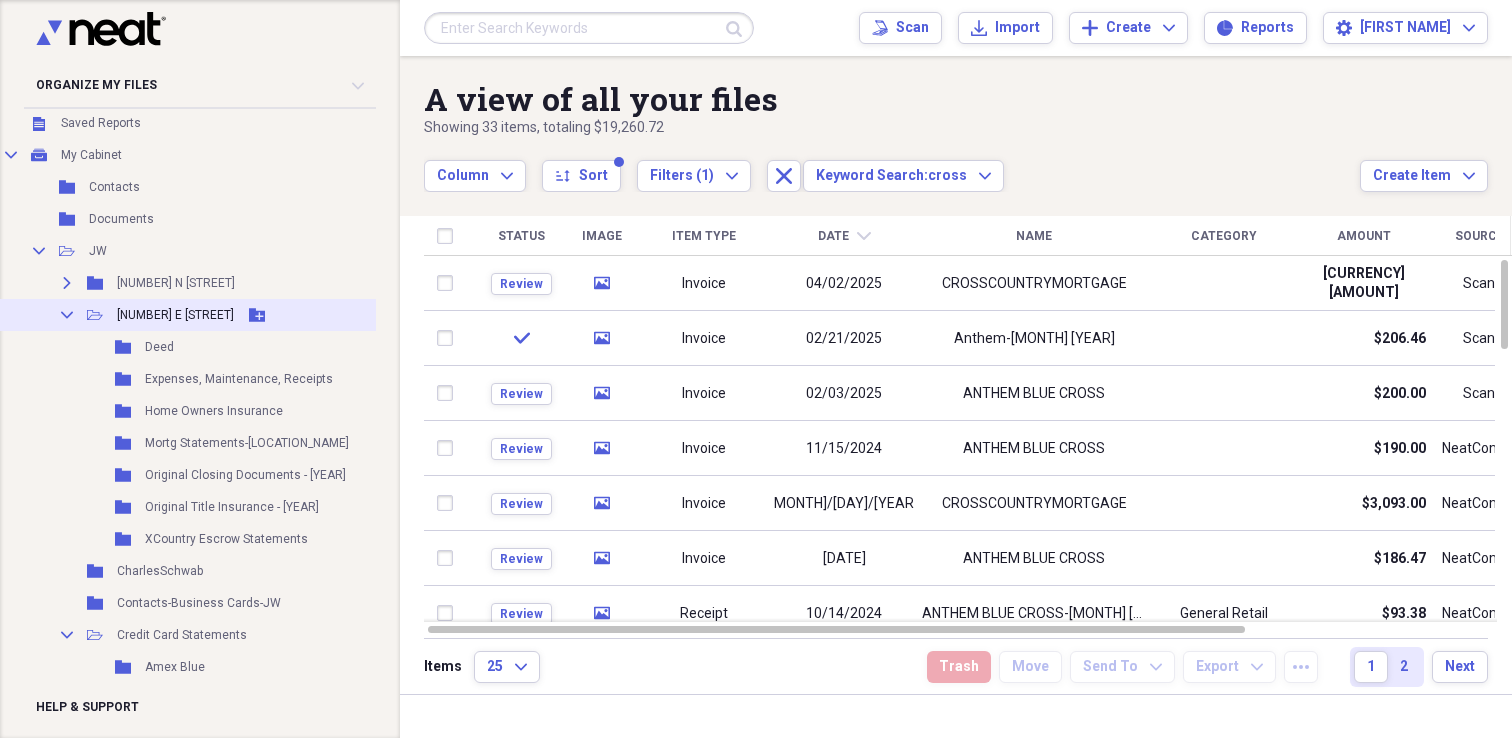 scroll, scrollTop: 109, scrollLeft: 5, axis: both 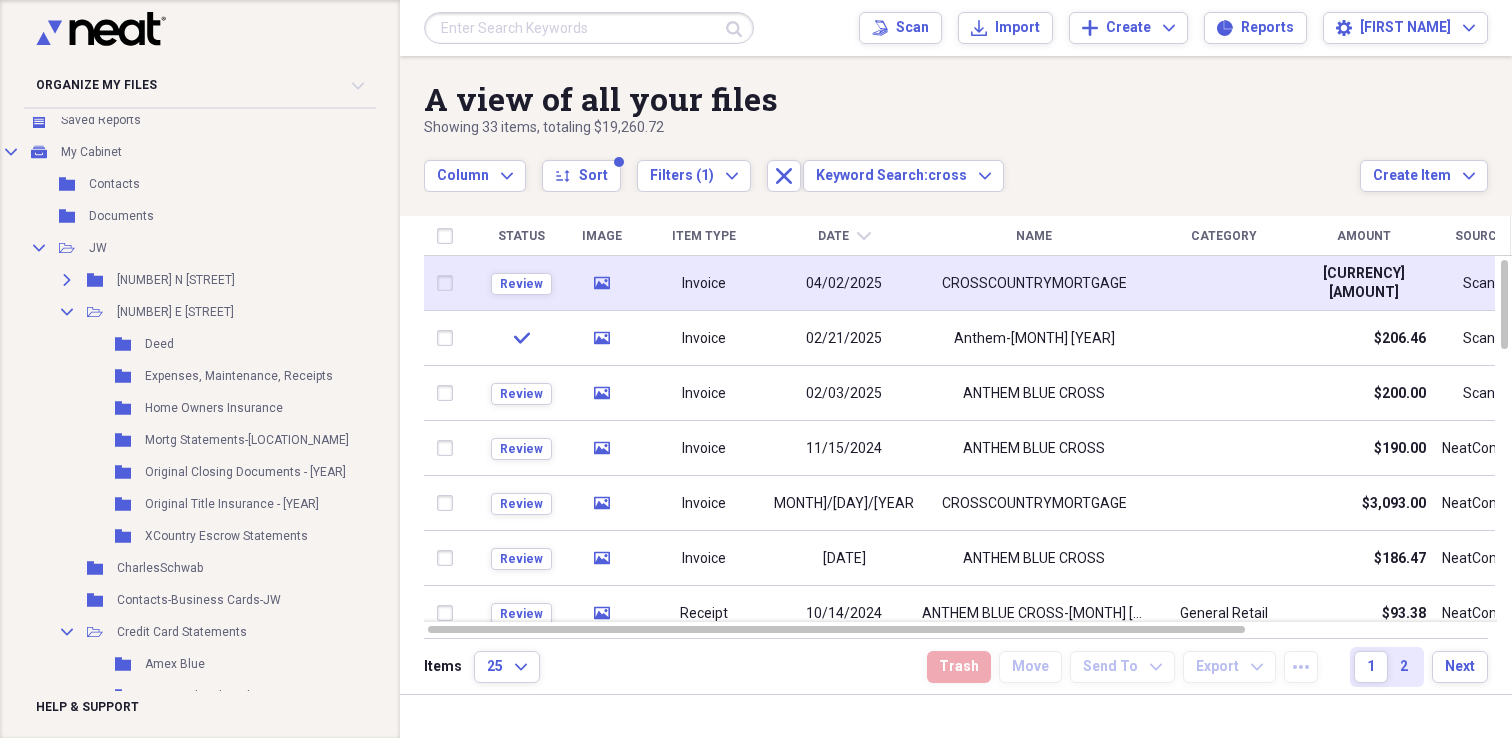 click on "04/02/2025" at bounding box center (844, 283) 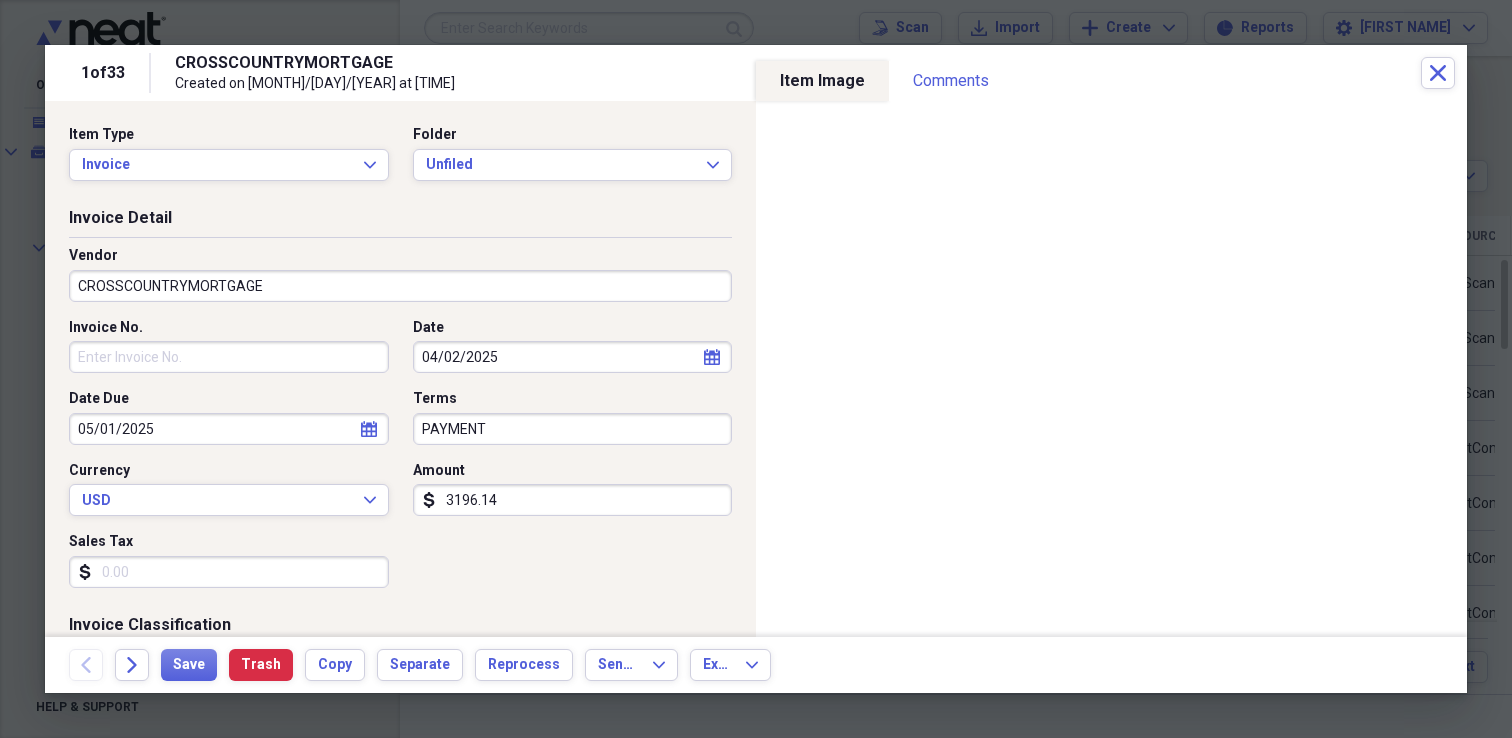 click on "CROSSCOUNTRYMORTGAGE" at bounding box center [400, 286] 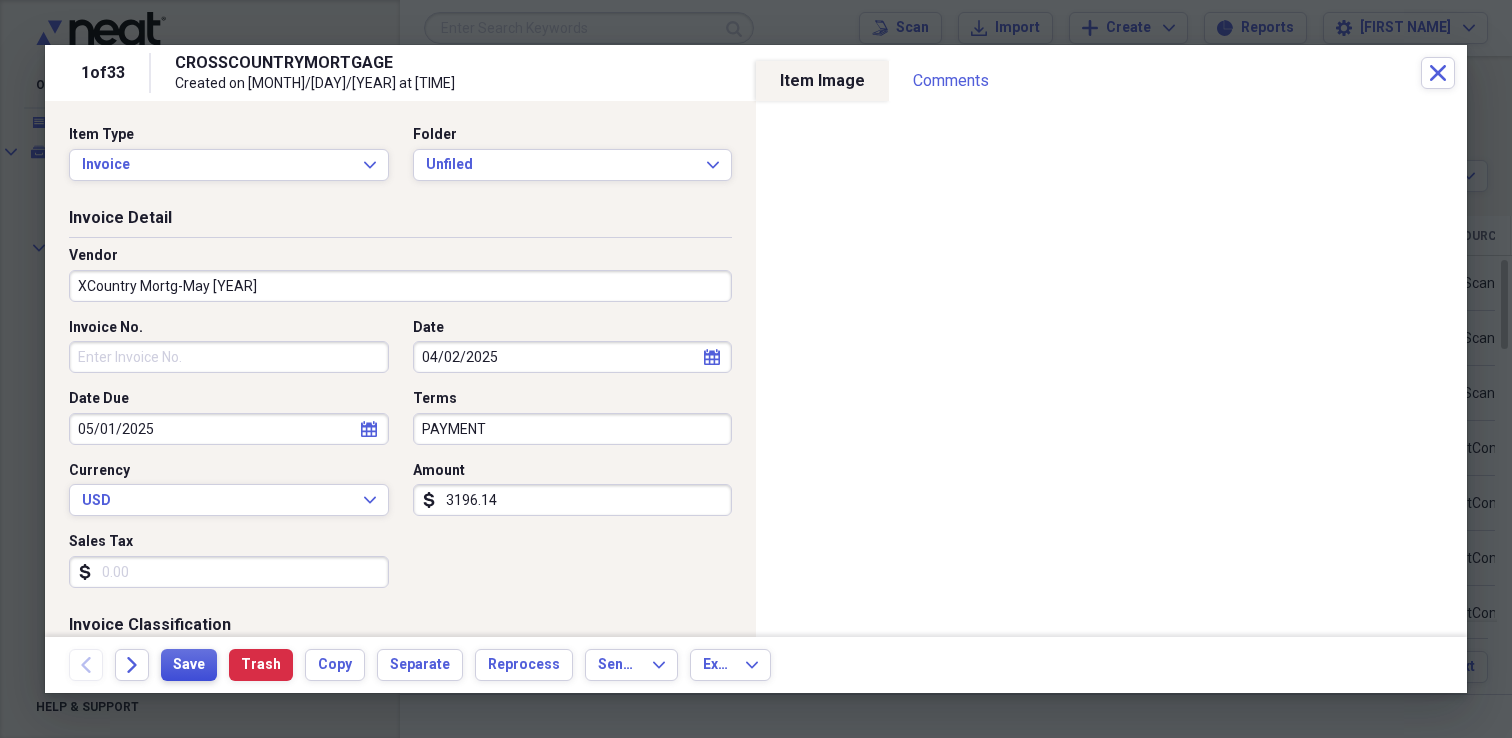type on "XCountry Mortg-May [YEAR]" 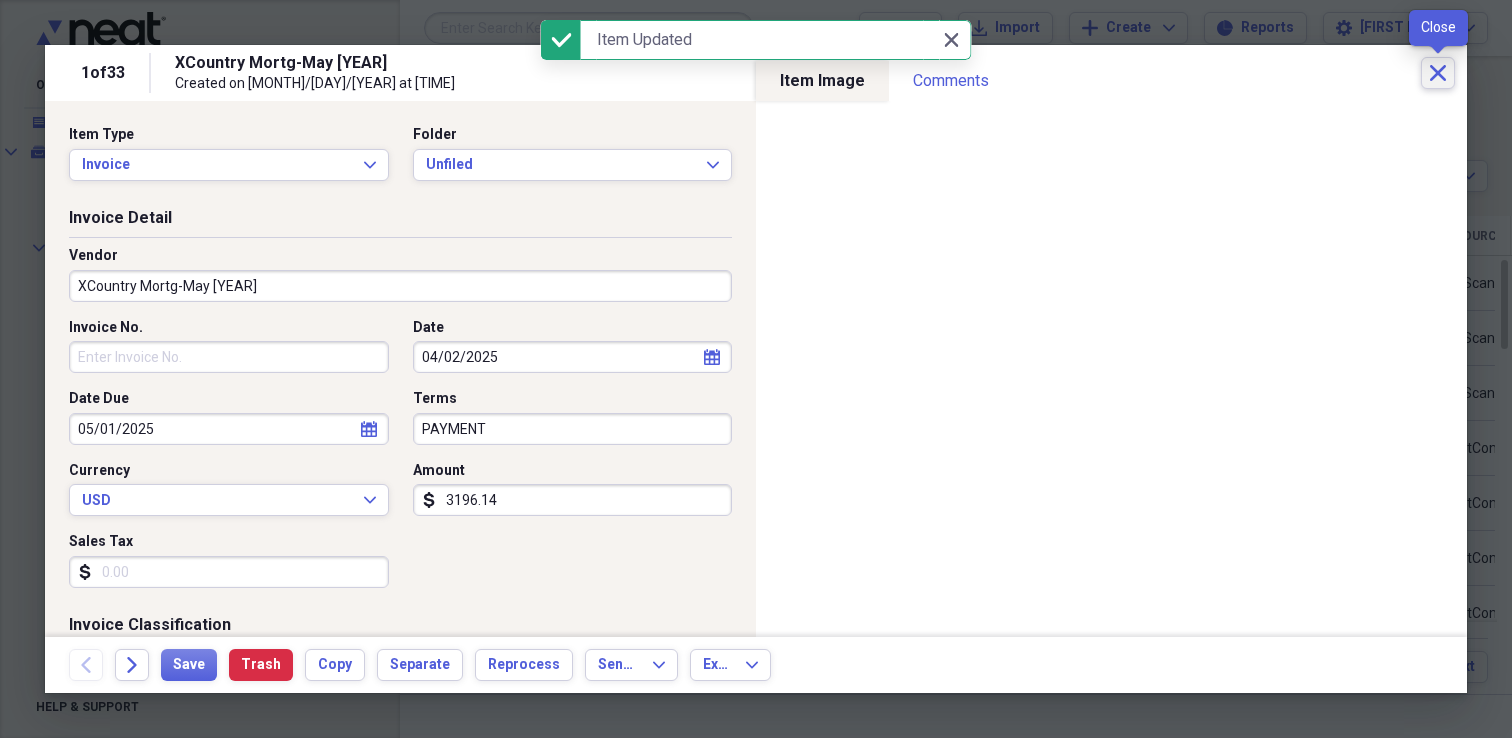 click on "Close" 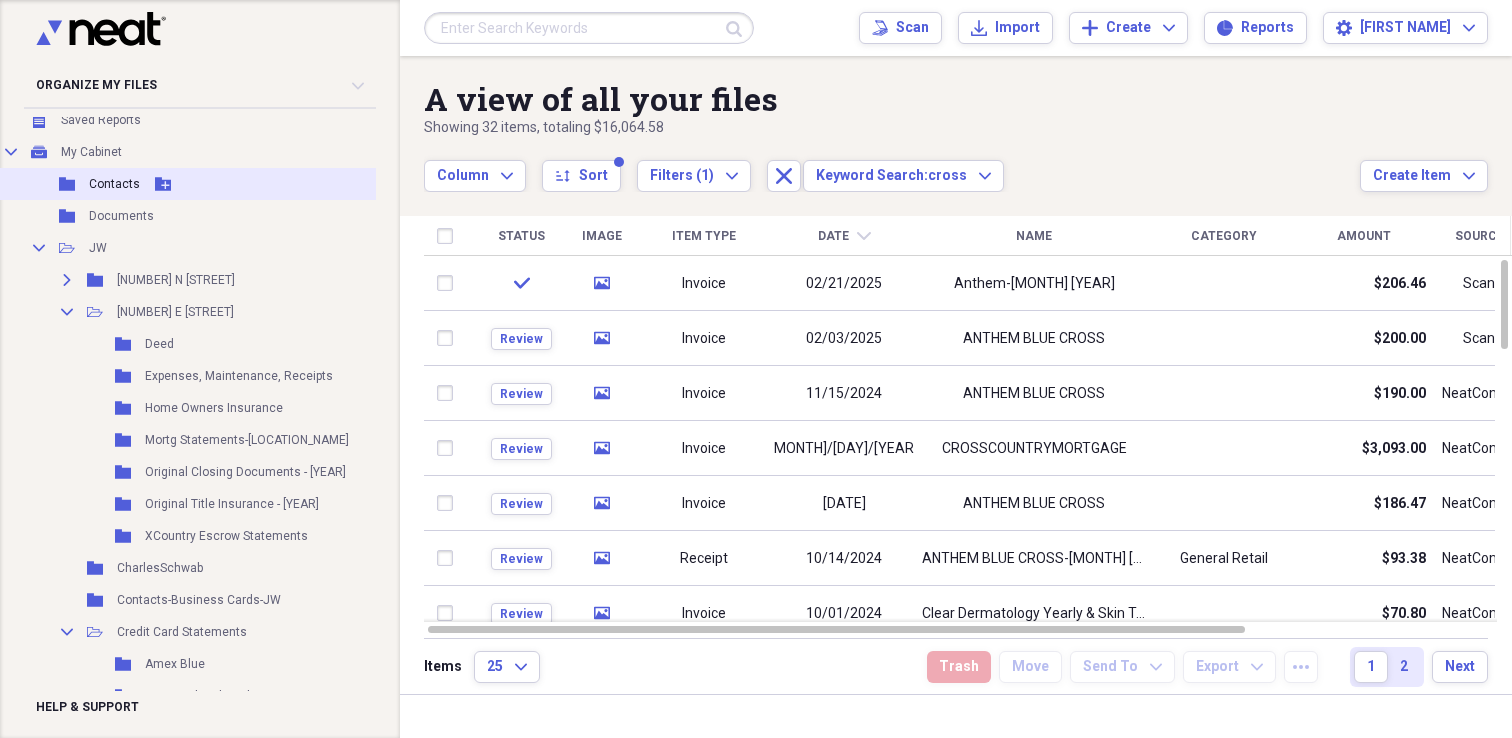 scroll, scrollTop: 0, scrollLeft: 5, axis: horizontal 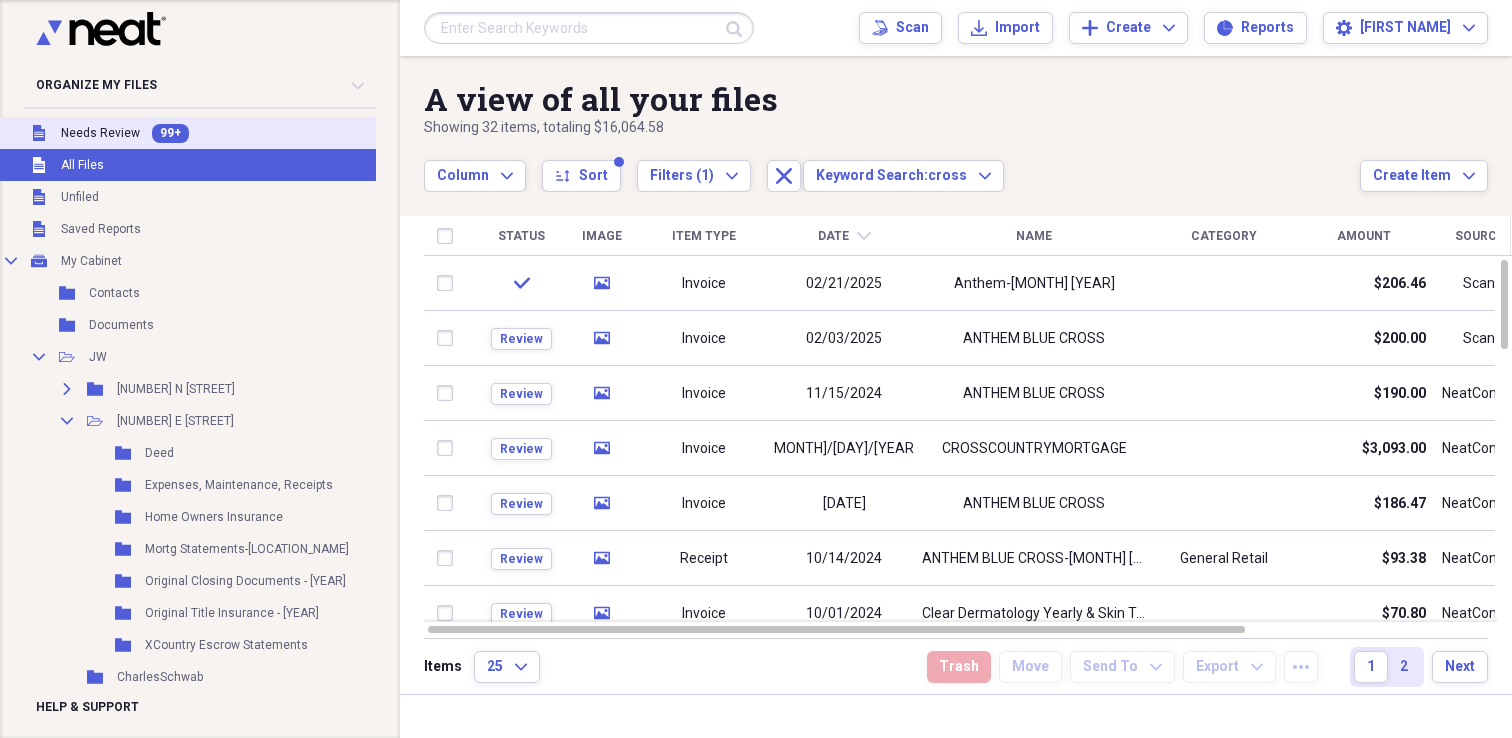 click on "99+" at bounding box center [170, 133] 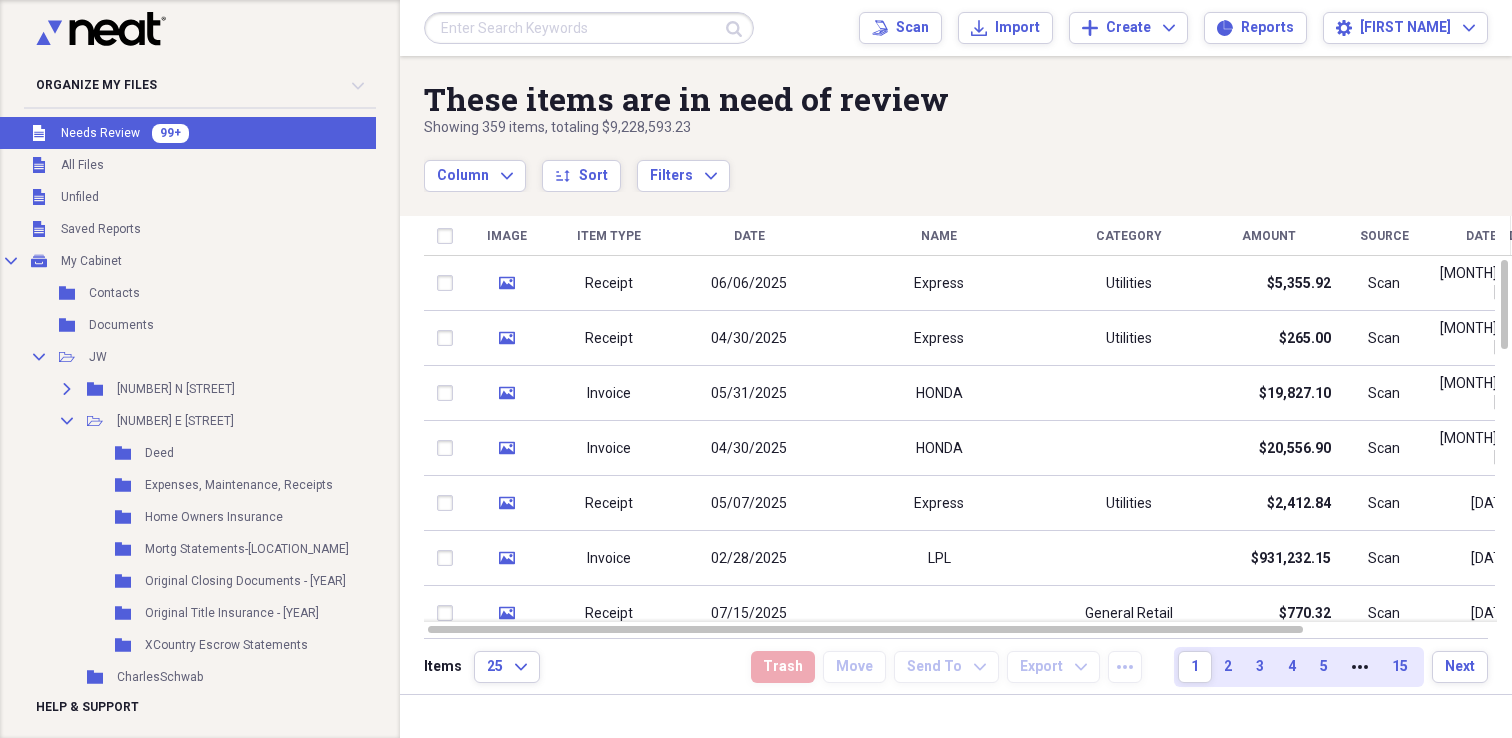 click at bounding box center (589, 28) 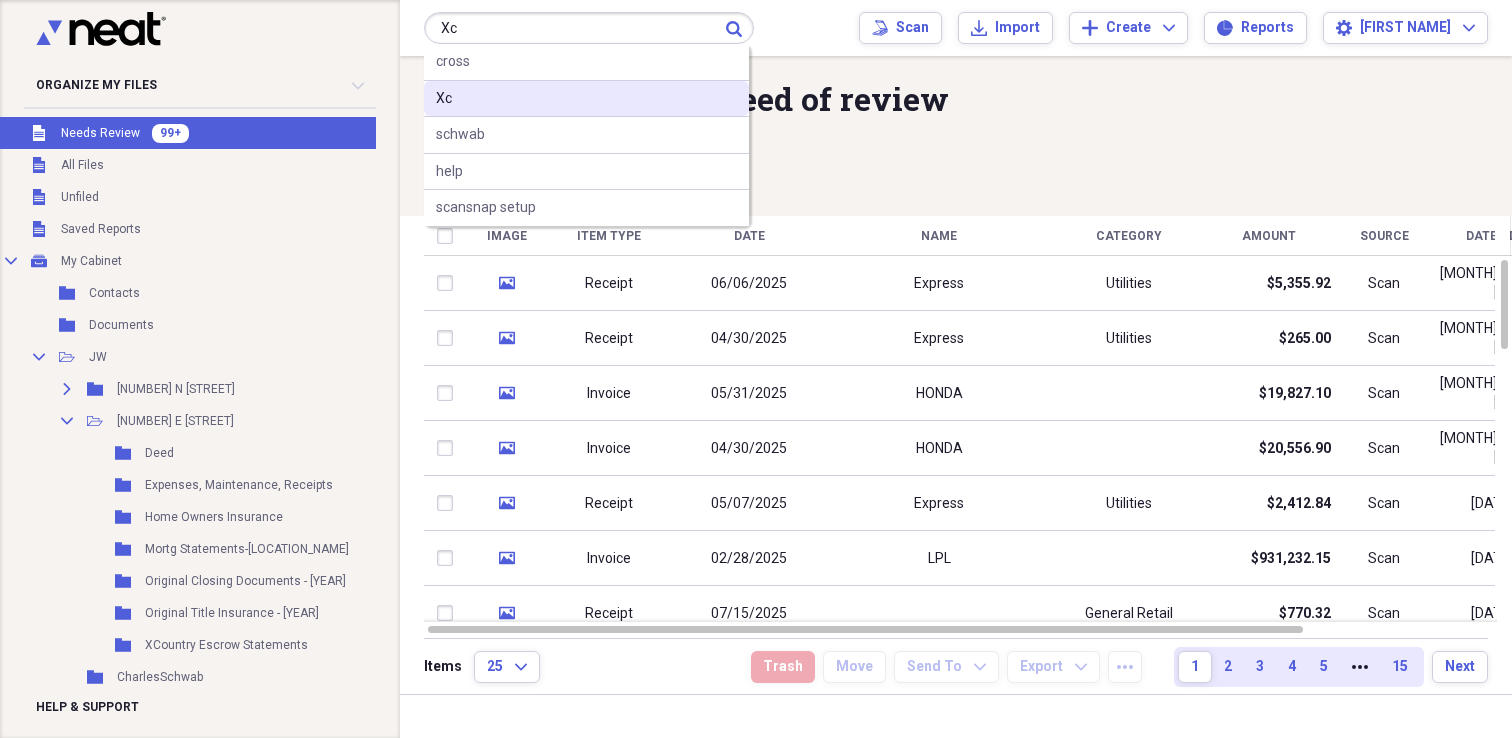type on "Xc" 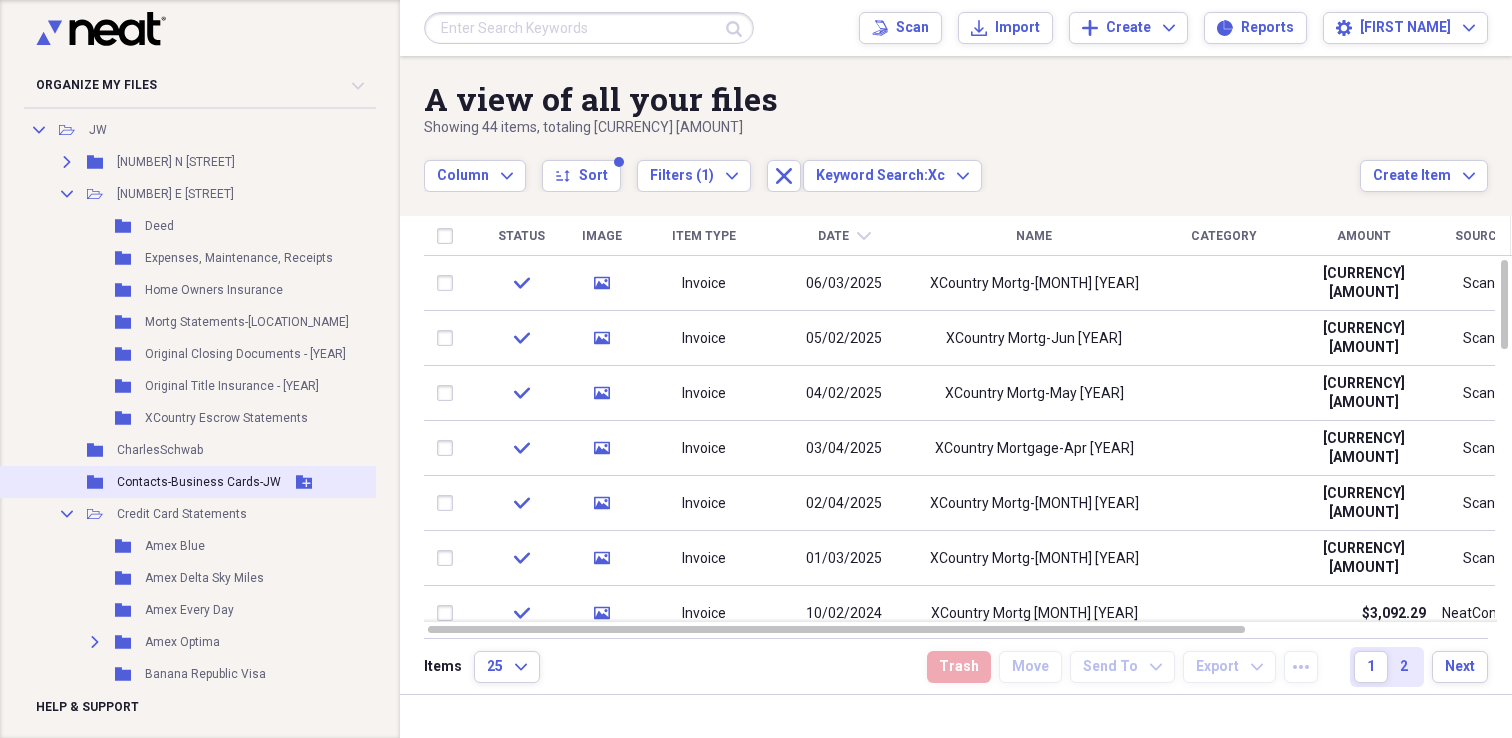 scroll, scrollTop: 240, scrollLeft: 5, axis: both 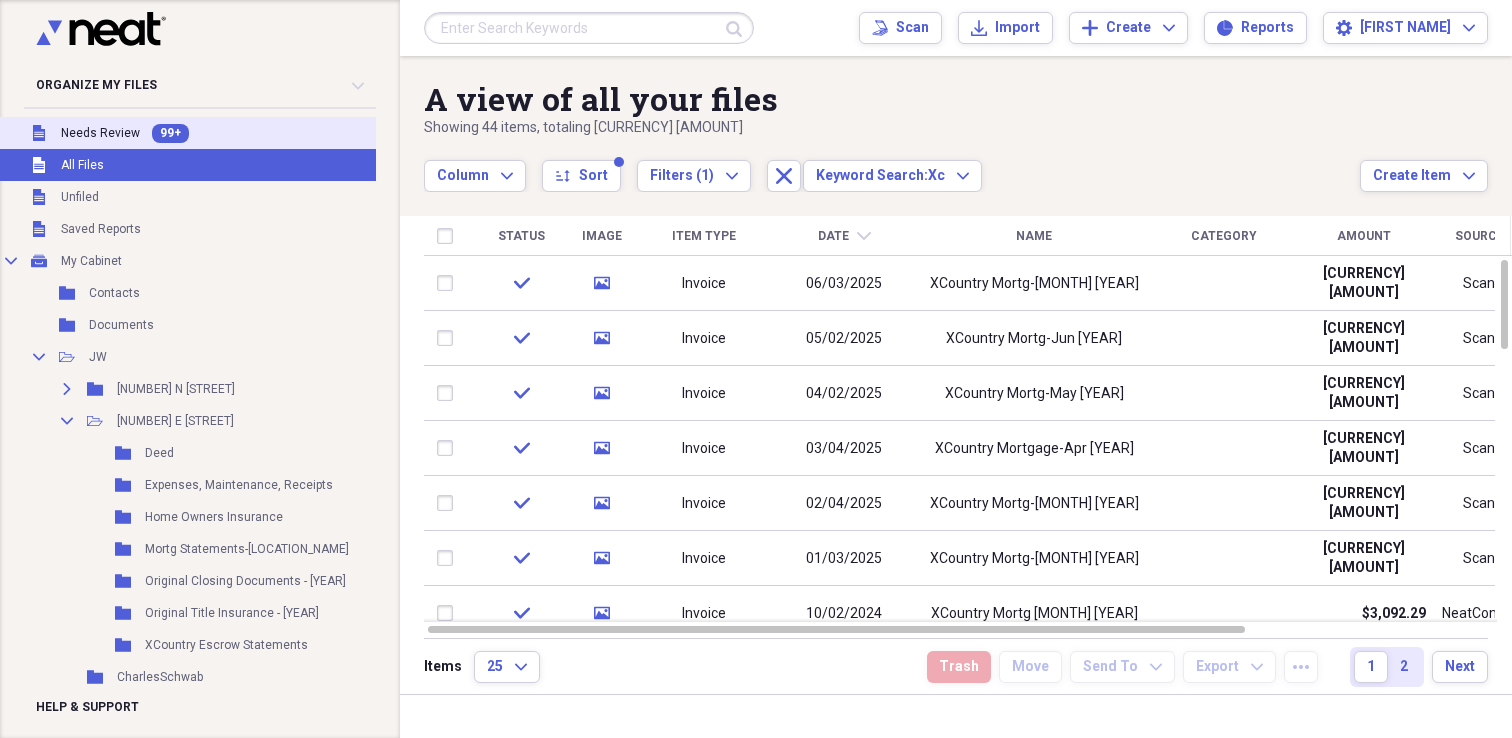 click on "99+" at bounding box center [170, 133] 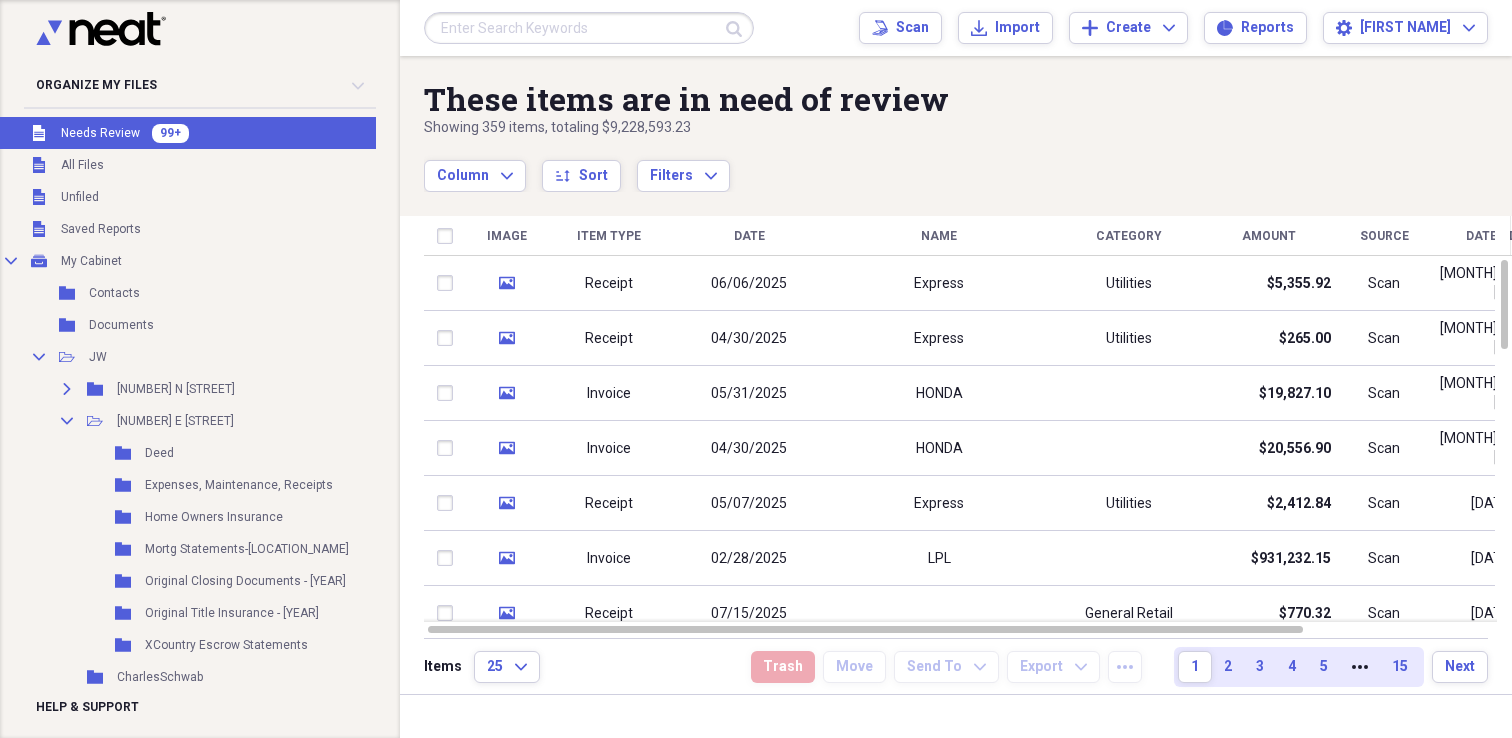 click at bounding box center (589, 28) 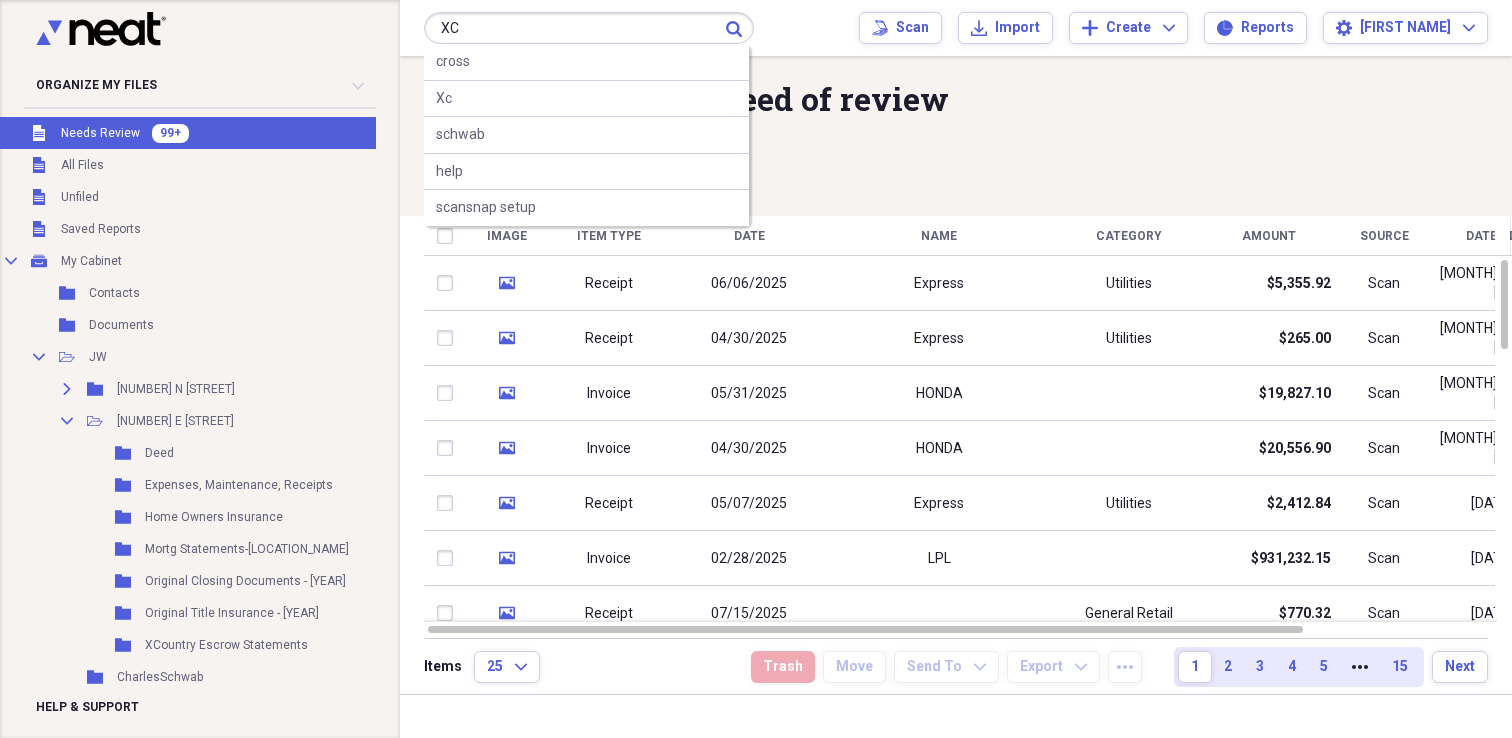 type on "XC" 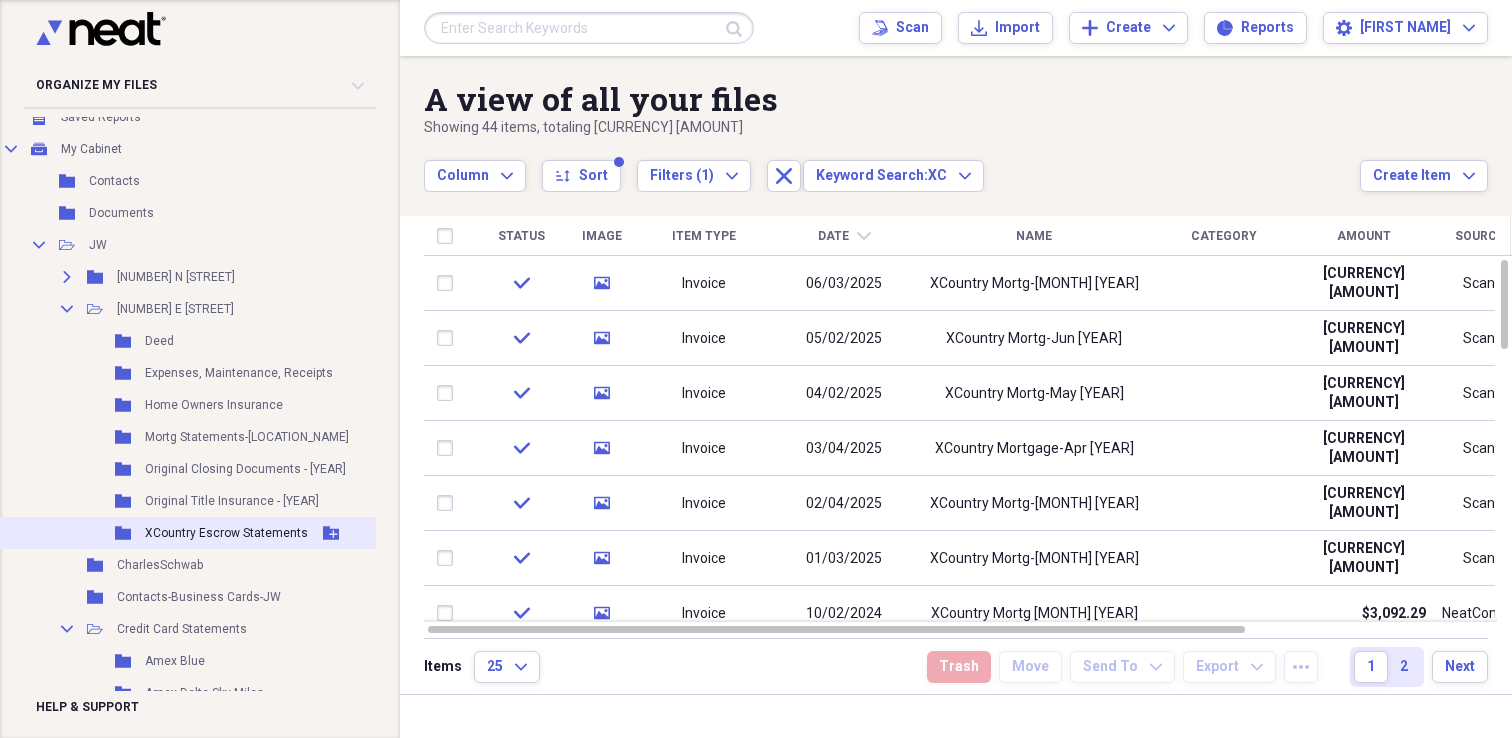 scroll, scrollTop: 115, scrollLeft: 5, axis: both 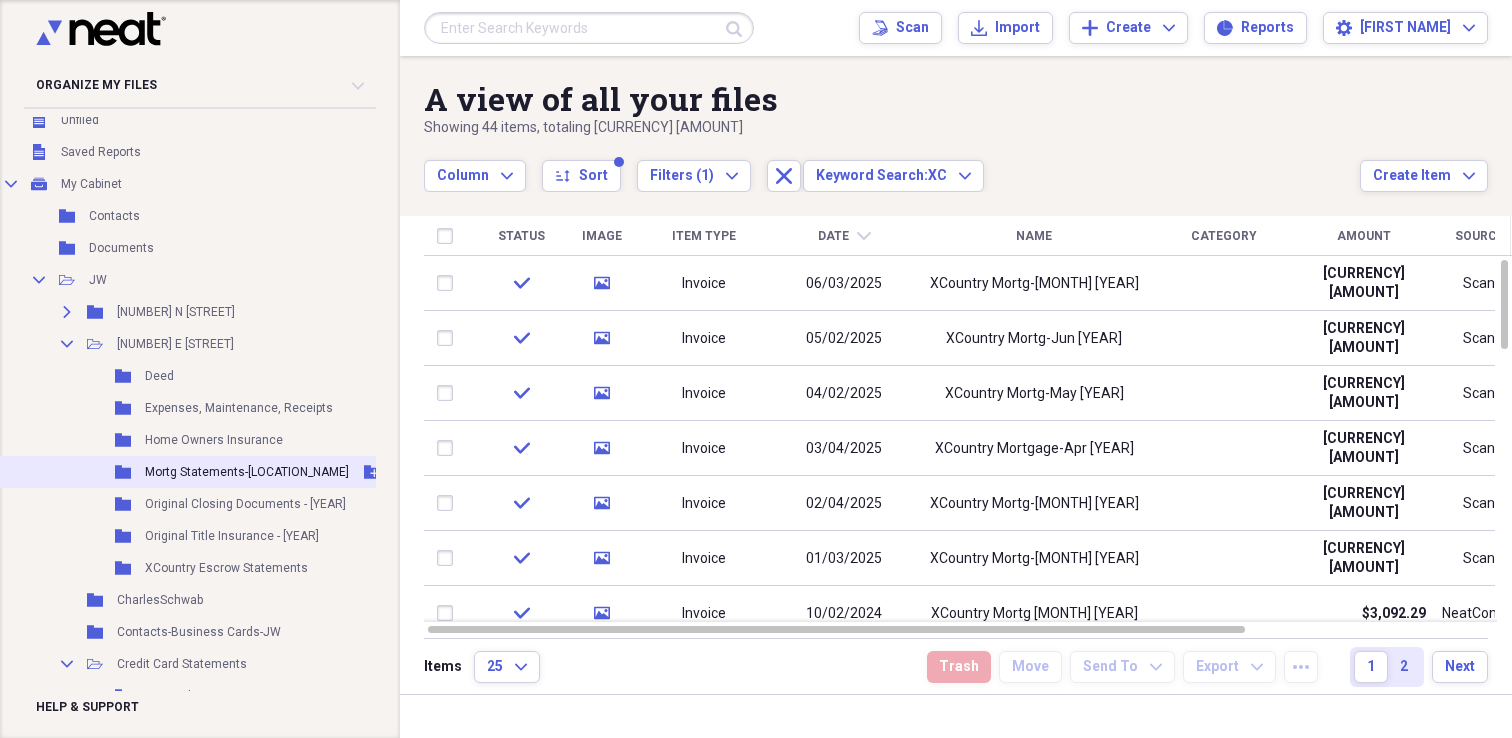click on "Mortg Statements-[LOCATION_NAME]" at bounding box center (247, 472) 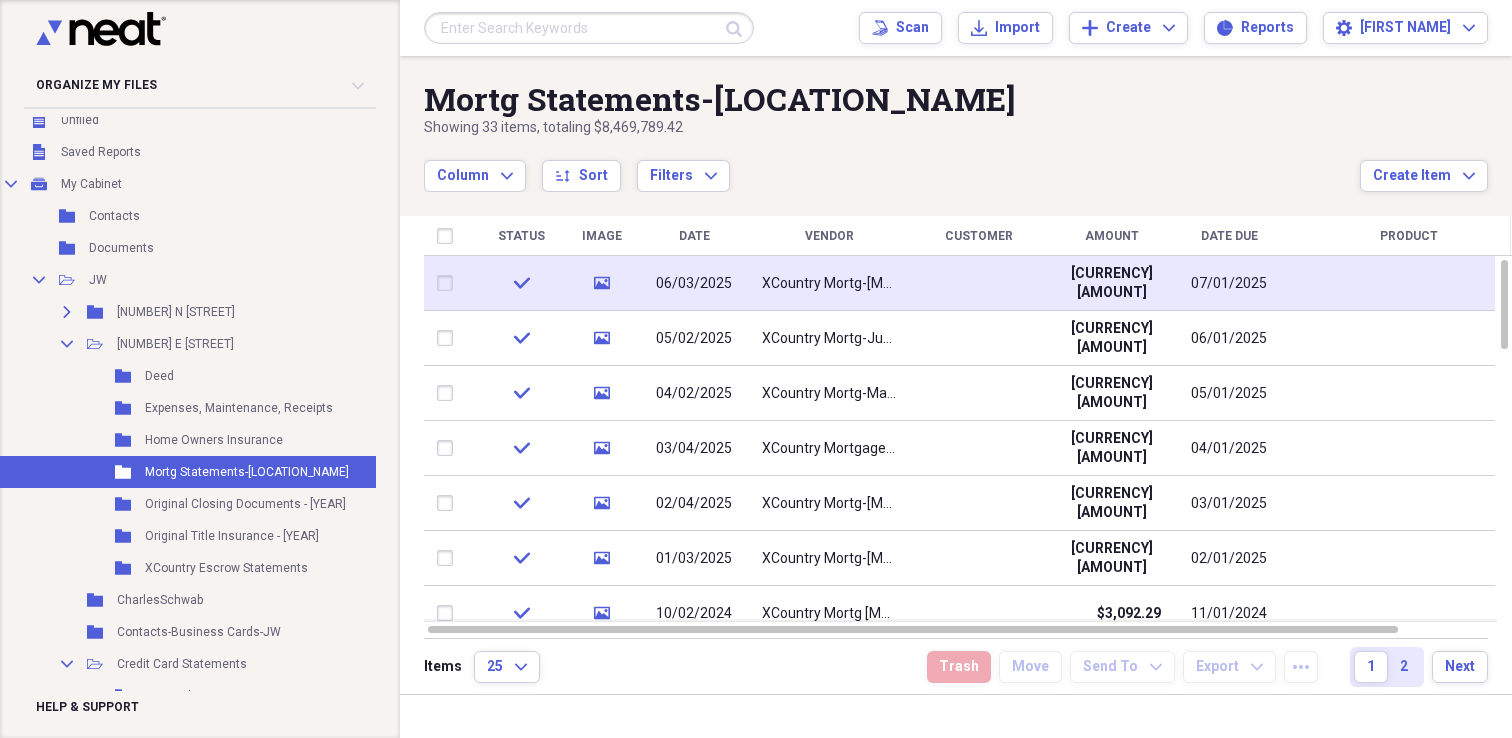 click on "06/03/2025" at bounding box center [694, 284] 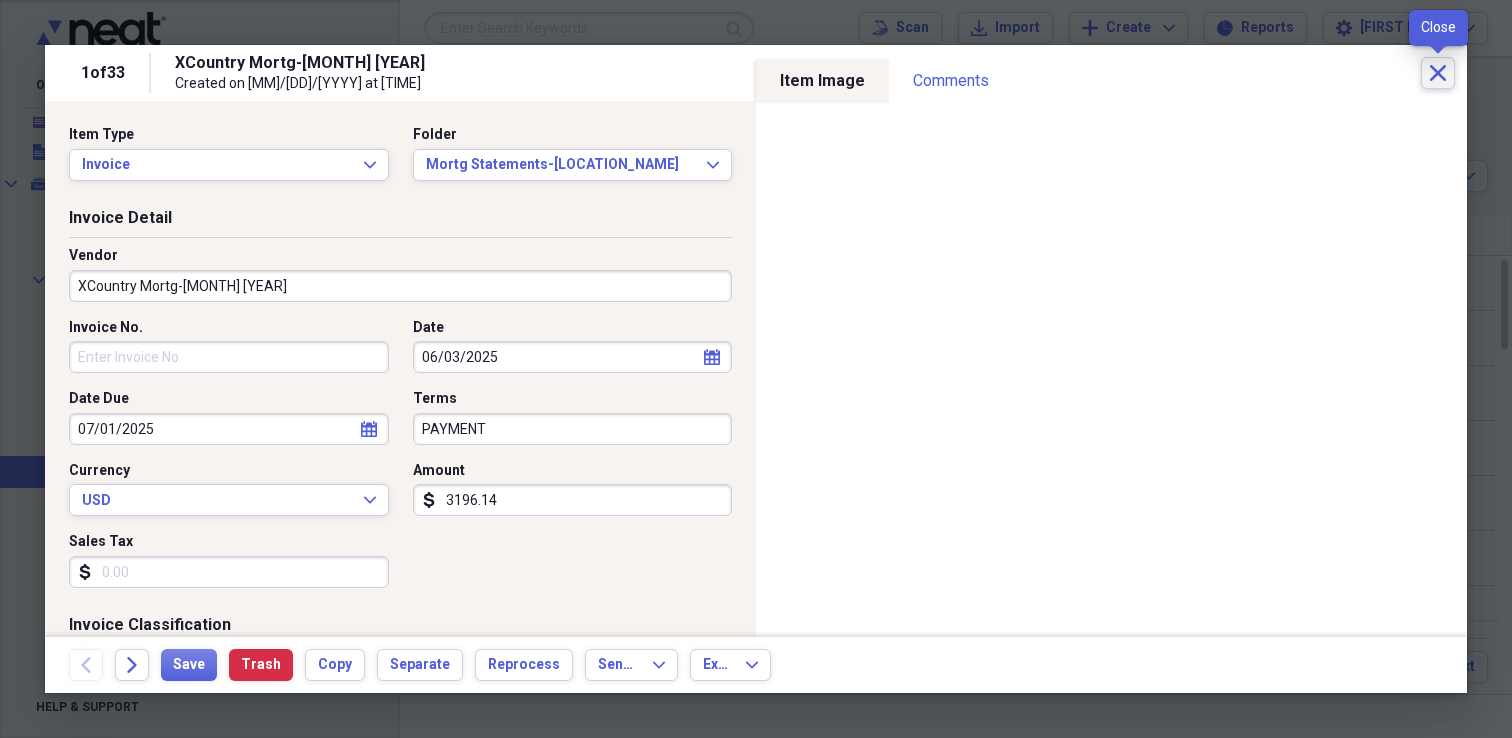 click 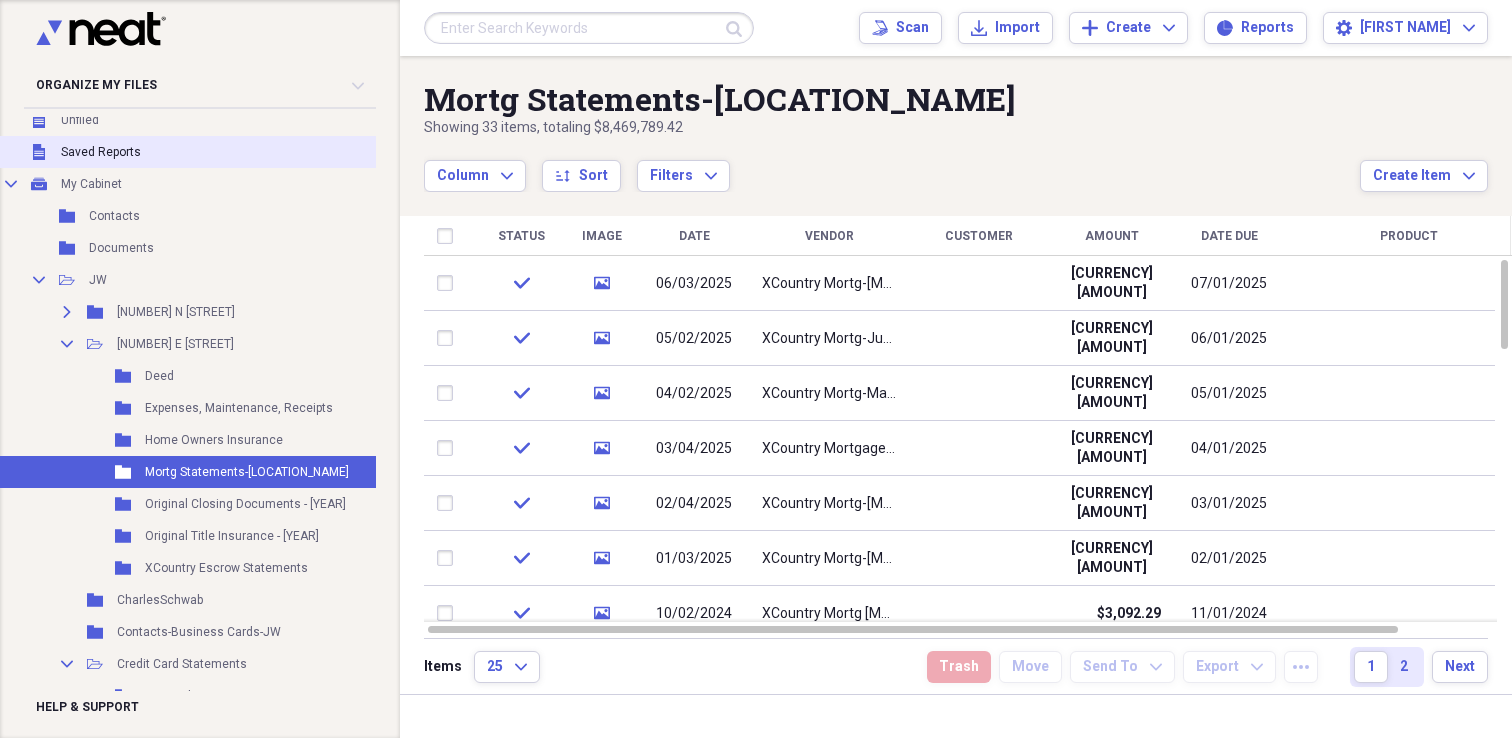 scroll, scrollTop: 0, scrollLeft: 5, axis: horizontal 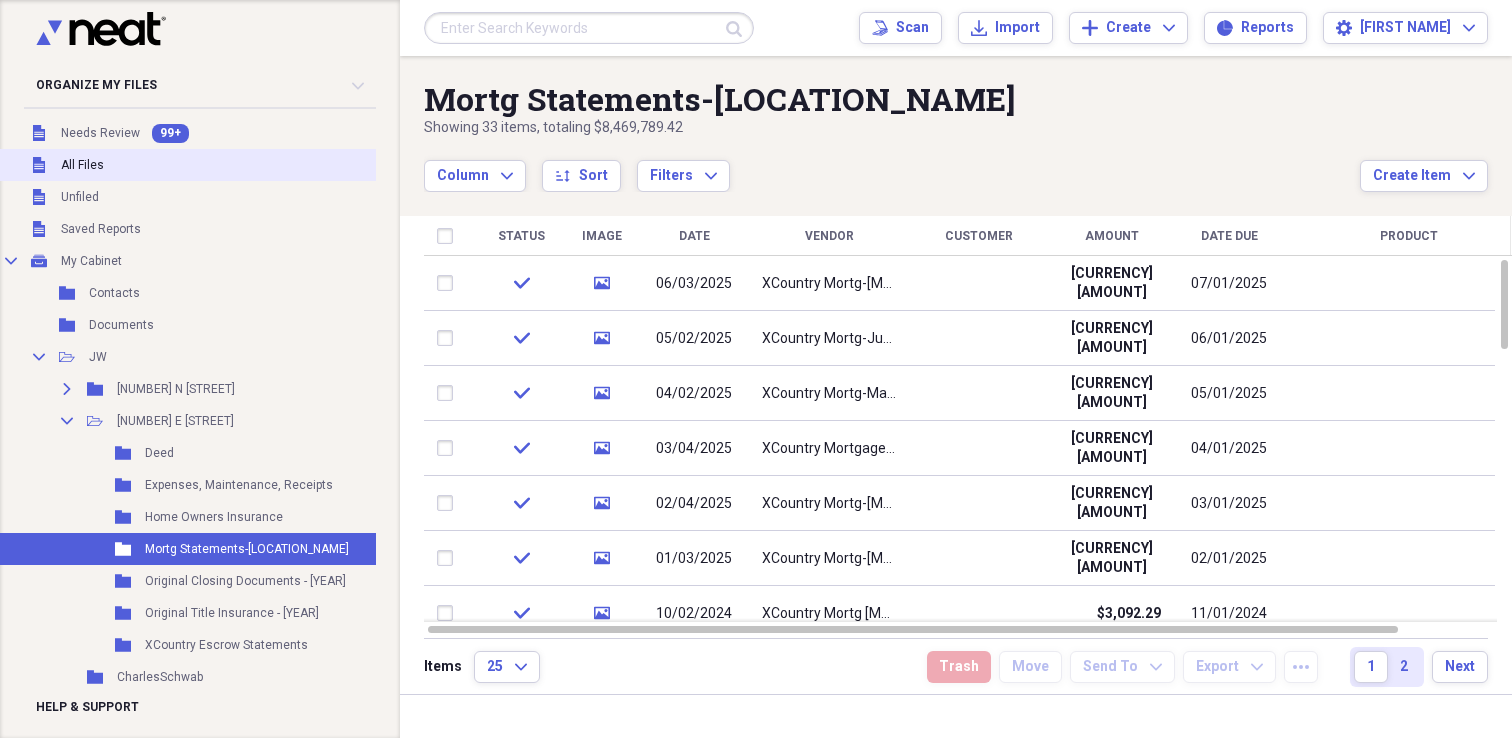 click on "Unfiled All Files" at bounding box center [241, 165] 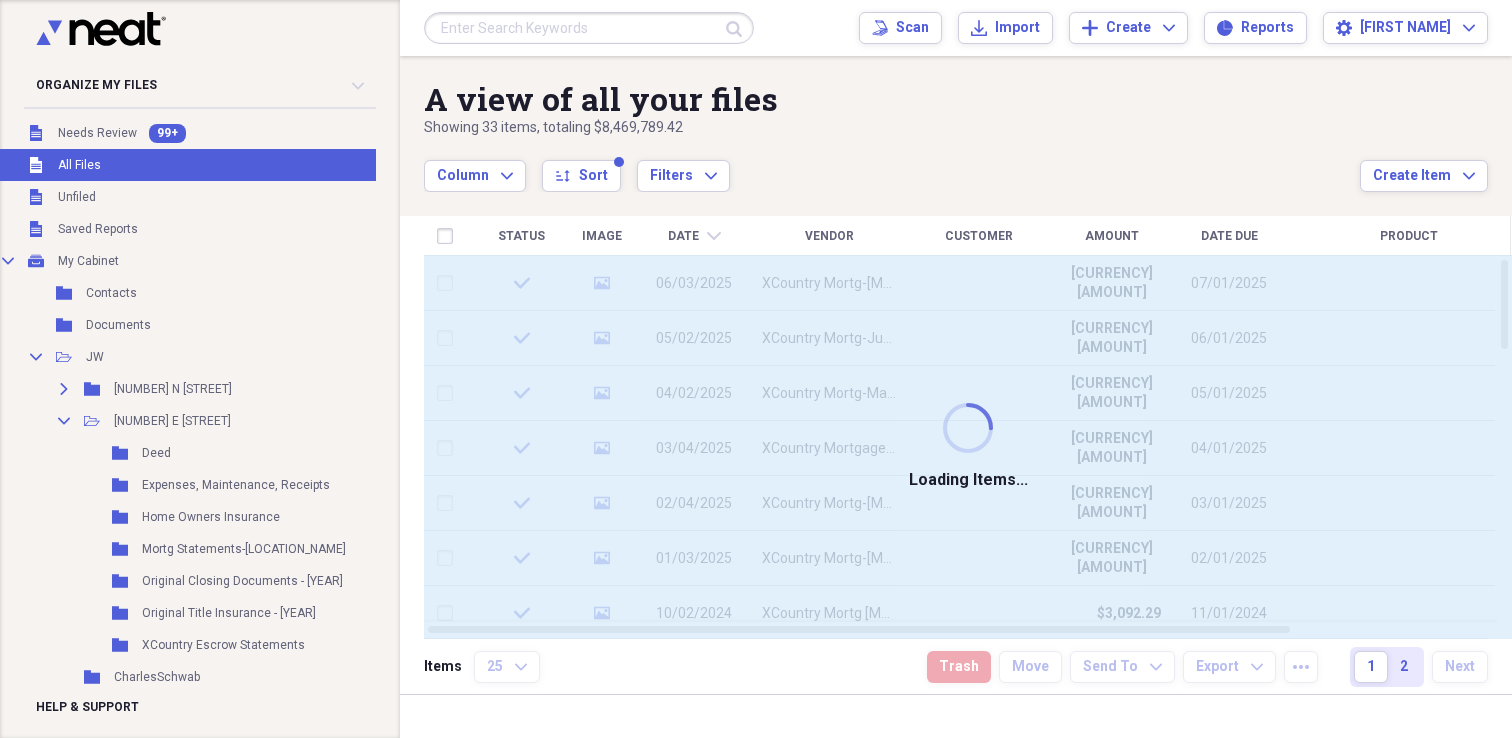 scroll, scrollTop: 0, scrollLeft: 5, axis: horizontal 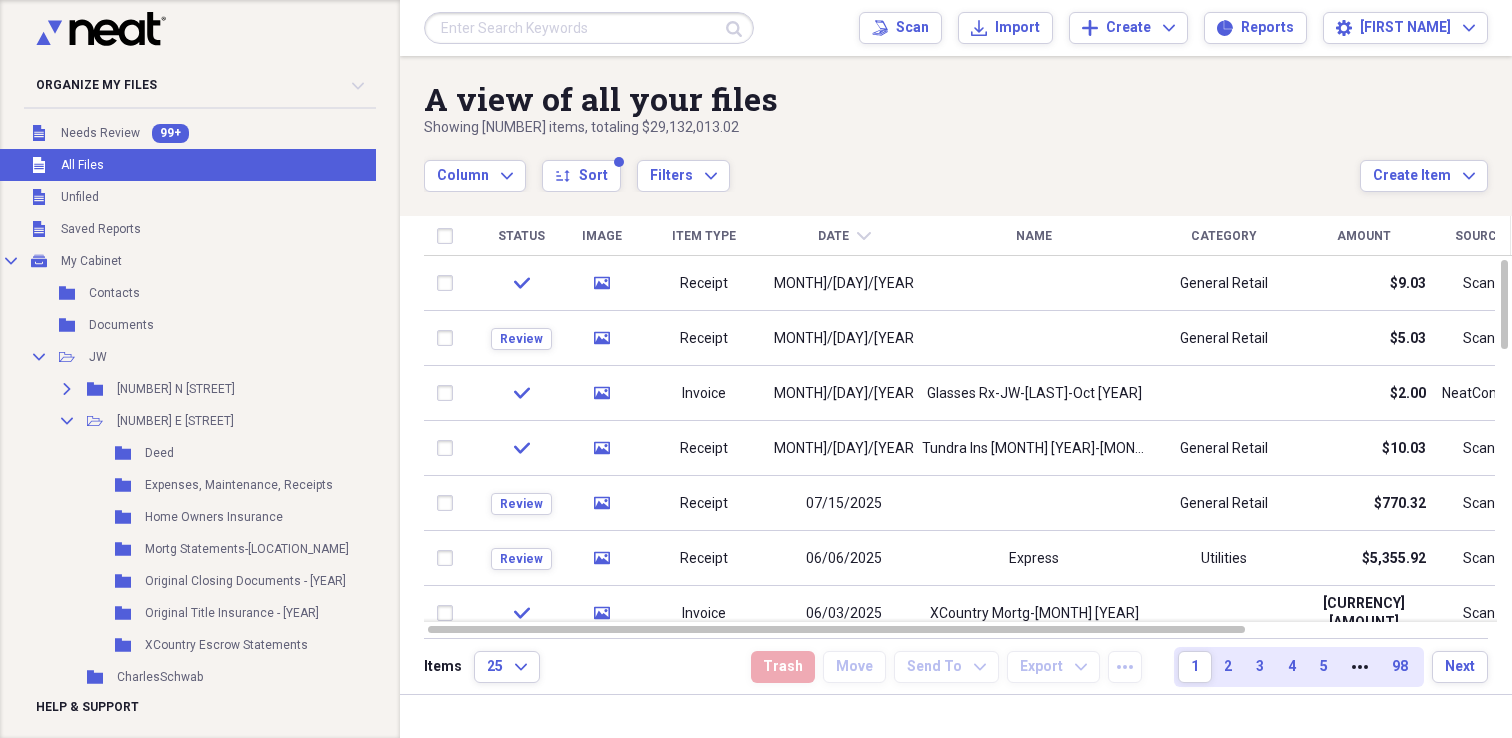 click at bounding box center (589, 28) 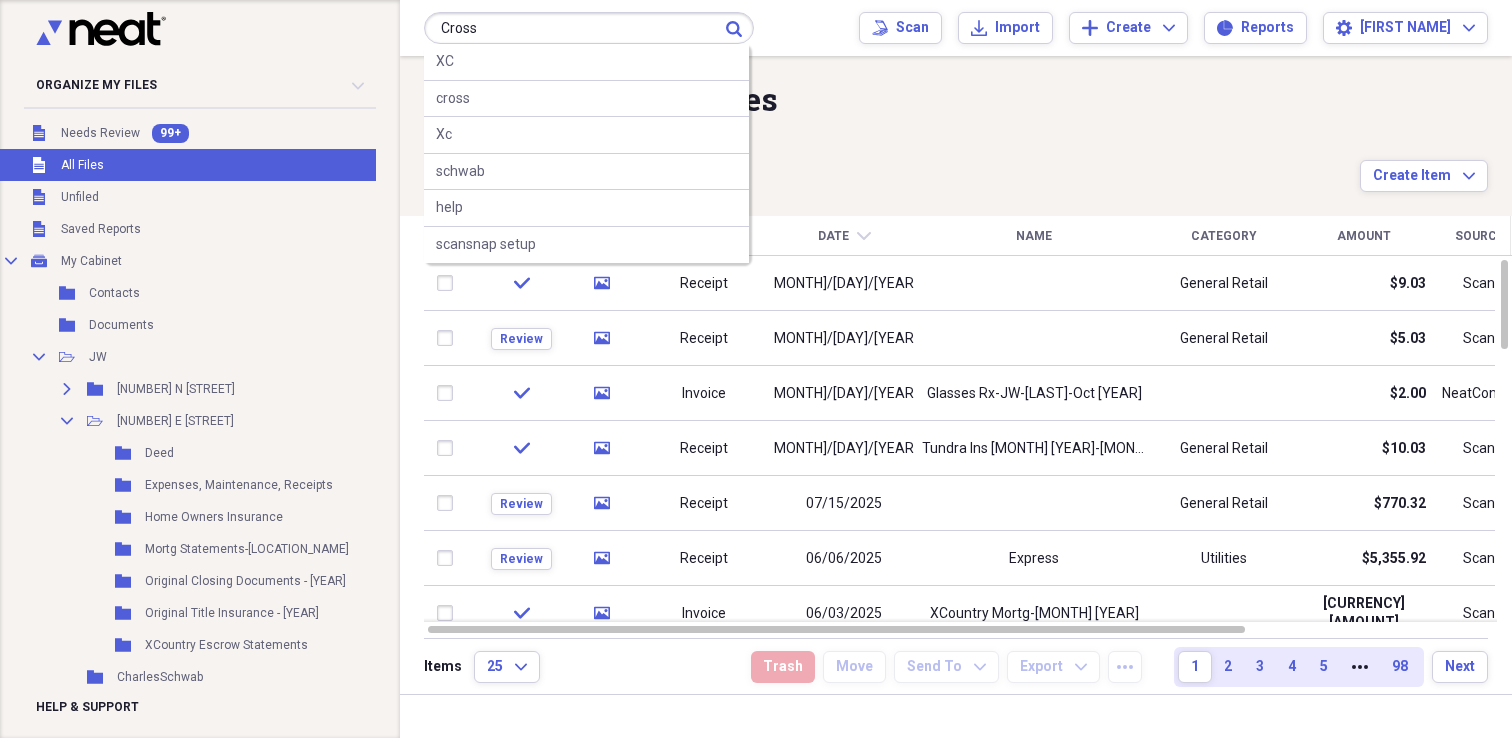 type on "Cross" 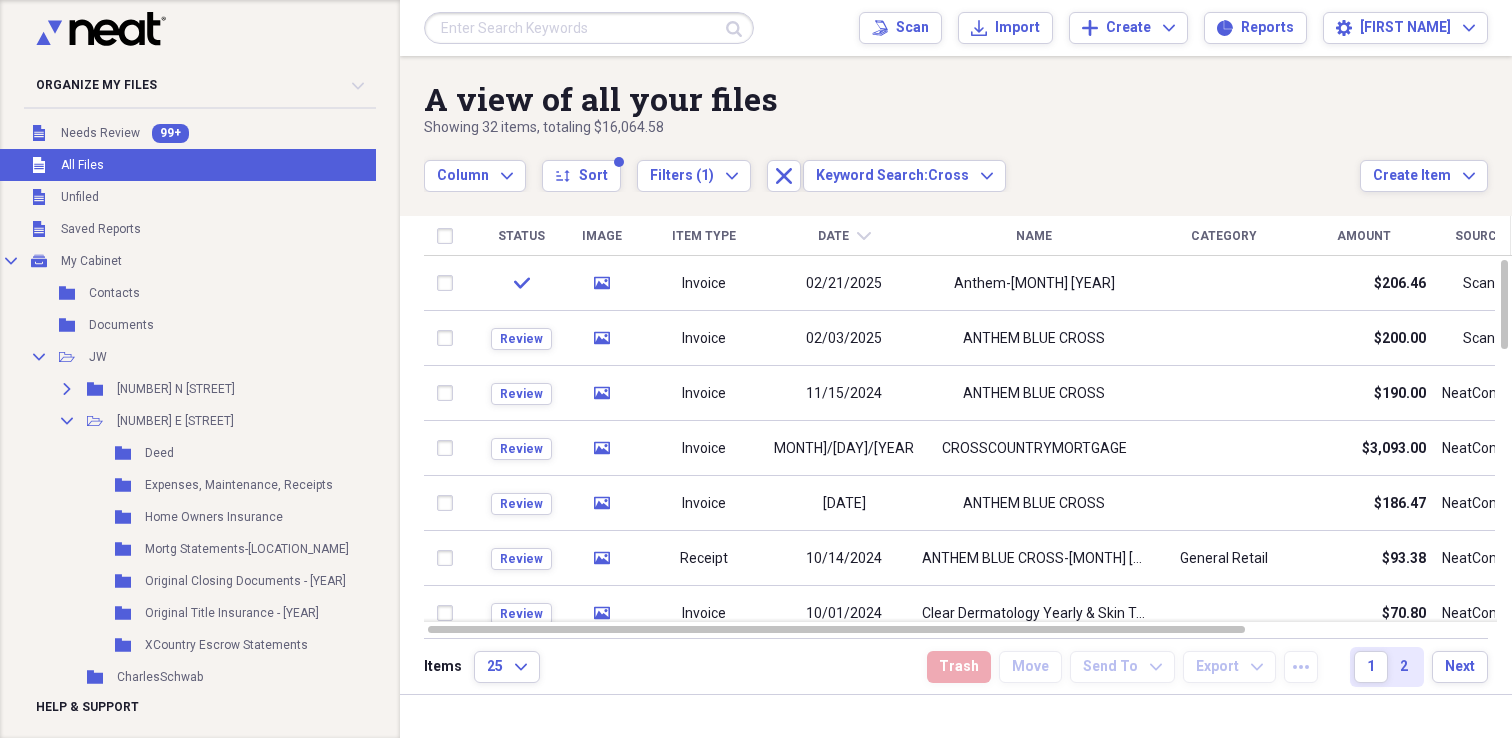click on "Date" at bounding box center [833, 236] 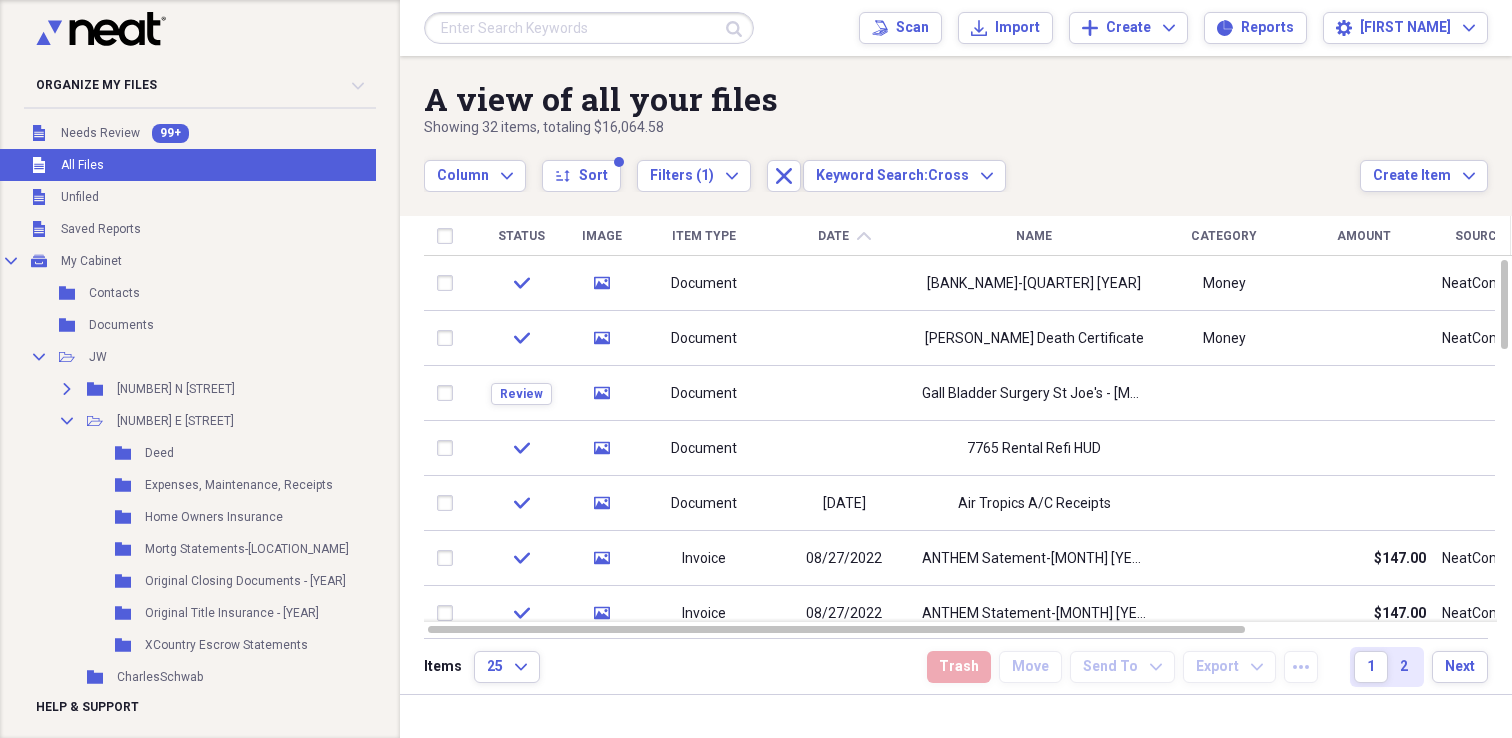 click on "Date chevron-up" at bounding box center [844, 236] 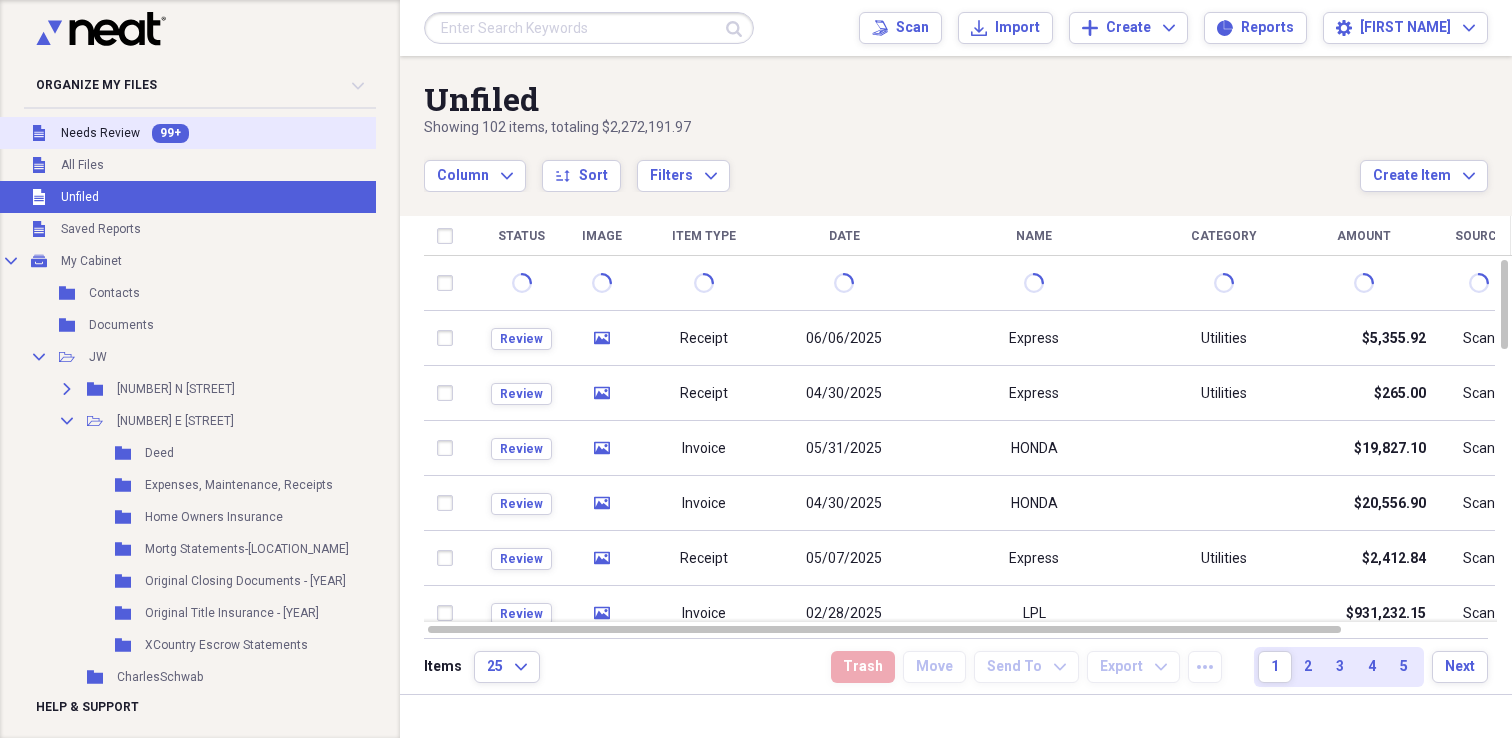 click on "Needs Review" at bounding box center [100, 133] 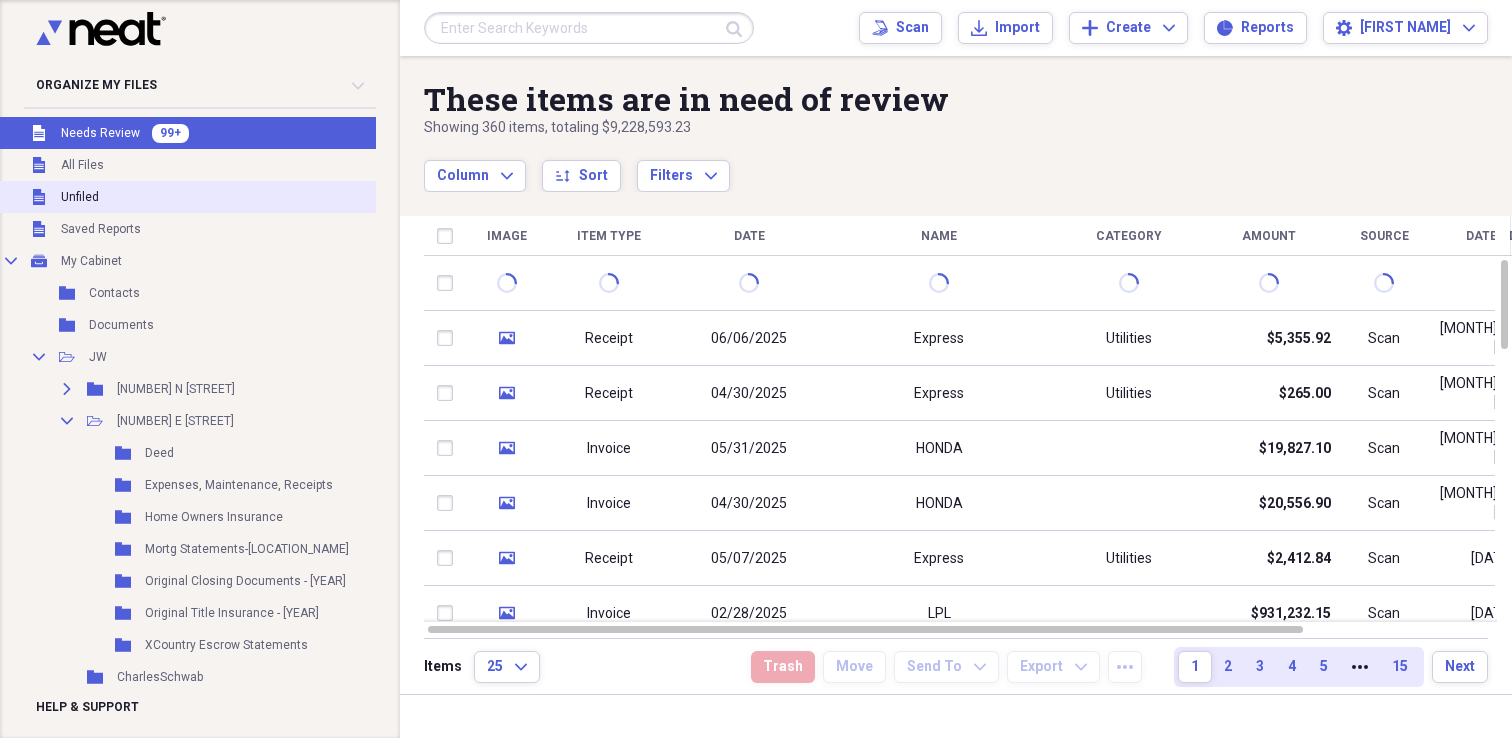 click on "Unfiled Unfiled" at bounding box center (241, 197) 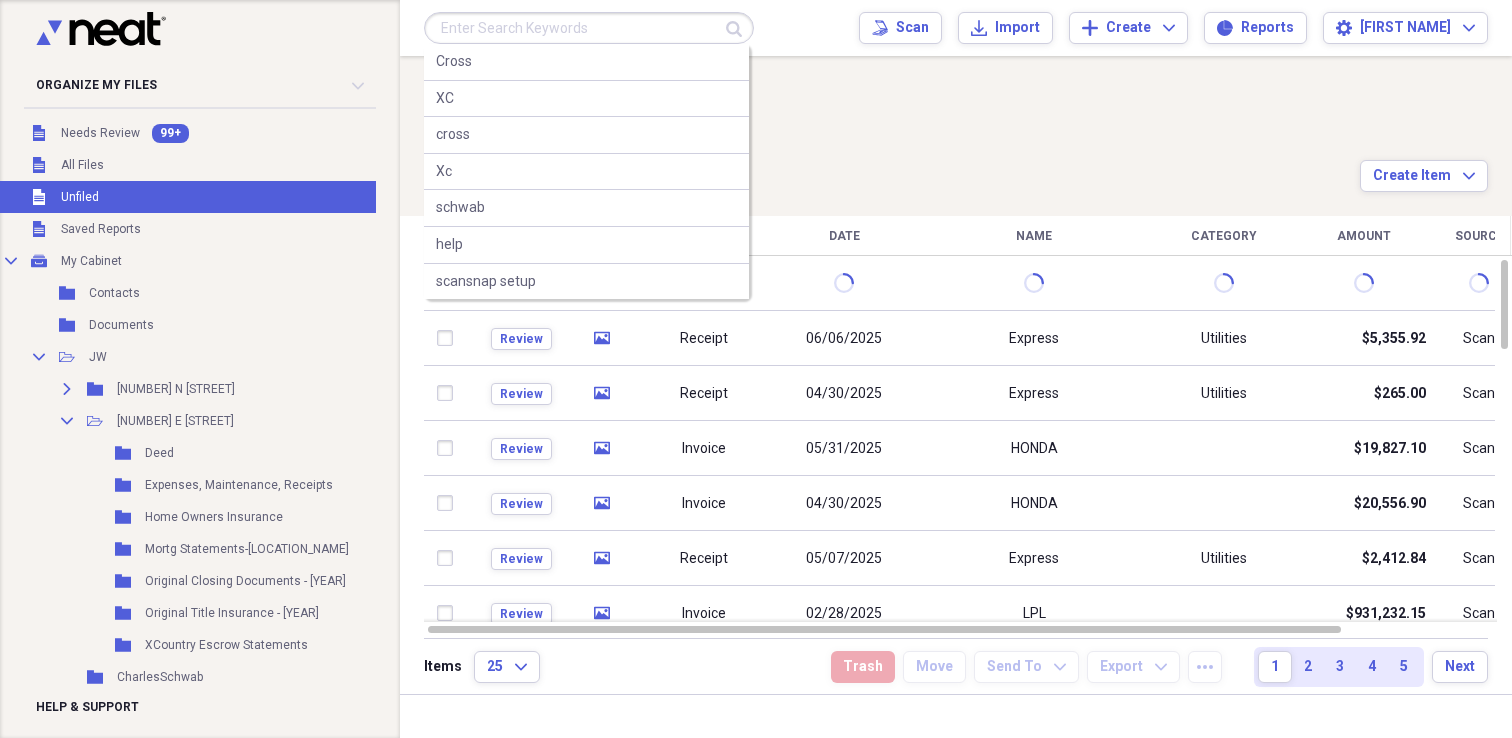 click at bounding box center [589, 28] 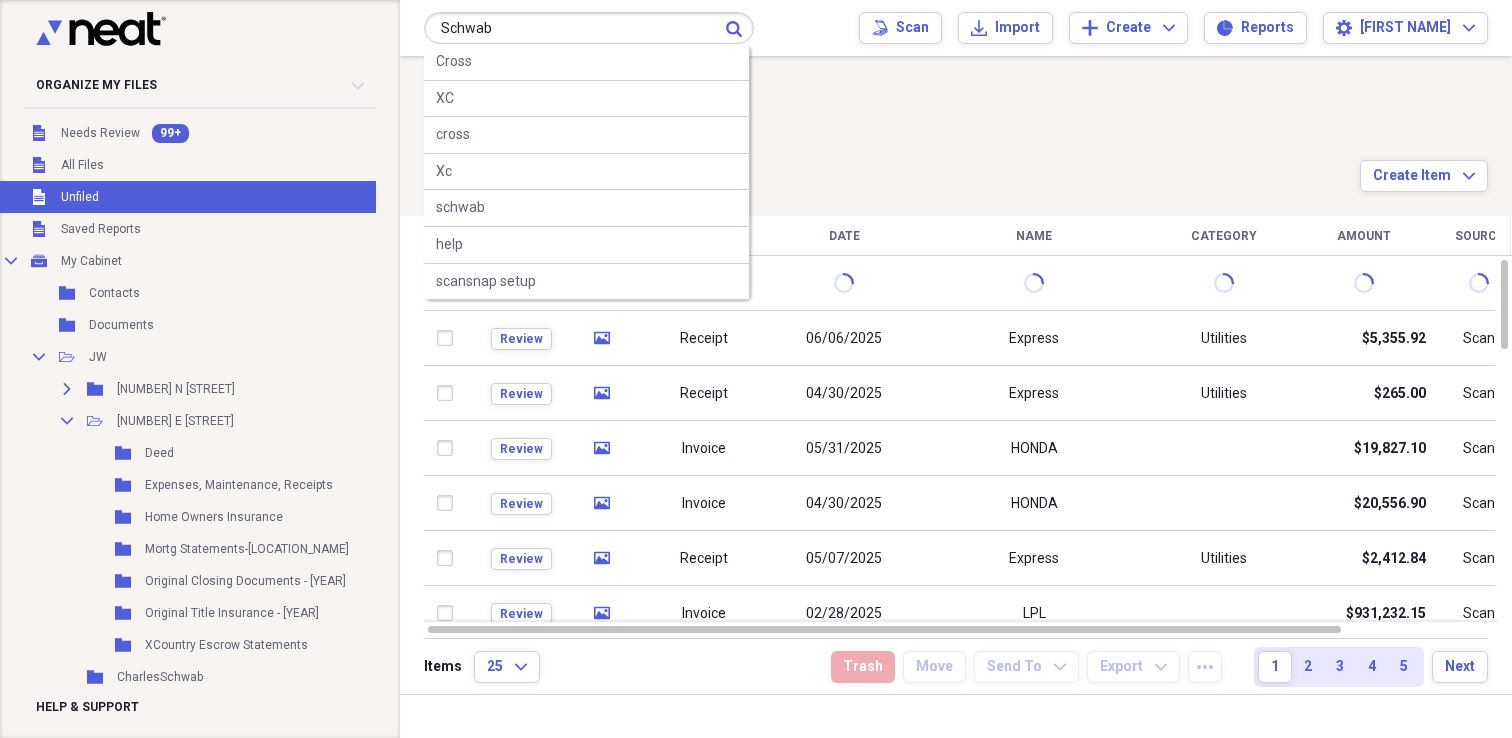 type on "Schwab" 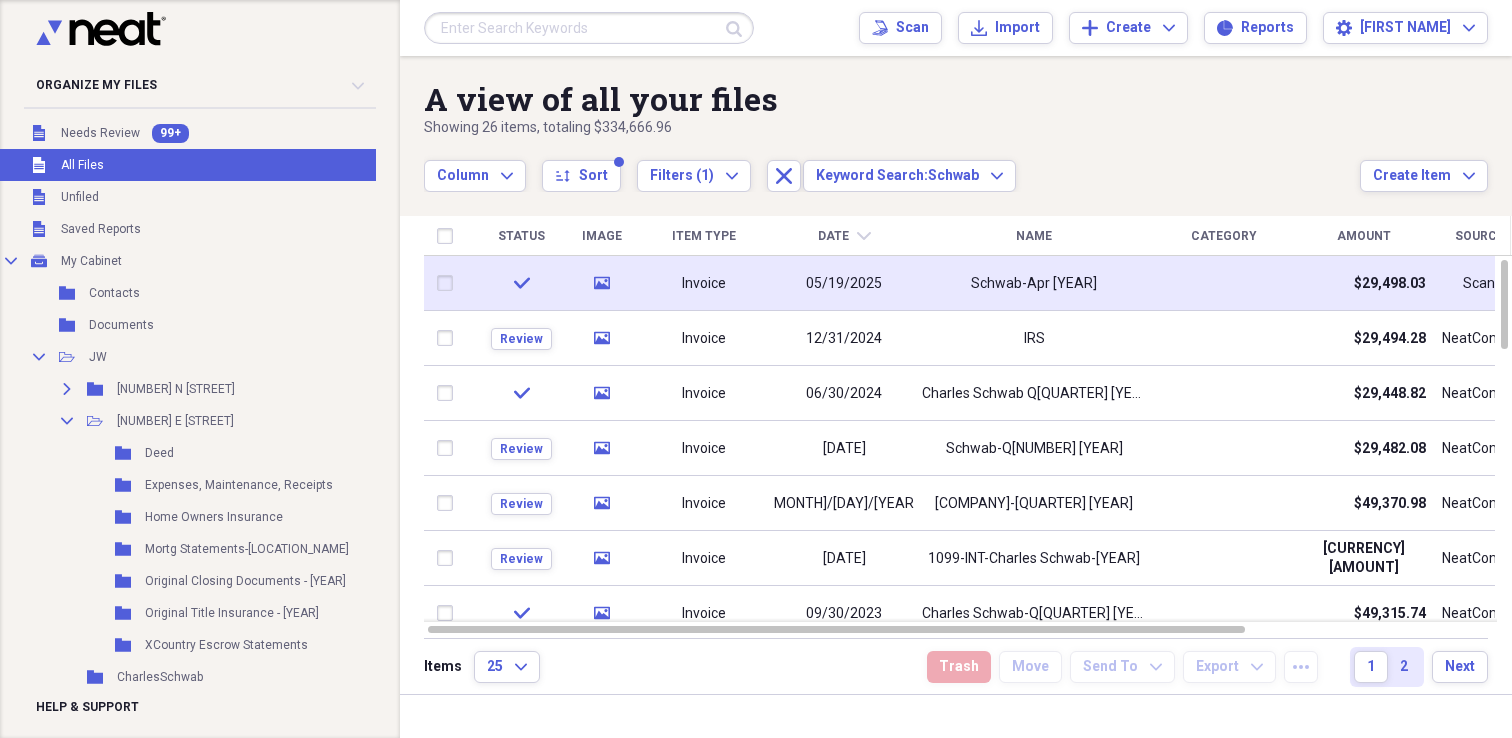 click on "05/19/2025" at bounding box center [844, 284] 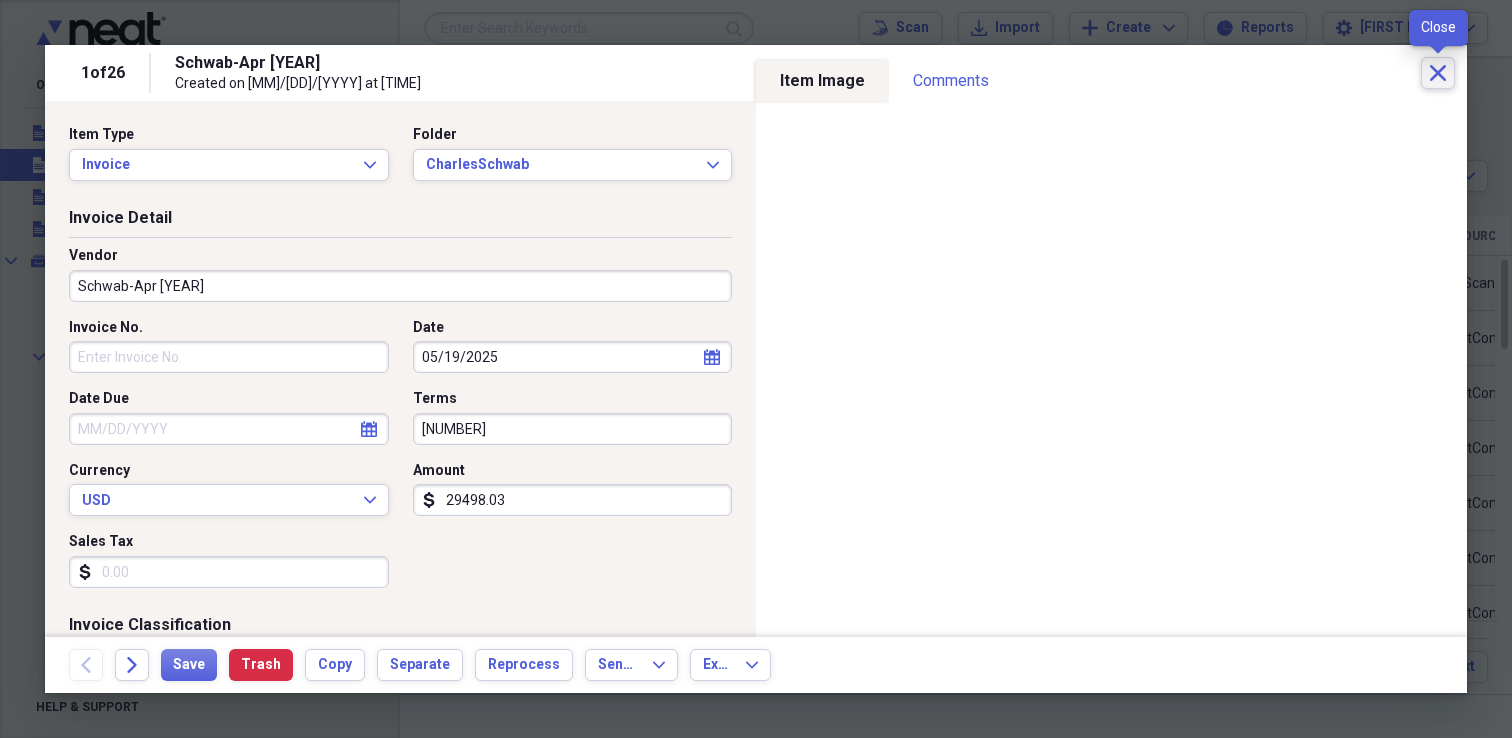 click on "Close" 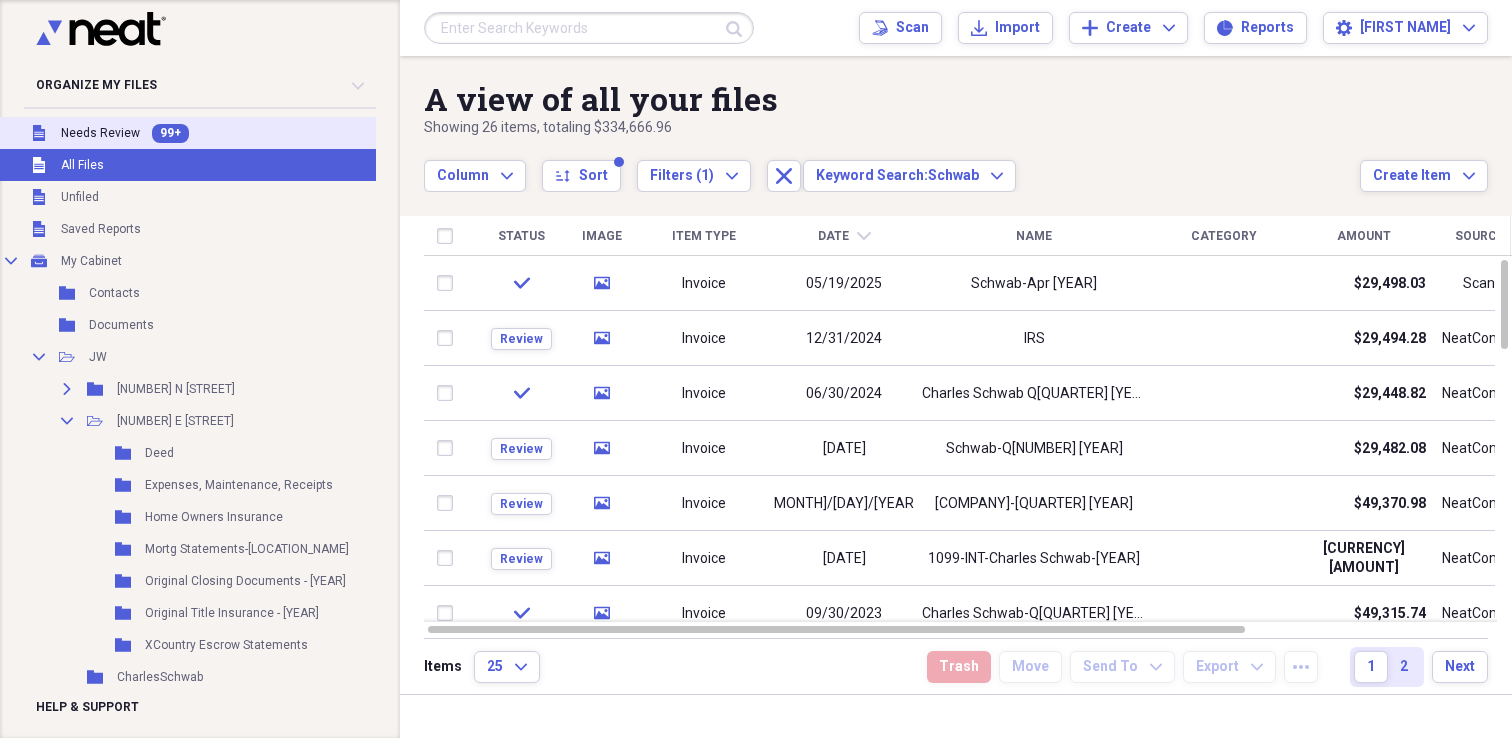 click on "Needs Review" at bounding box center (100, 133) 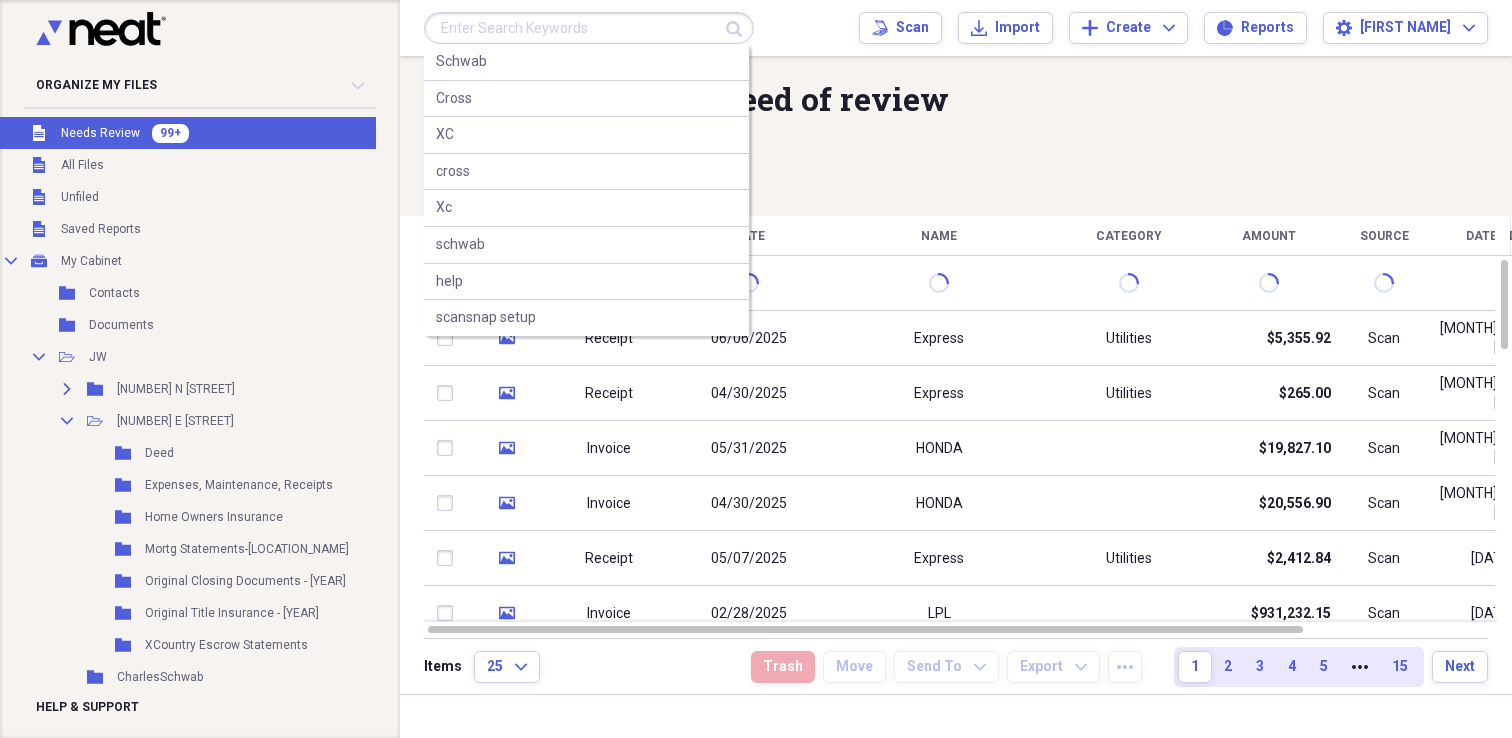 click at bounding box center (589, 28) 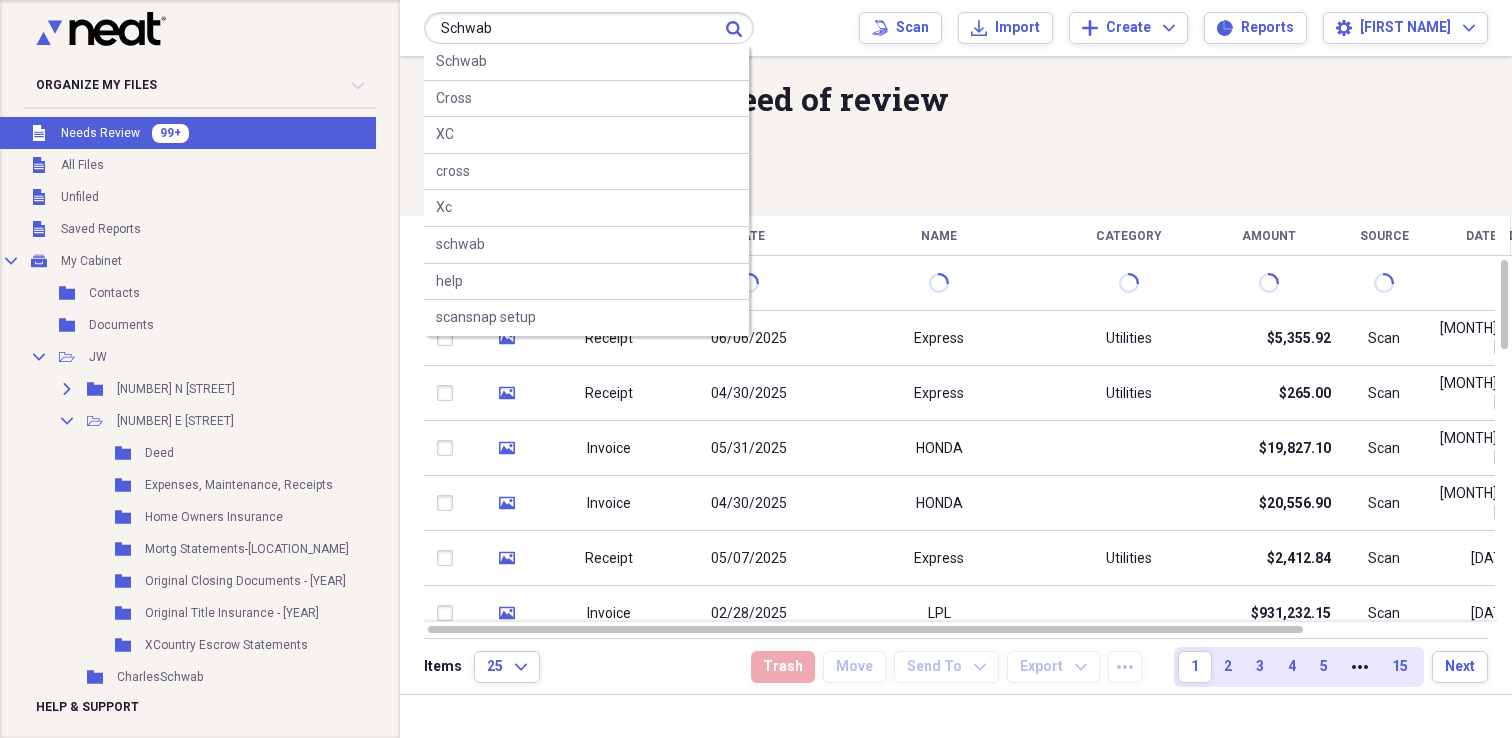 type on "Schwab" 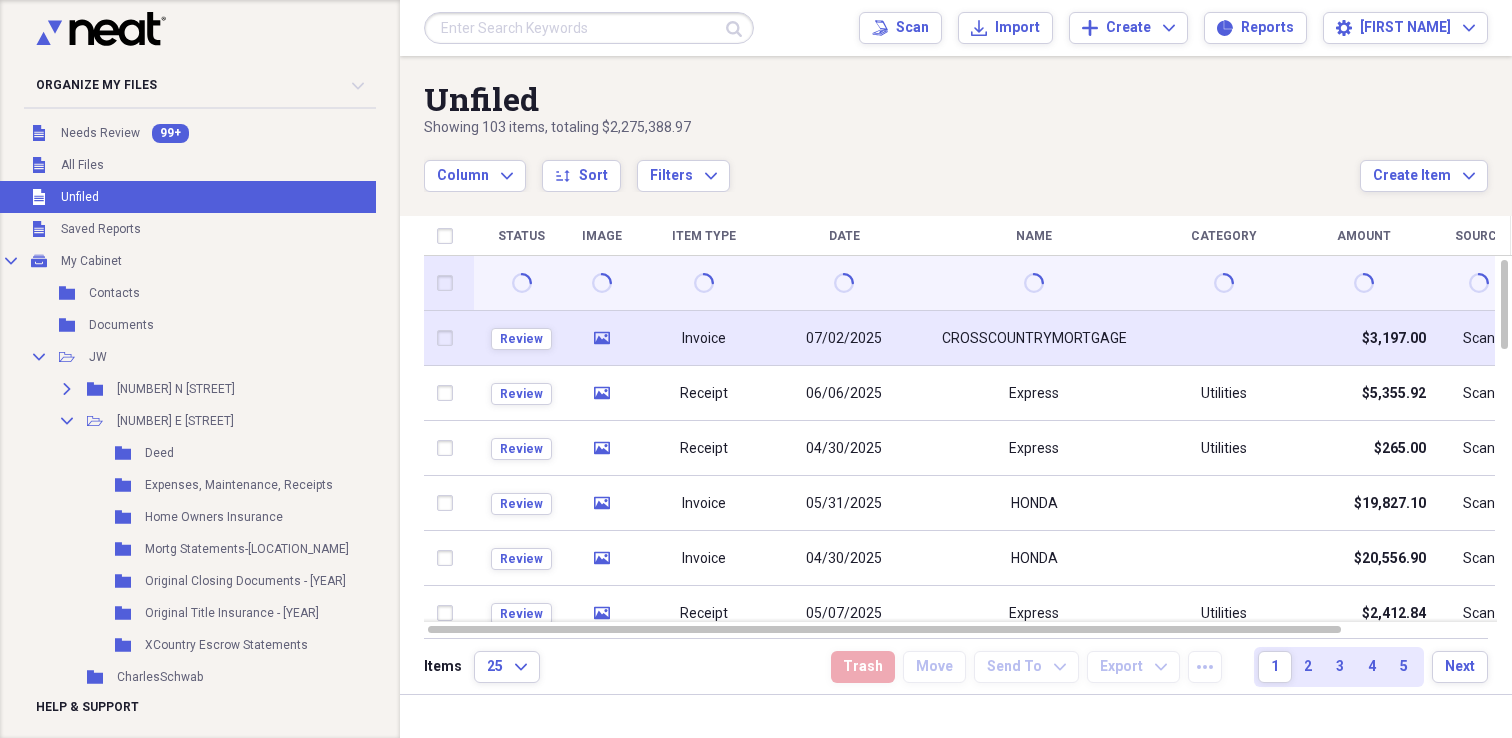 click on "CROSSCOUNTRYMORTGAGE" at bounding box center (1034, 338) 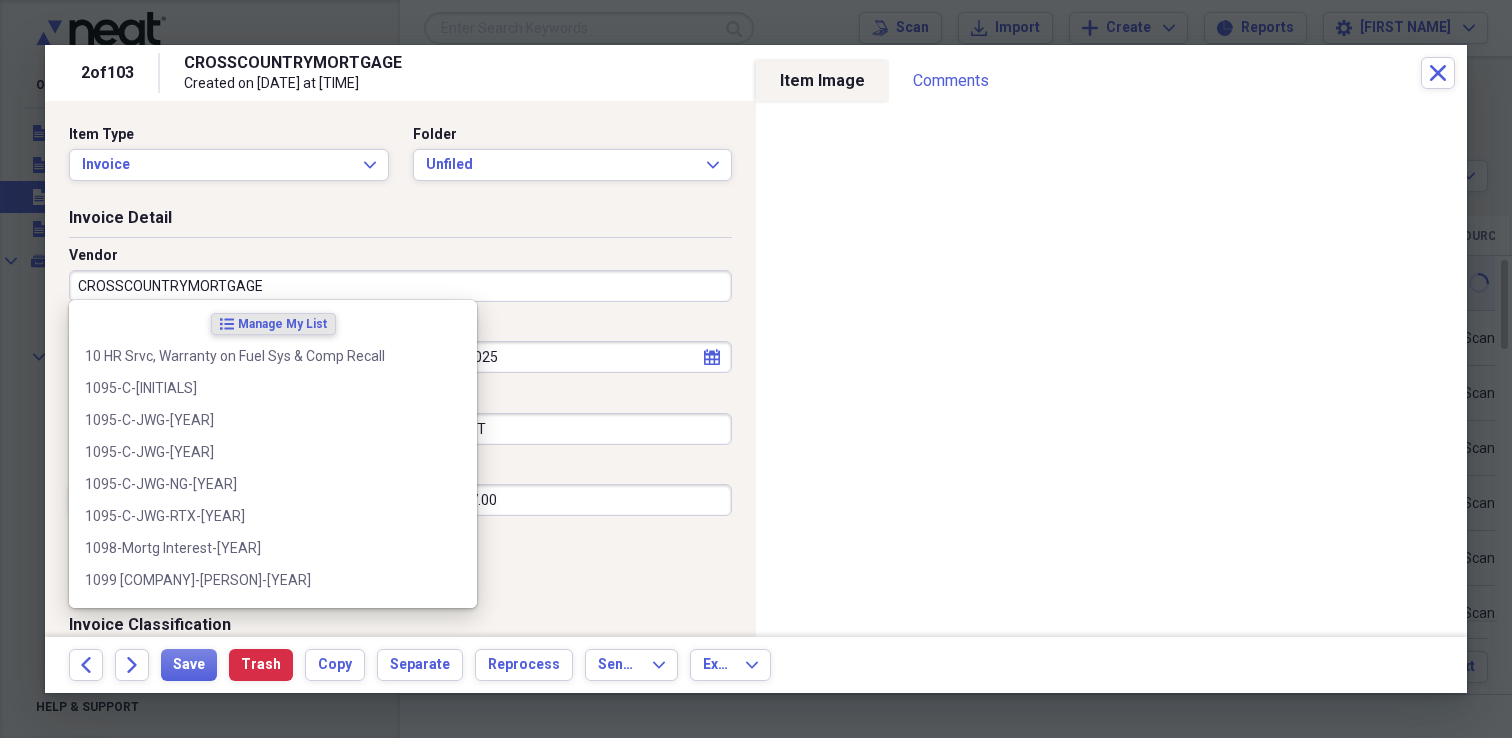 click on "CROSSCOUNTRYMORTGAGE" at bounding box center (400, 286) 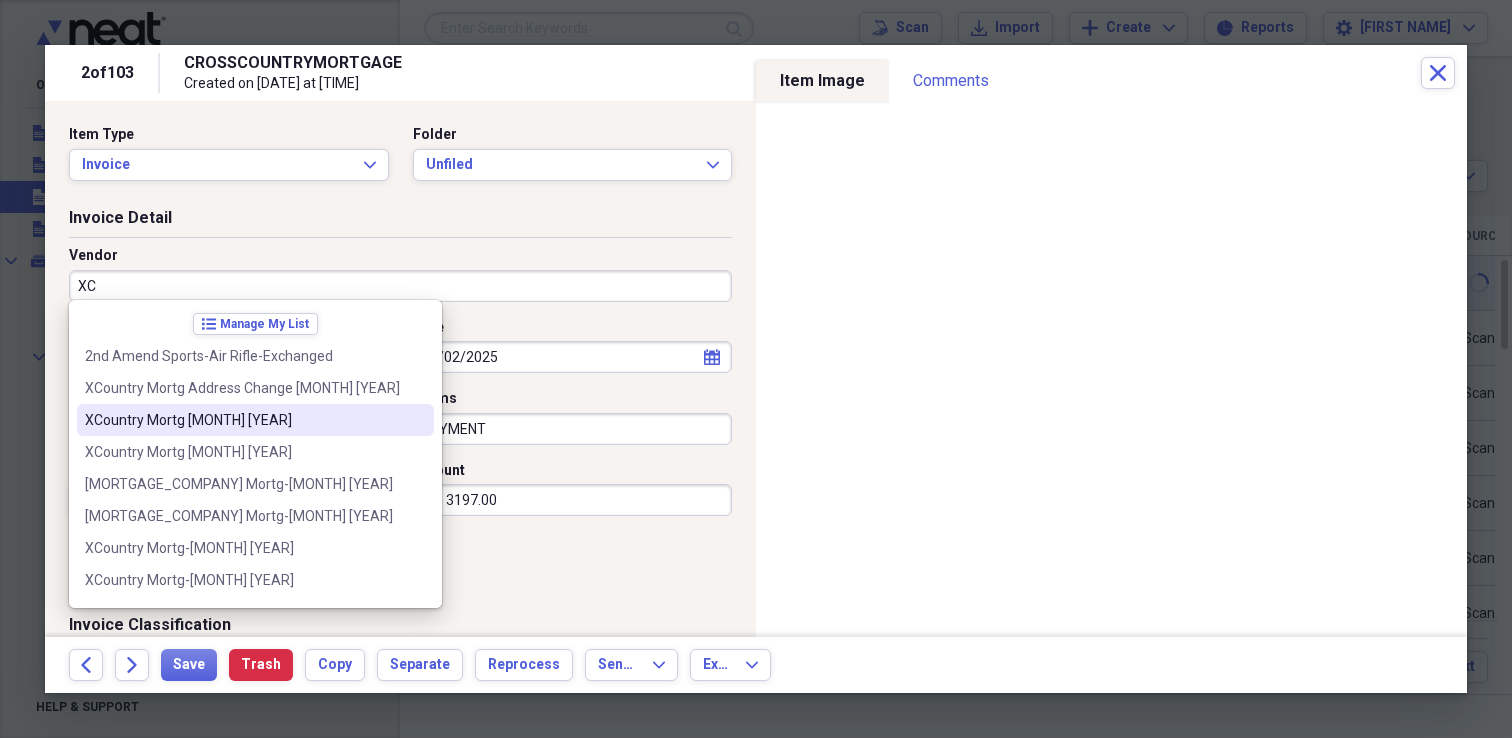 click on "XCountry Mortg [MONTH] [YEAR]" at bounding box center (243, 420) 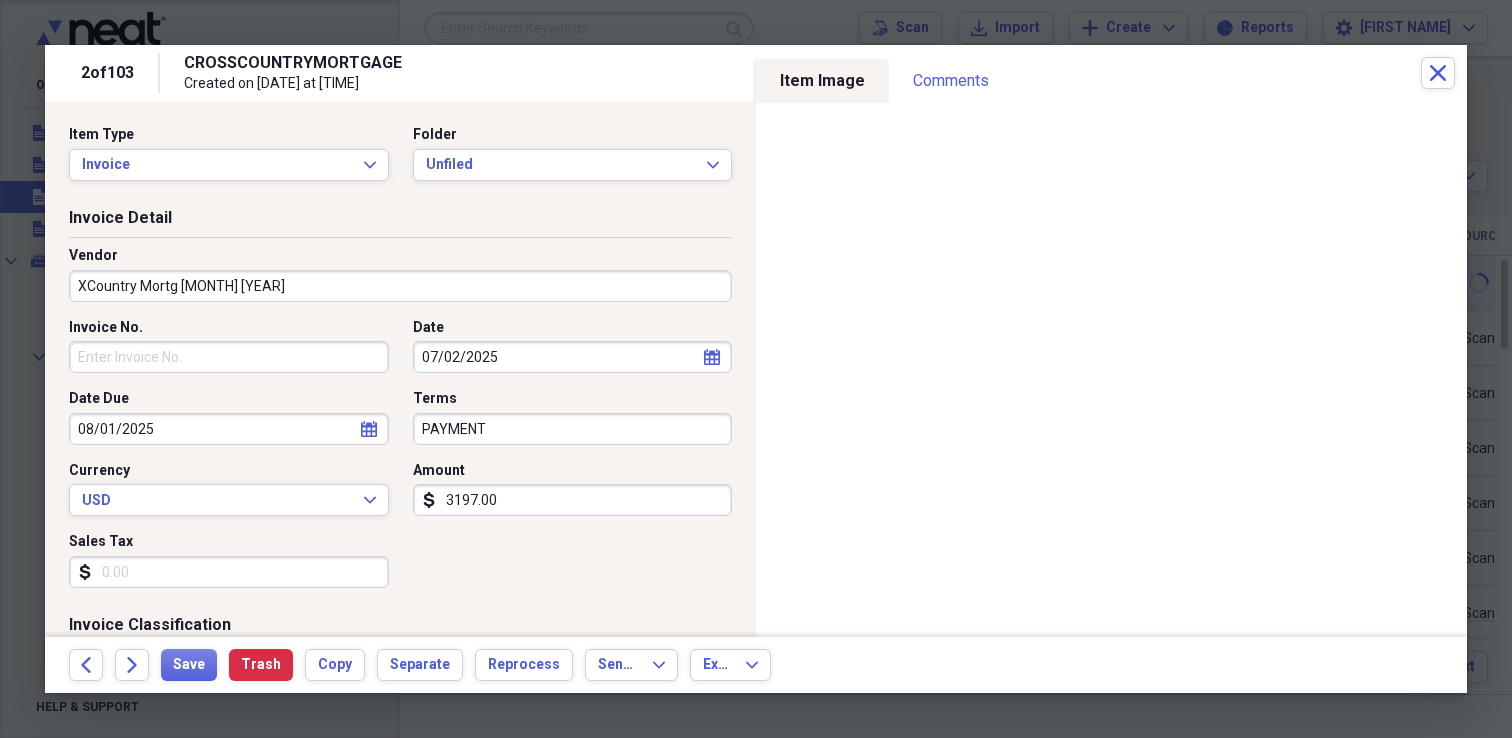 click on "XCountry Mortg [MONTH] [YEAR]" at bounding box center [400, 286] 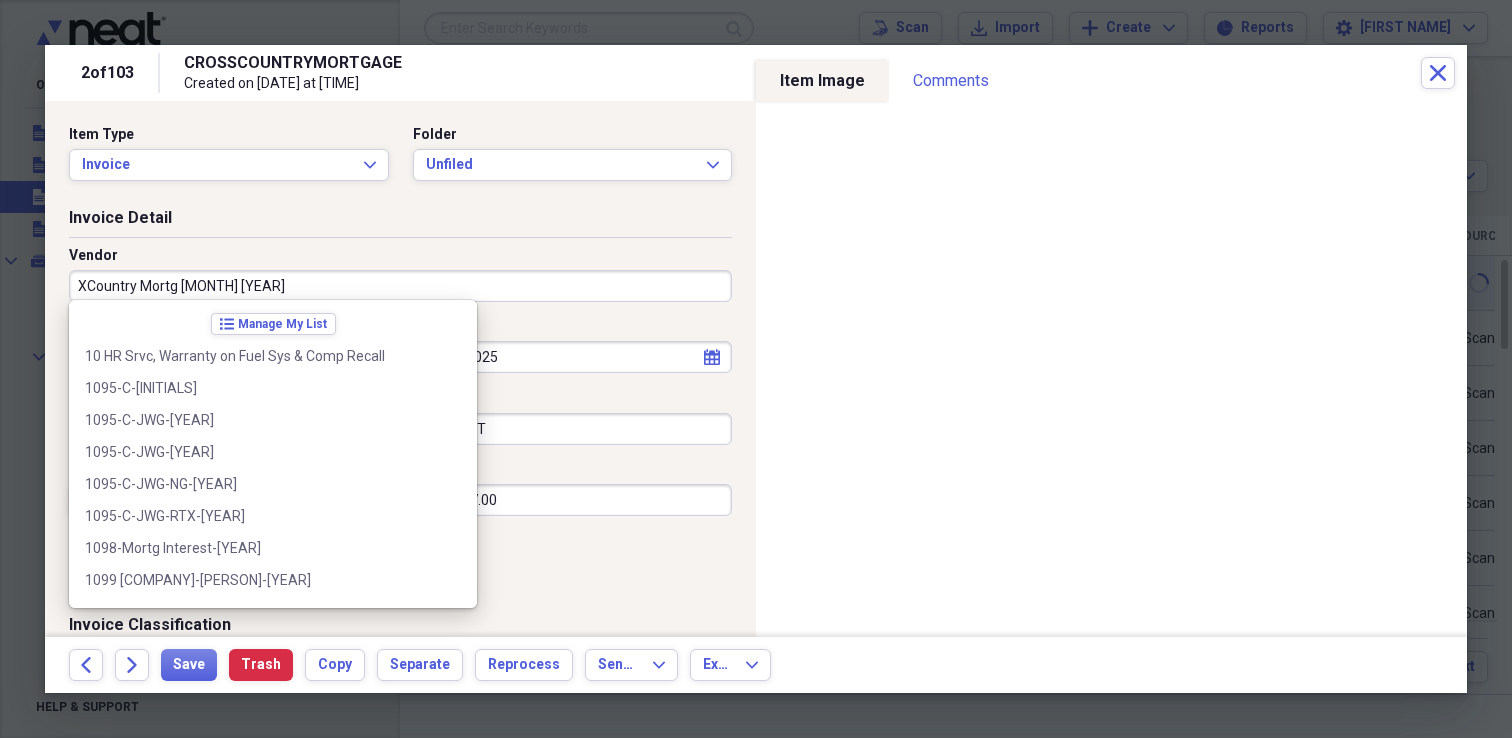 scroll, scrollTop: 36412, scrollLeft: 0, axis: vertical 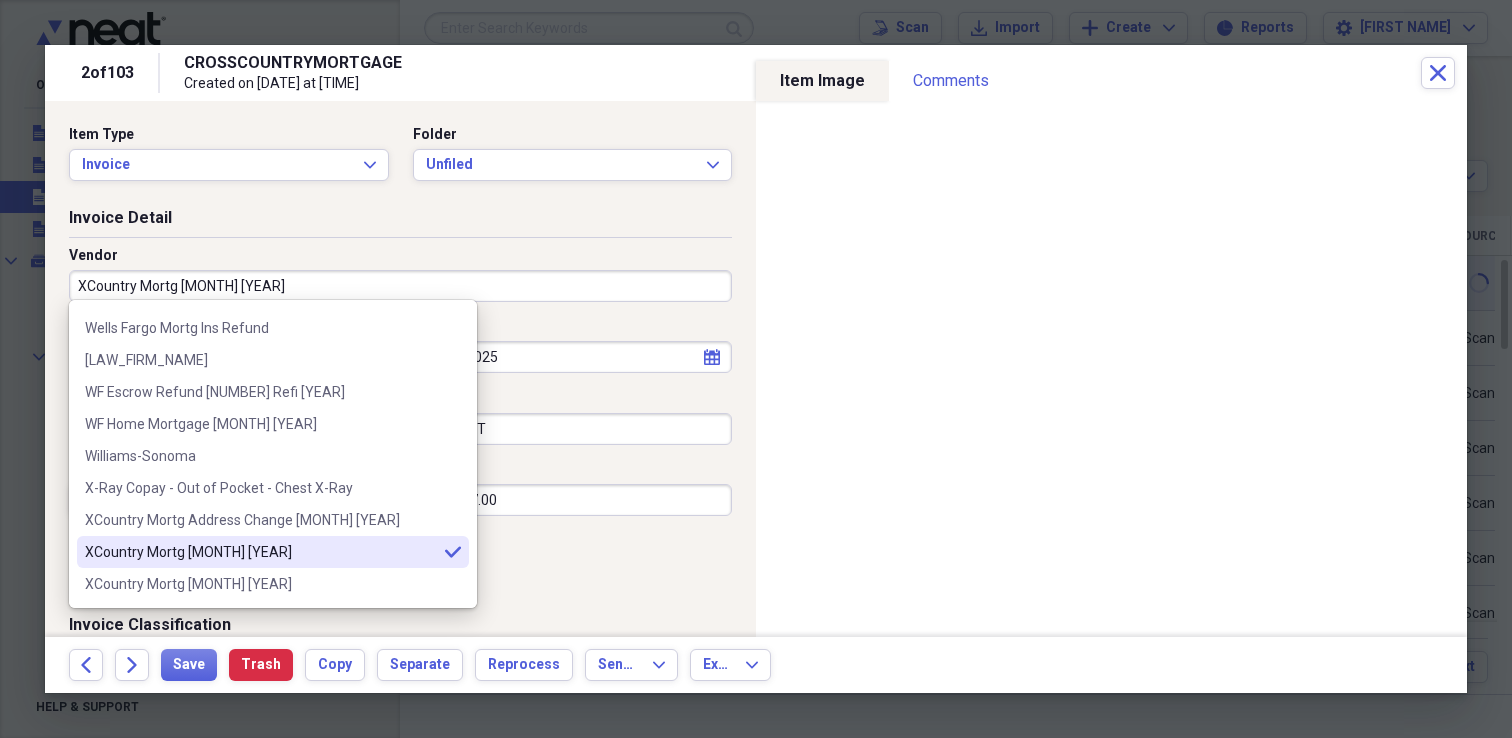 click on "XCountry Mortg [MONTH] [YEAR]" at bounding box center [400, 286] 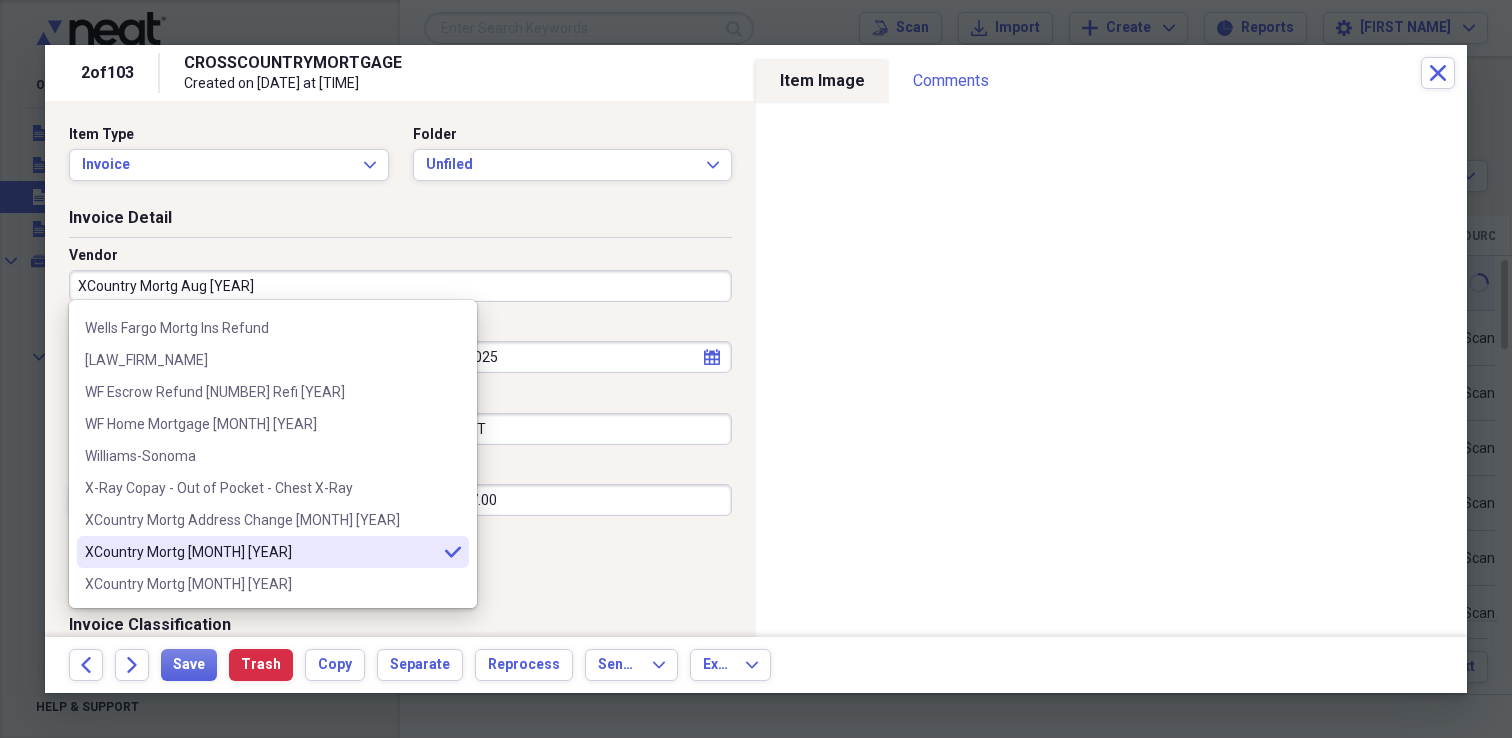 scroll, scrollTop: 0, scrollLeft: 0, axis: both 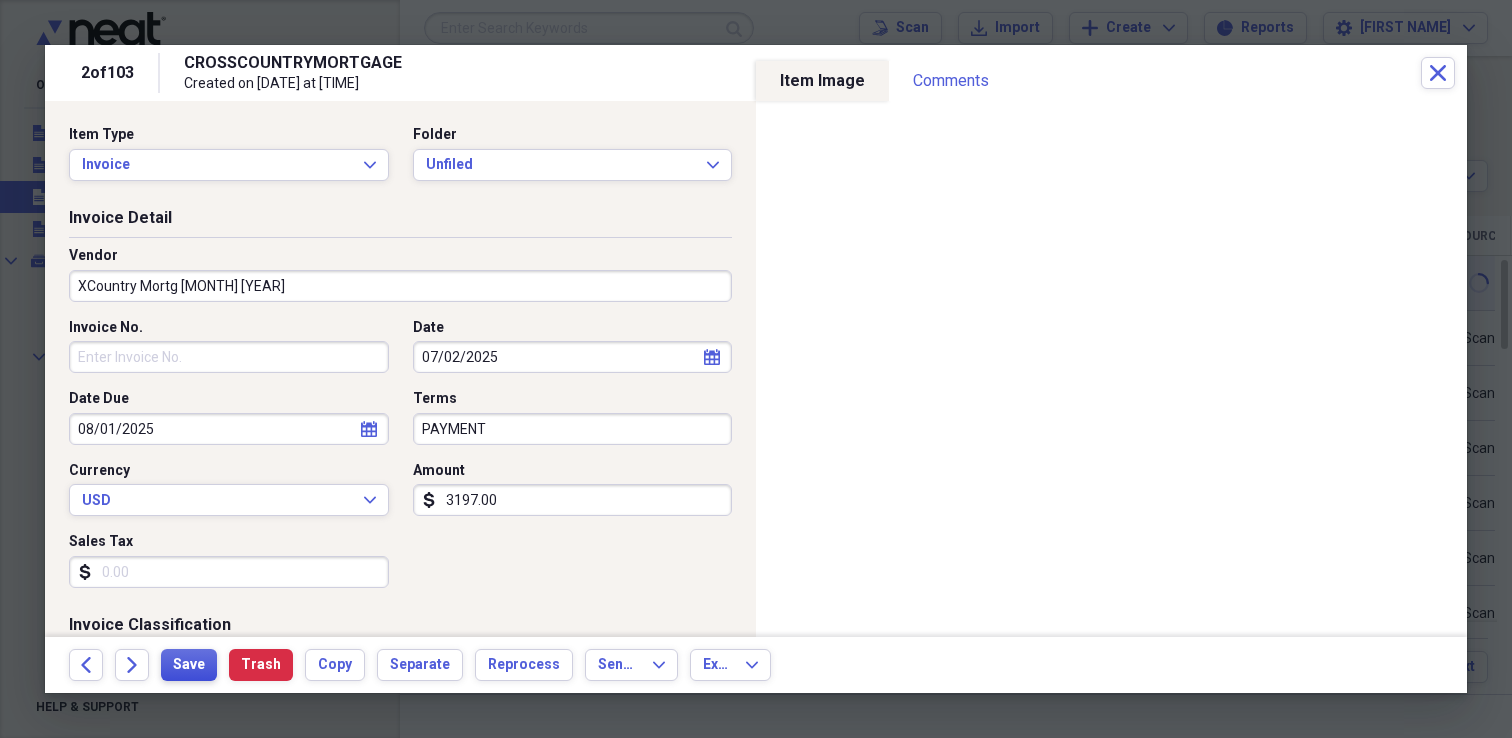 type on "XCountry Mortg [MONTH] [YEAR]" 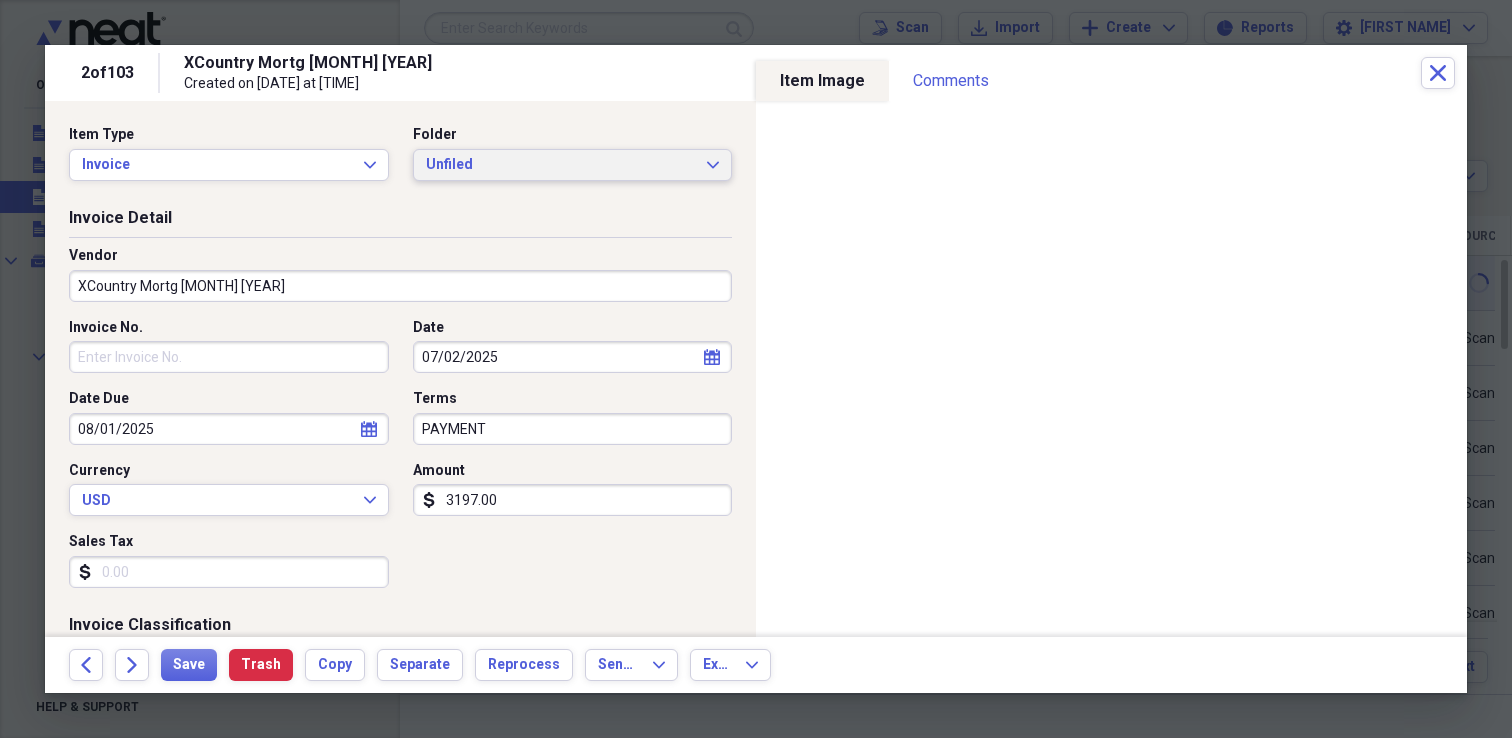 click on "Unfiled" at bounding box center [561, 165] 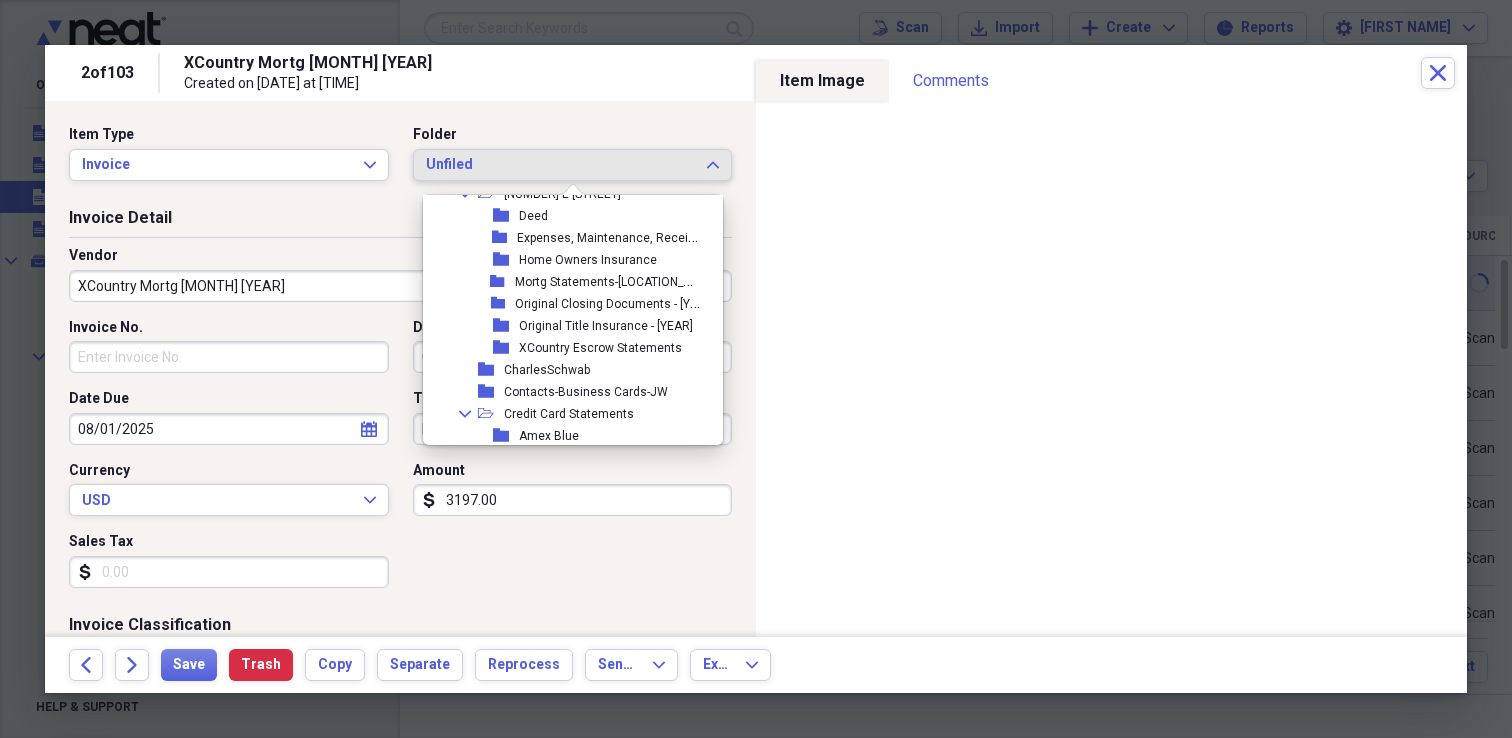 scroll, scrollTop: 167, scrollLeft: 0, axis: vertical 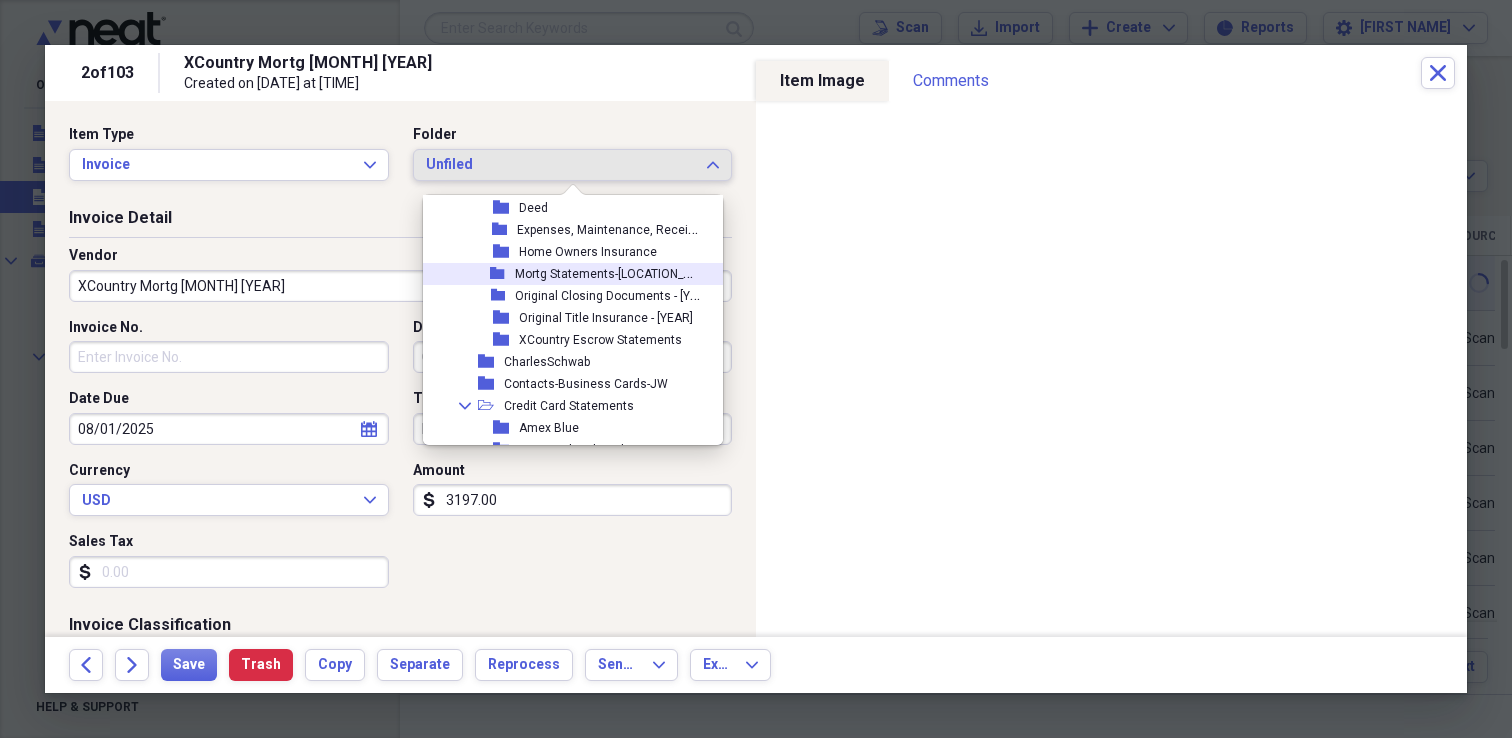 click on "Mortg Statements-[LOCATION_NAME]" at bounding box center (617, 272) 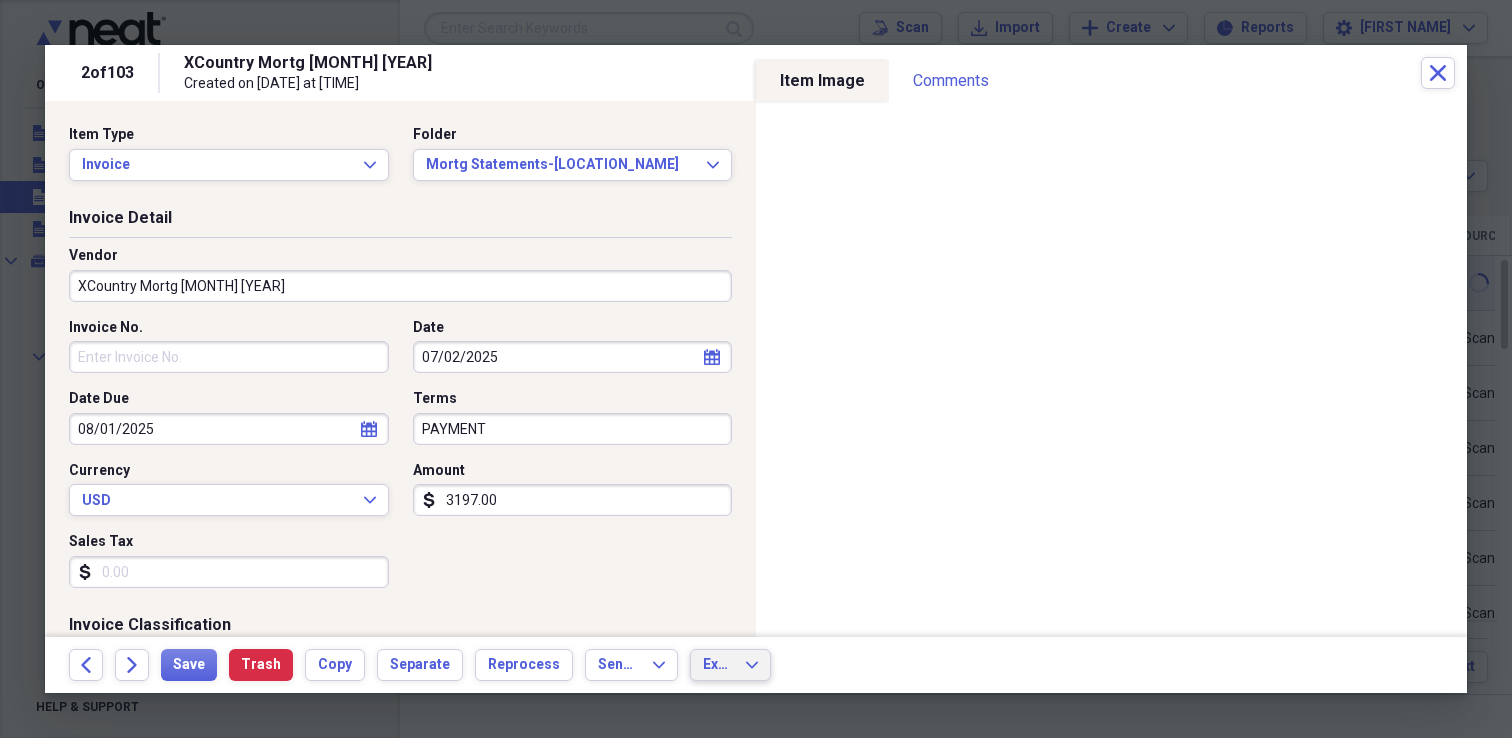 click on "Expand" 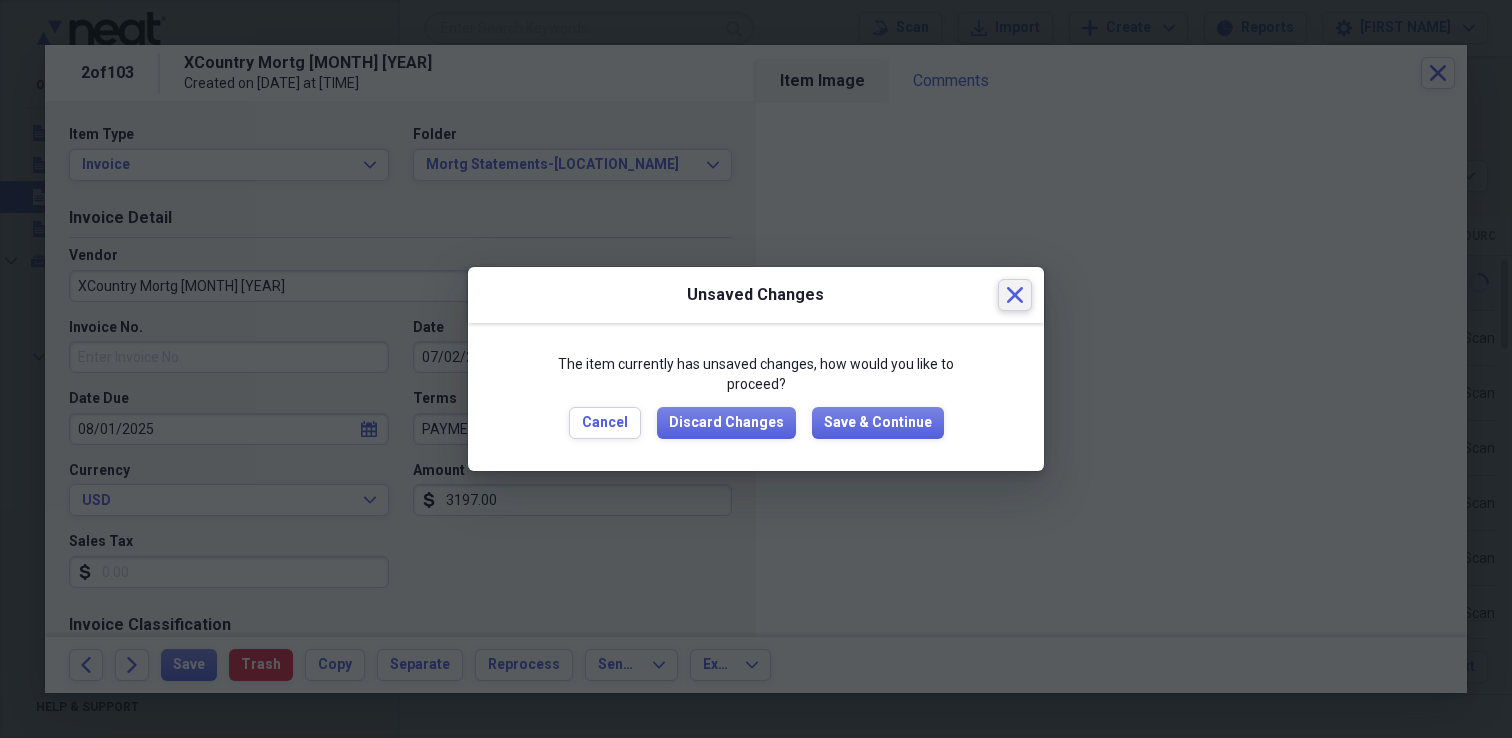 click on "Close" at bounding box center [1015, 295] 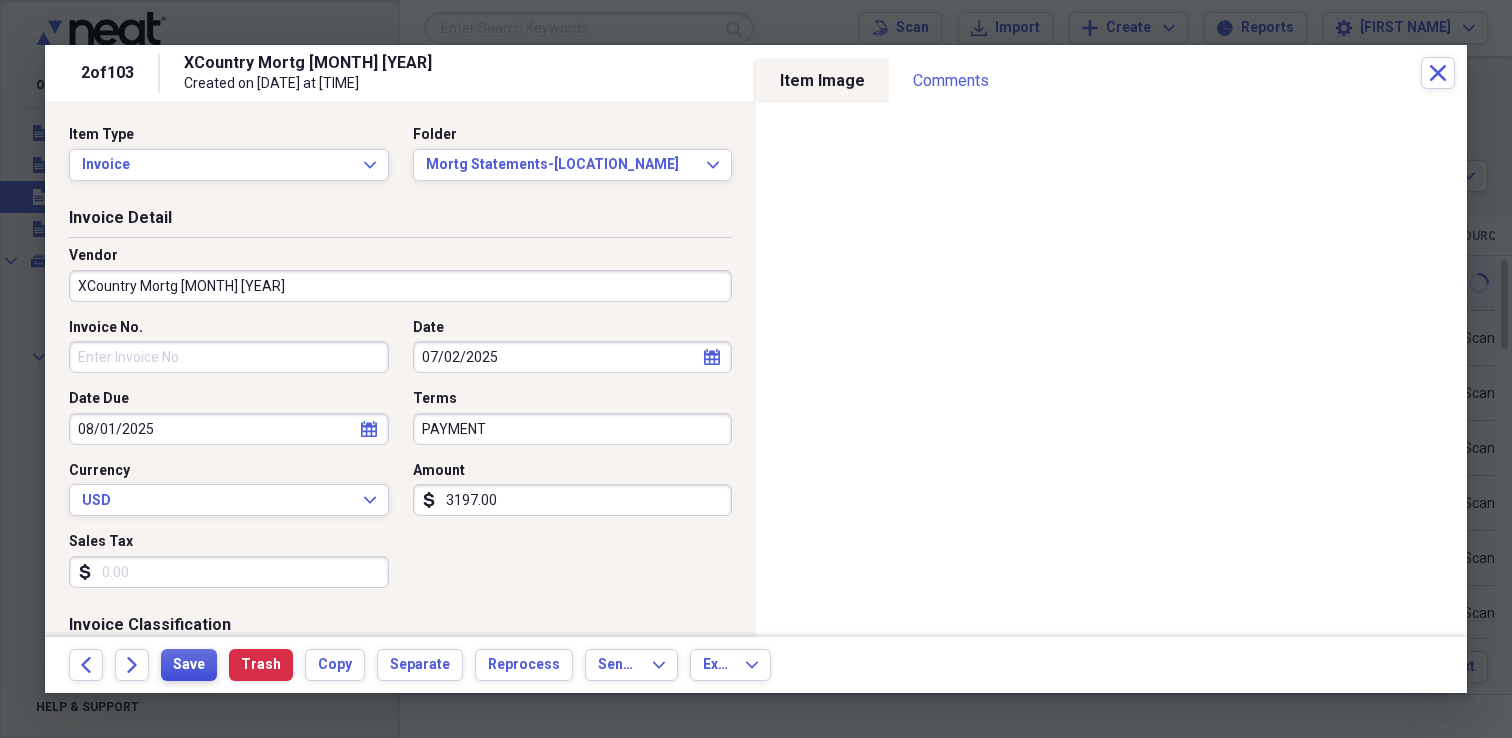 click on "Save" at bounding box center [189, 665] 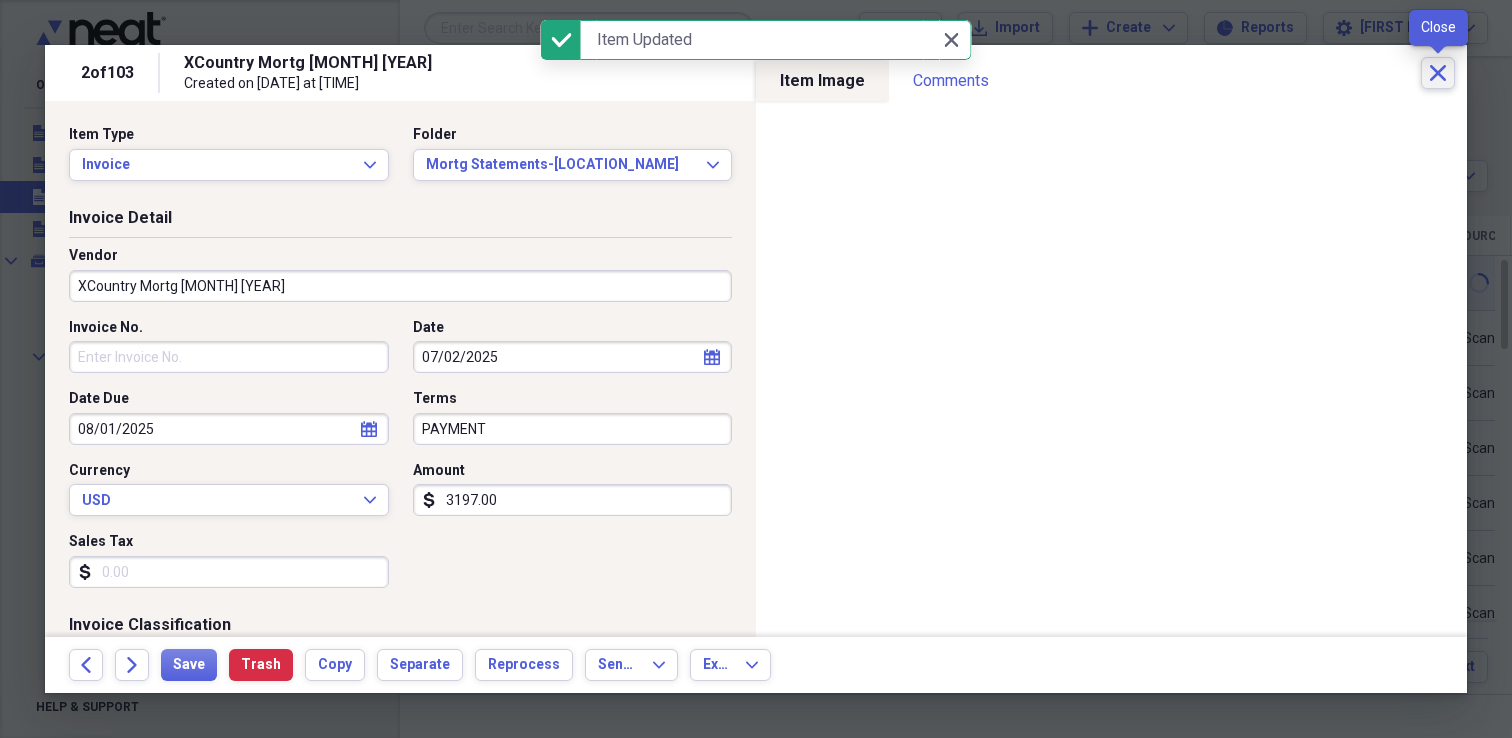 click on "Close" 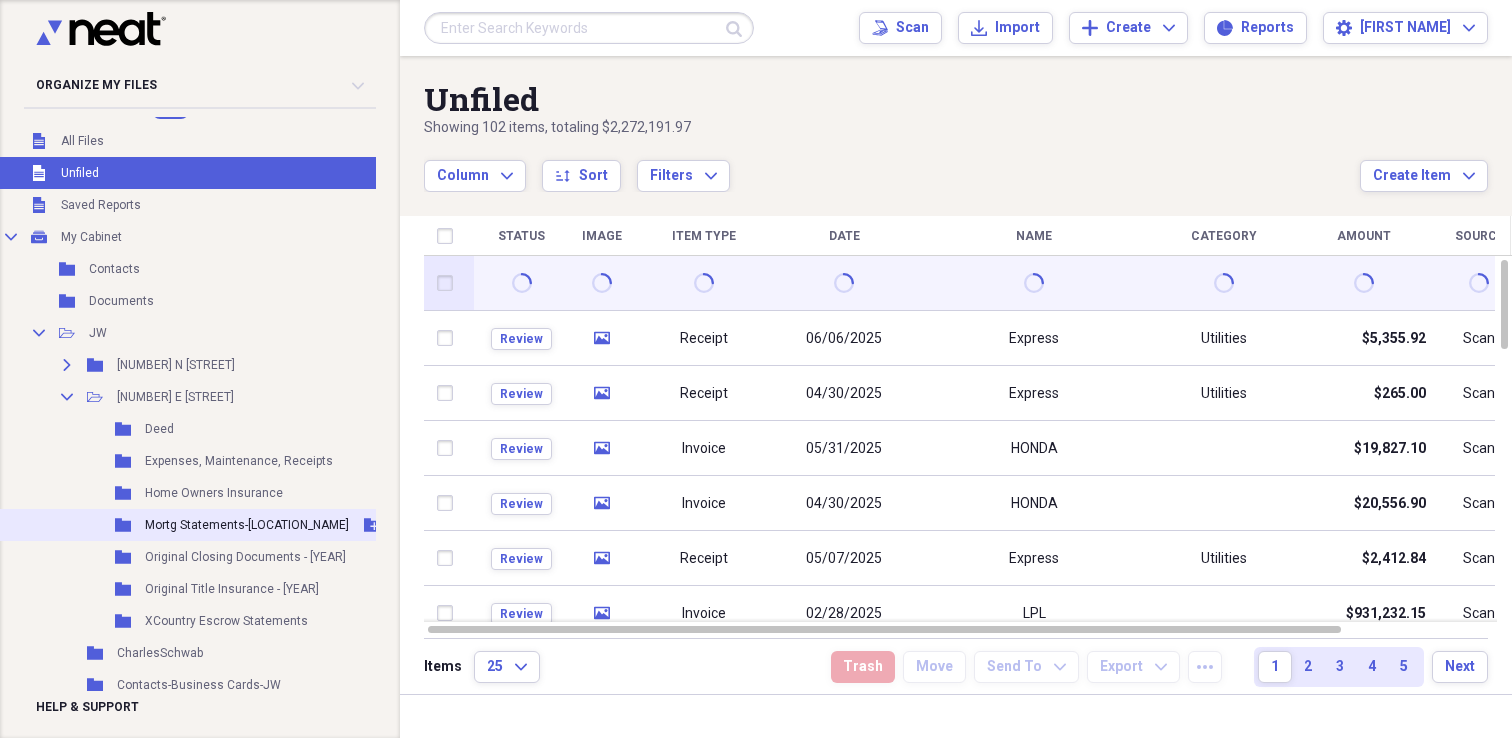 click on "Mortg Statements-[LOCATION_NAME]" at bounding box center (247, 525) 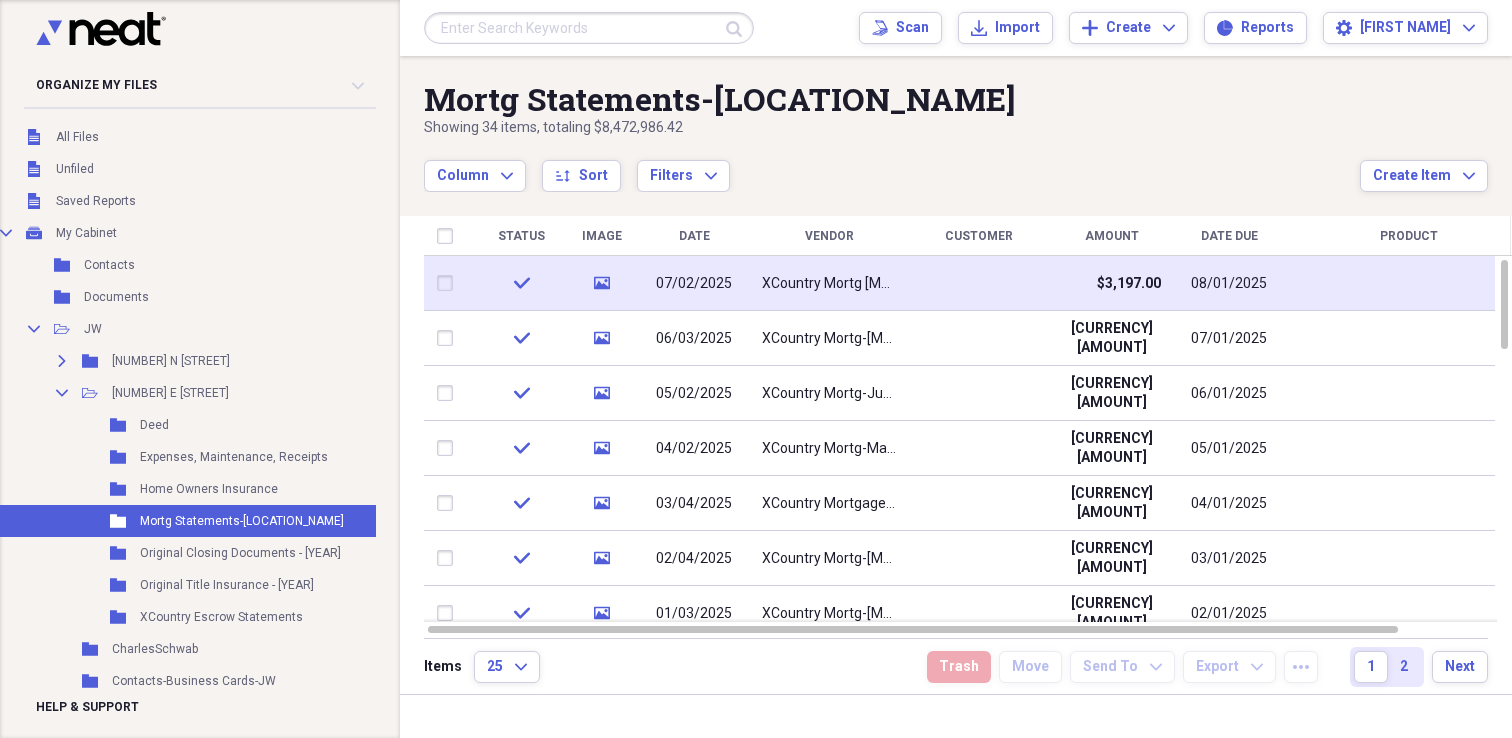 click on "XCountry Mortg [MONTH] [YEAR]" at bounding box center (829, 284) 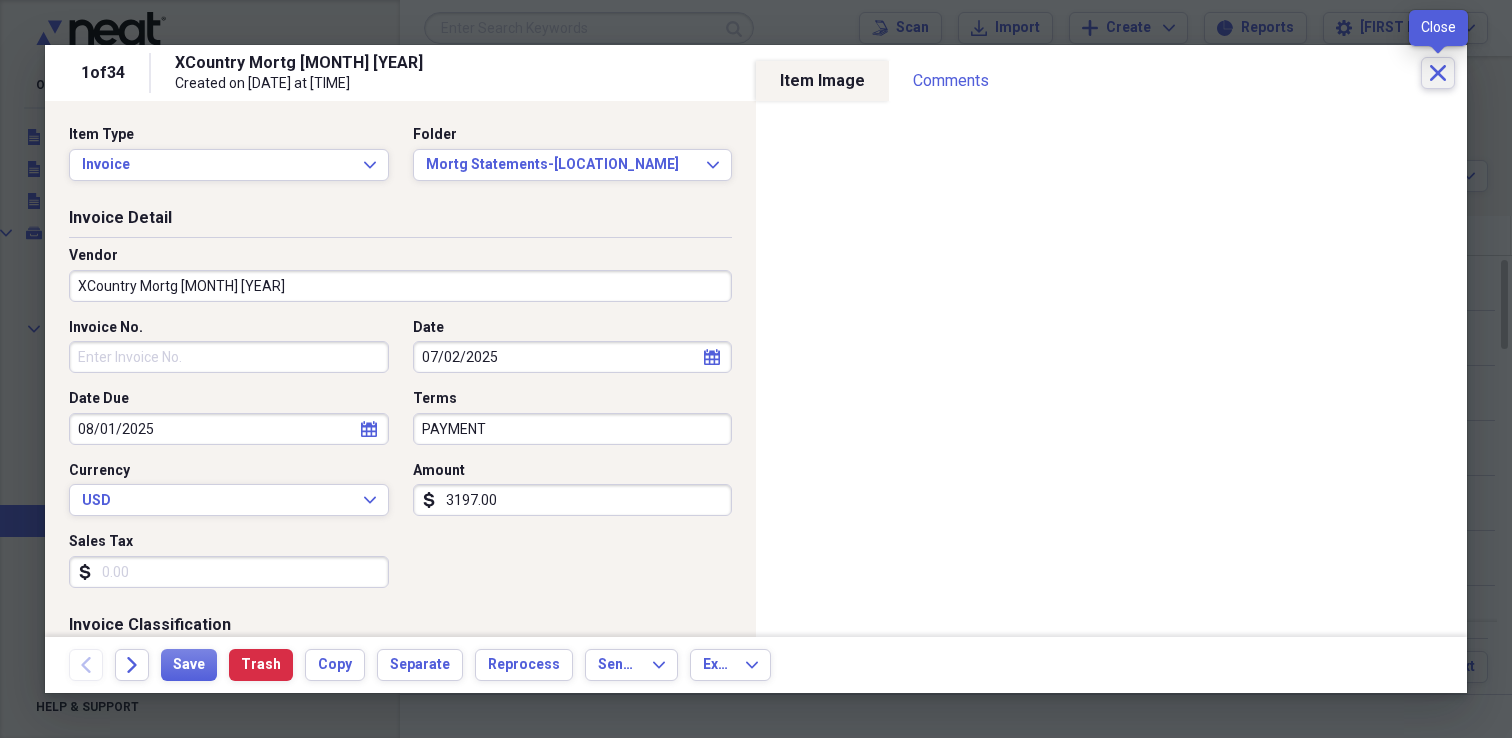 click 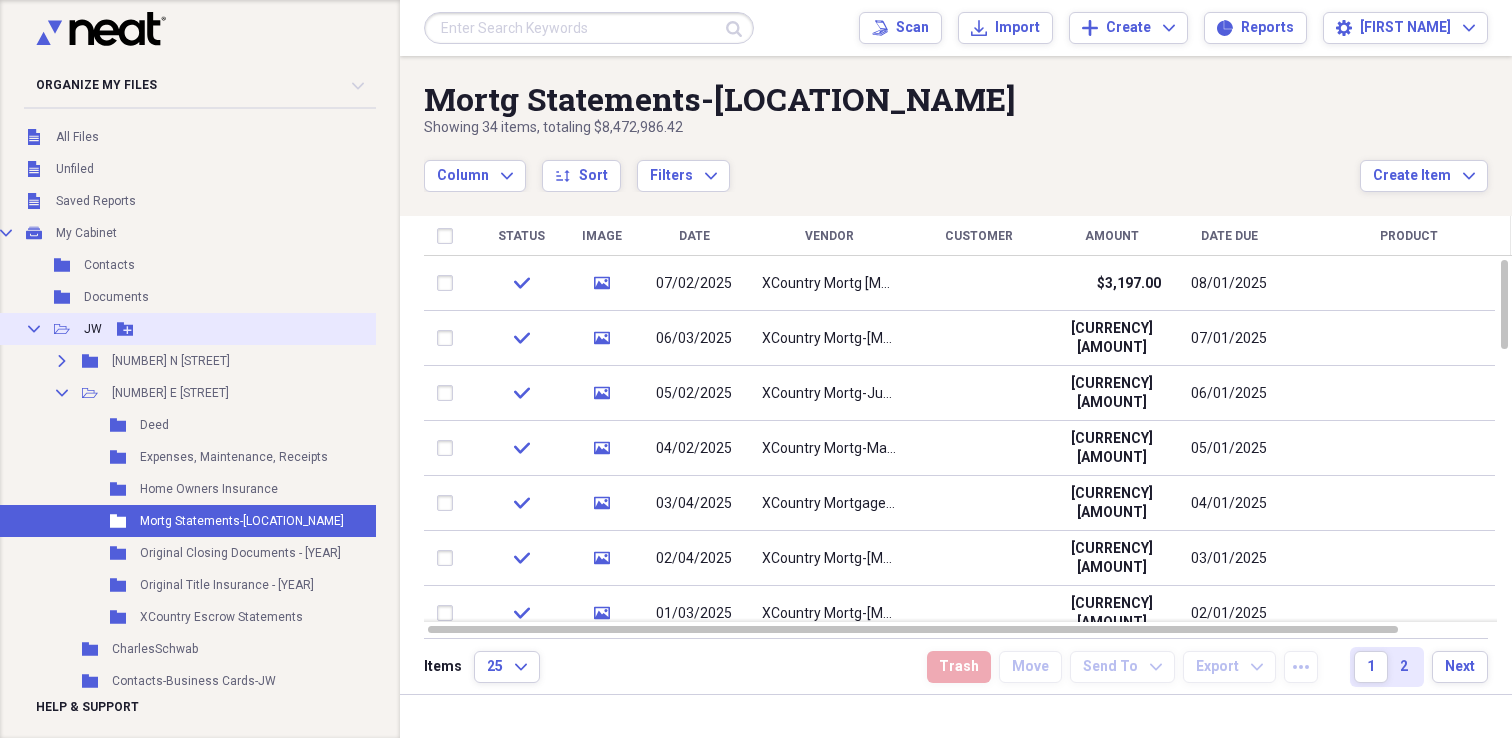 scroll, scrollTop: 0, scrollLeft: 10, axis: horizontal 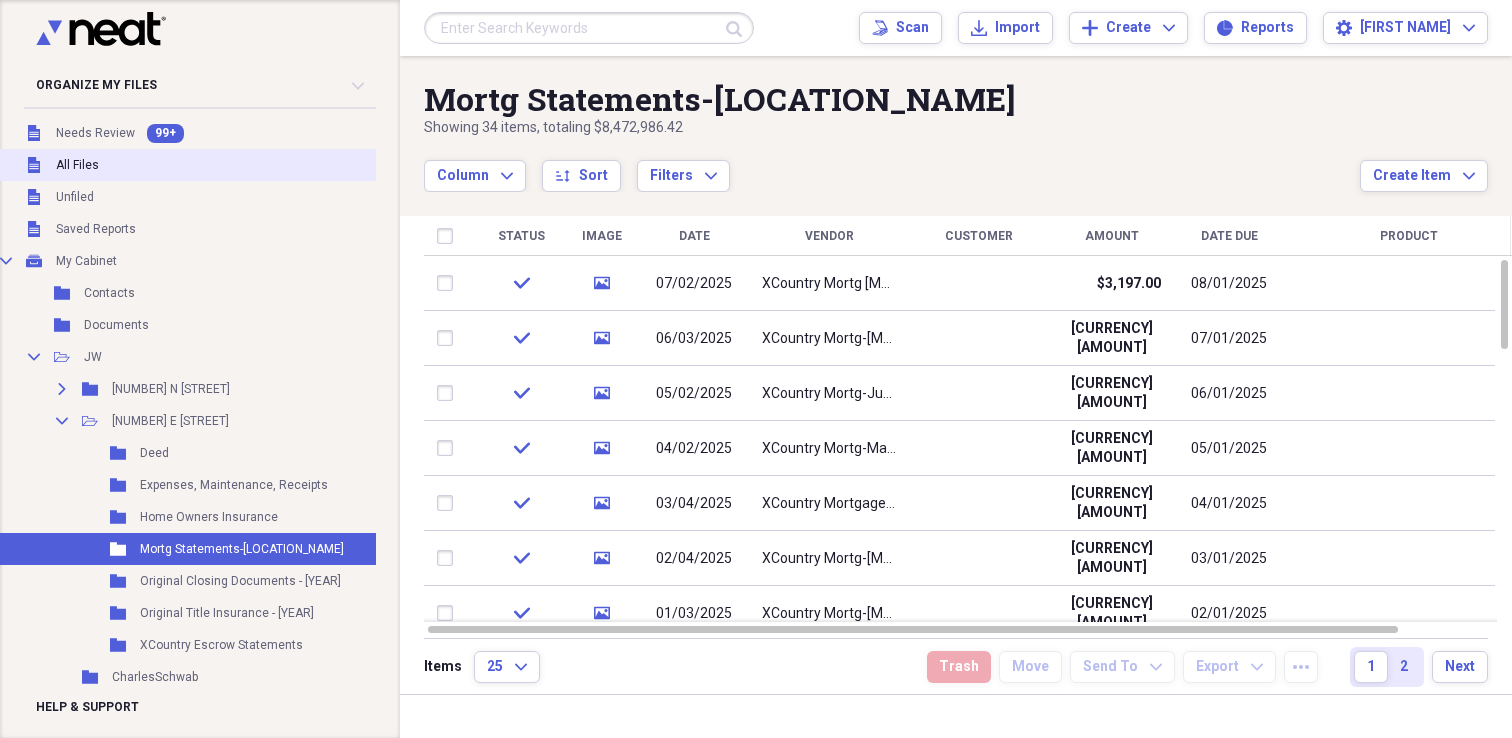 click on "All Files" at bounding box center [77, 165] 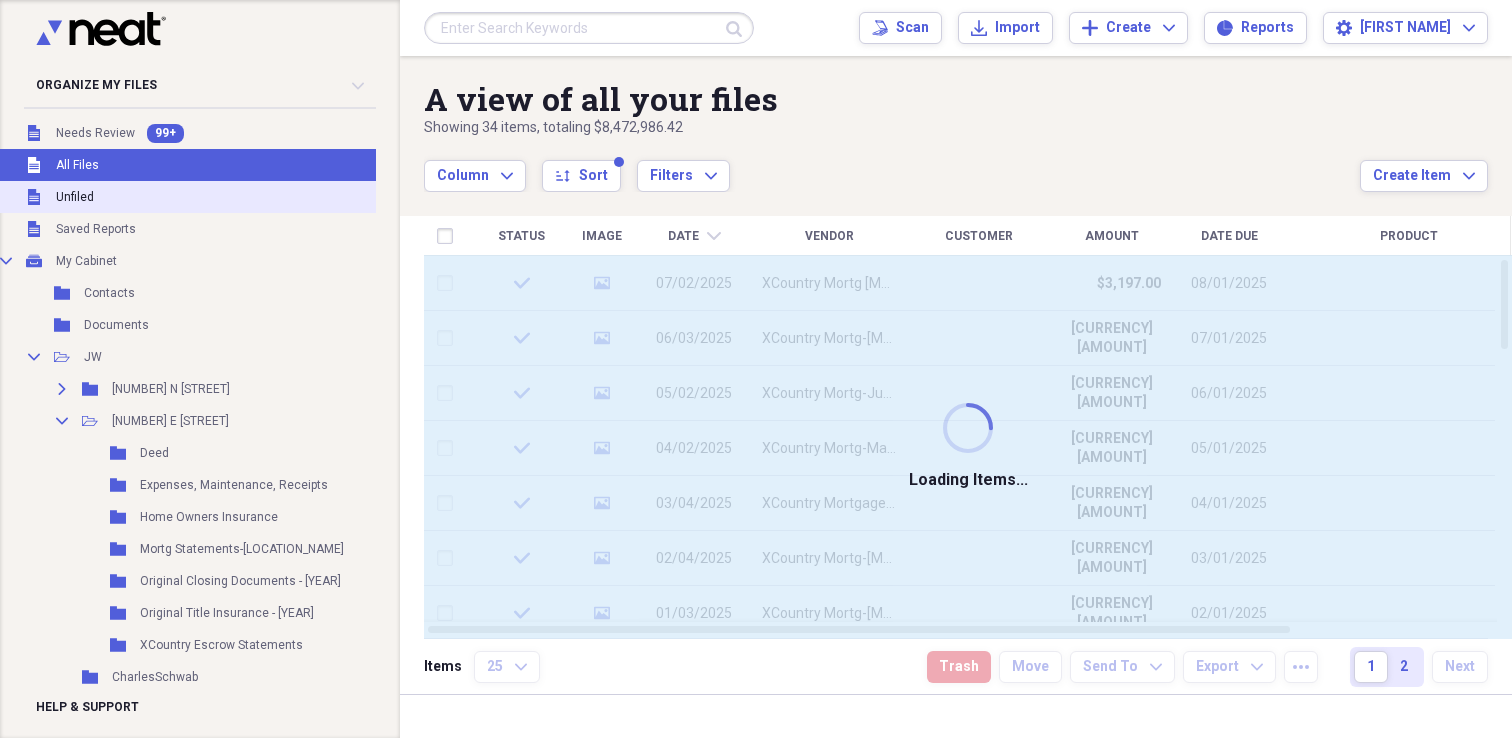 click on "Unfiled Unfiled" at bounding box center [236, 197] 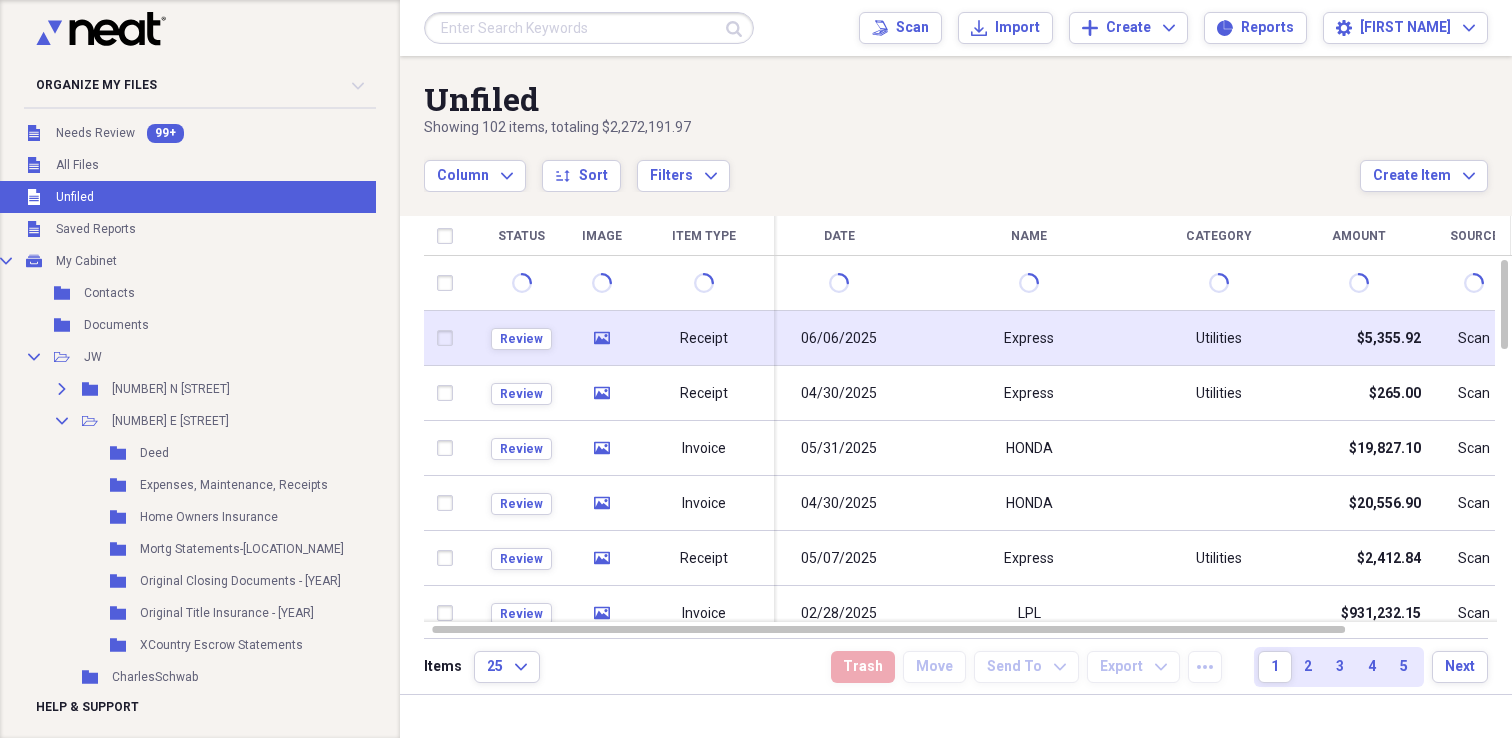 click on "Express" at bounding box center [1029, 338] 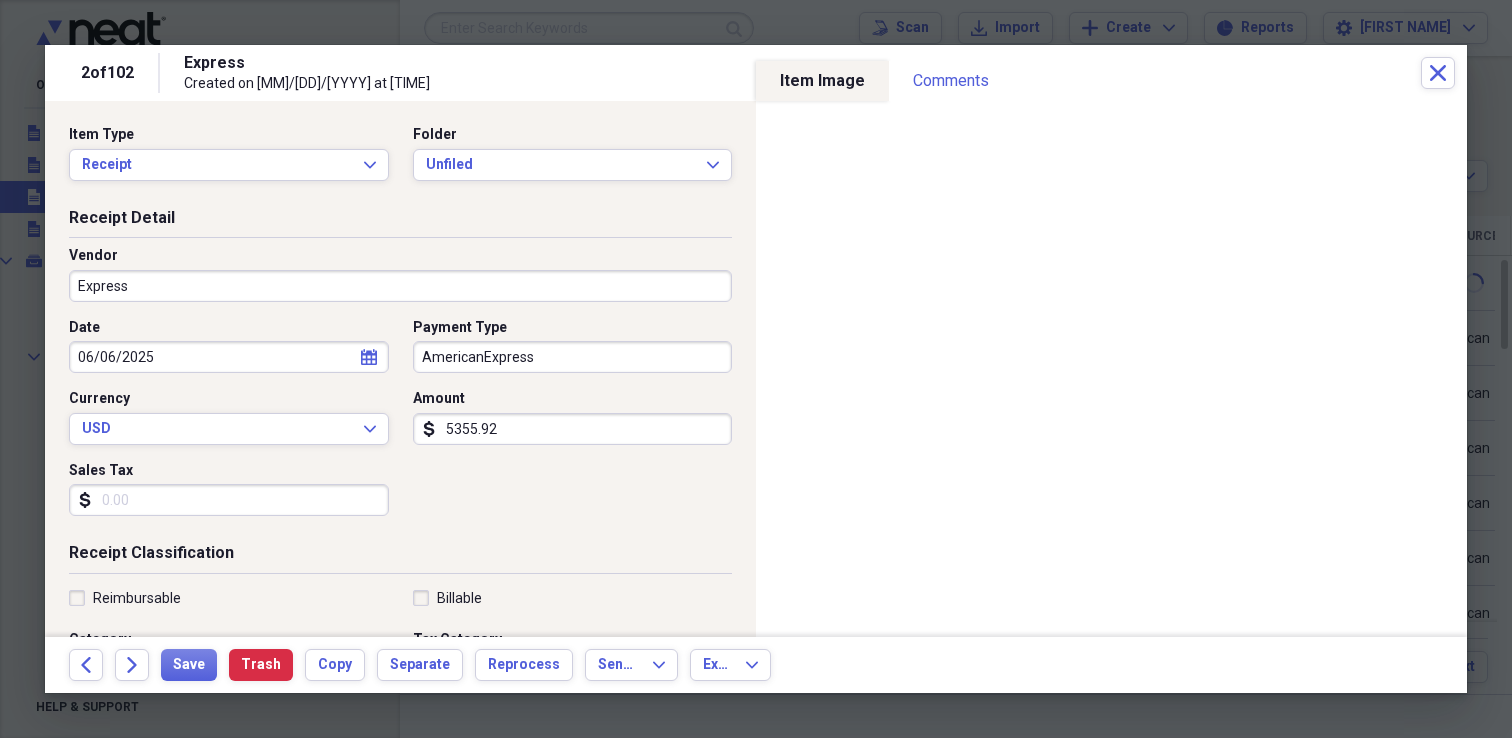 click on "Express" at bounding box center (400, 286) 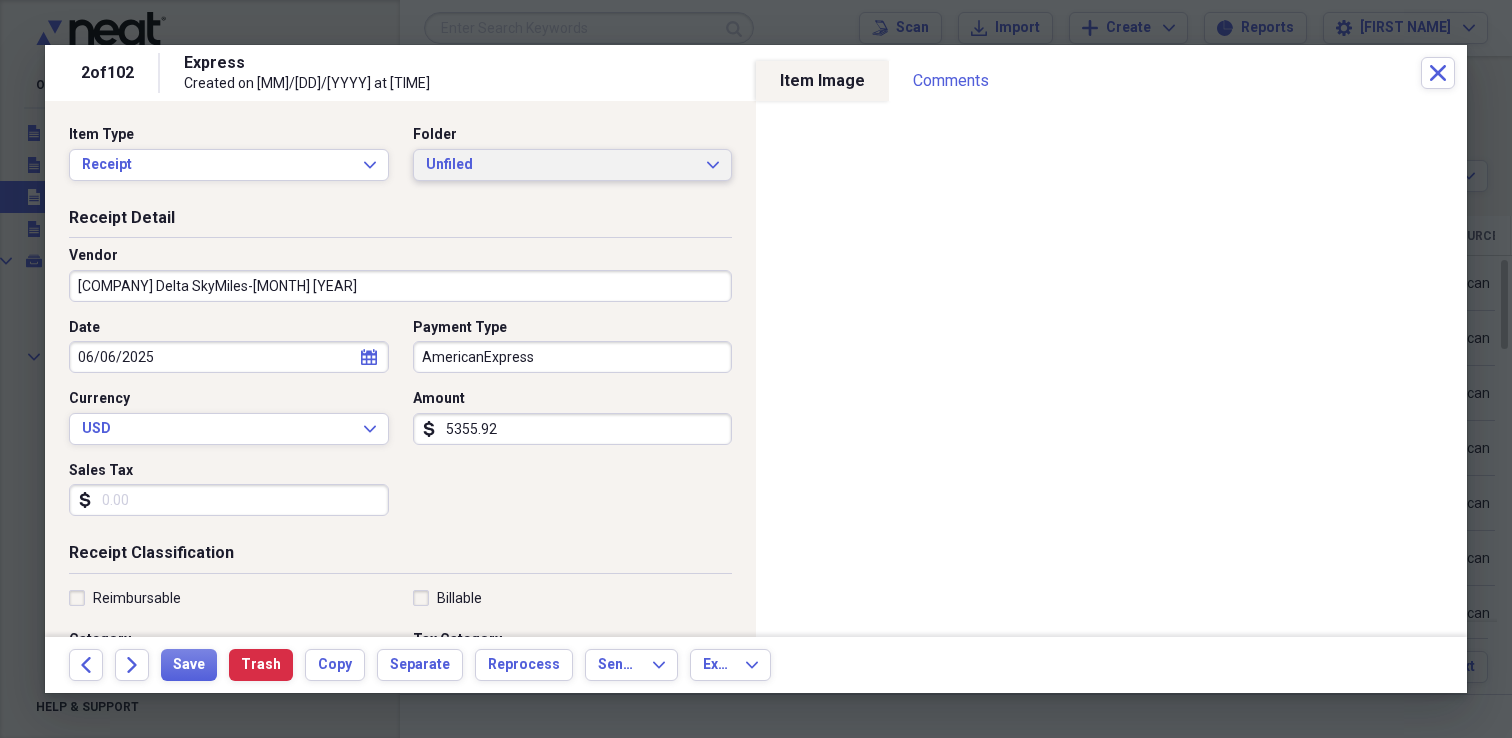 type on "[COMPANY] Delta SkyMiles-[MONTH] [YEAR]" 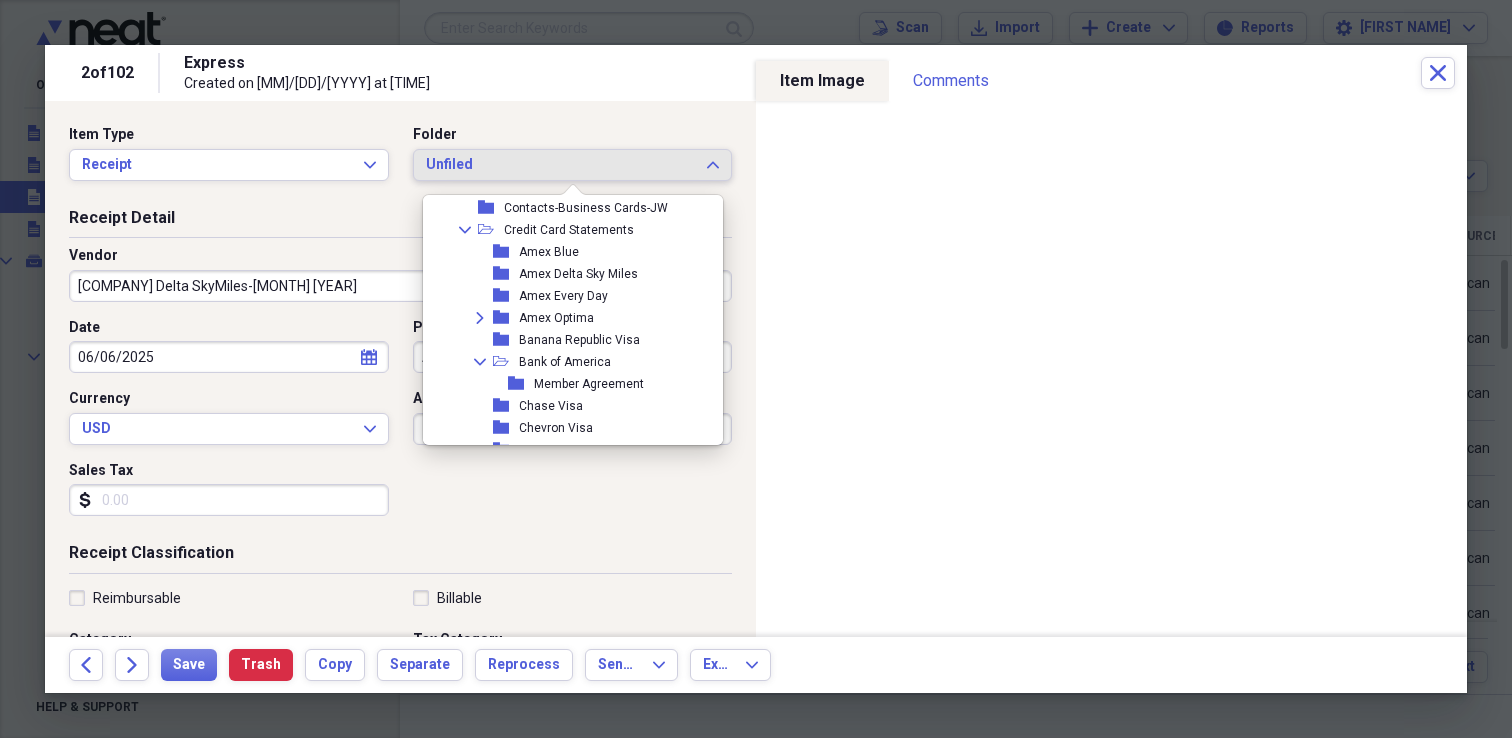 scroll, scrollTop: 345, scrollLeft: 0, axis: vertical 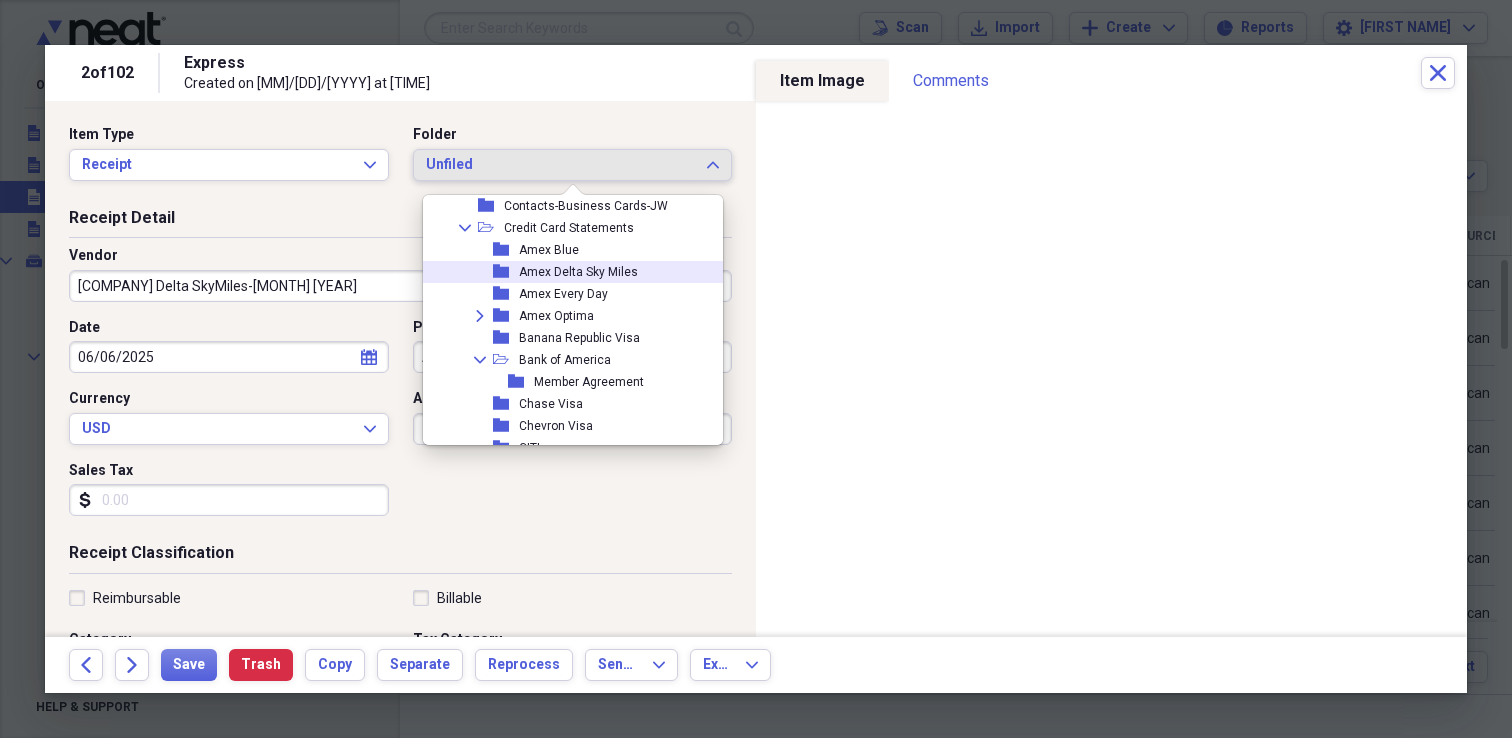 click on "Amex Delta Sky Miles" at bounding box center [578, 272] 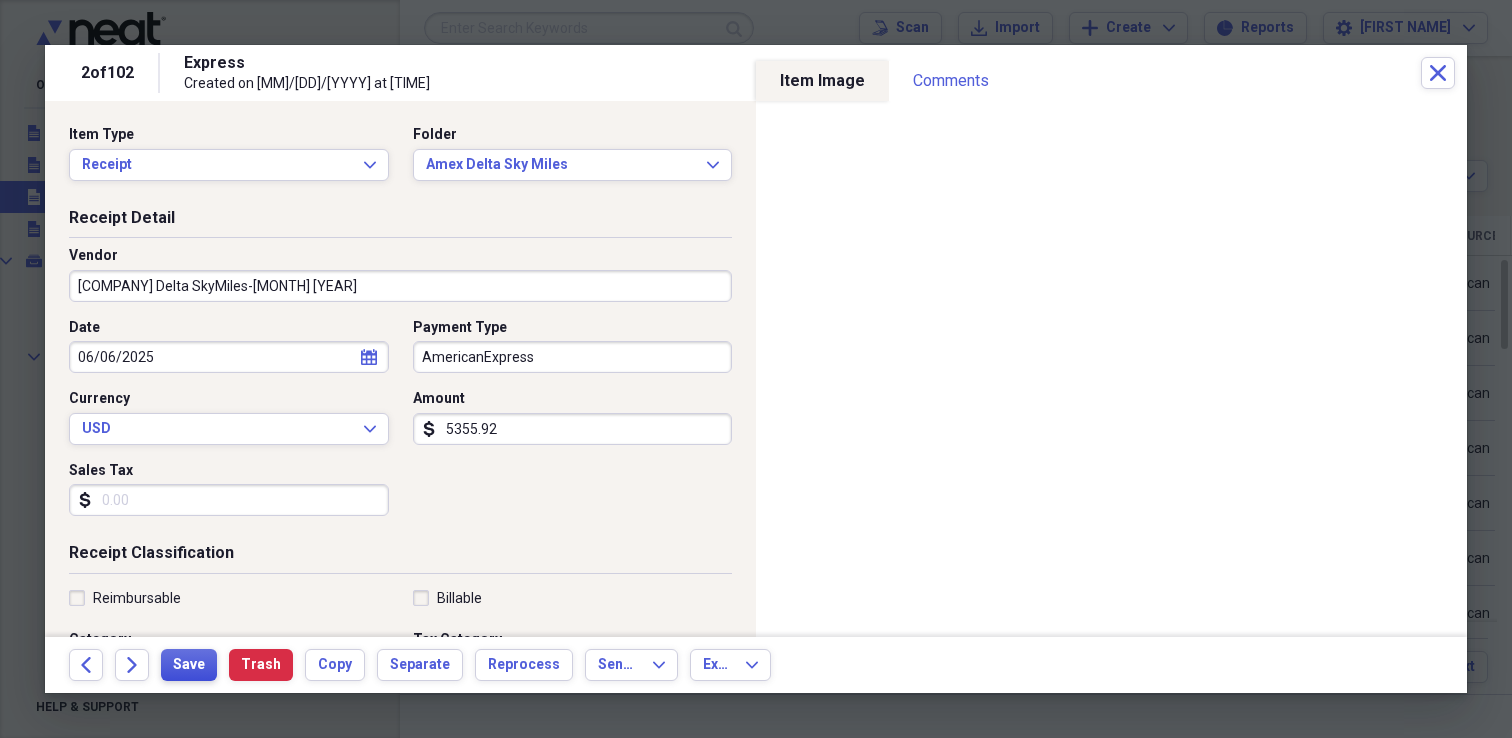click on "Save" at bounding box center [189, 665] 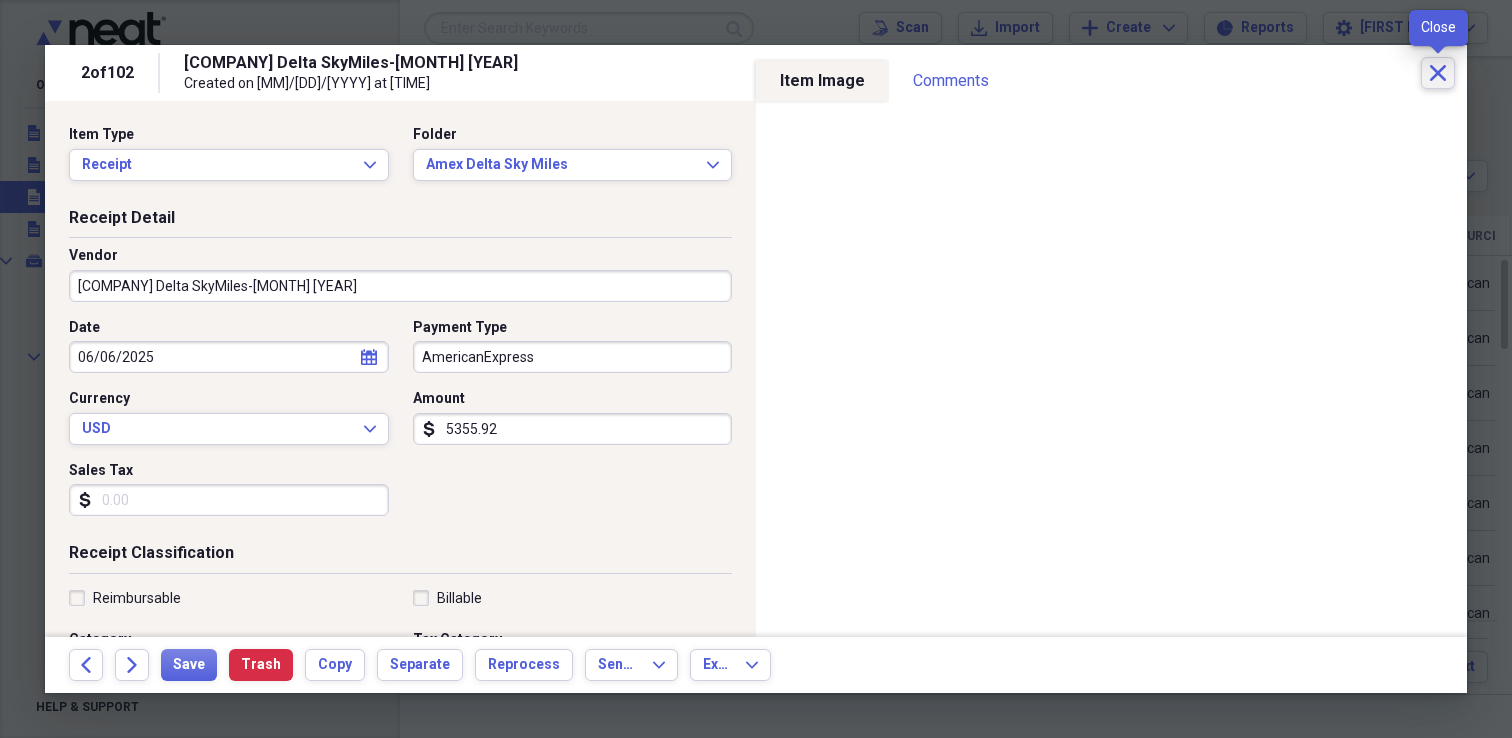 click on "Close" 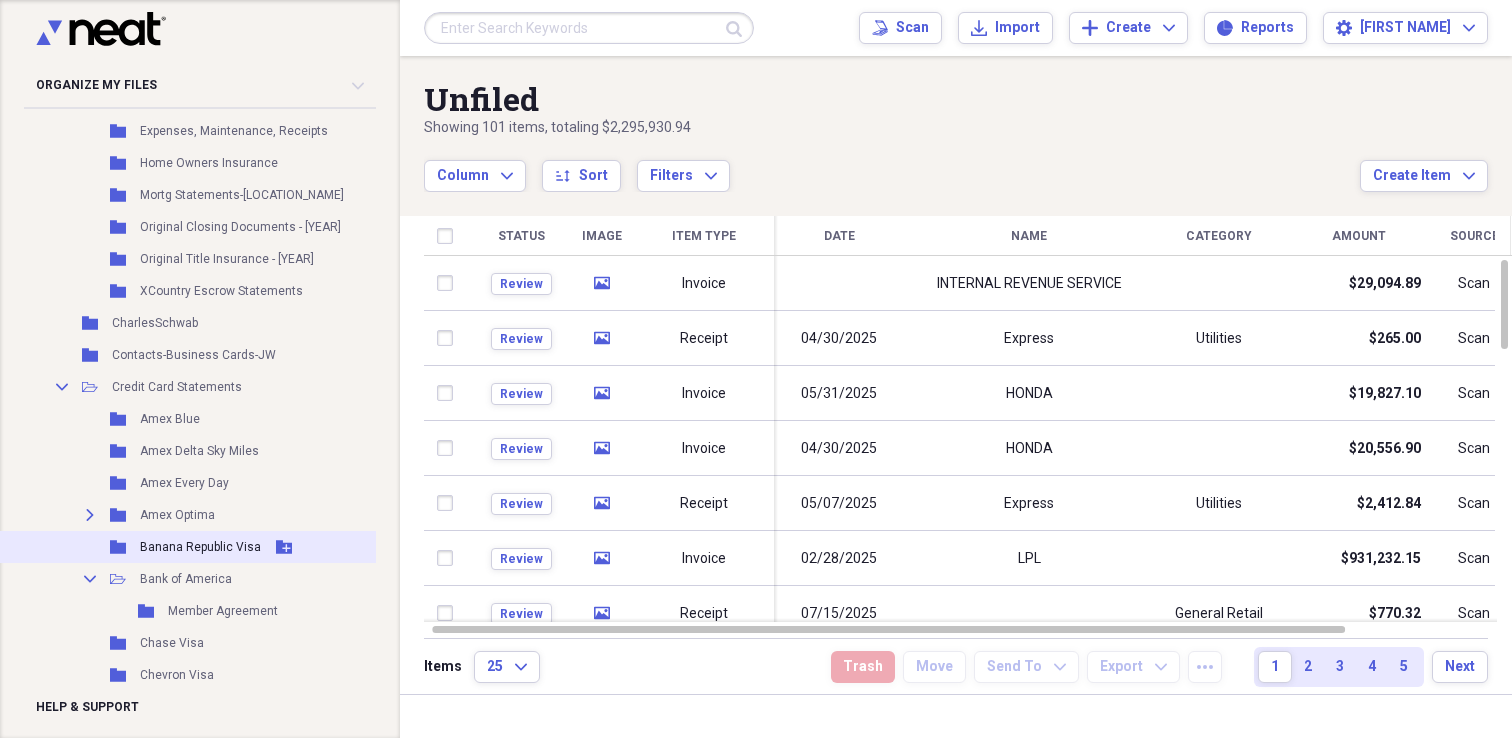 scroll, scrollTop: 369, scrollLeft: 10, axis: both 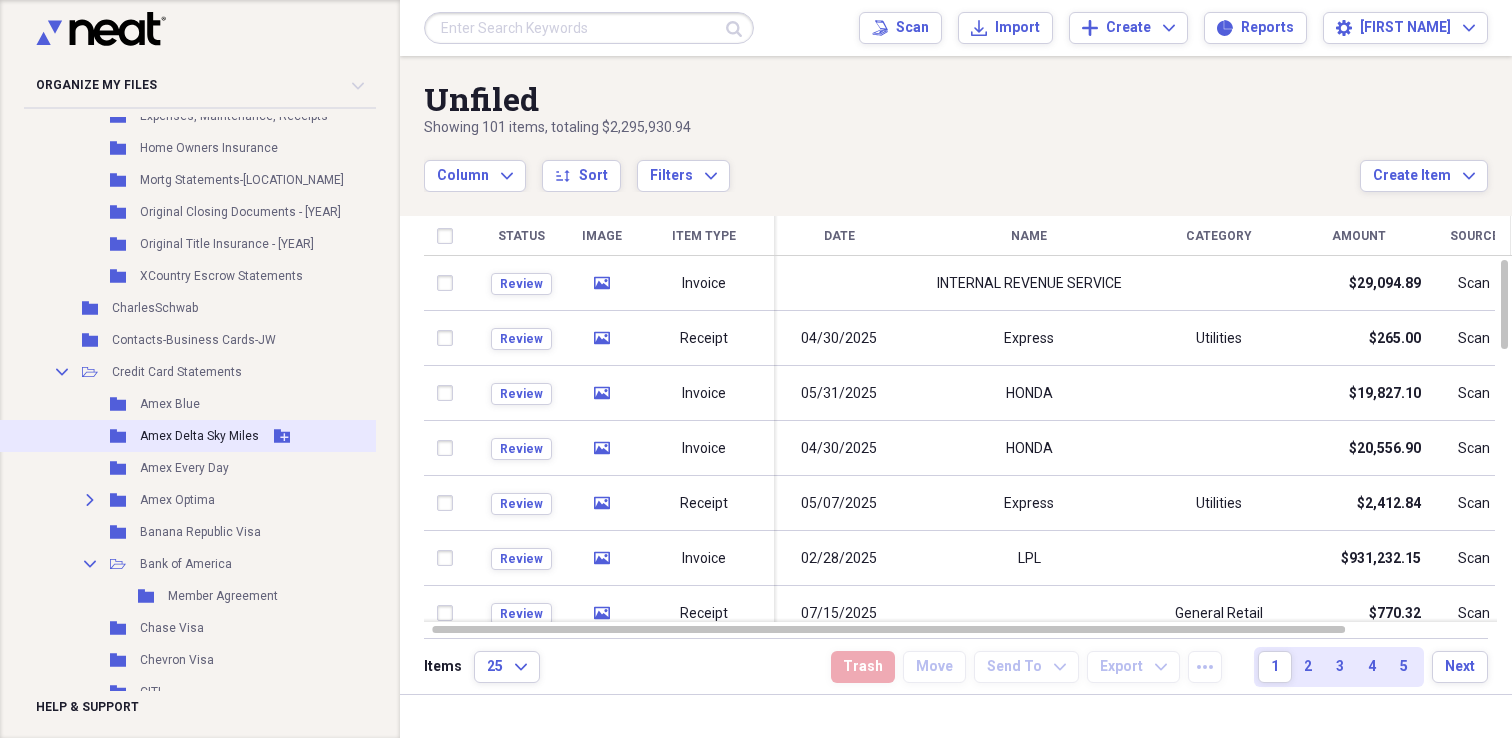 click on "Amex Delta Sky Miles" at bounding box center (199, 436) 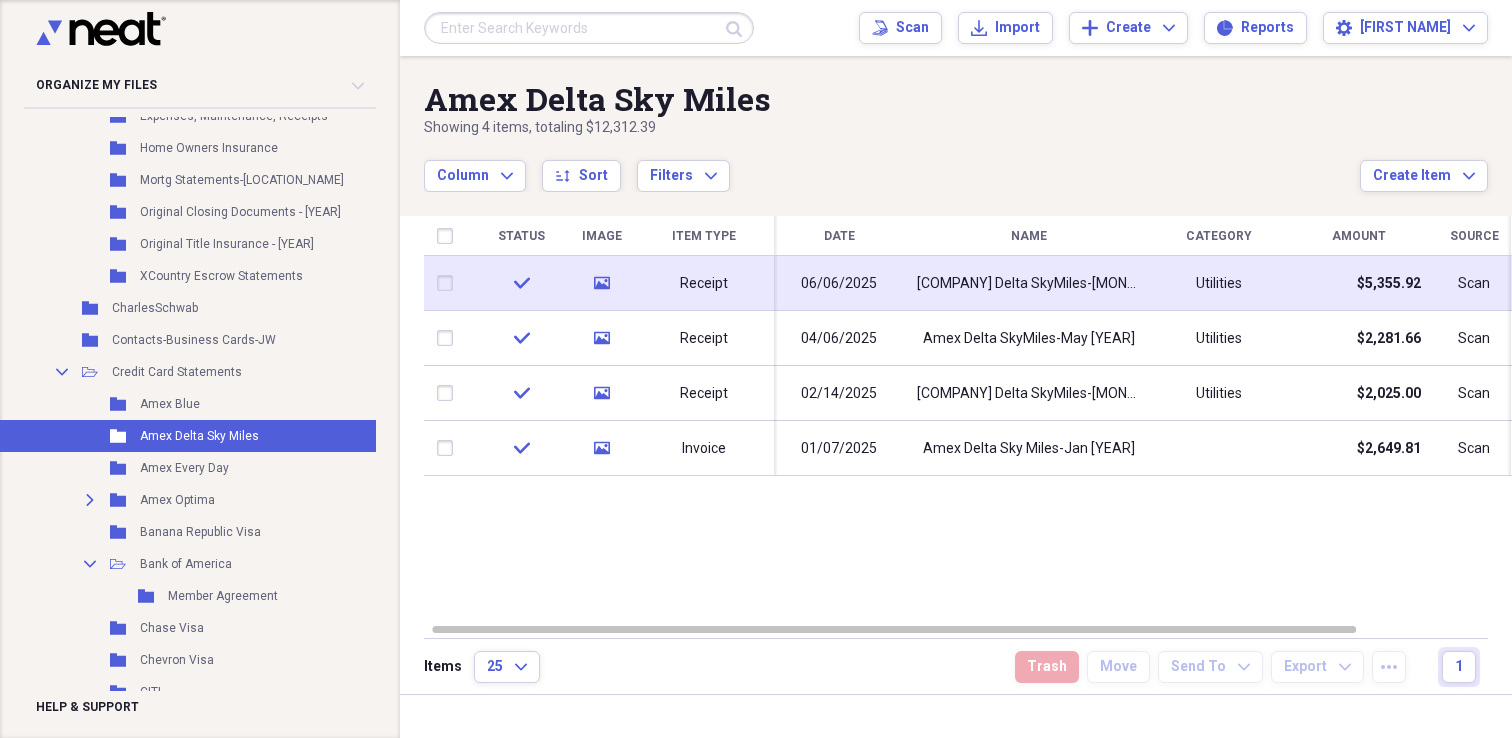 click on "[COMPANY] Delta SkyMiles-[MONTH] [YEAR]" at bounding box center (1029, 284) 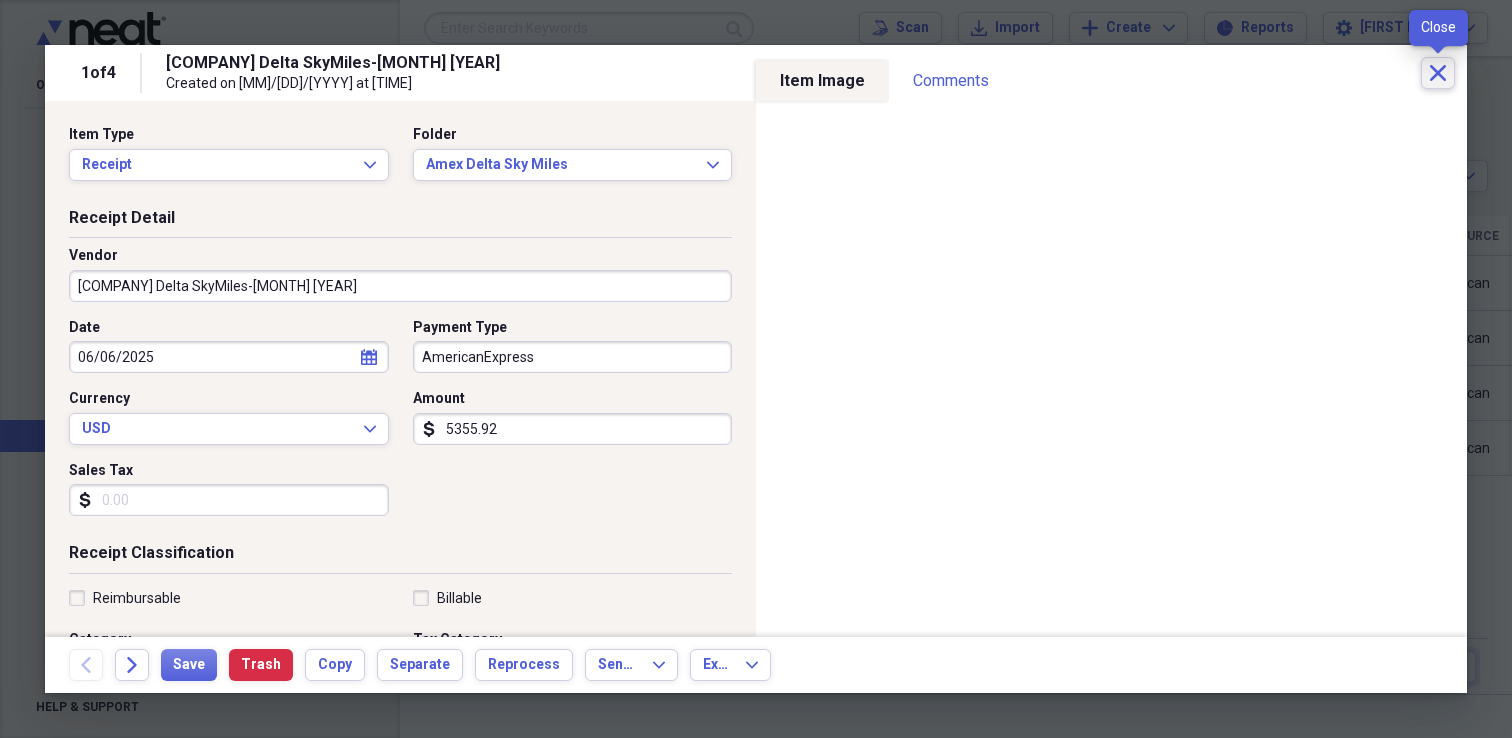 click on "Close" 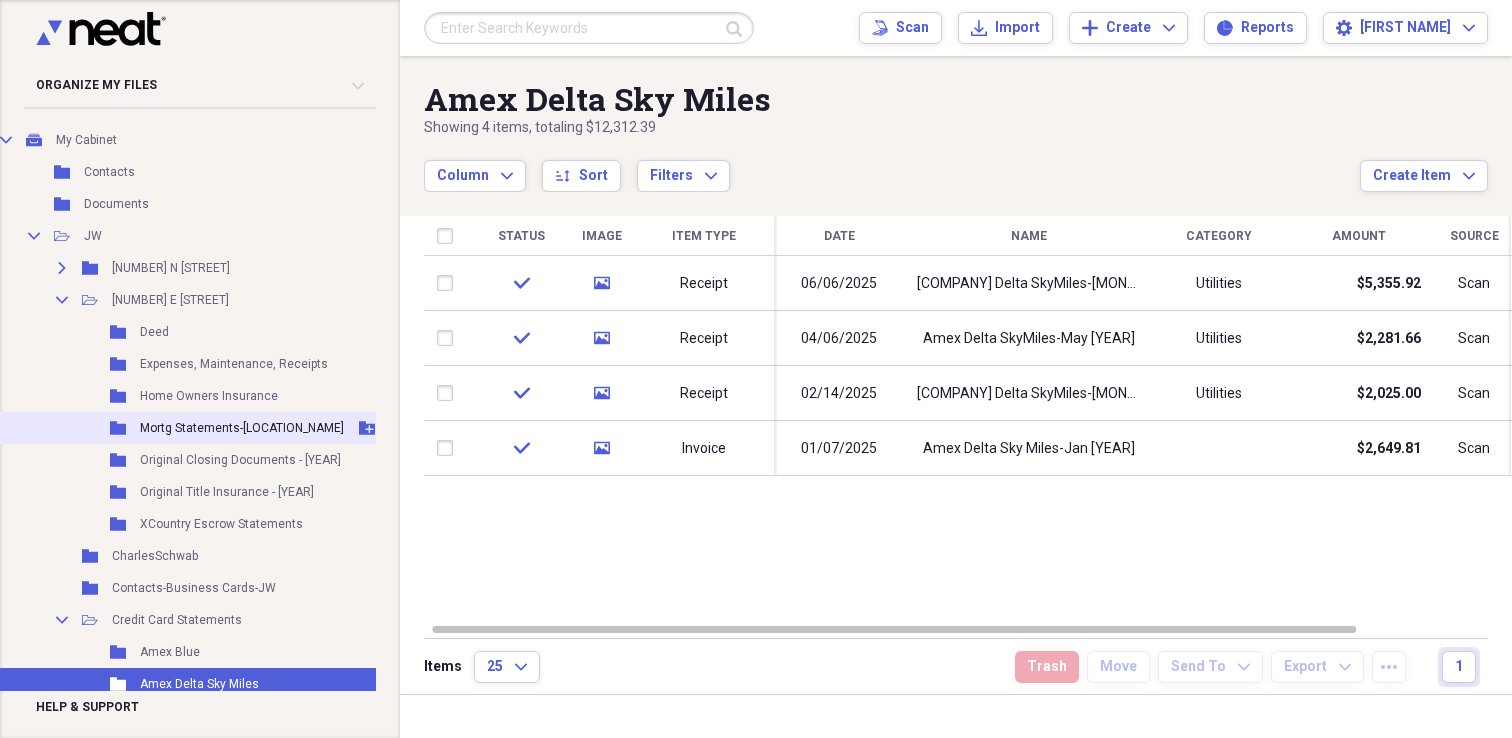scroll, scrollTop: 0, scrollLeft: 10, axis: horizontal 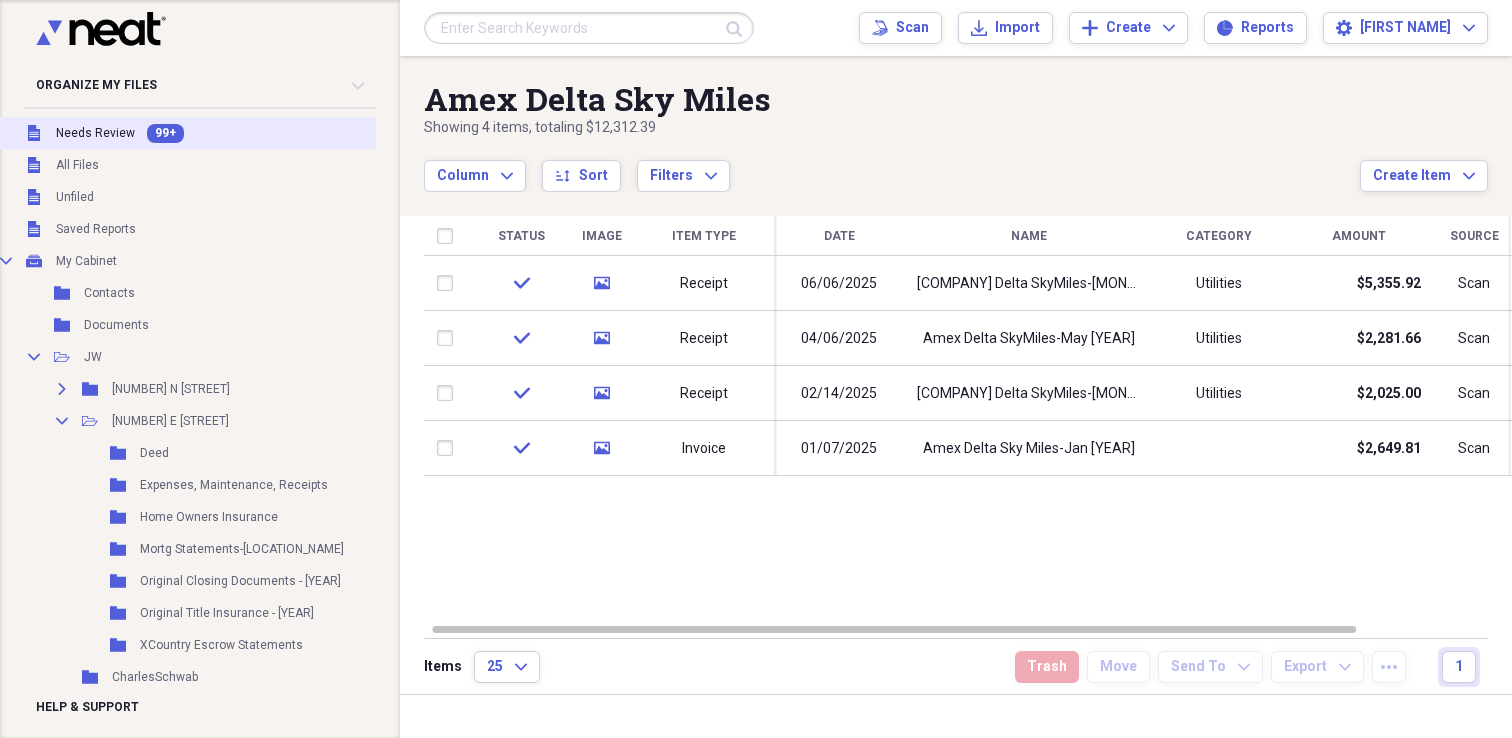 click on "99+" at bounding box center (165, 133) 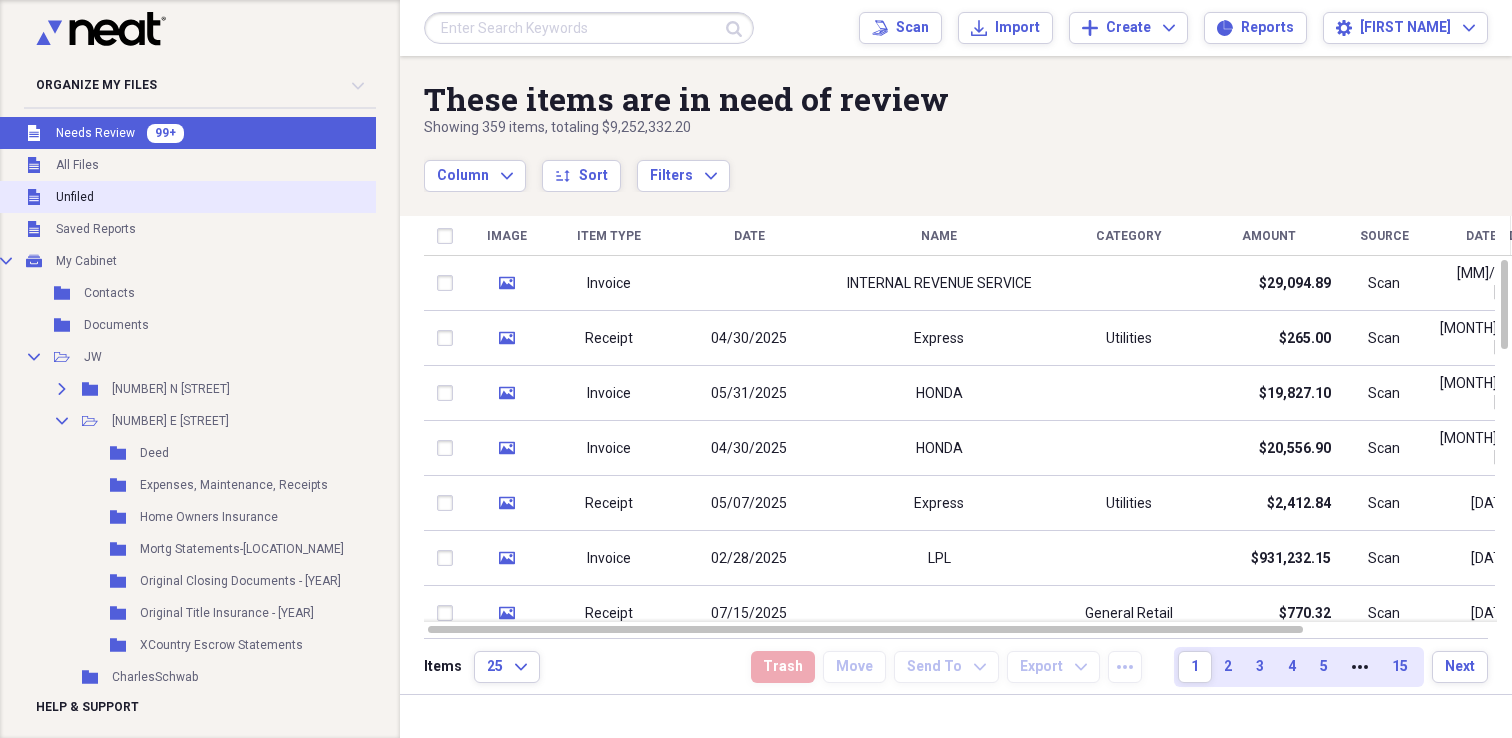 click on "Unfiled Unfiled" at bounding box center [236, 197] 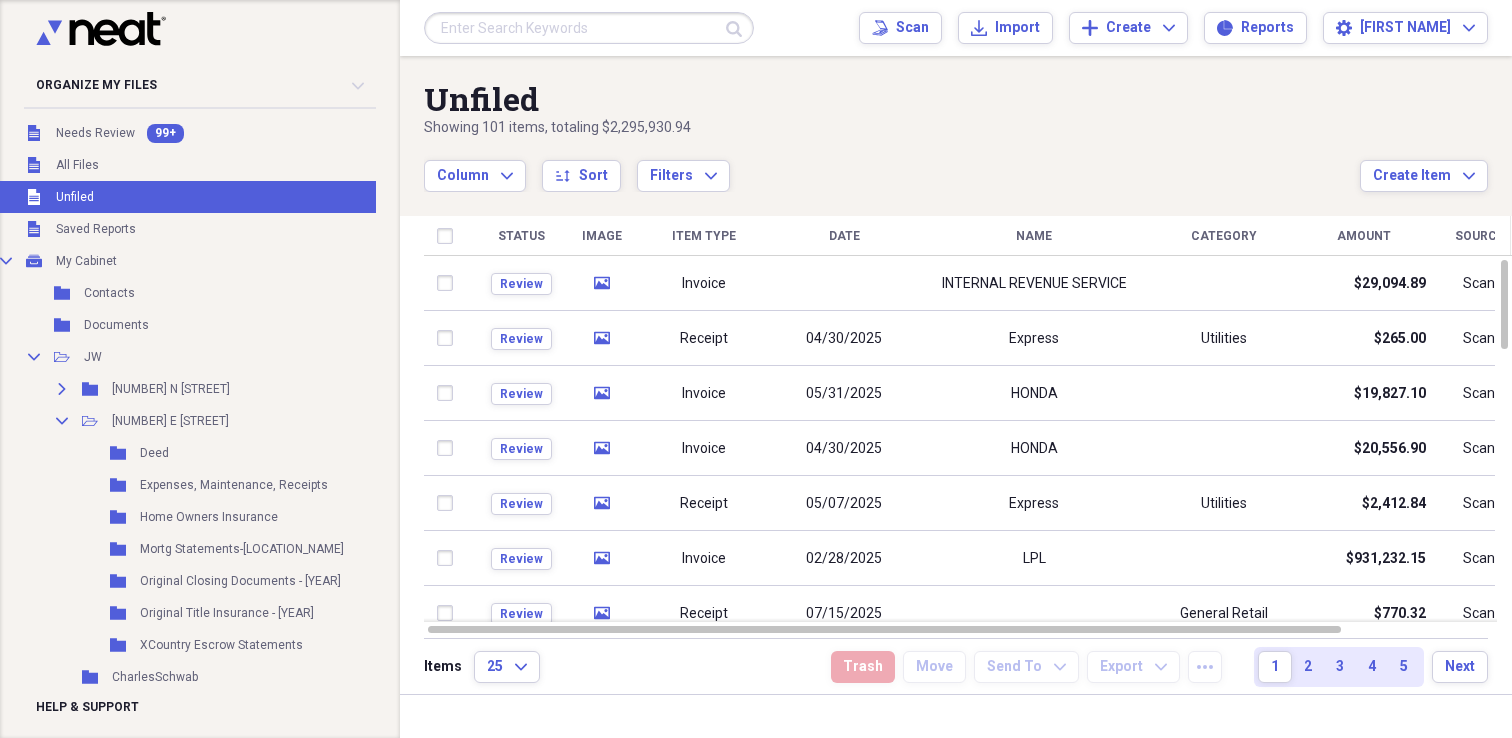 click at bounding box center (589, 28) 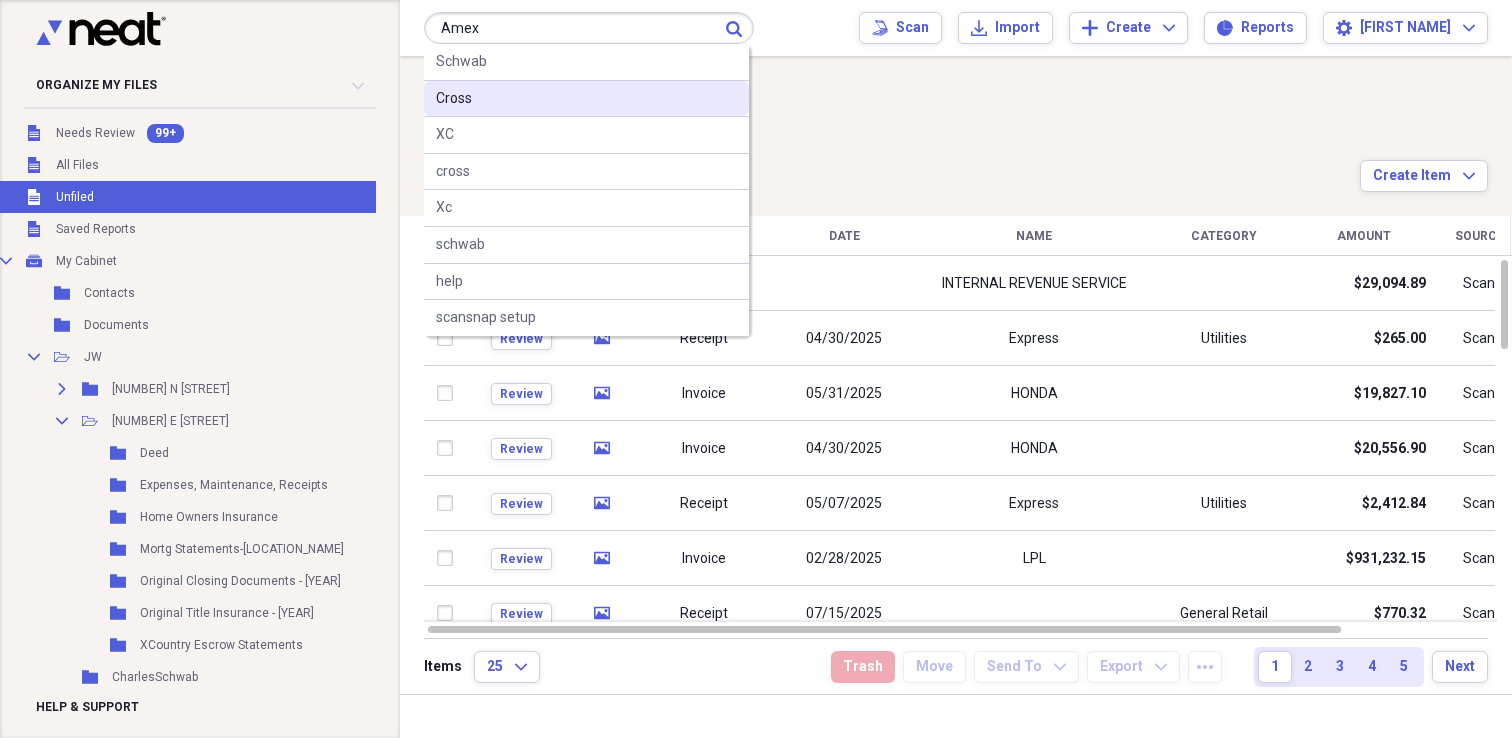 type on "Amex" 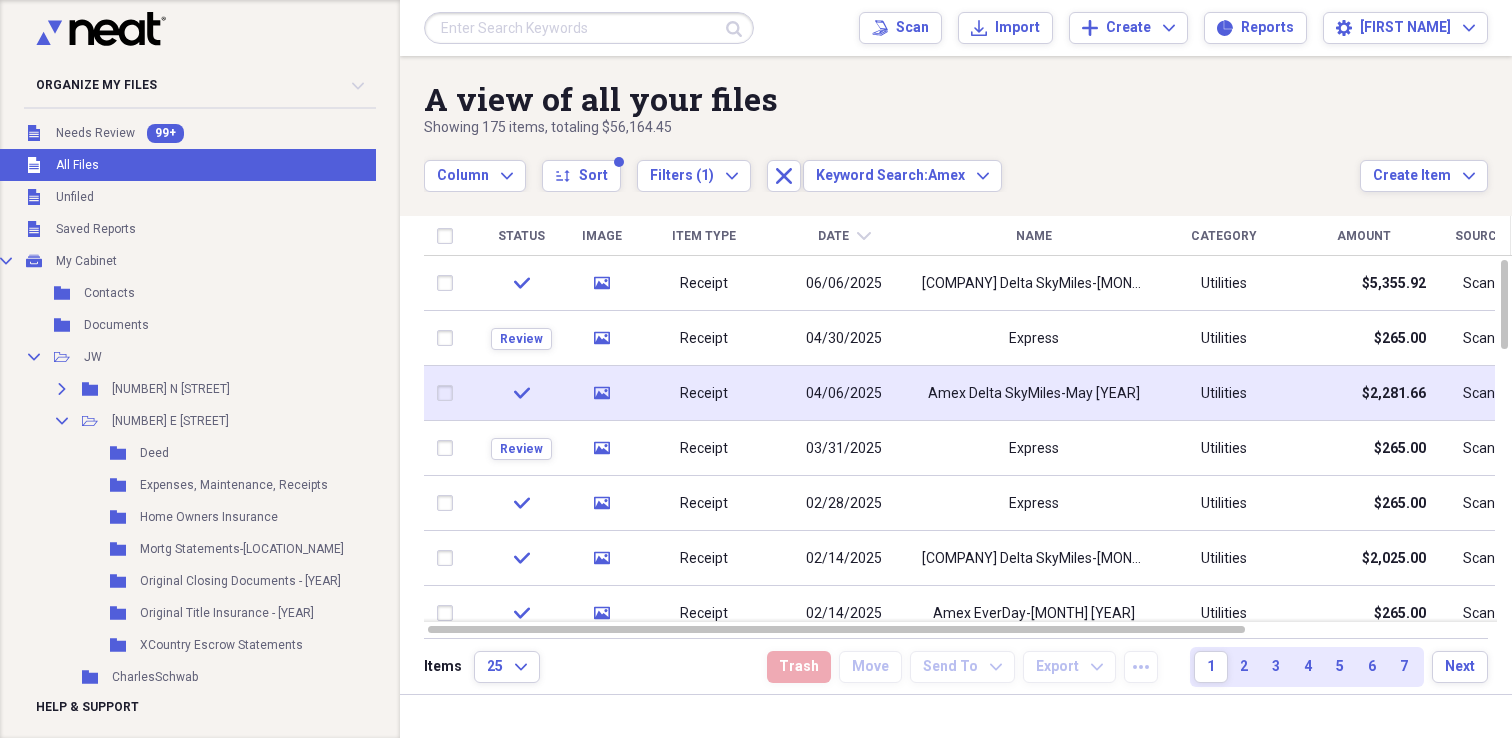 click on "04/06/2025" at bounding box center (844, 393) 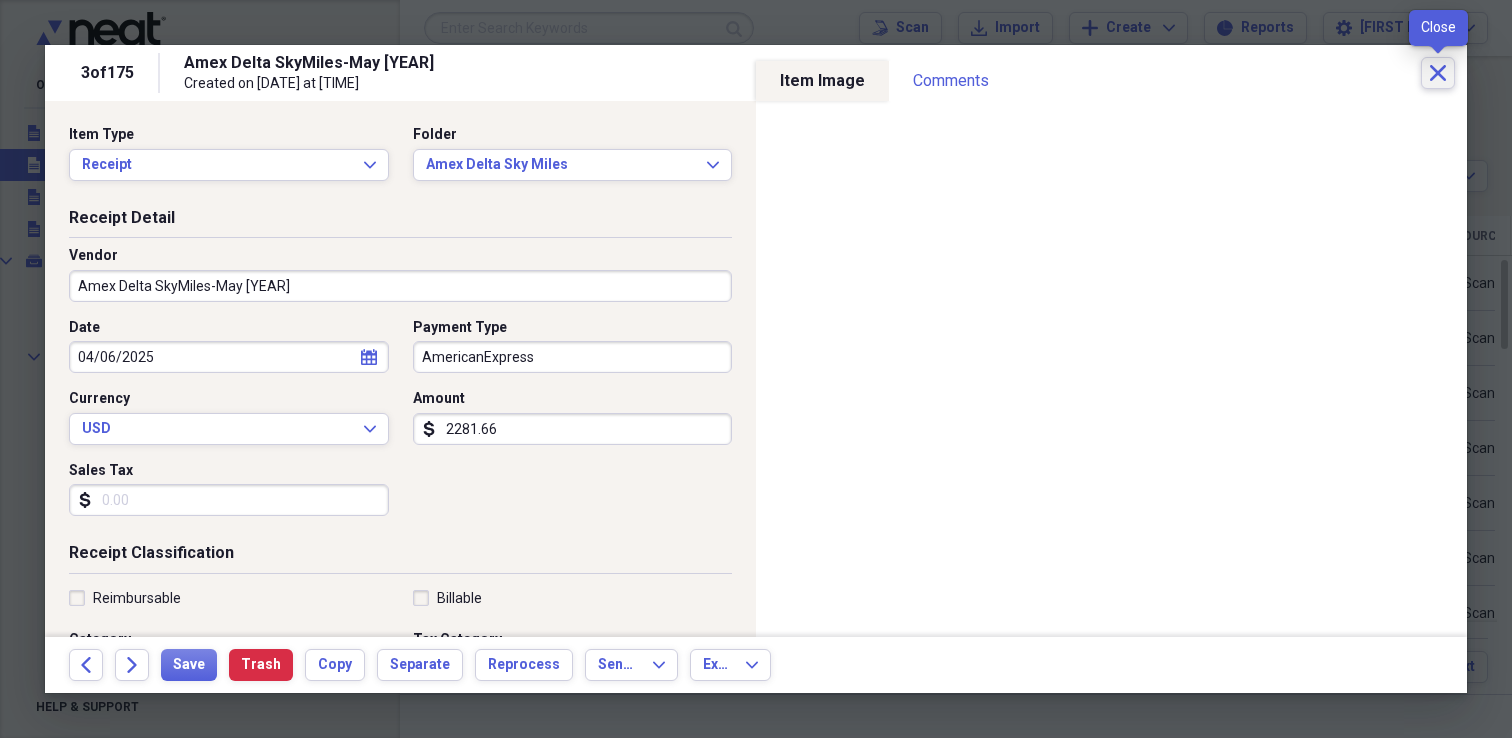 click on "Close" 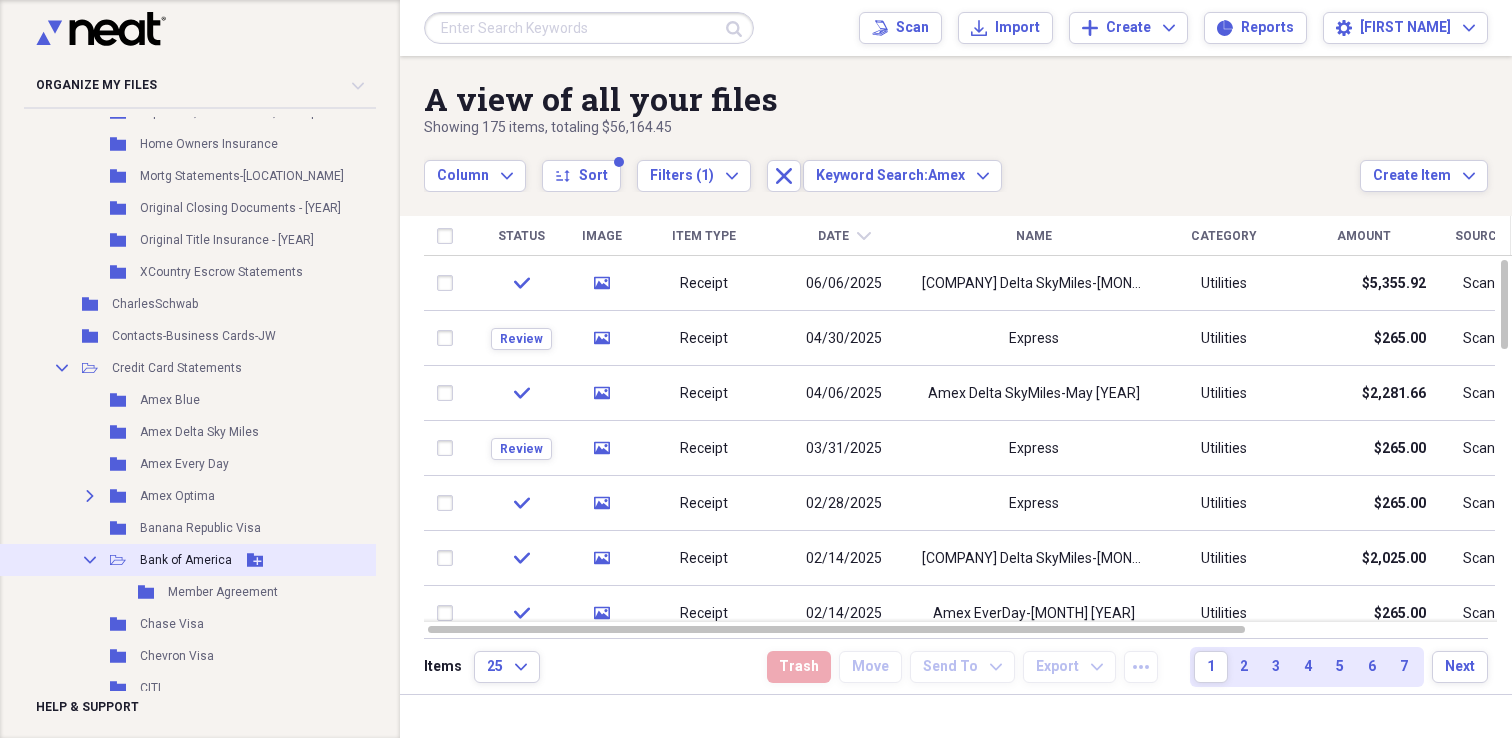scroll, scrollTop: 396, scrollLeft: 10, axis: both 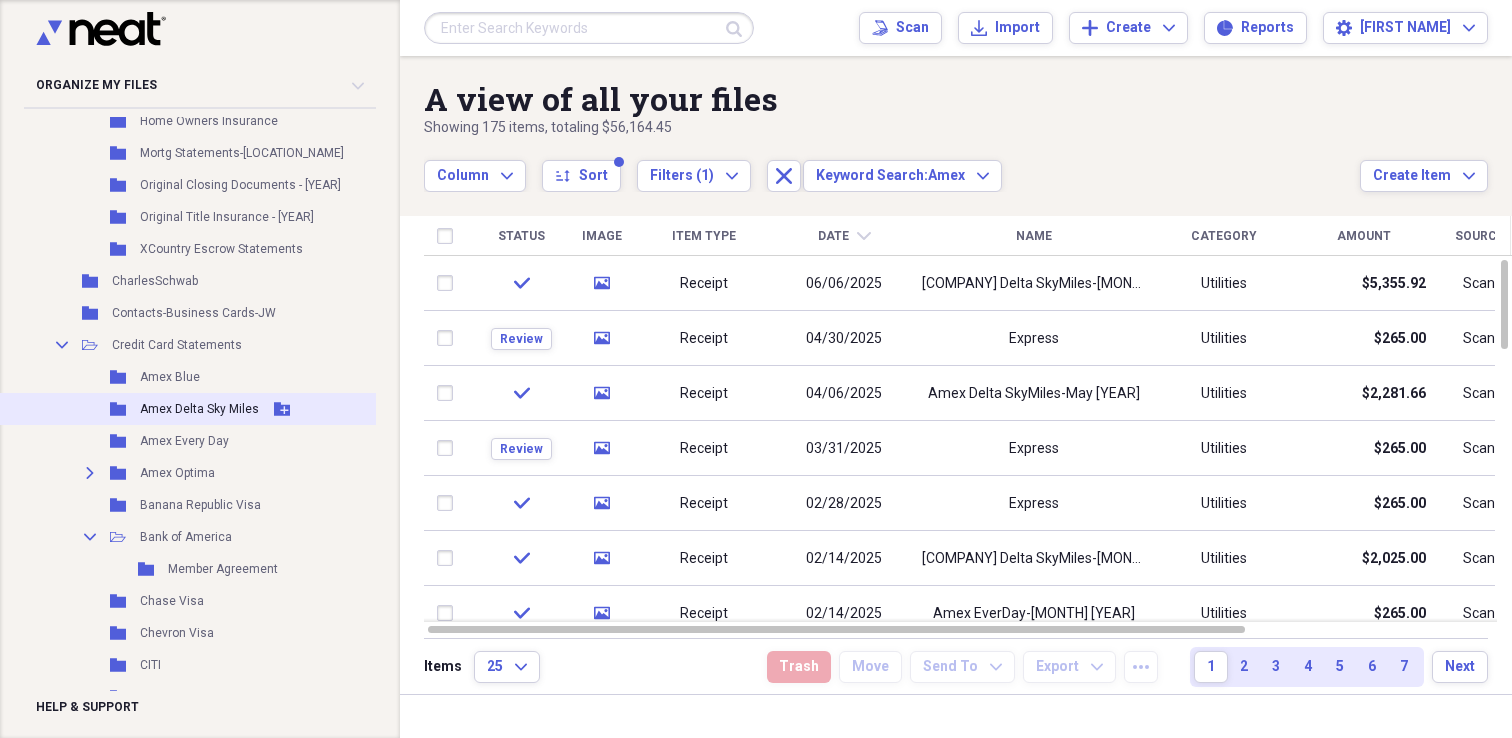 click on "Amex Delta Sky Miles" at bounding box center (199, 409) 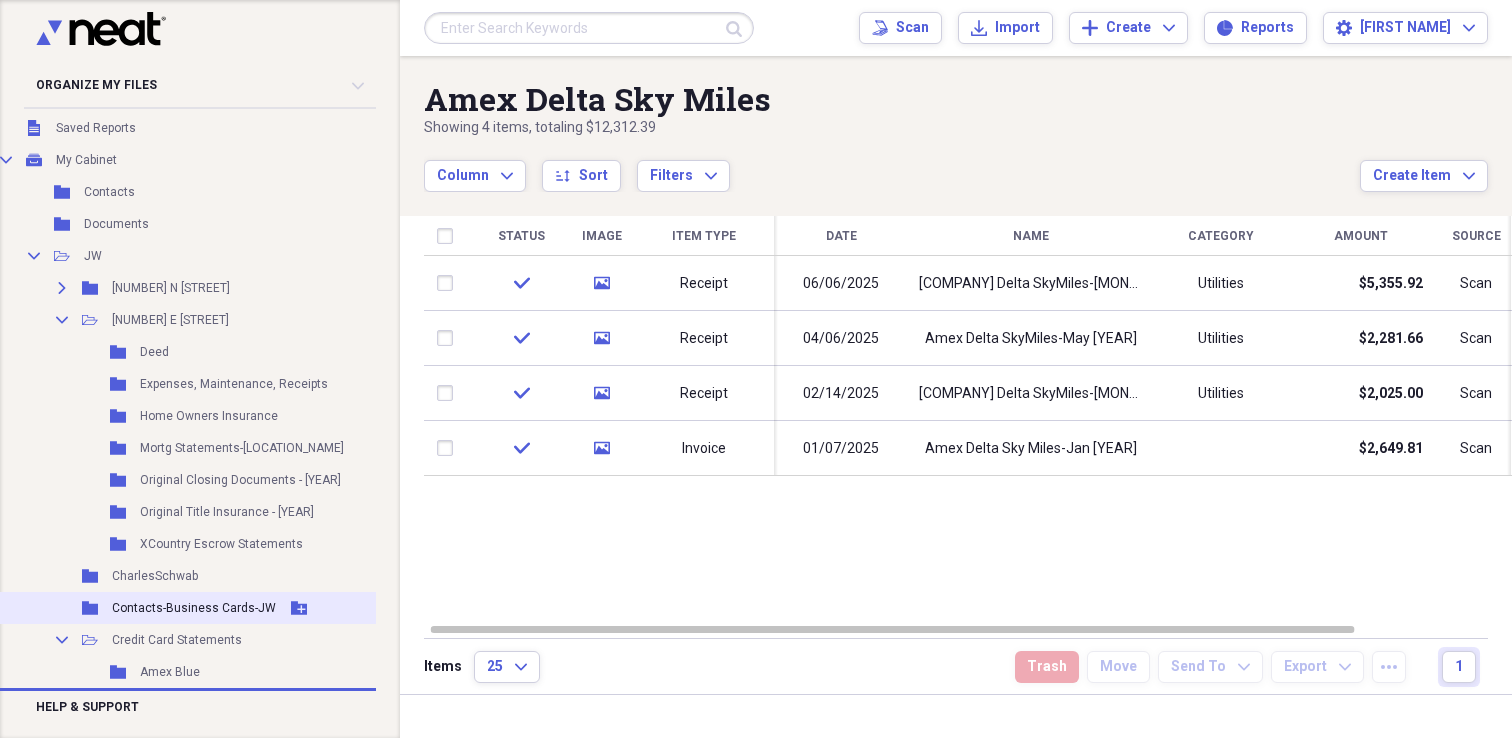 scroll, scrollTop: 0, scrollLeft: 10, axis: horizontal 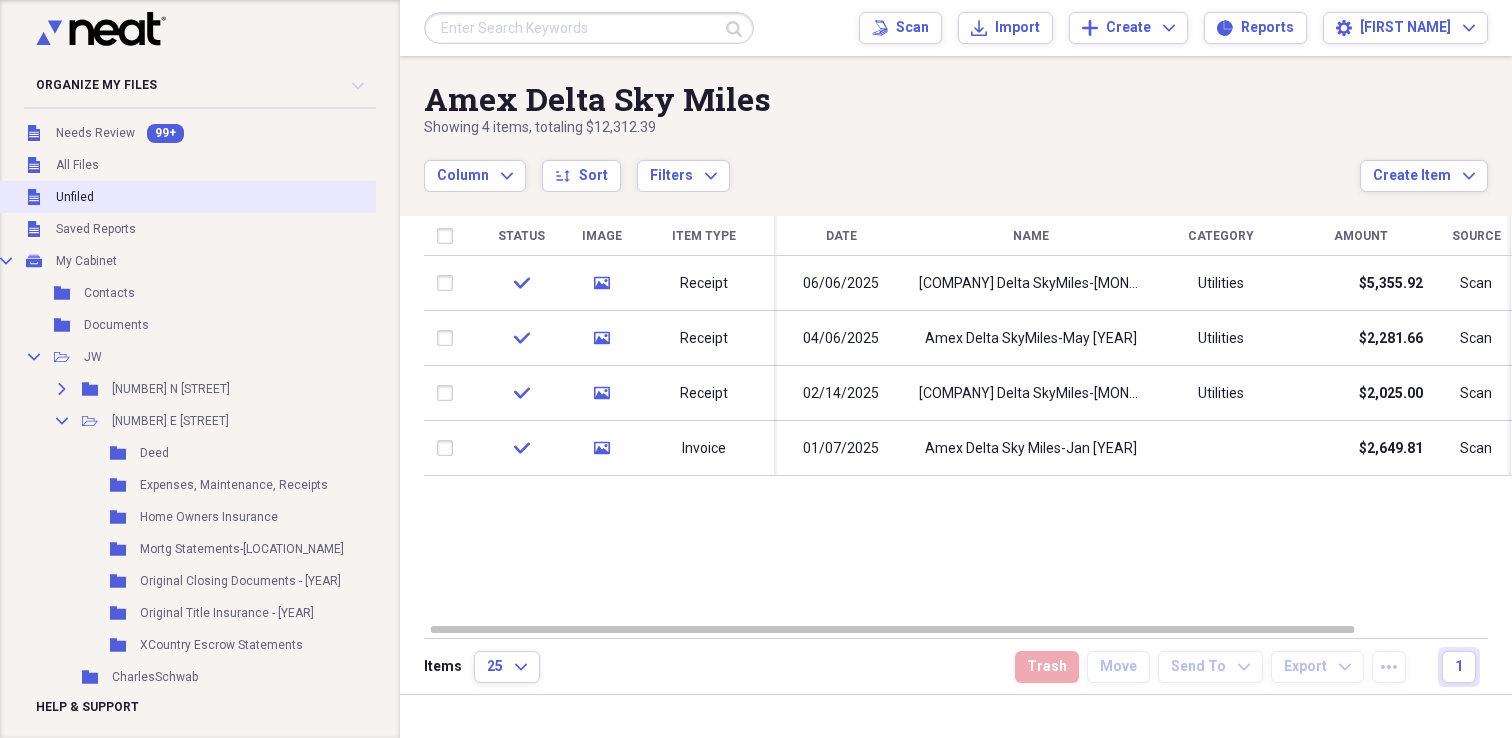 click on "Unfiled Unfiled" at bounding box center (236, 197) 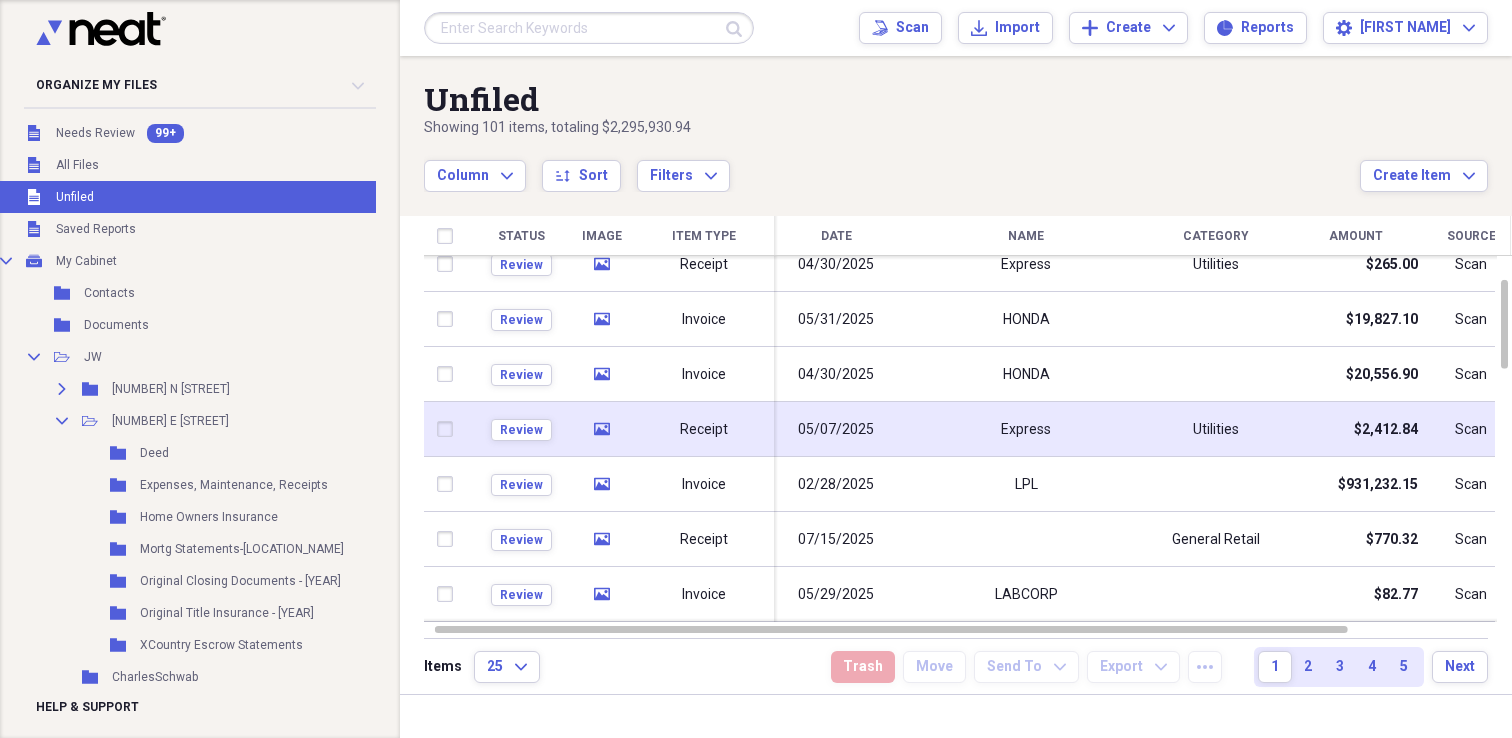 click on "05/07/2025" at bounding box center [836, 429] 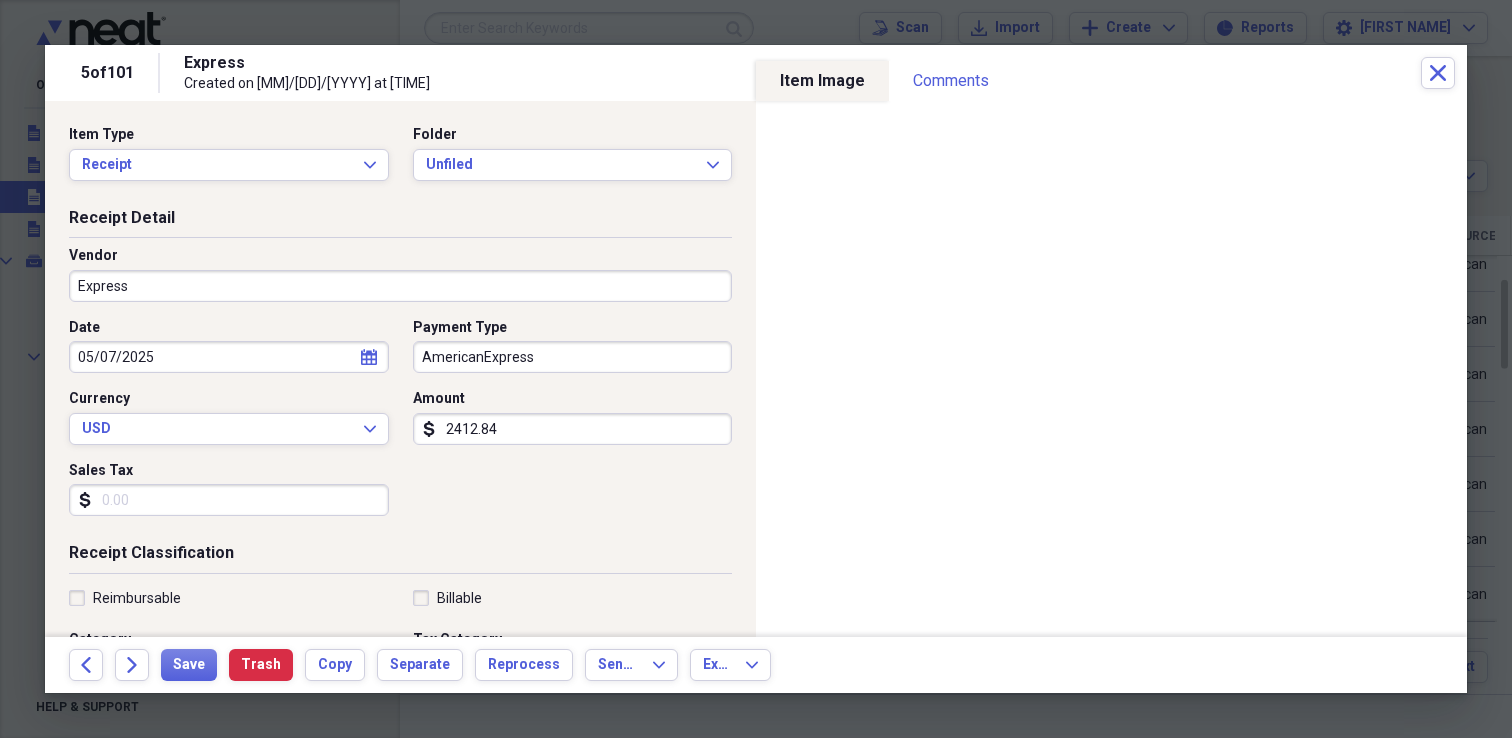 click on "Express" at bounding box center (400, 286) 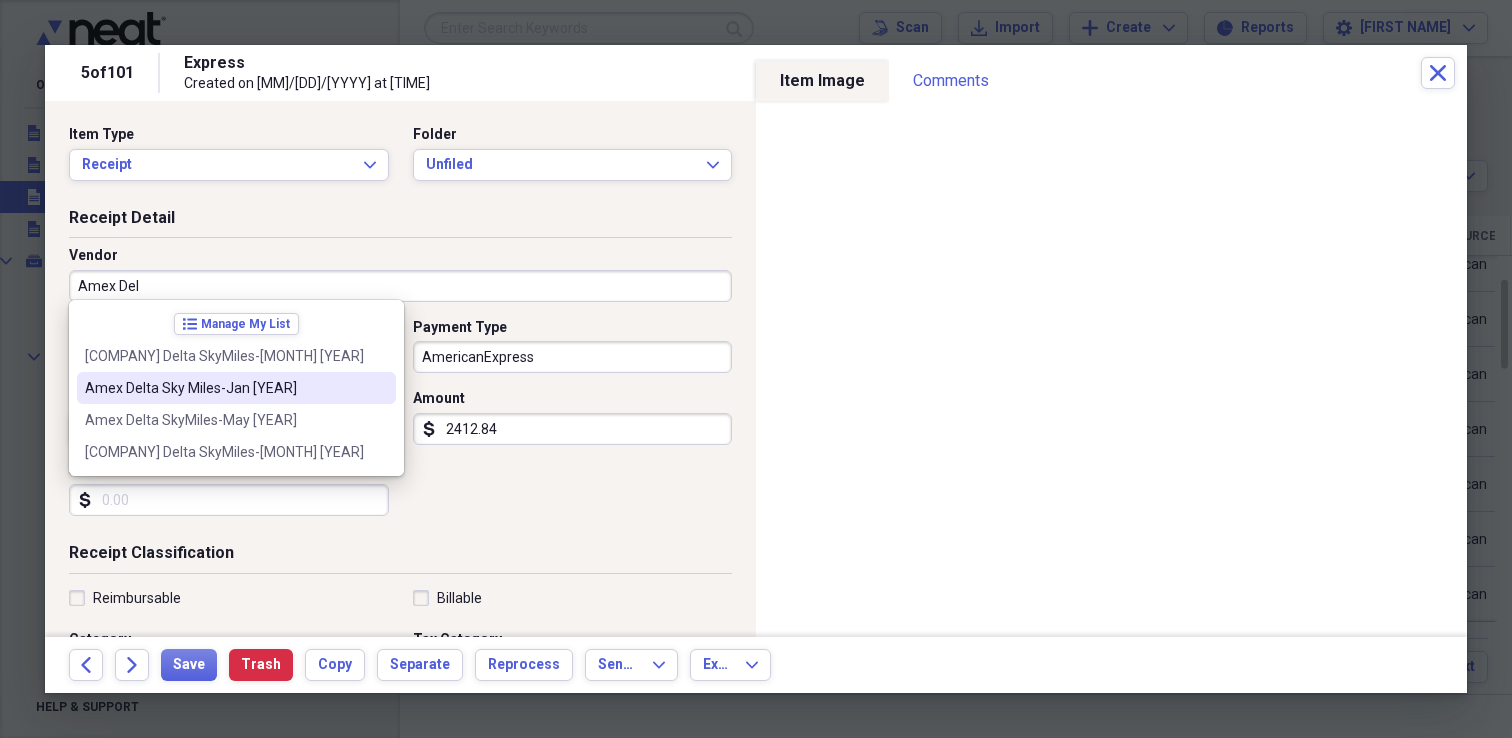 click on "Amex Delta Sky Miles-Jan [YEAR]" at bounding box center [224, 388] 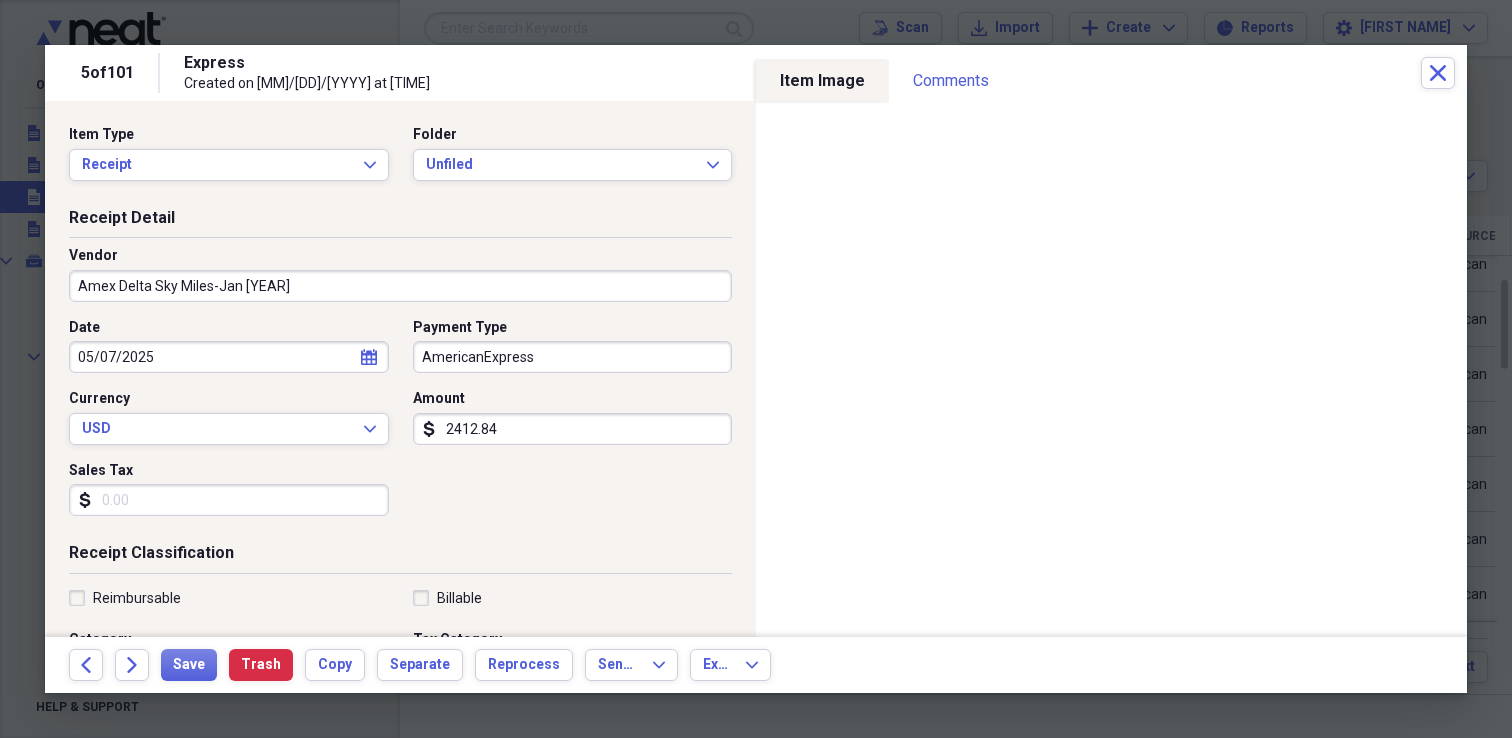 click on "Amex Delta Sky Miles-Jan [YEAR]" at bounding box center (400, 286) 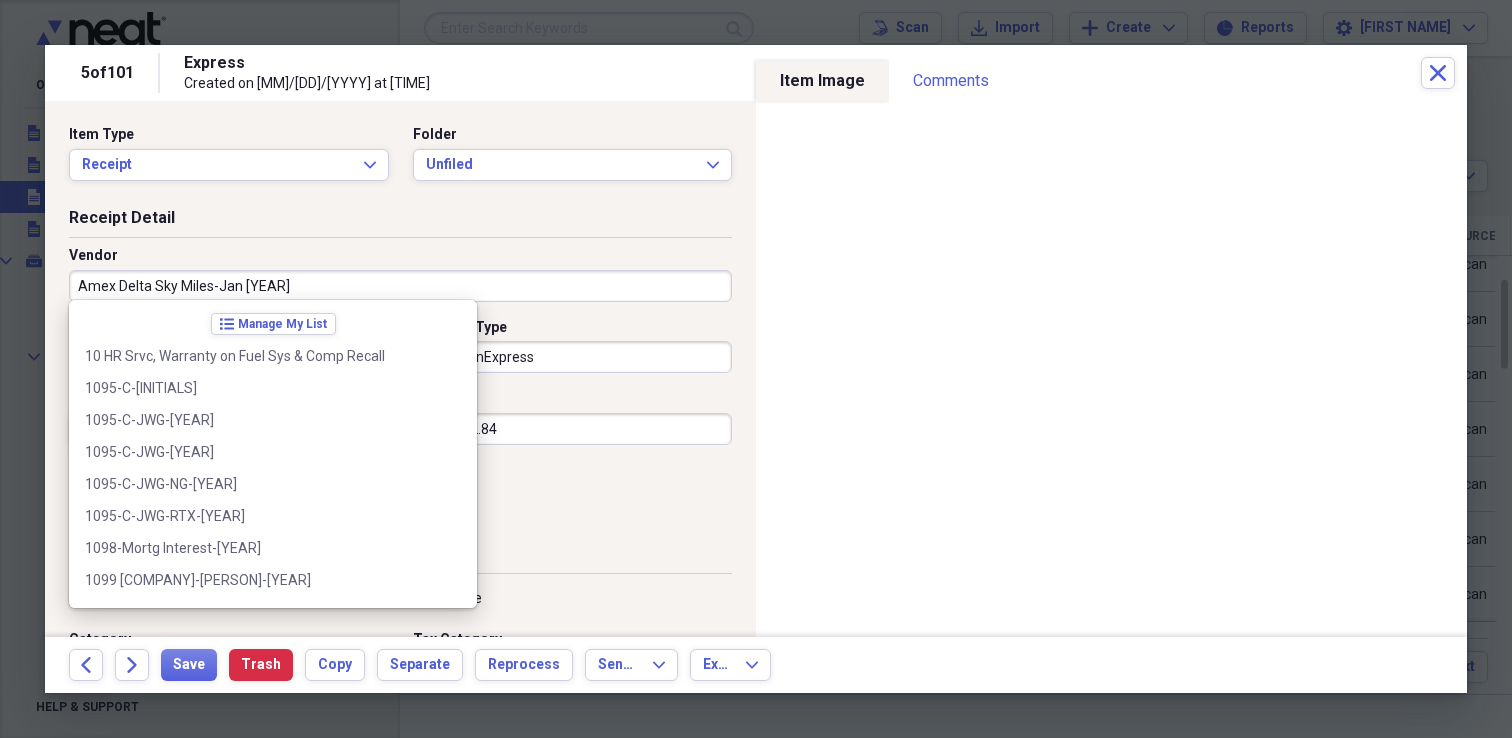 scroll, scrollTop: 3420, scrollLeft: 0, axis: vertical 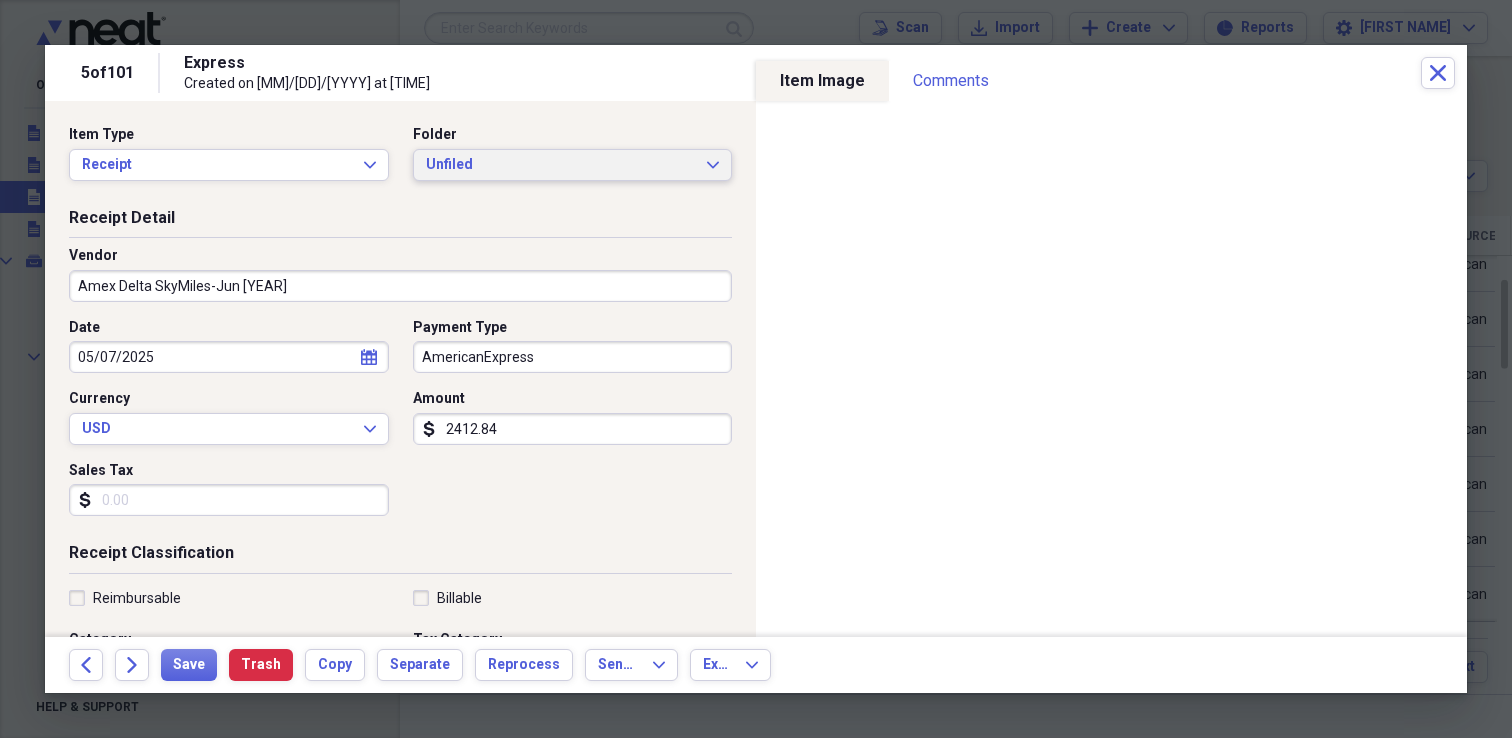 type on "Amex Delta SkyMiles-Jun [YEAR]" 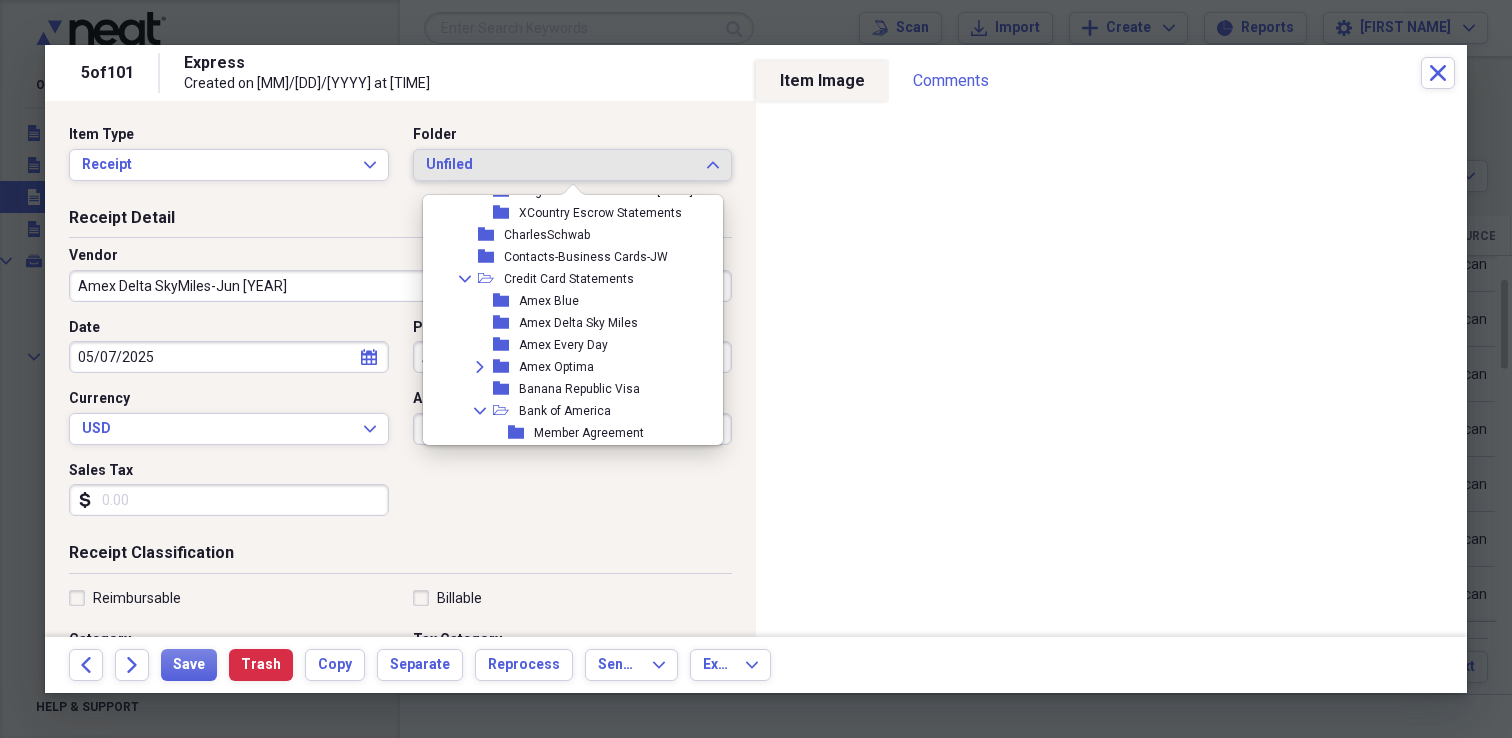 scroll, scrollTop: 298, scrollLeft: 0, axis: vertical 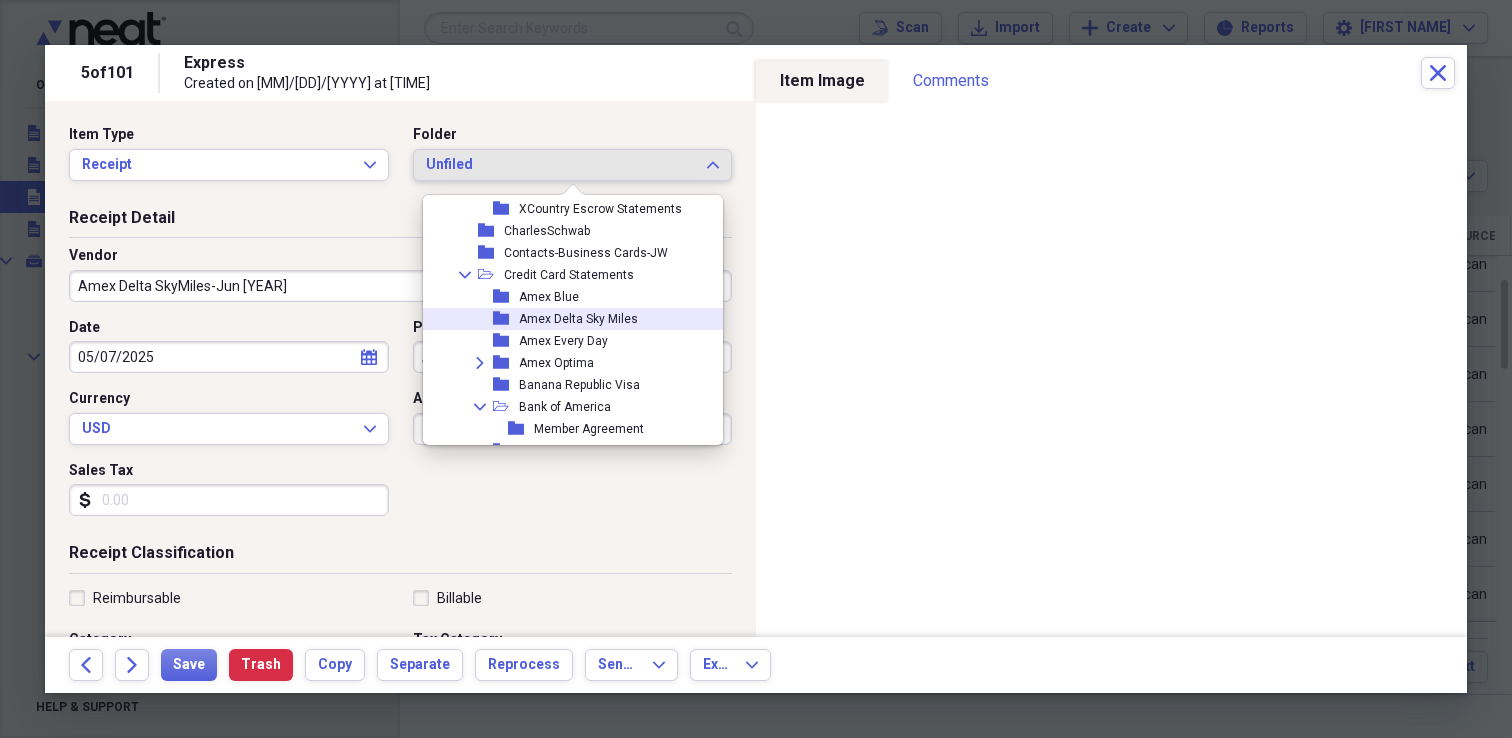 click on "Amex Delta Sky Miles" at bounding box center (578, 319) 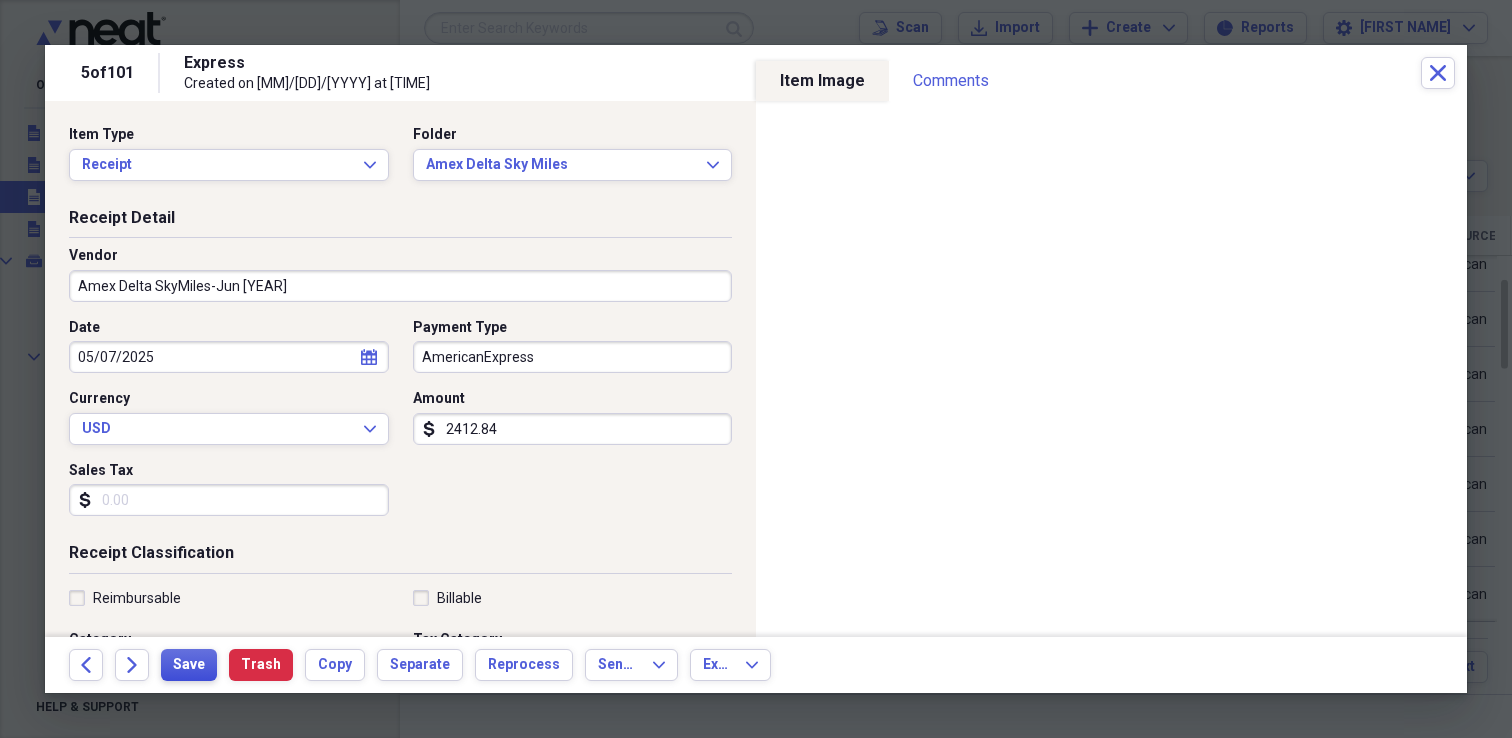 click on "Save" at bounding box center (189, 665) 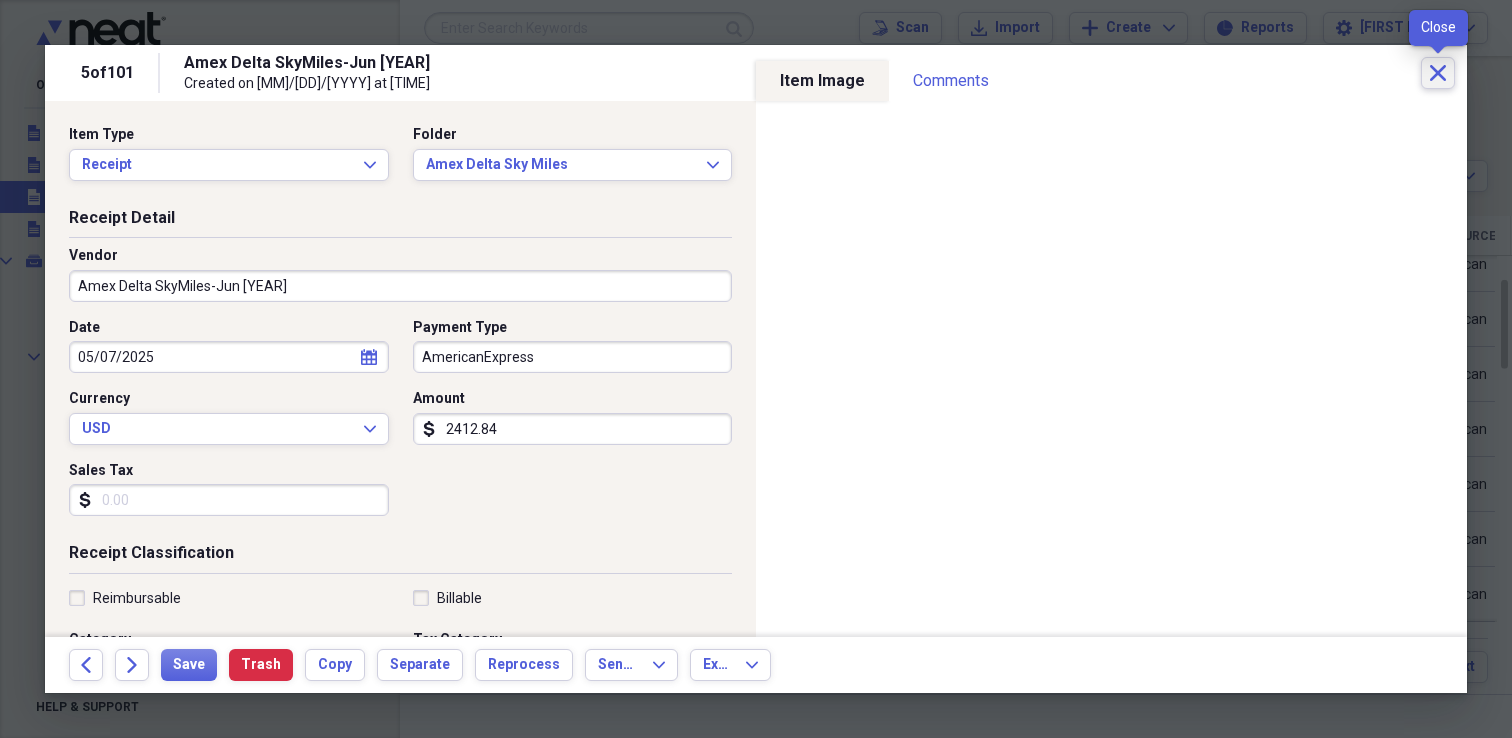 click on "Close" at bounding box center [1438, 73] 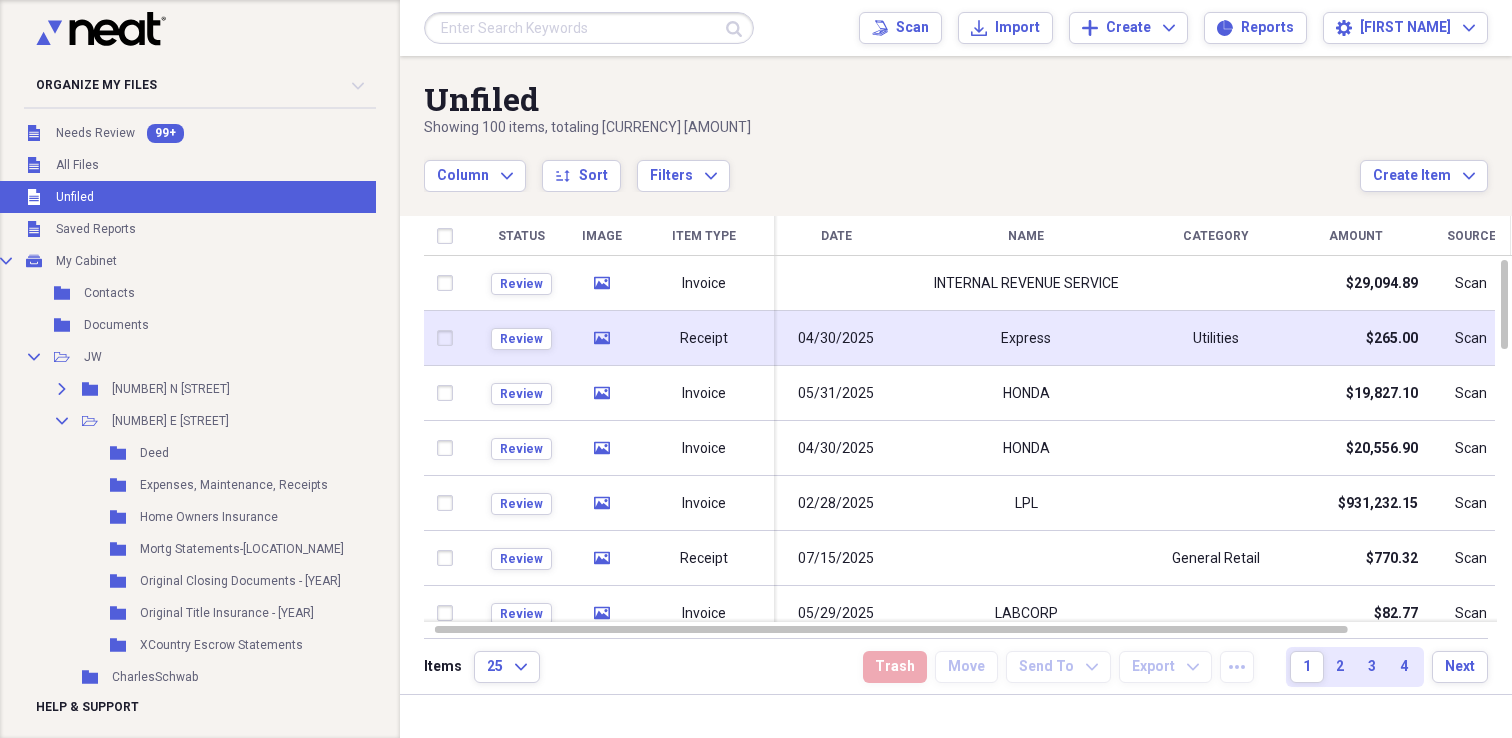 click on "Express" at bounding box center (1026, 338) 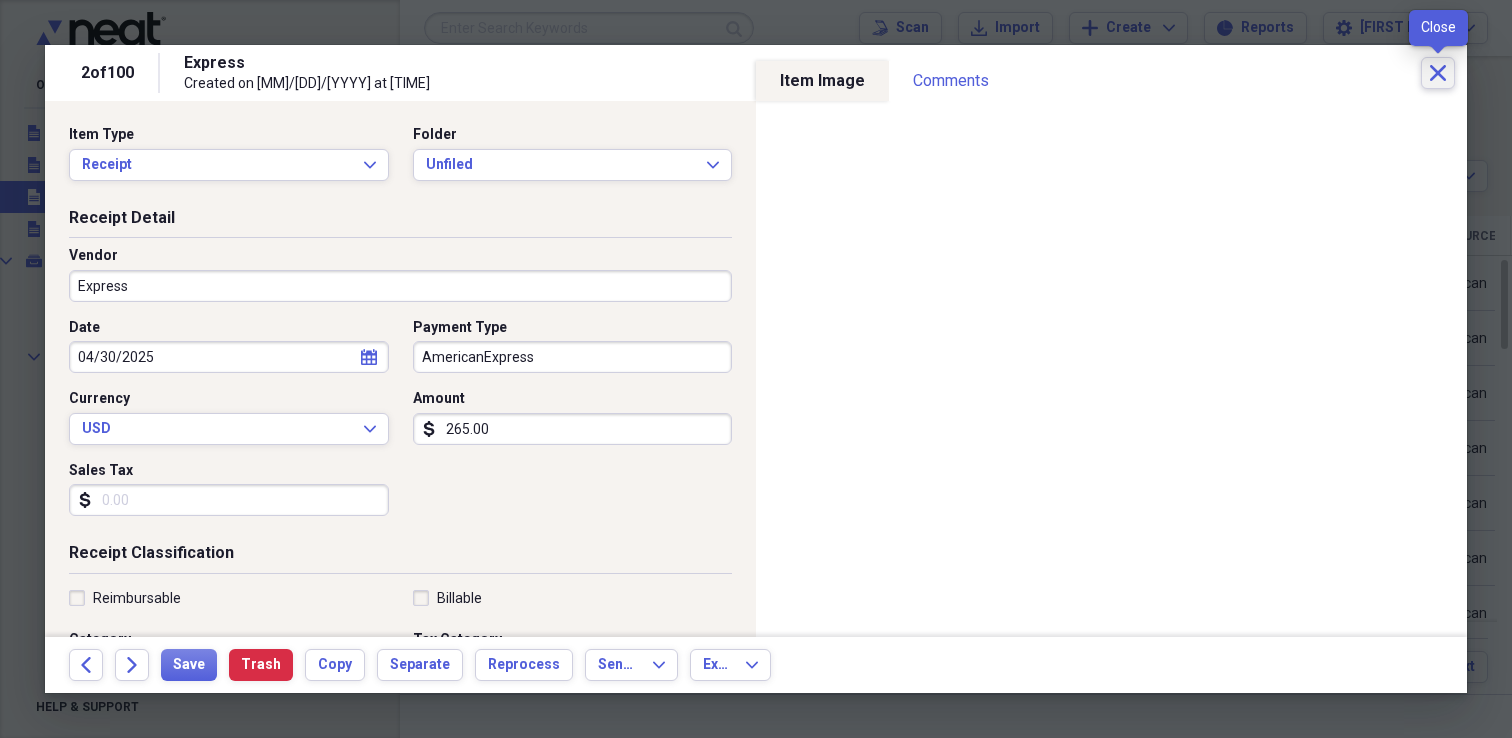 click on "Close" 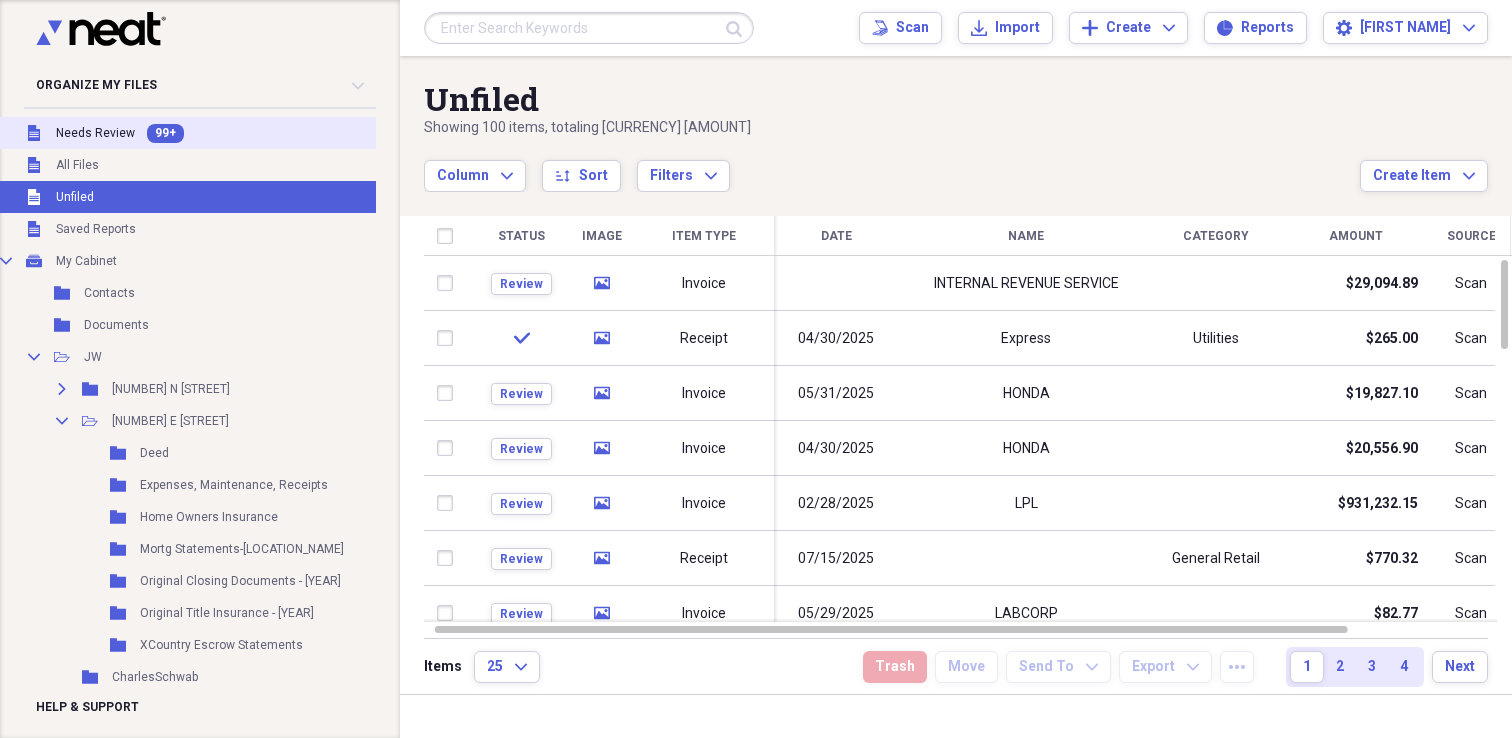 click on "Needs Review" at bounding box center [95, 133] 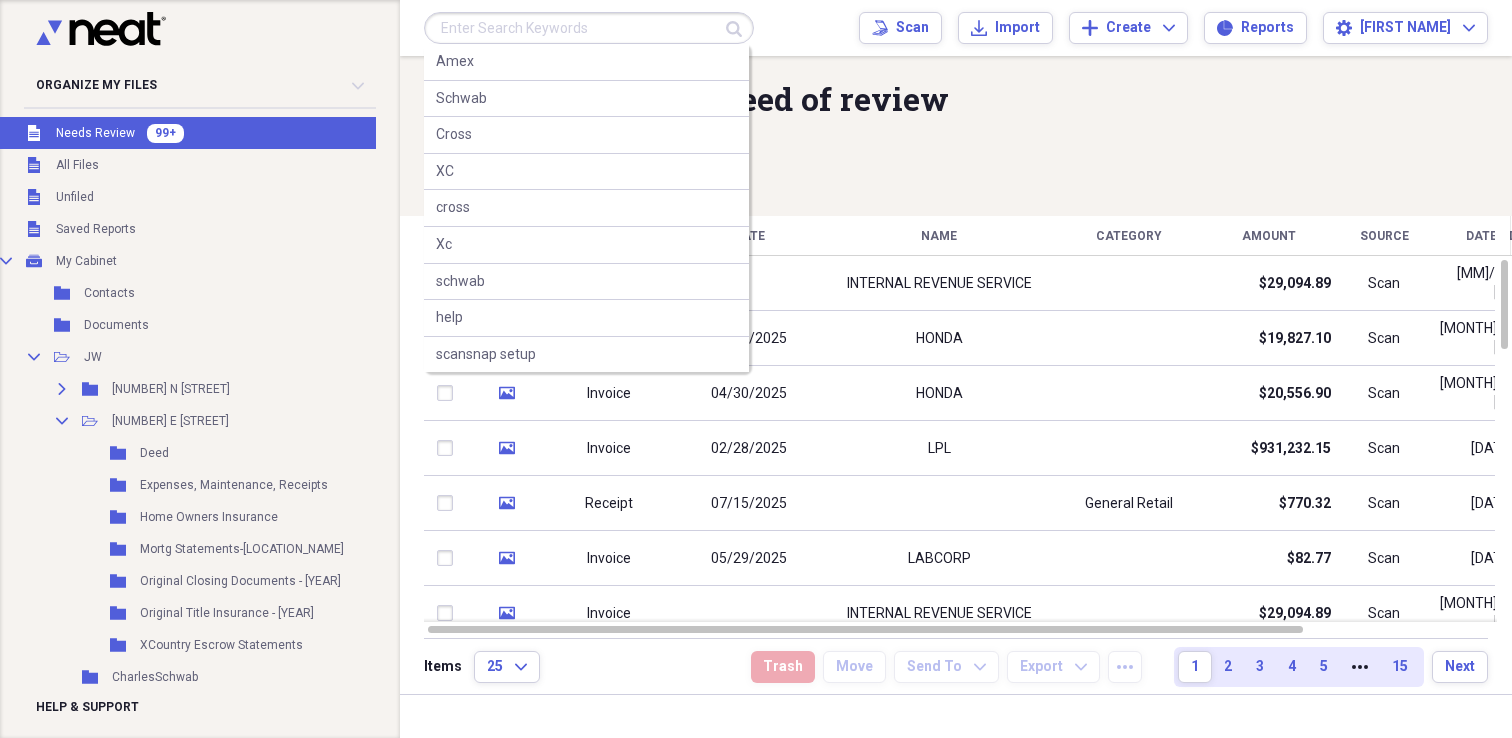 click at bounding box center (589, 28) 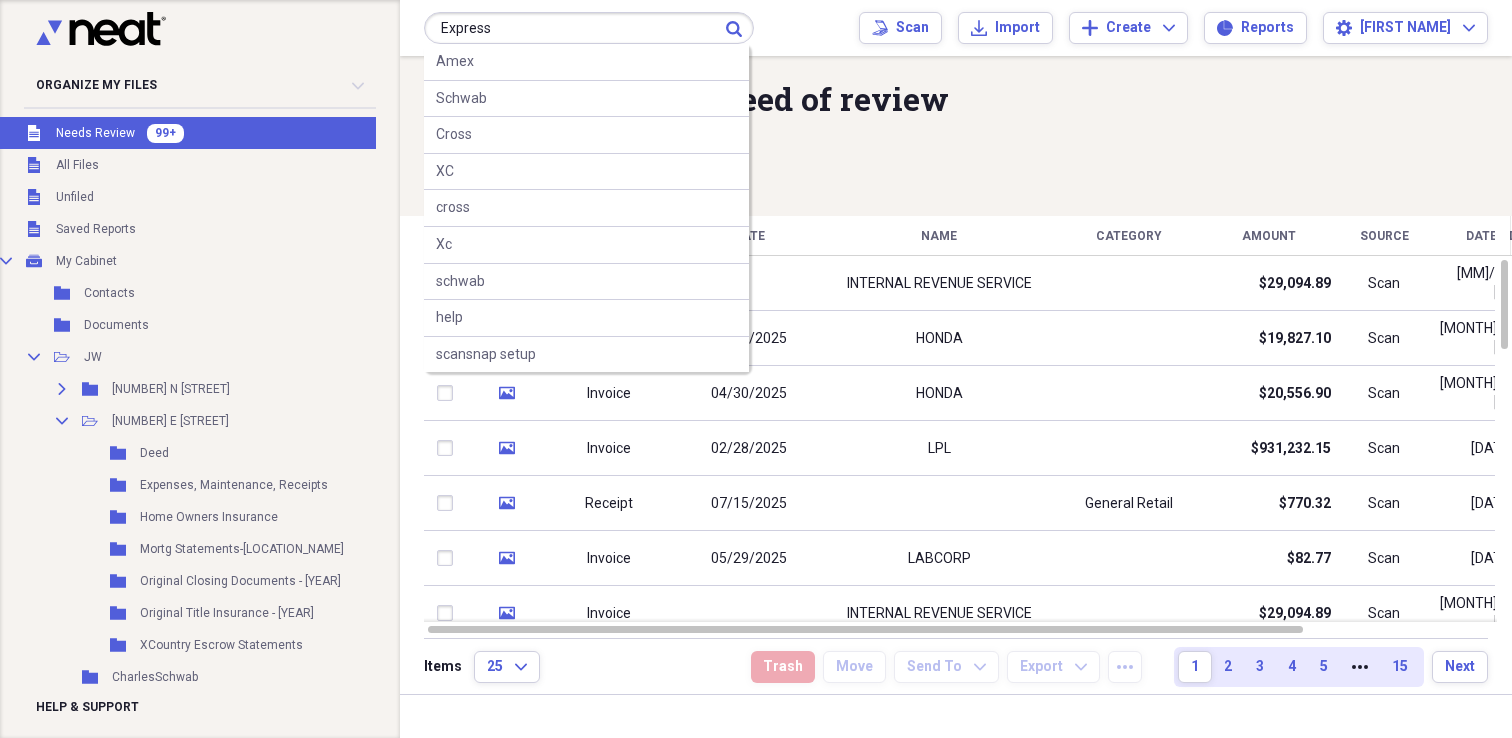 type on "Express" 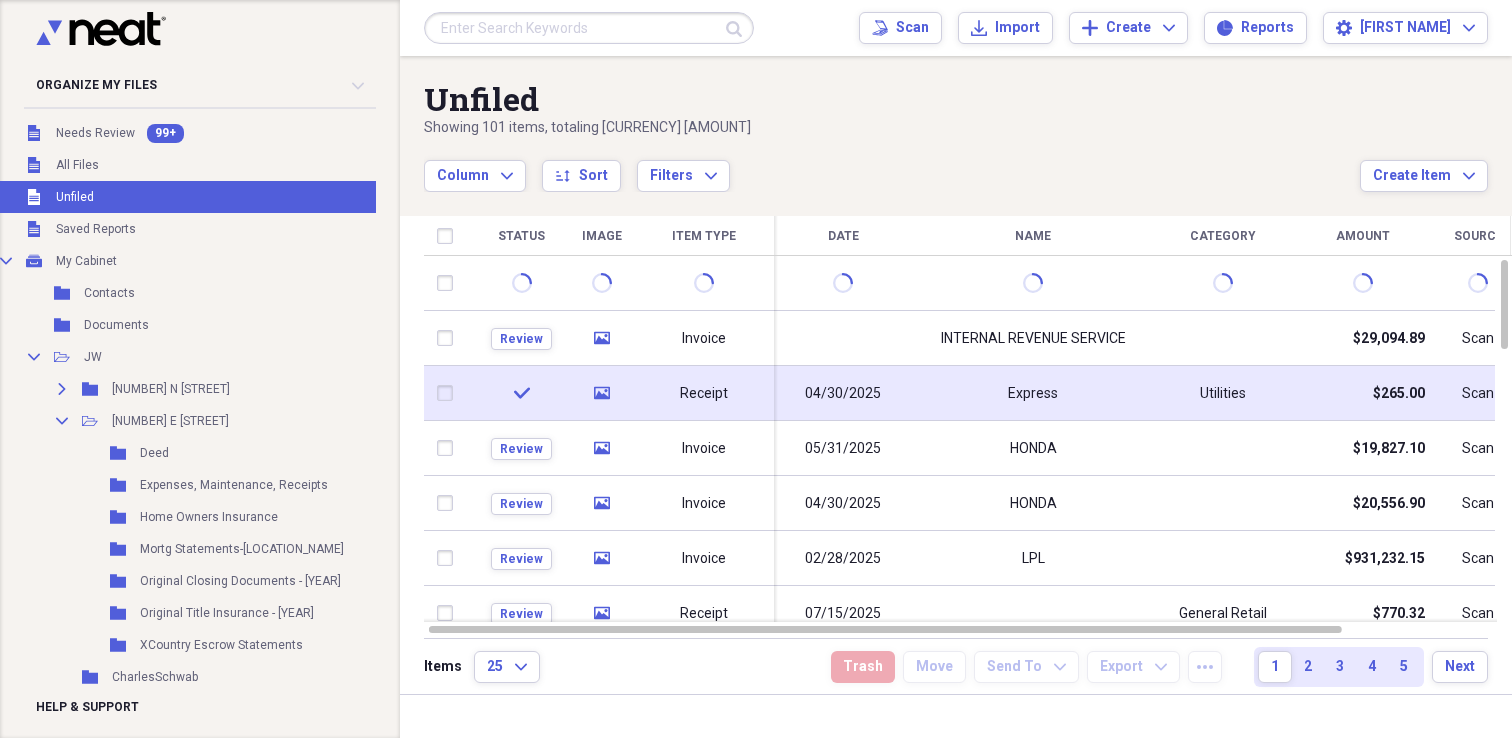 click on "Receipt" at bounding box center [704, 393] 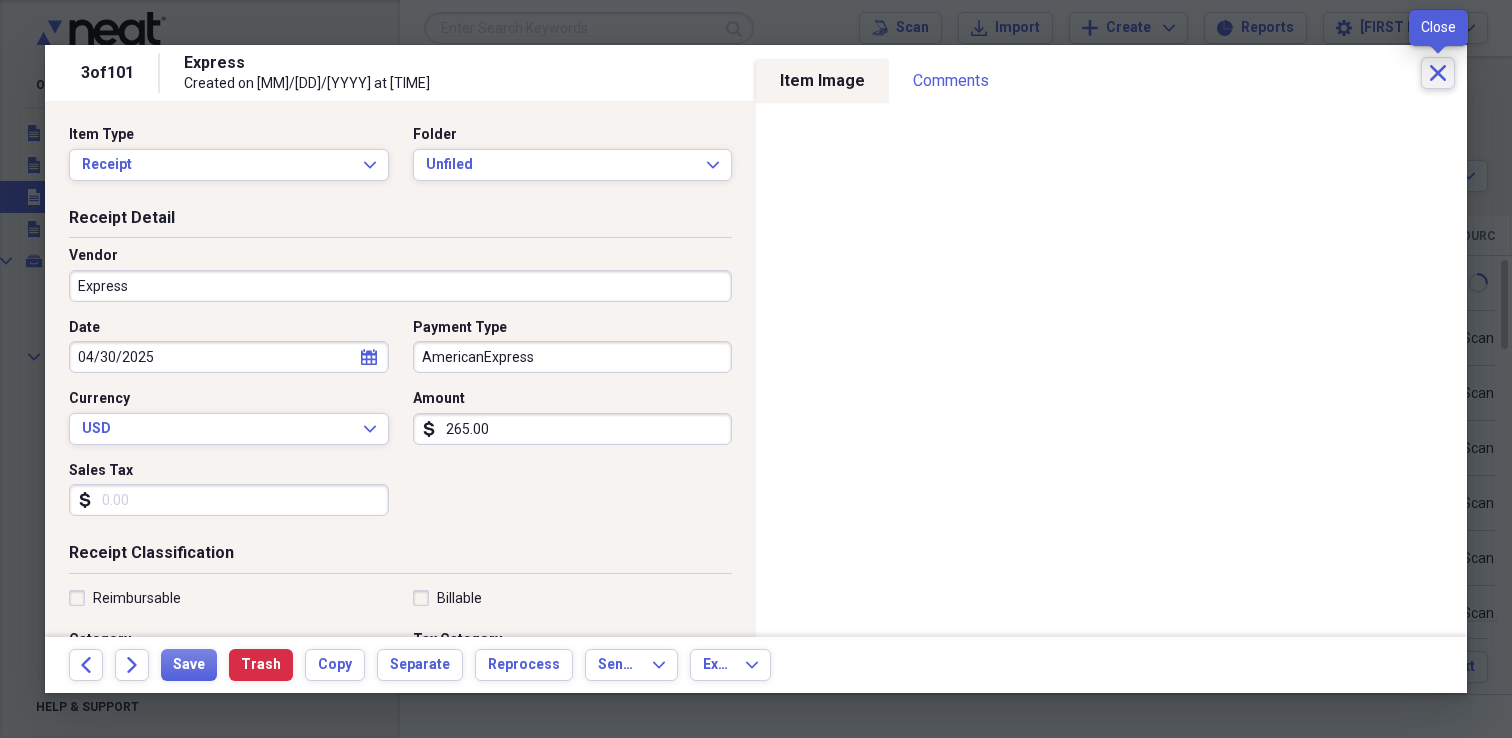 click 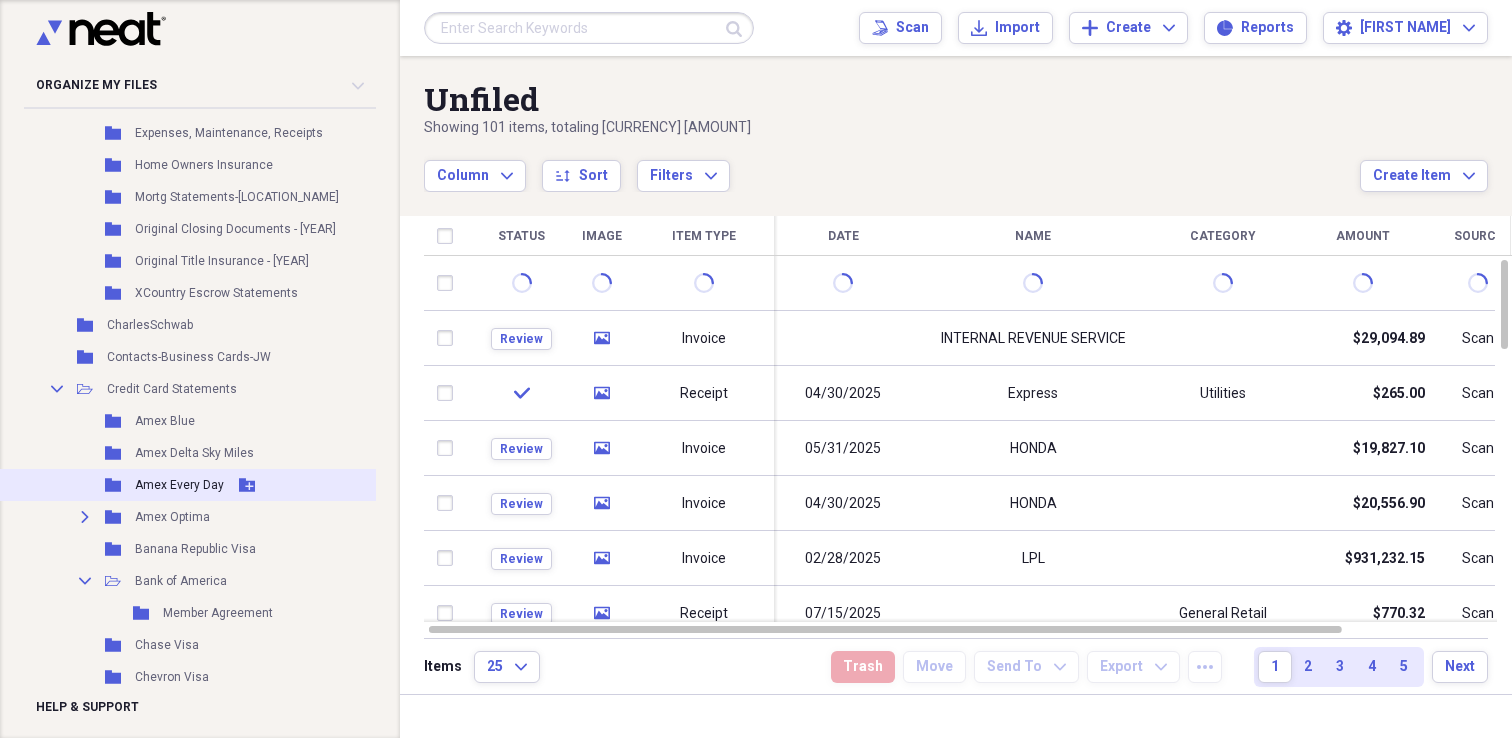 scroll, scrollTop: 352, scrollLeft: 19, axis: both 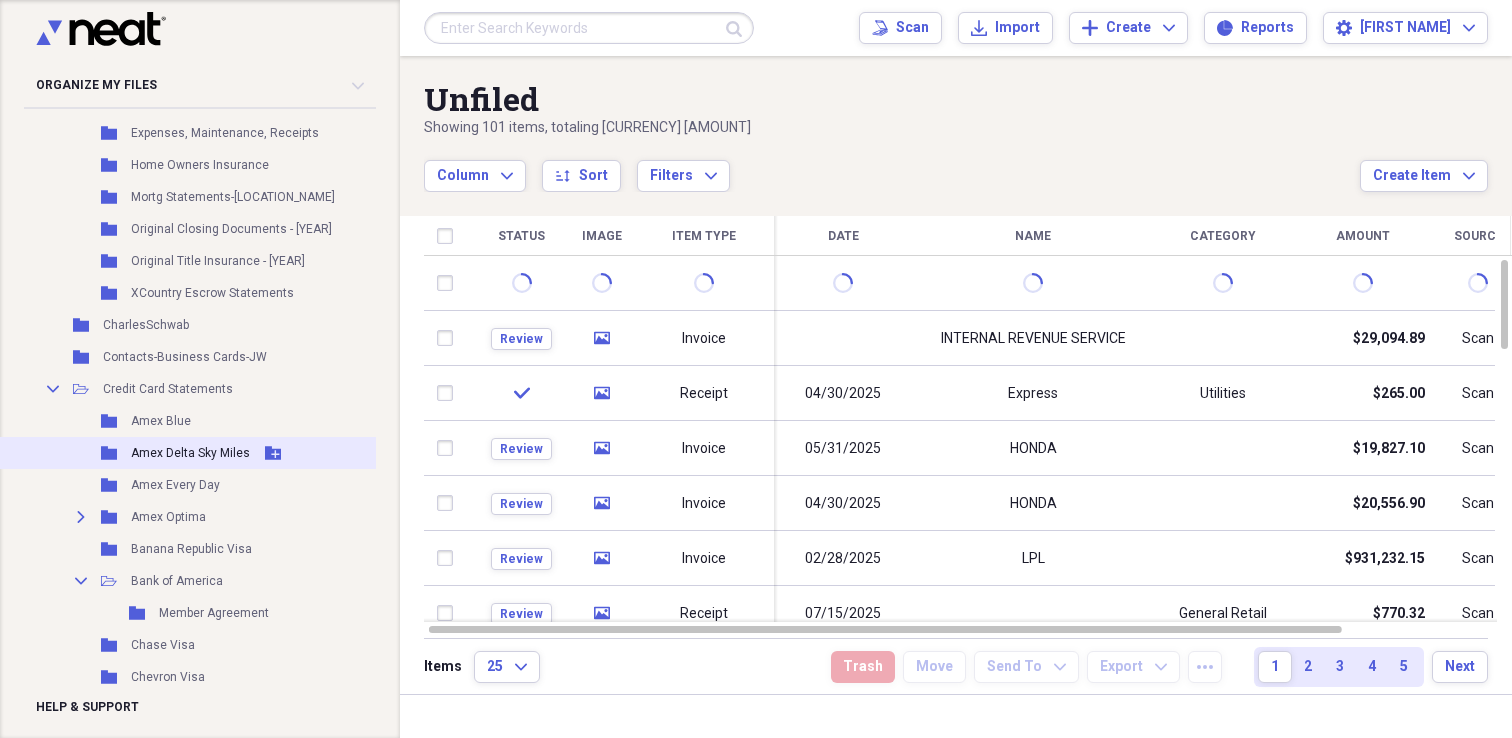 click on "Amex Delta Sky Miles" at bounding box center [190, 453] 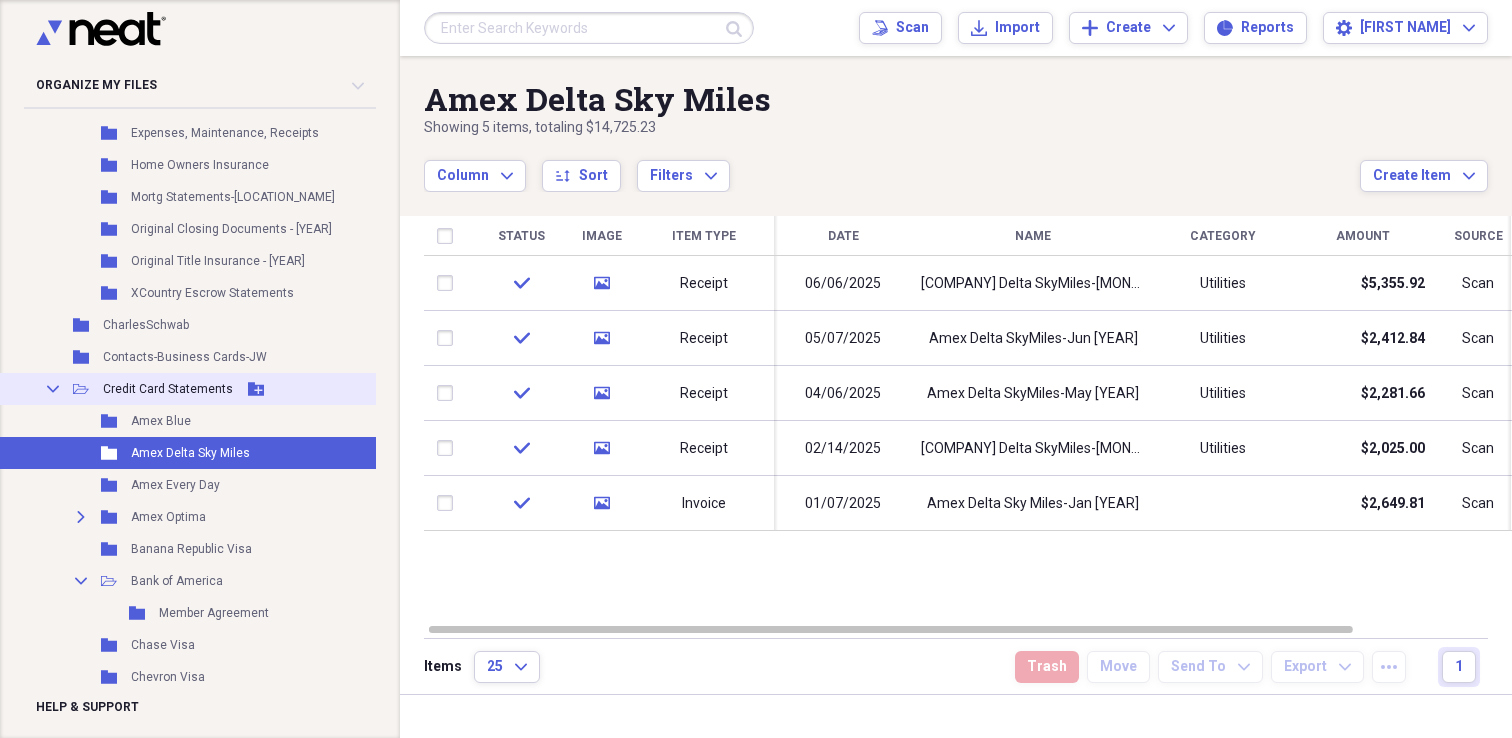 scroll, scrollTop: 0, scrollLeft: 19, axis: horizontal 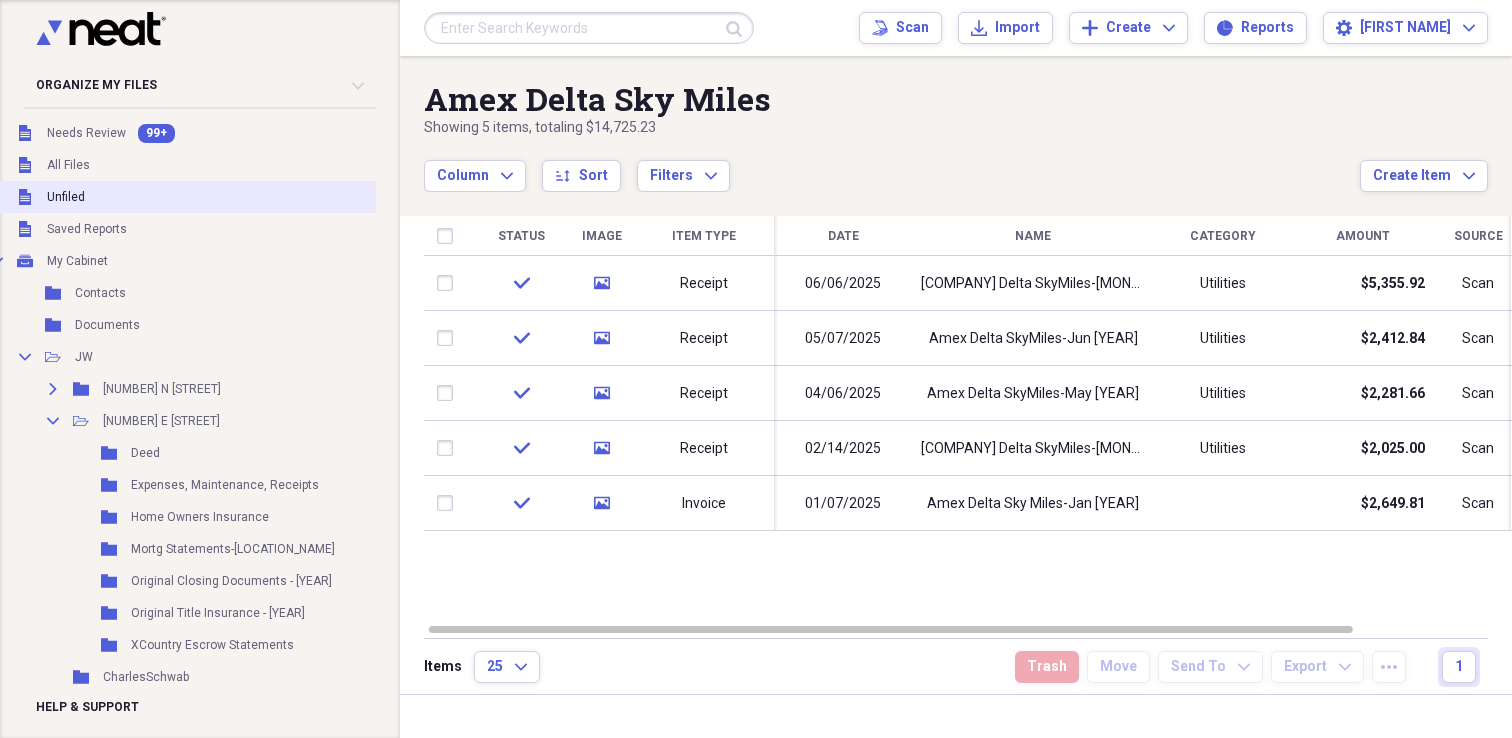 click on "Unfiled Unfiled" at bounding box center [227, 197] 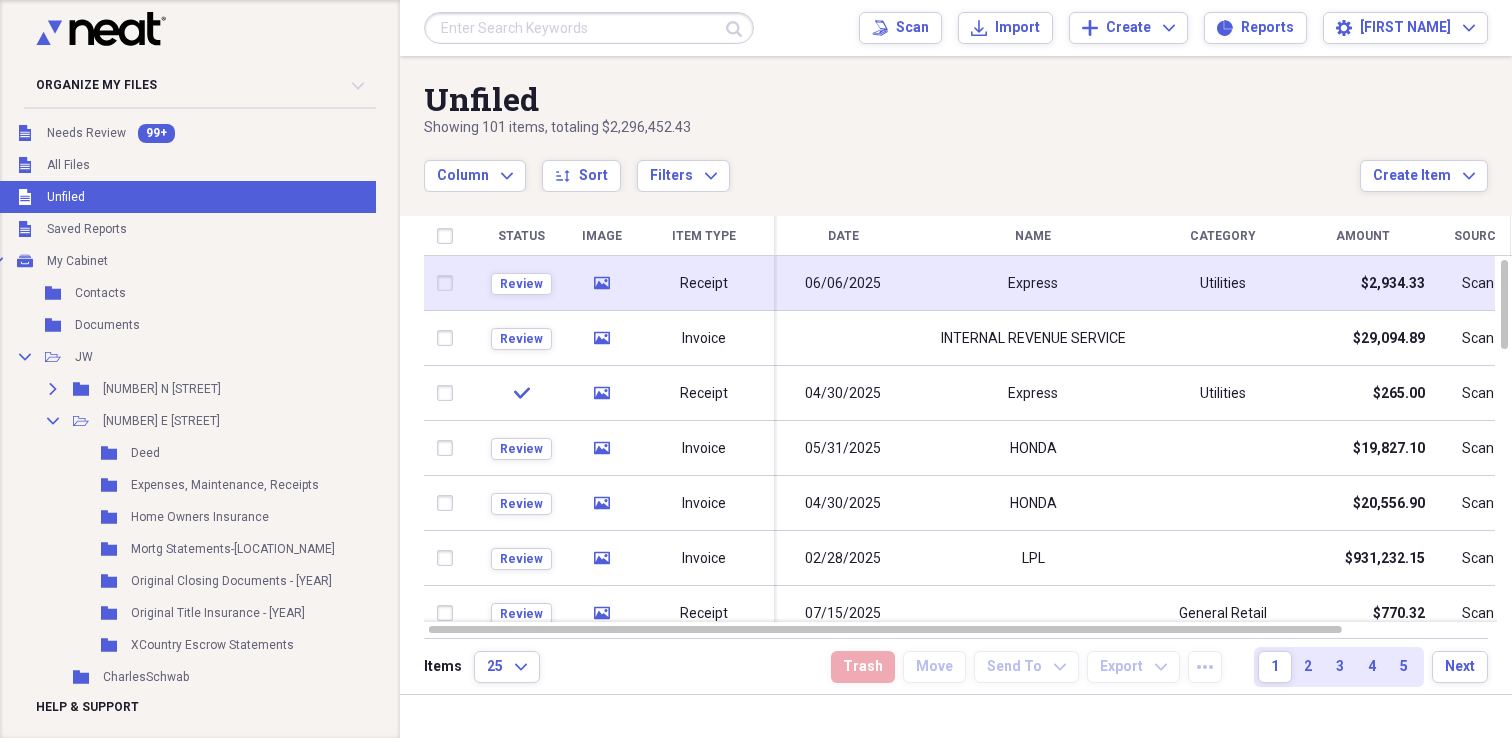 click on "06/06/2025" at bounding box center (843, 284) 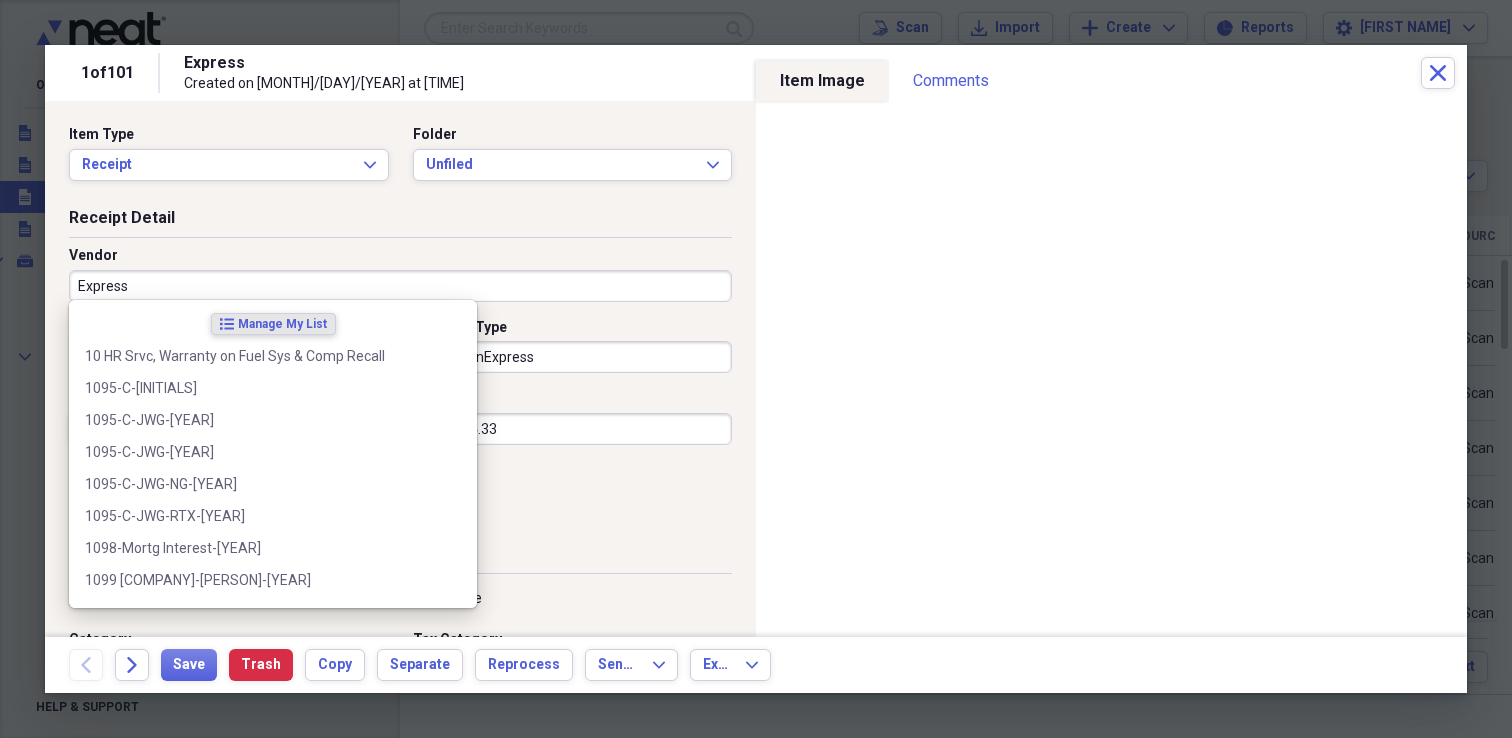 click on "Express" at bounding box center [400, 286] 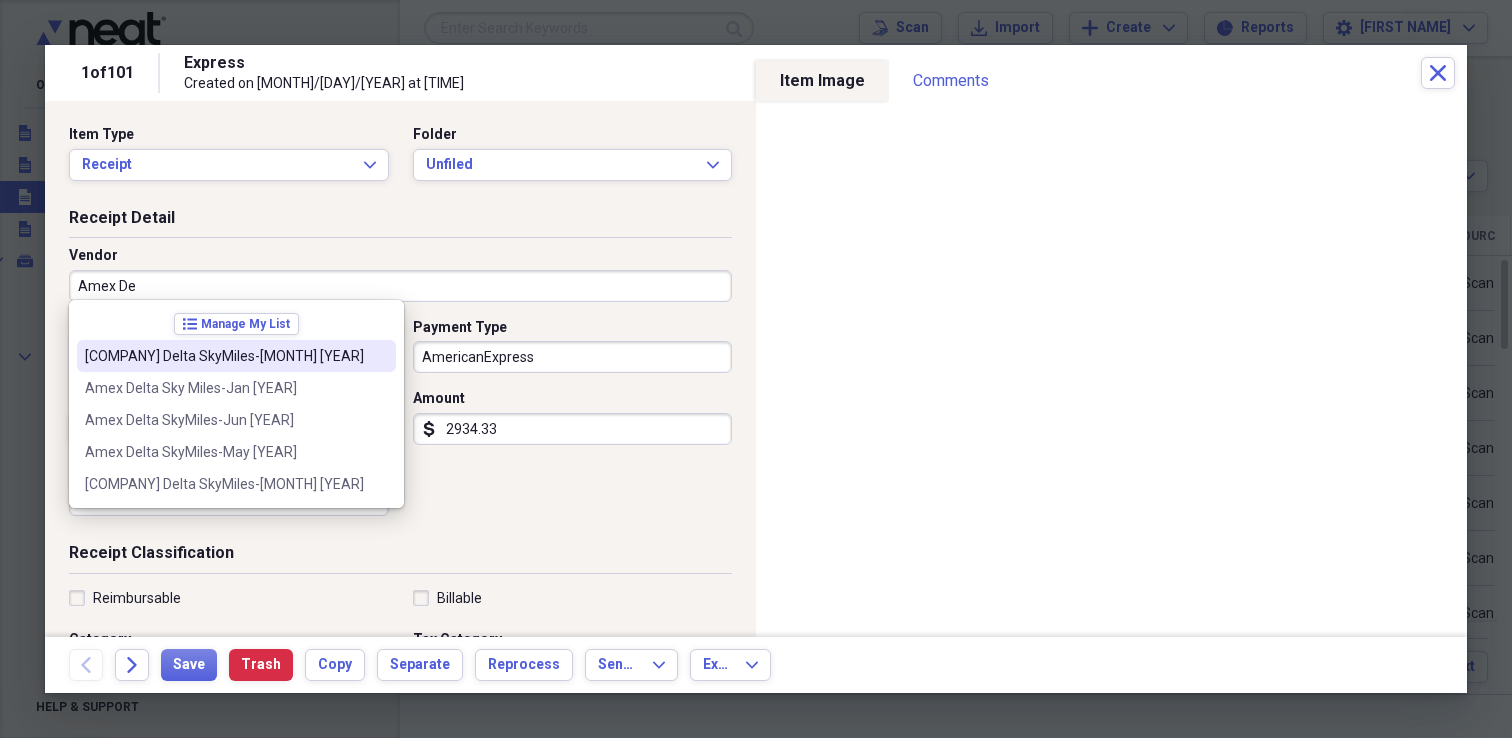 click on "[COMPANY] Delta SkyMiles-[MONTH] [YEAR]" at bounding box center (224, 356) 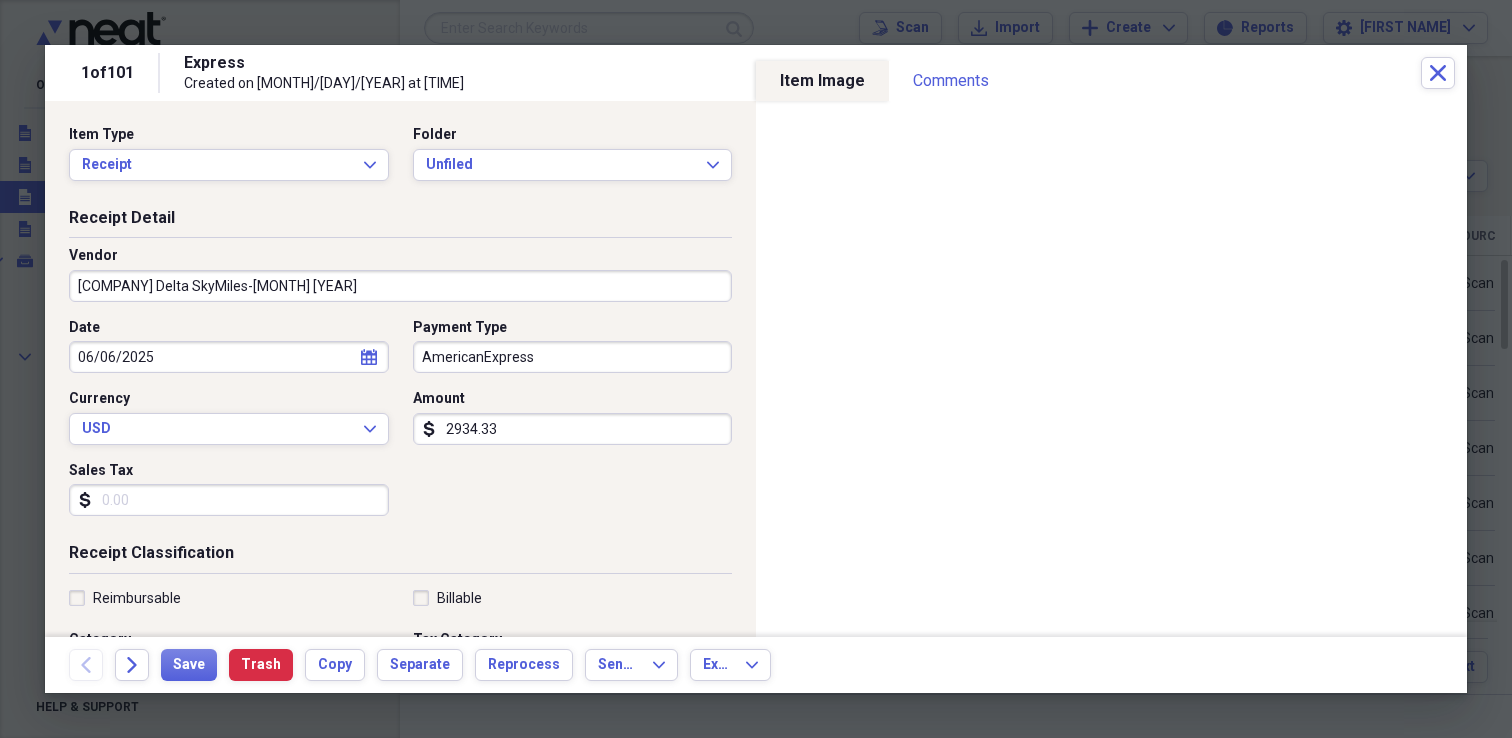 click on "[COMPANY] Delta SkyMiles-[MONTH] [YEAR]" at bounding box center (400, 286) 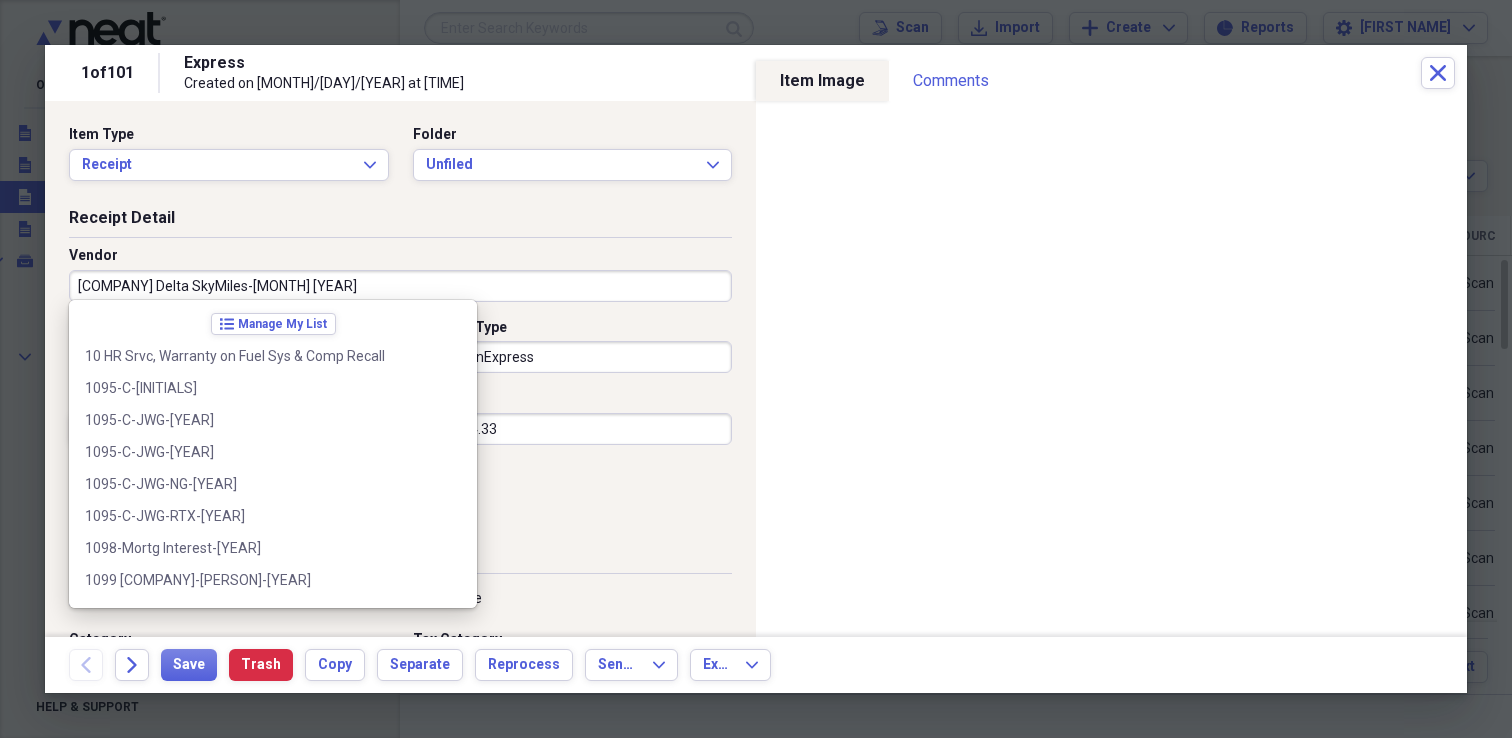 scroll, scrollTop: 3388, scrollLeft: 0, axis: vertical 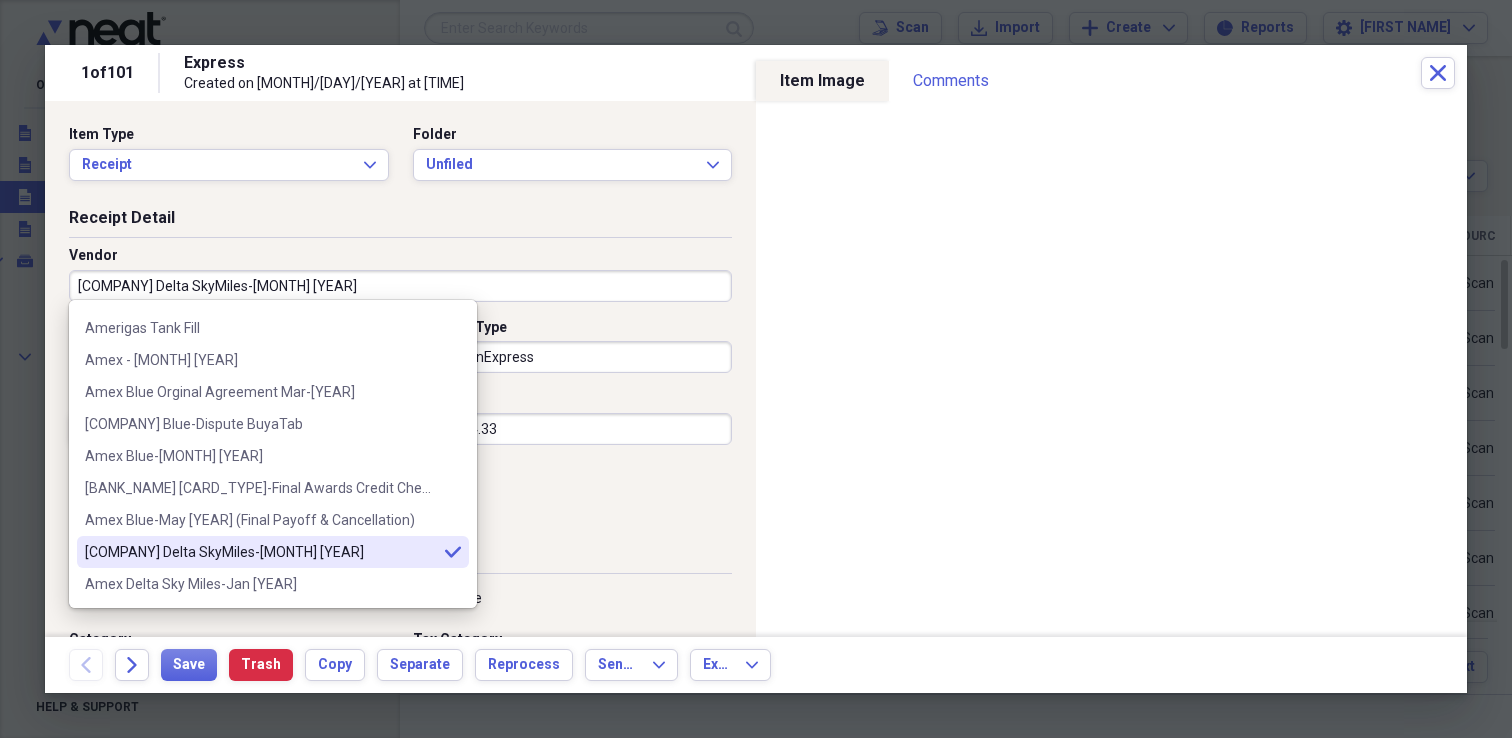drag, startPoint x: 233, startPoint y: 288, endPoint x: 242, endPoint y: 325, distance: 38.078865 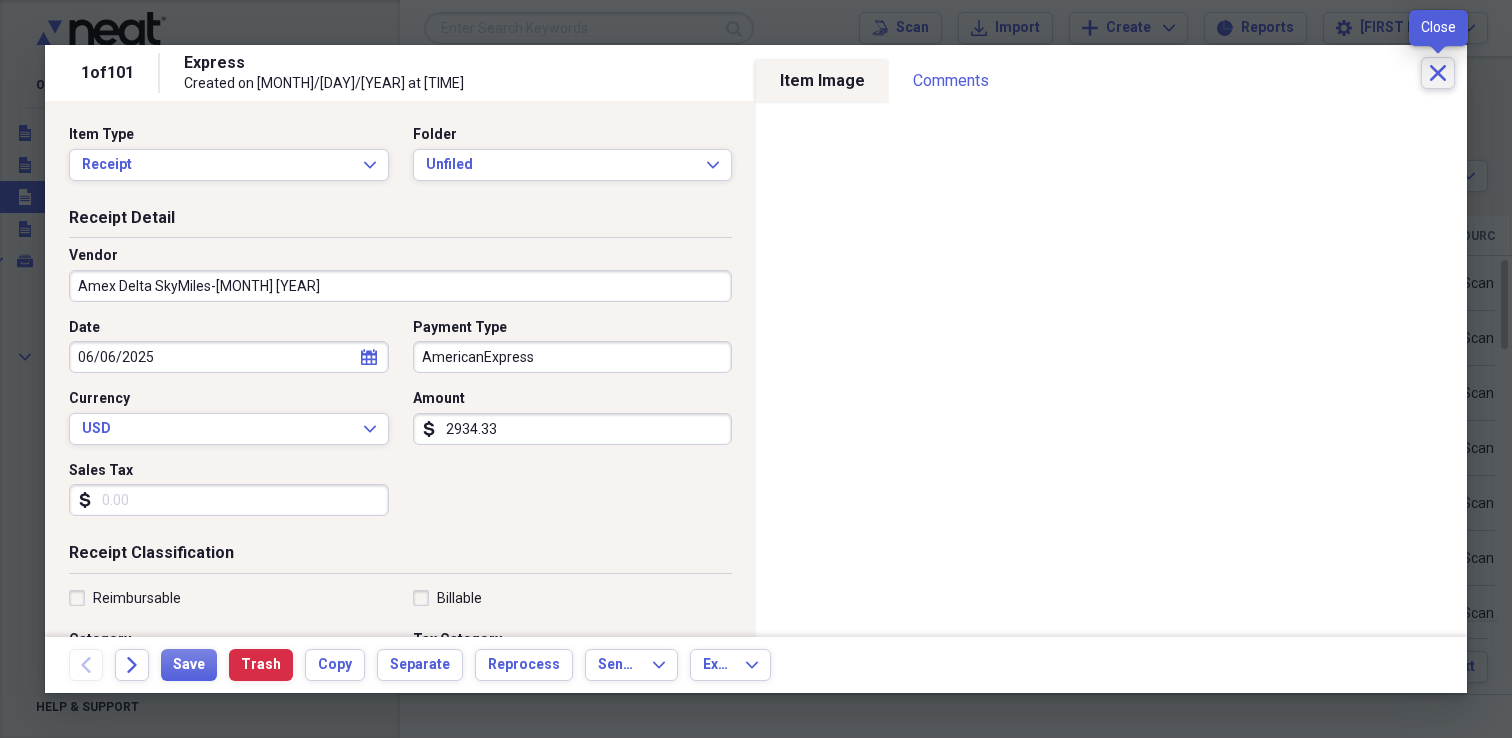 type on "Amex Delta SkyMiles-[MONTH] [YEAR]" 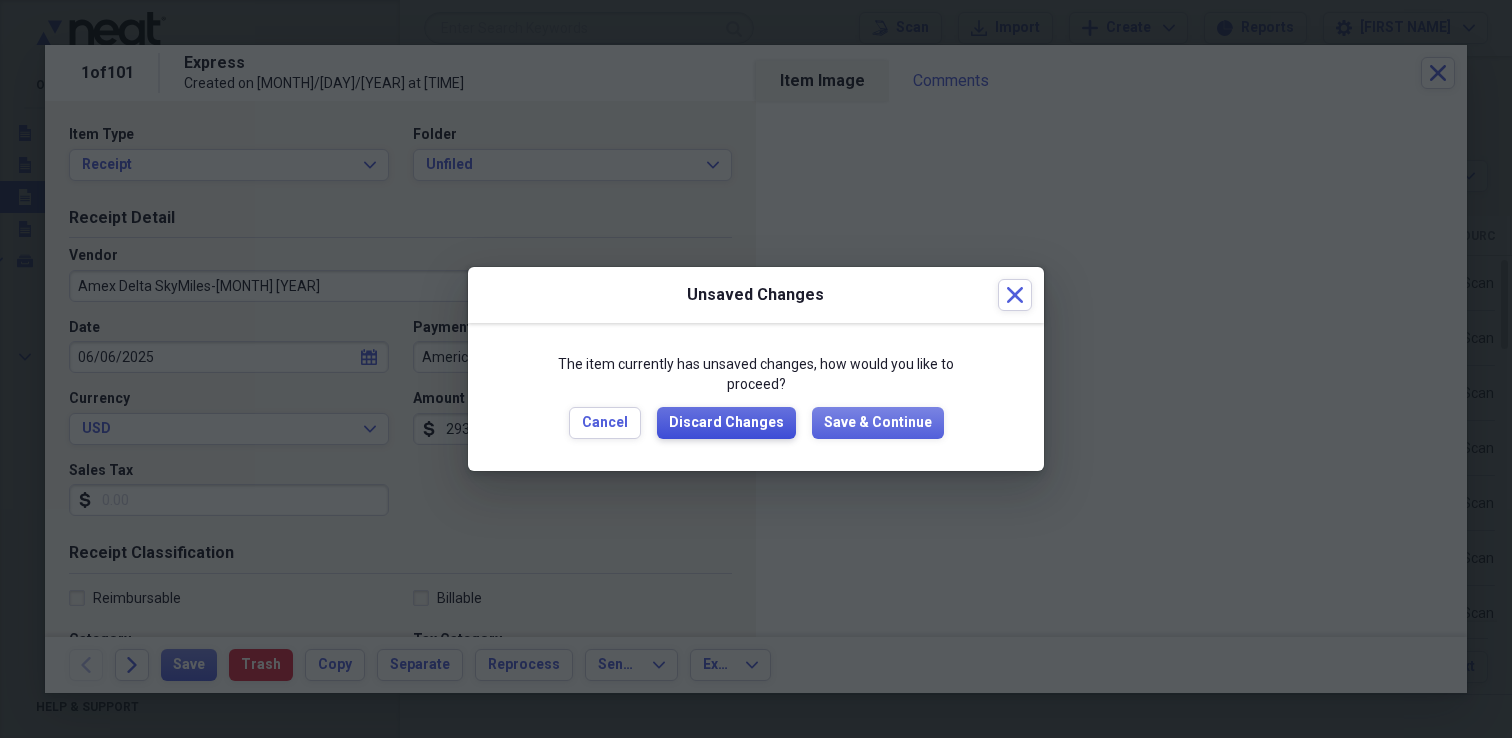 click on "Discard Changes" at bounding box center (726, 423) 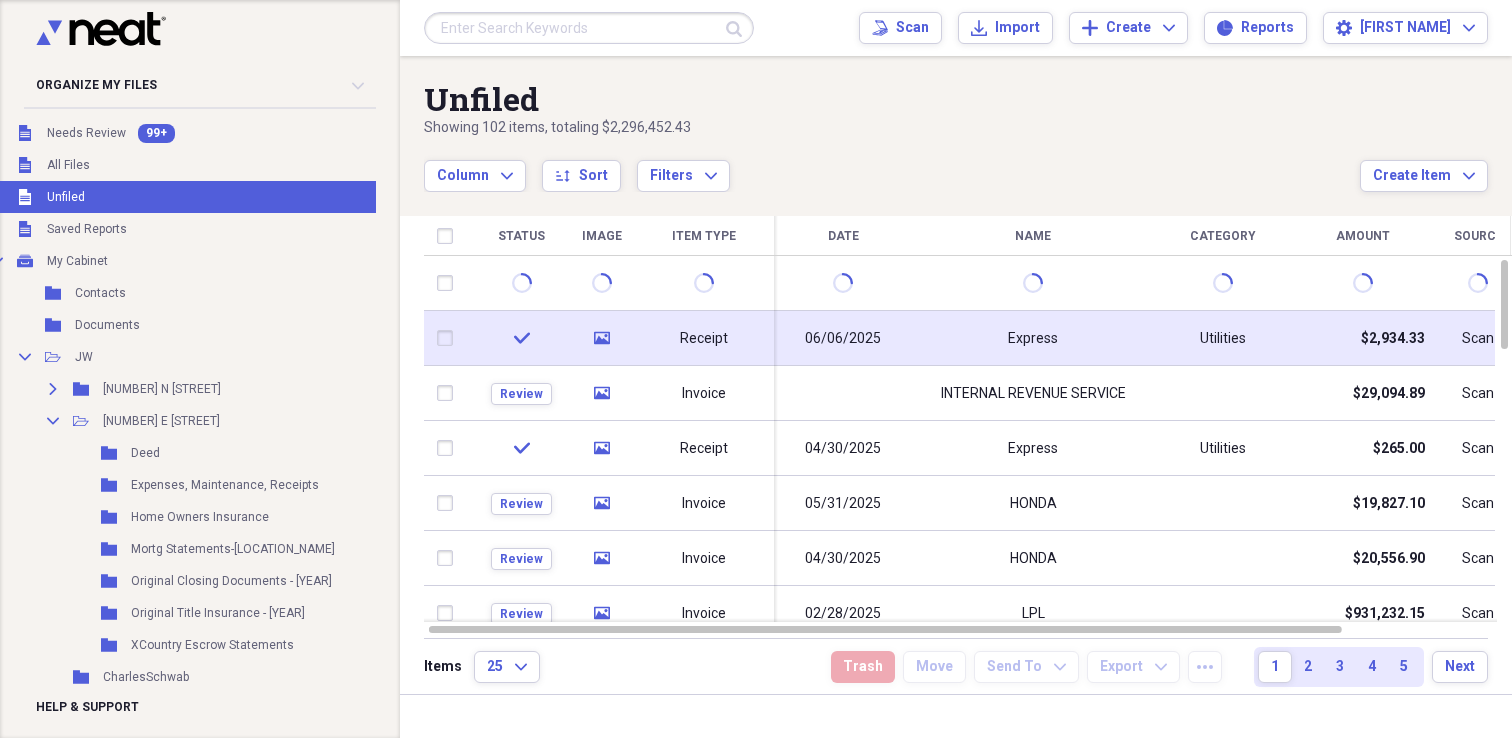 click on "Receipt" at bounding box center (704, 338) 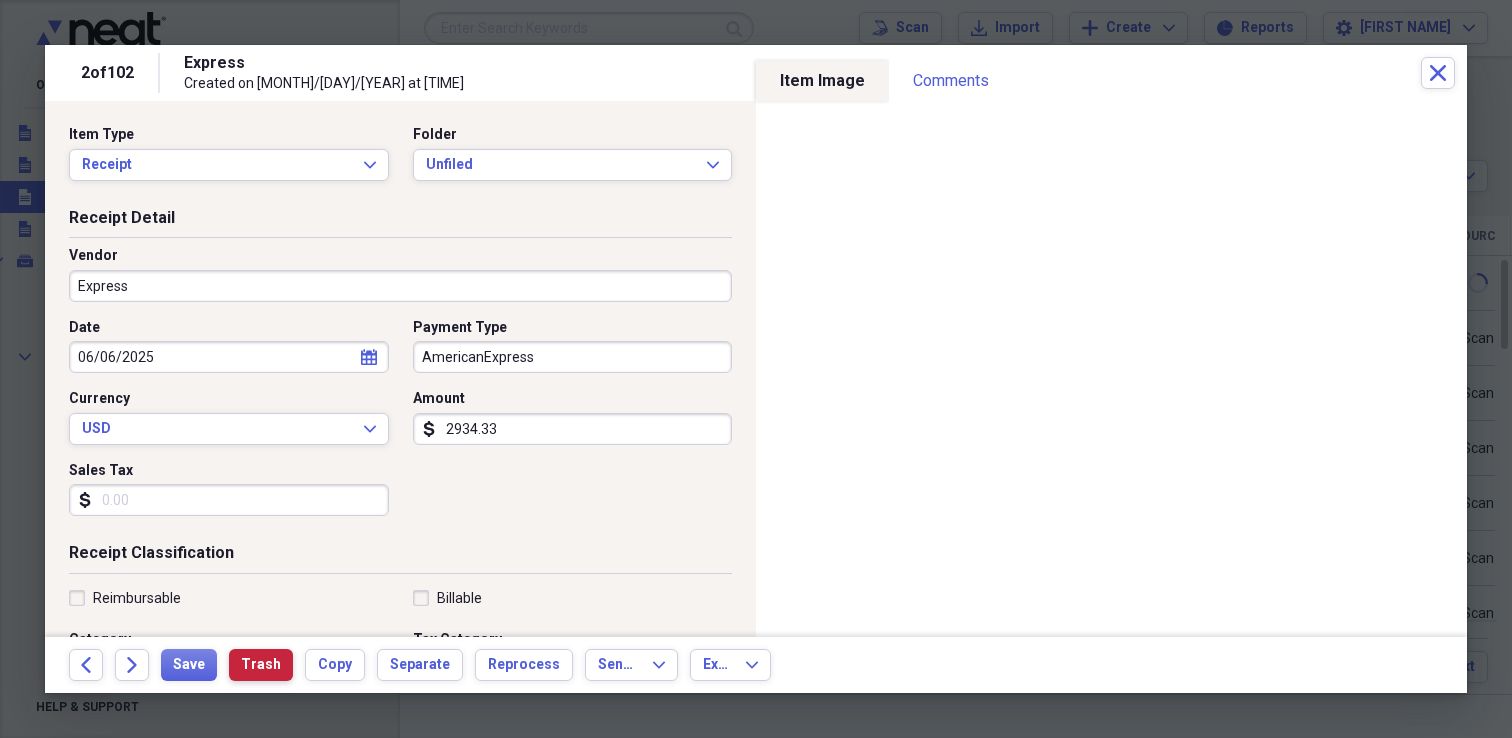 click on "Trash" at bounding box center (261, 665) 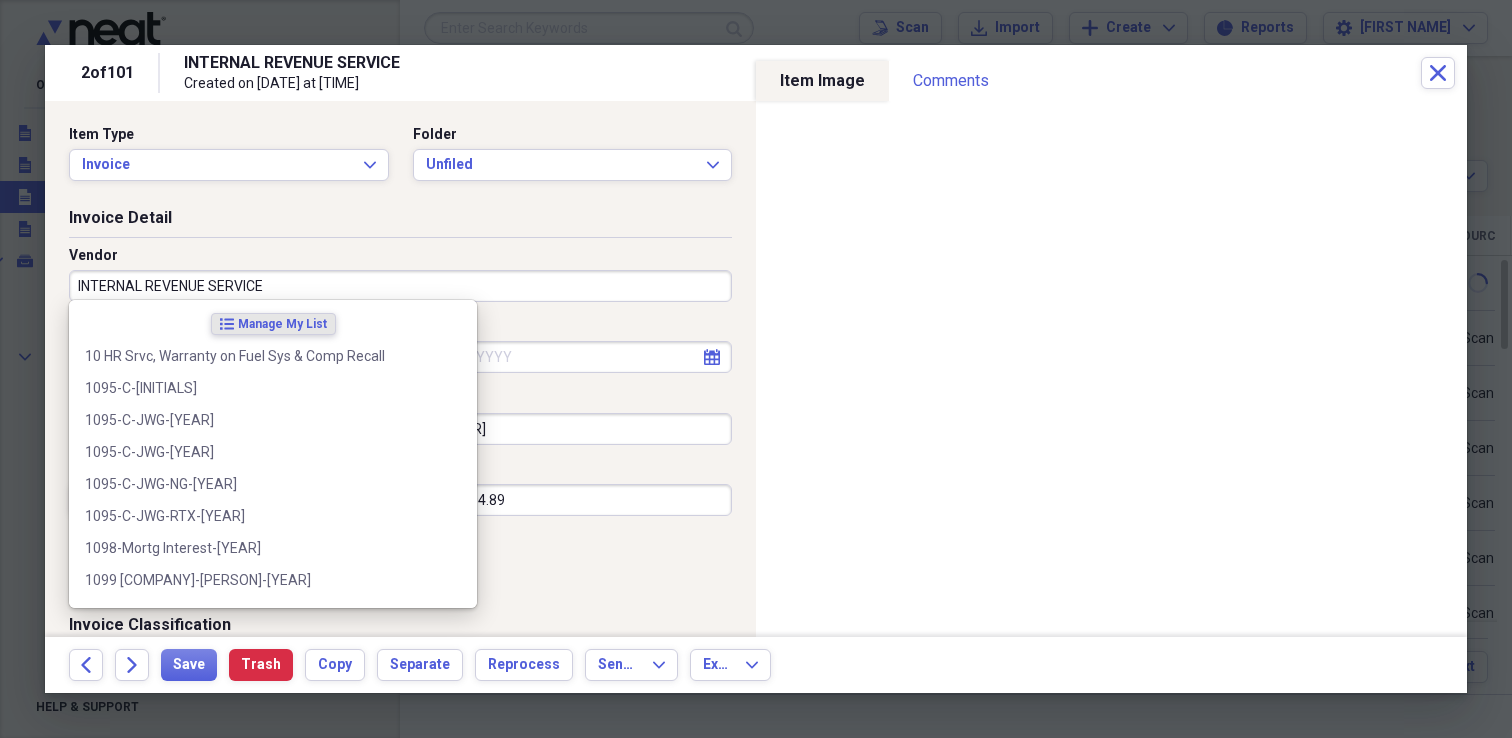 click on "INTERNAL REVENUE SERVICE" at bounding box center (400, 286) 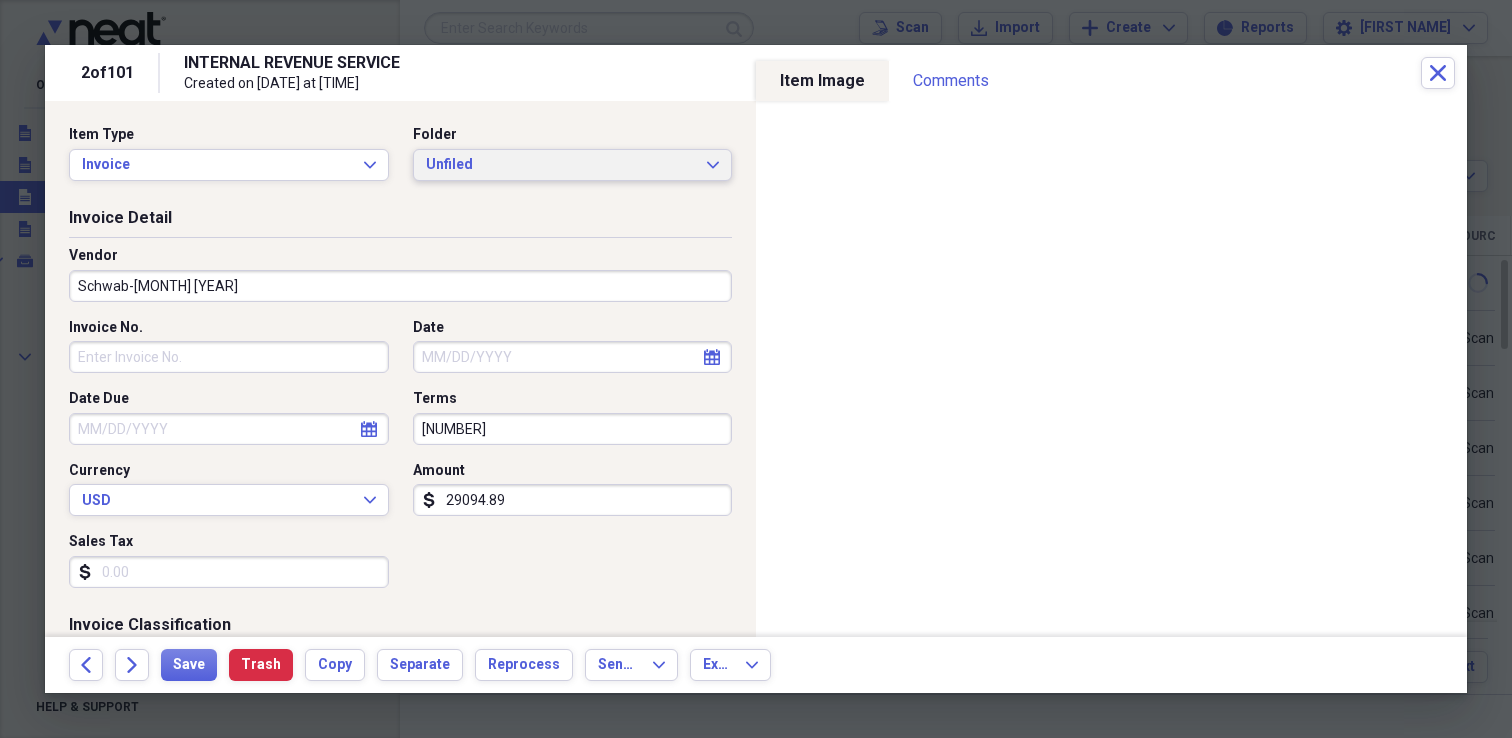 type on "Schwab-[MONTH] [YEAR]" 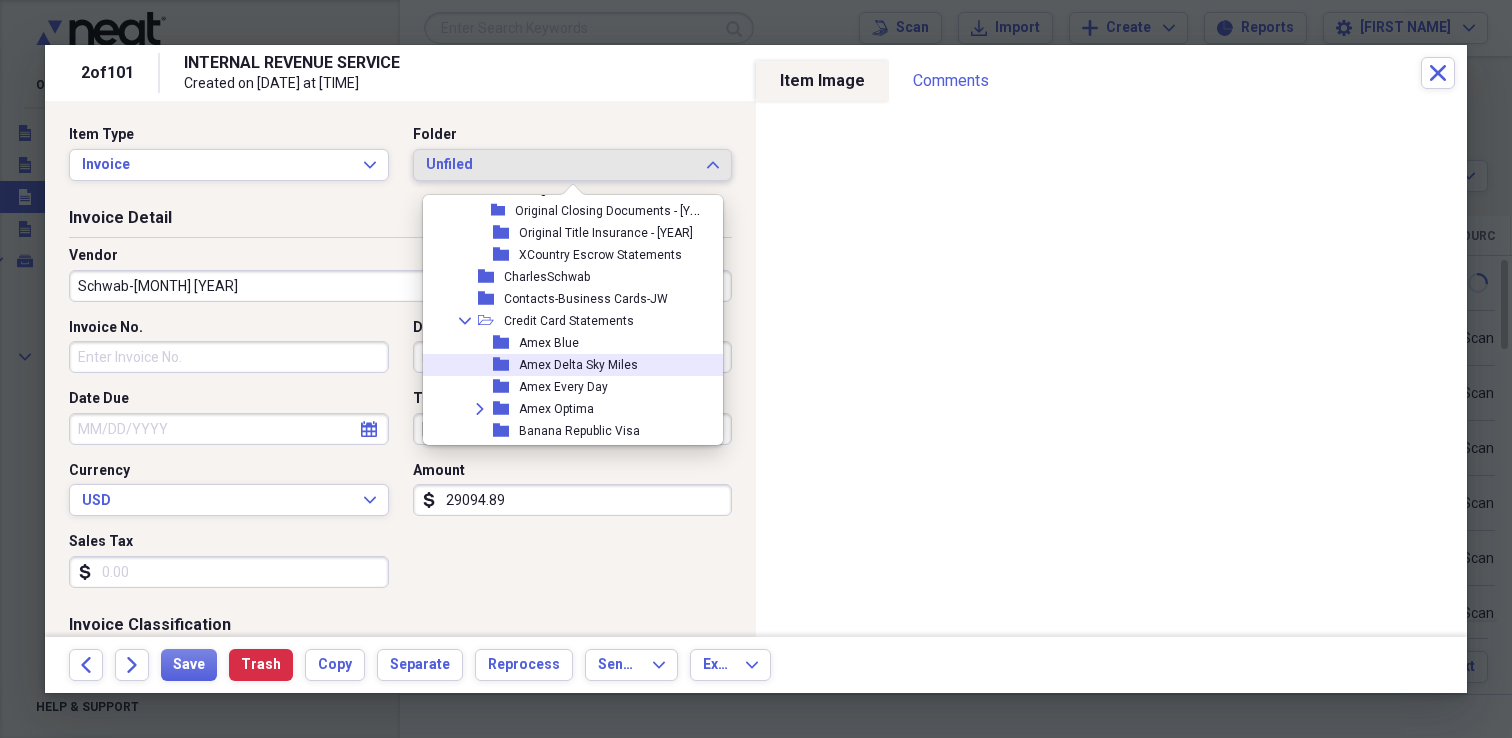 scroll, scrollTop: 254, scrollLeft: 0, axis: vertical 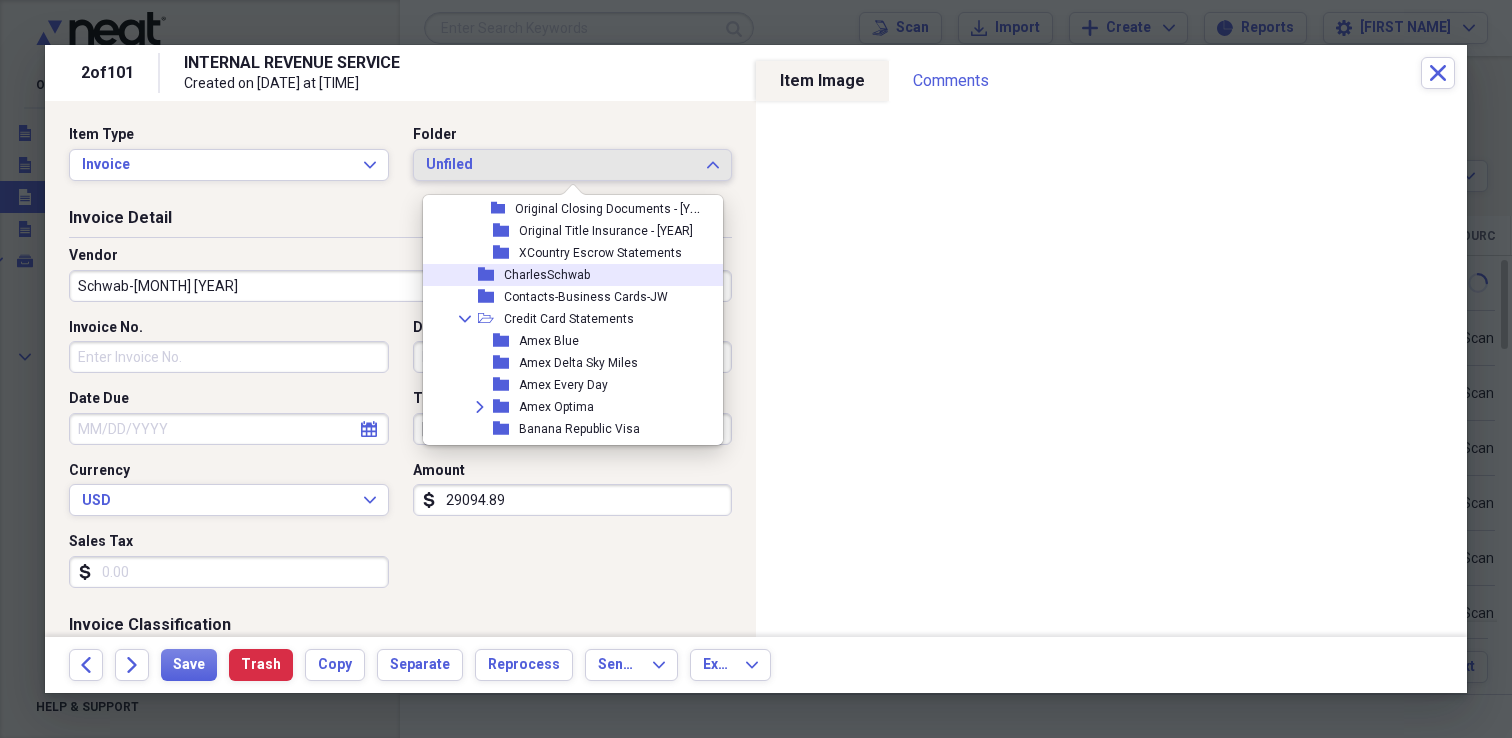 click on "CharlesSchwab" at bounding box center [547, 275] 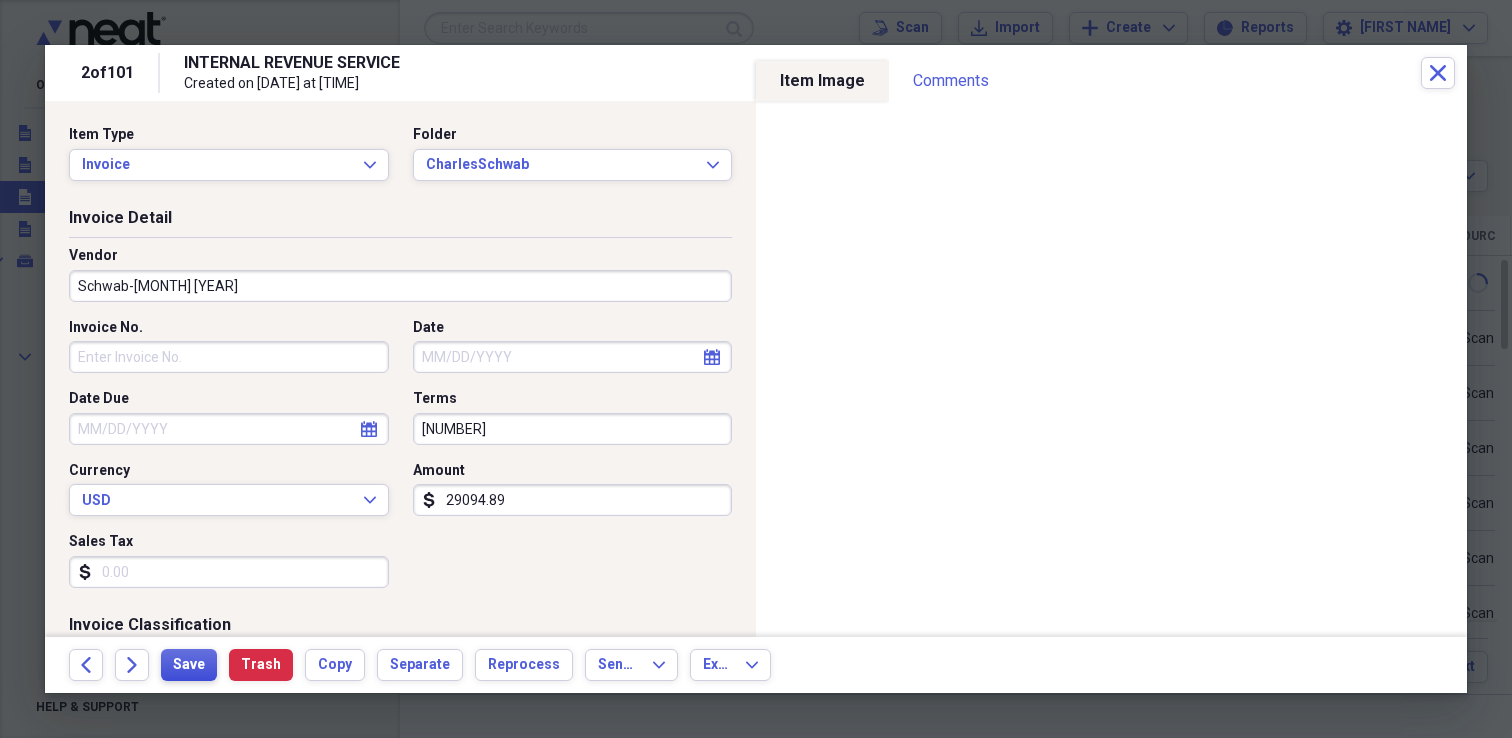 click on "Save" at bounding box center (189, 665) 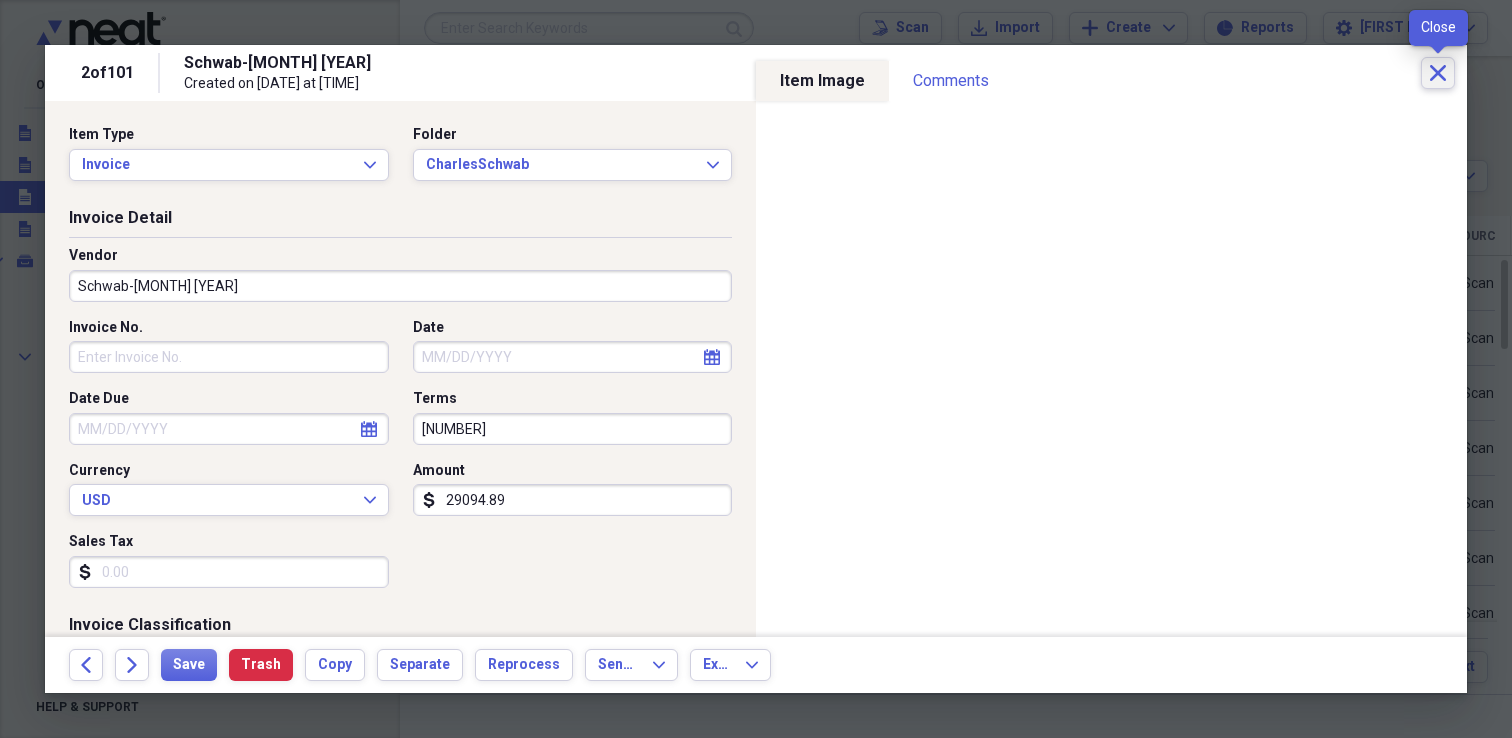 click 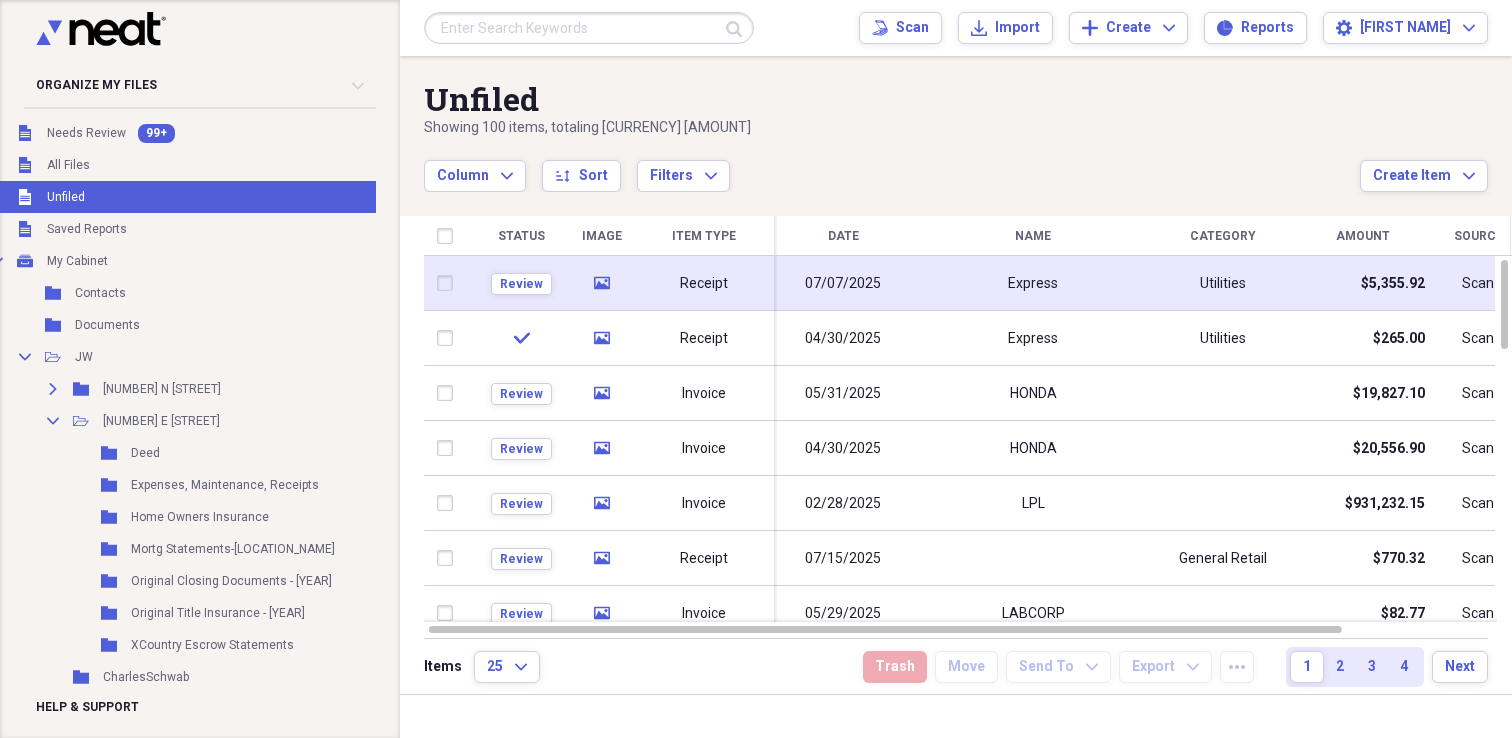 click on "Receipt" at bounding box center [704, 284] 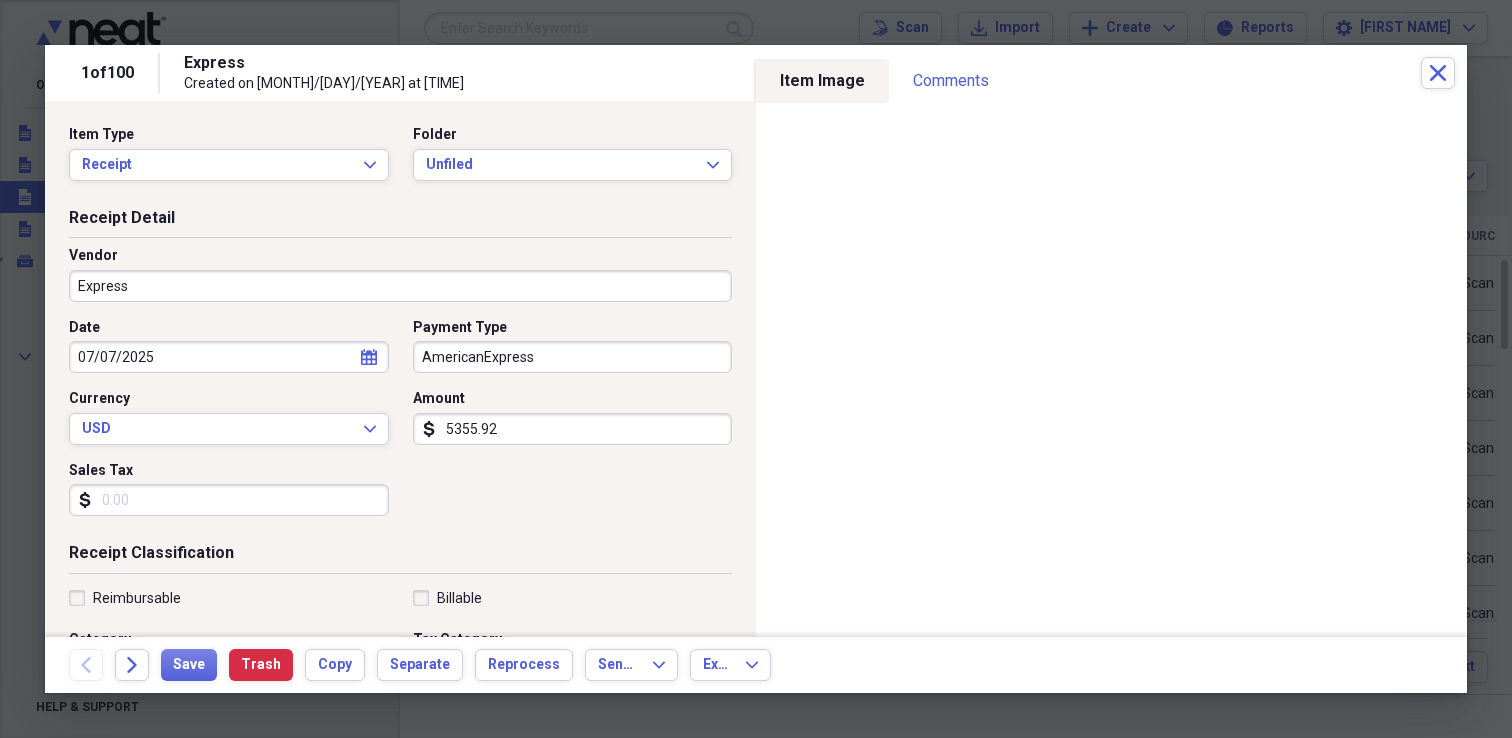 click on "Express" at bounding box center (400, 286) 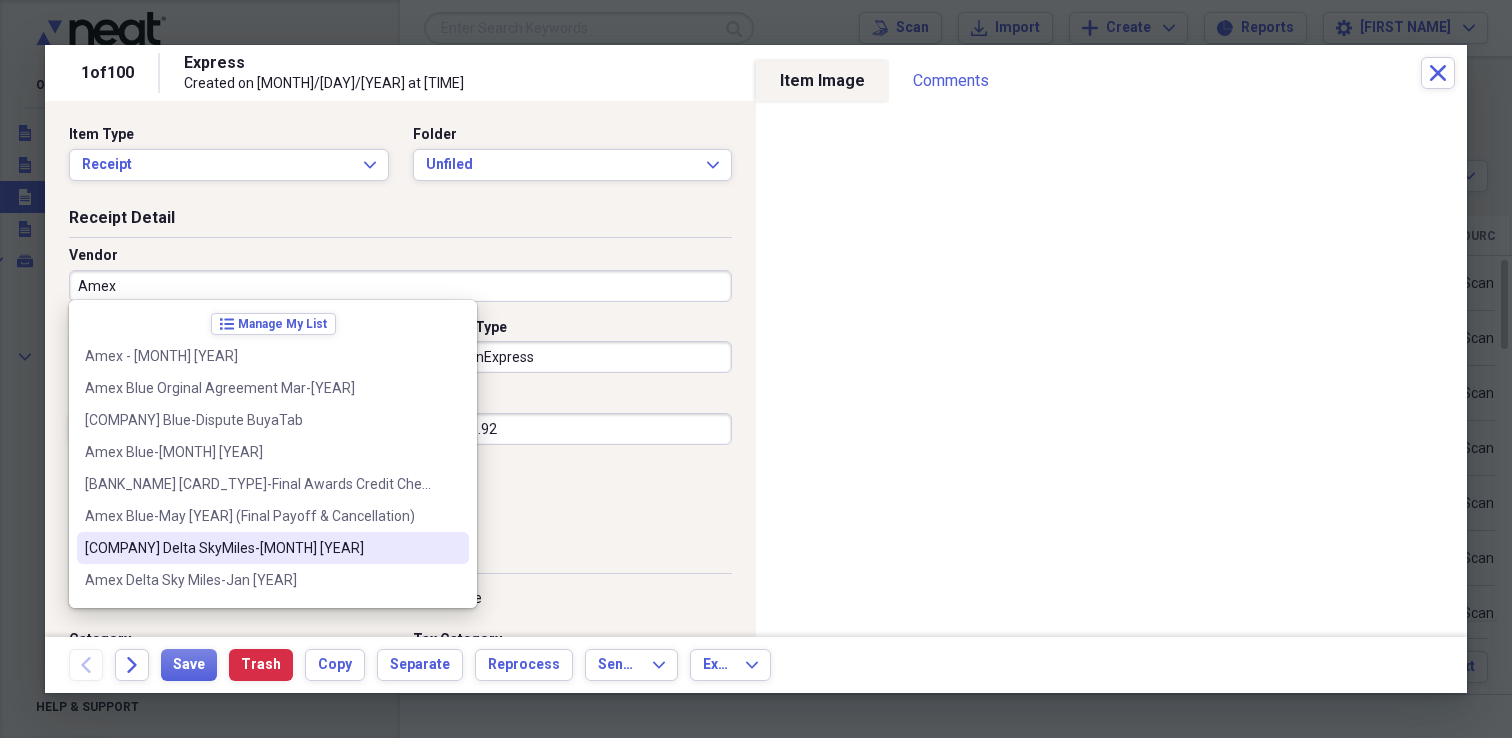 click on "[COMPANY] Delta SkyMiles-[MONTH] [YEAR]" at bounding box center [261, 548] 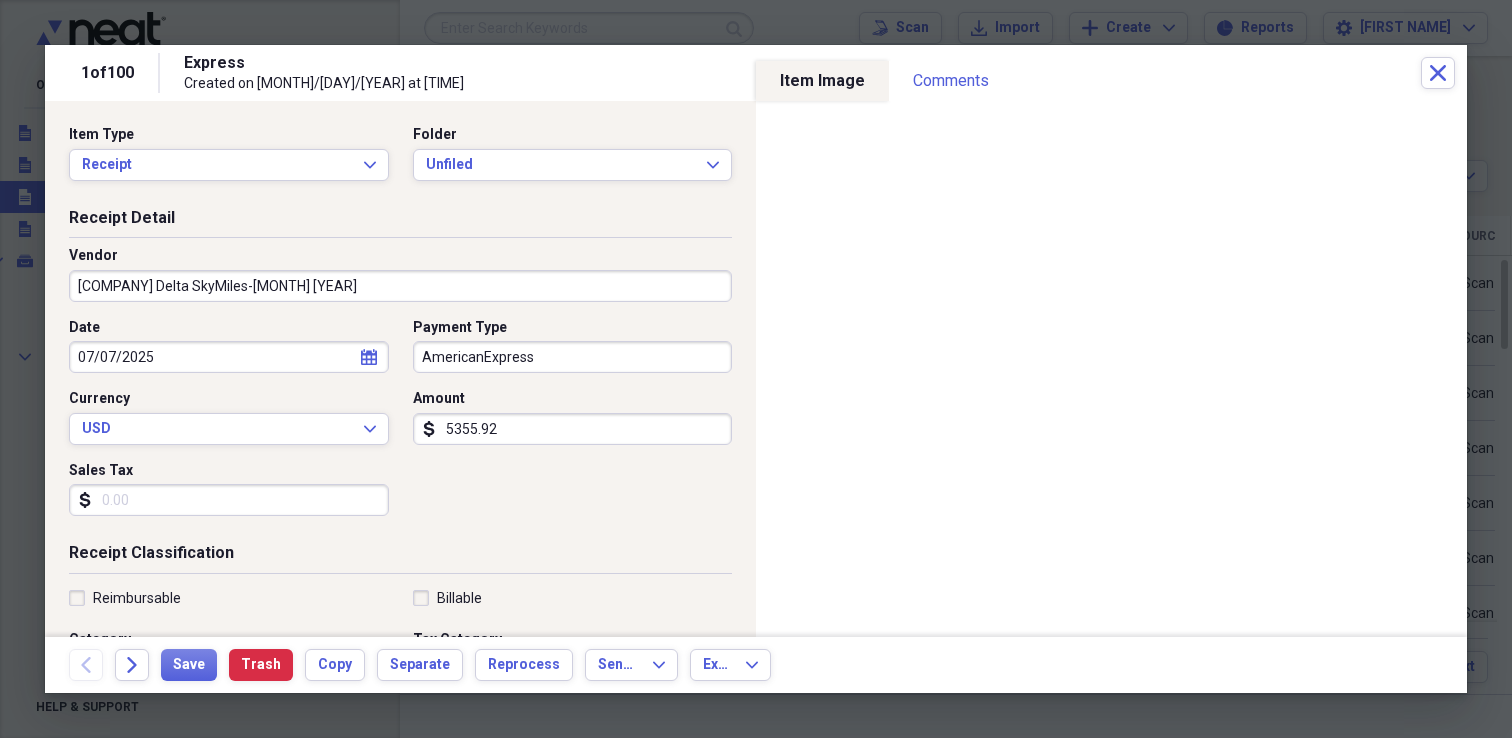 click on "[COMPANY] Delta SkyMiles-[MONTH] [YEAR]" at bounding box center [400, 286] 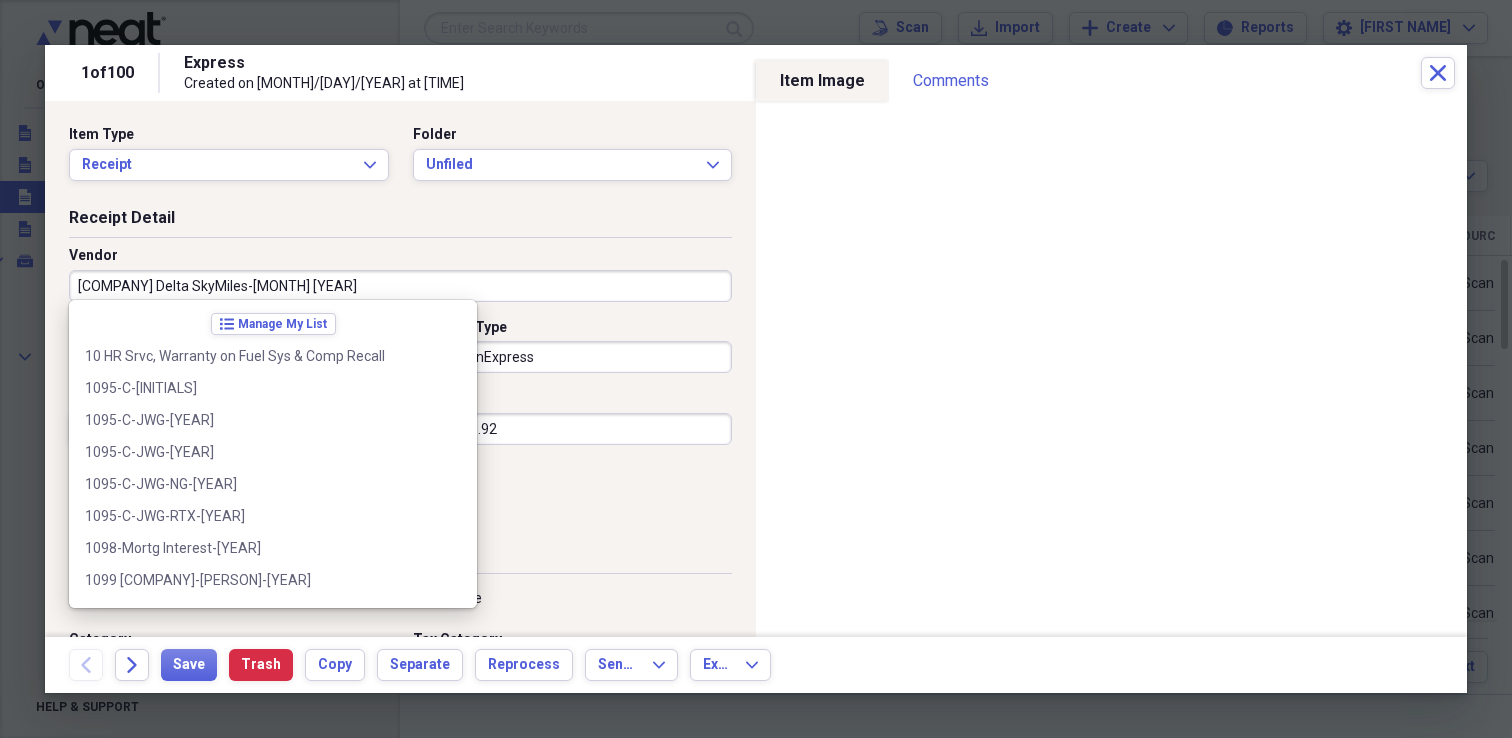 scroll, scrollTop: 3388, scrollLeft: 0, axis: vertical 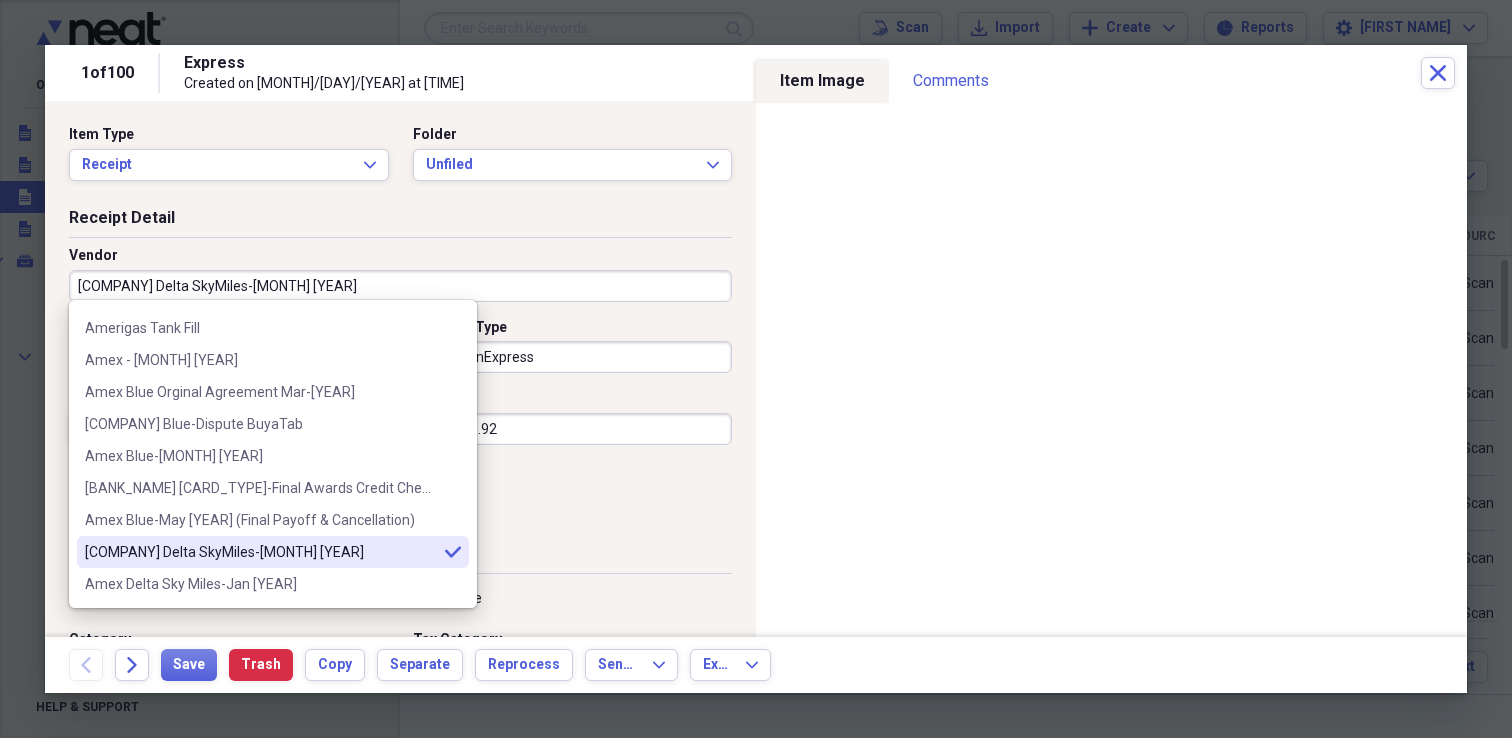 click on "[COMPANY] Delta SkyMiles-[MONTH] [YEAR]" at bounding box center (400, 286) 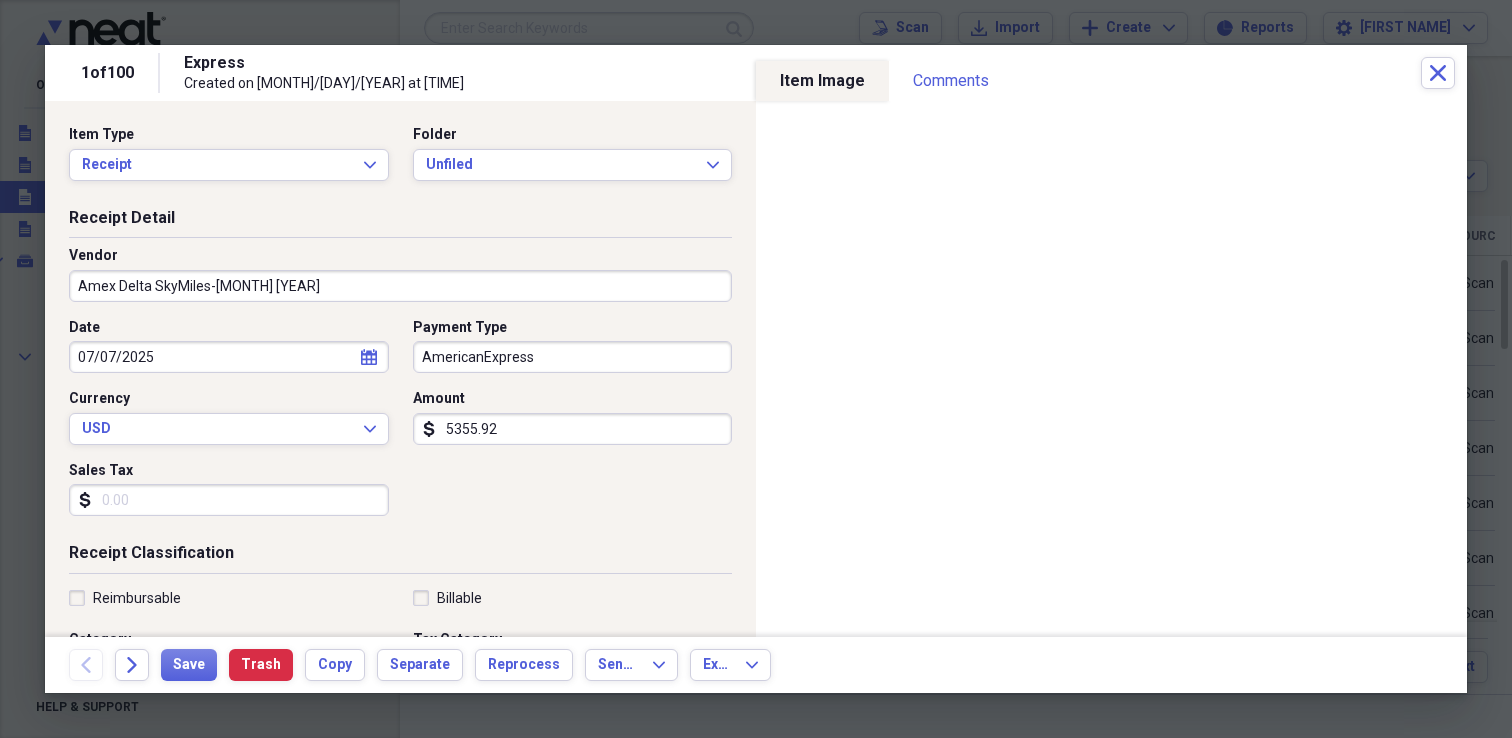 type on "Amex Delta SkyMiles-[MONTH] [YEAR]" 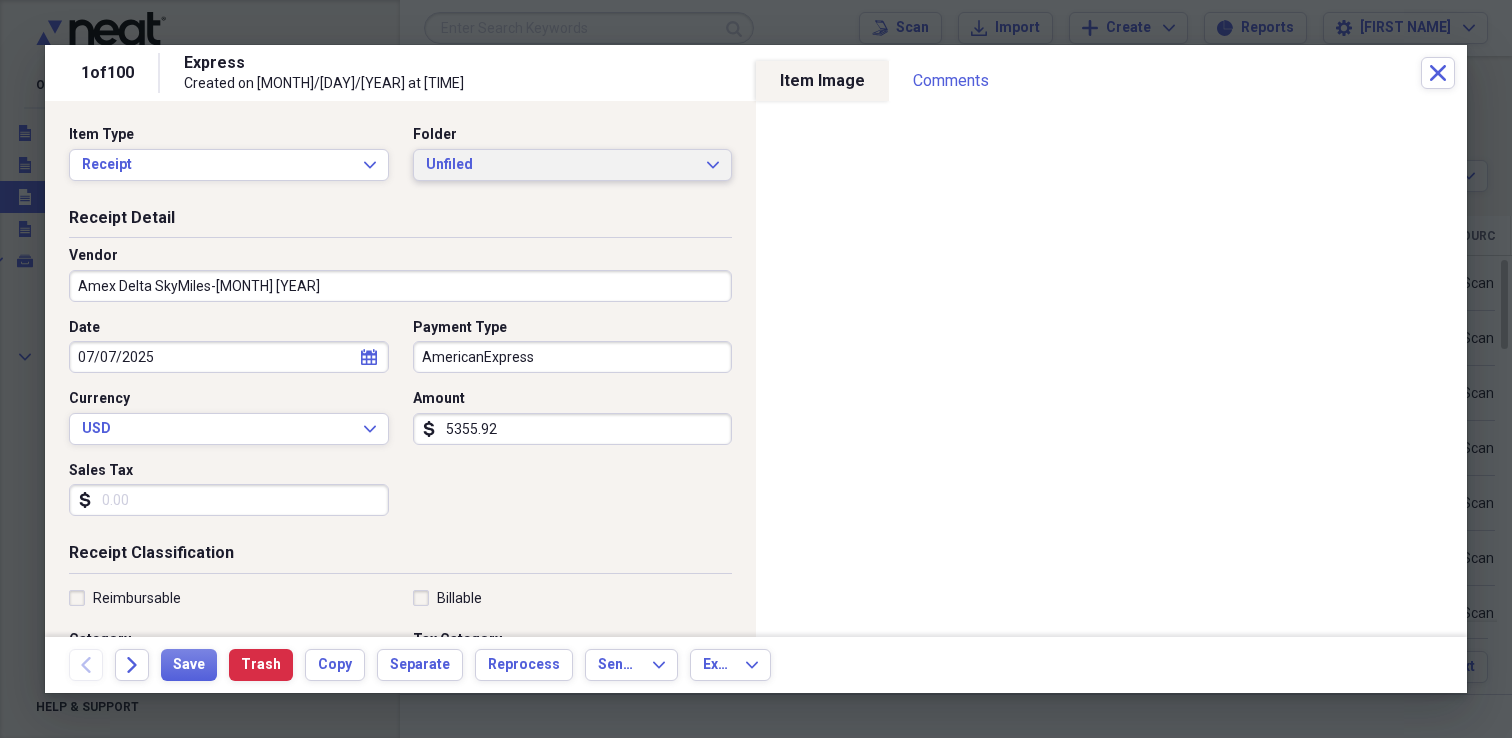 click on "Unfiled" at bounding box center (561, 165) 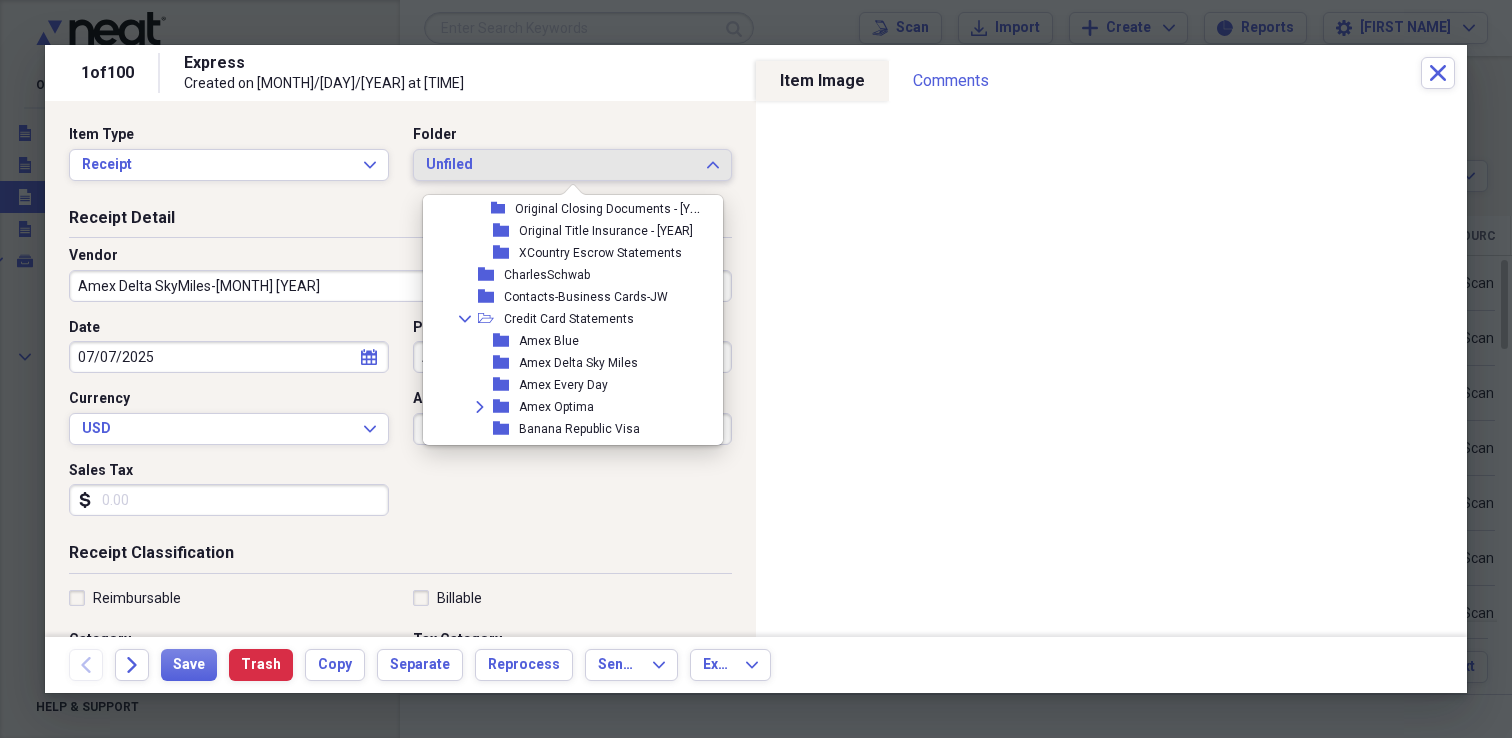 scroll, scrollTop: 255, scrollLeft: 0, axis: vertical 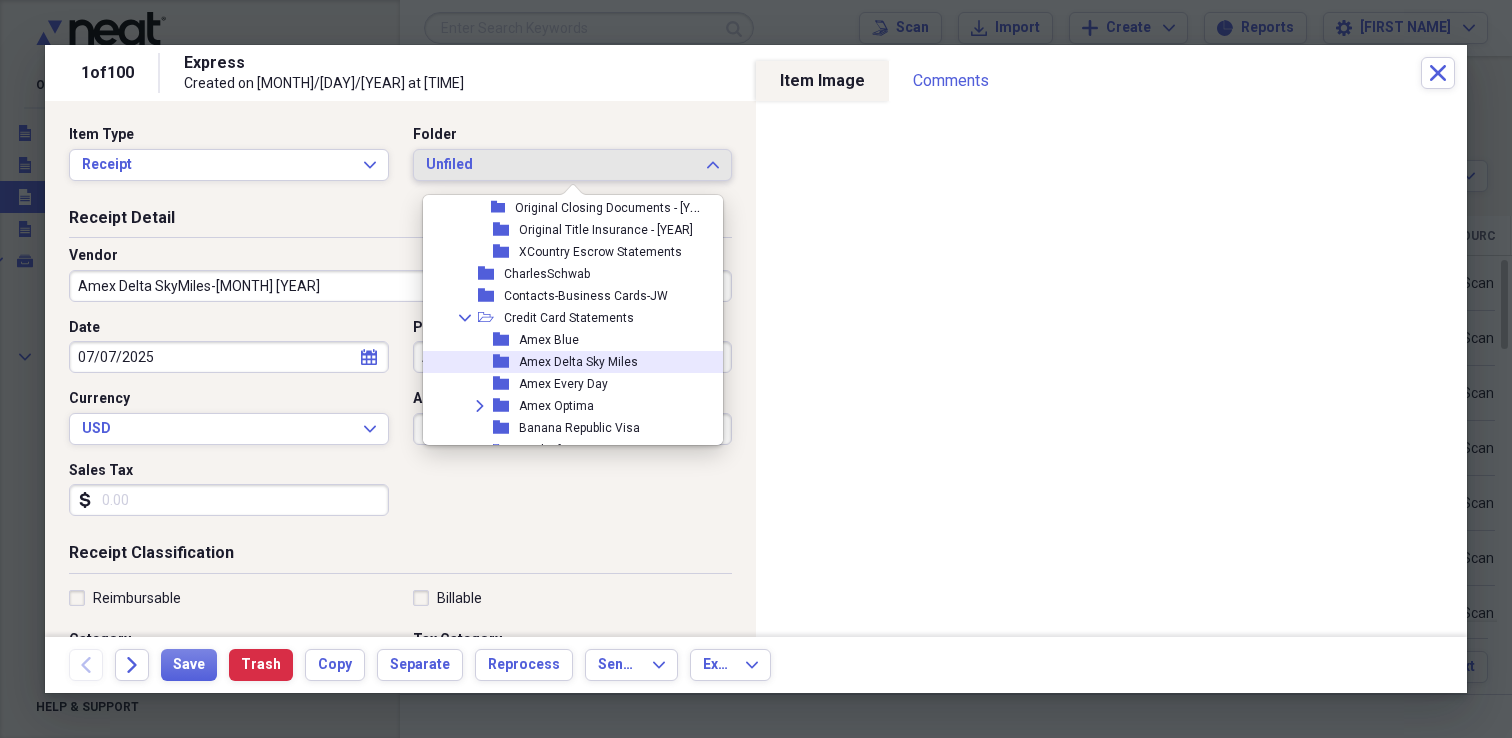 click on "Amex Delta Sky Miles" at bounding box center [578, 362] 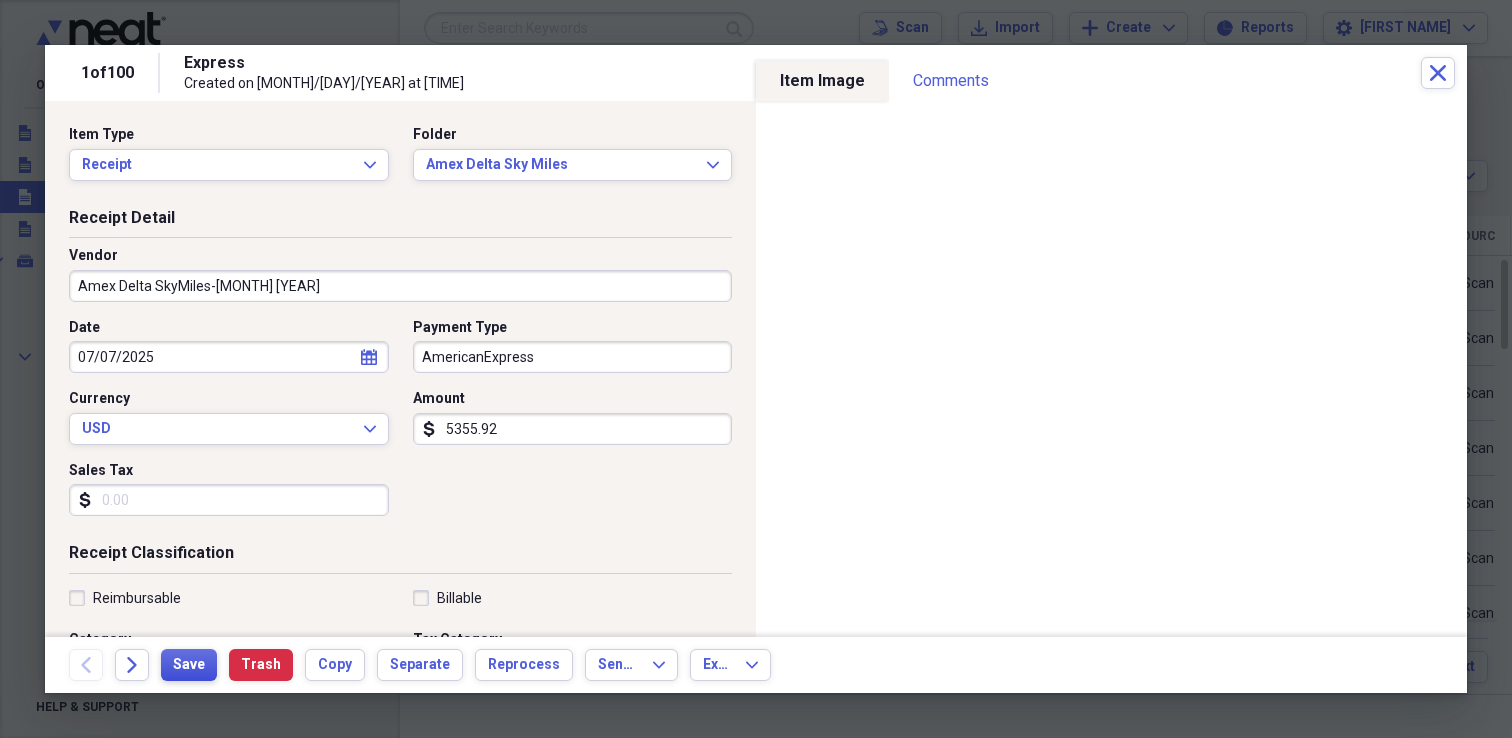click on "Save" at bounding box center (189, 665) 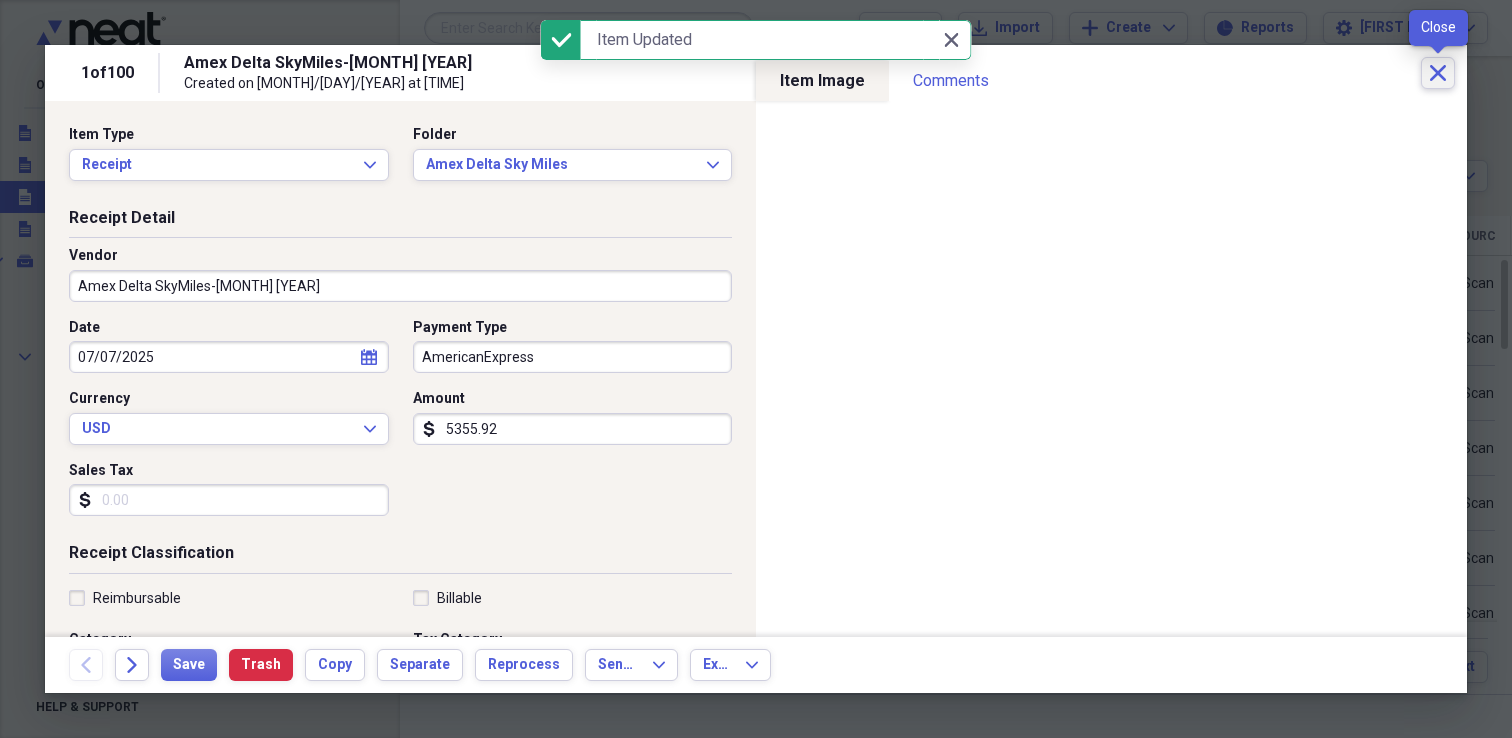 click 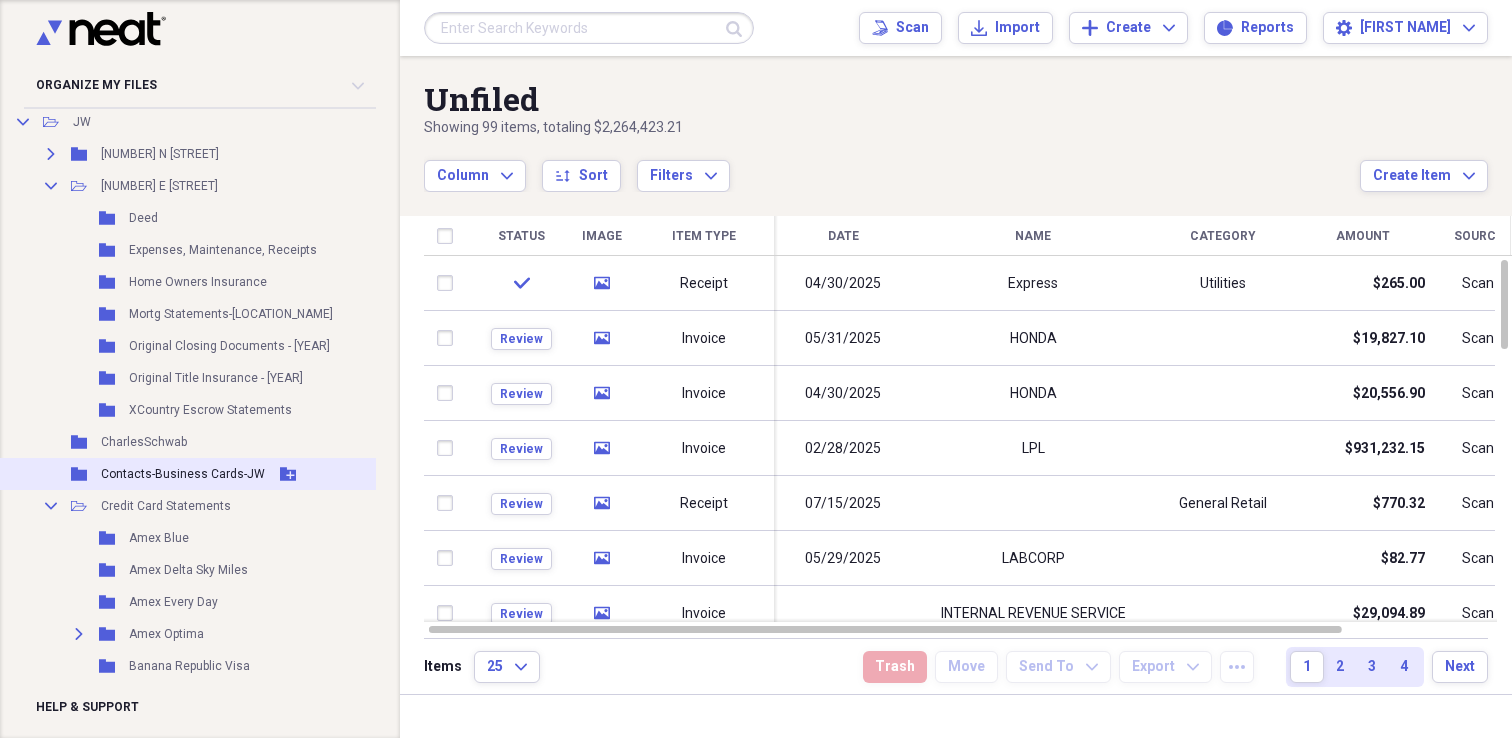 scroll, scrollTop: 277, scrollLeft: 21, axis: both 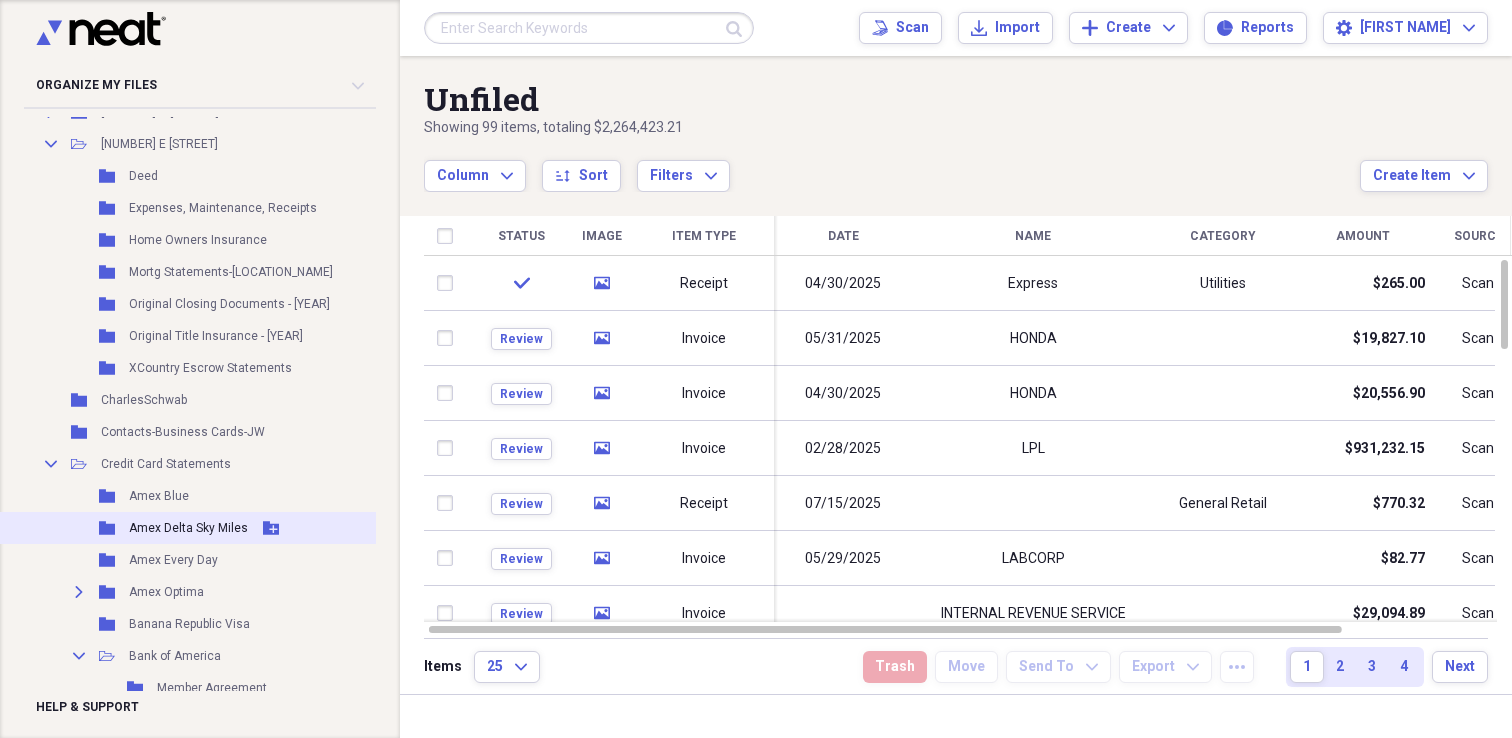 click on "Amex Delta Sky Miles" at bounding box center [188, 528] 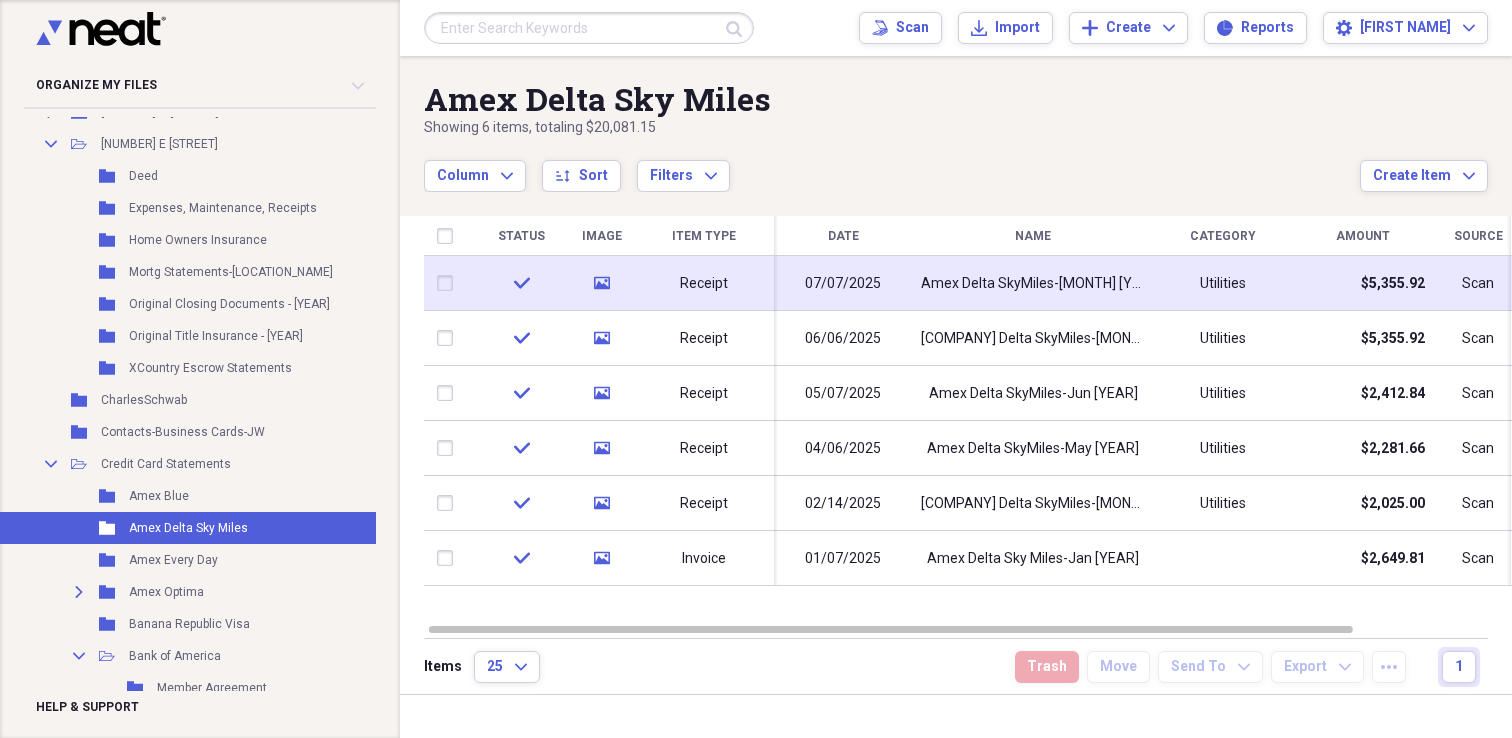 click on "07/07/2025" at bounding box center (843, 284) 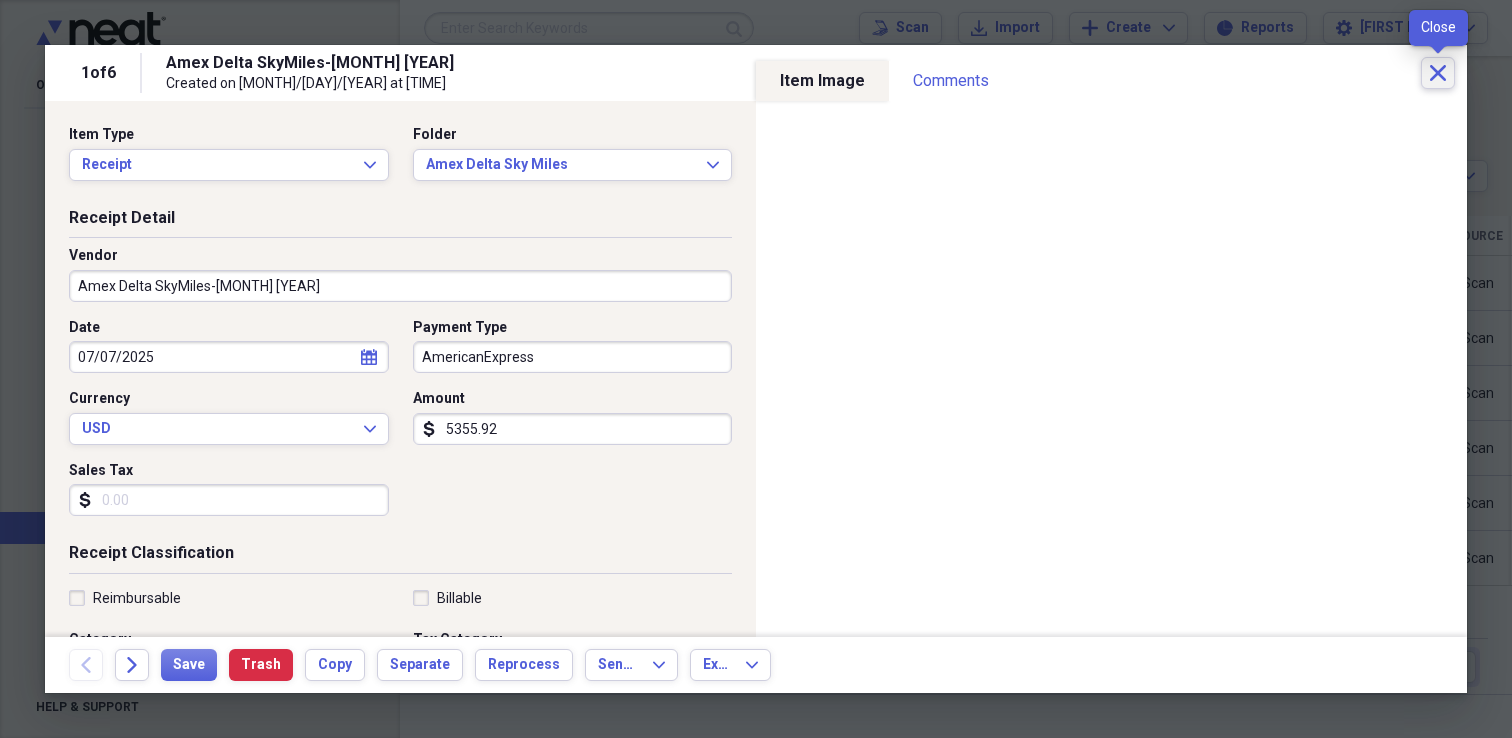 click on "Close" 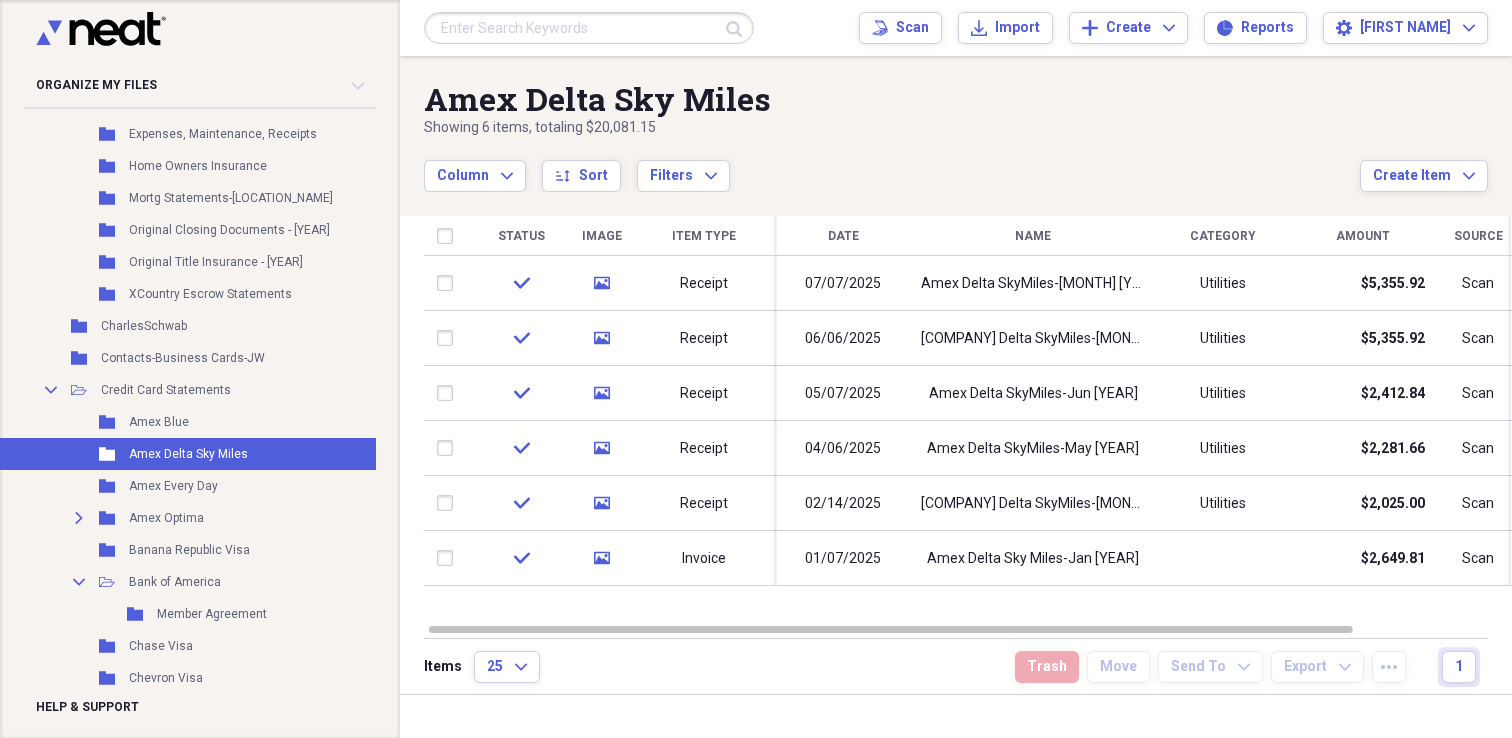 scroll, scrollTop: 0, scrollLeft: 21, axis: horizontal 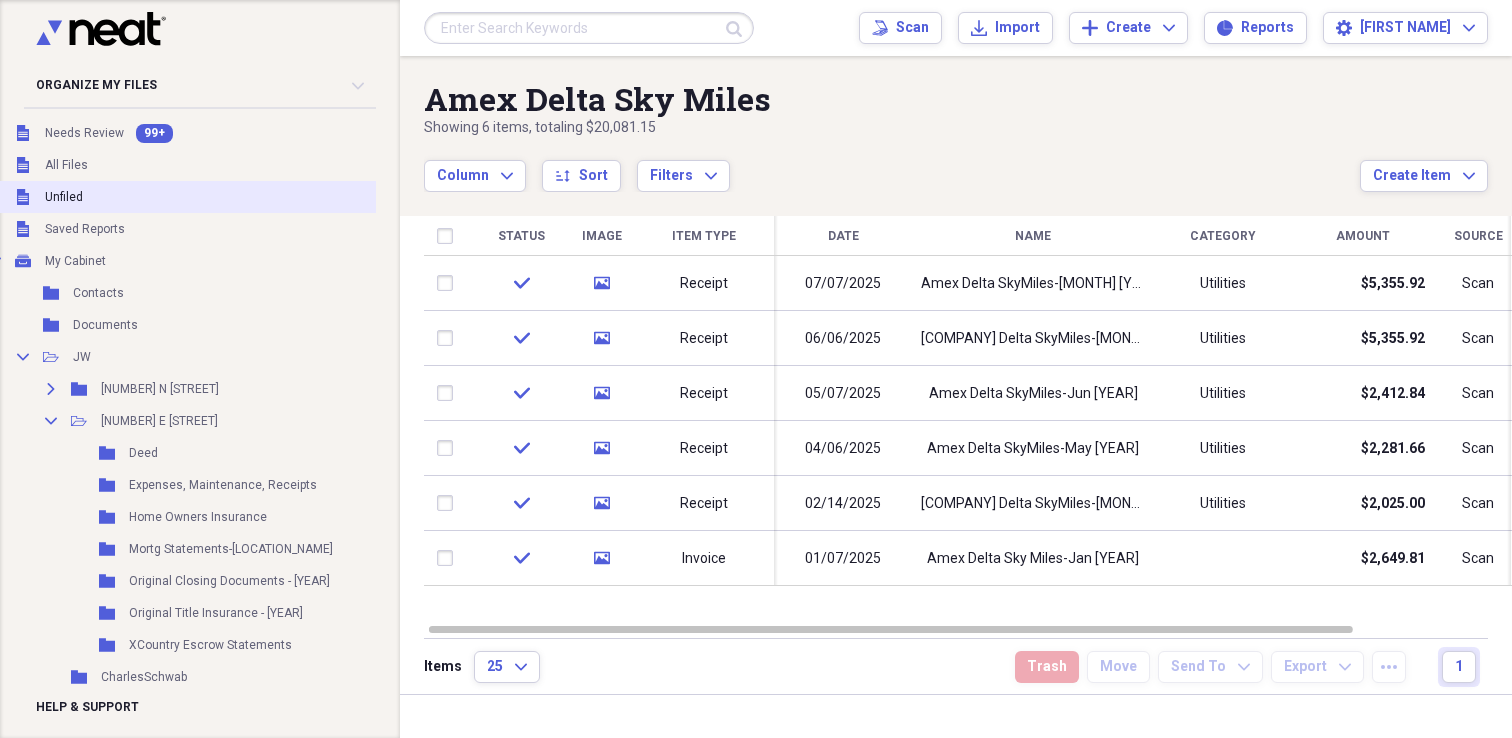 click on "Unfiled Unfiled" at bounding box center (225, 197) 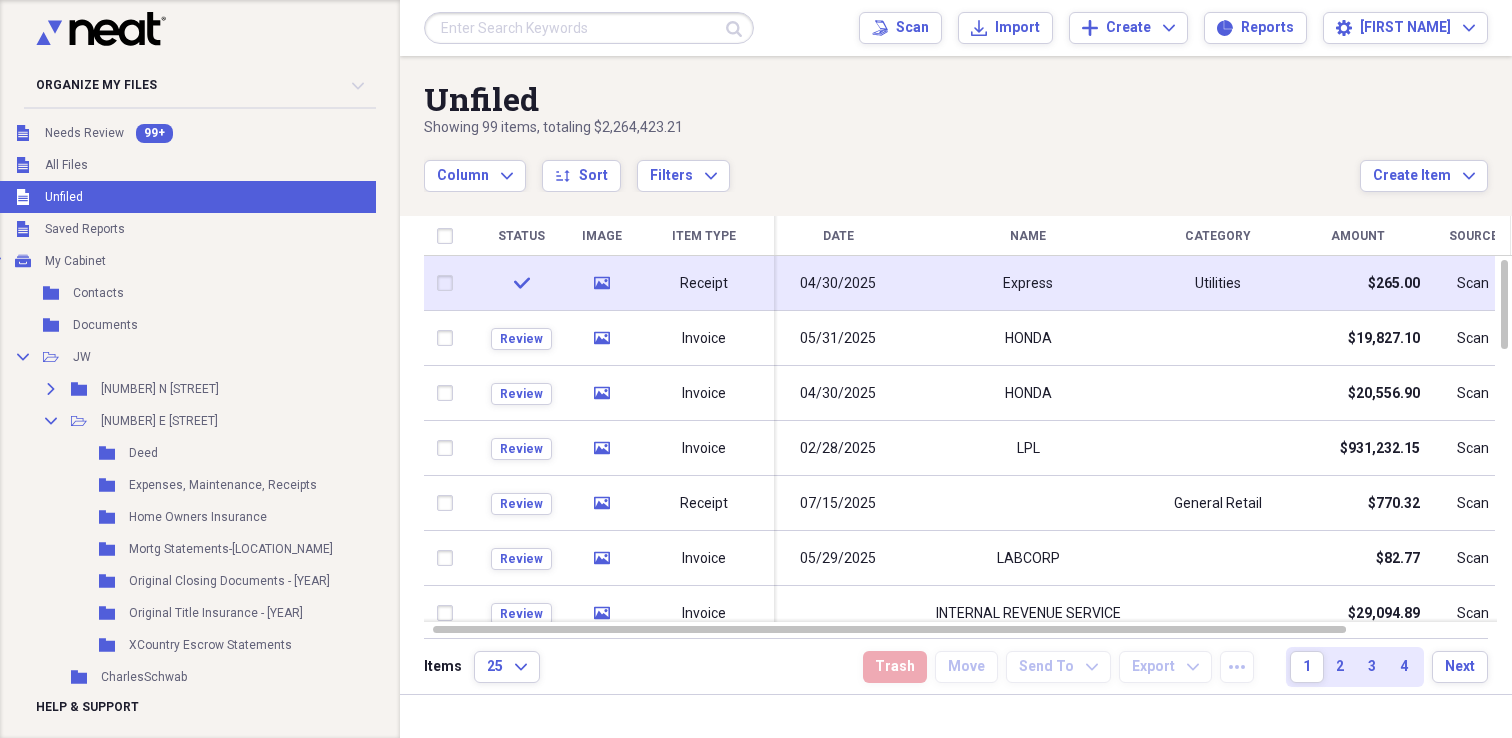 click on "04/30/2025" at bounding box center (838, 284) 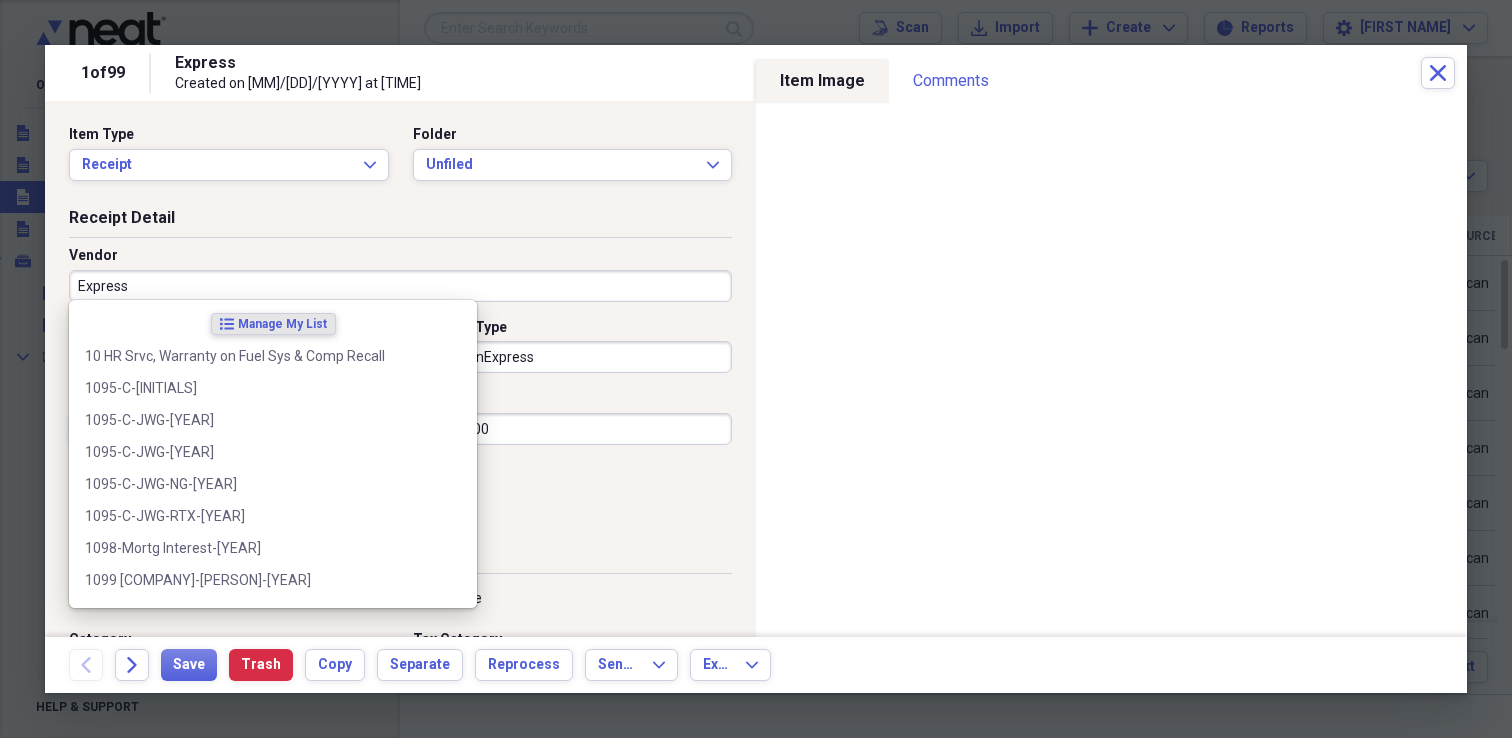 click on "Express" at bounding box center [400, 286] 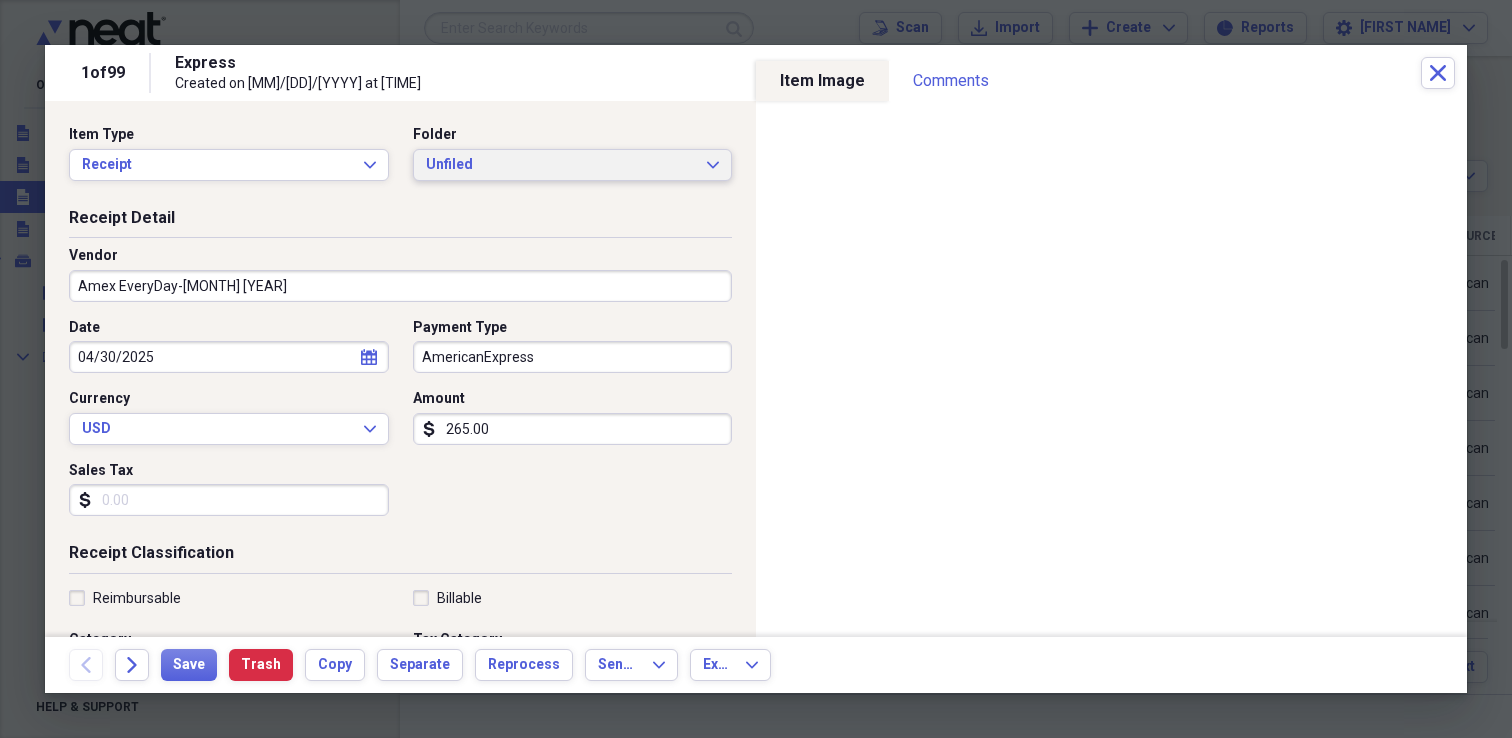 type on "Amex EveryDay-[MONTH] [YEAR]" 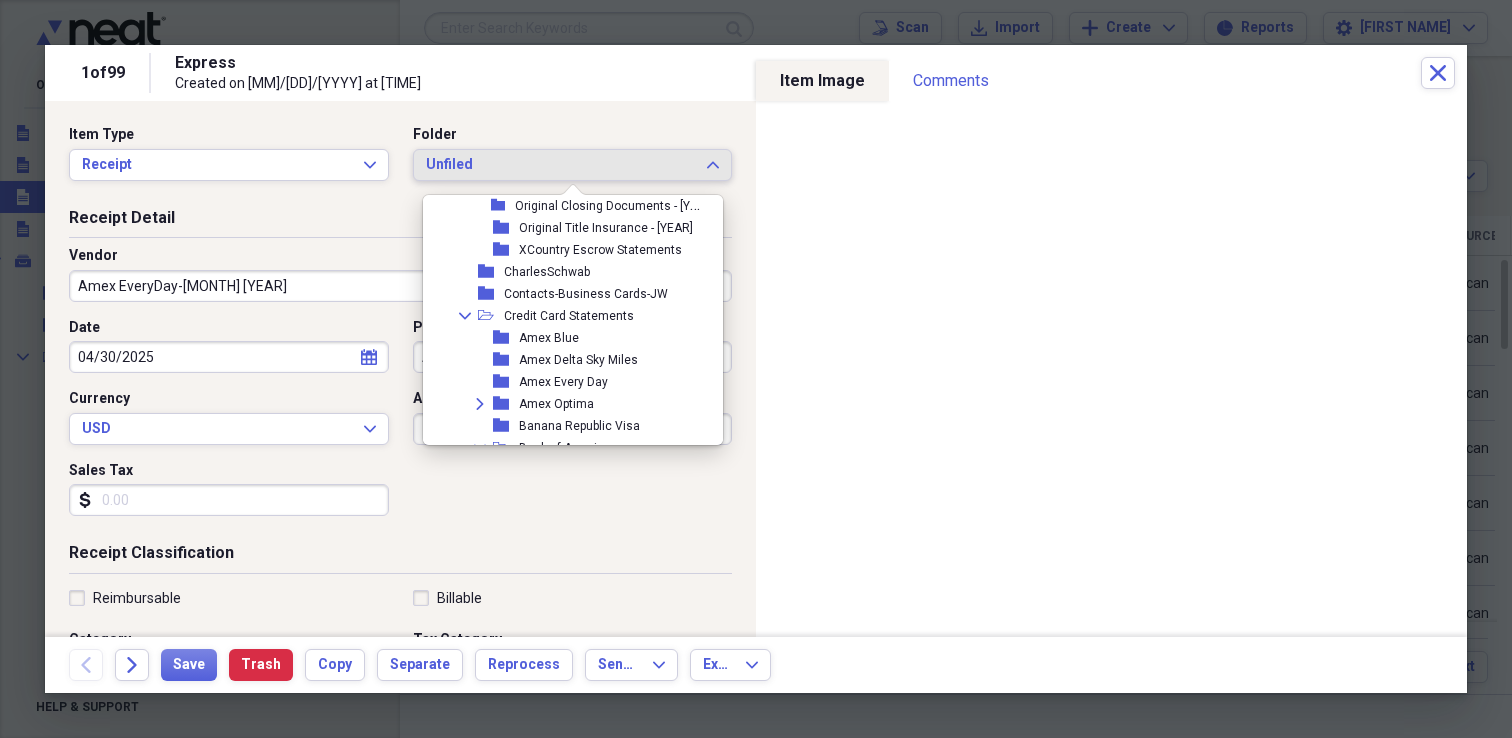 scroll, scrollTop: 263, scrollLeft: 0, axis: vertical 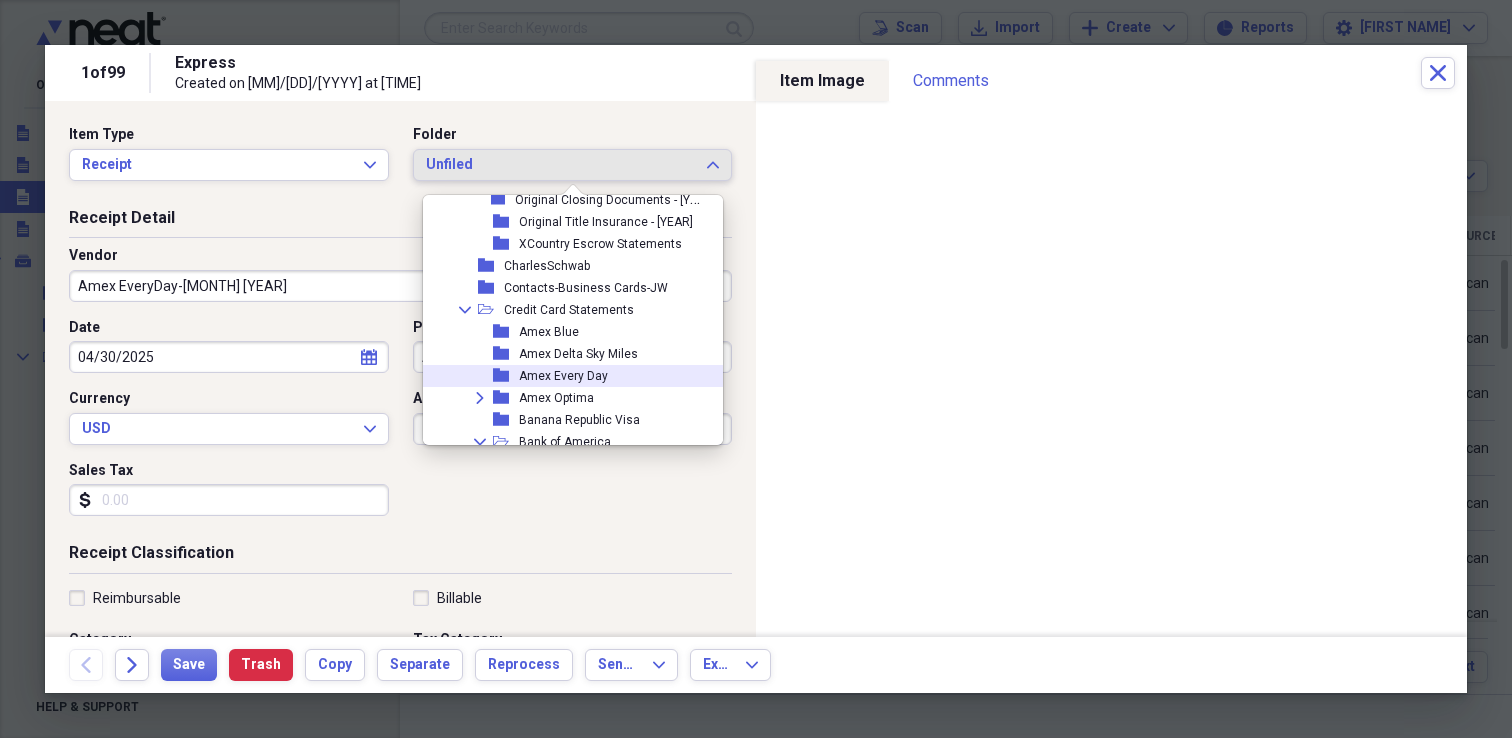 click on "Amex Every Day" at bounding box center (563, 376) 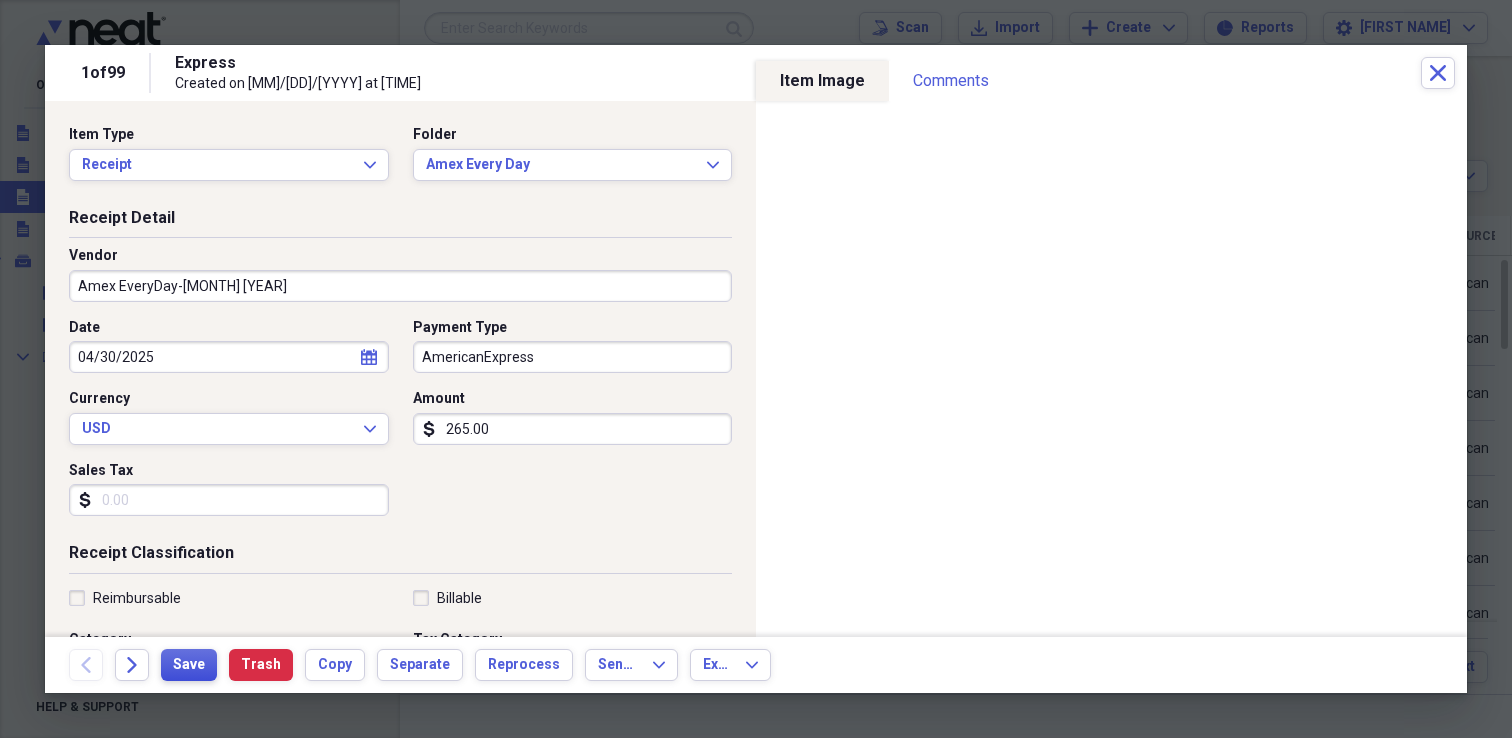 click on "Save" at bounding box center [189, 665] 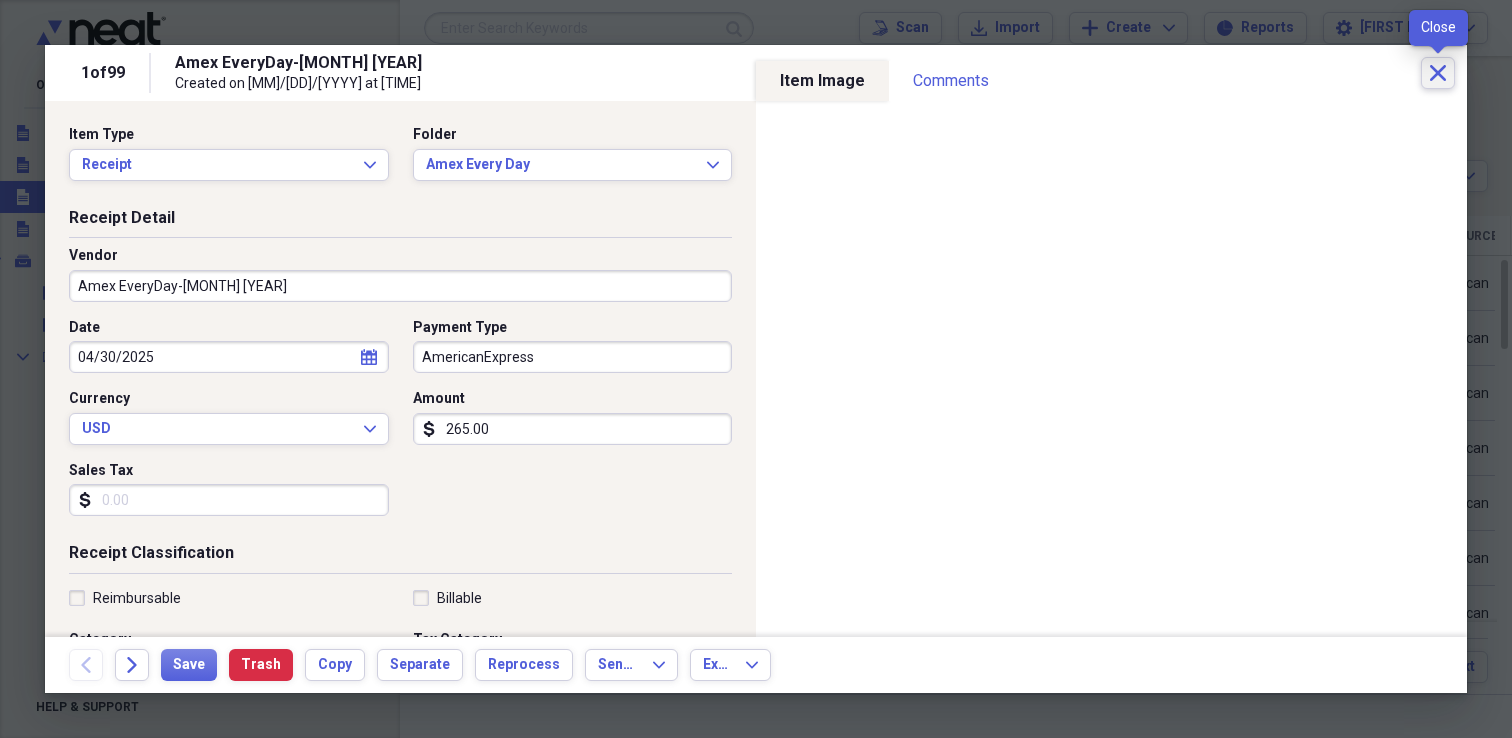 click 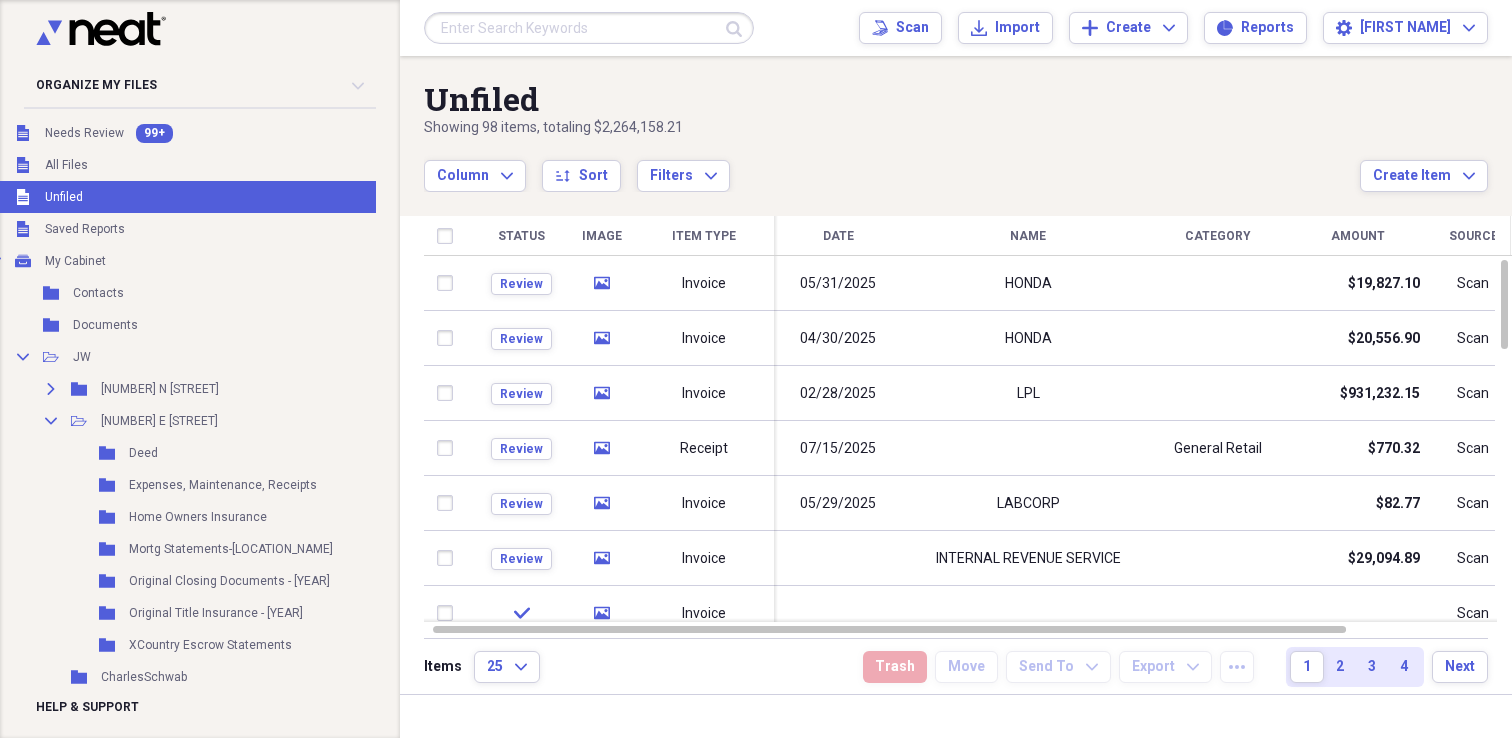 click at bounding box center [589, 28] 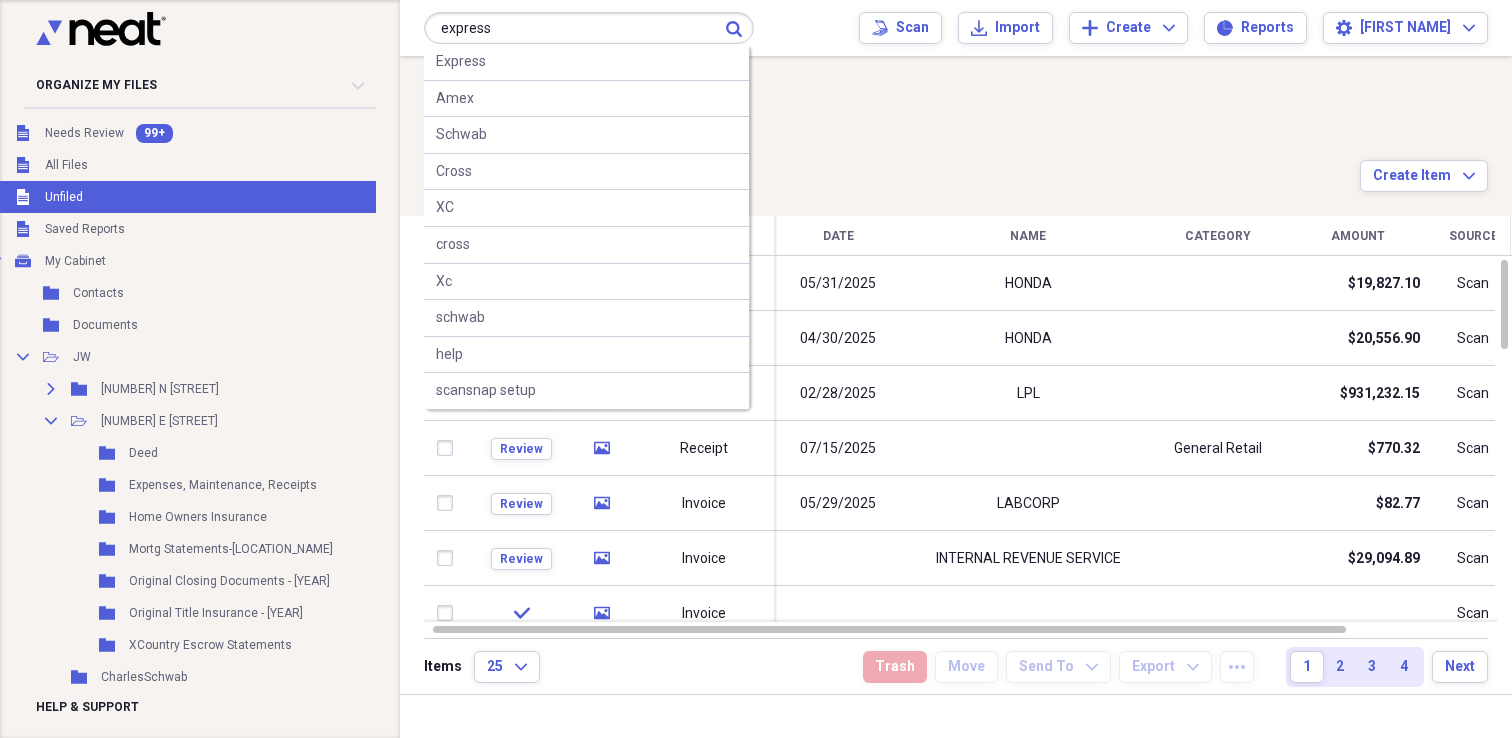 type on "express" 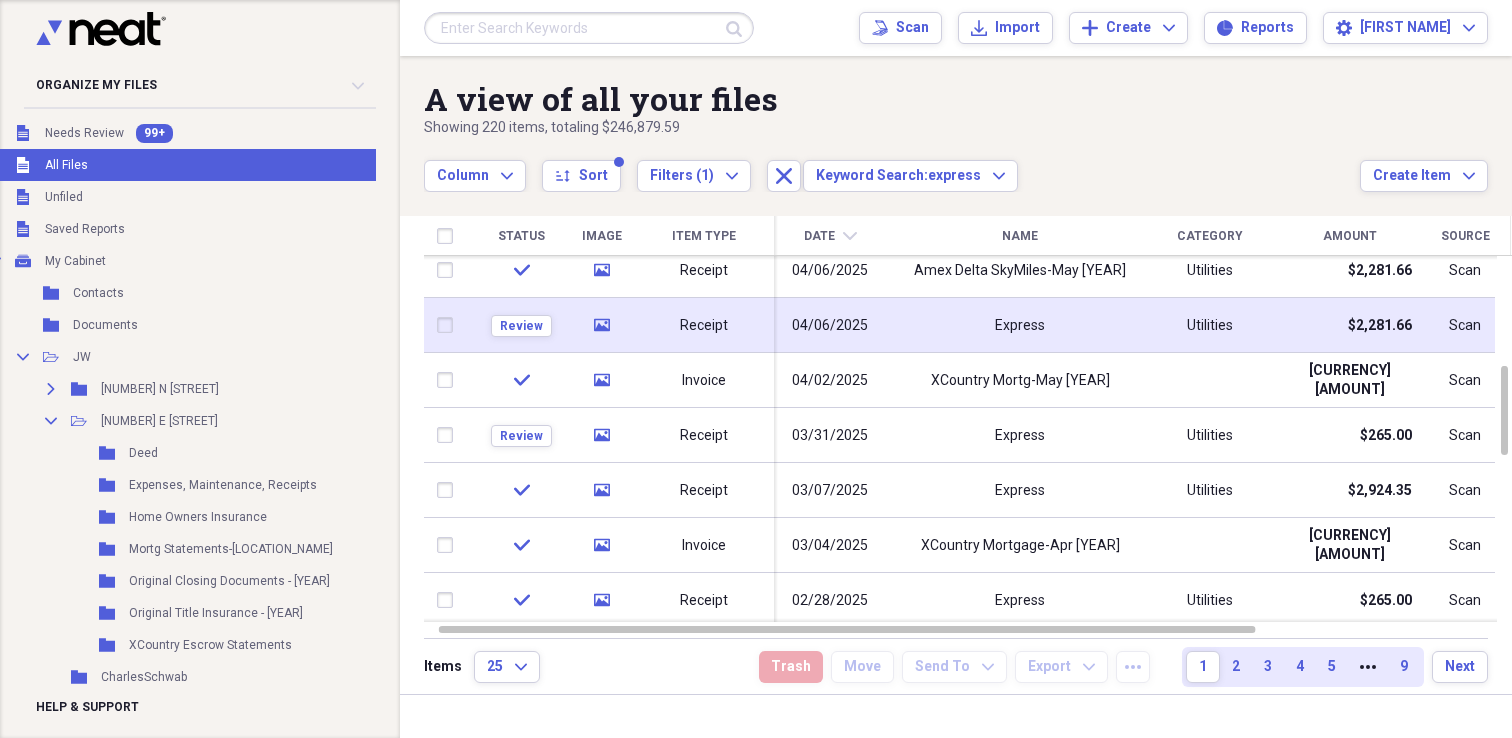 click on "04/06/2025" at bounding box center [830, 326] 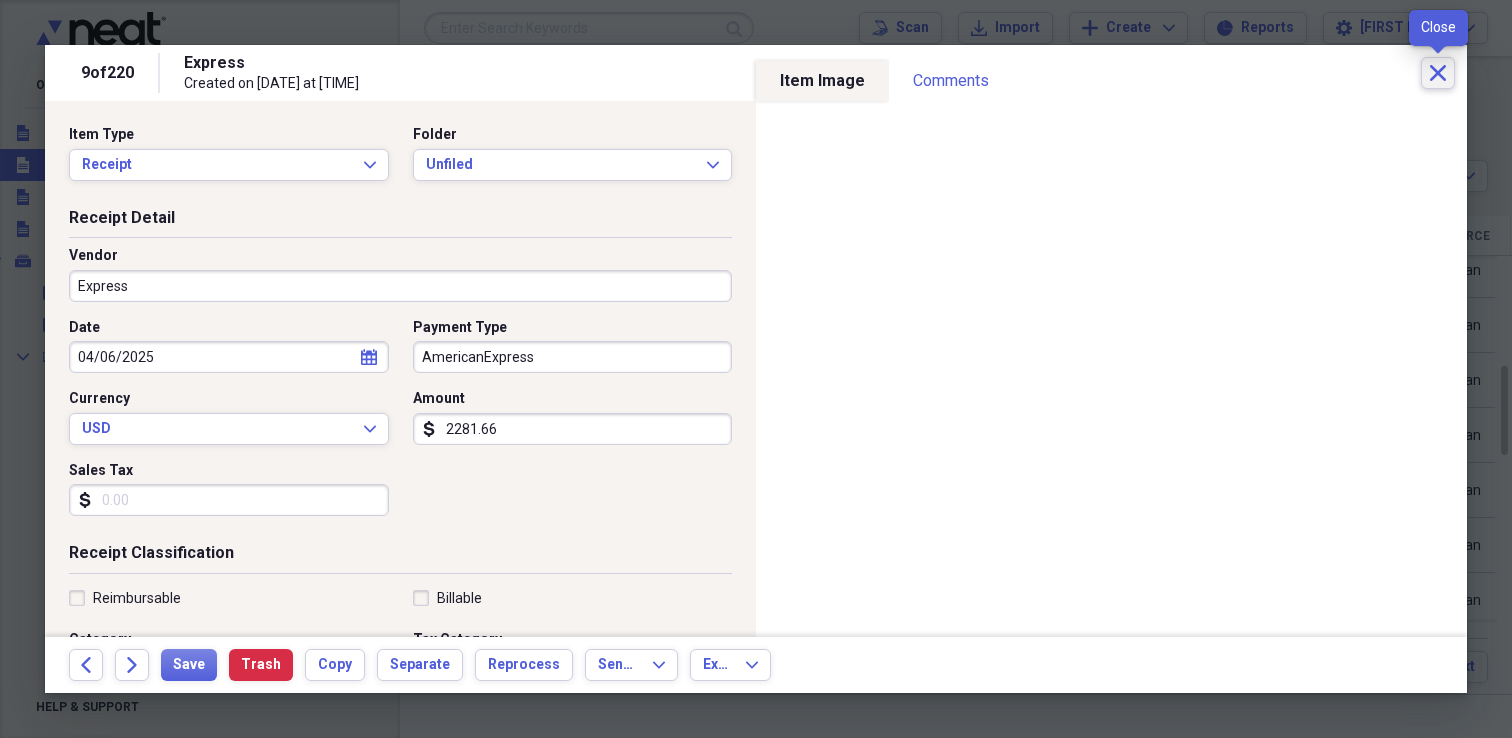 click on "Close" at bounding box center (1438, 73) 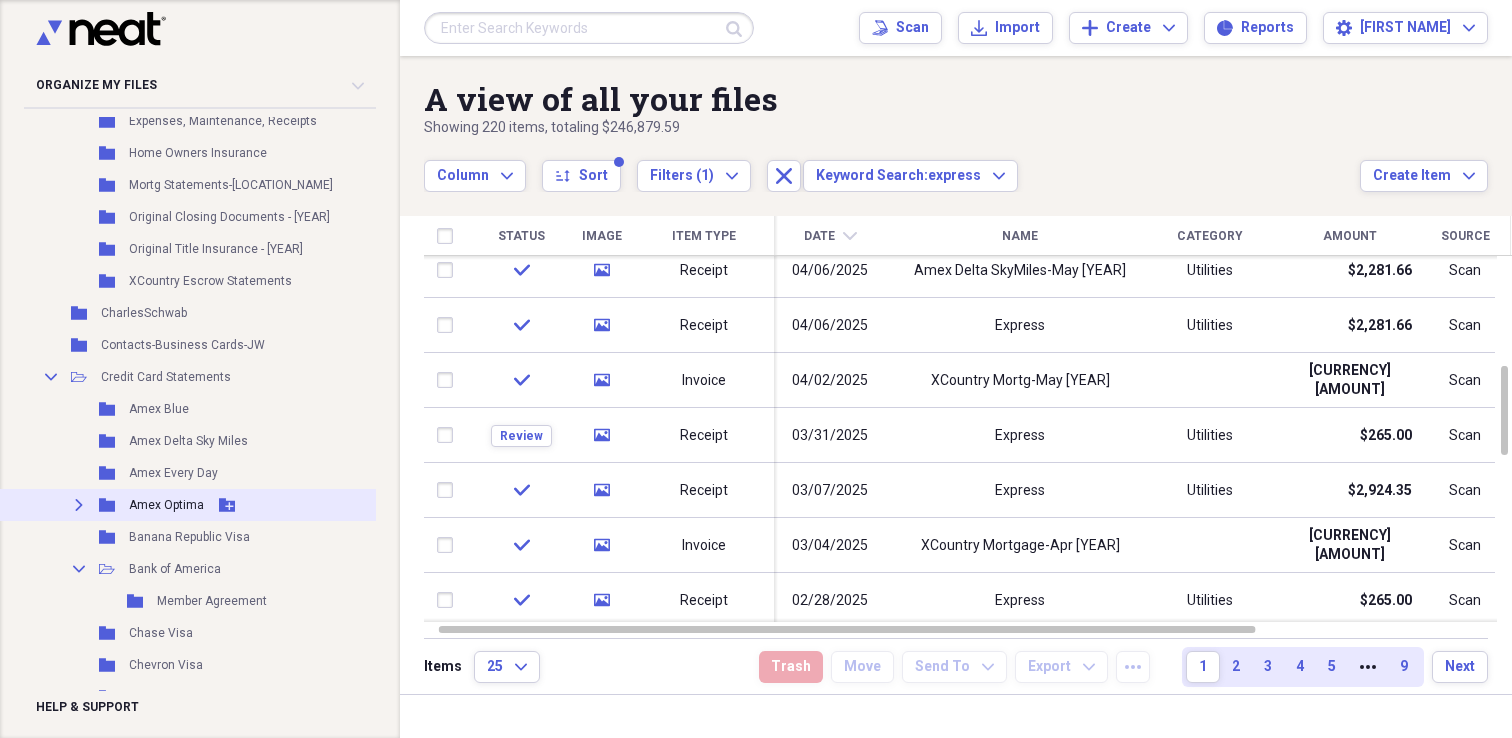scroll, scrollTop: 365, scrollLeft: 21, axis: both 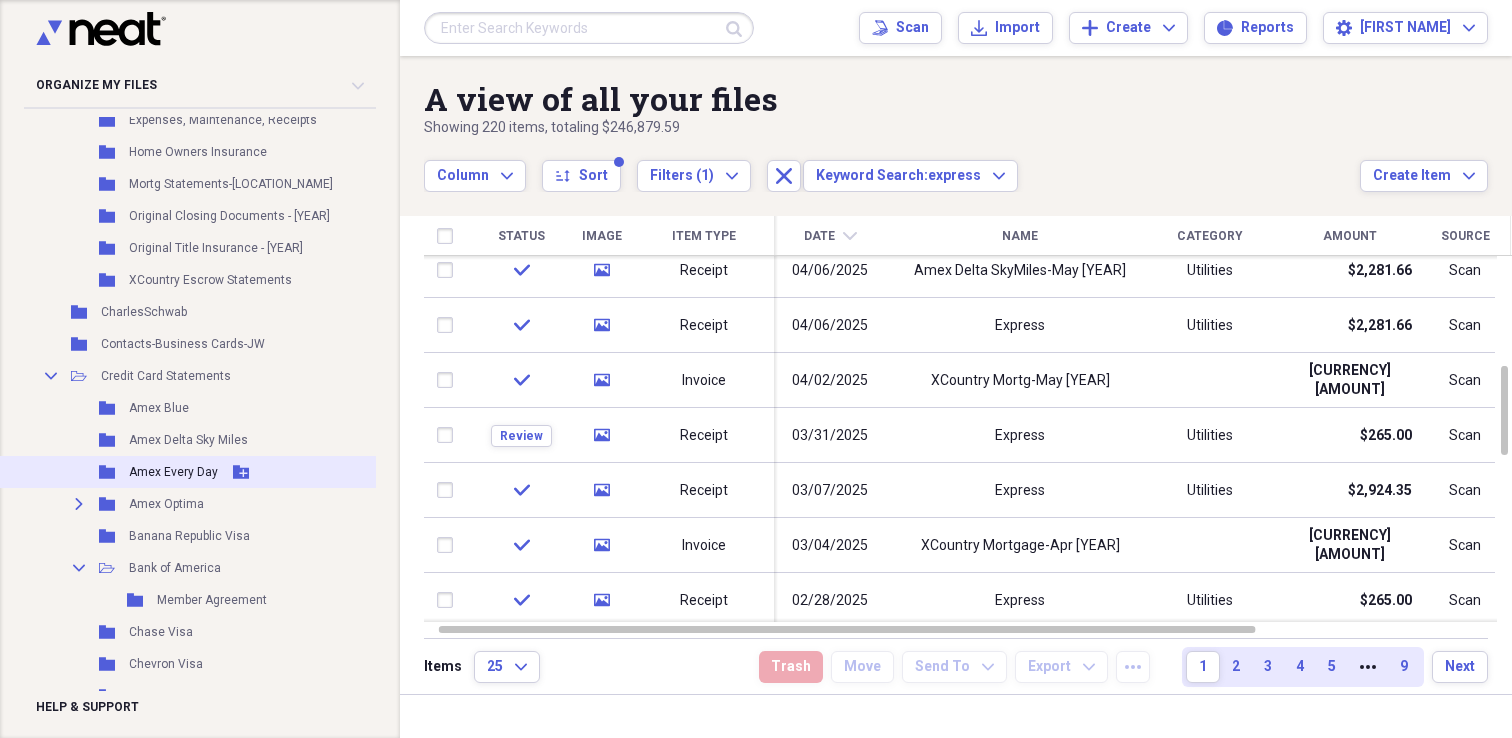 click on "Amex Every Day" at bounding box center (173, 472) 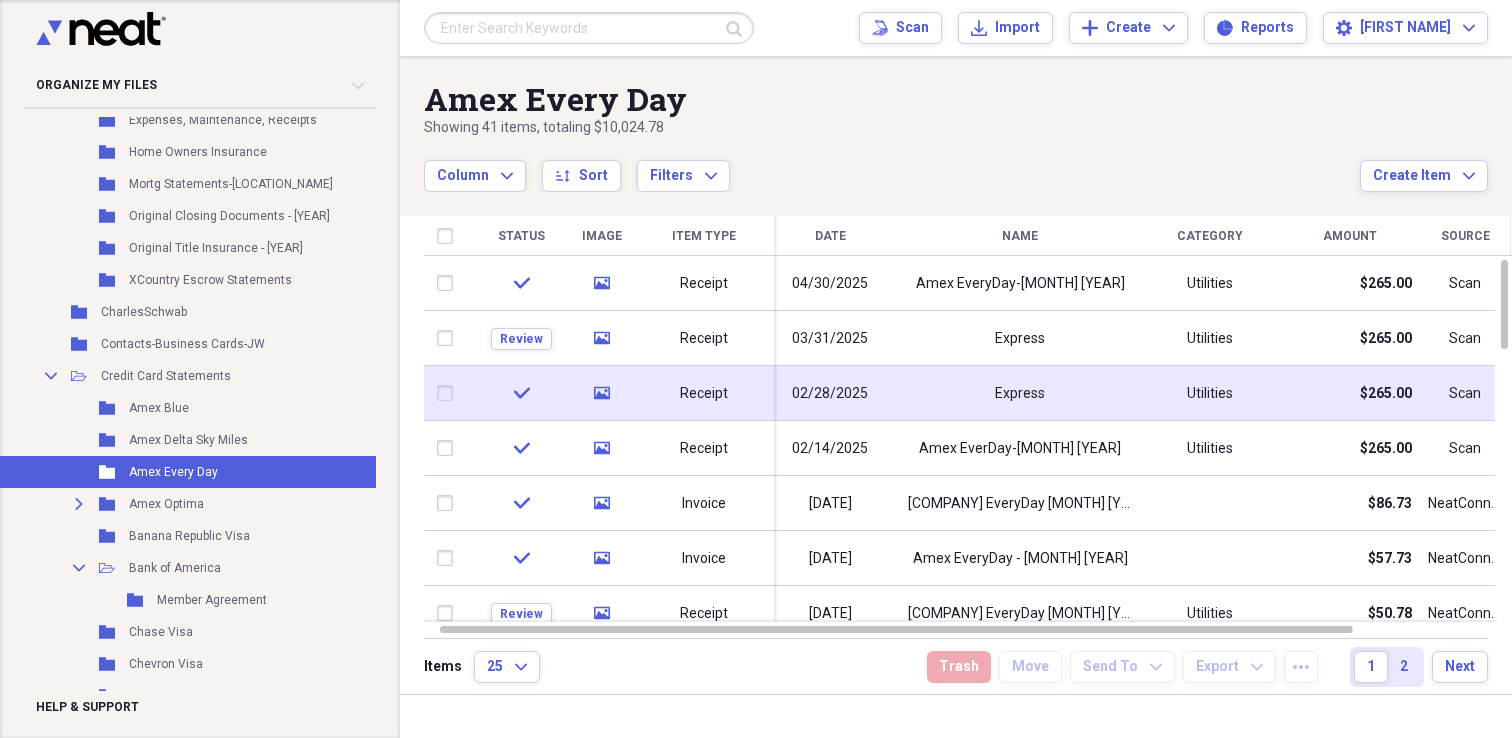 click on "02/28/2025" at bounding box center [830, 393] 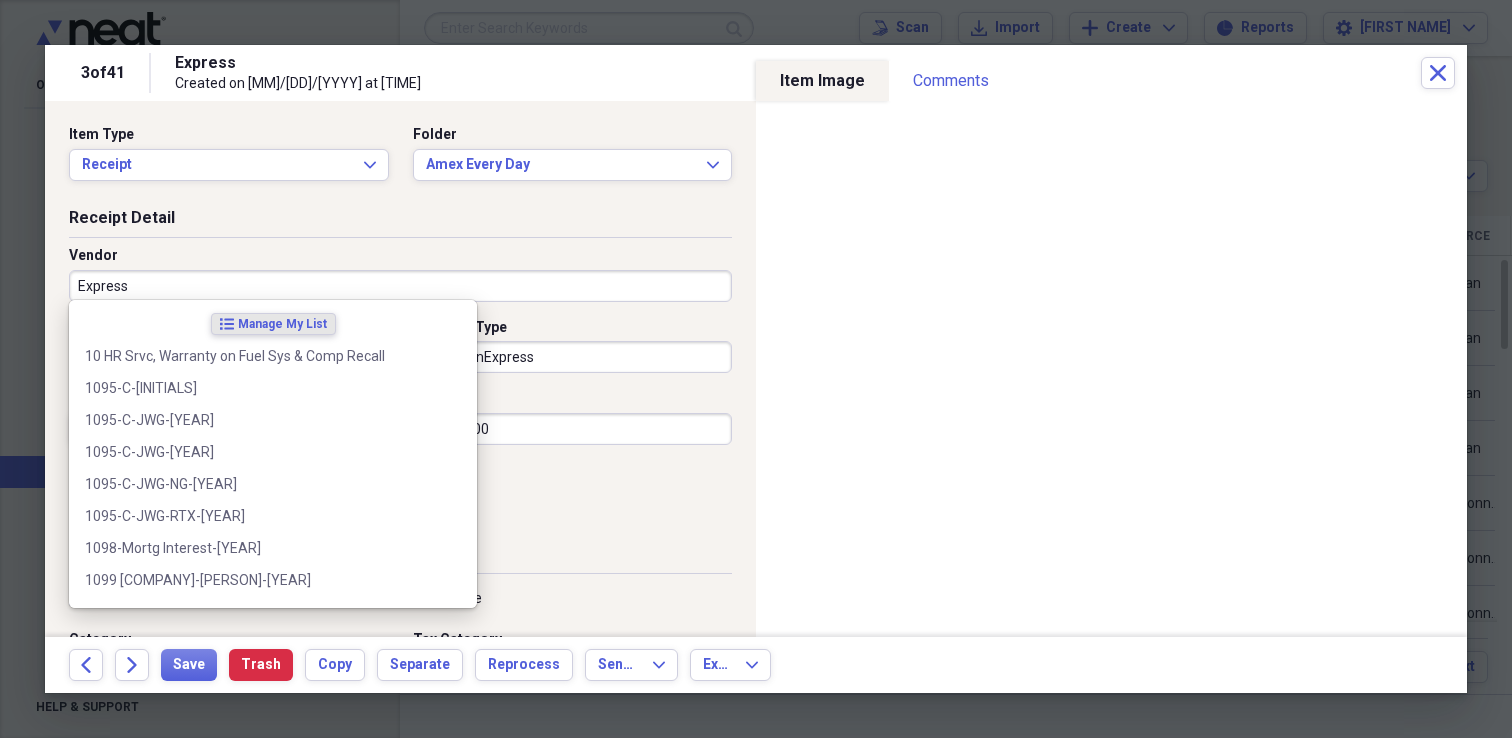 click on "Express" at bounding box center [400, 286] 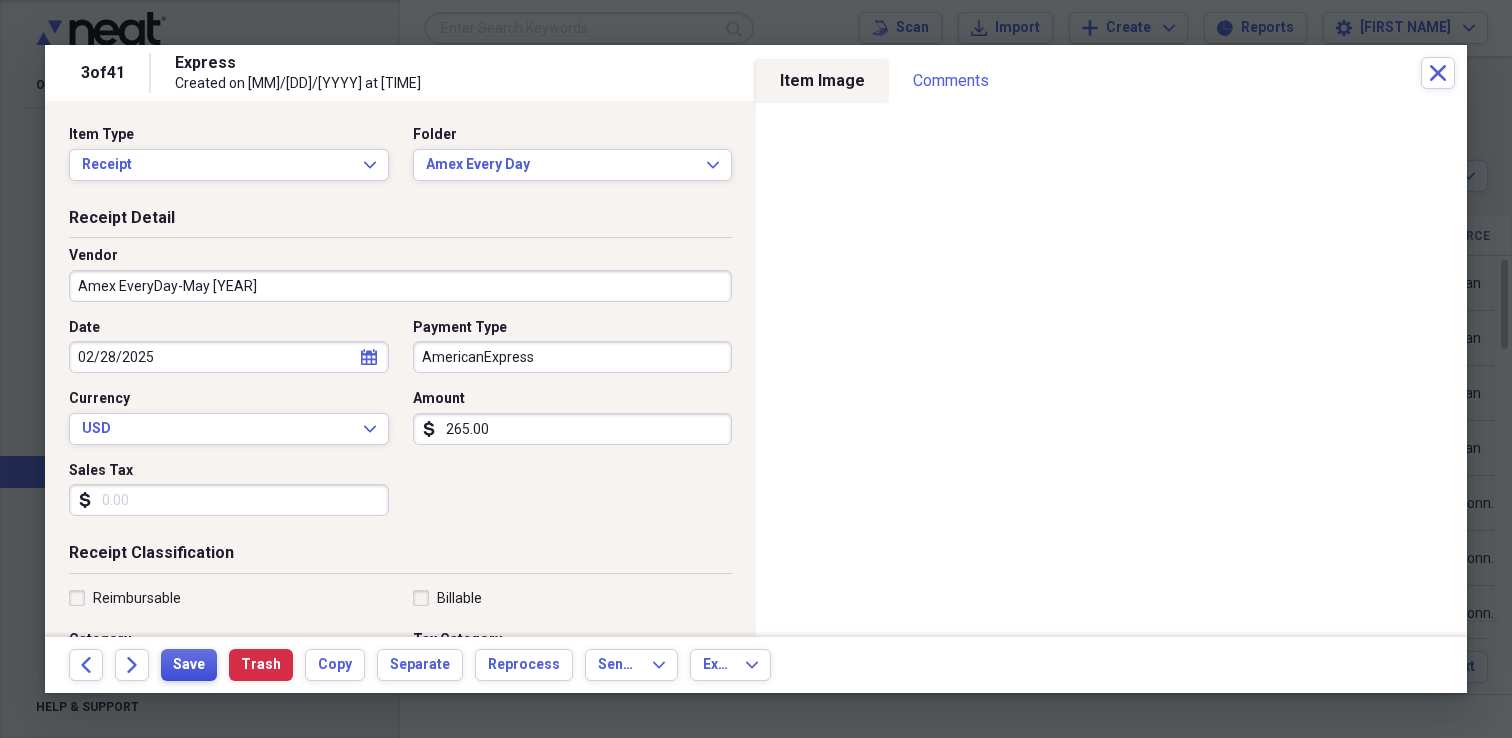 type on "Amex EveryDay-May [YEAR]" 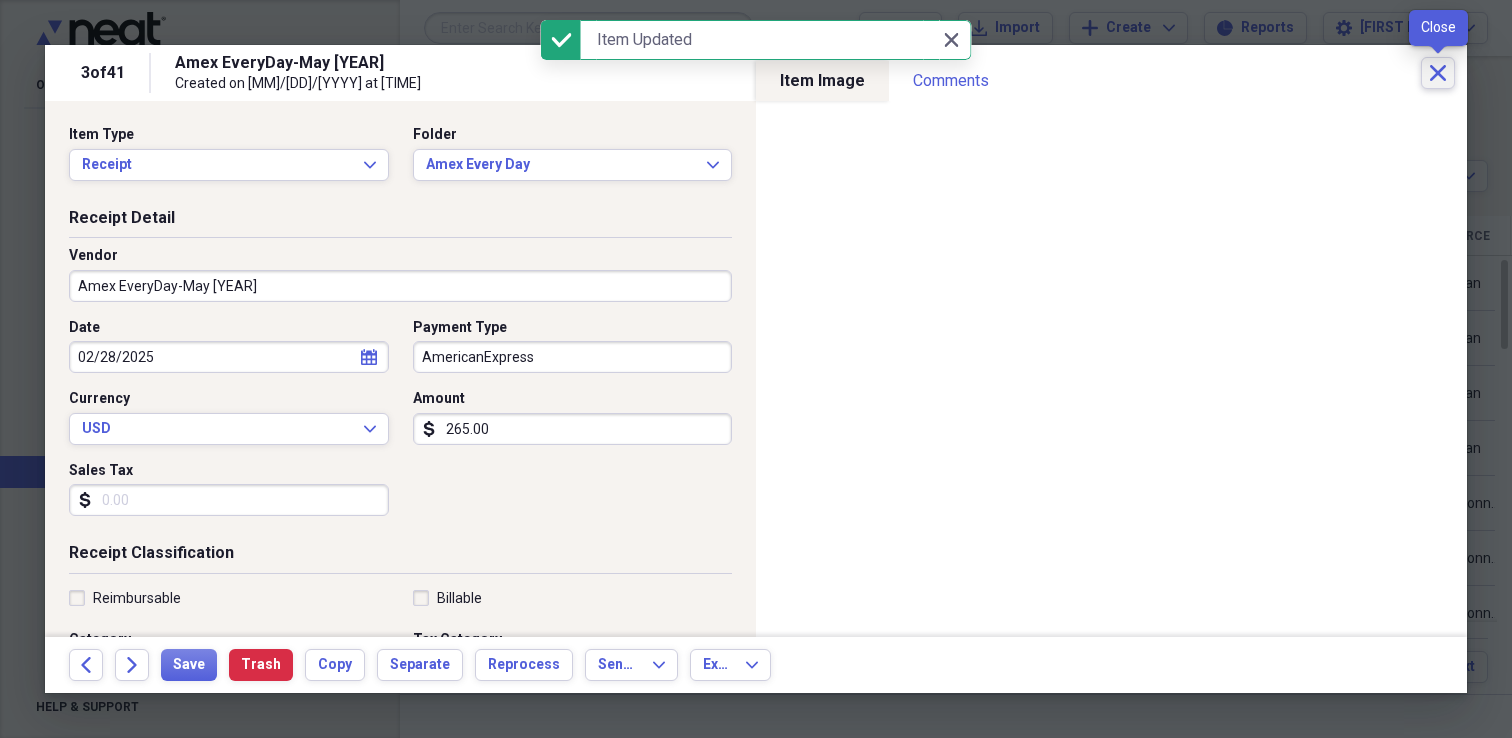 click on "Close" at bounding box center [1438, 73] 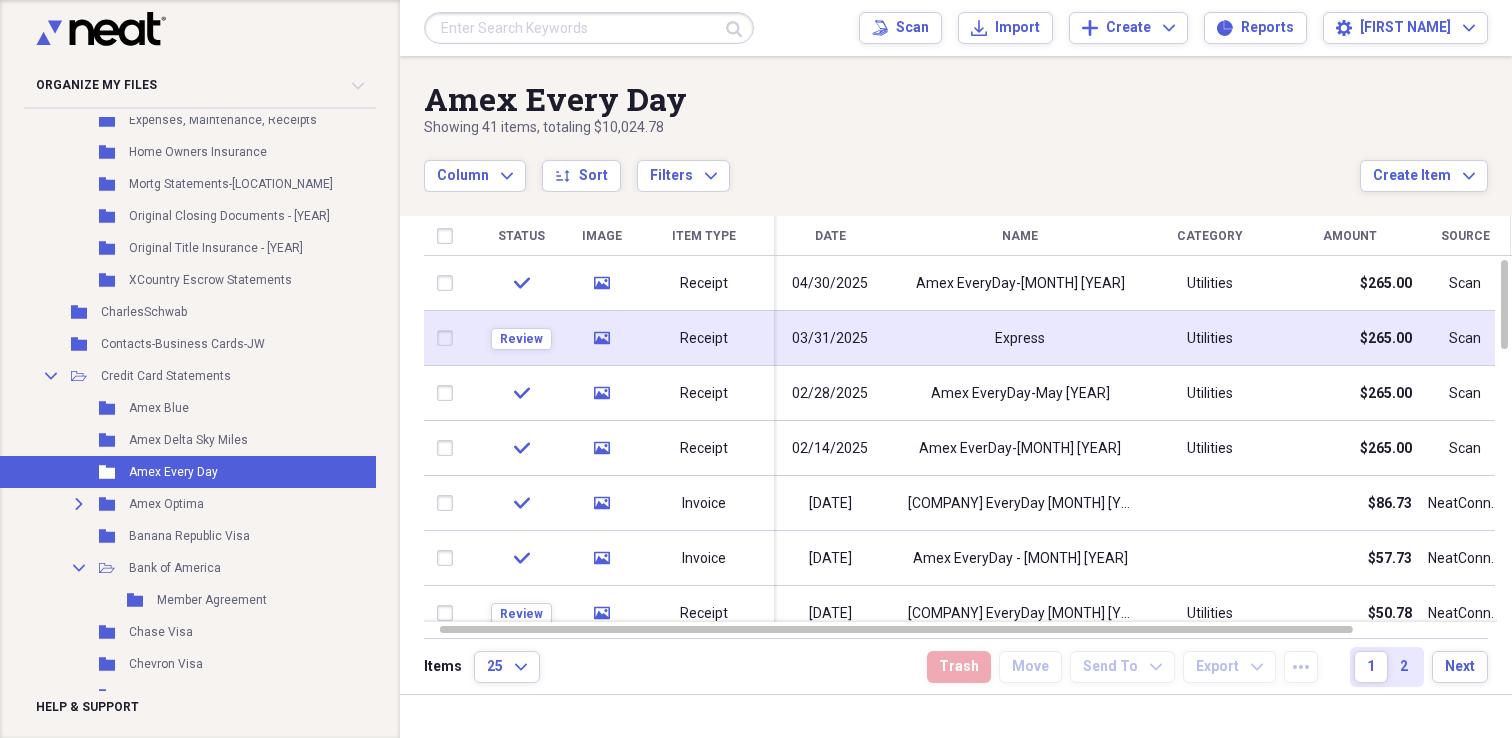 click on "03/31/2025" at bounding box center (830, 339) 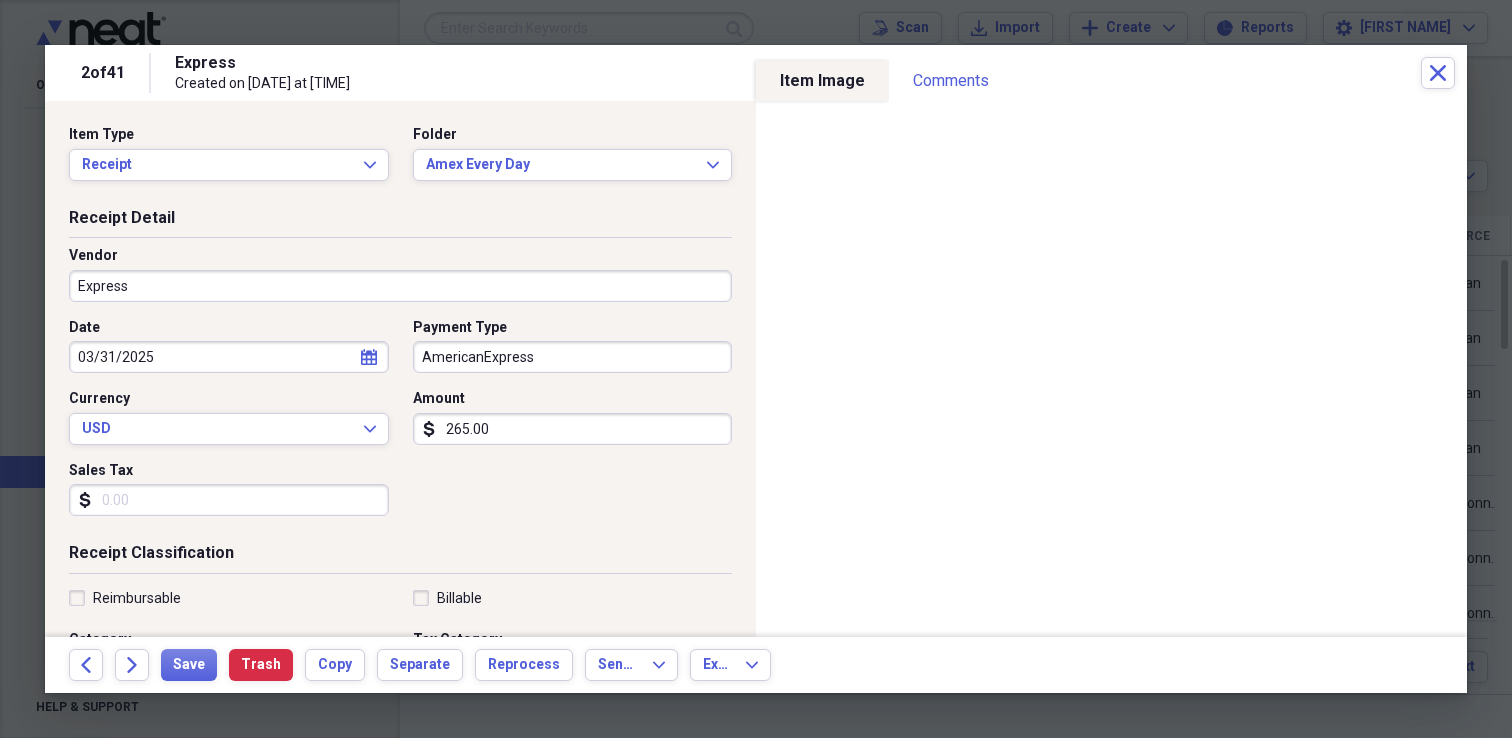 click on "Express" at bounding box center [400, 286] 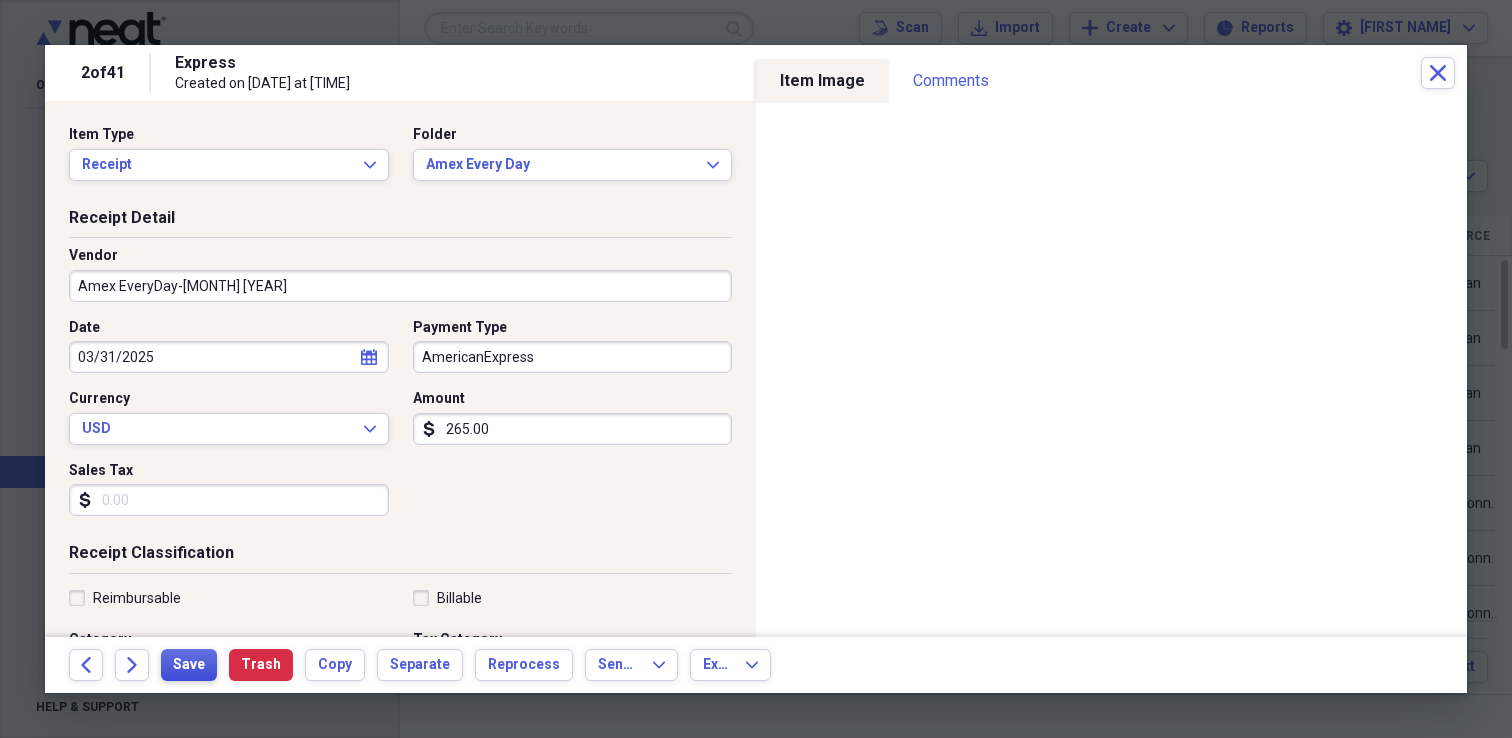 type on "Amex EveryDay-[MONTH] [YEAR]" 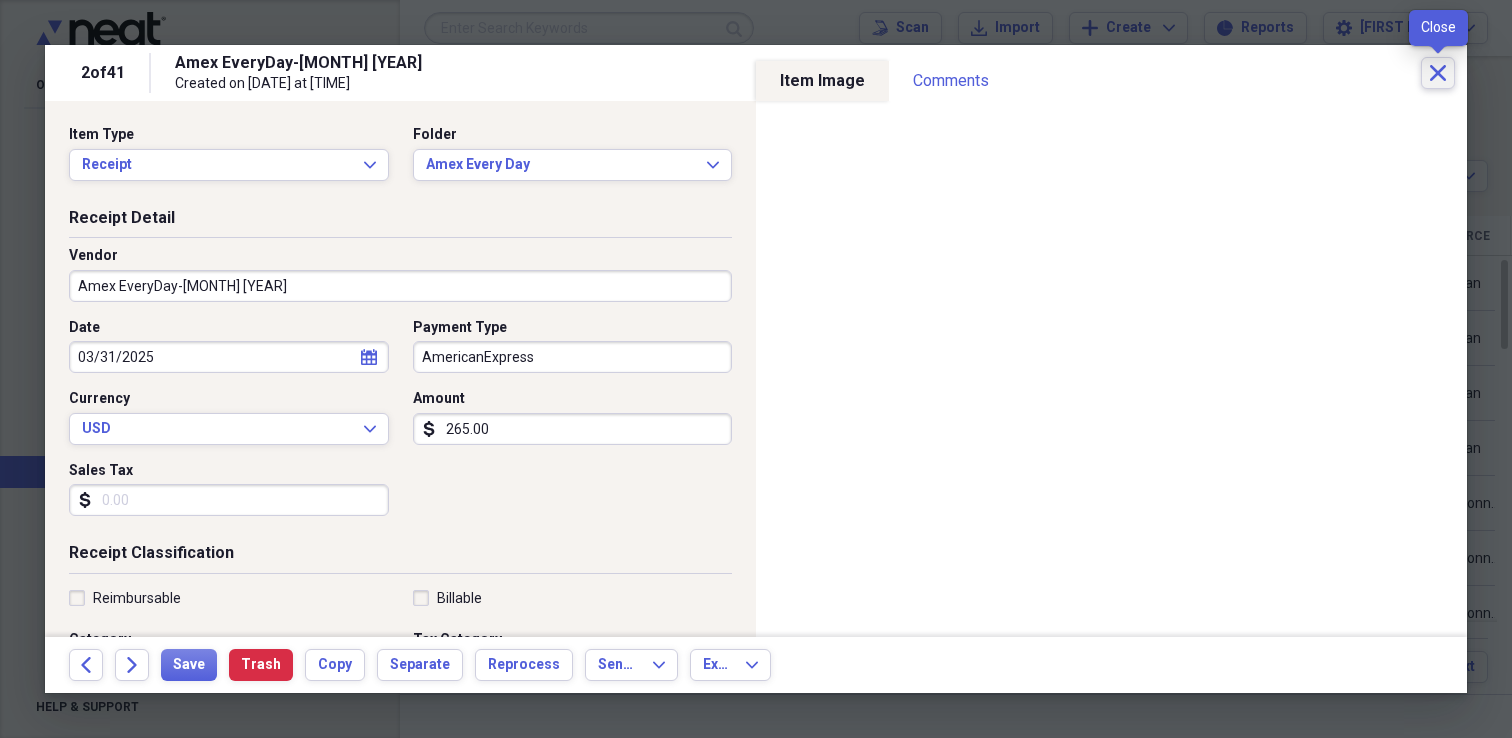 click on "Close" 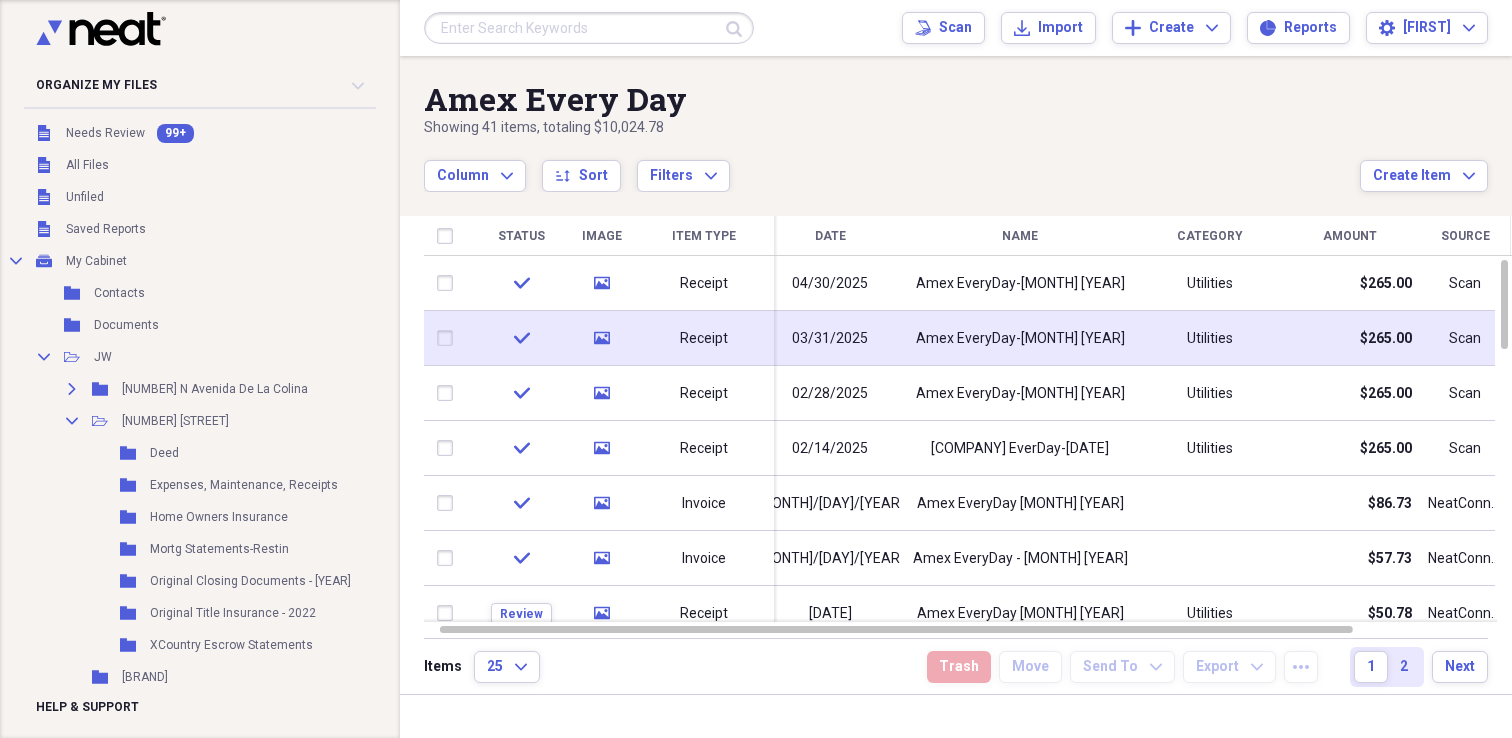 scroll, scrollTop: 0, scrollLeft: 0, axis: both 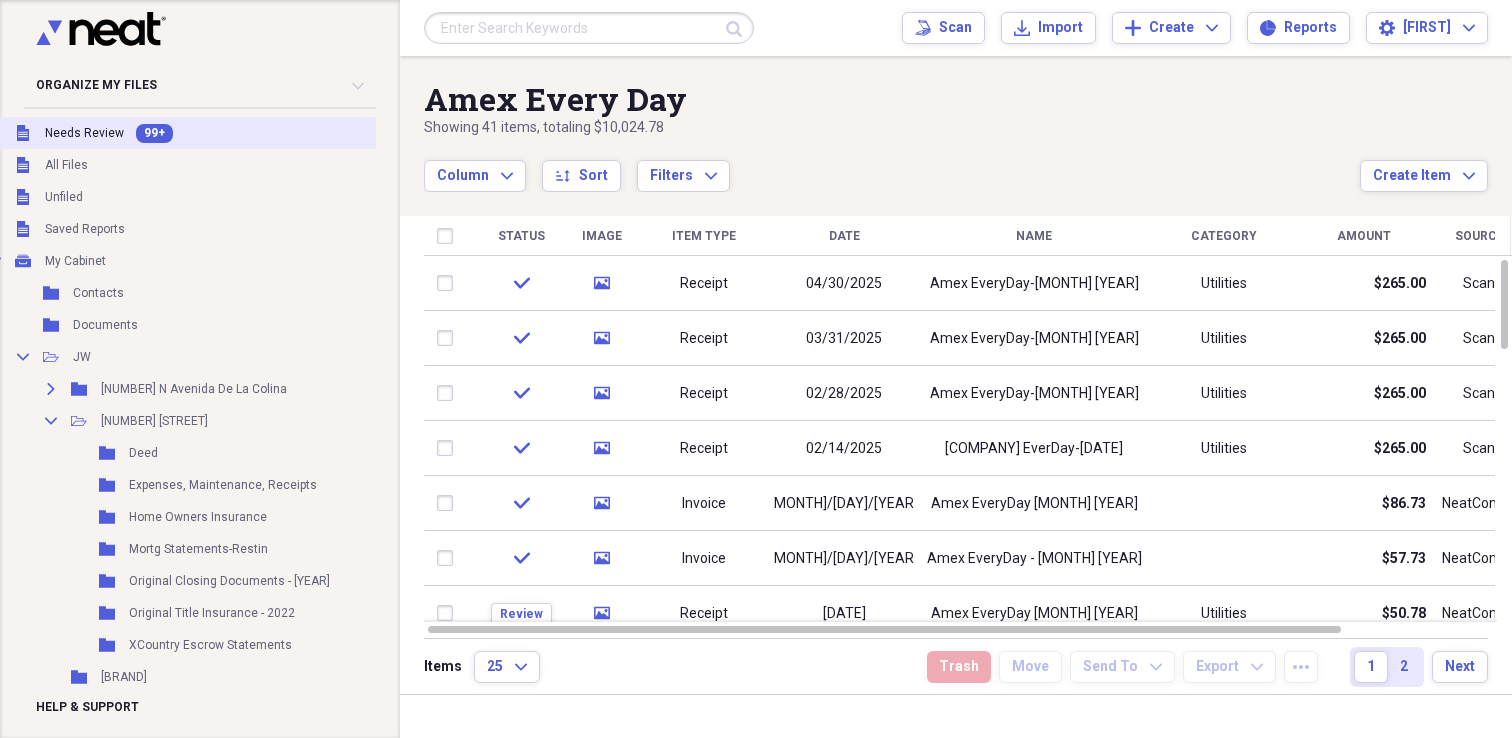 click on "Unfiled Needs Review 99+" at bounding box center [278, 133] 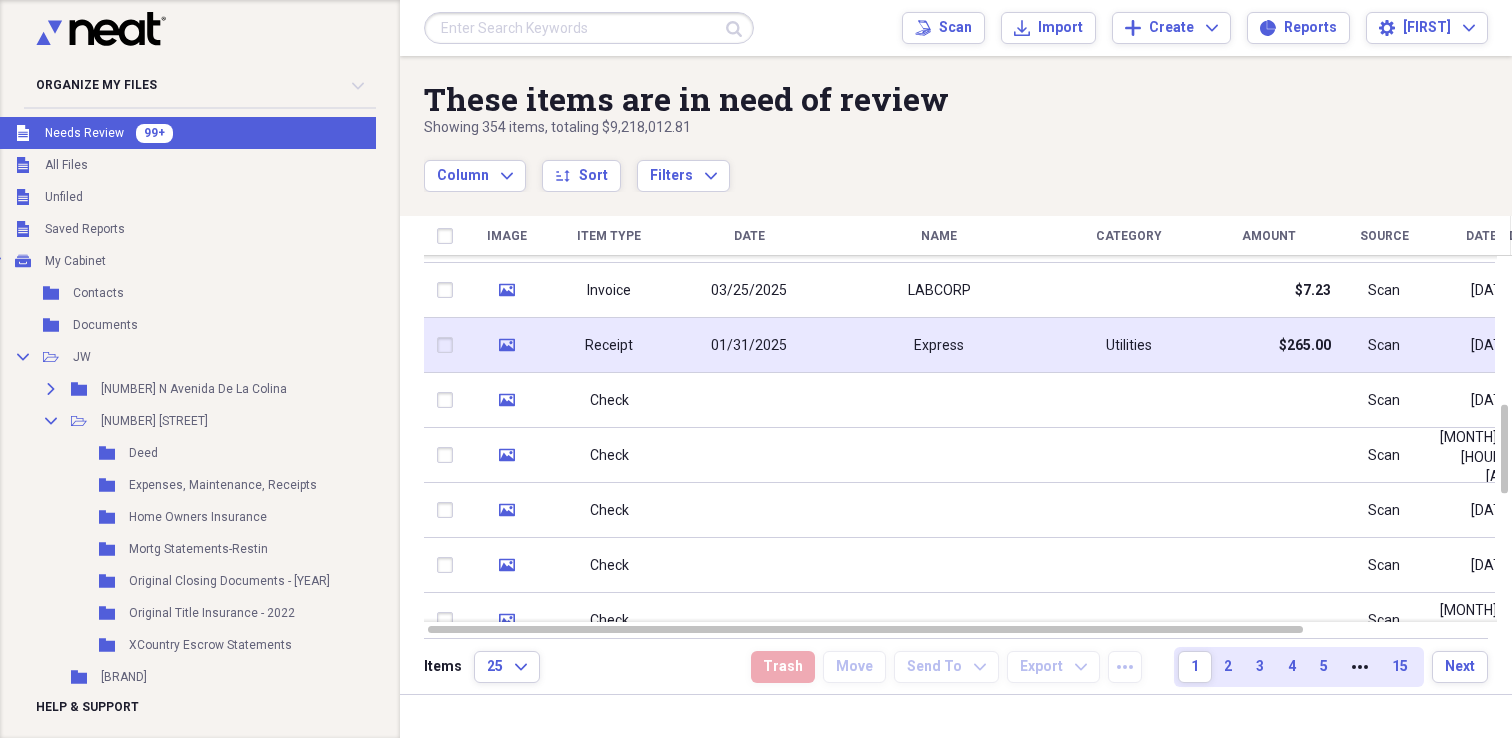 click on "Express" at bounding box center [939, 346] 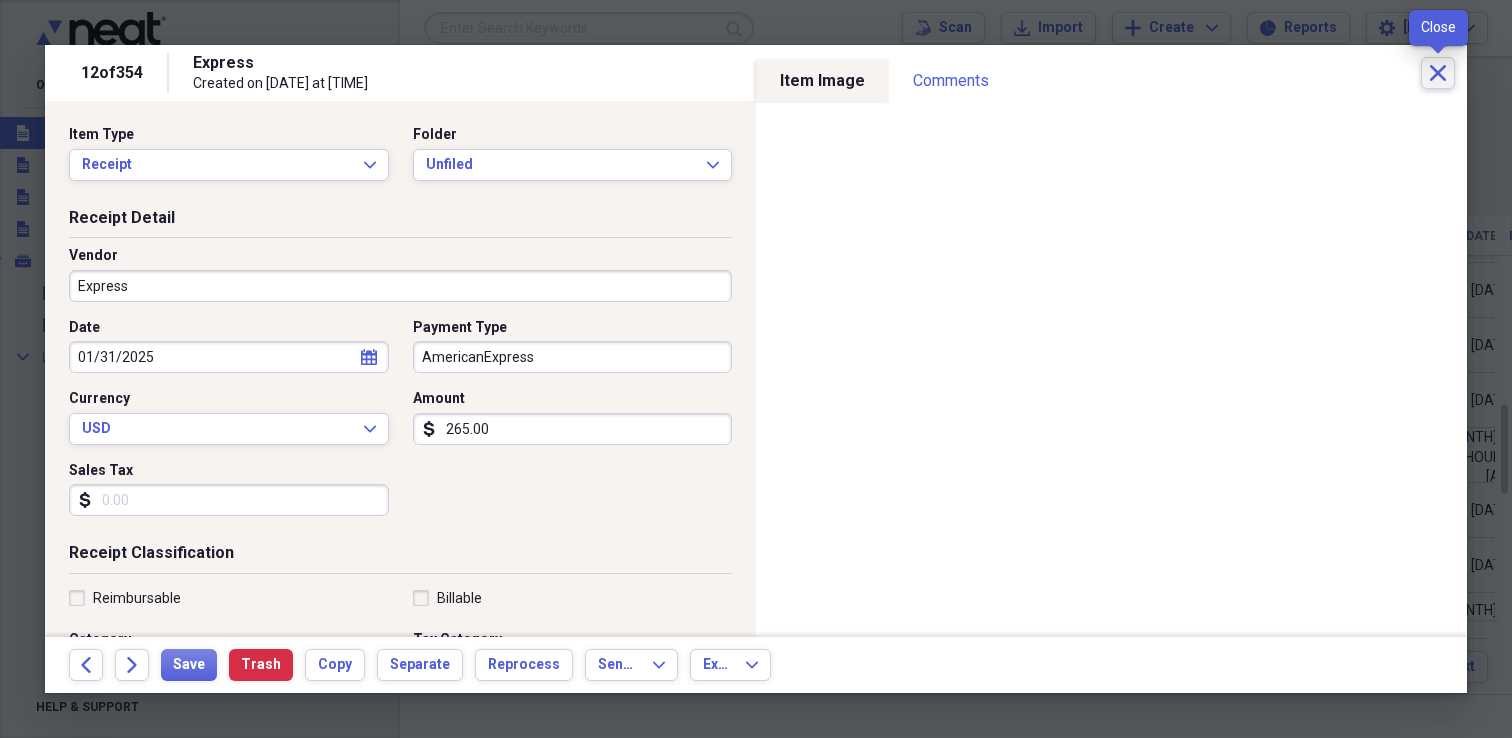 click on "Close" 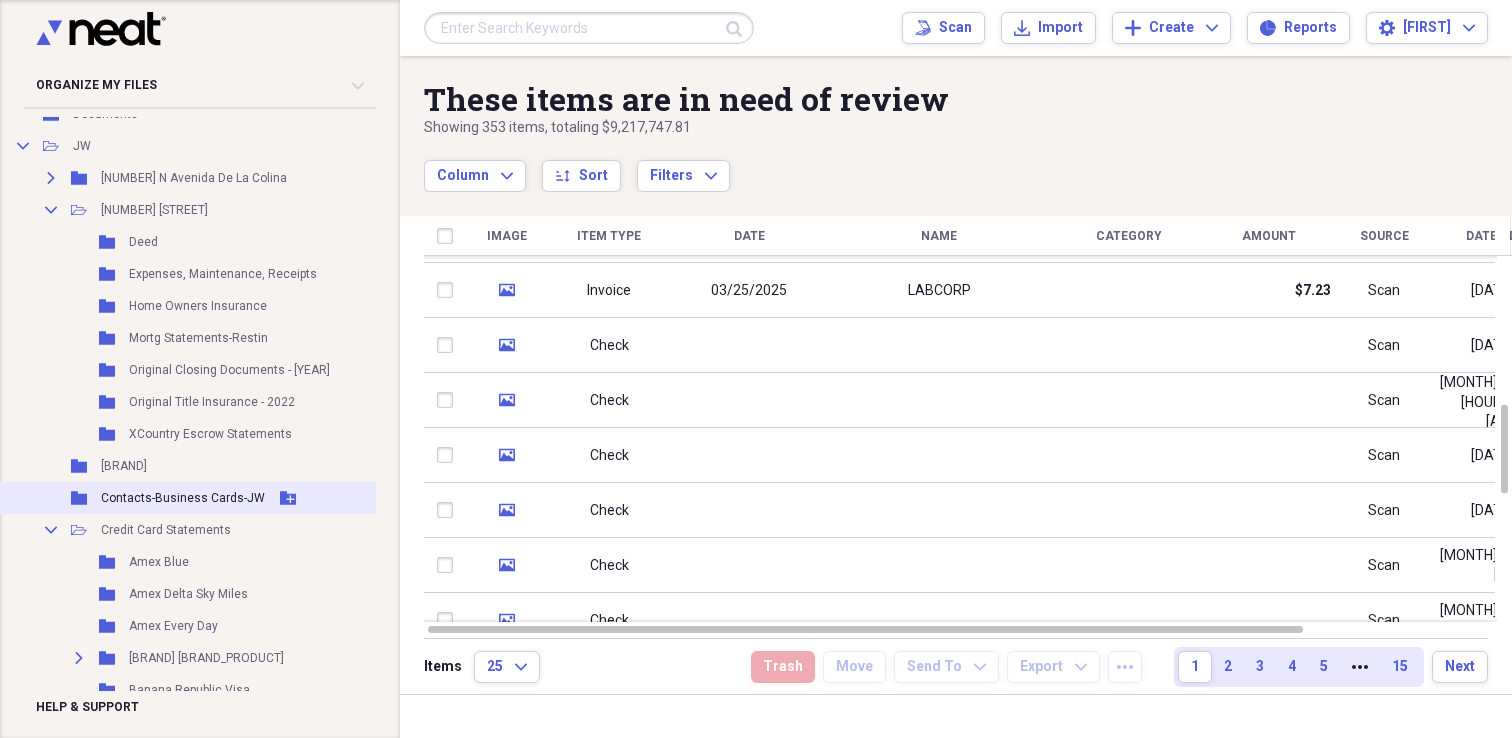 scroll, scrollTop: 221, scrollLeft: 21, axis: both 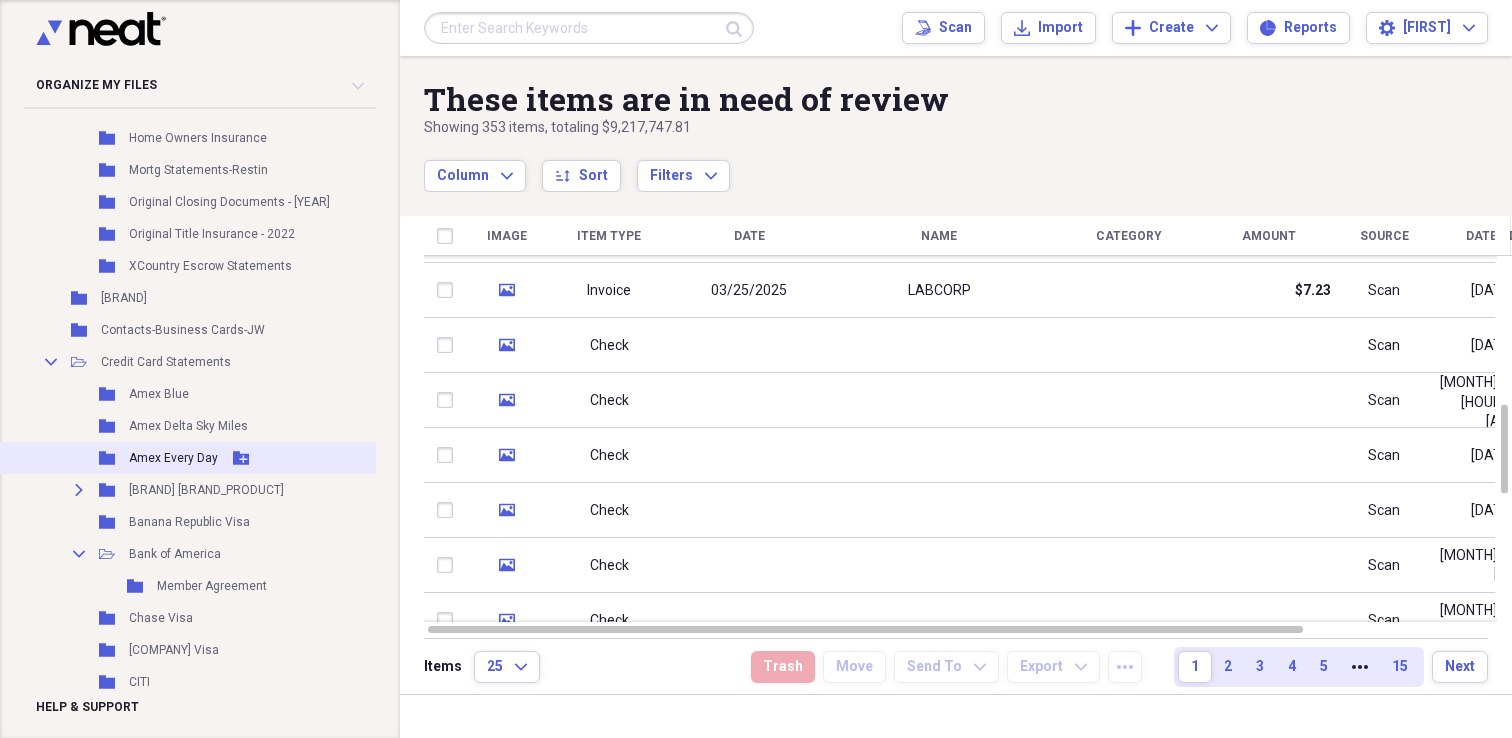 click on "Amex Every Day" at bounding box center [173, 458] 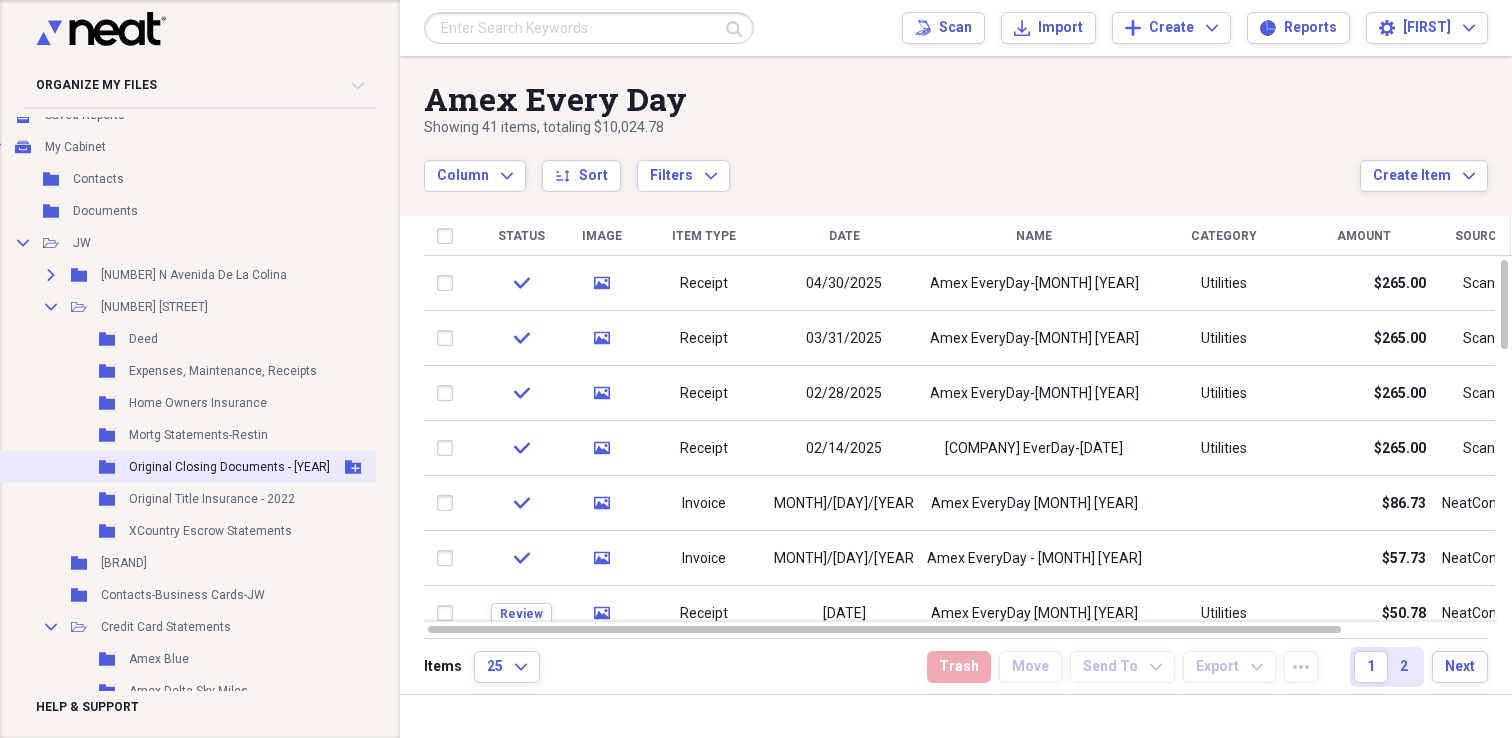 scroll, scrollTop: 0, scrollLeft: 21, axis: horizontal 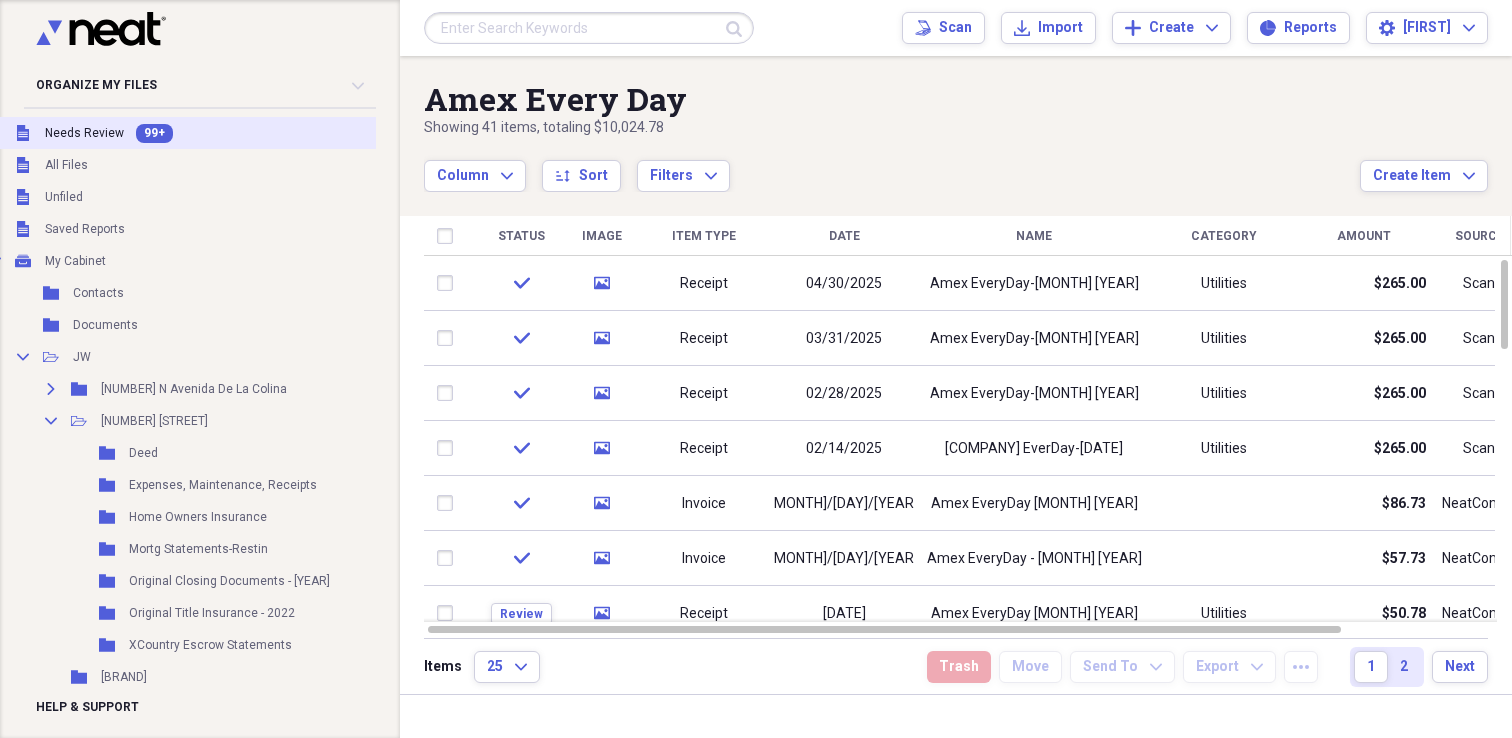 click on "Needs Review" at bounding box center (84, 133) 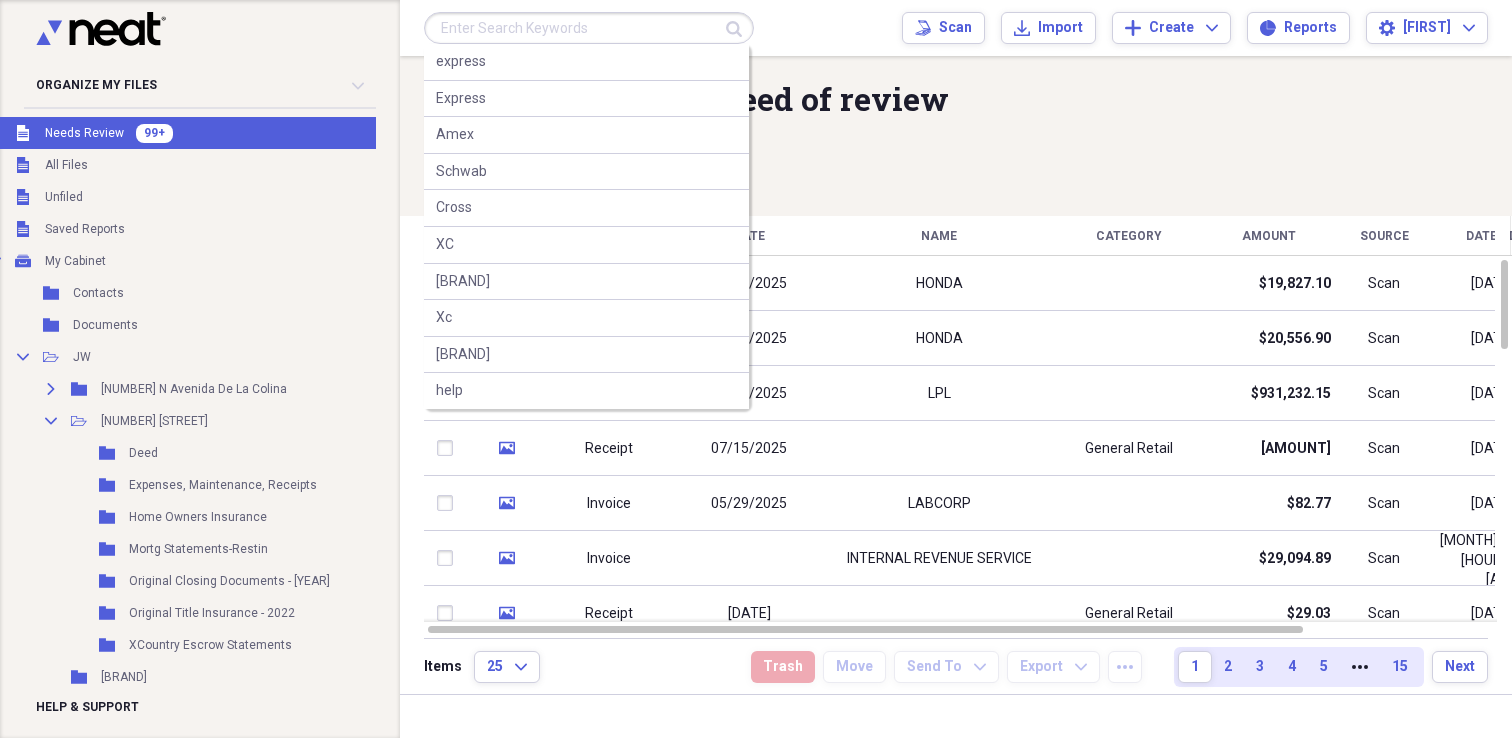 click at bounding box center [589, 28] 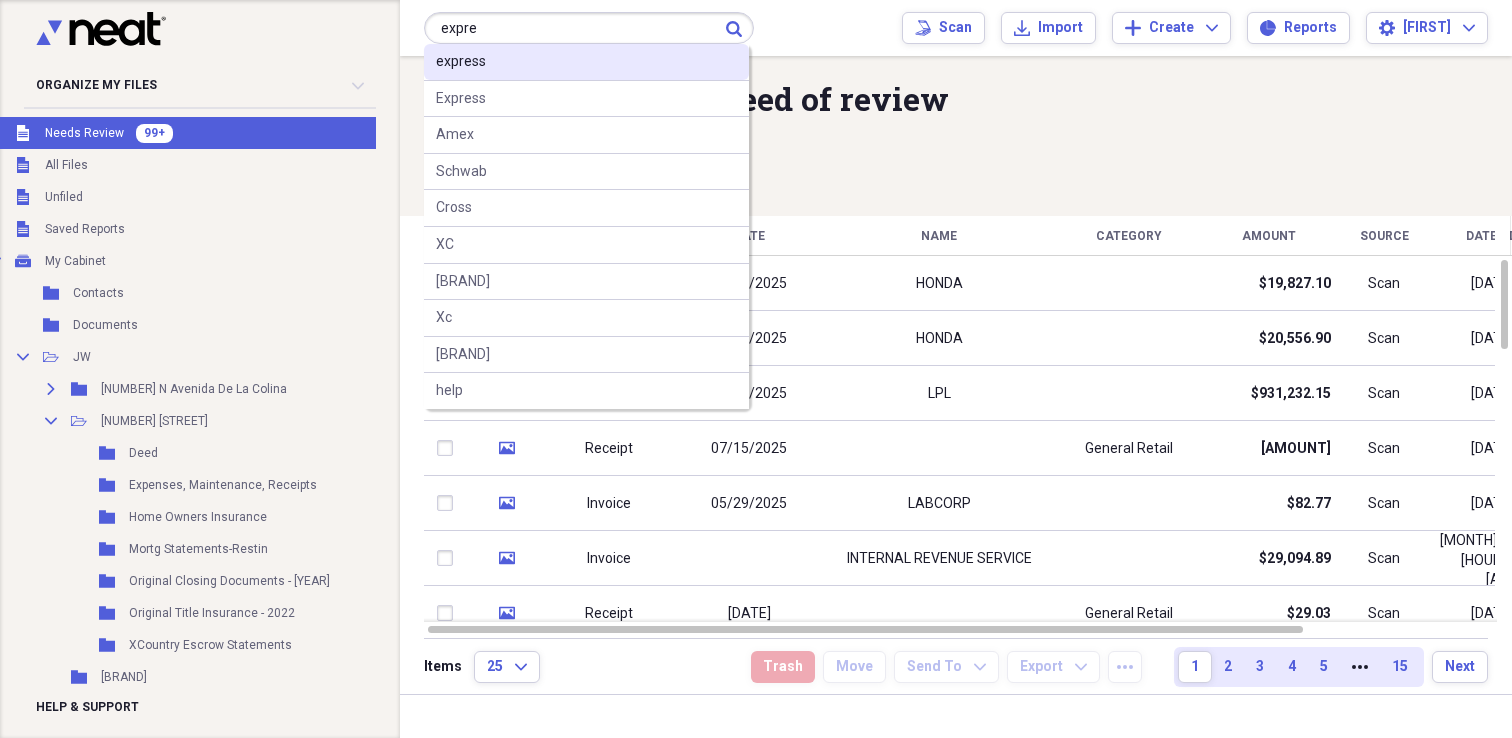 type on "expre" 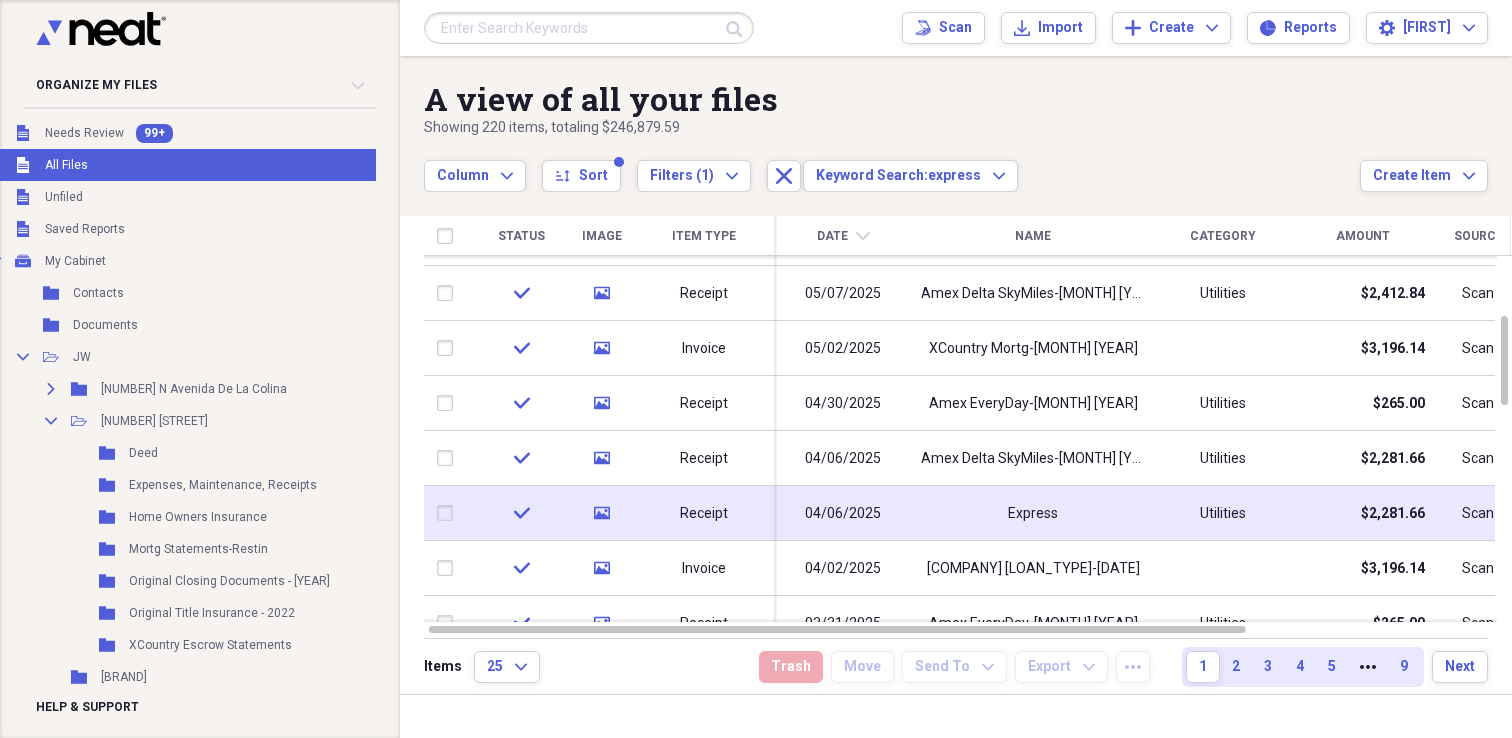 click on "Express" at bounding box center [1033, 513] 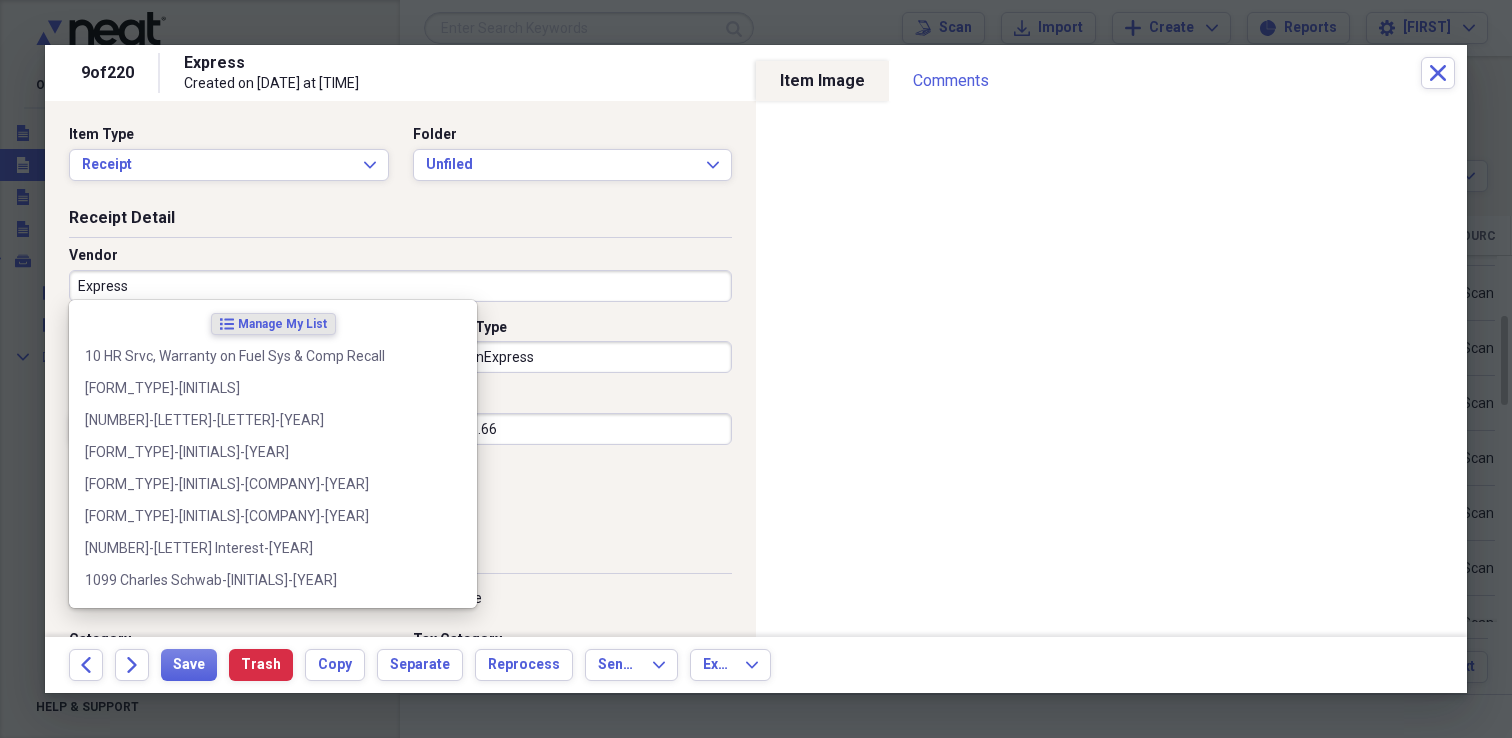 click on "Express" at bounding box center [400, 286] 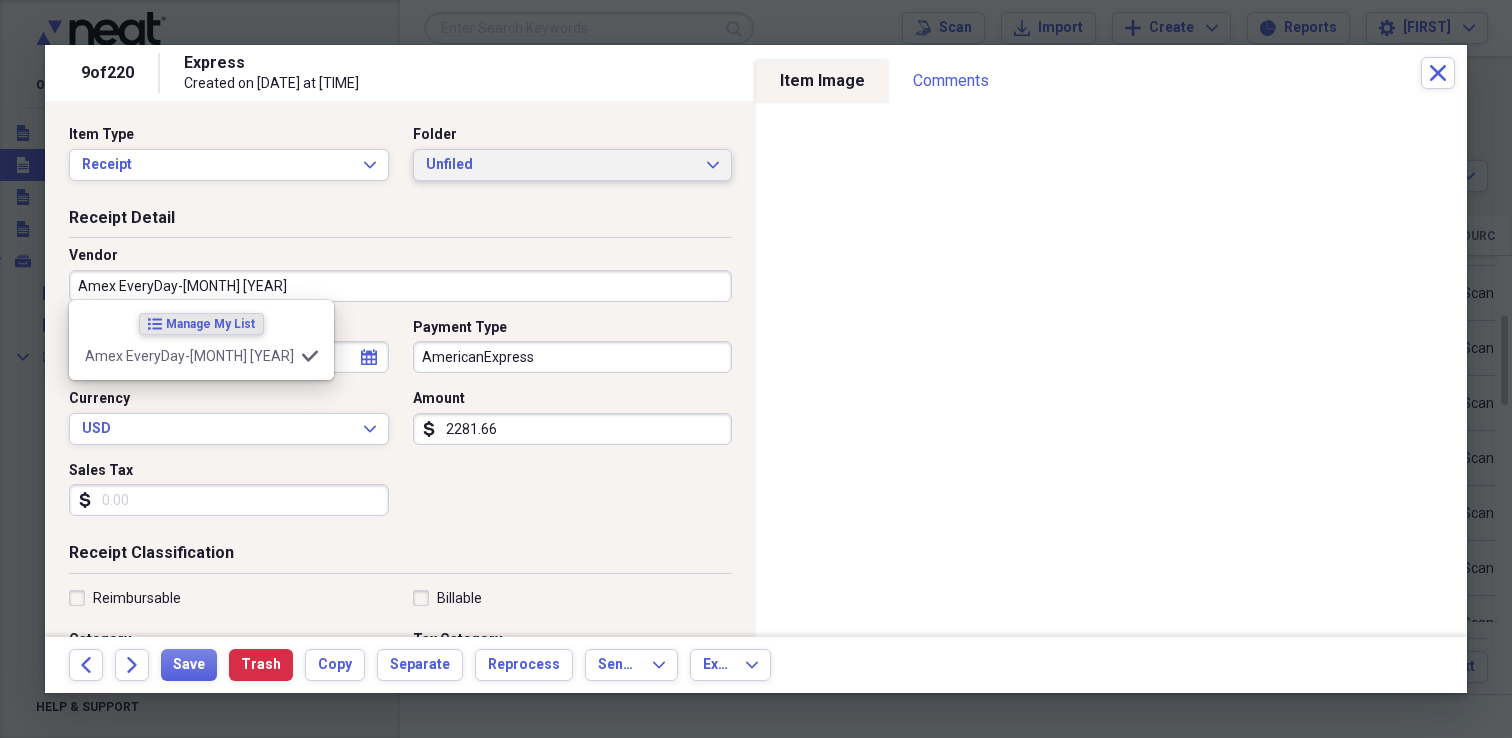 type on "Amex EveryDay-May [YEAR]" 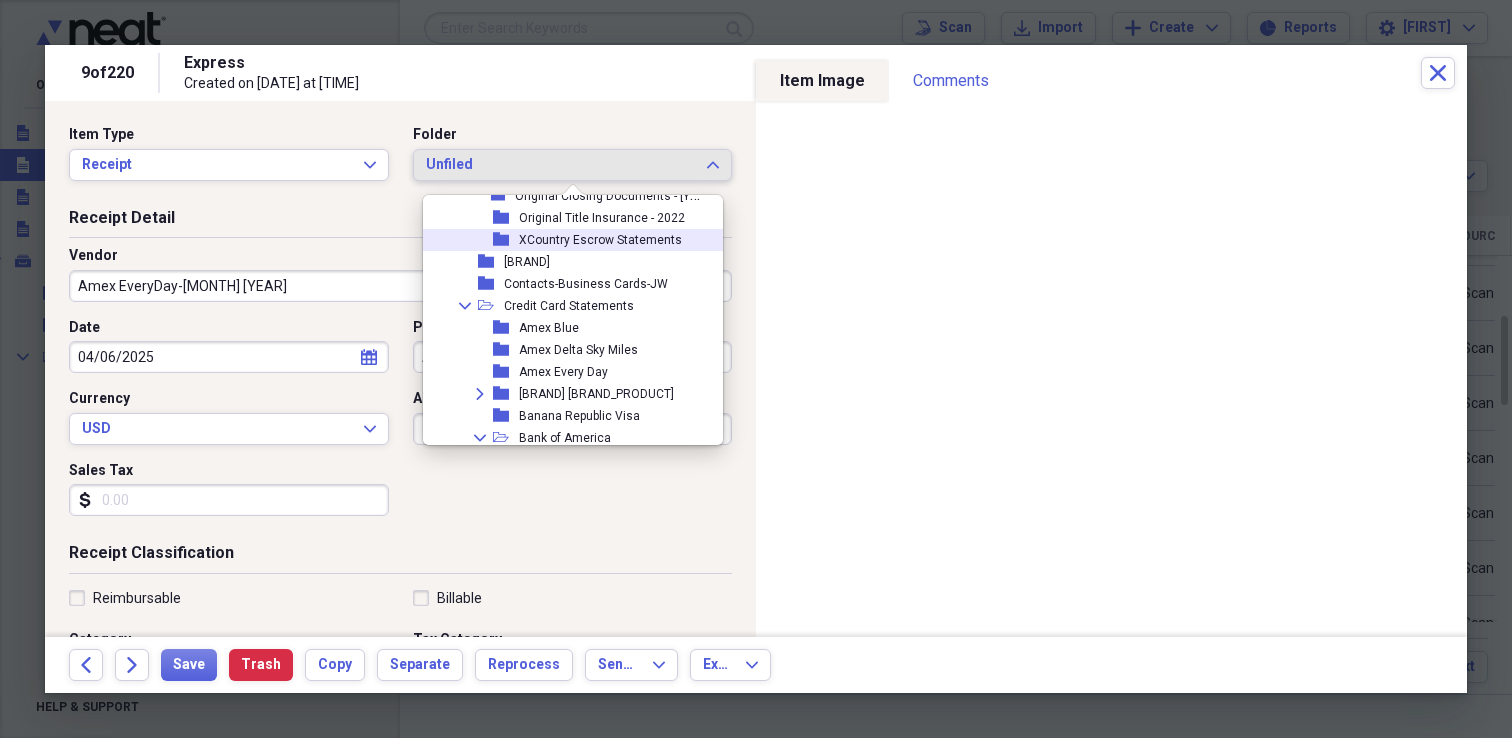 scroll, scrollTop: 275, scrollLeft: 0, axis: vertical 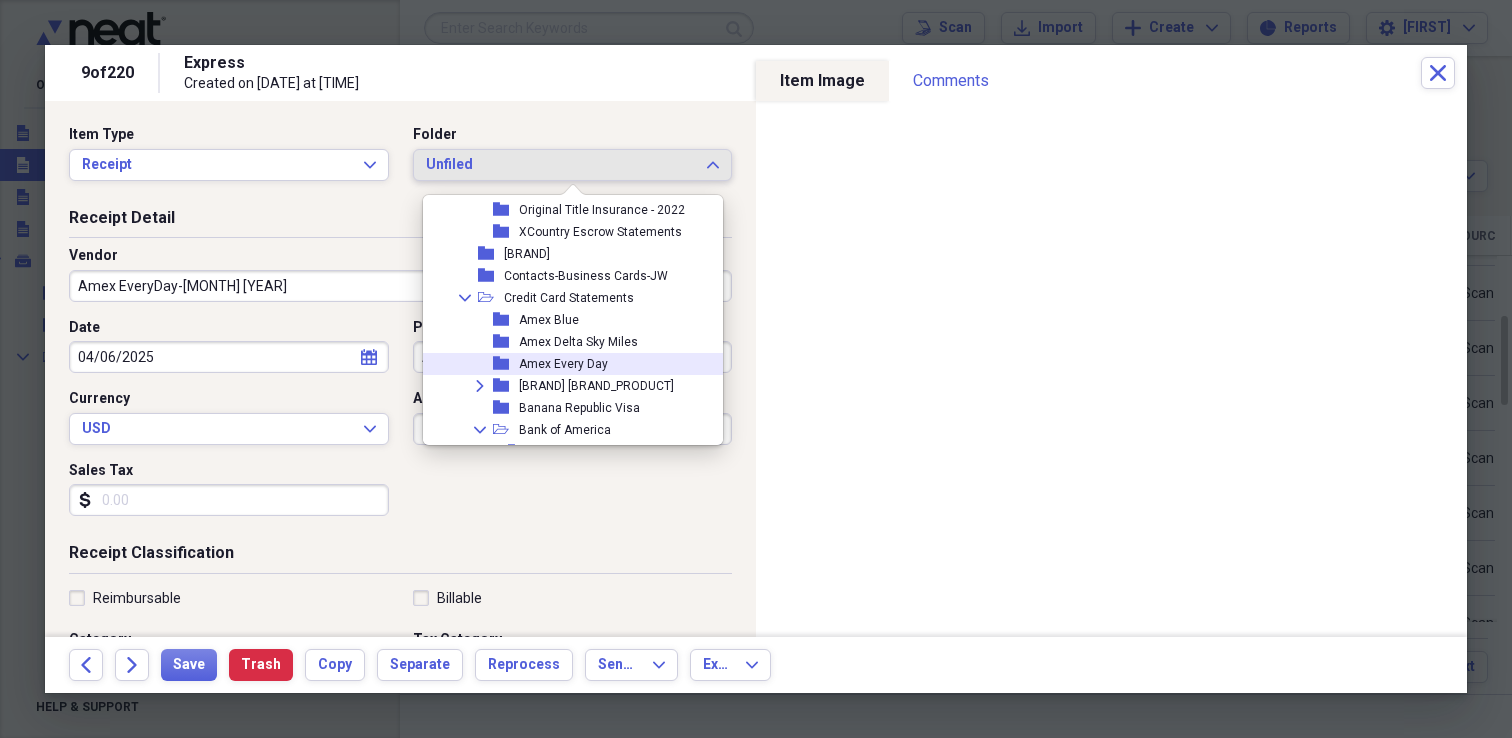 click on "Amex Every Day" at bounding box center (563, 364) 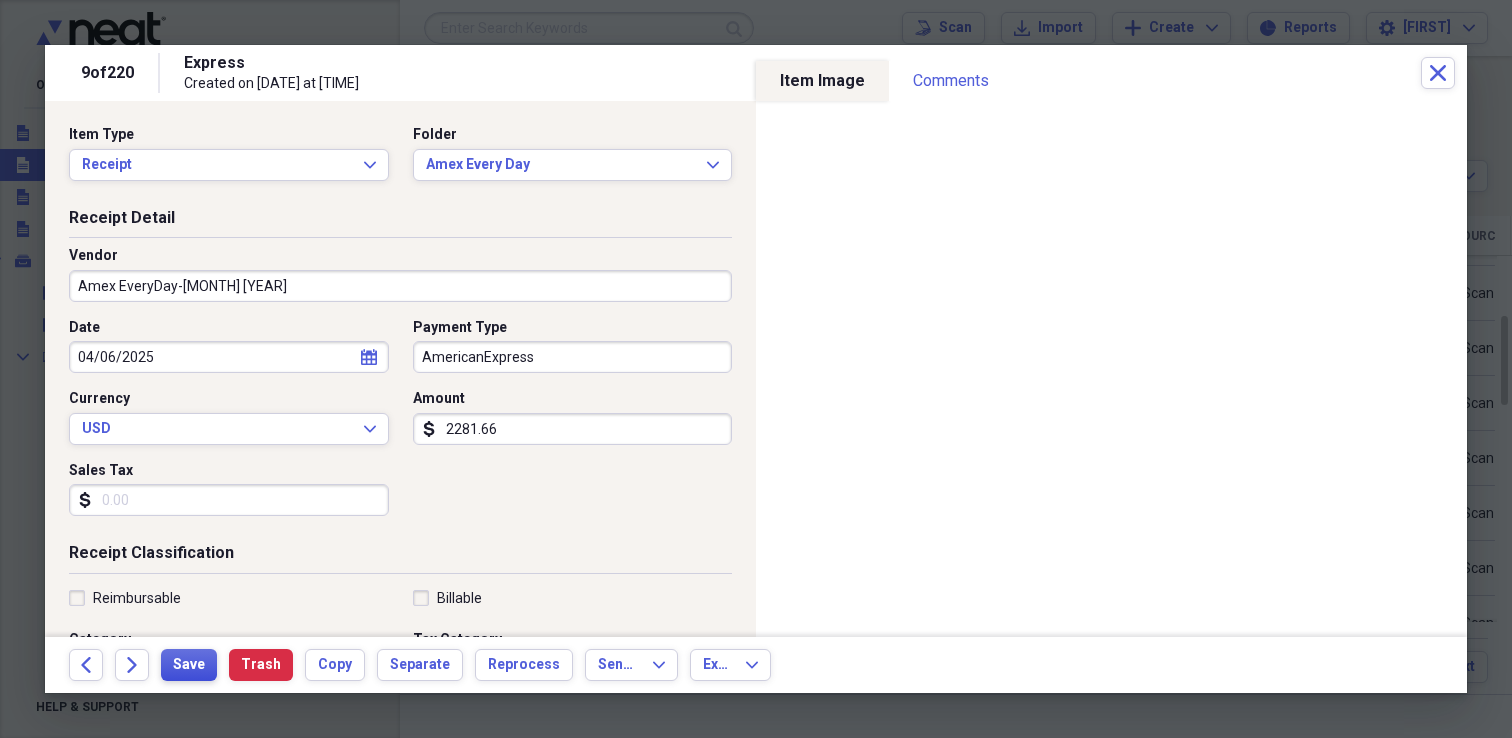 click on "Save" at bounding box center (189, 665) 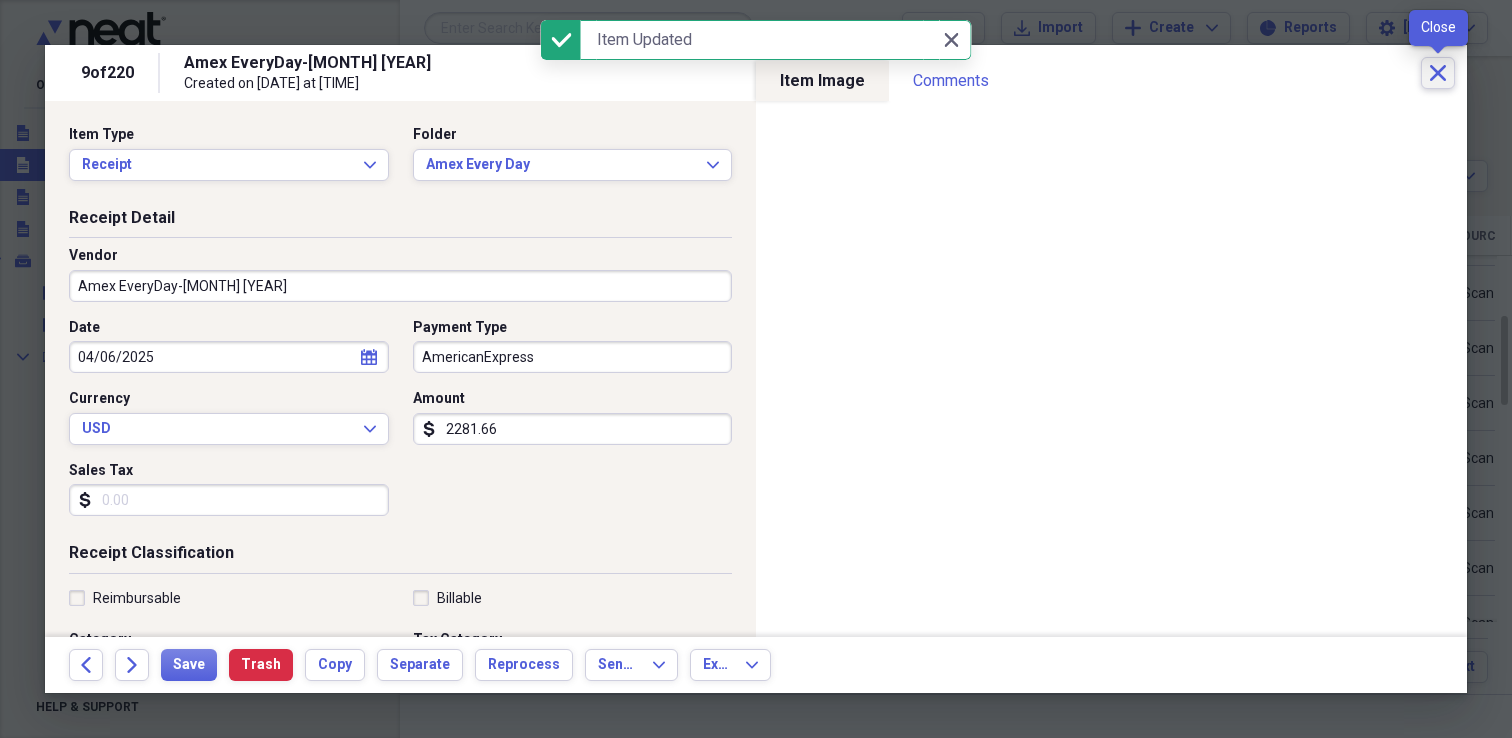 click 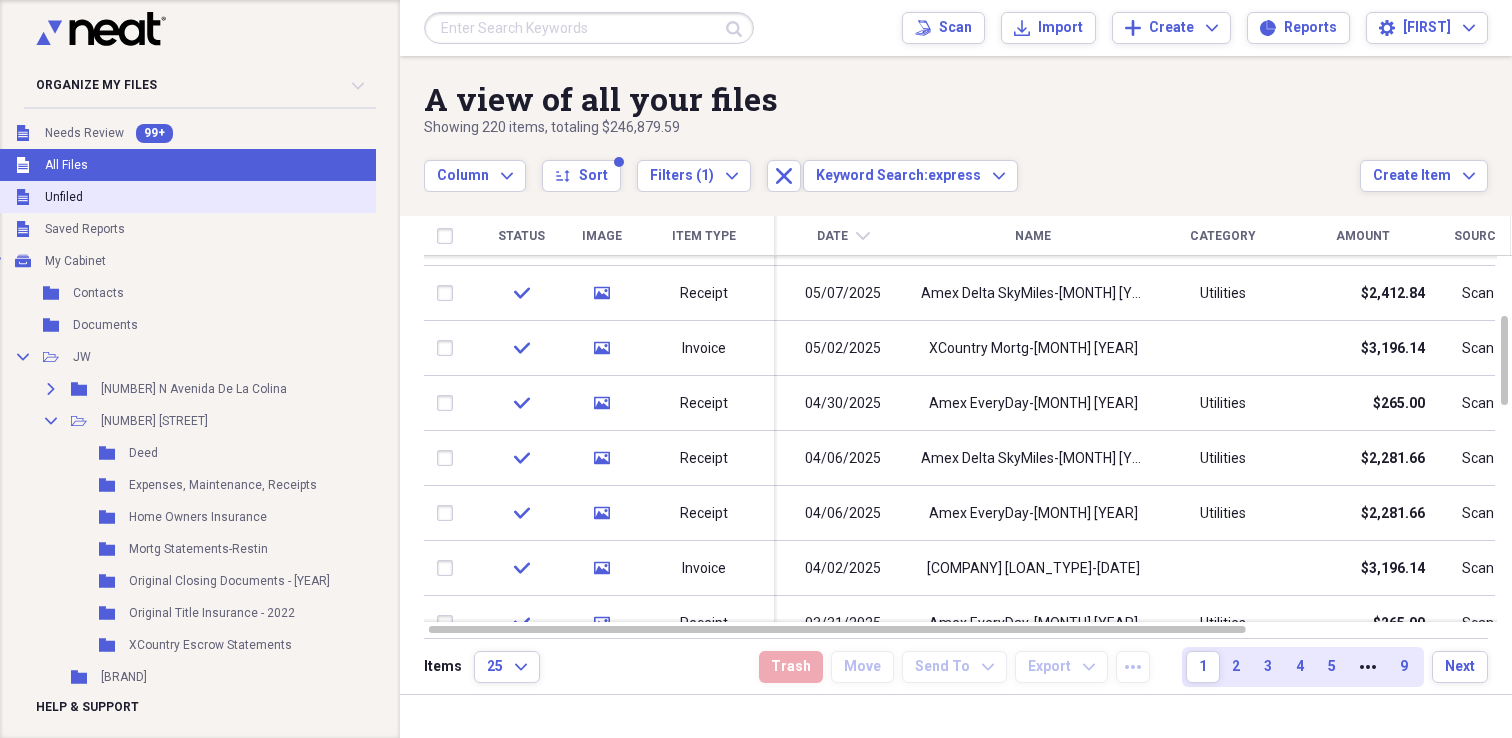 click on "Unfiled Unfiled" at bounding box center [278, 197] 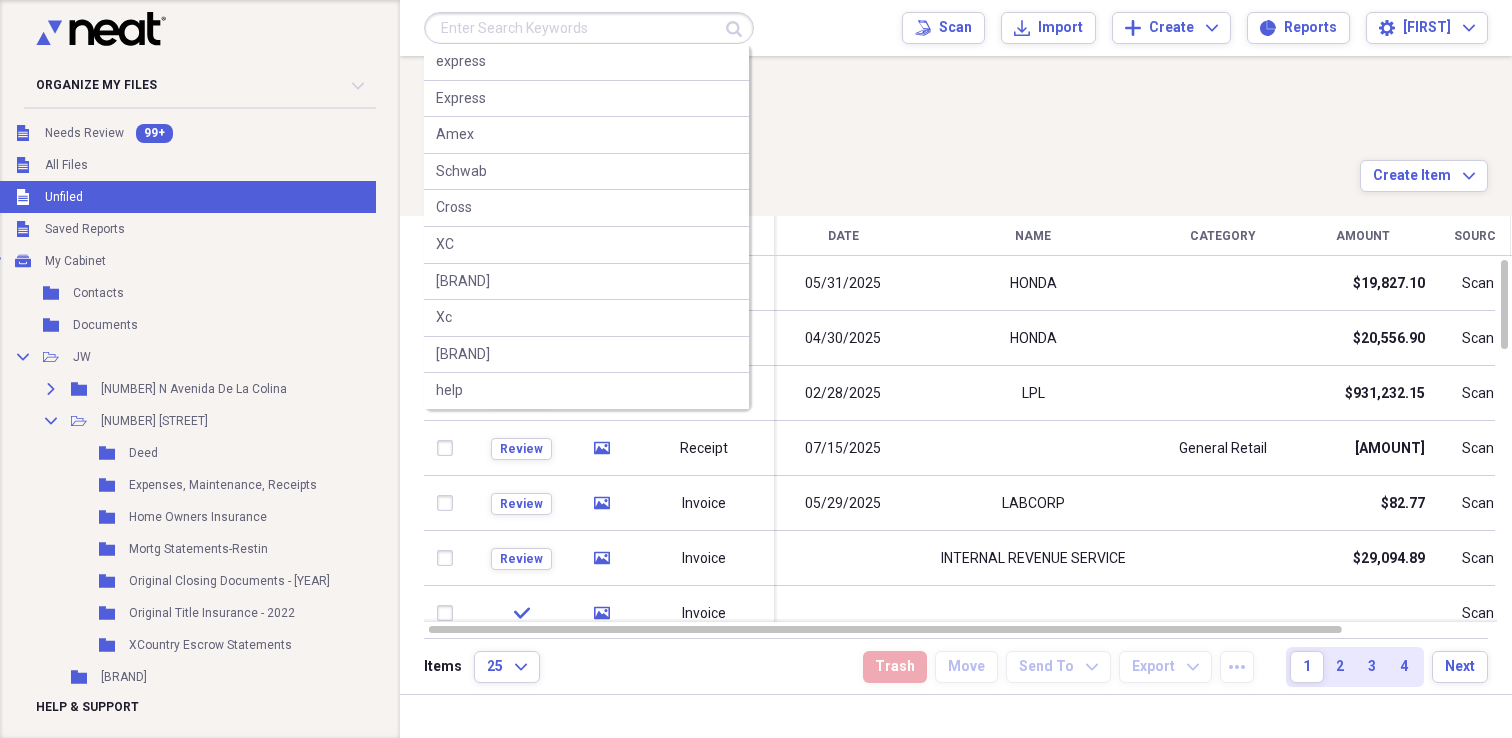 click at bounding box center (589, 28) 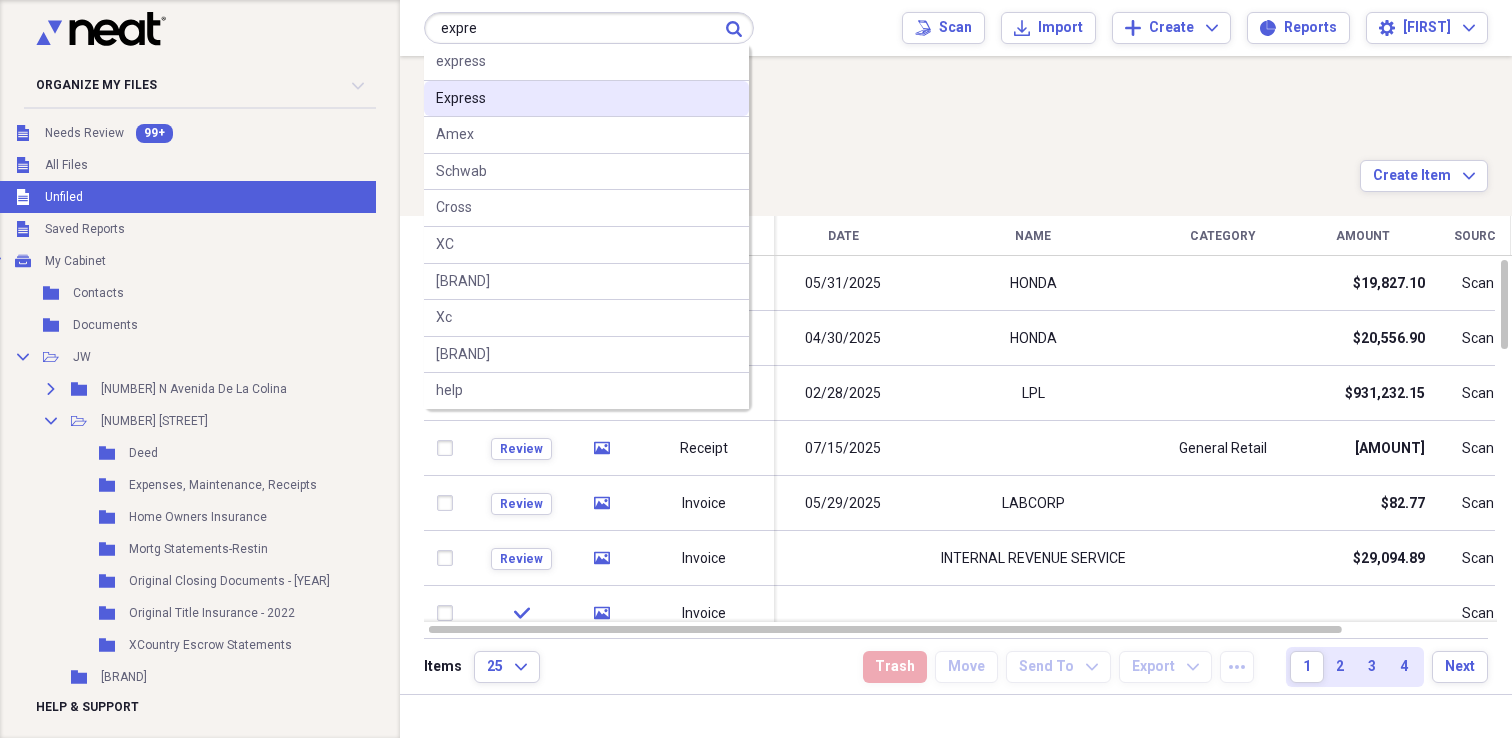 type on "expre" 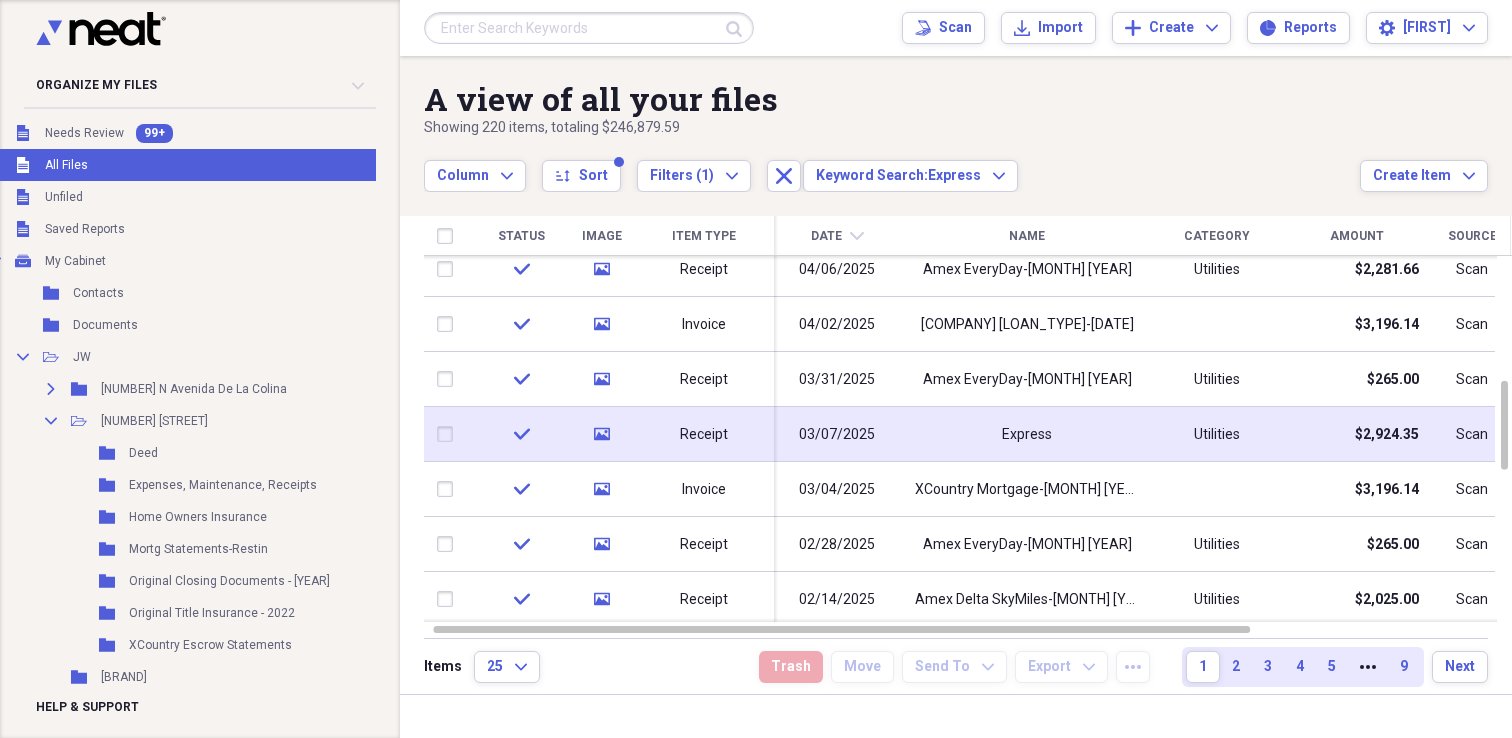 click on "03/07/2025" at bounding box center (837, 434) 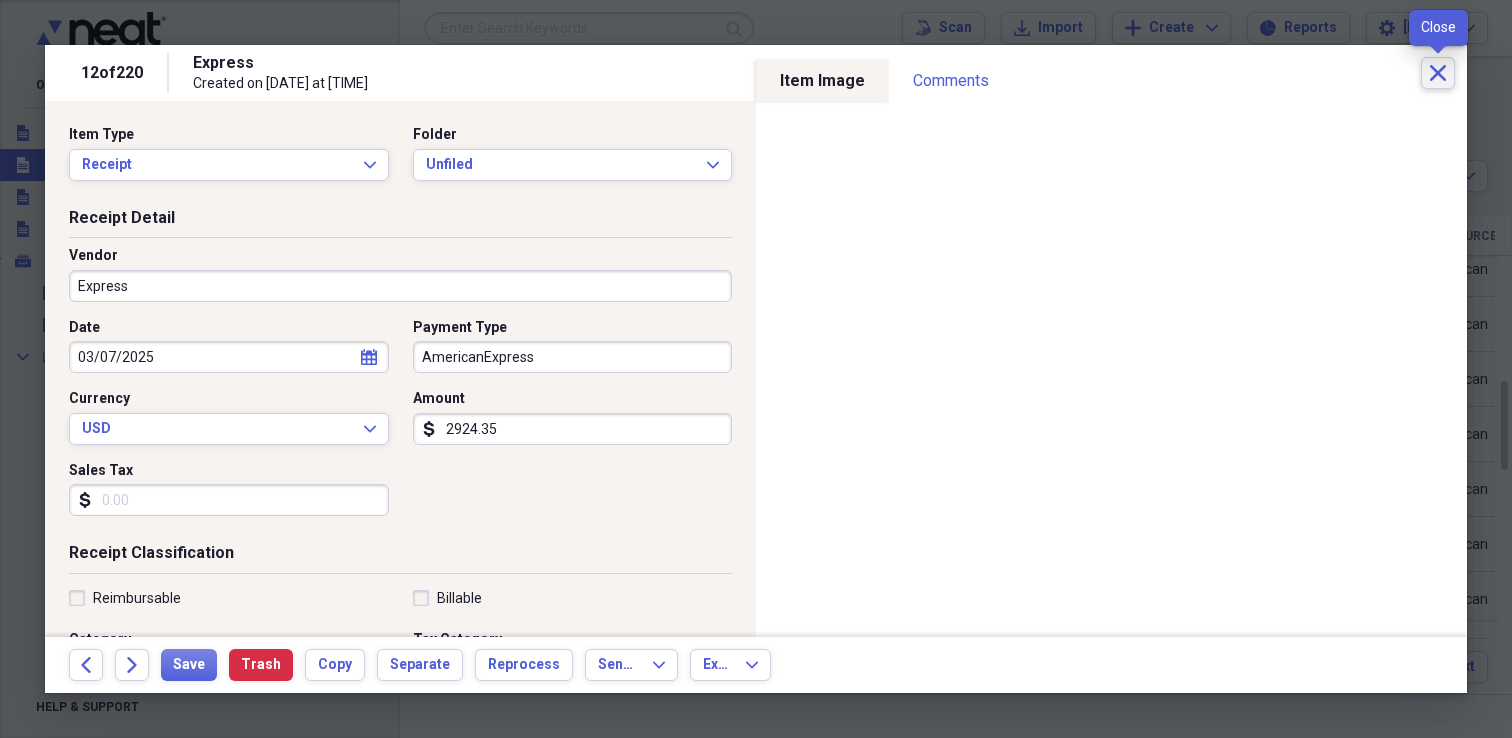 click on "Close" at bounding box center [1438, 73] 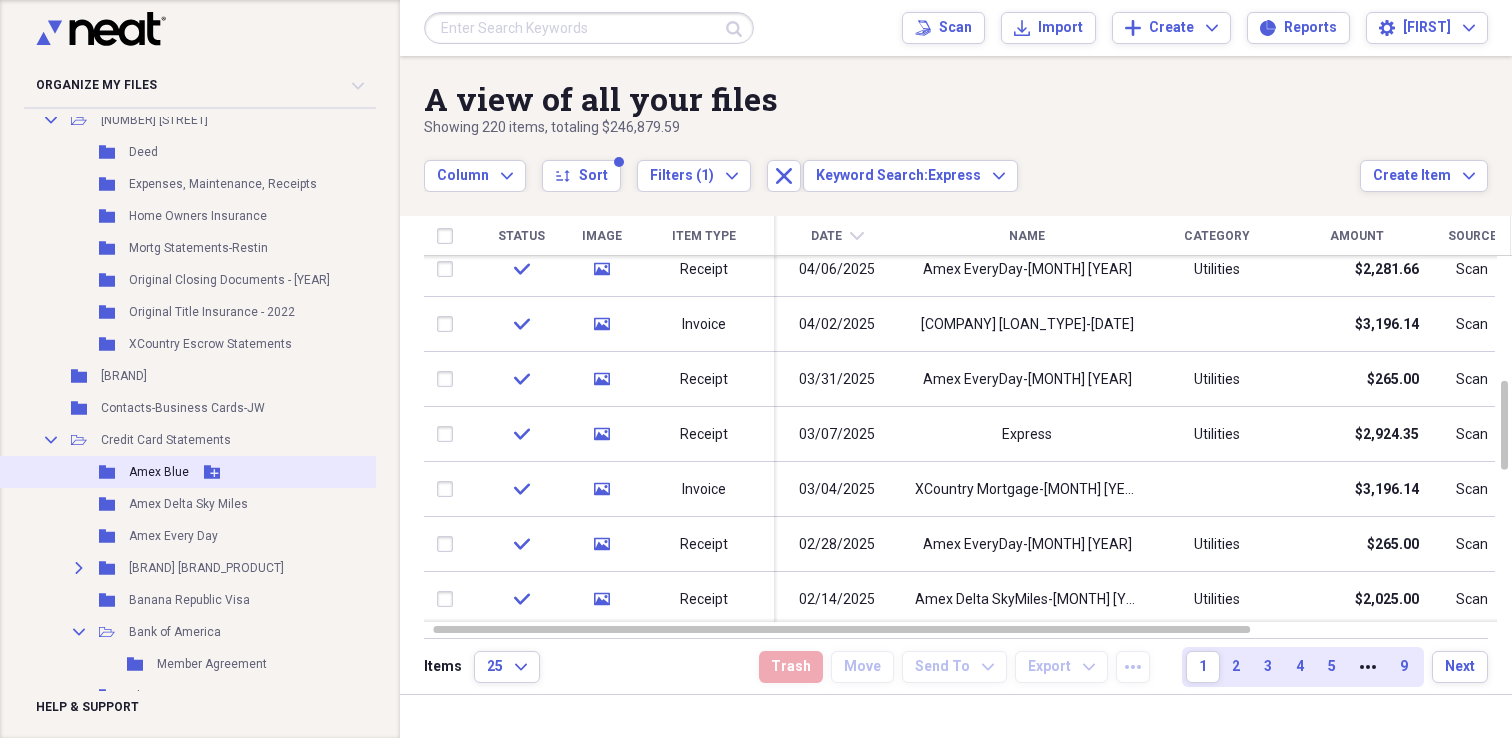scroll, scrollTop: 312, scrollLeft: 21, axis: both 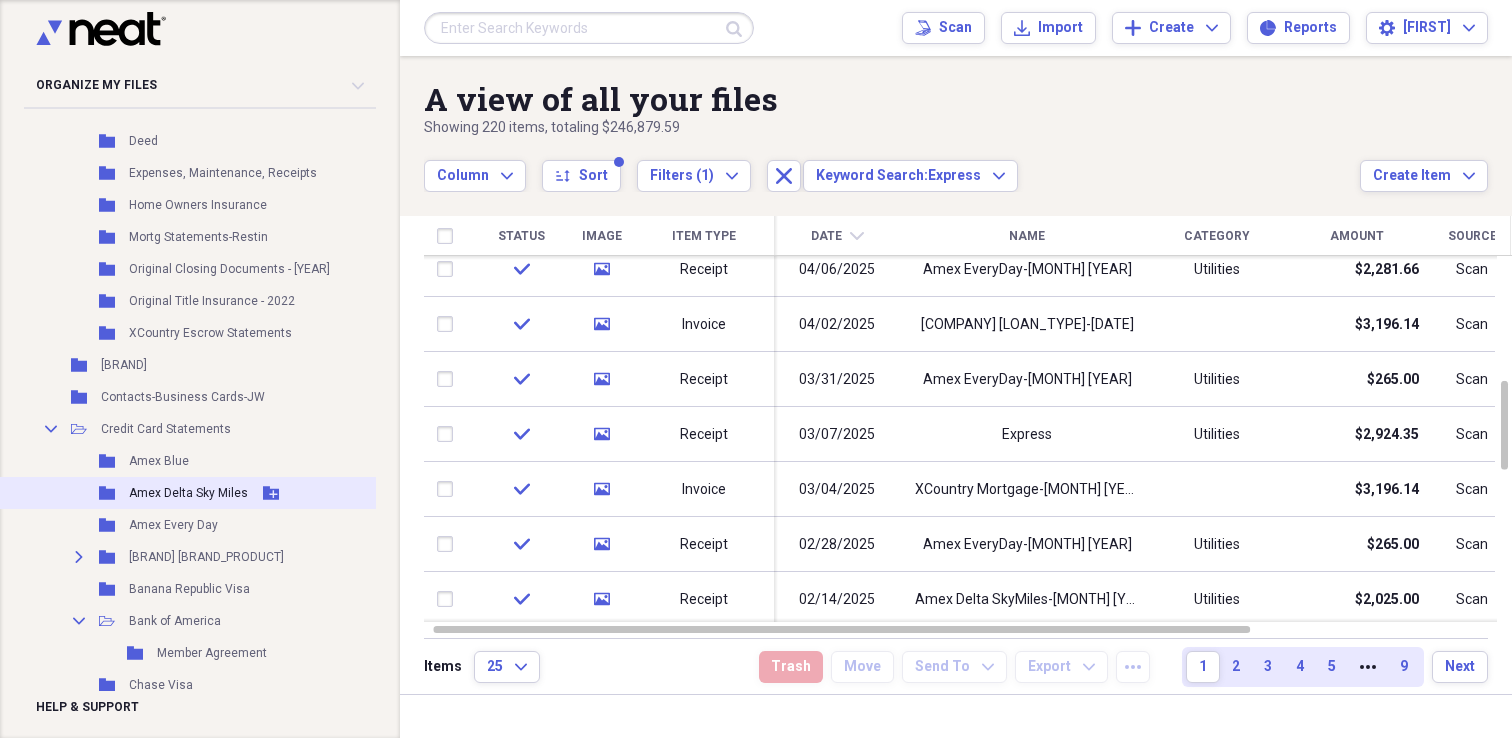 click on "Amex Delta Sky Miles" at bounding box center (188, 493) 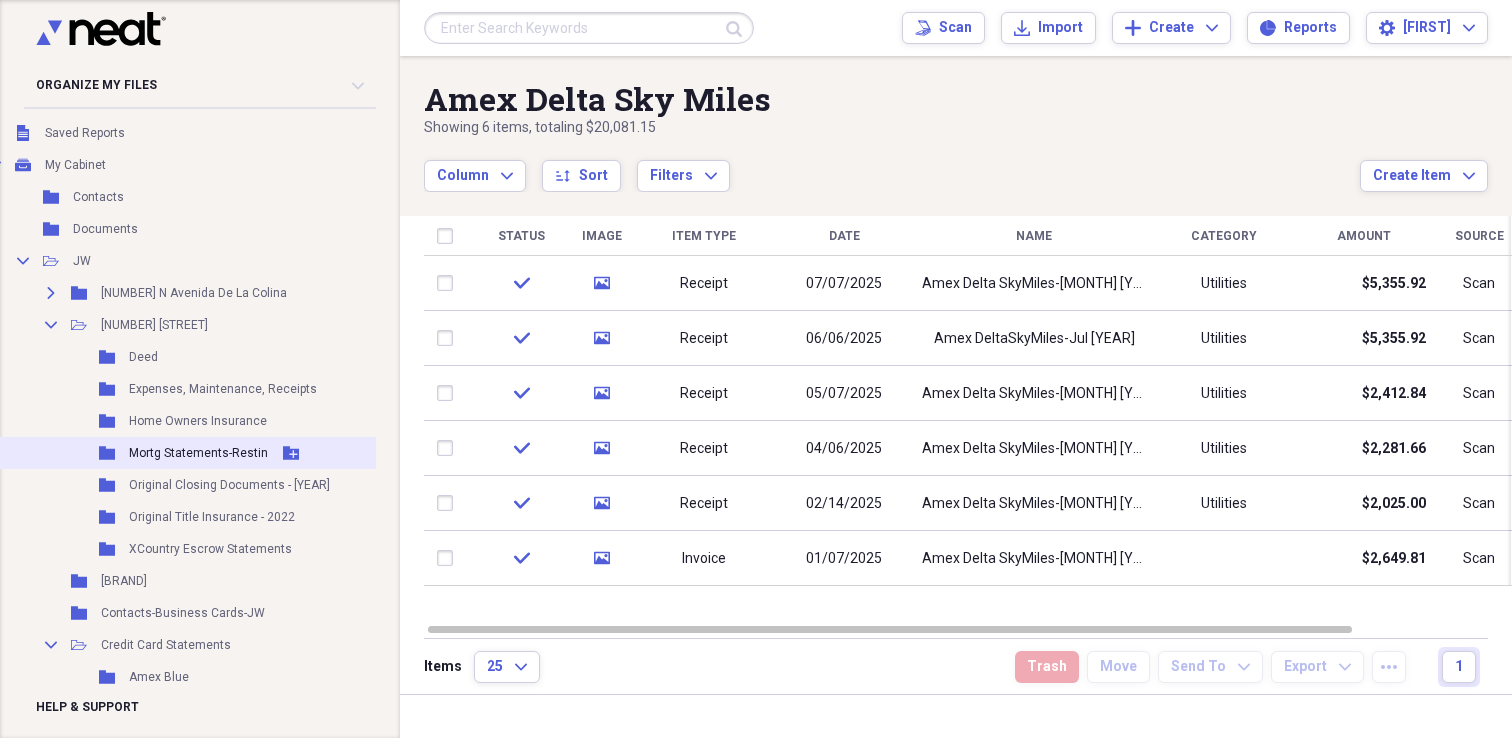 scroll, scrollTop: 0, scrollLeft: 21, axis: horizontal 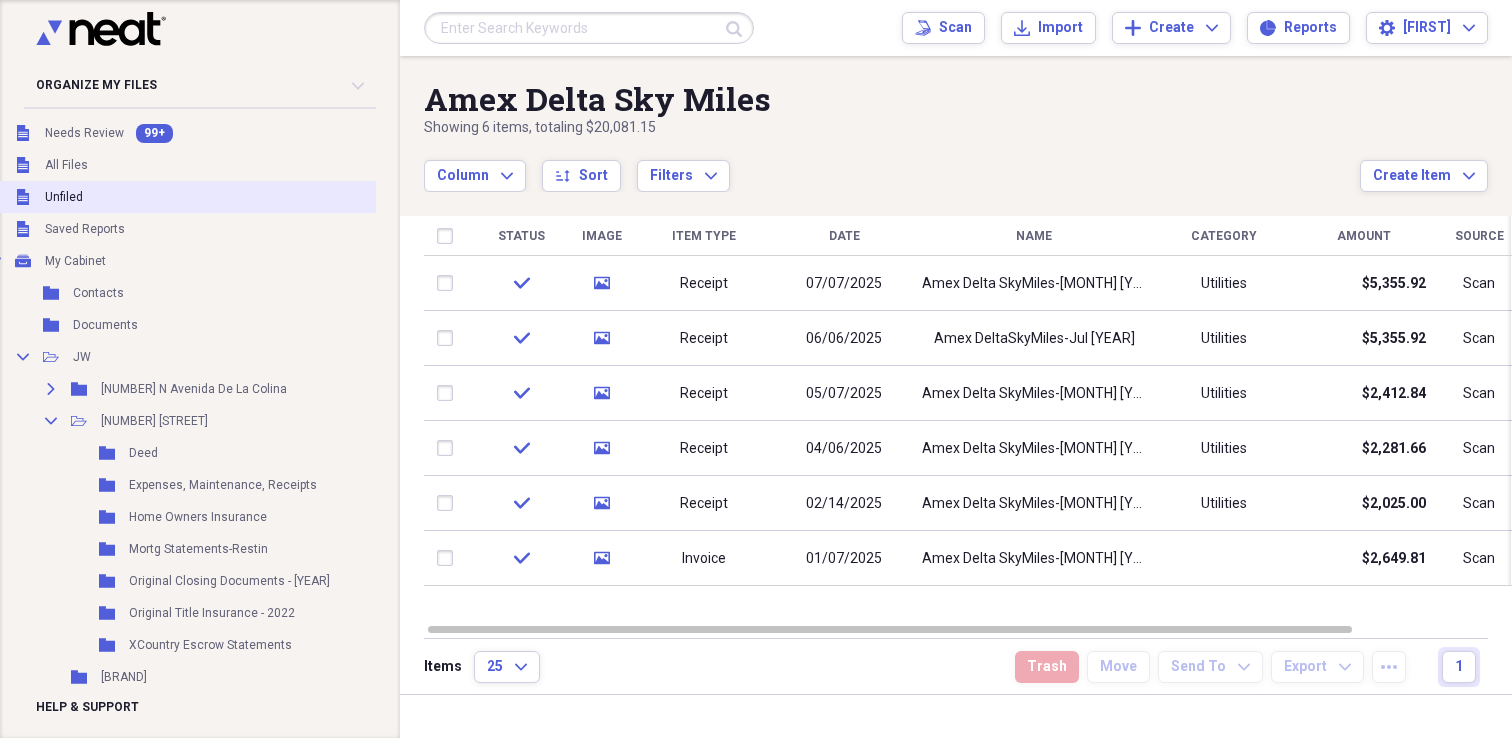 click on "Unfiled Unfiled" at bounding box center (278, 197) 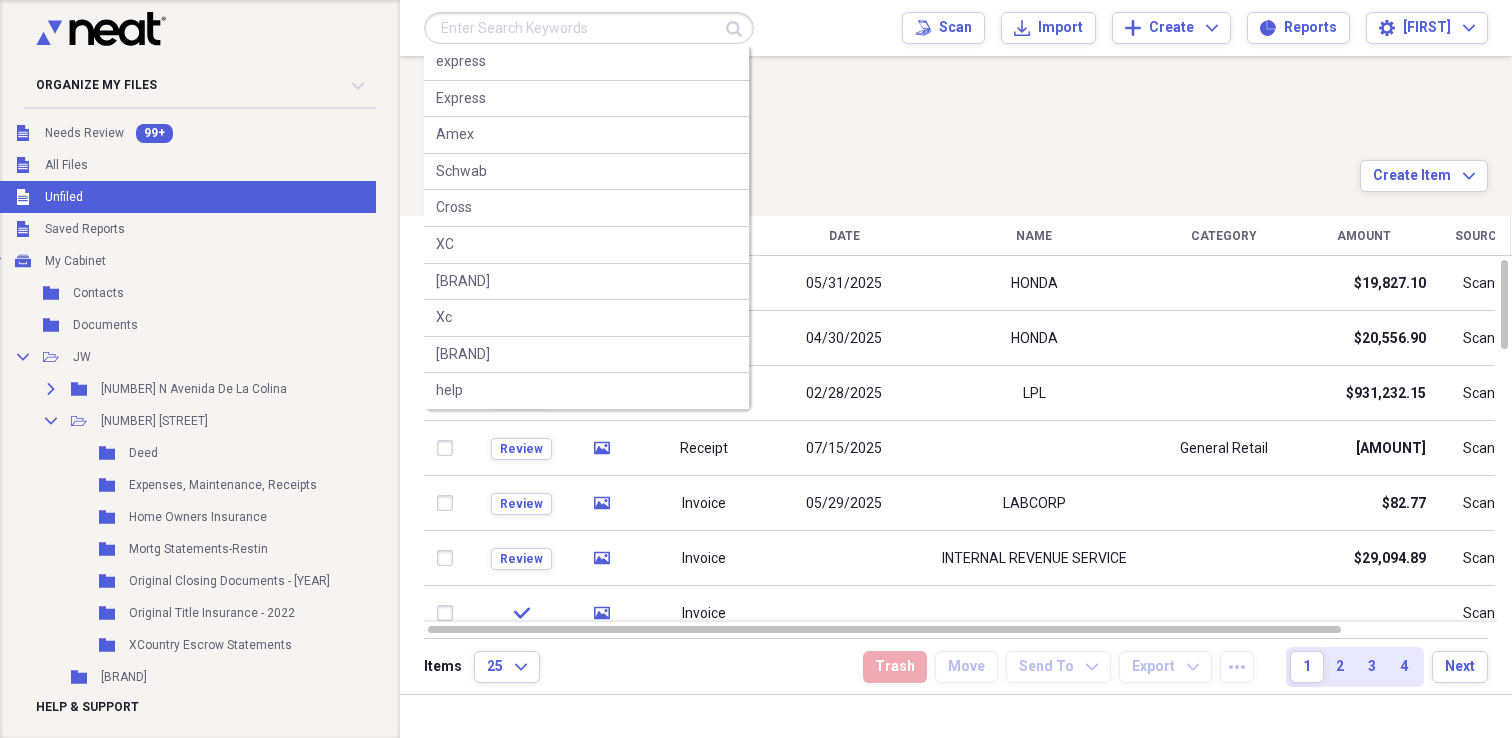click at bounding box center [589, 28] 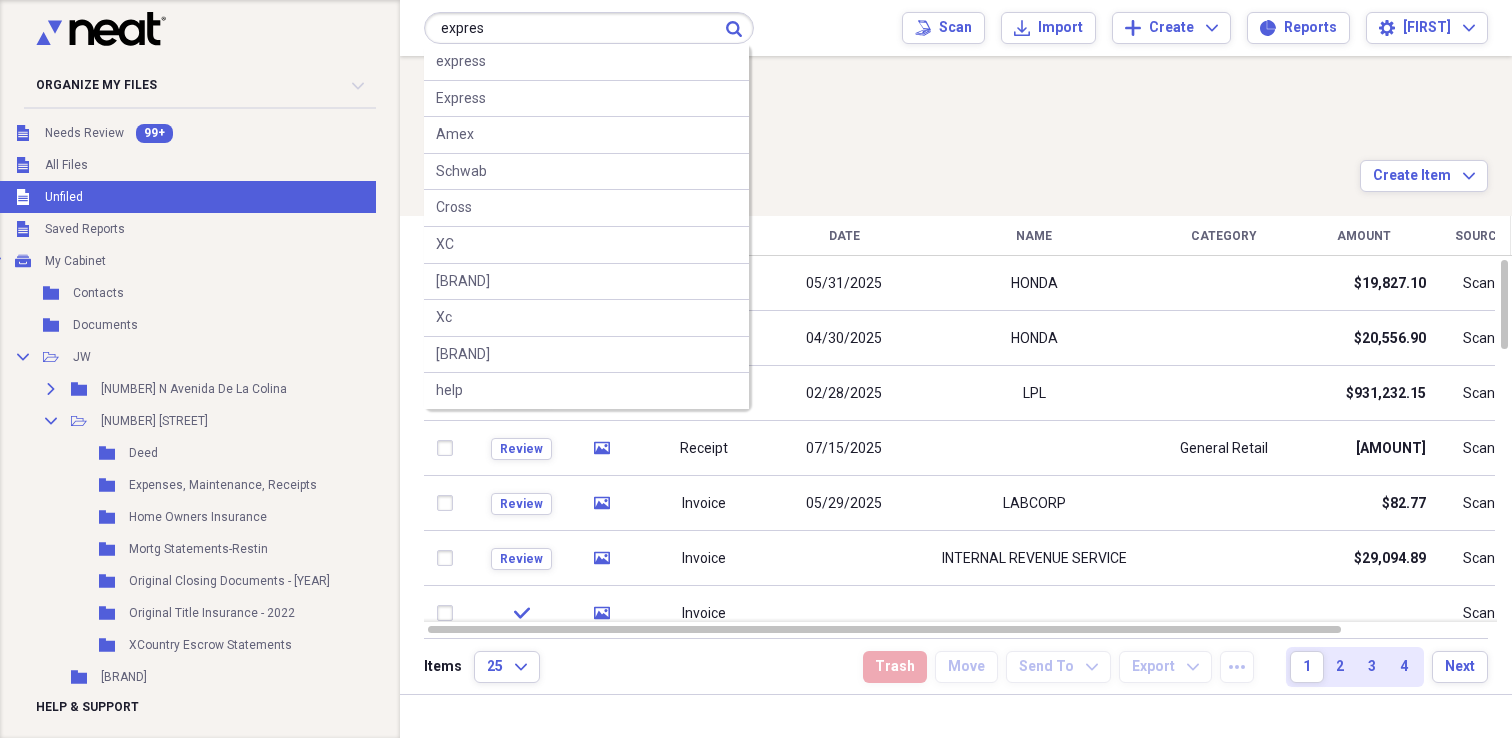 type on "expres" 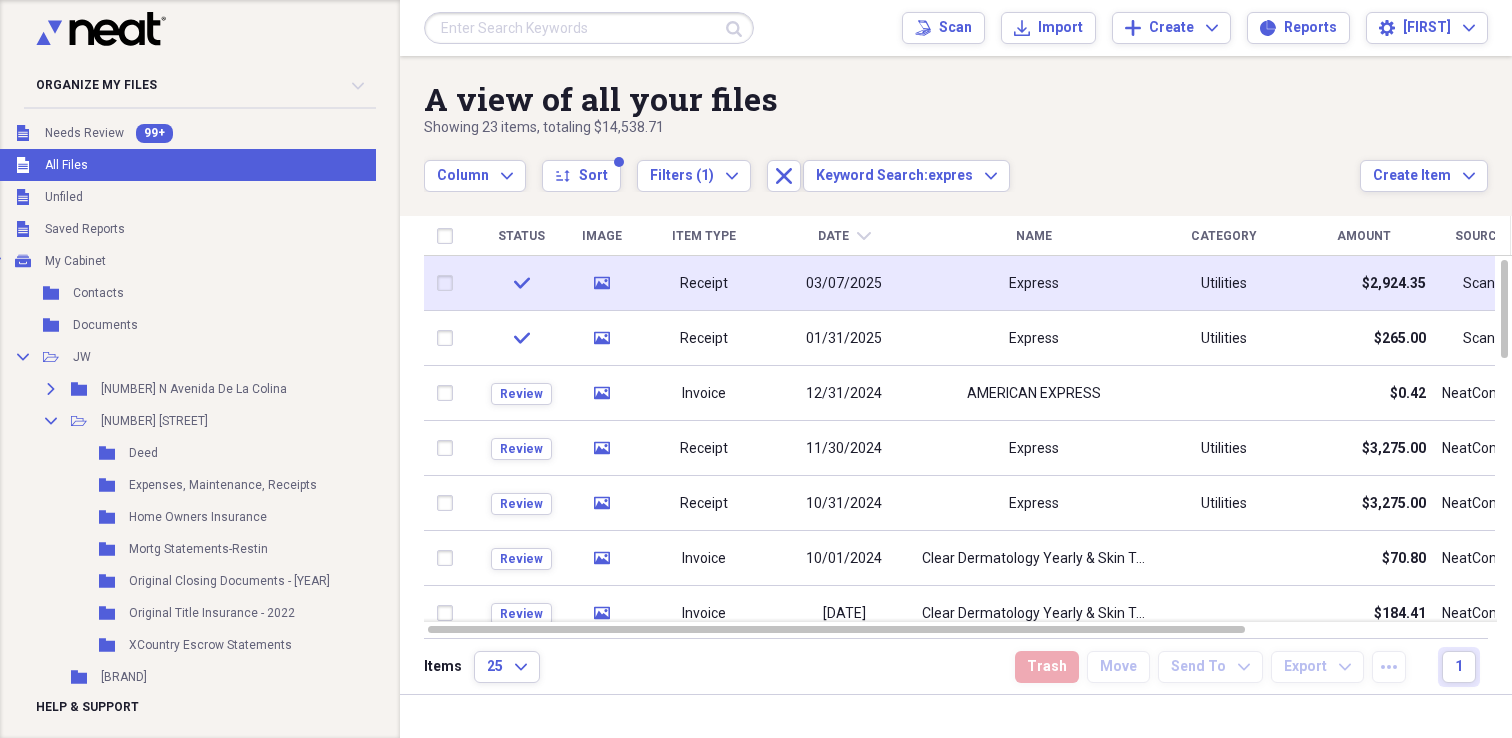 click on "03/07/2025" at bounding box center [844, 284] 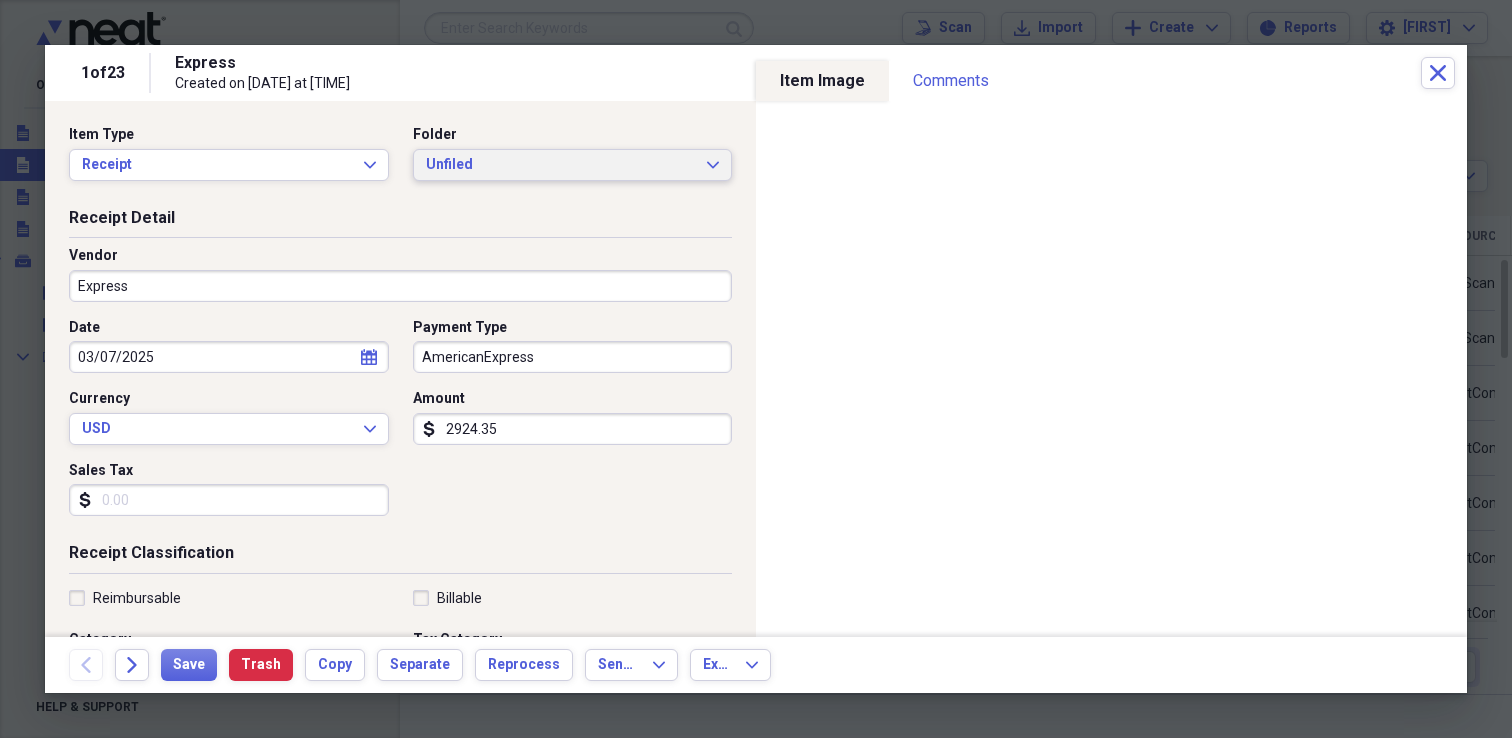 click on "Unfiled" at bounding box center (561, 165) 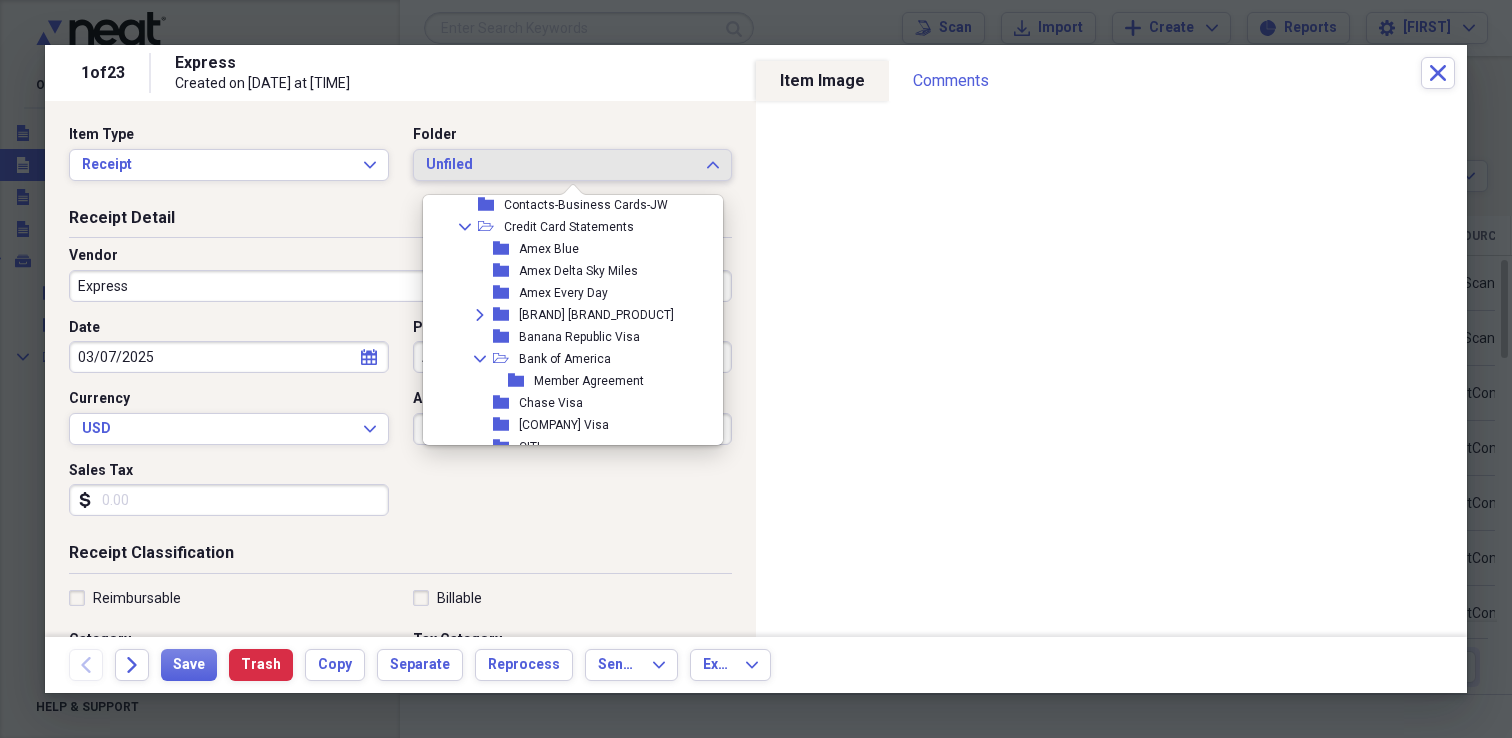 scroll, scrollTop: 360, scrollLeft: 0, axis: vertical 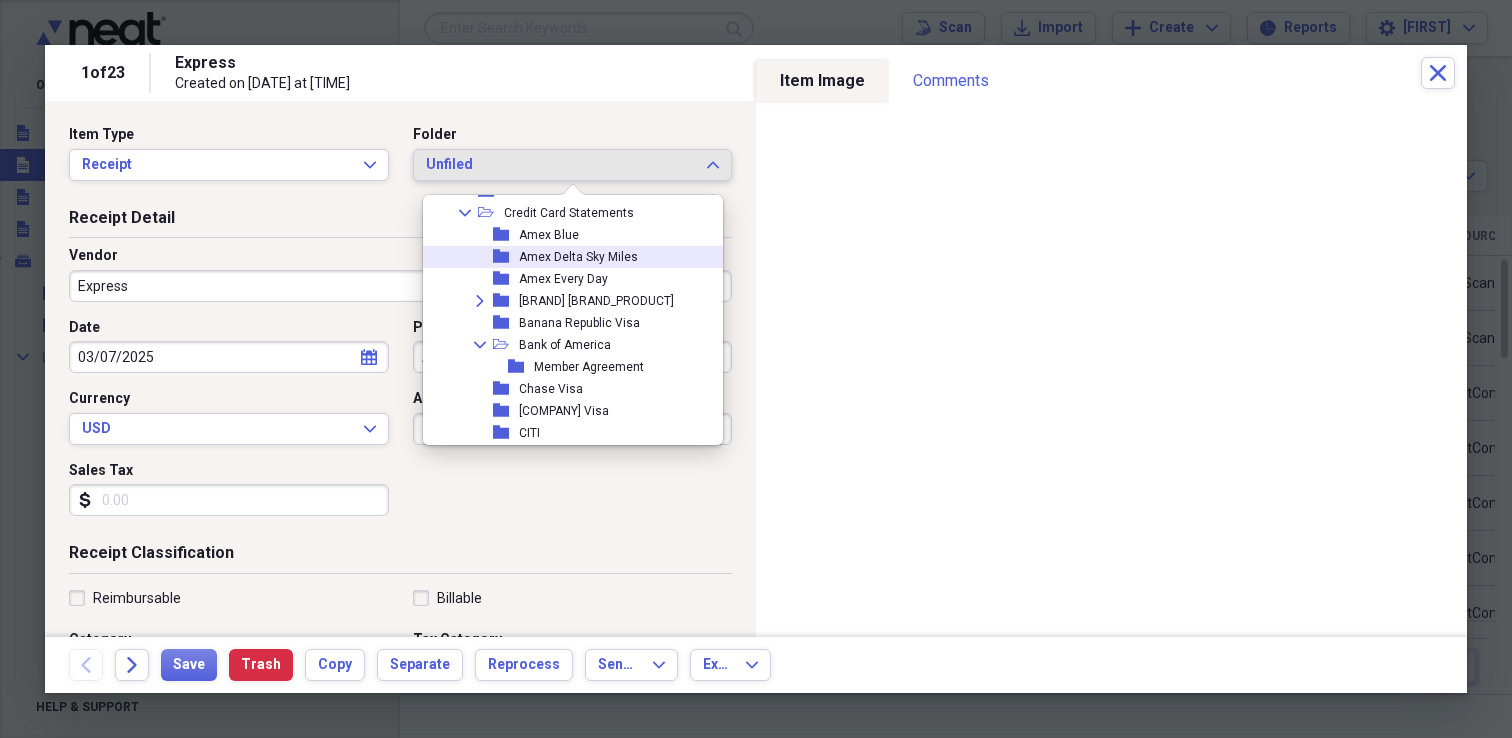 click on "Amex Delta Sky Miles" at bounding box center [578, 257] 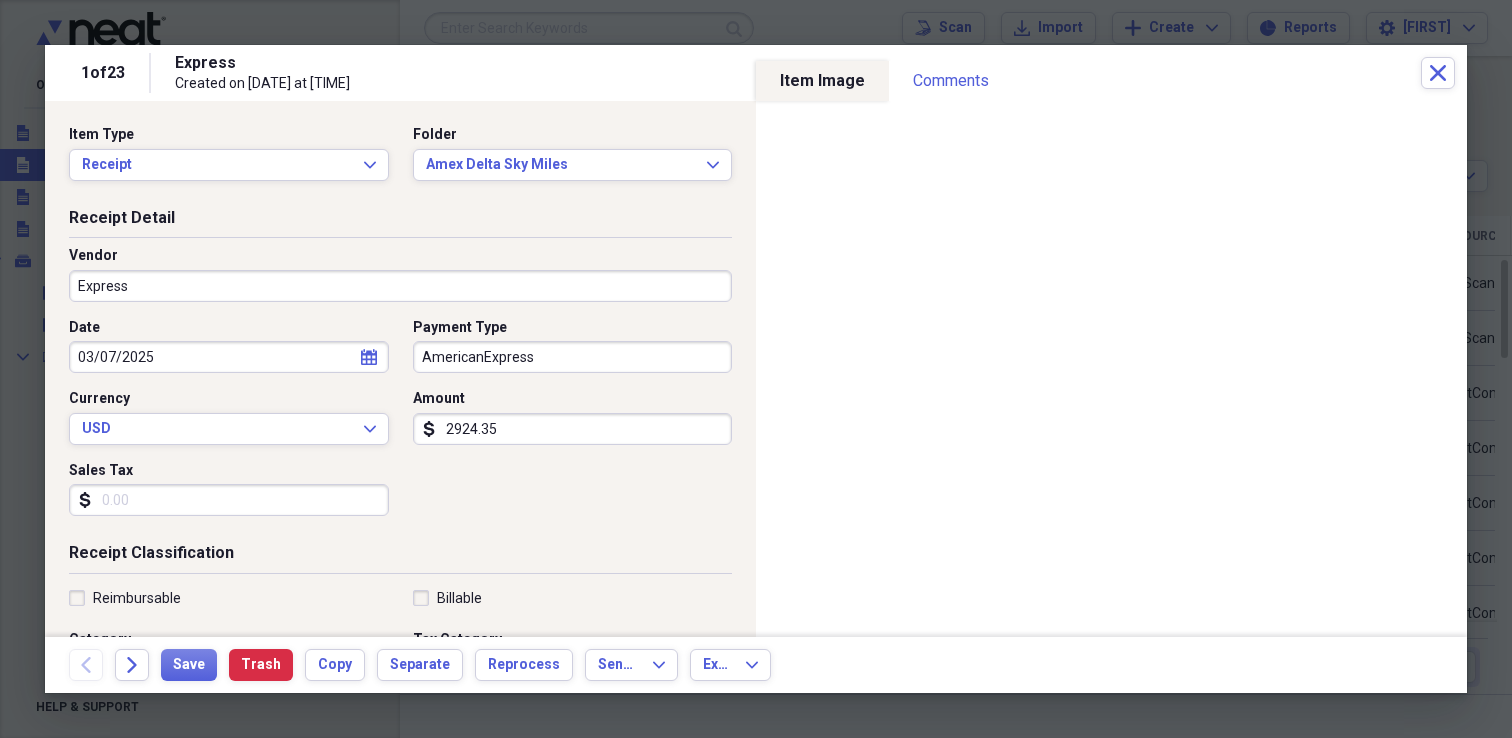 click on "Express" at bounding box center (400, 286) 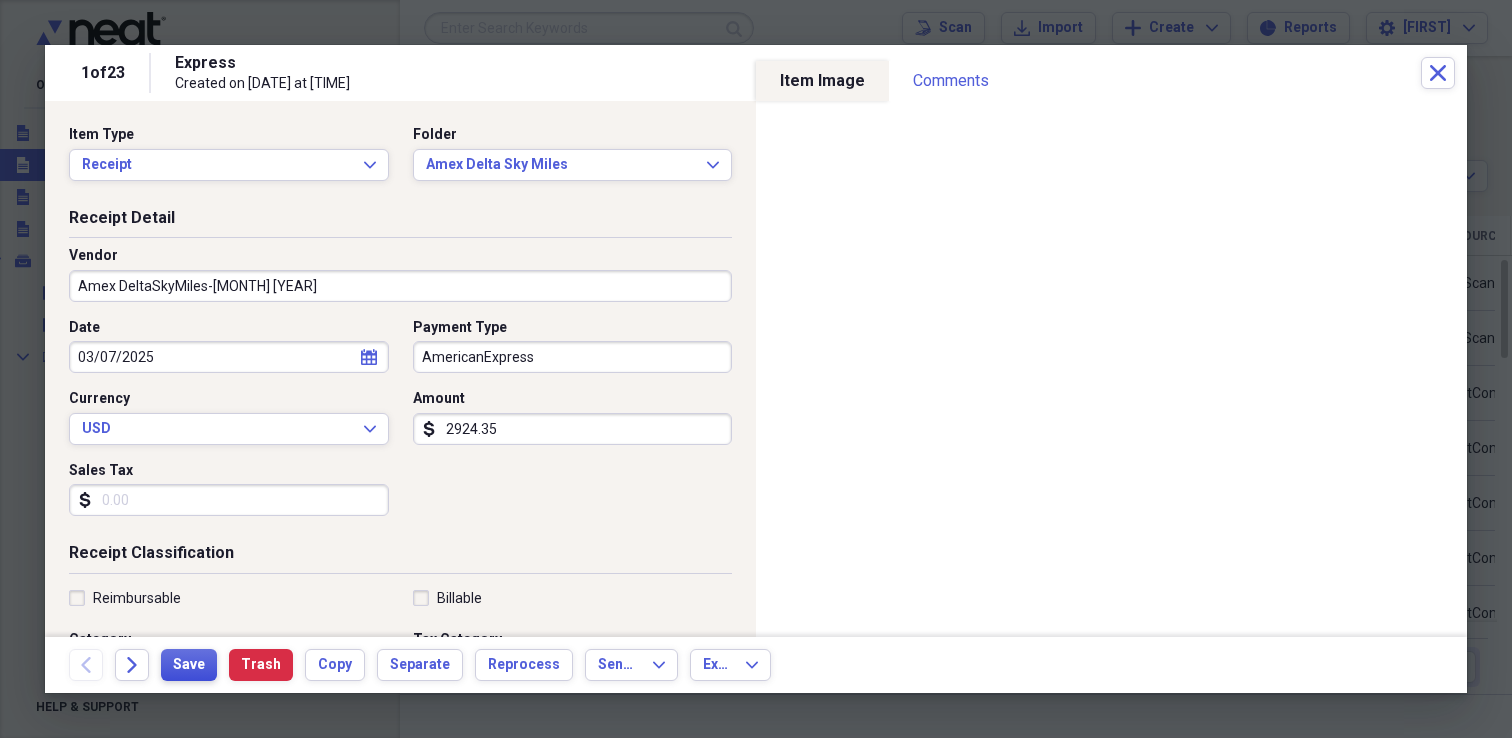 type on "Amex DeltaSkyMiles-Apr 2025" 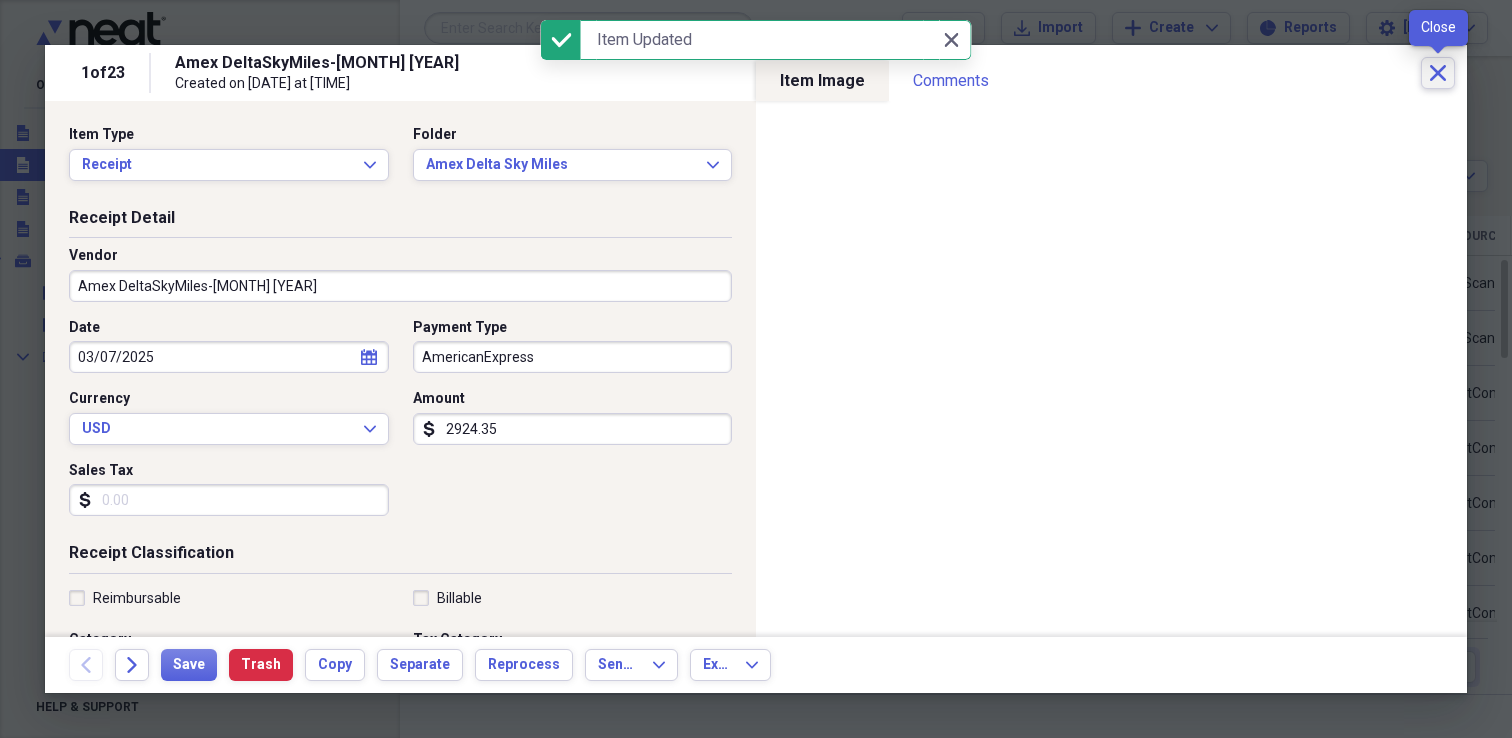 click 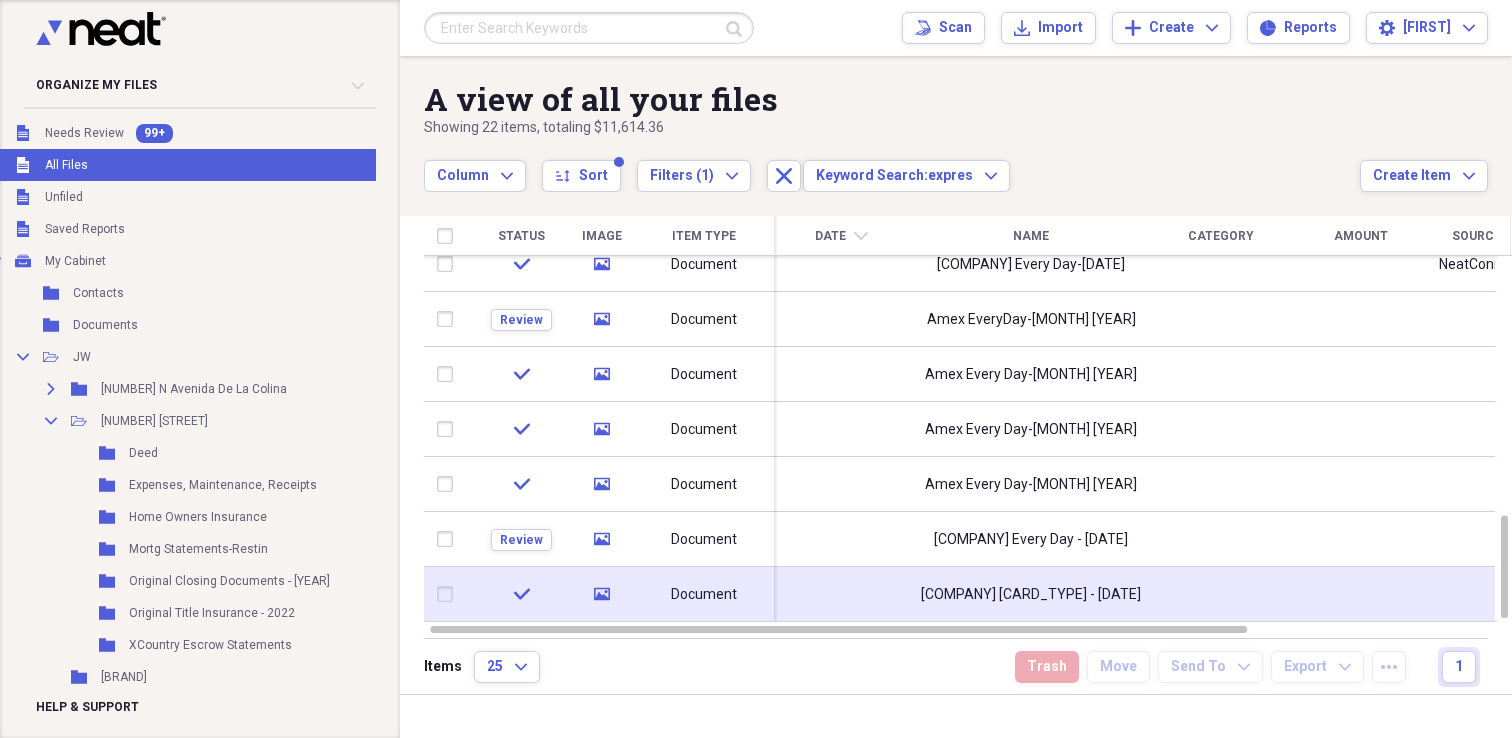 click at bounding box center [841, 594] 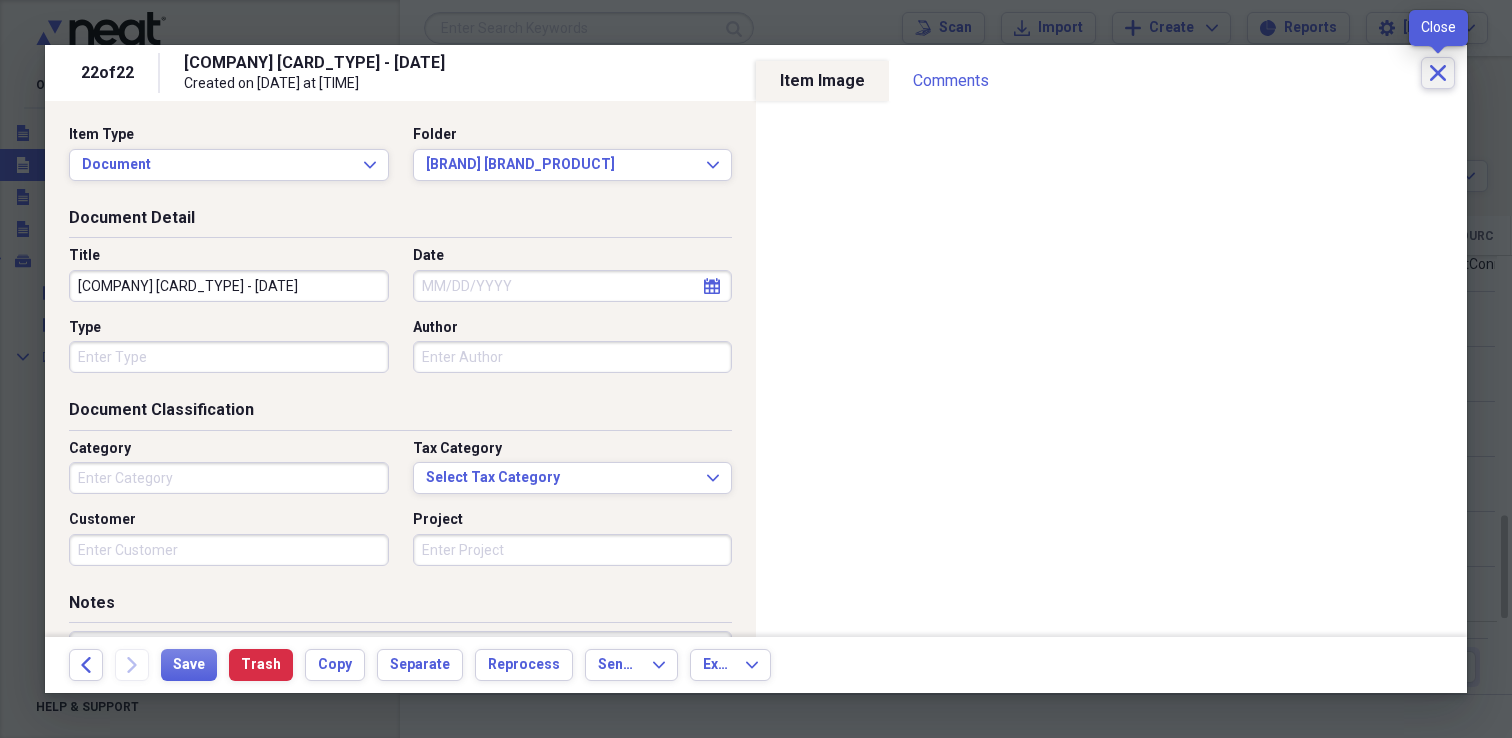 click on "Close" 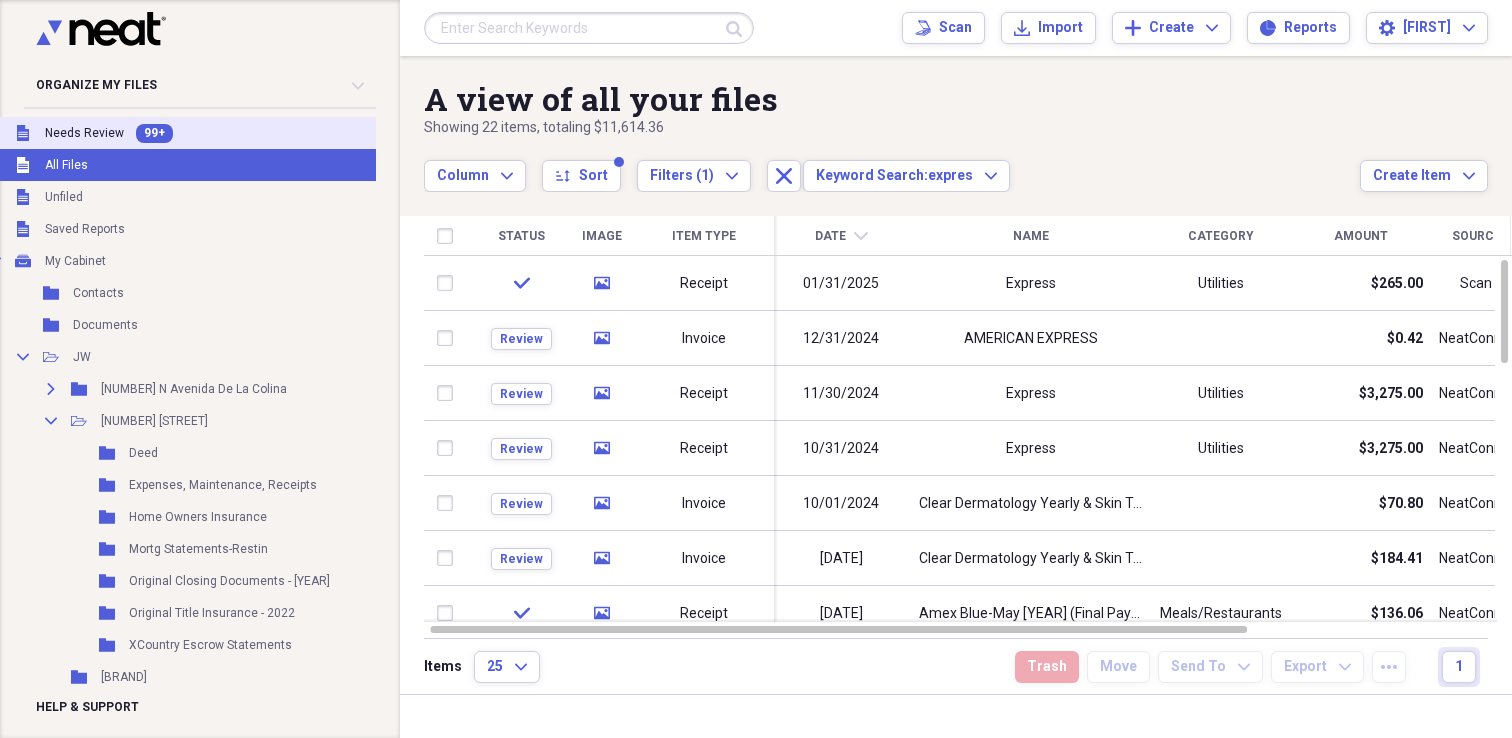 click on "Unfiled Needs Review 99+" at bounding box center (278, 133) 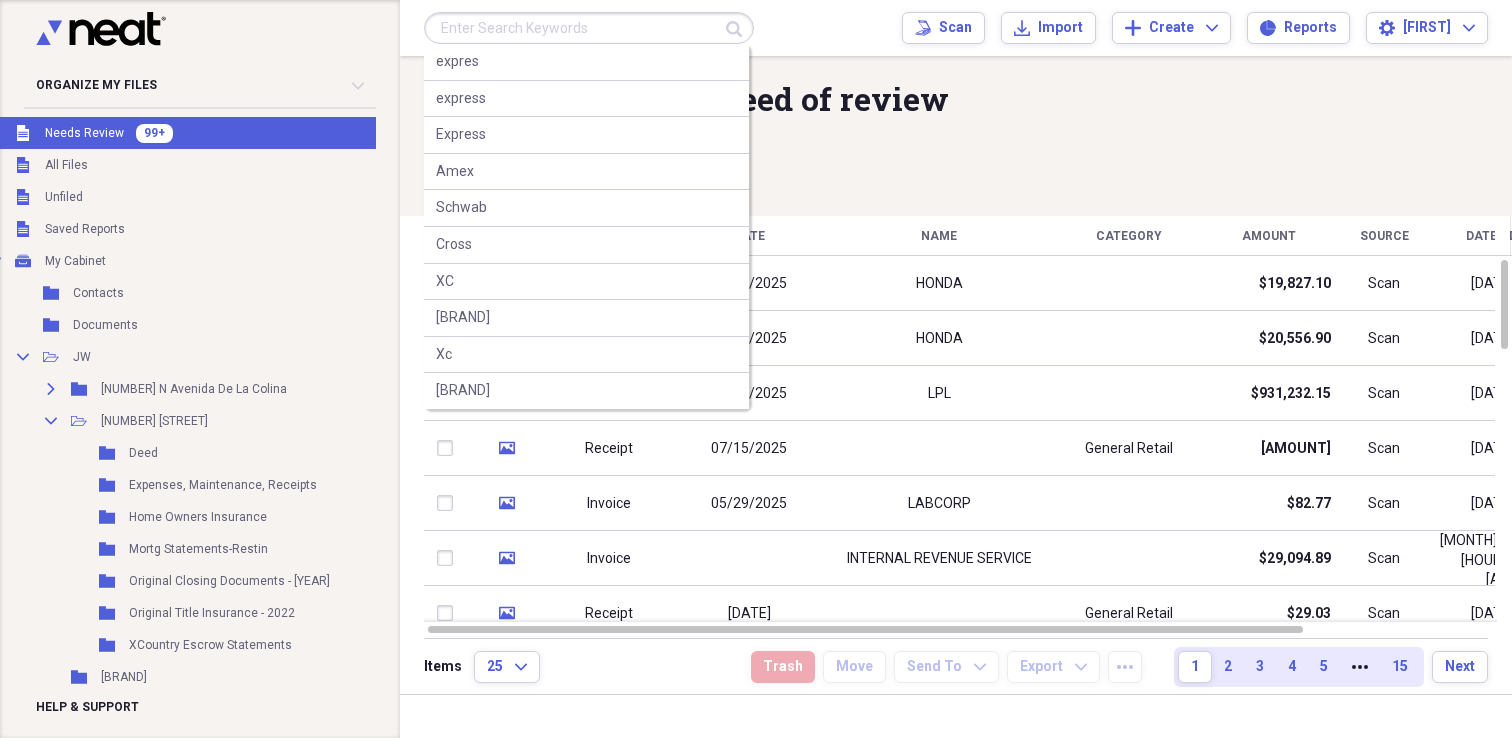 click at bounding box center (589, 28) 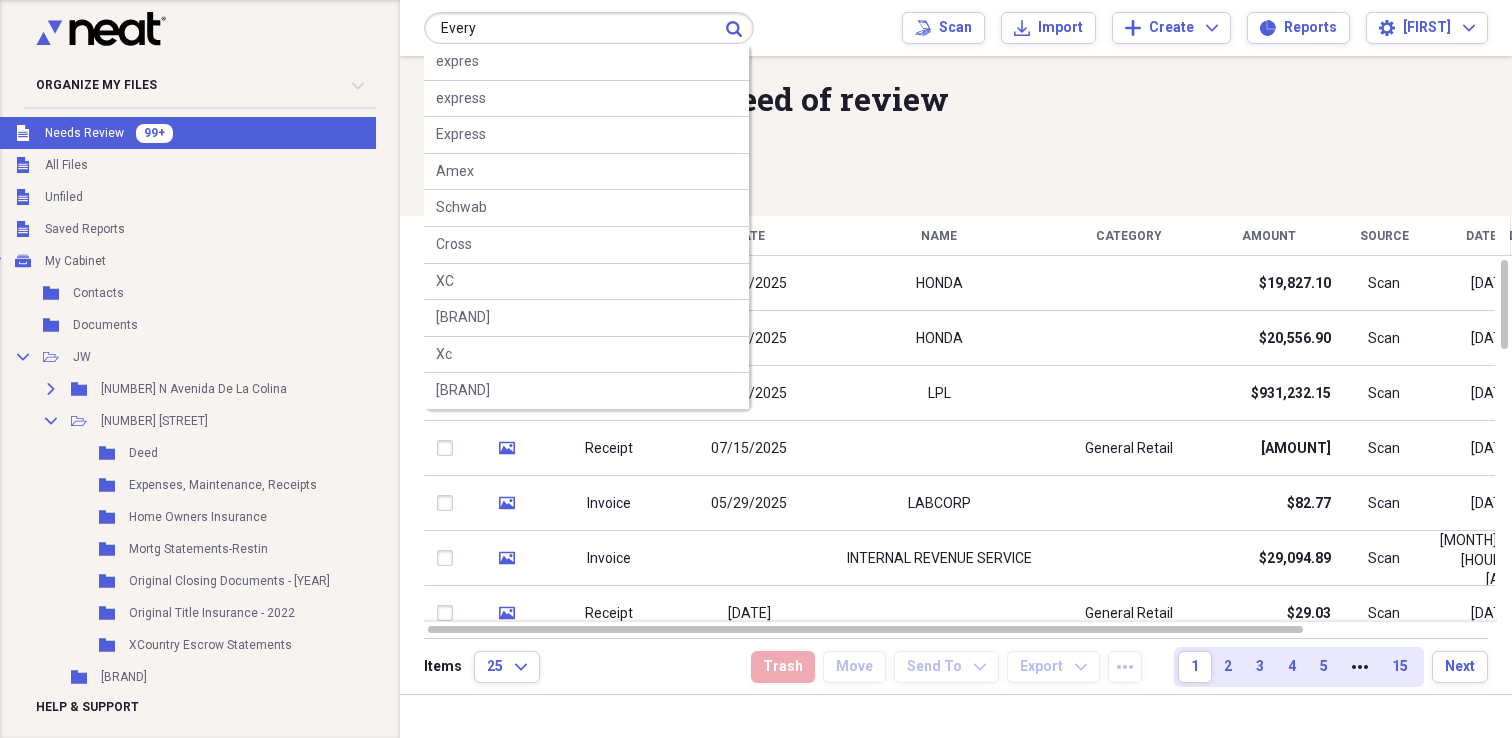 type on "Every" 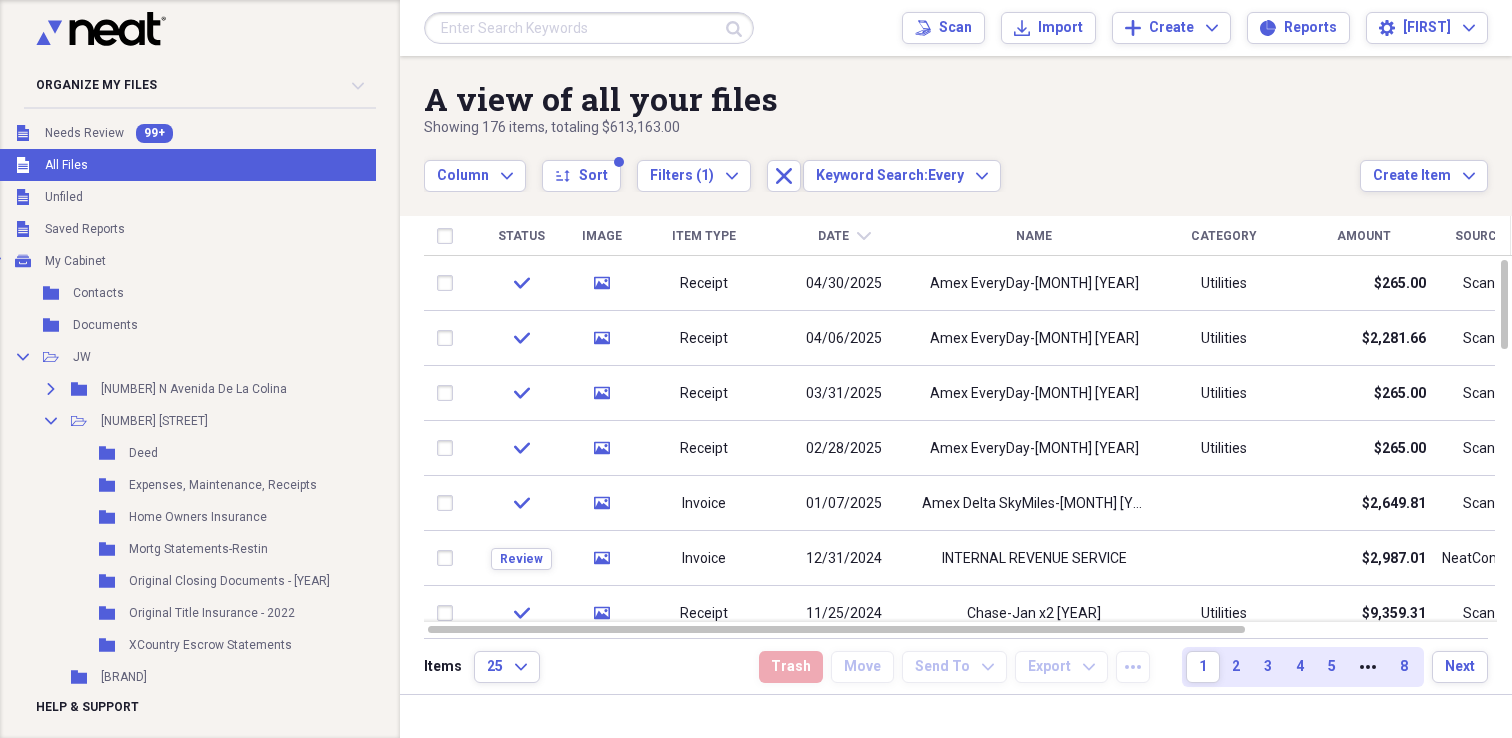 click on "Submit Scan Scan Import Import Add Create Expand Reports Reports Settings Joseph Expand" at bounding box center (956, 28) 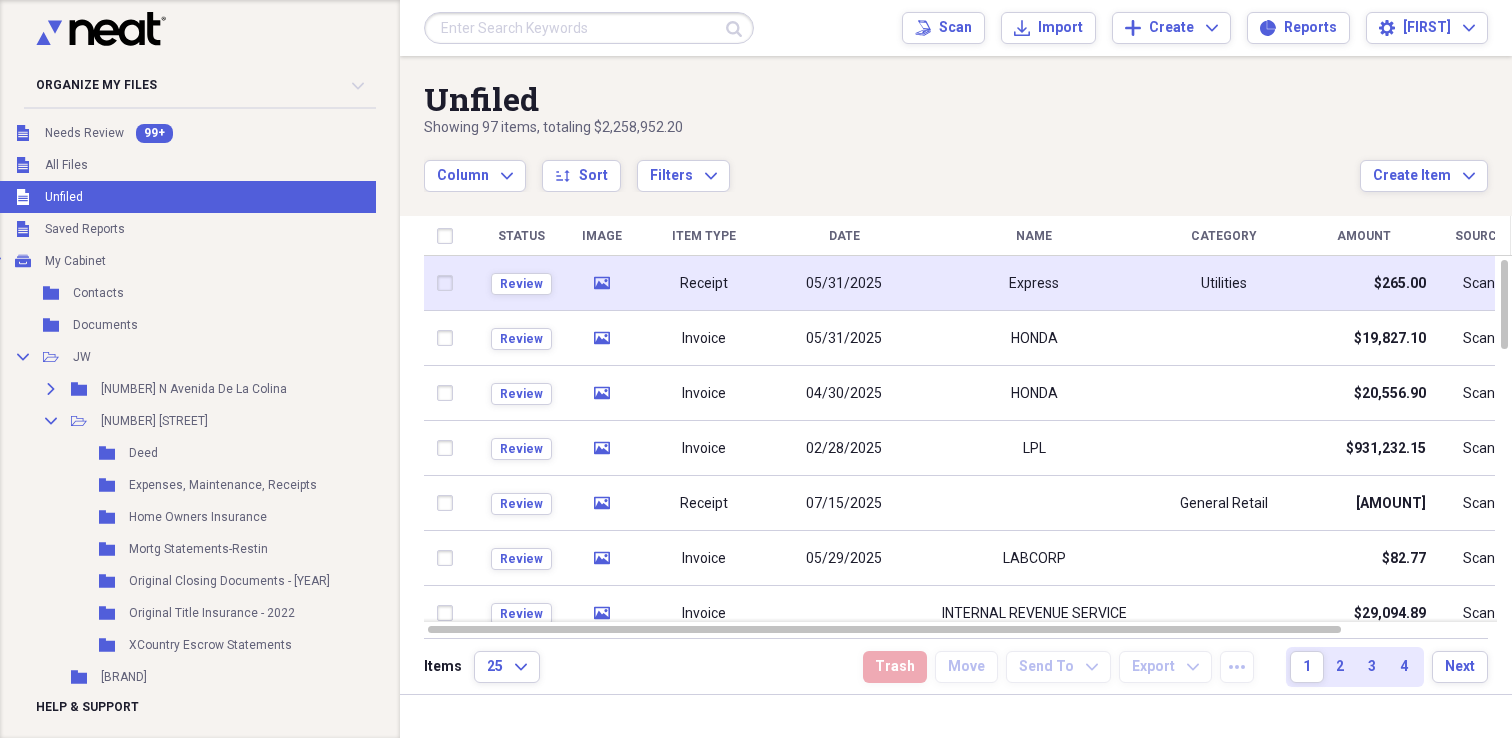 click on "05/31/2025" at bounding box center (844, 283) 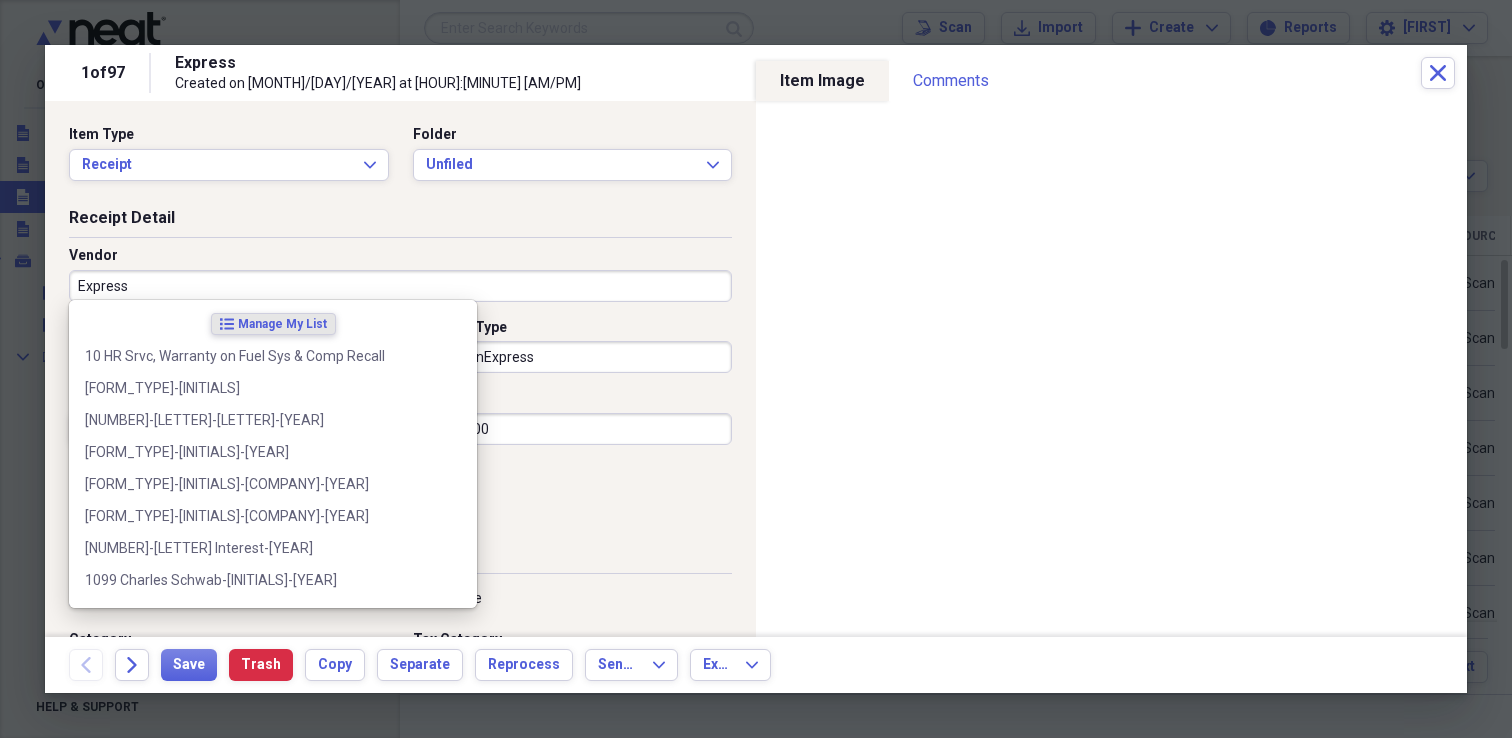 click on "Express" at bounding box center [400, 286] 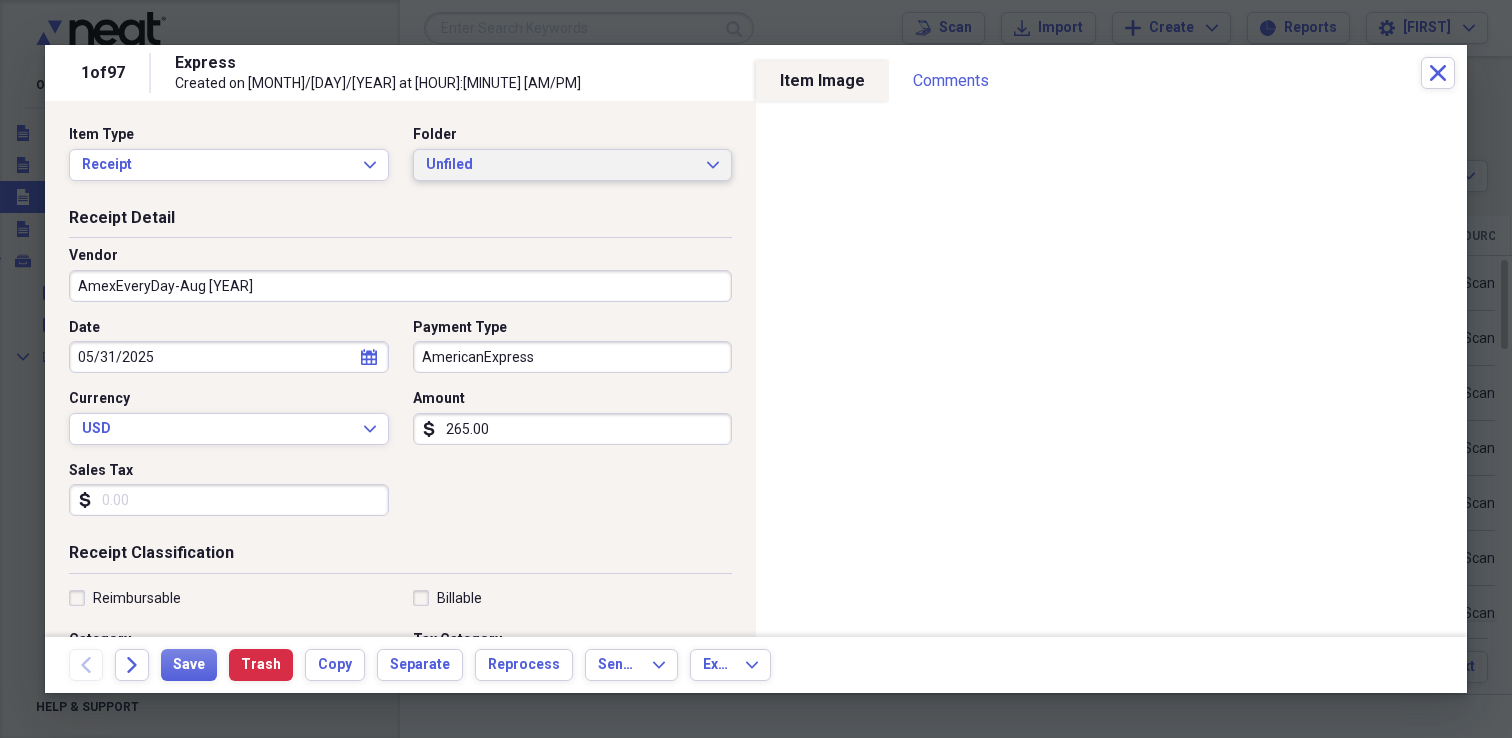 type on "AmexEveryDay-Aug 2025" 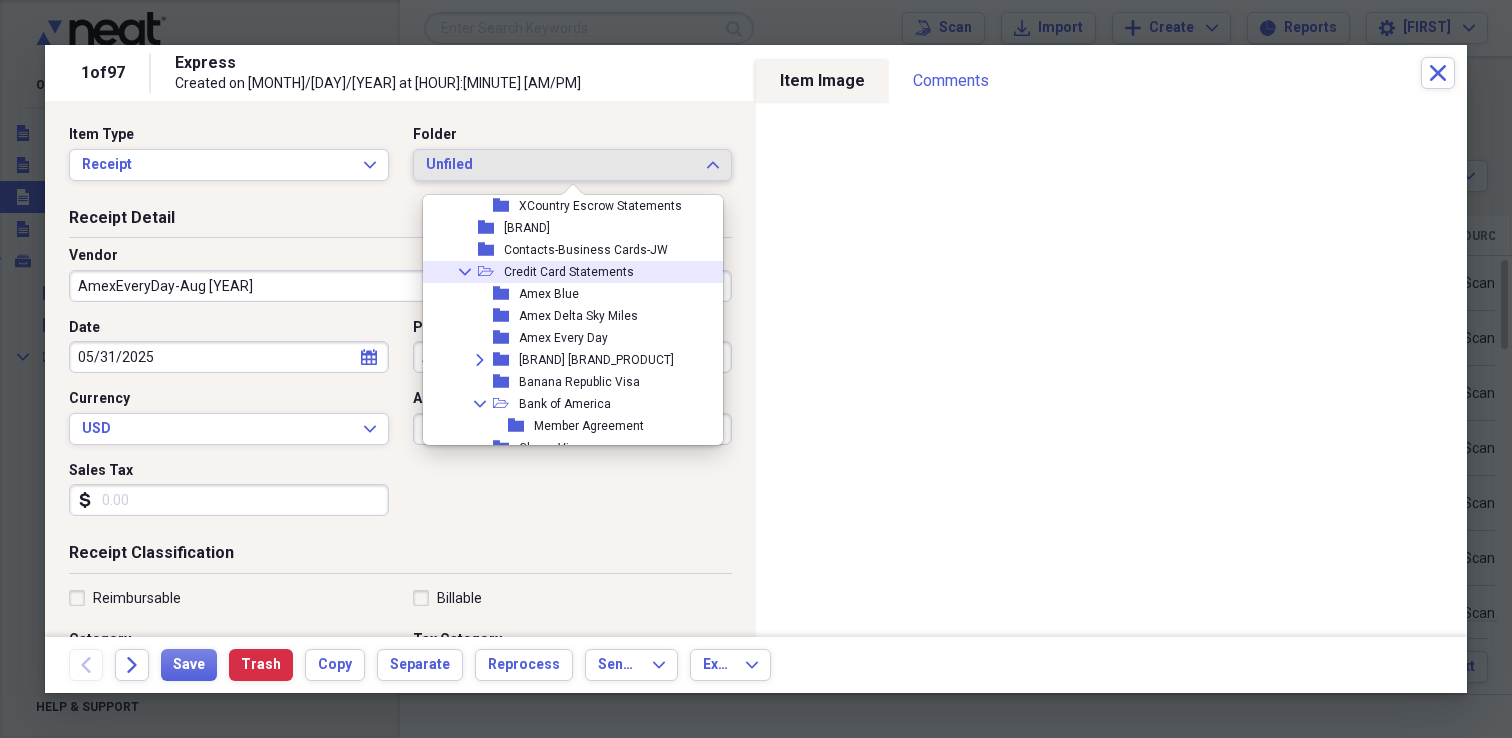 scroll, scrollTop: 328, scrollLeft: 0, axis: vertical 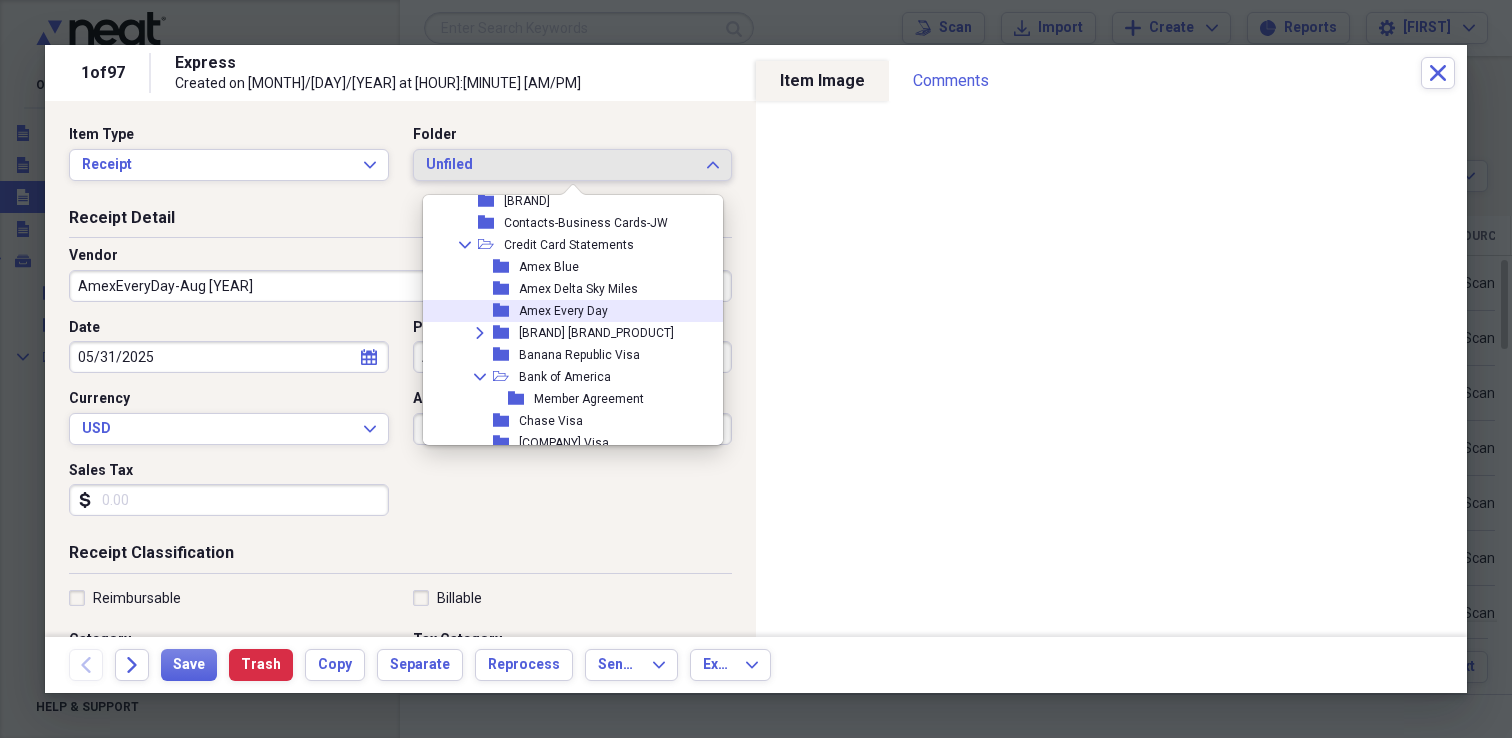 click on "Amex Every Day" at bounding box center [563, 311] 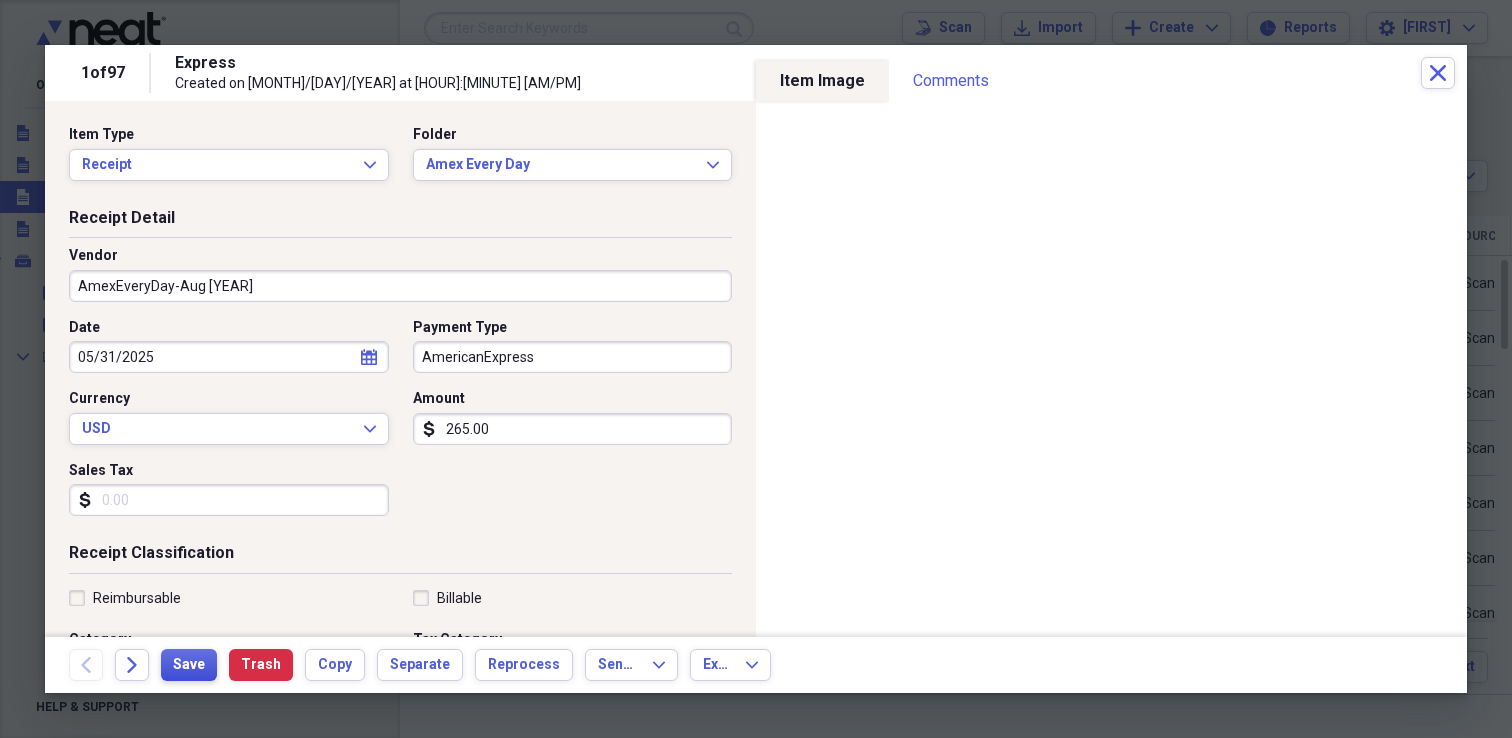 click on "Save" at bounding box center [189, 665] 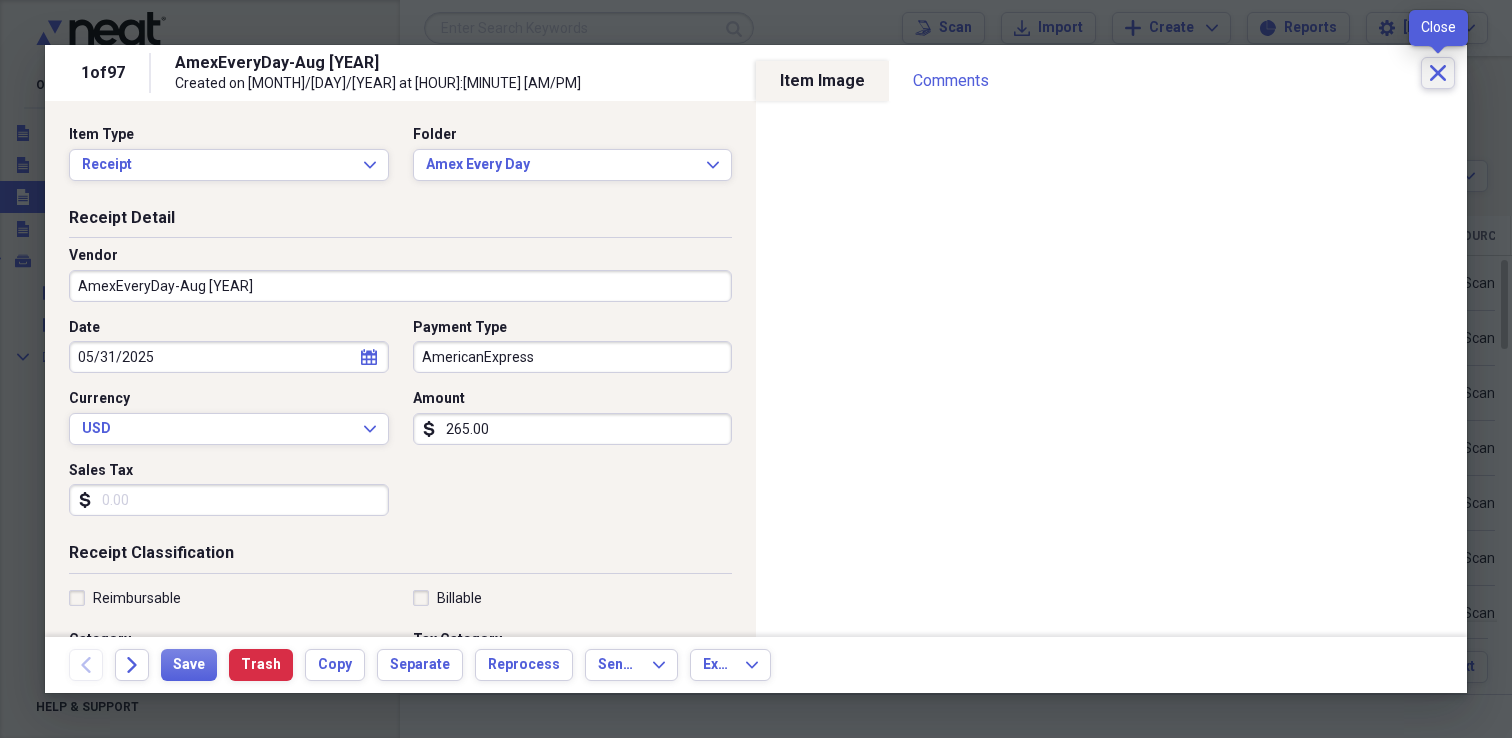 click 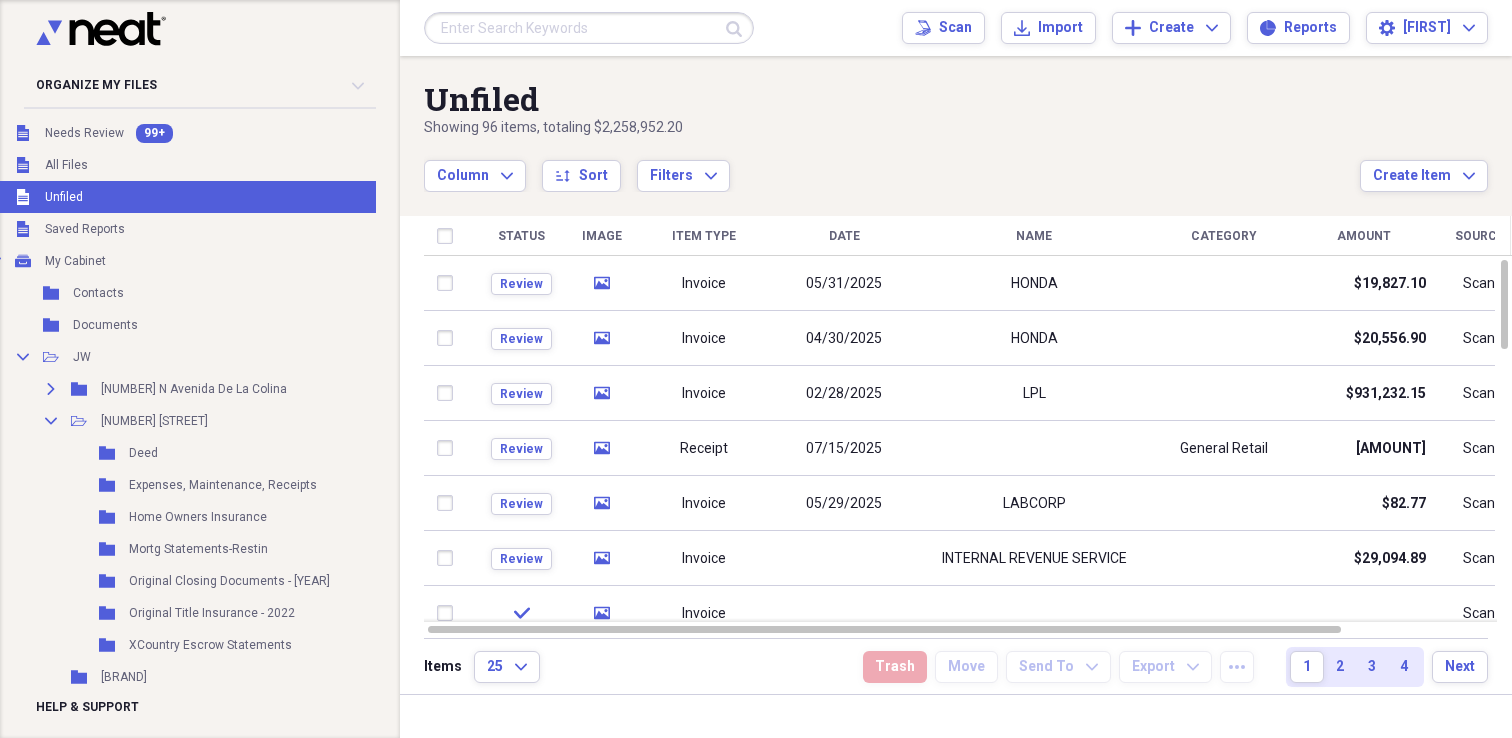 click at bounding box center (589, 28) 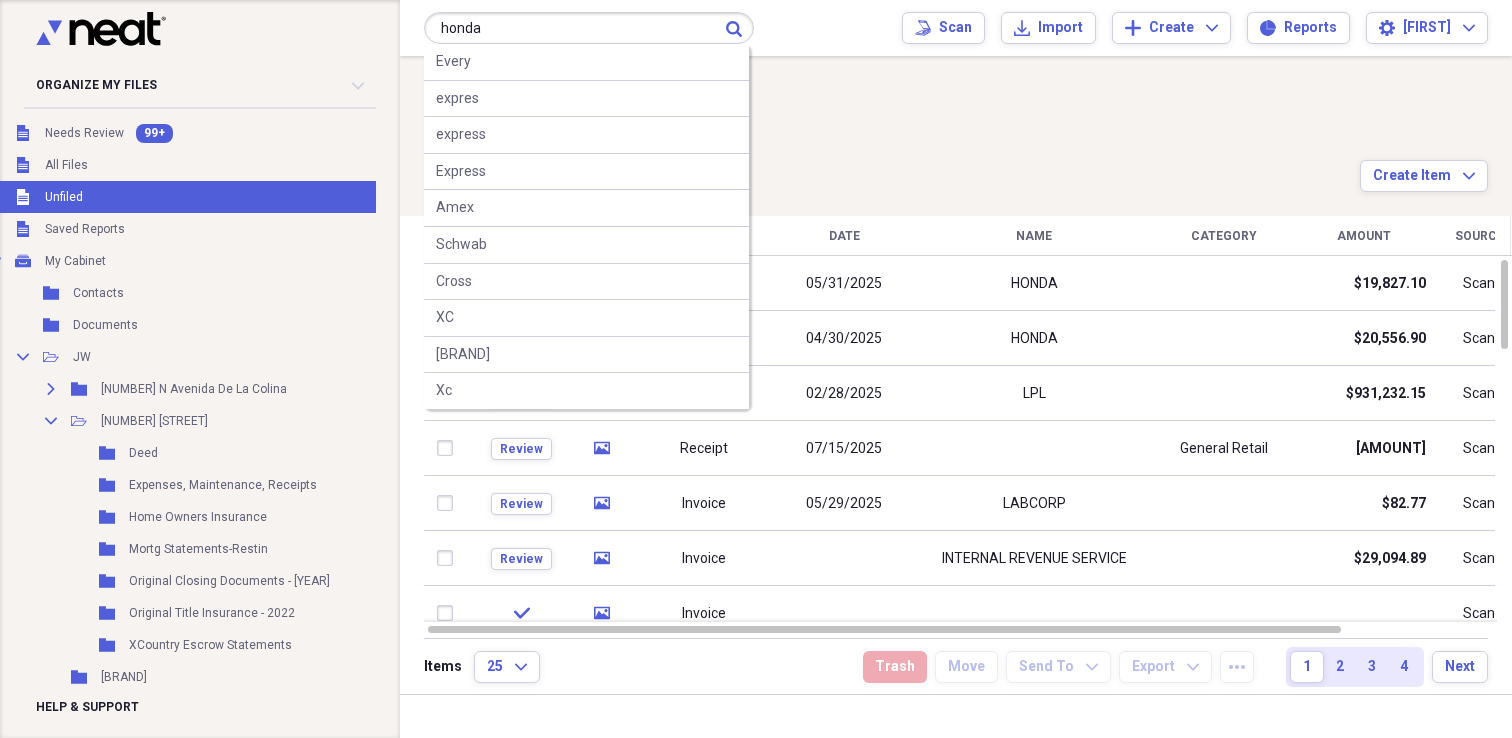 type on "honda" 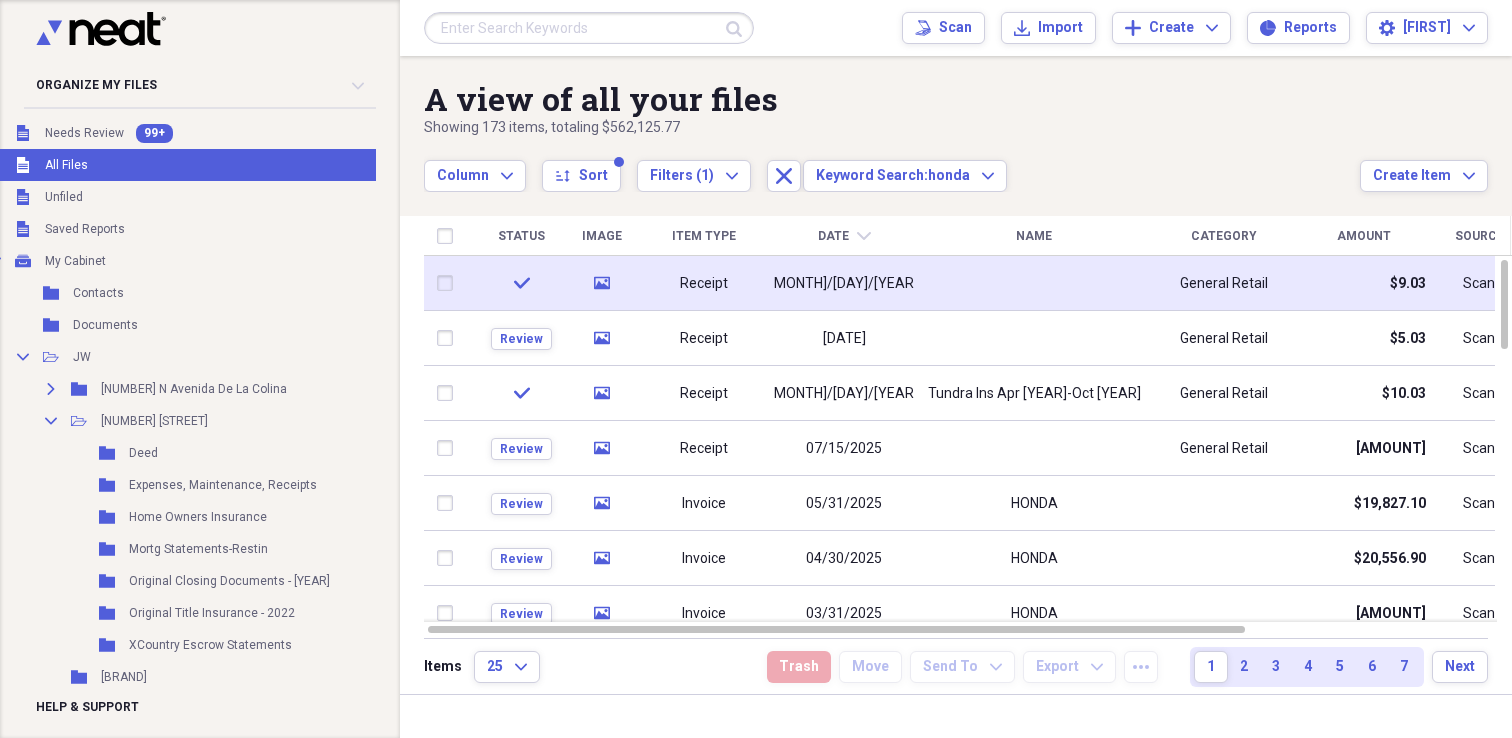 click on "Receipt" at bounding box center (704, 283) 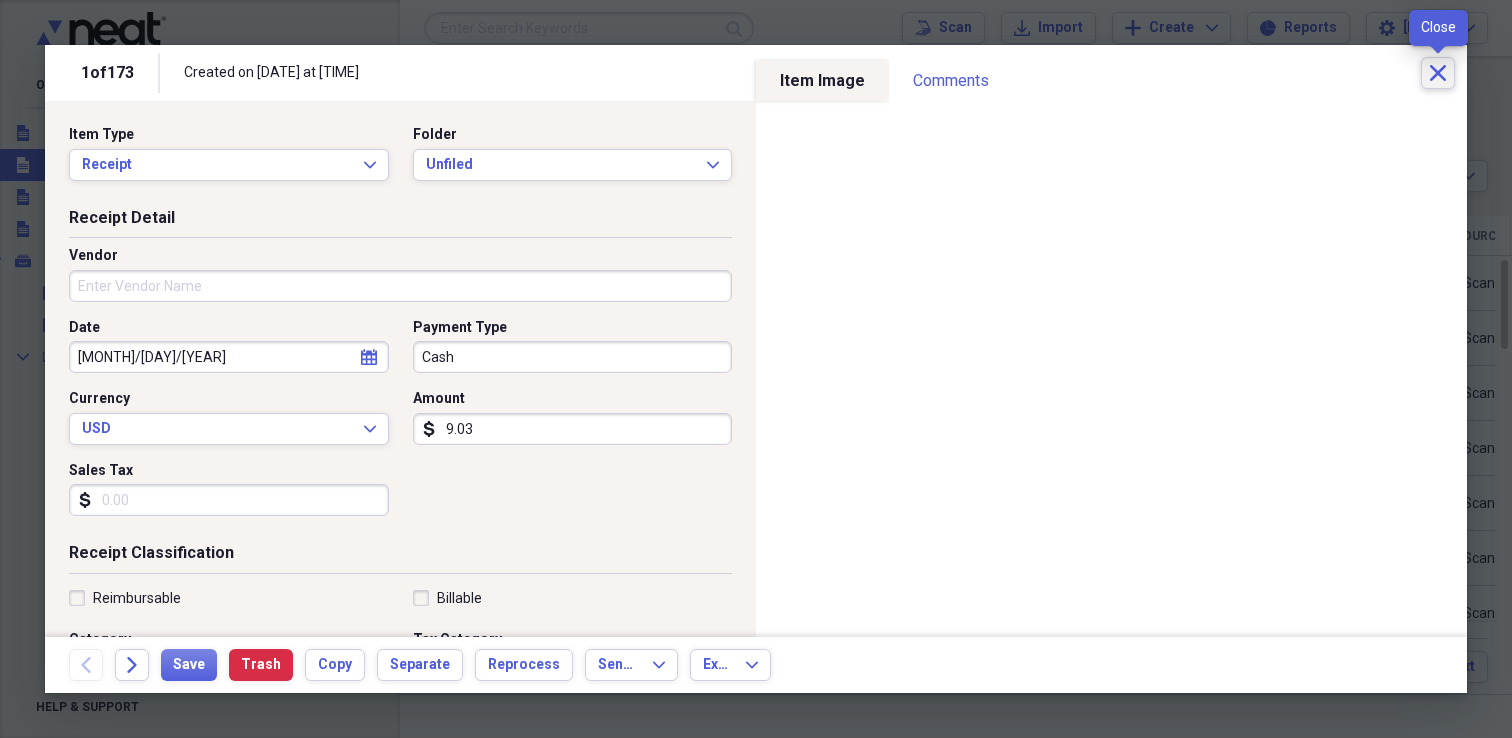click on "Close" 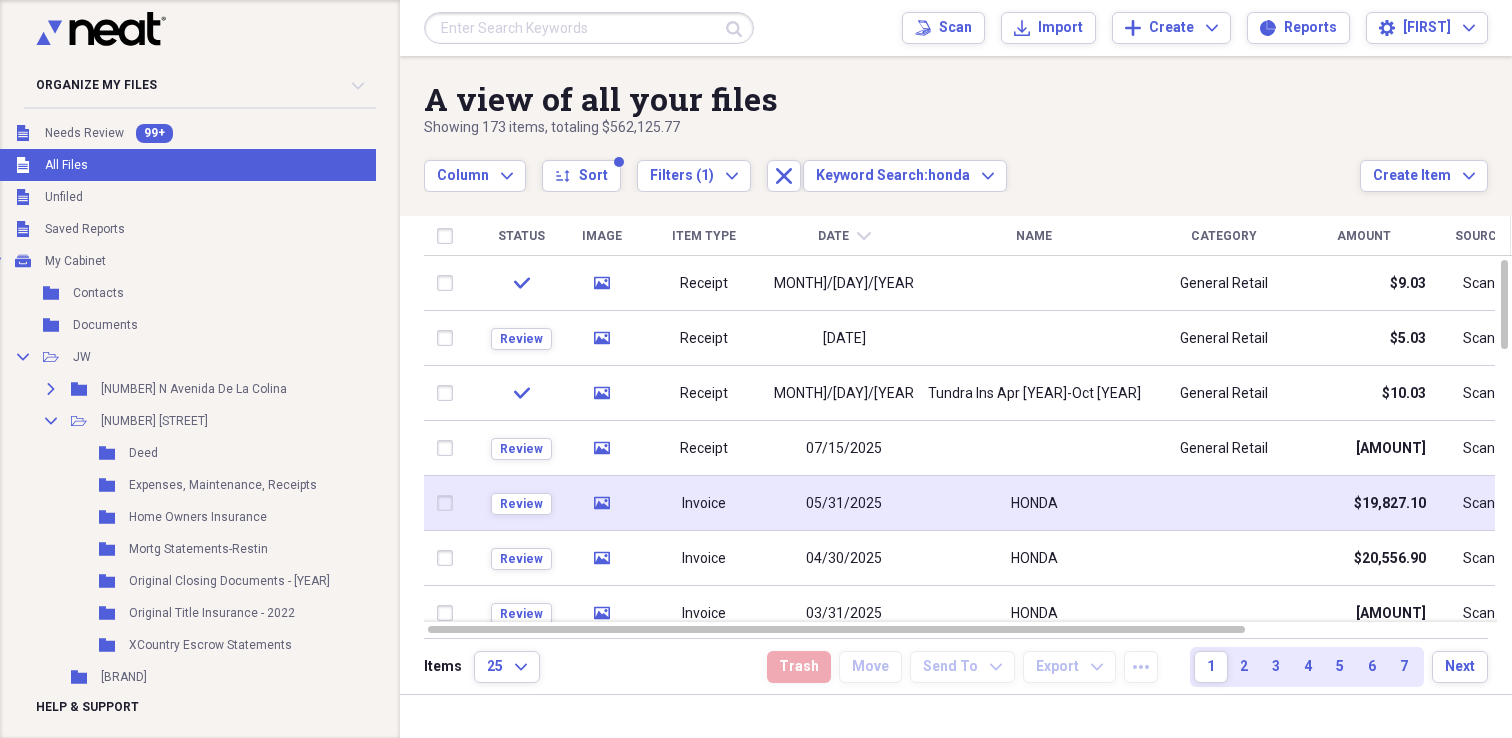 click on "05/31/2025" at bounding box center [844, 503] 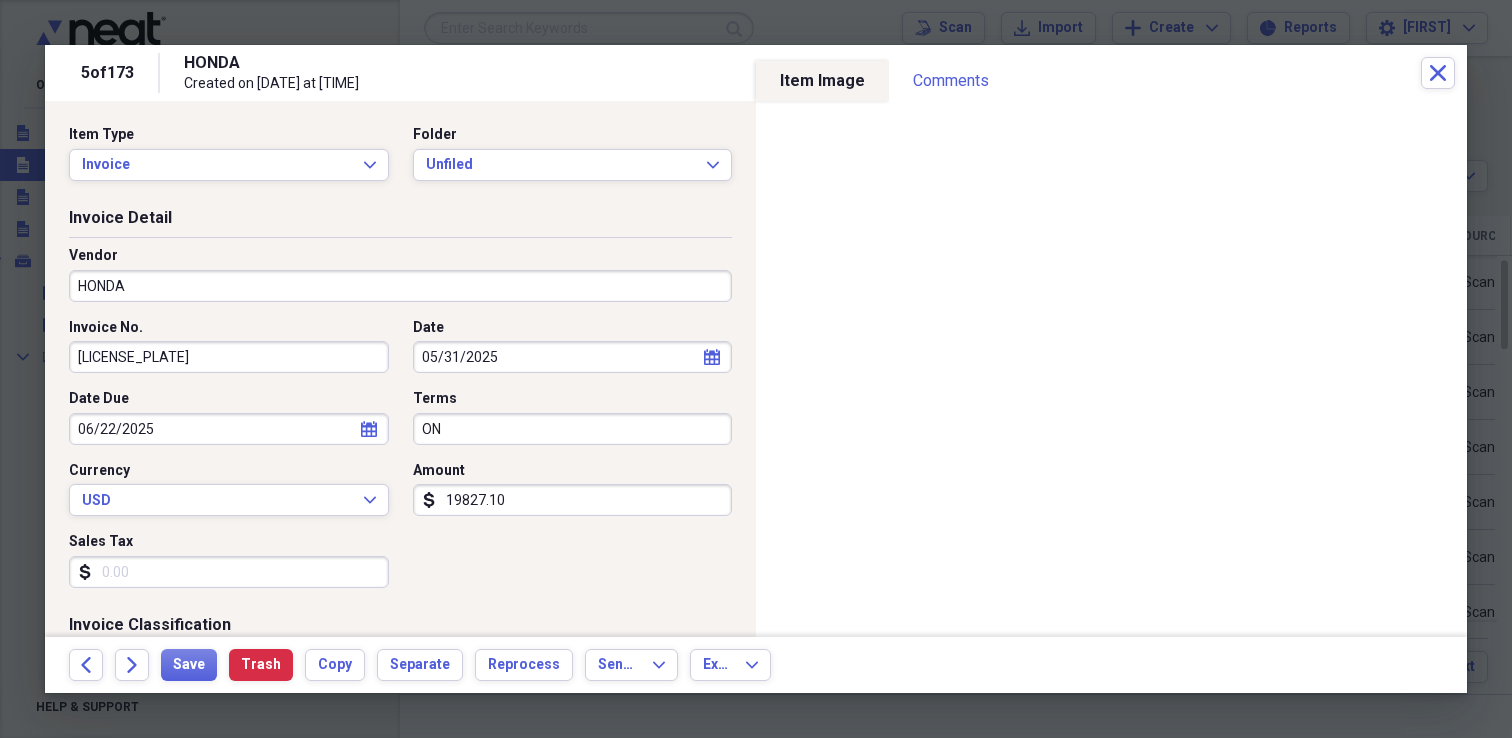 click on "HONDA" at bounding box center (400, 286) 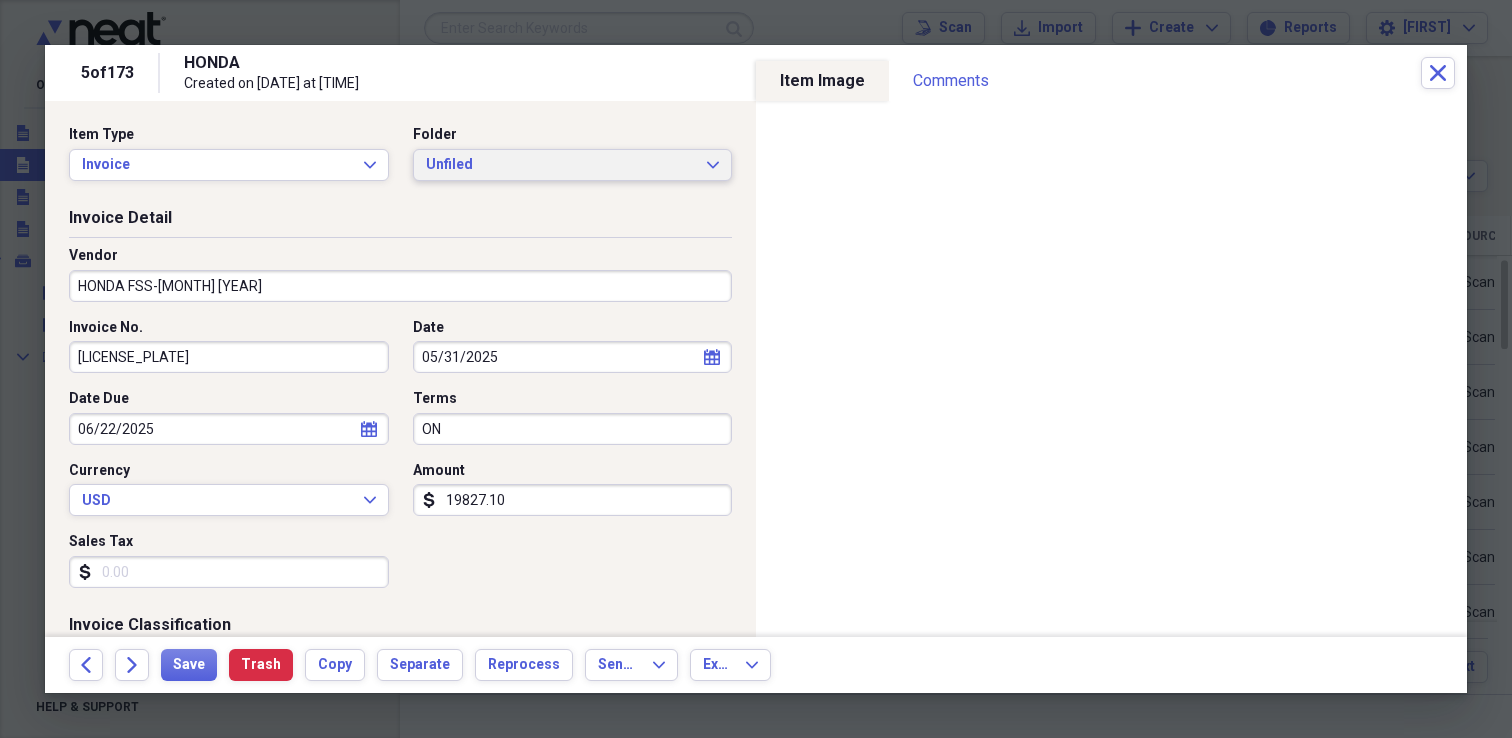 type on "HONDA FSS-Jun 2025" 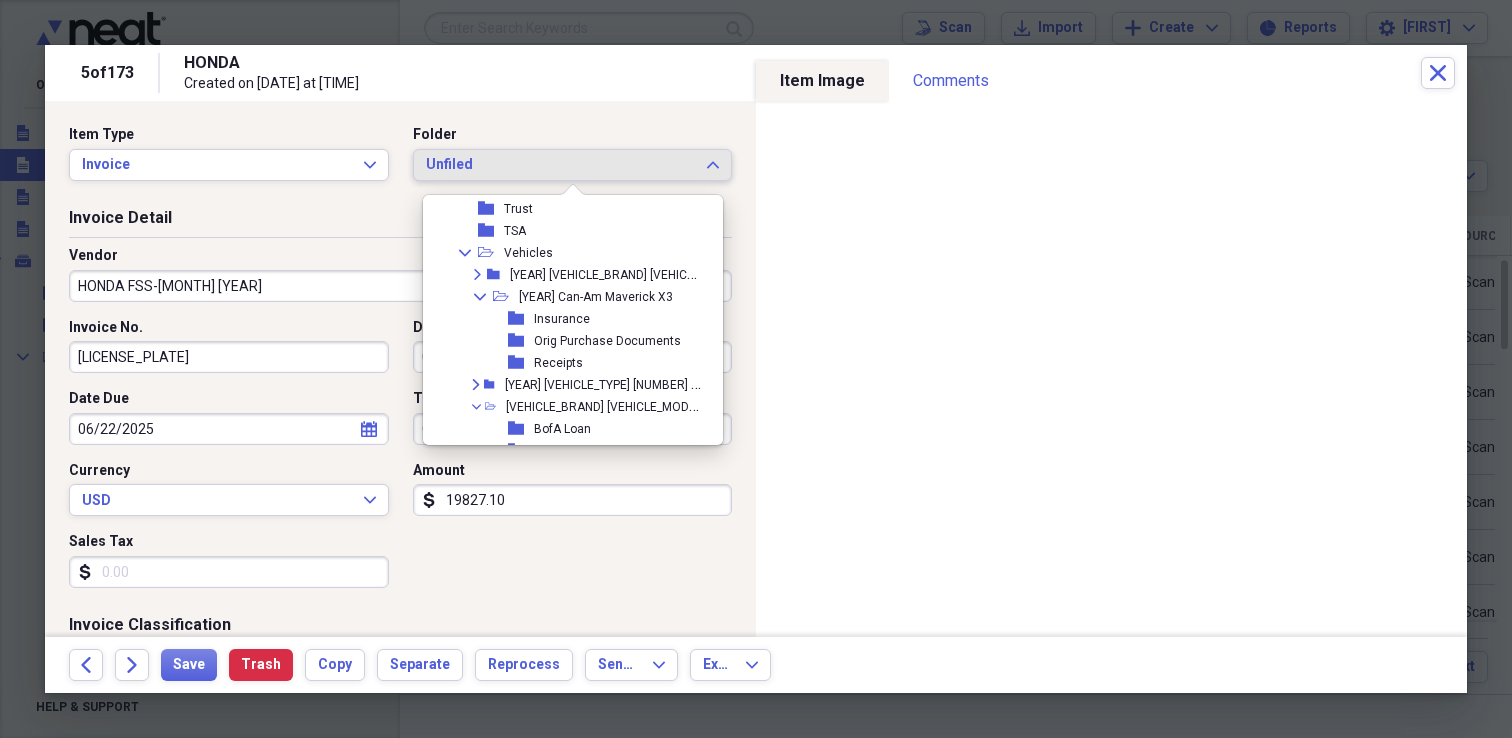 scroll, scrollTop: 1401, scrollLeft: 0, axis: vertical 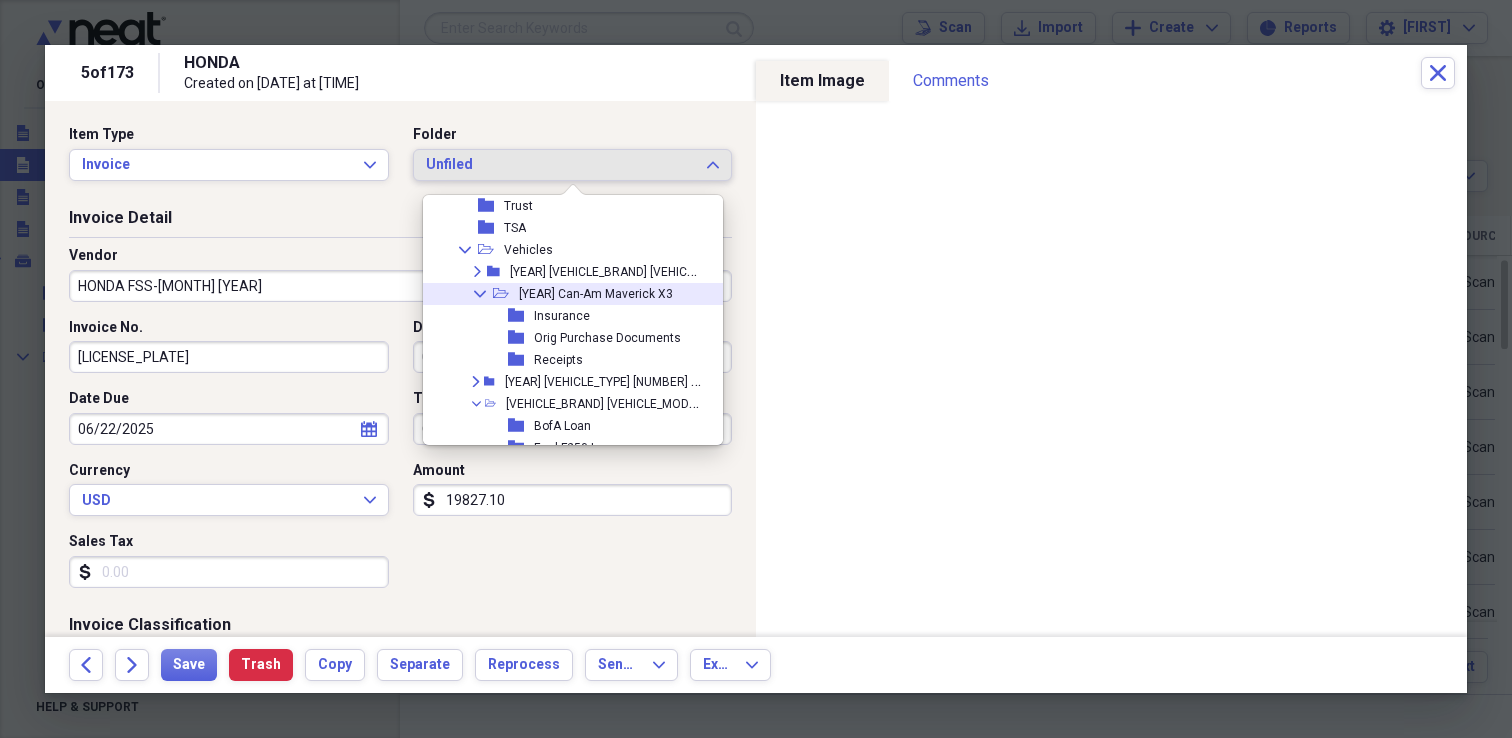 click 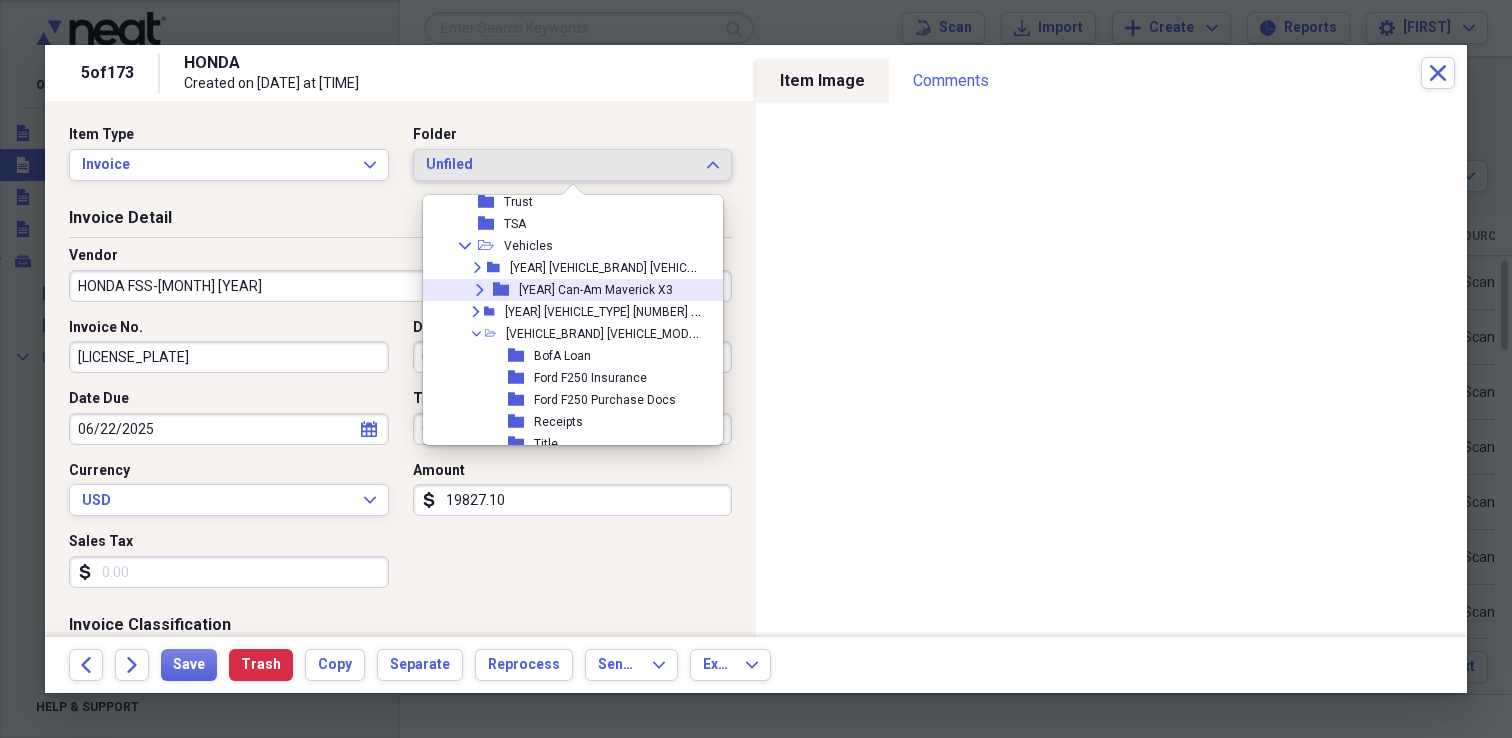 scroll, scrollTop: 1411, scrollLeft: 0, axis: vertical 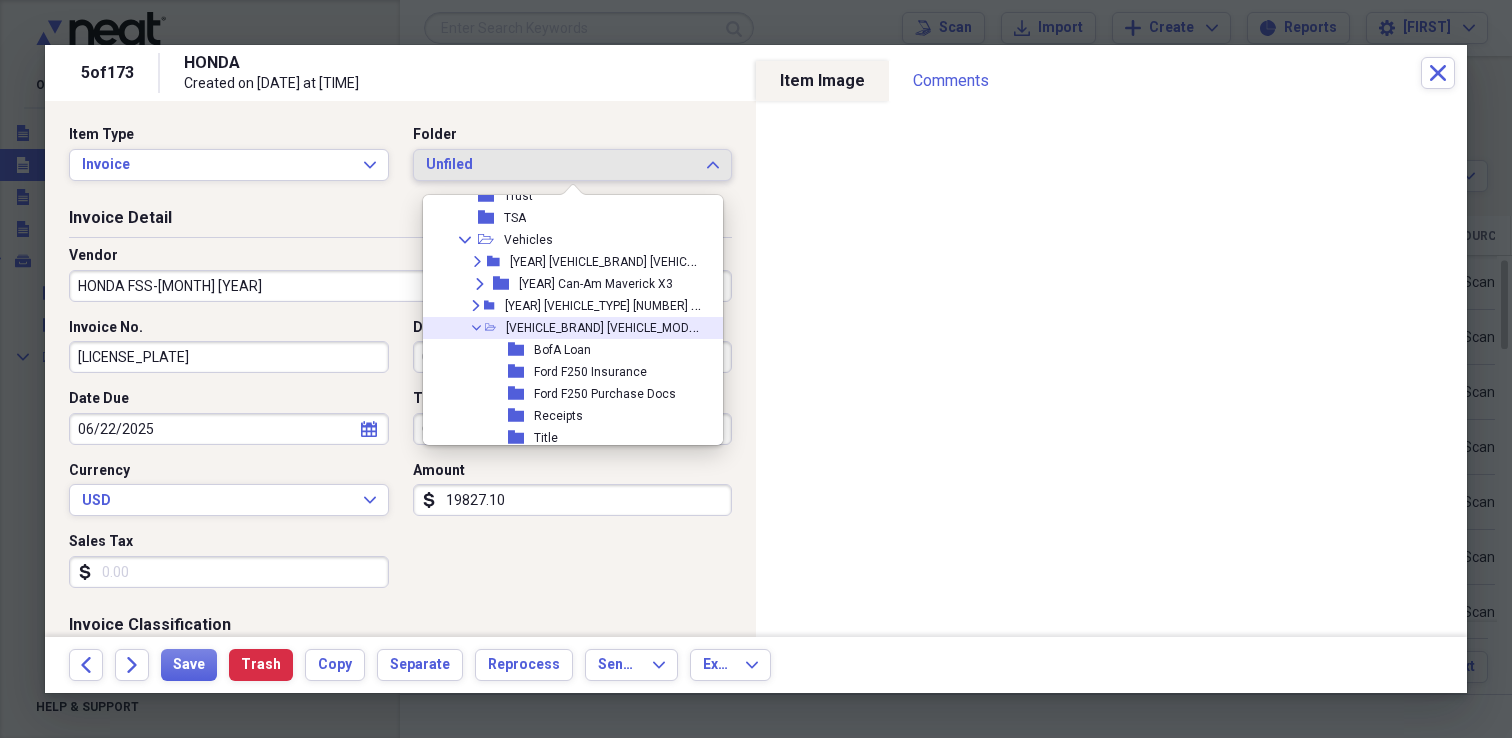click on "Collapse" 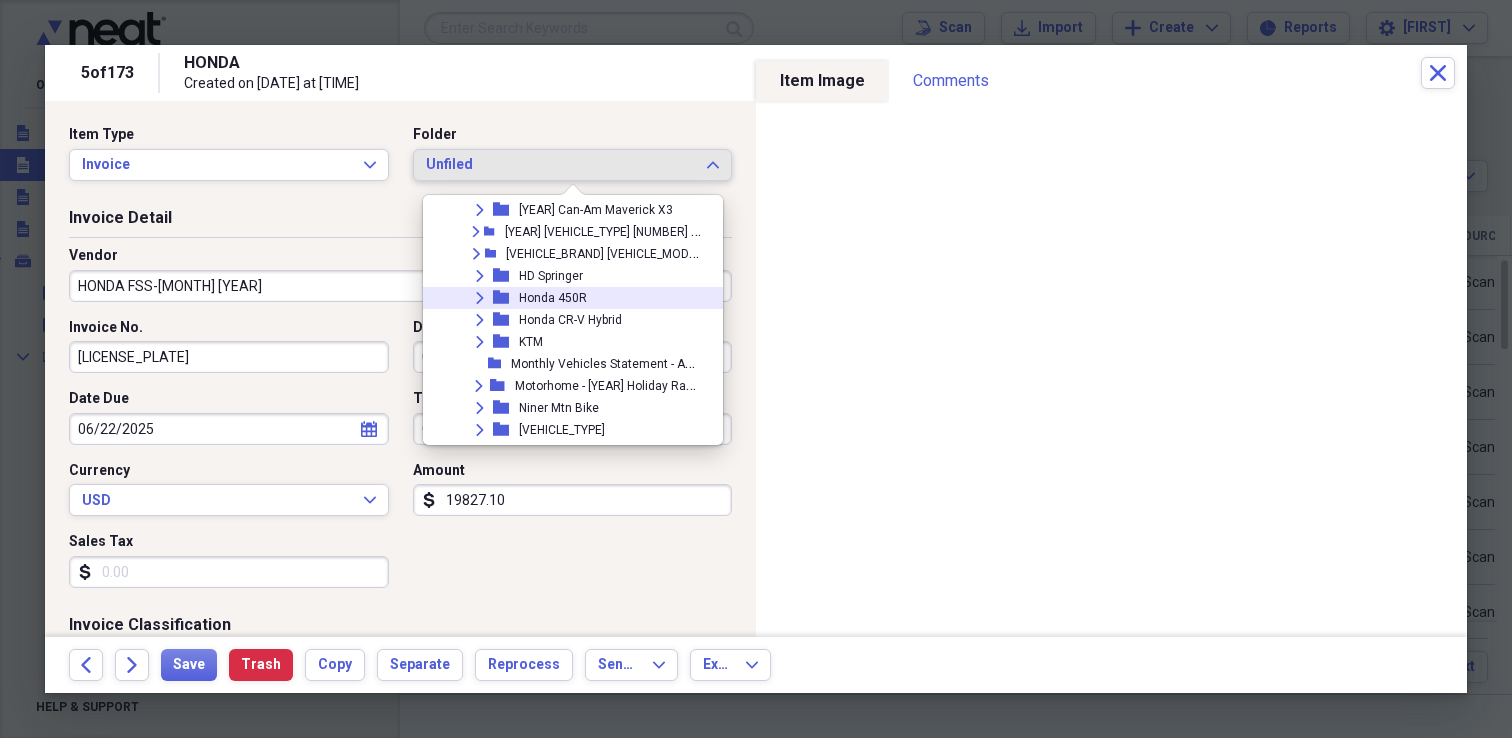 scroll, scrollTop: 1498, scrollLeft: 0, axis: vertical 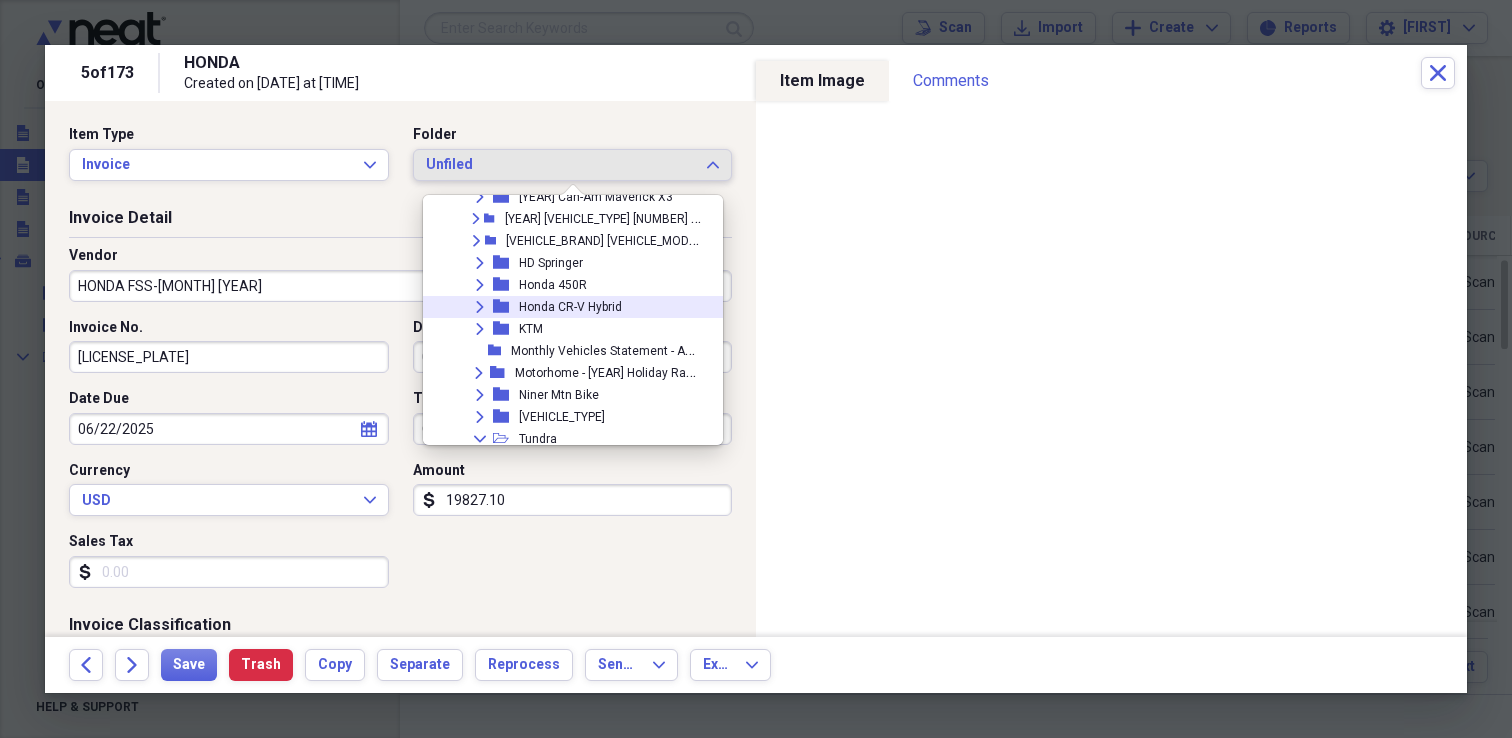 click on "Expand" 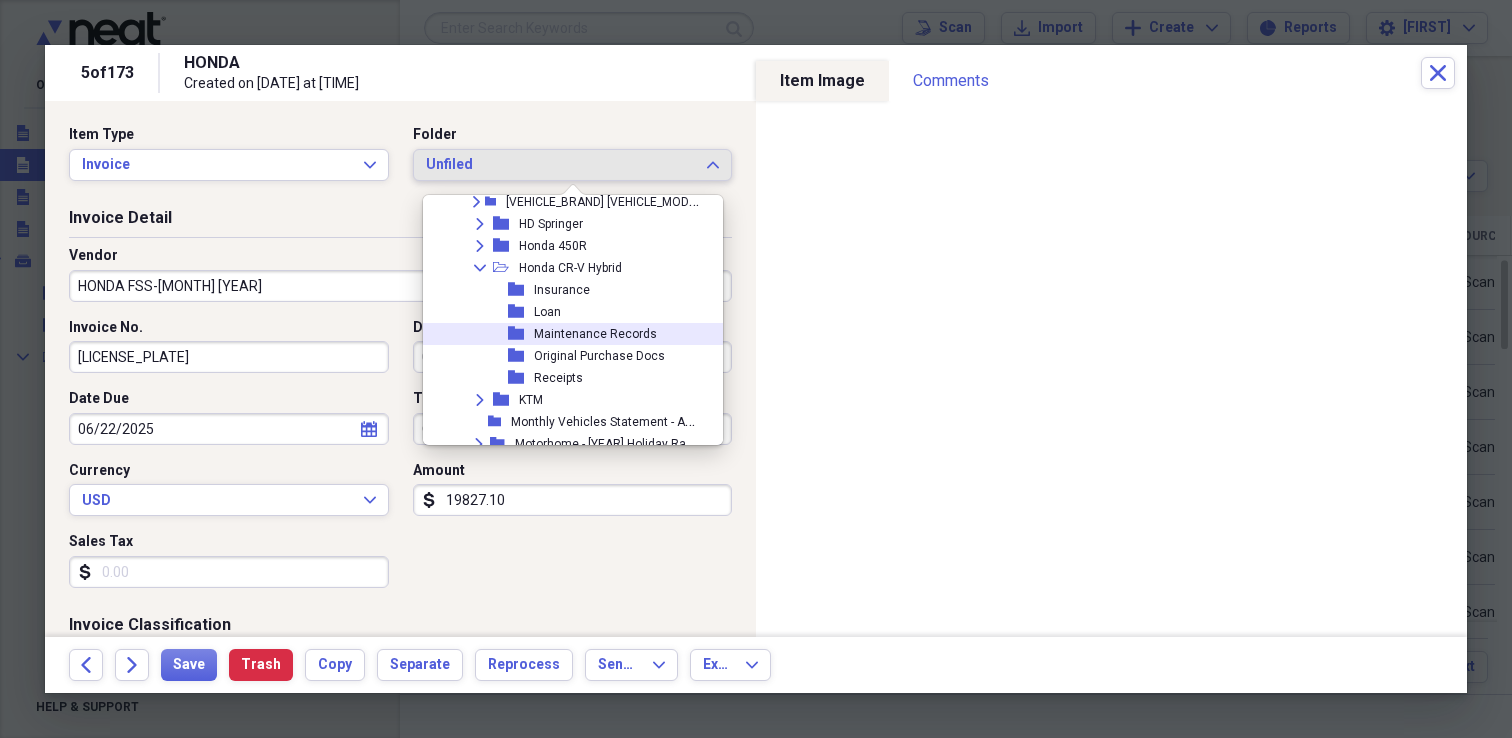 scroll, scrollTop: 1539, scrollLeft: 0, axis: vertical 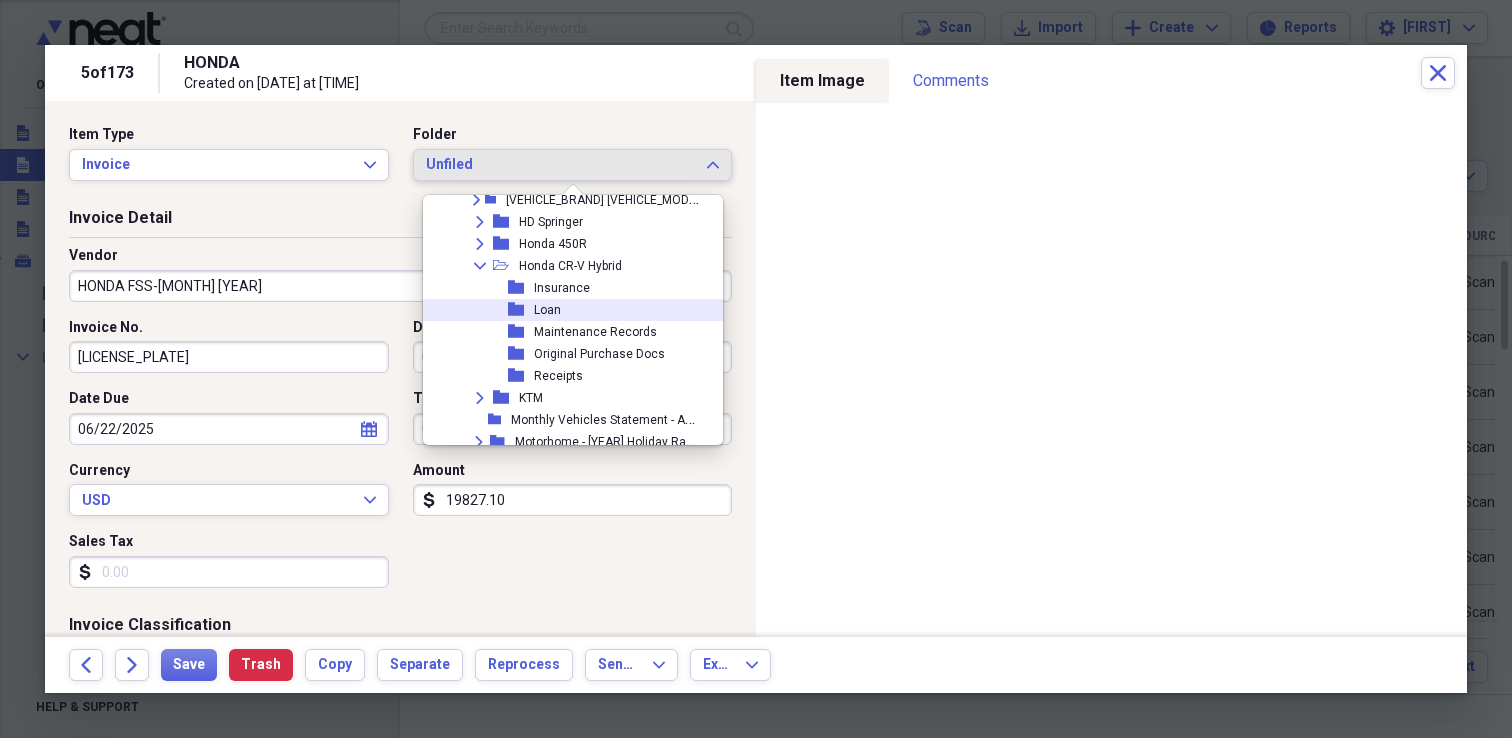 click on "Loan" at bounding box center (547, 310) 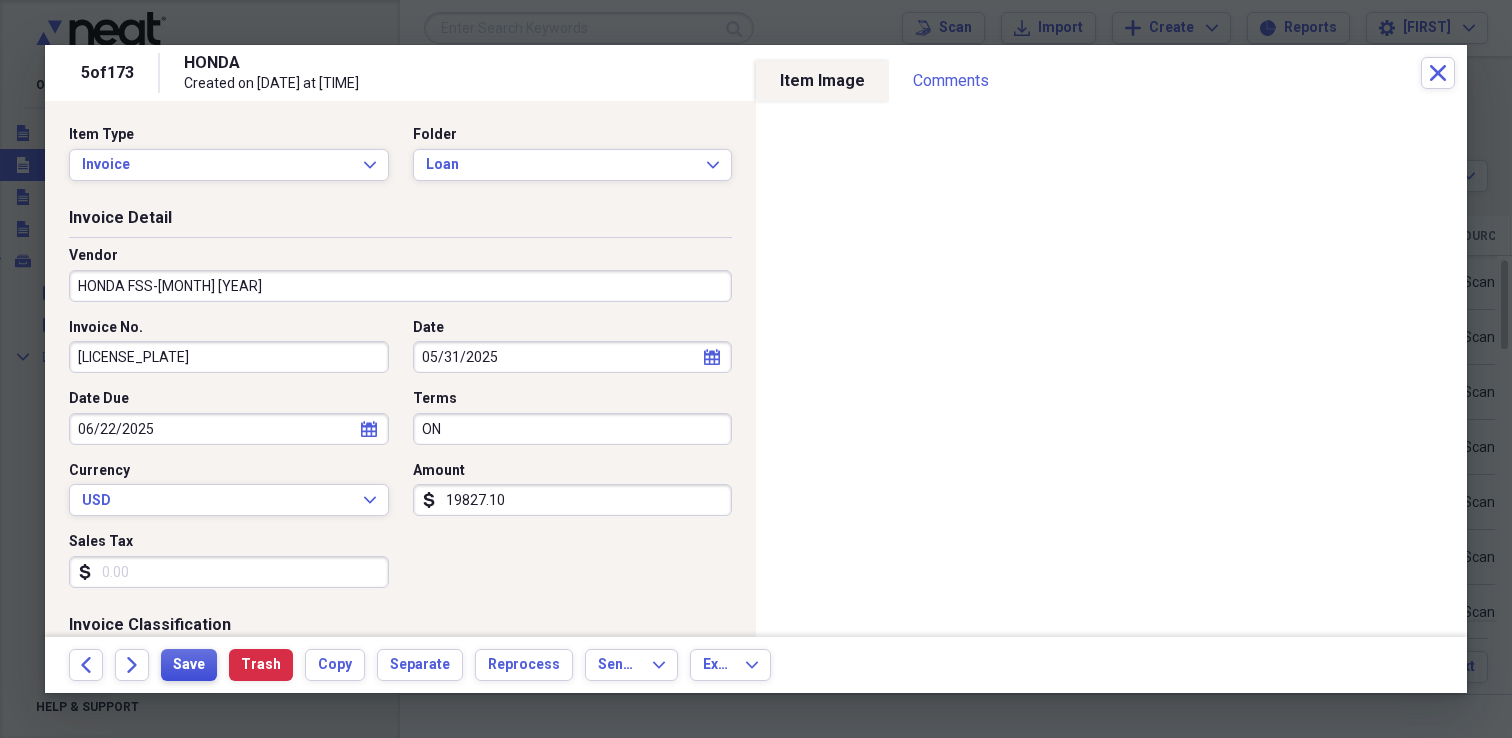 click on "Save" at bounding box center (189, 665) 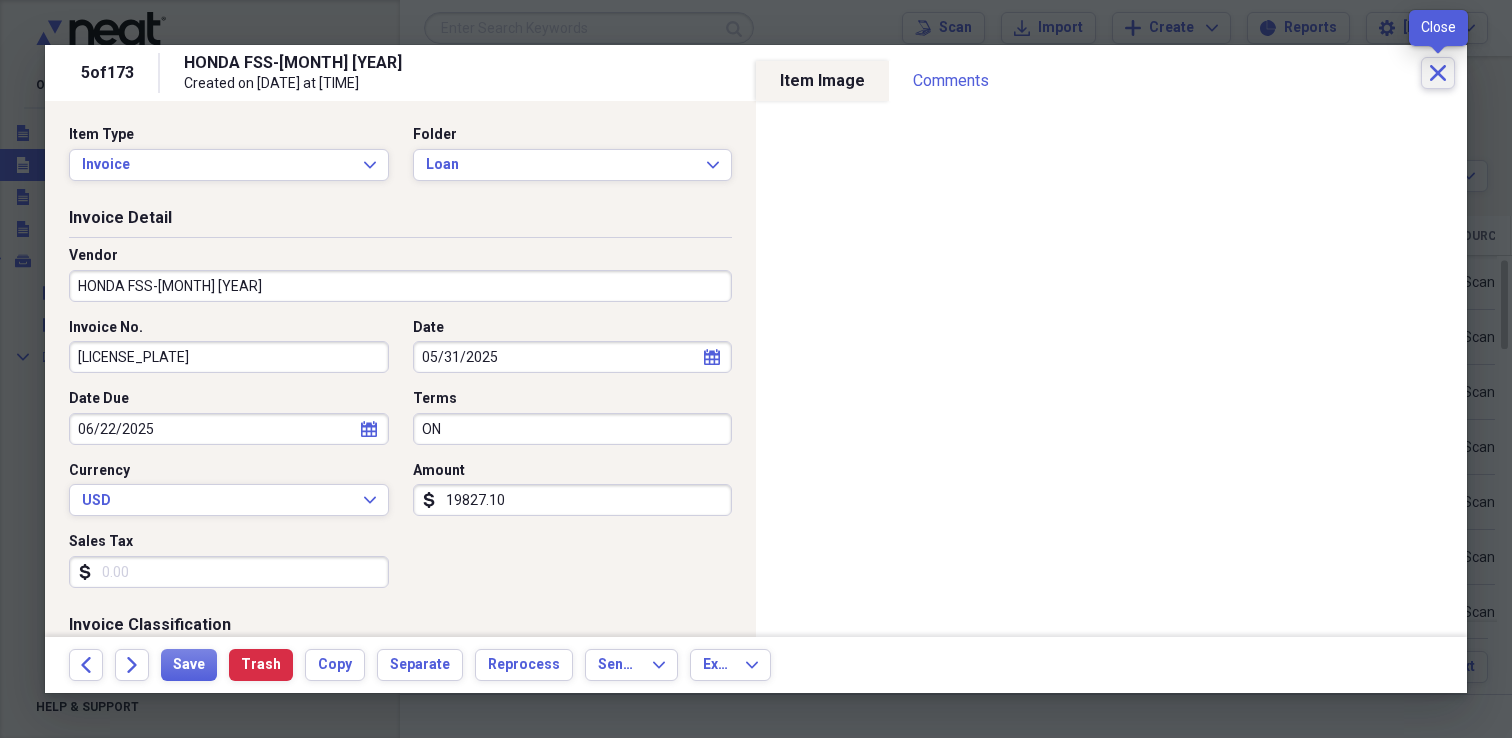 click 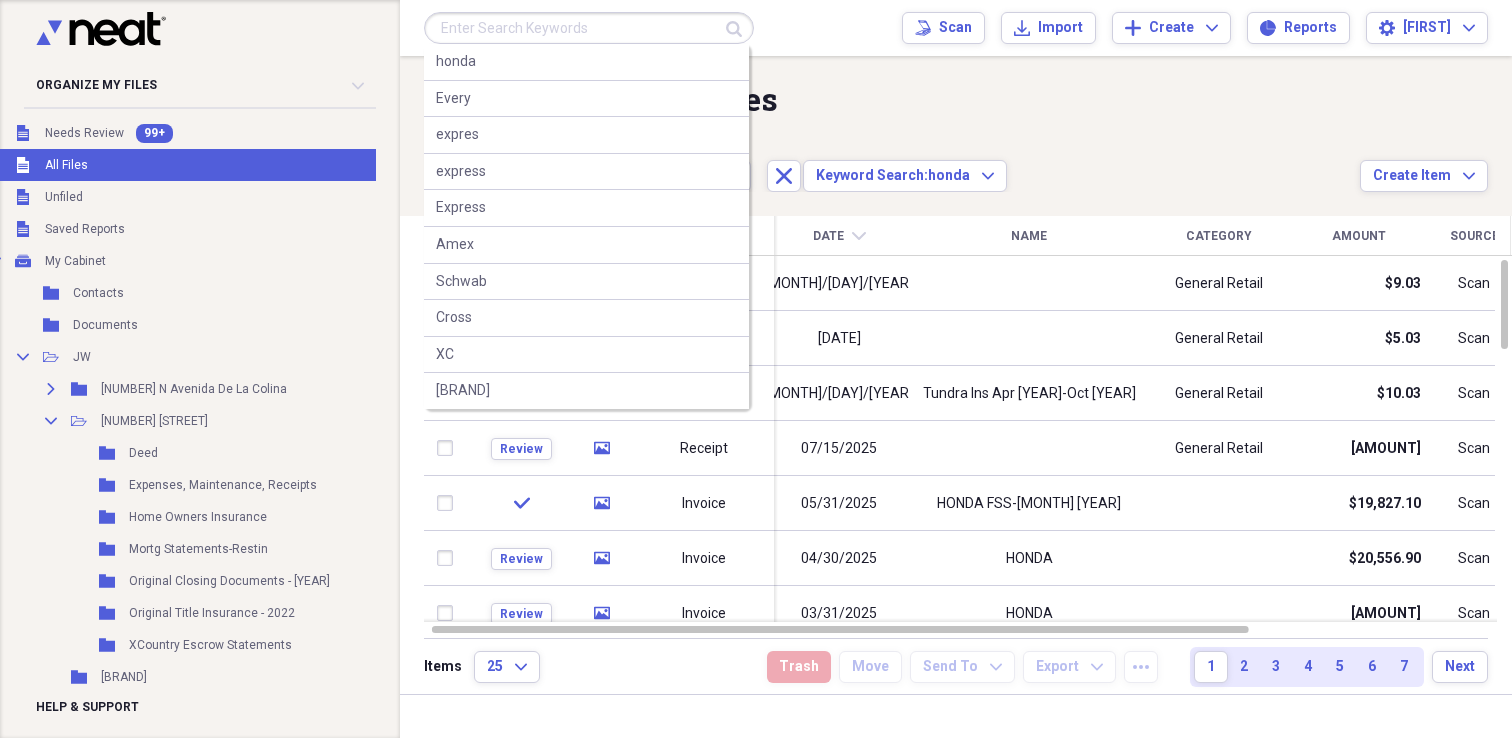 click at bounding box center [589, 28] 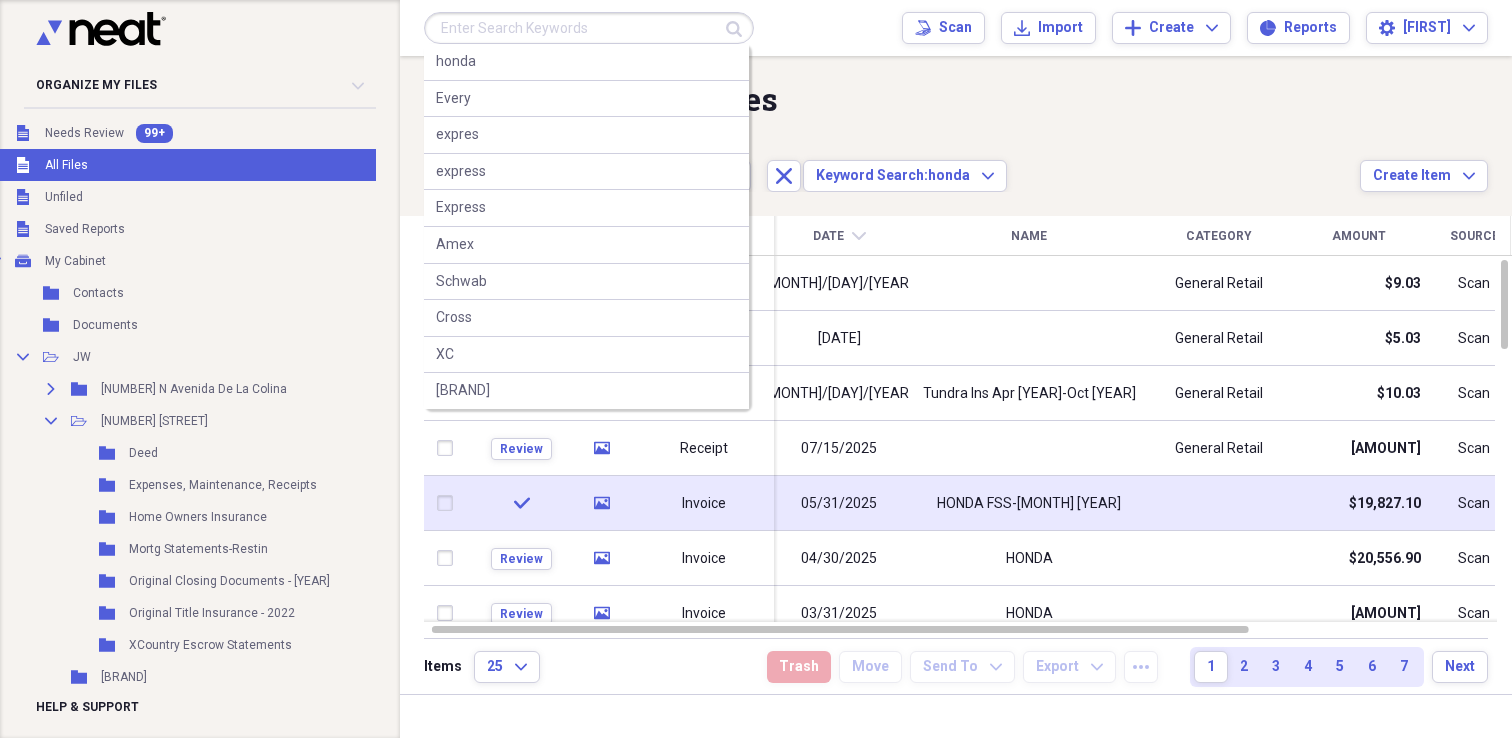 click on "05/31/2025" at bounding box center (839, 503) 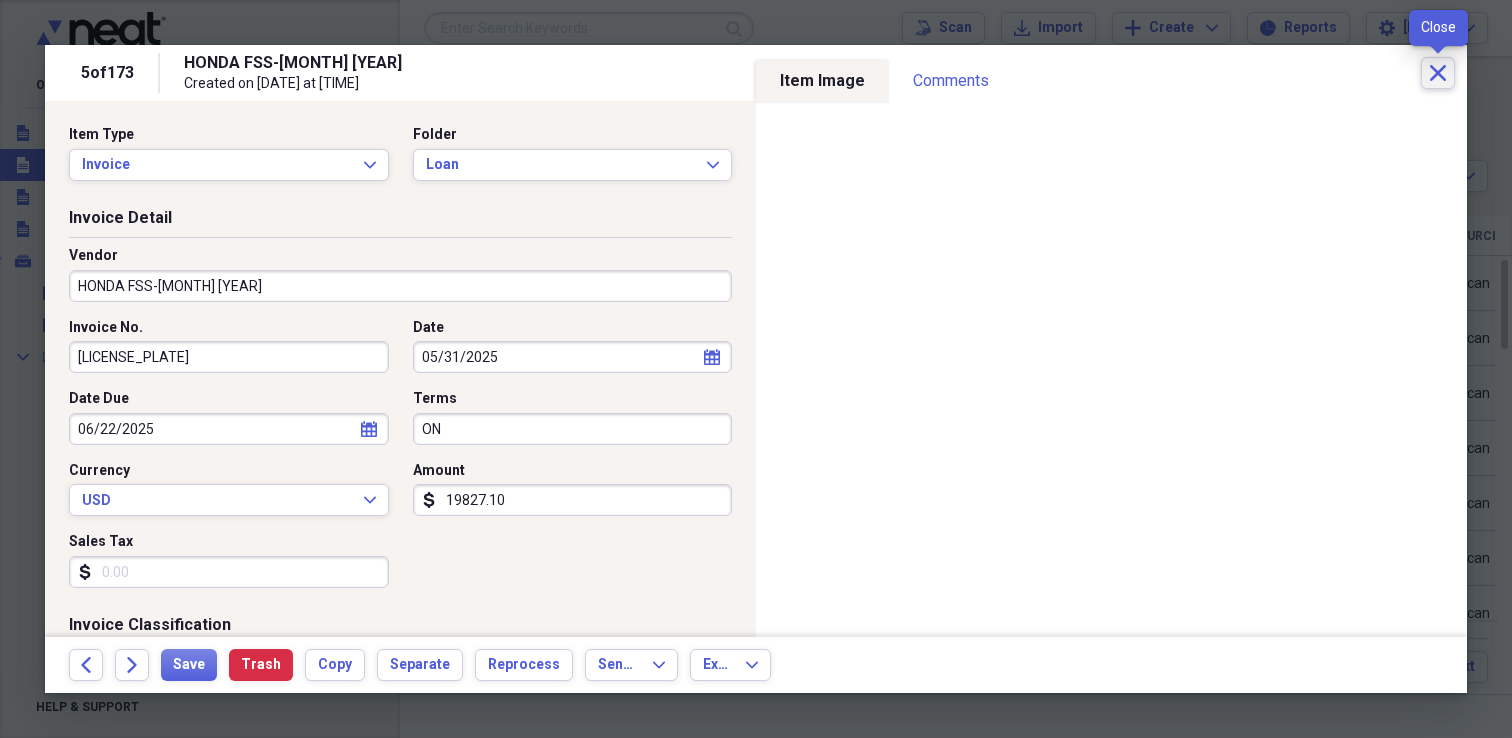 click on "Close" at bounding box center [1438, 73] 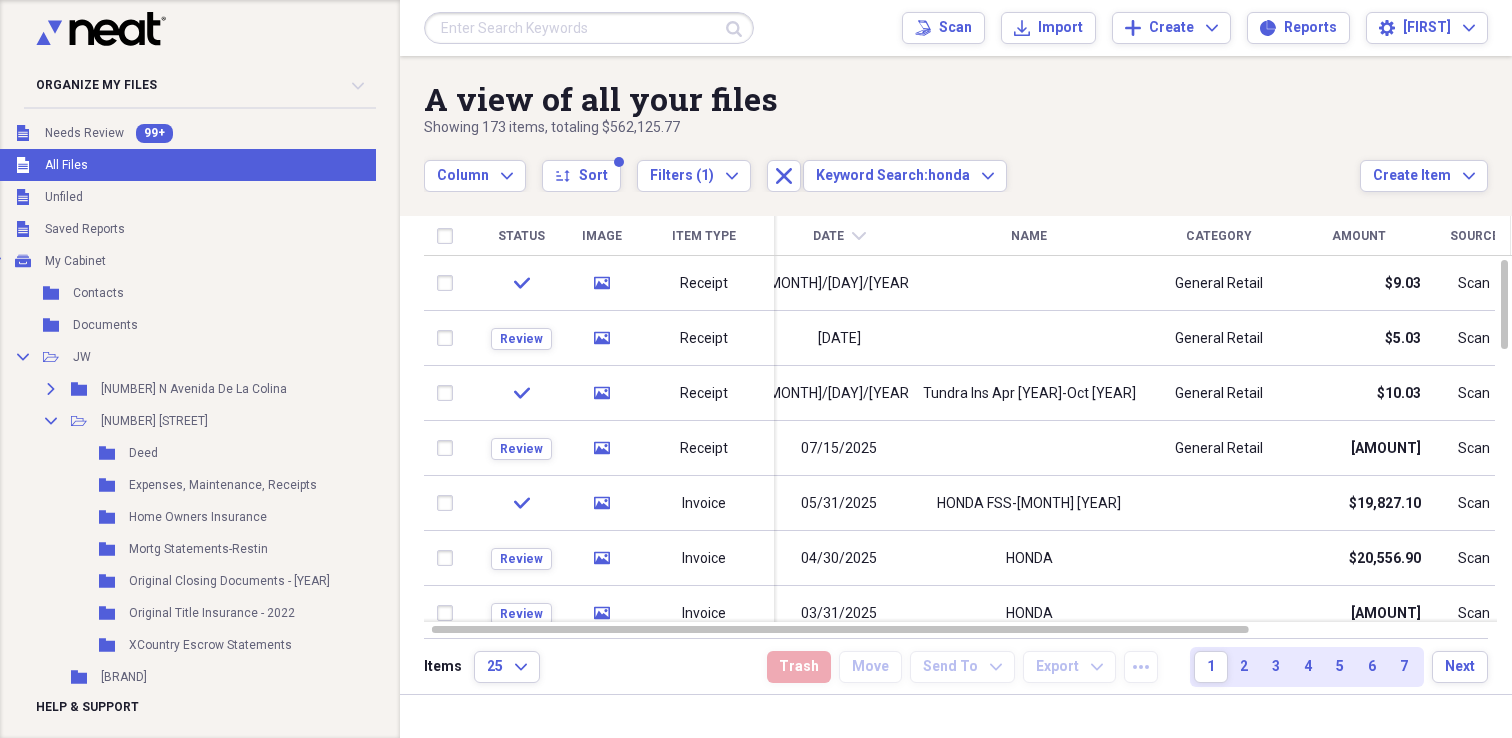 click on "Unfiled All Files" at bounding box center [278, 165] 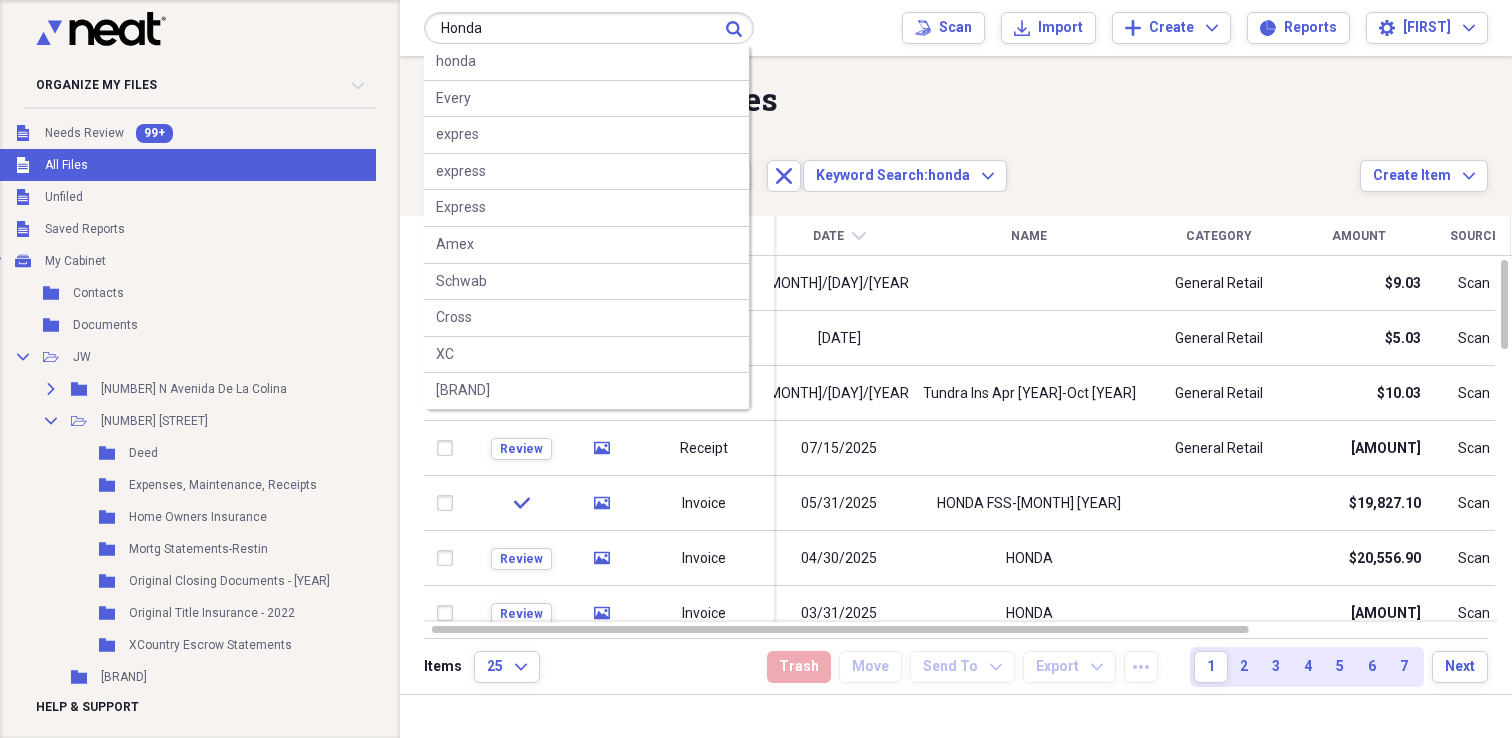 type on "Honda" 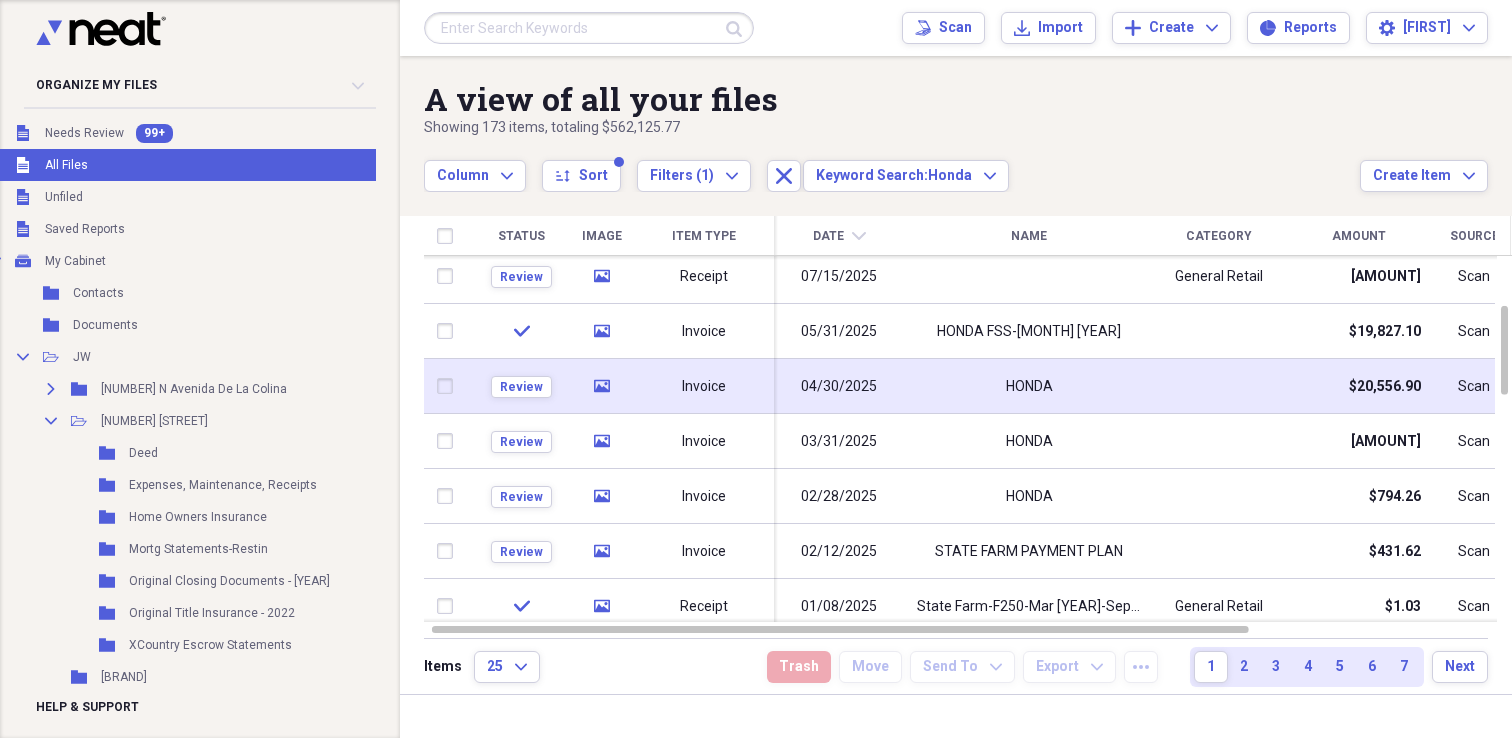 click on "04/30/2025" at bounding box center (839, 387) 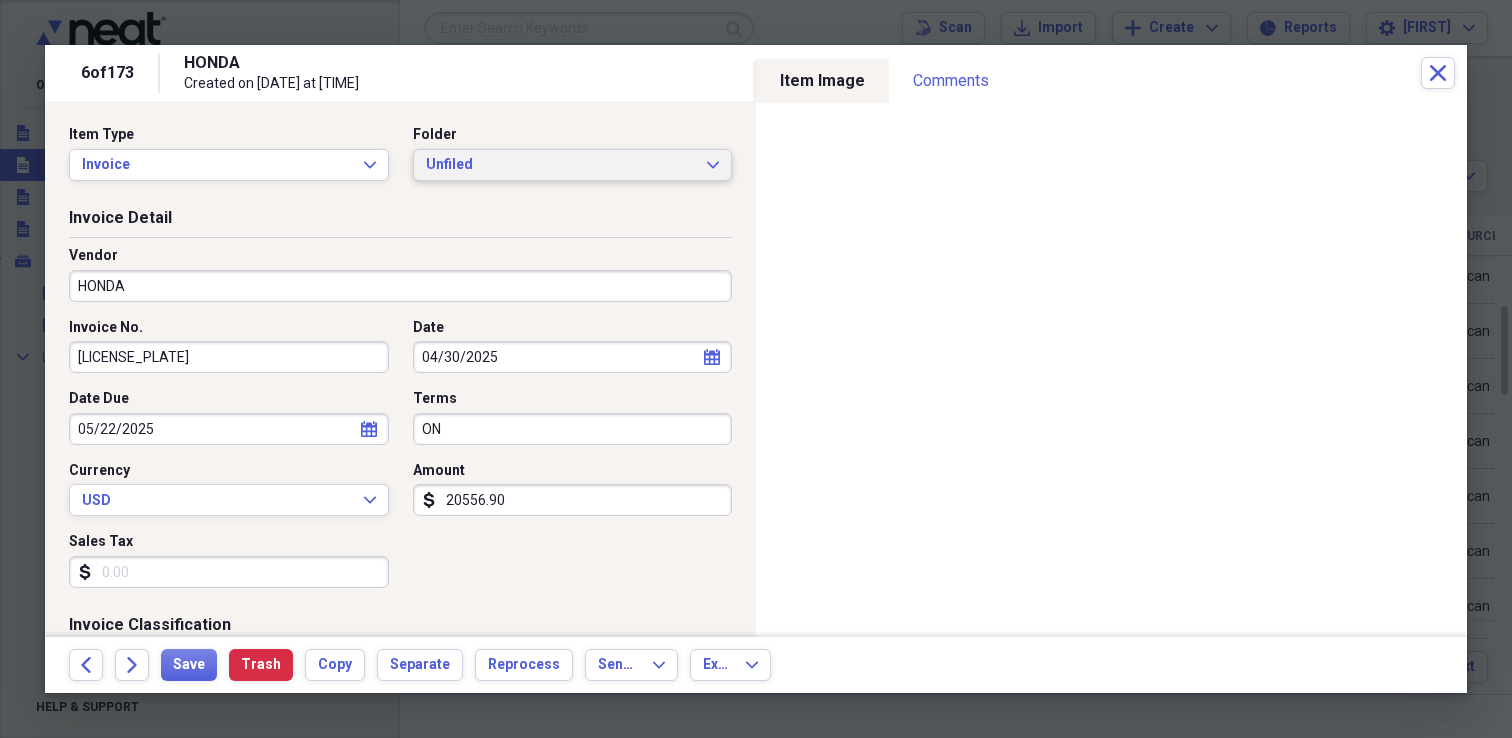 click on "Unfiled" at bounding box center (561, 165) 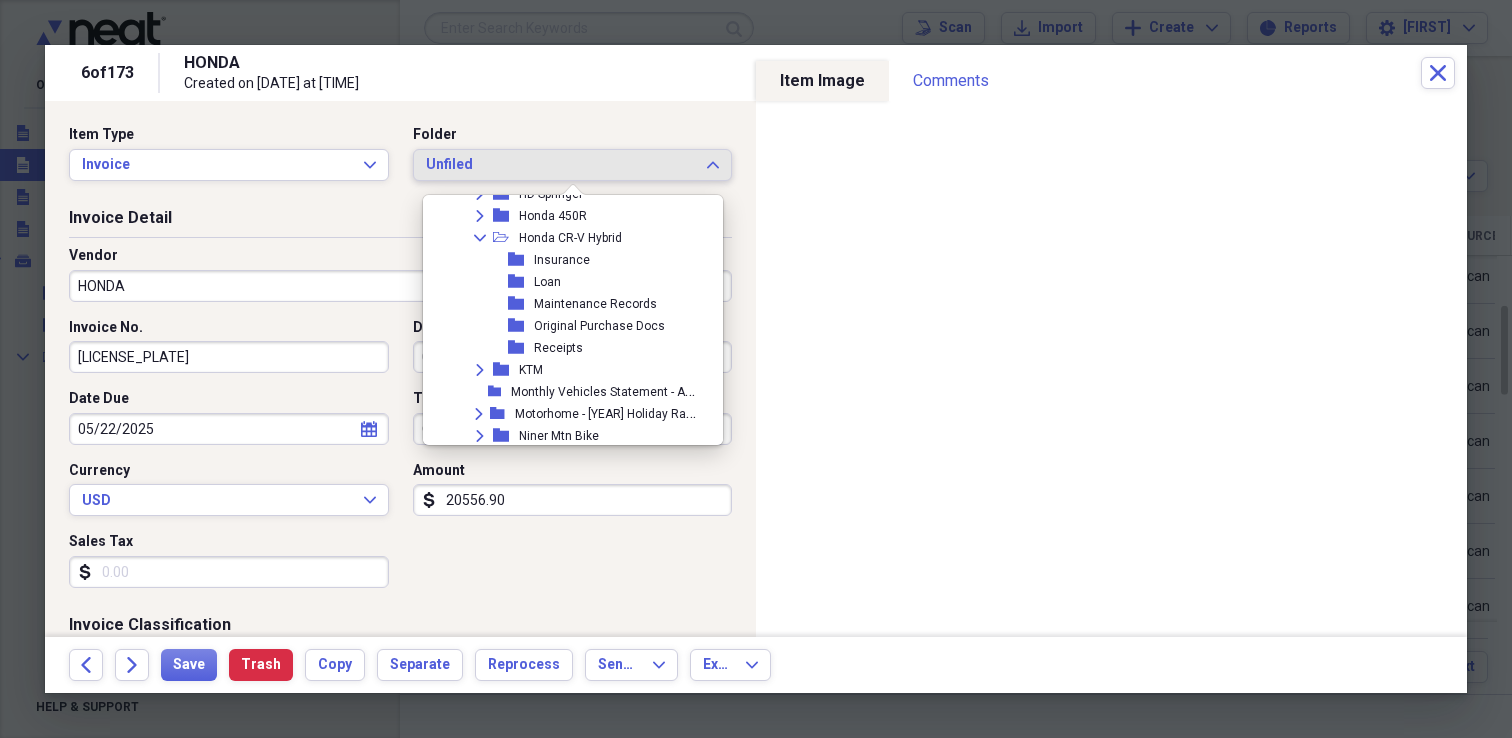 scroll, scrollTop: 1558, scrollLeft: 0, axis: vertical 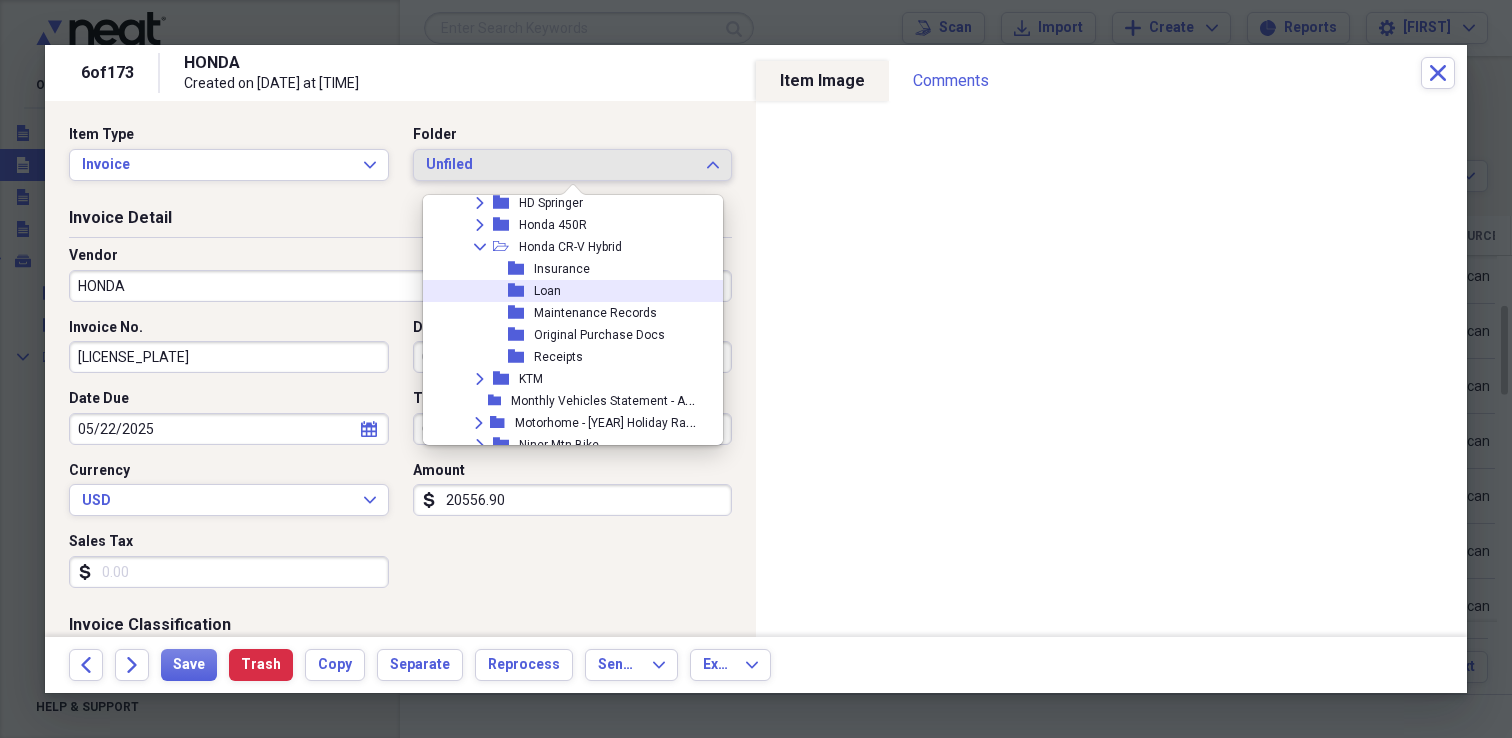 click on "Loan" at bounding box center [547, 291] 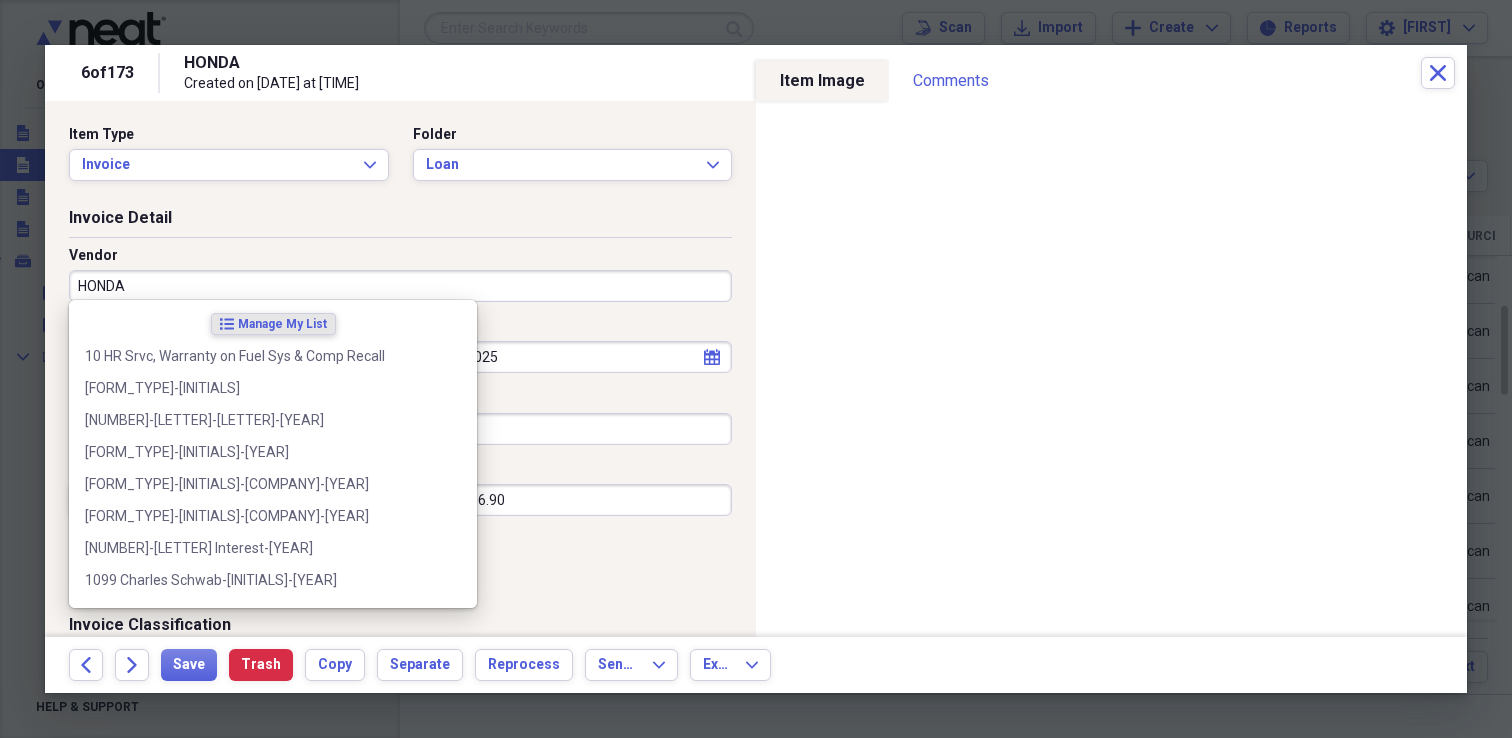 click on "HONDA" at bounding box center [400, 286] 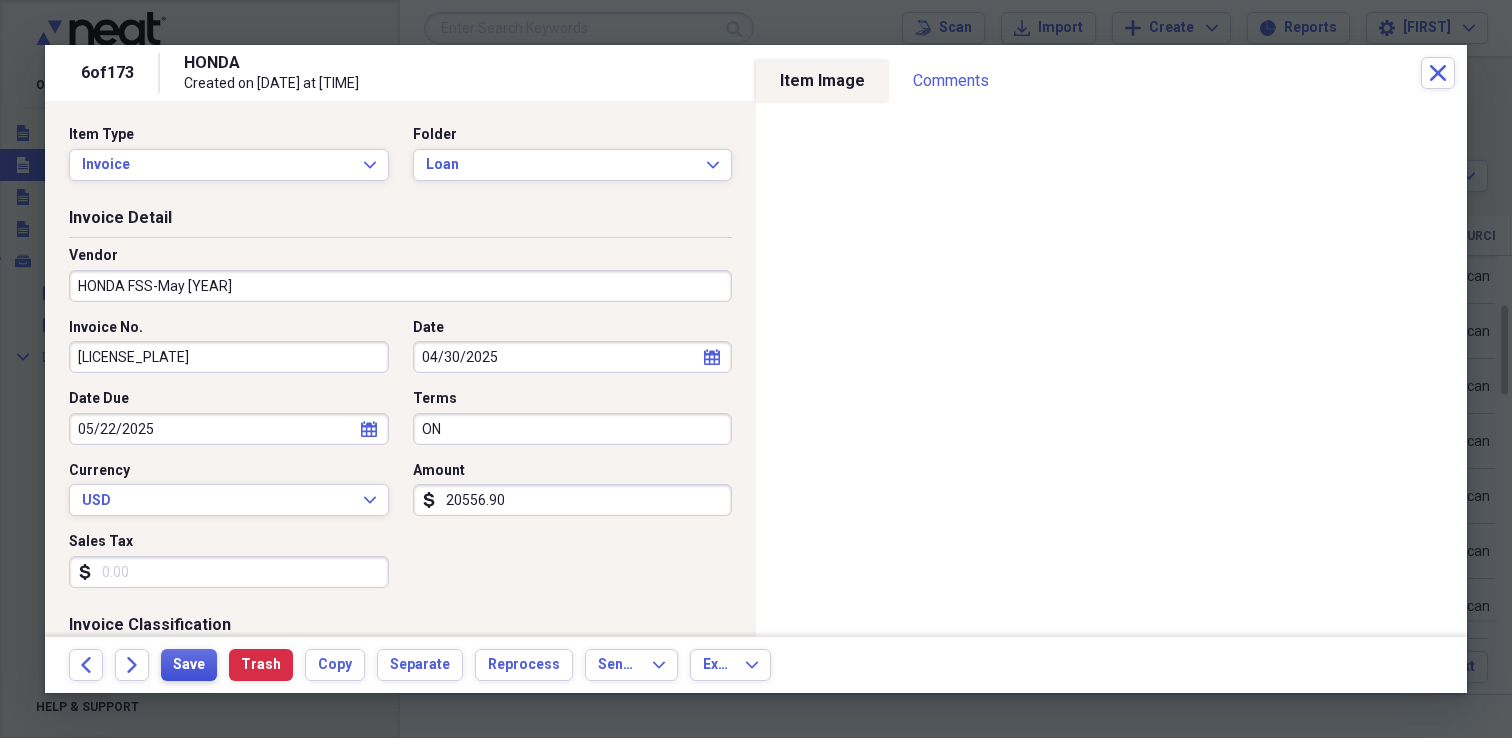type on "HONDA FSS-May 2025" 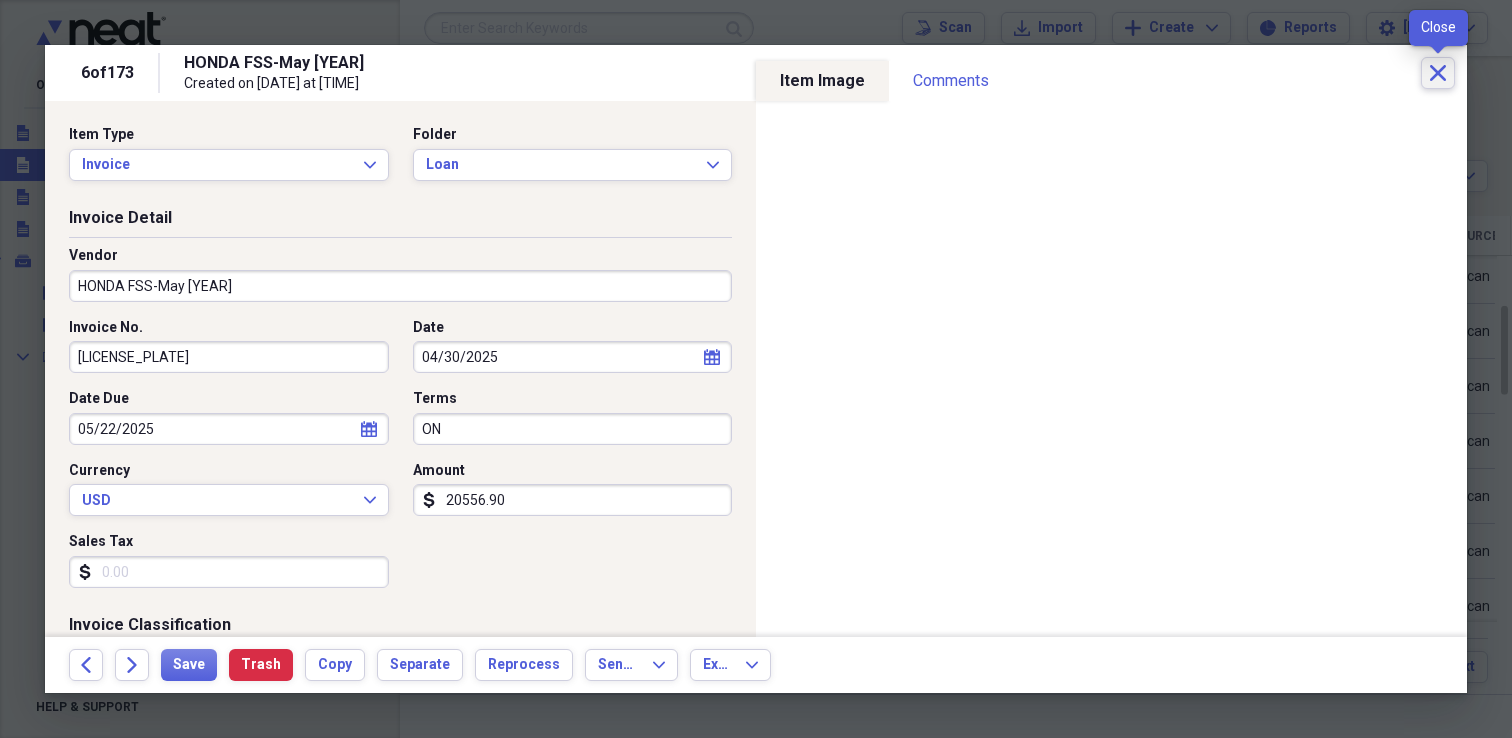 click on "Close" at bounding box center [1438, 73] 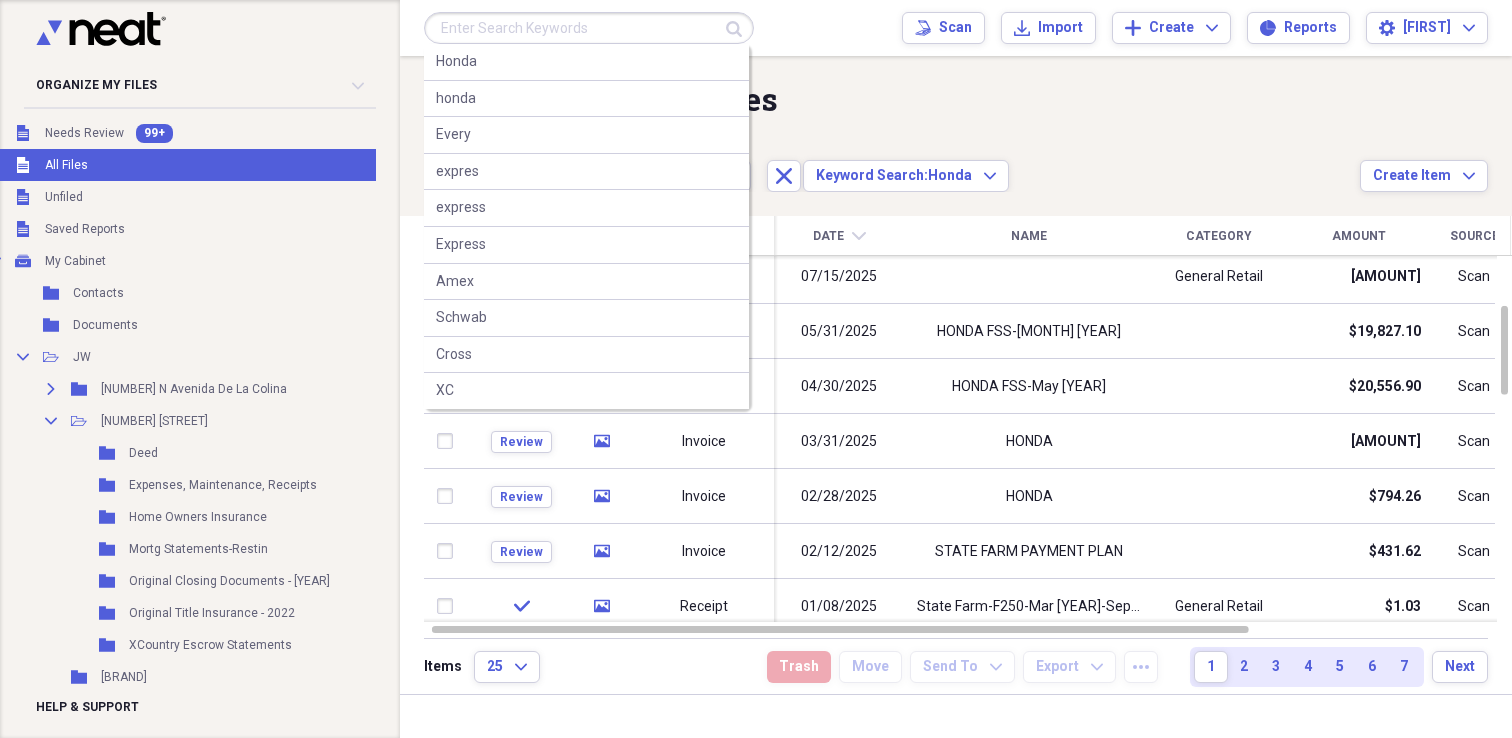 click at bounding box center [589, 28] 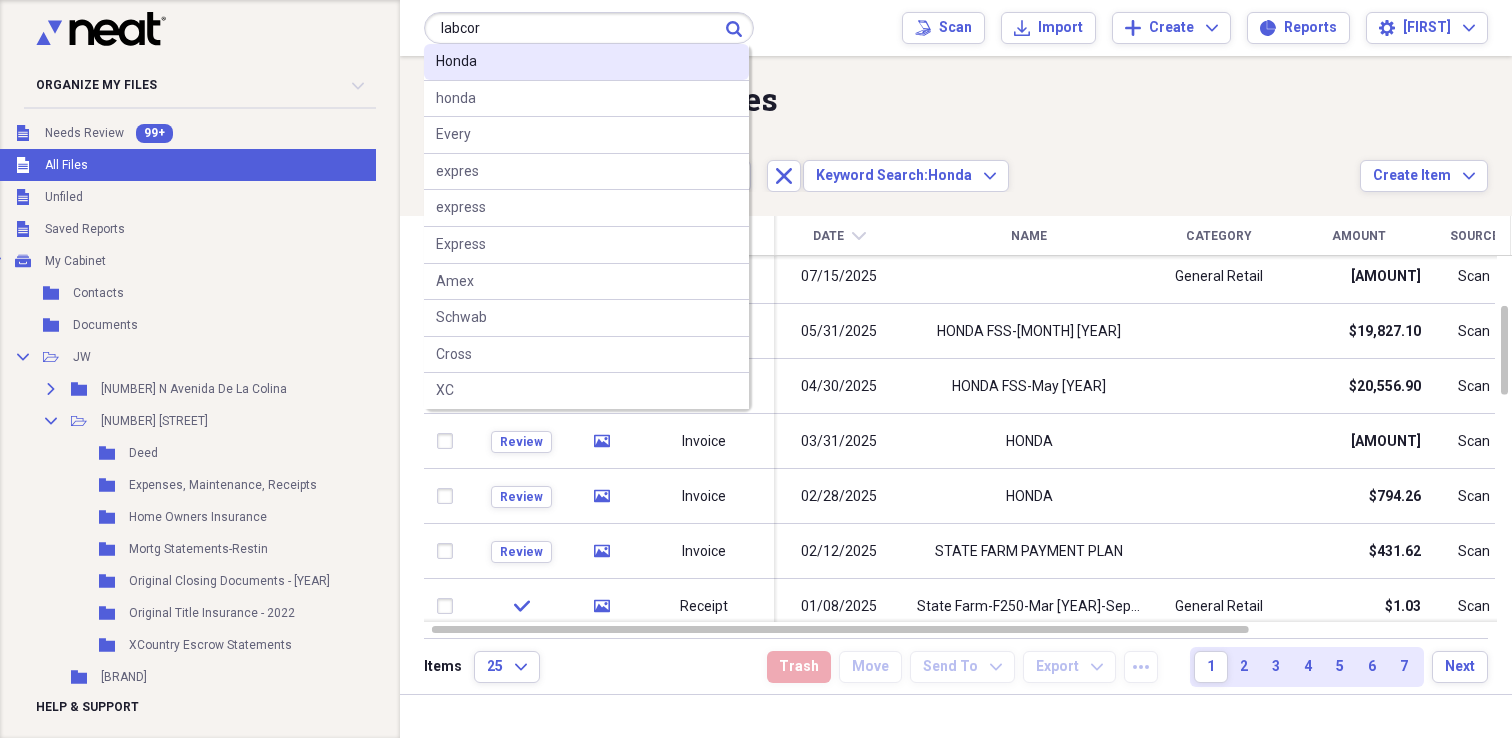 type on "labcor" 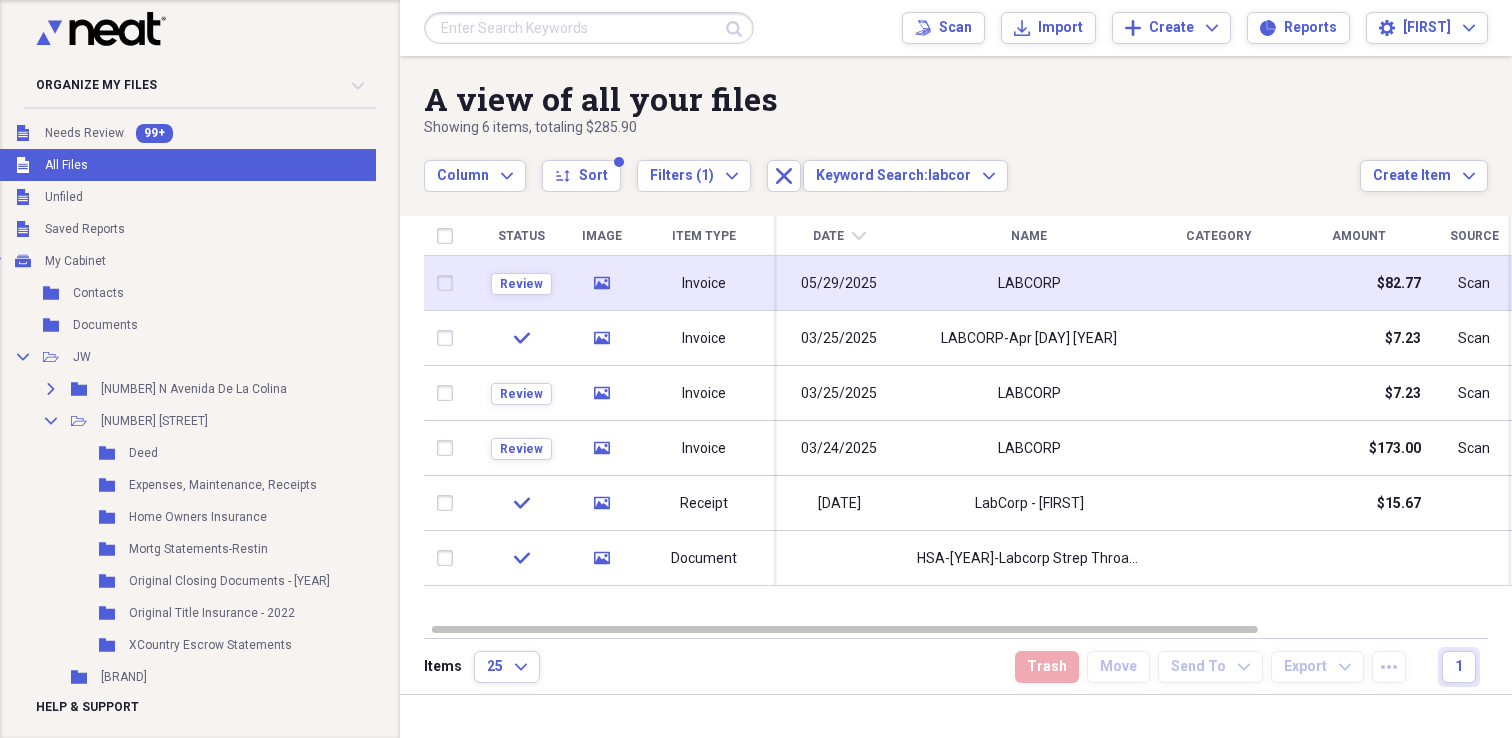 click on "Invoice" at bounding box center [704, 284] 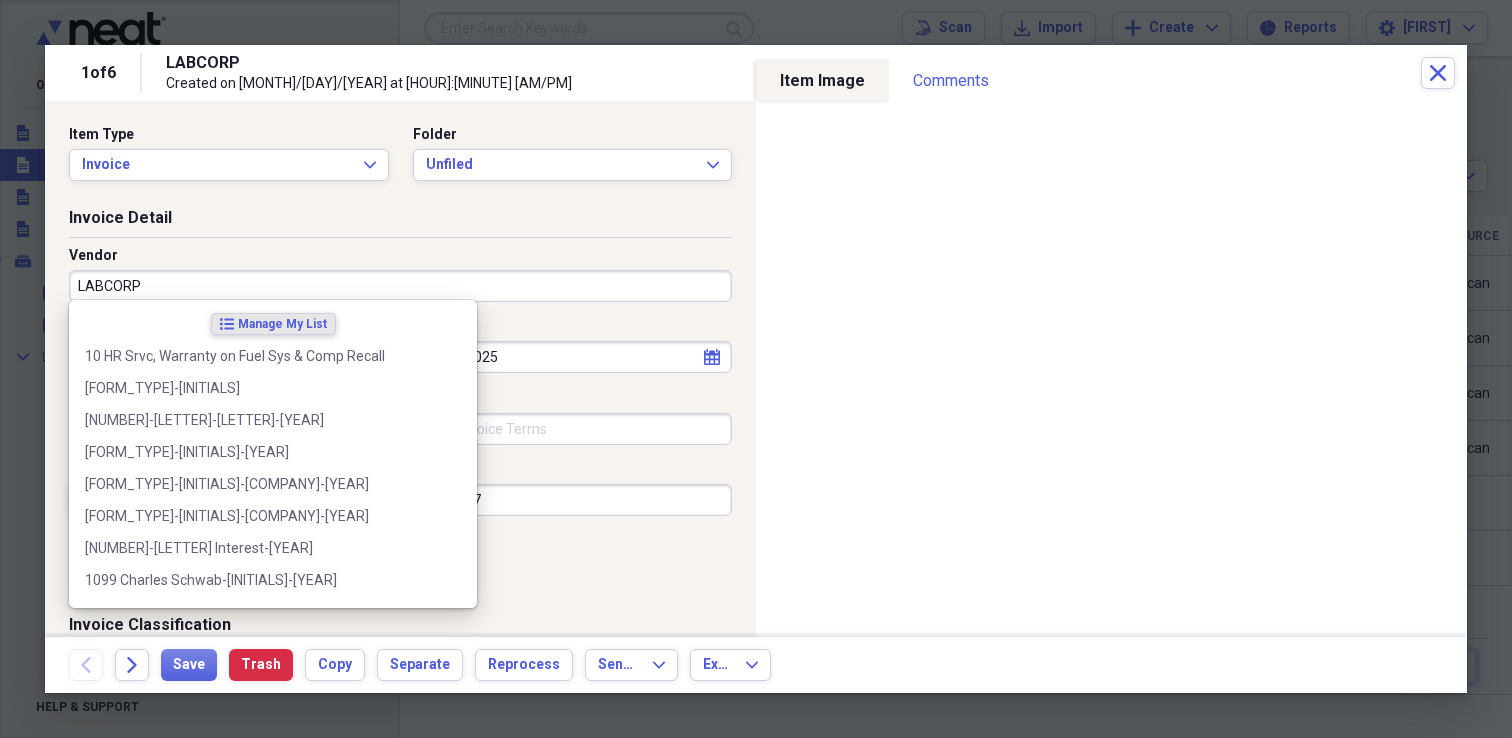 drag, startPoint x: 295, startPoint y: 286, endPoint x: 278, endPoint y: 286, distance: 17 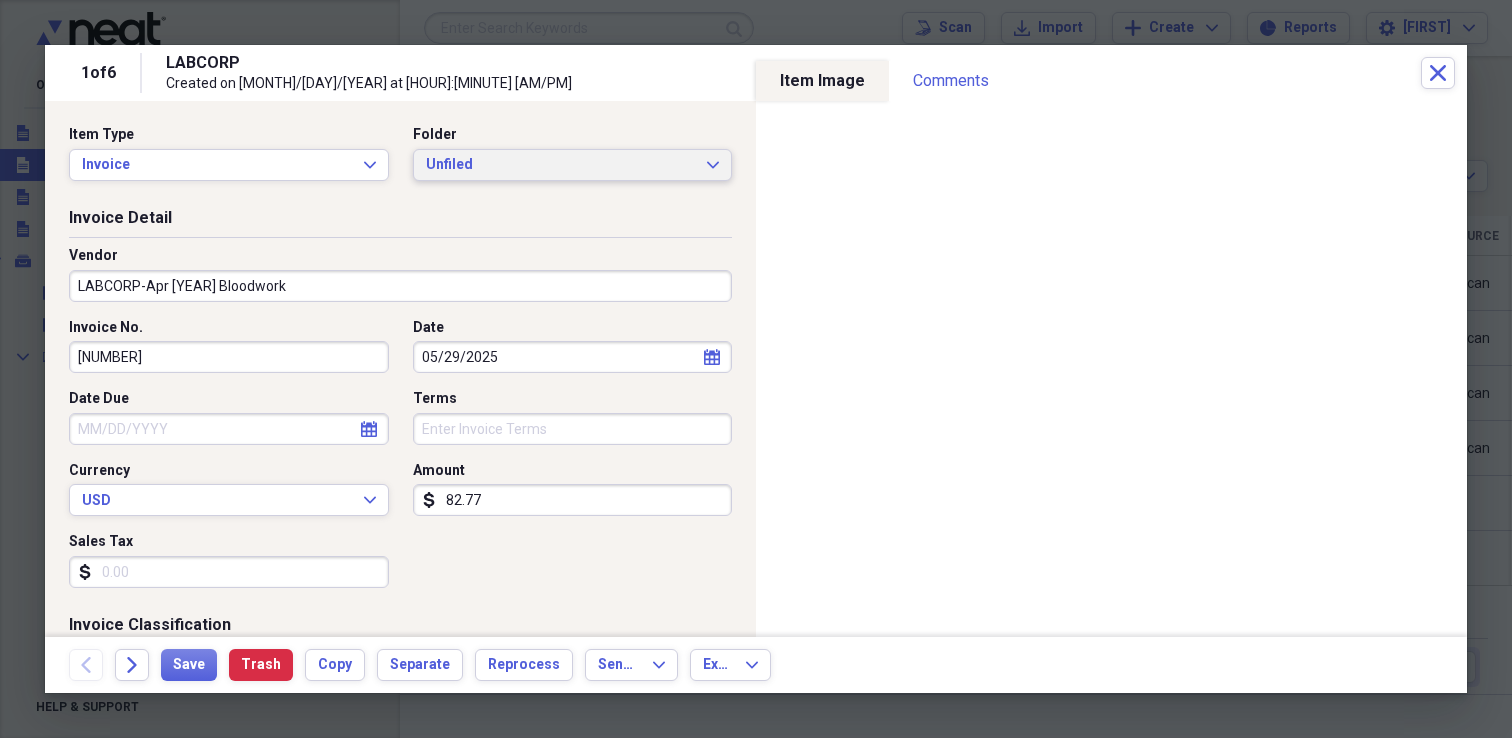 type on "LABCORP-Apr 2025 Bloodwork" 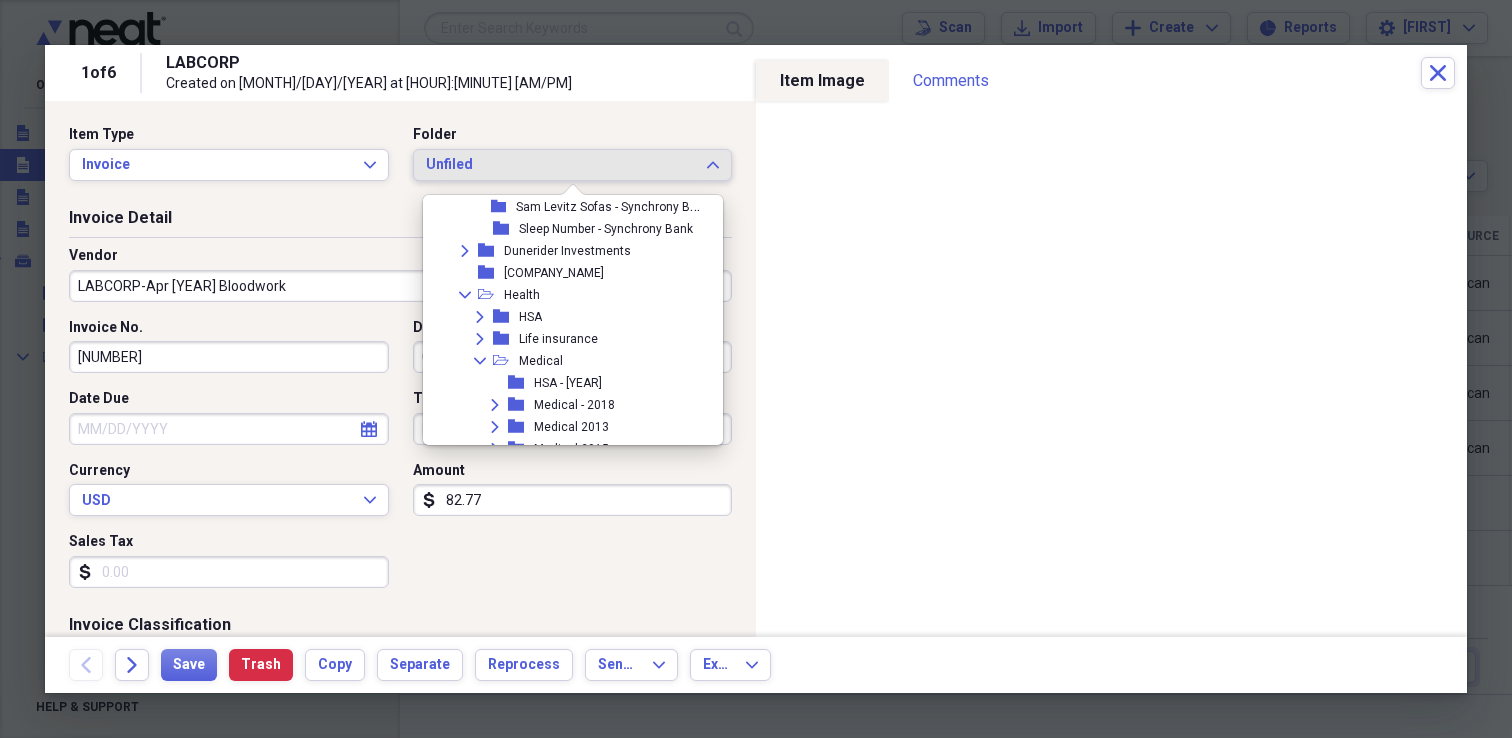 scroll, scrollTop: 633, scrollLeft: 0, axis: vertical 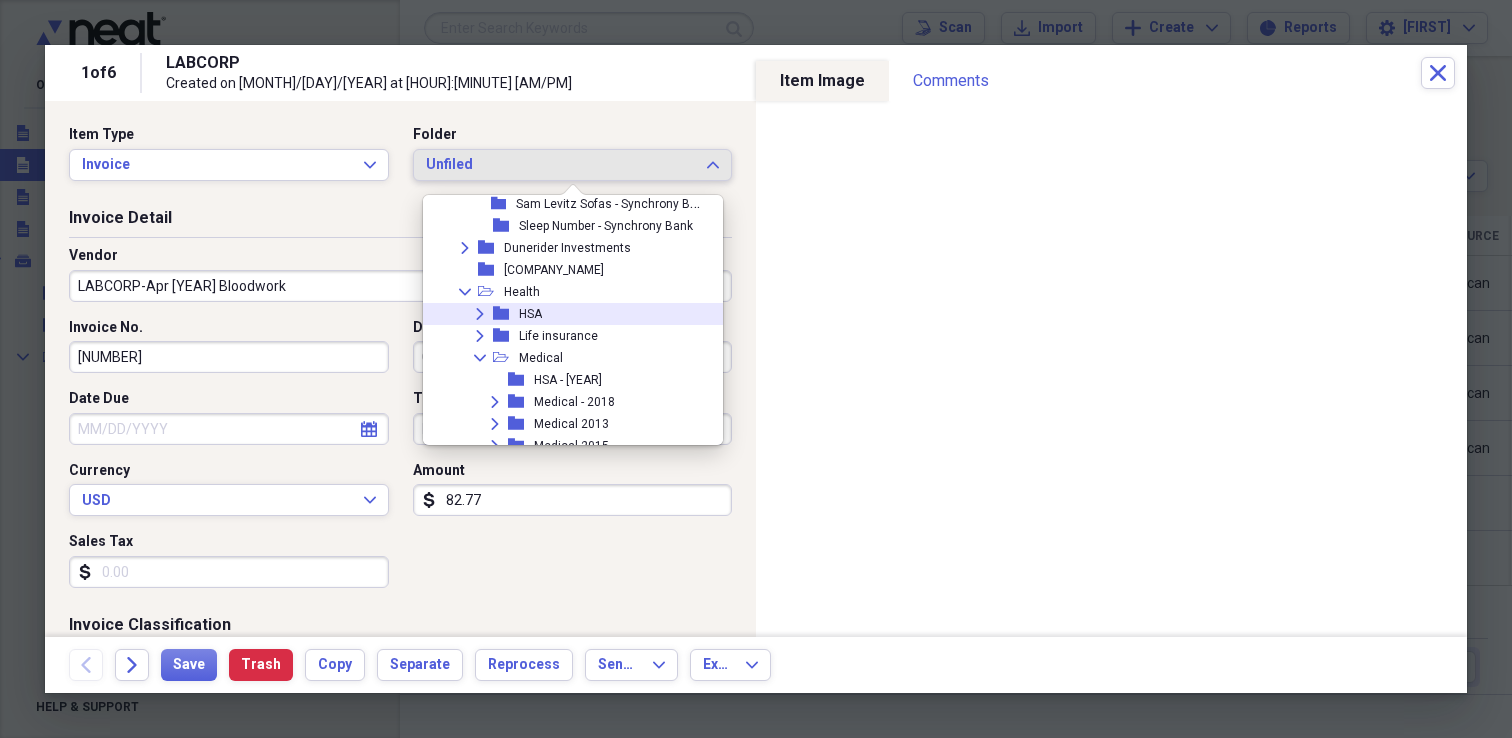 click on "Expand" 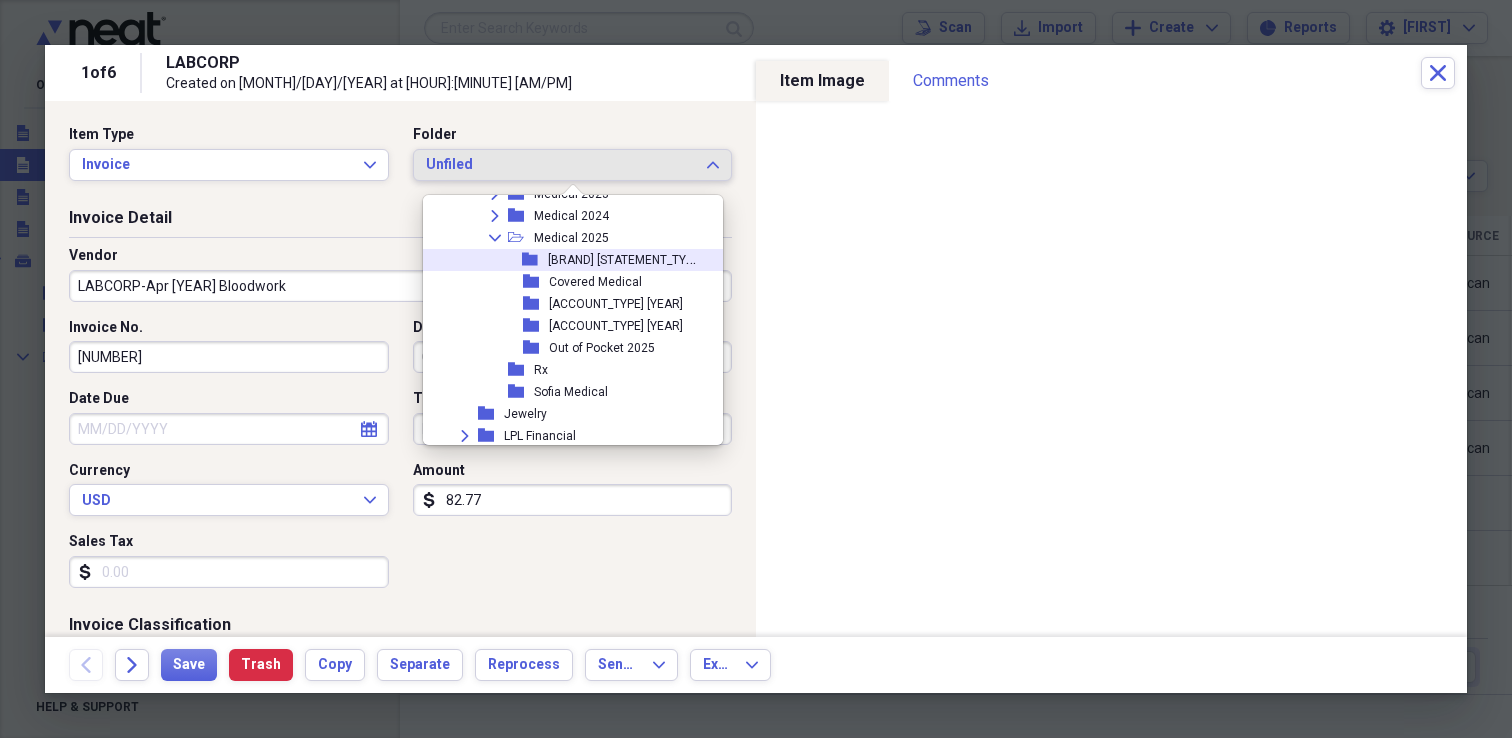 scroll, scrollTop: 1090, scrollLeft: 0, axis: vertical 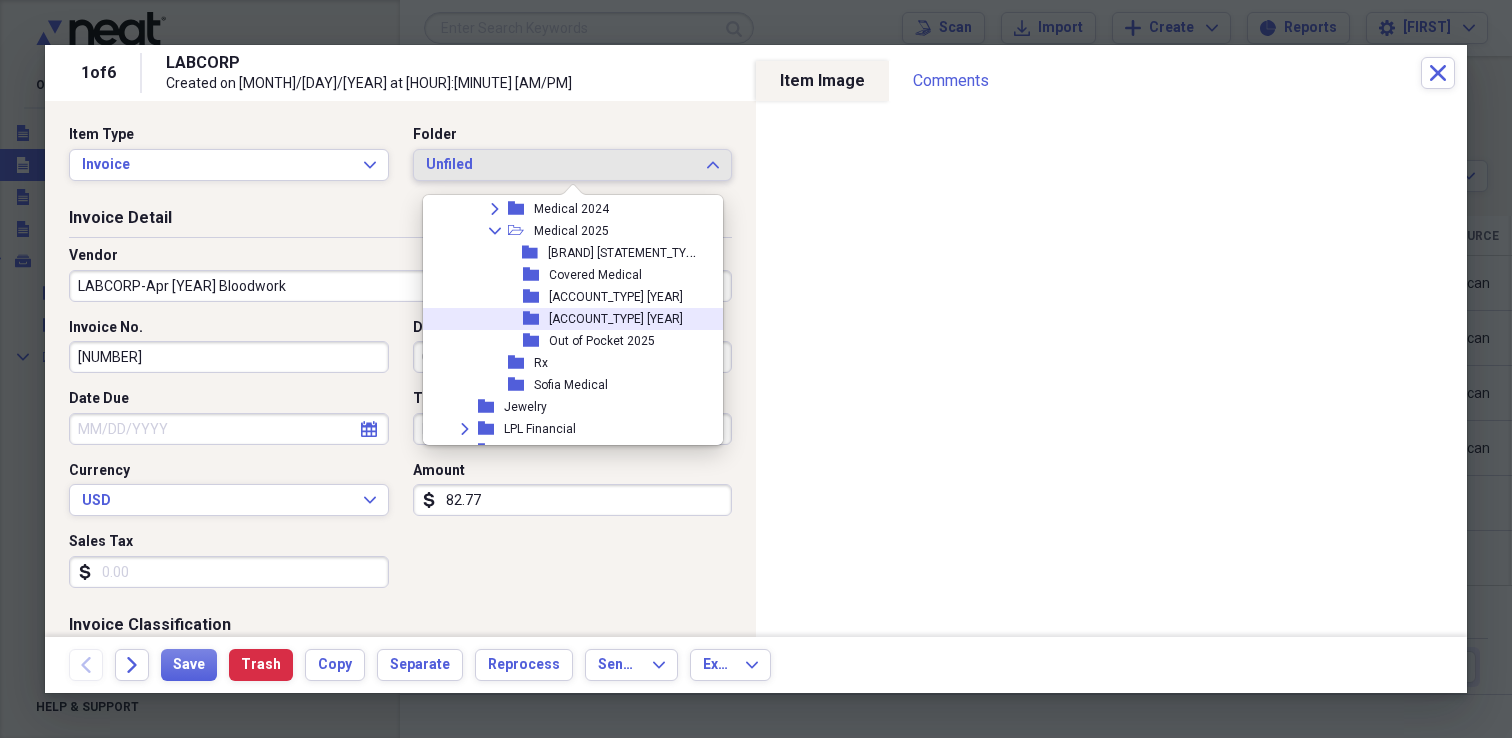 click 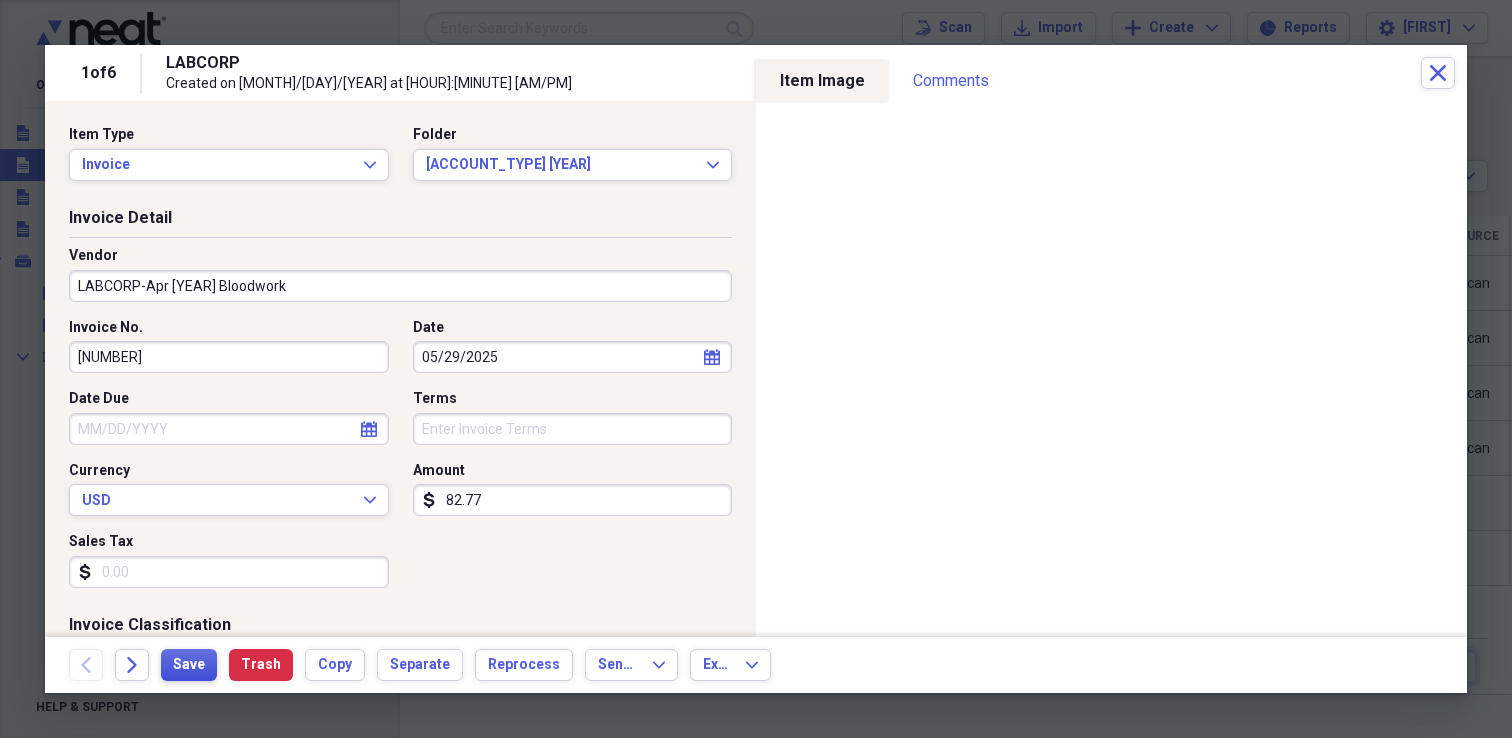 click on "Save" at bounding box center [189, 665] 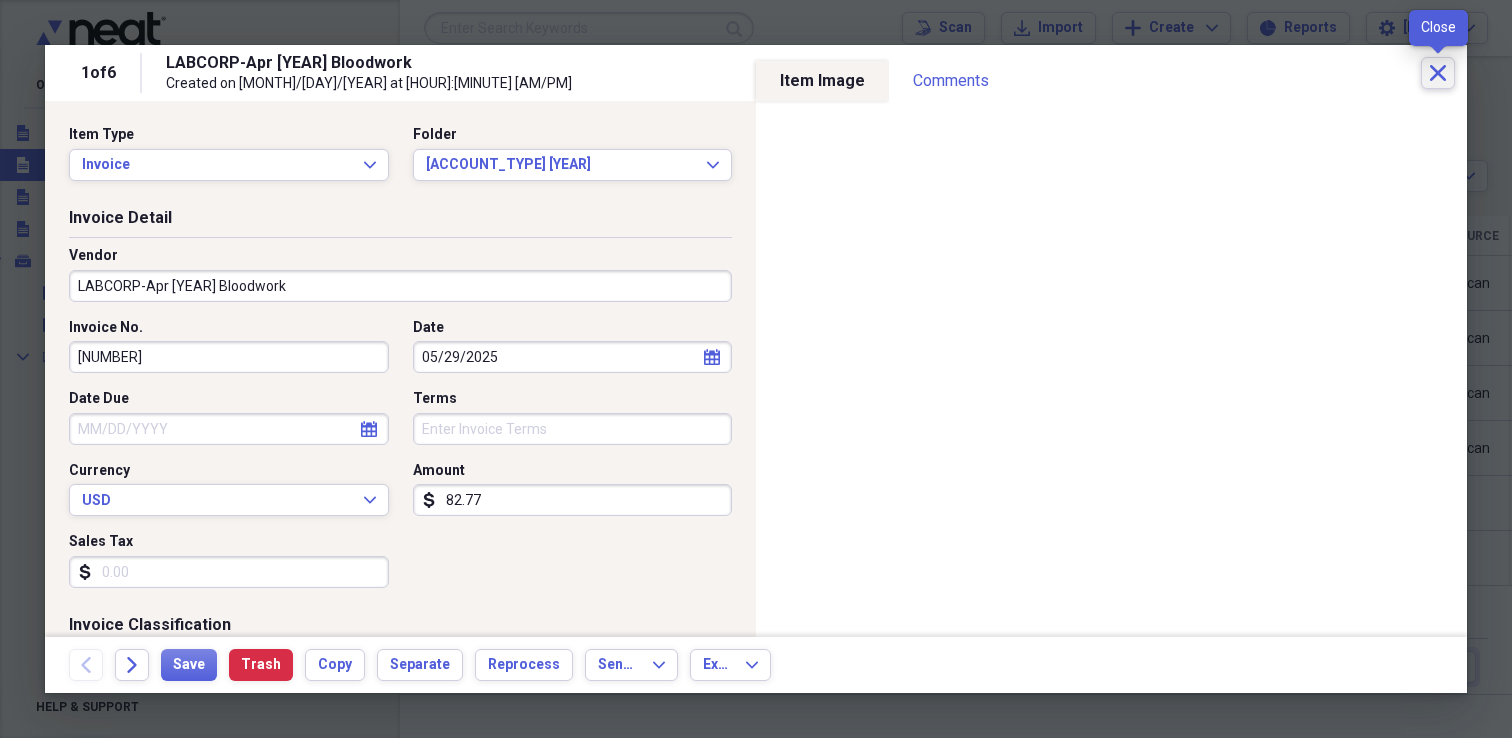 click on "Close" 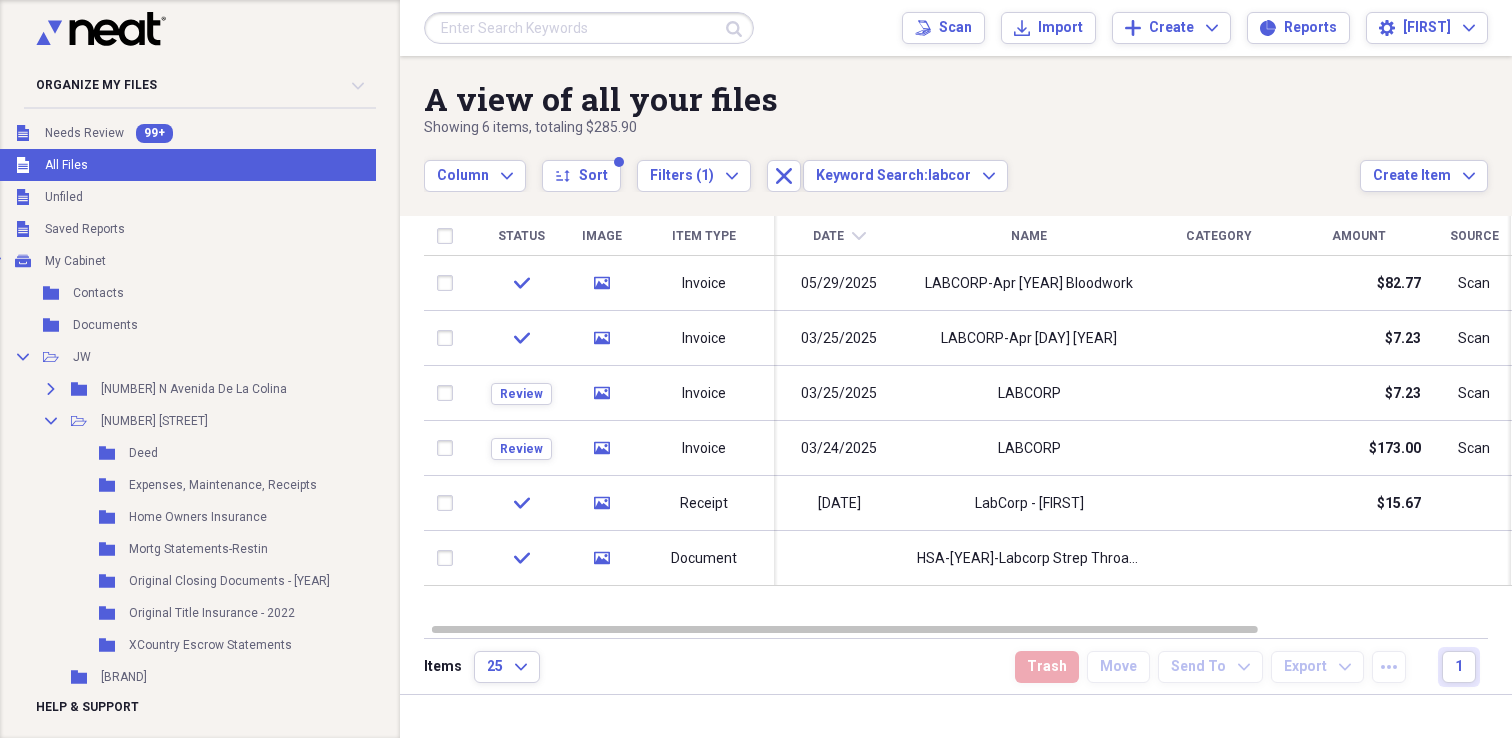 click at bounding box center (589, 28) 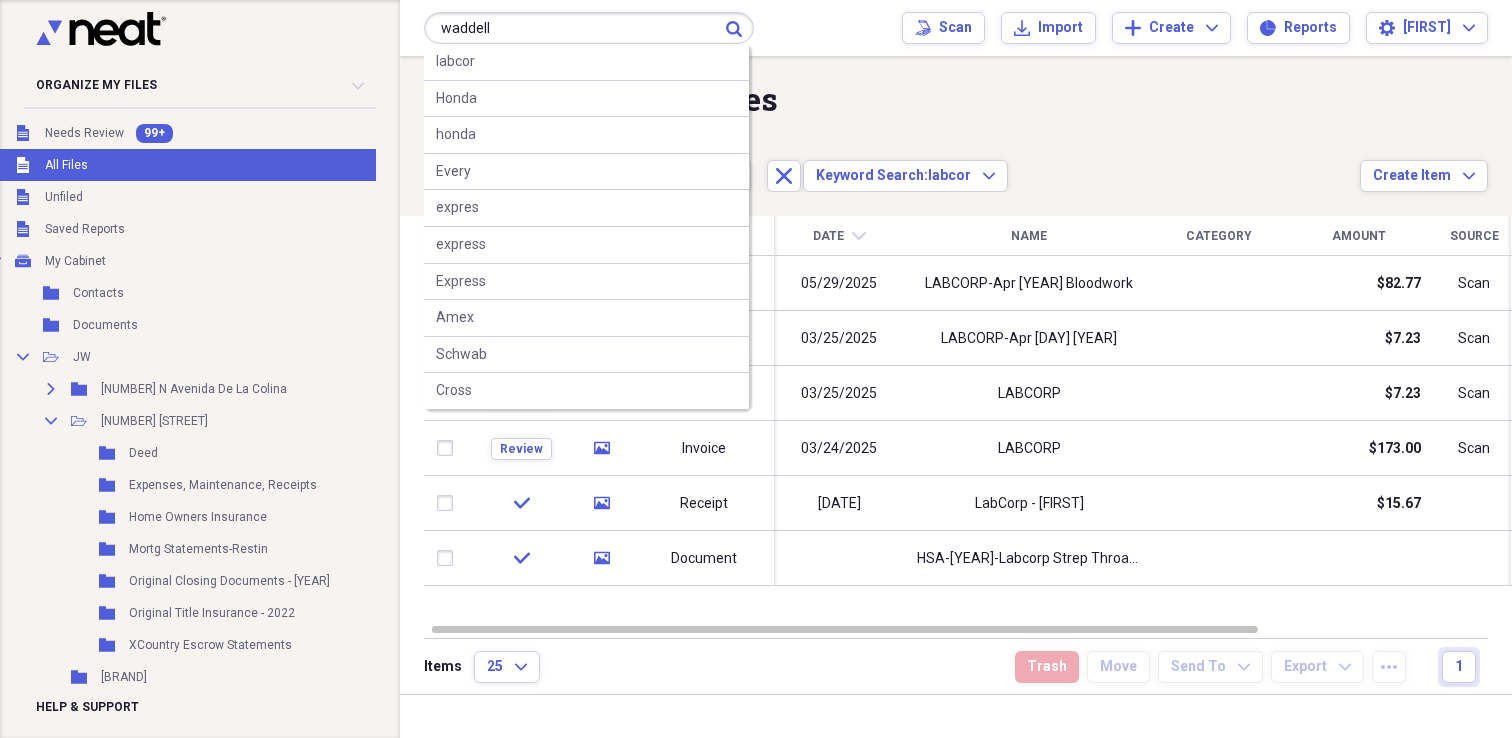 click on "waddell" at bounding box center (589, 28) 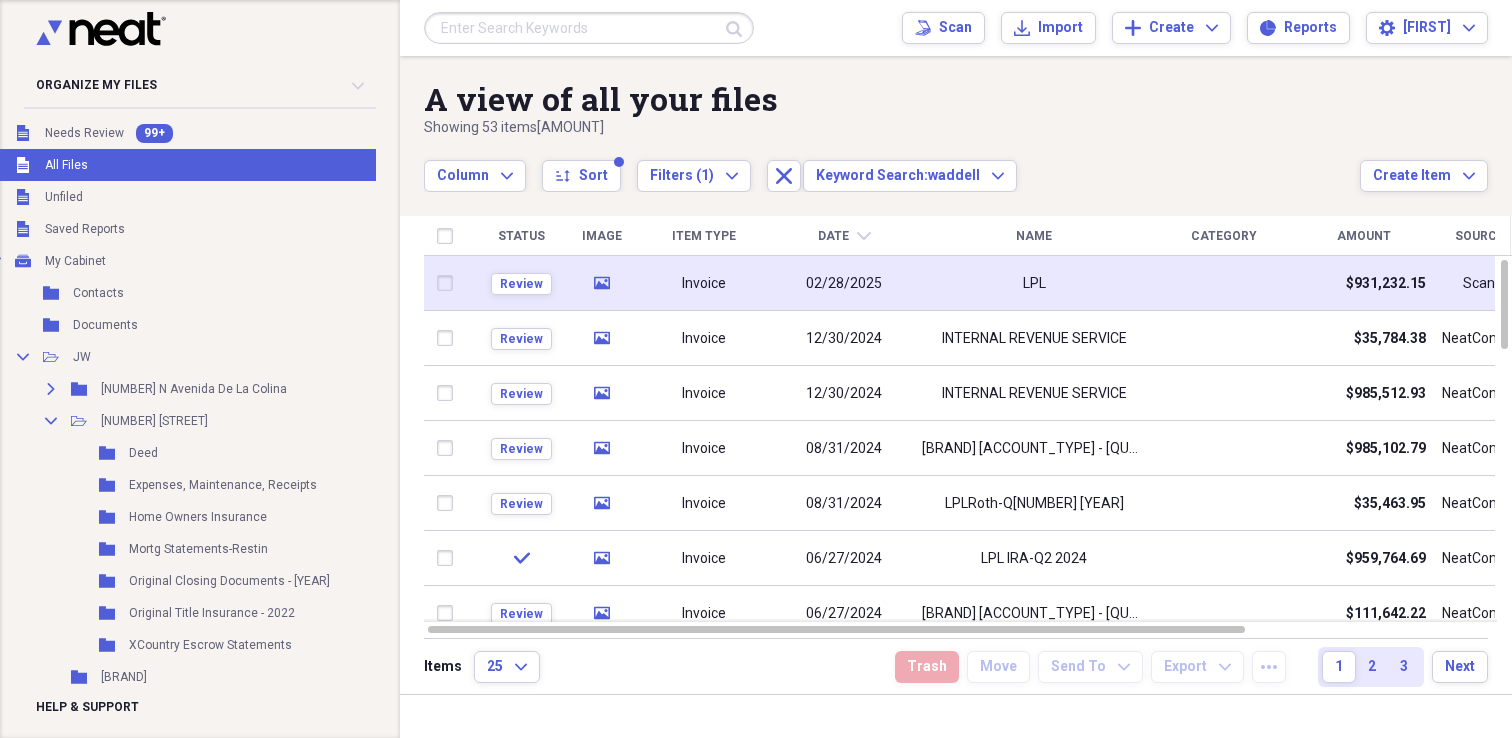 click on "02/28/2025" at bounding box center (844, 284) 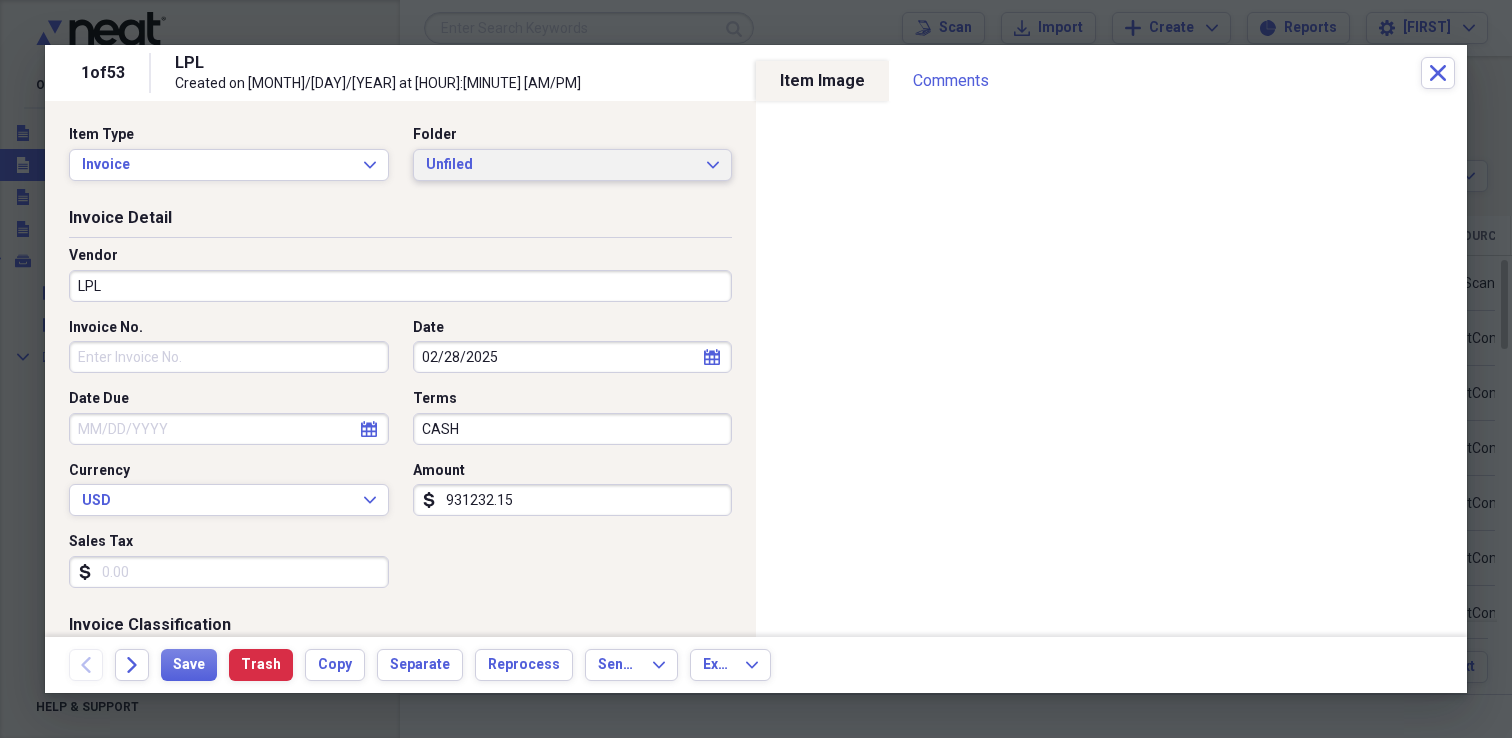 click on "Unfiled" at bounding box center [561, 165] 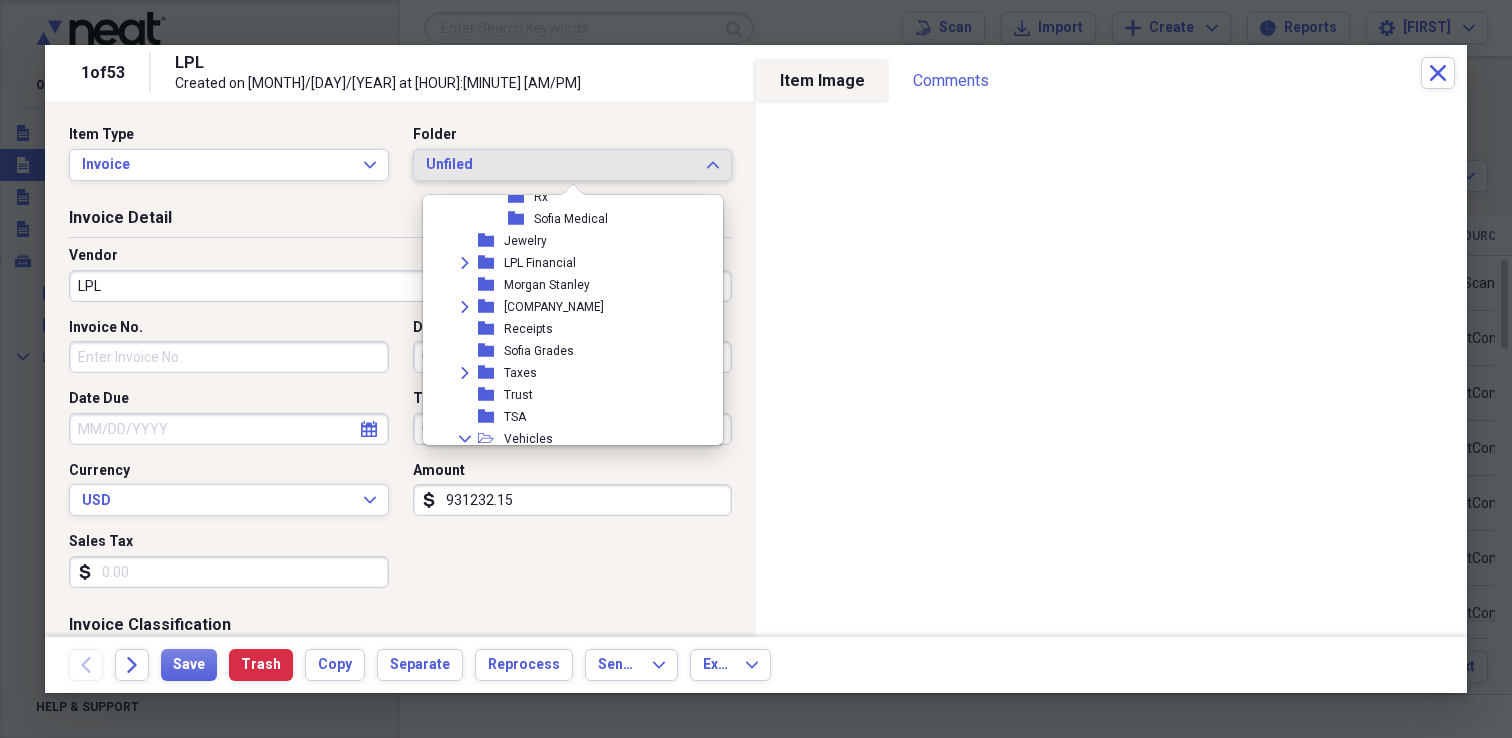 scroll, scrollTop: 1270, scrollLeft: 0, axis: vertical 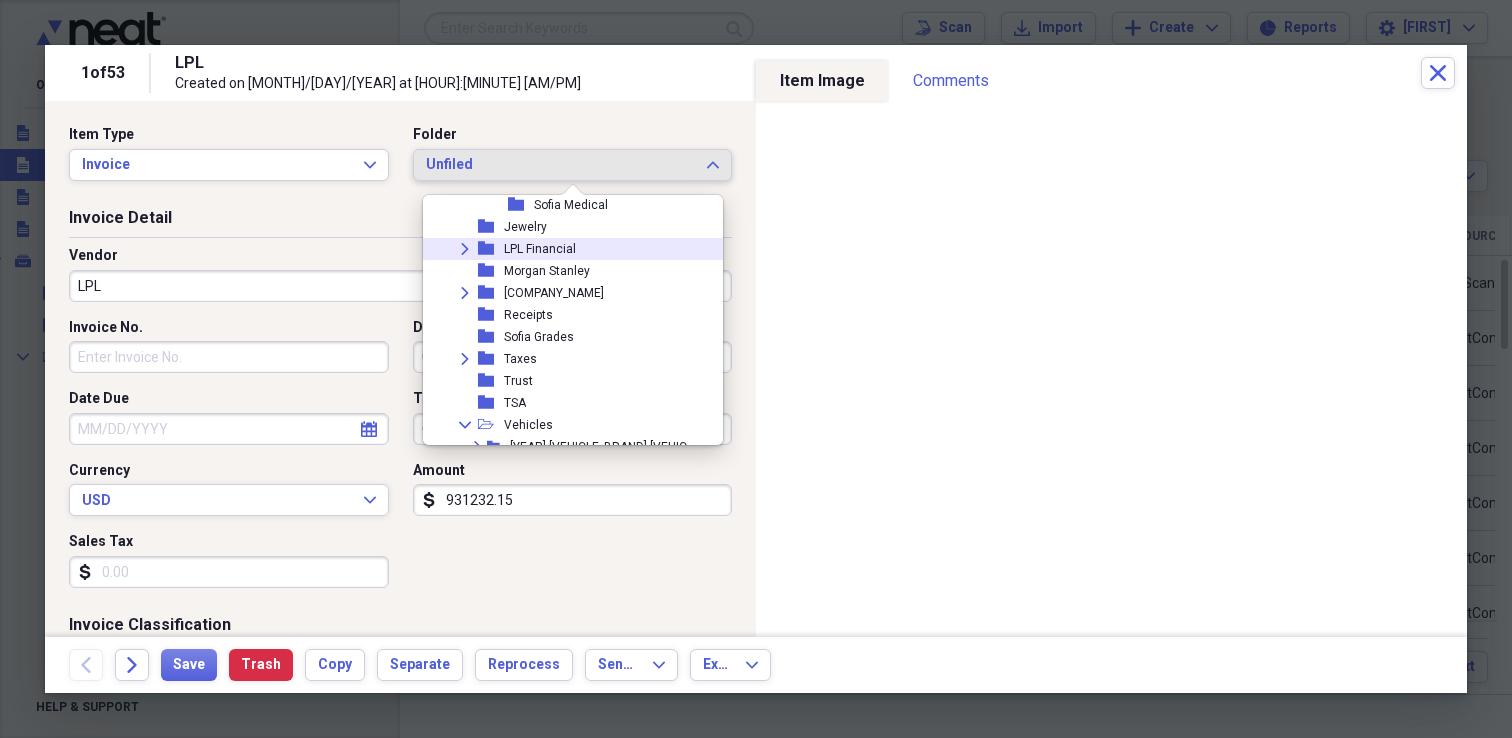 click 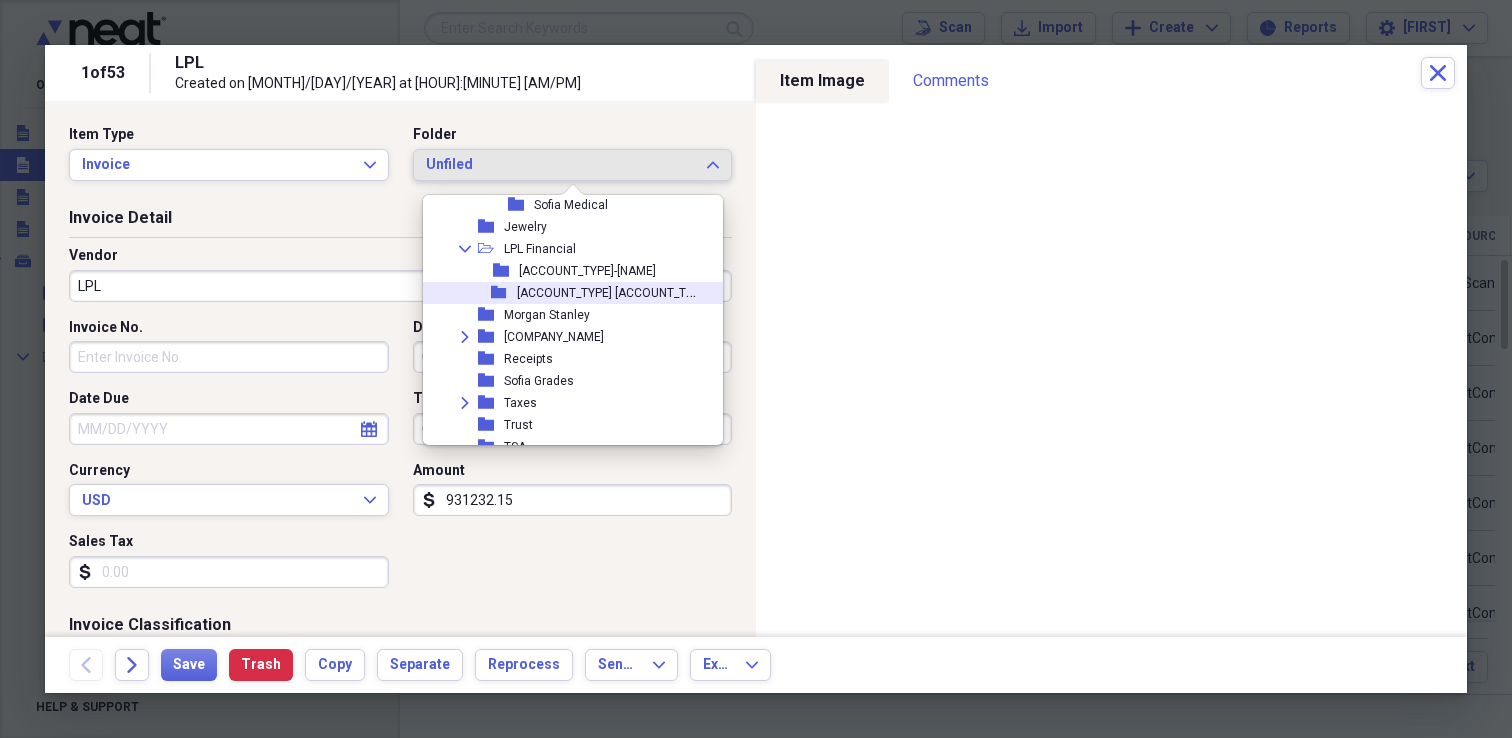 click on "IRA-Rollover & Roth" at bounding box center (613, 291) 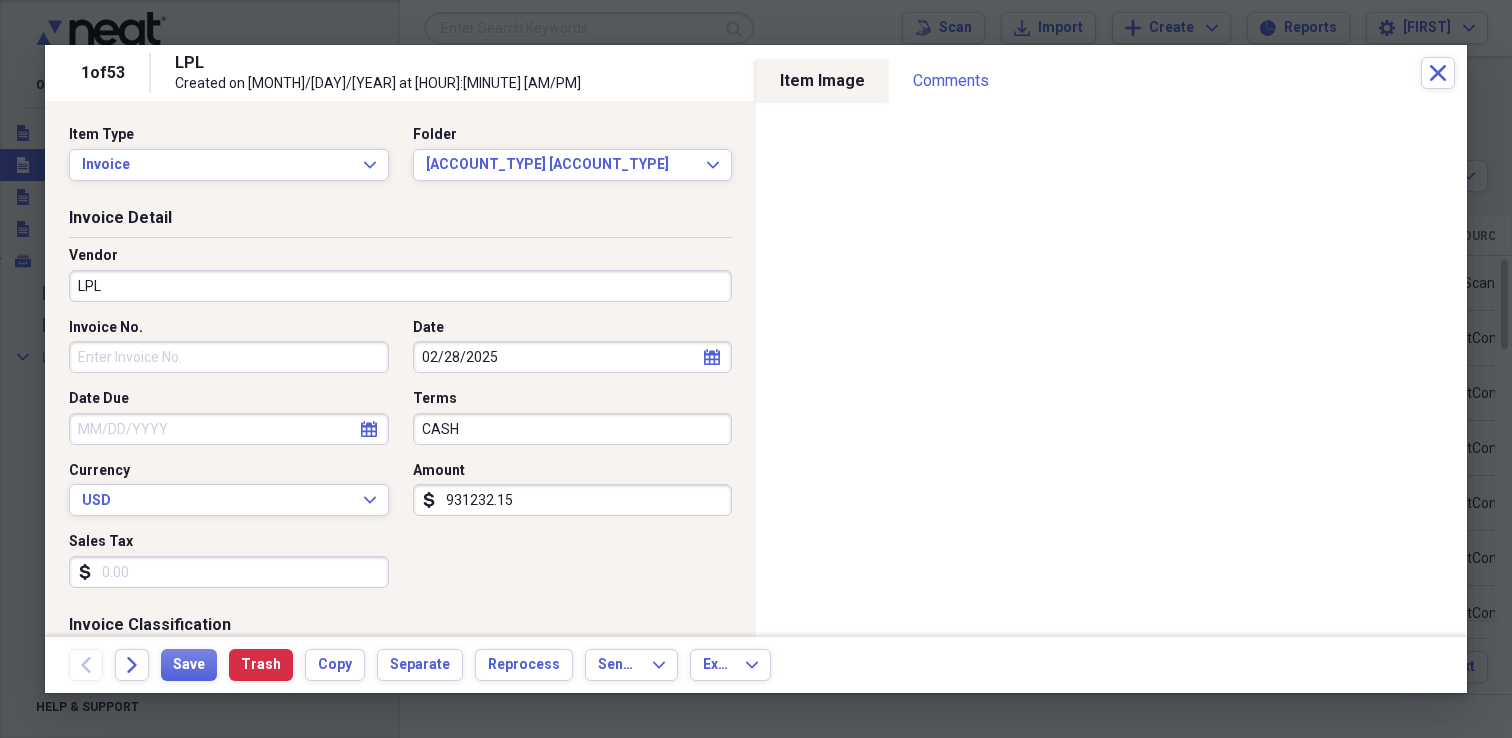 click on "LPL" at bounding box center (400, 286) 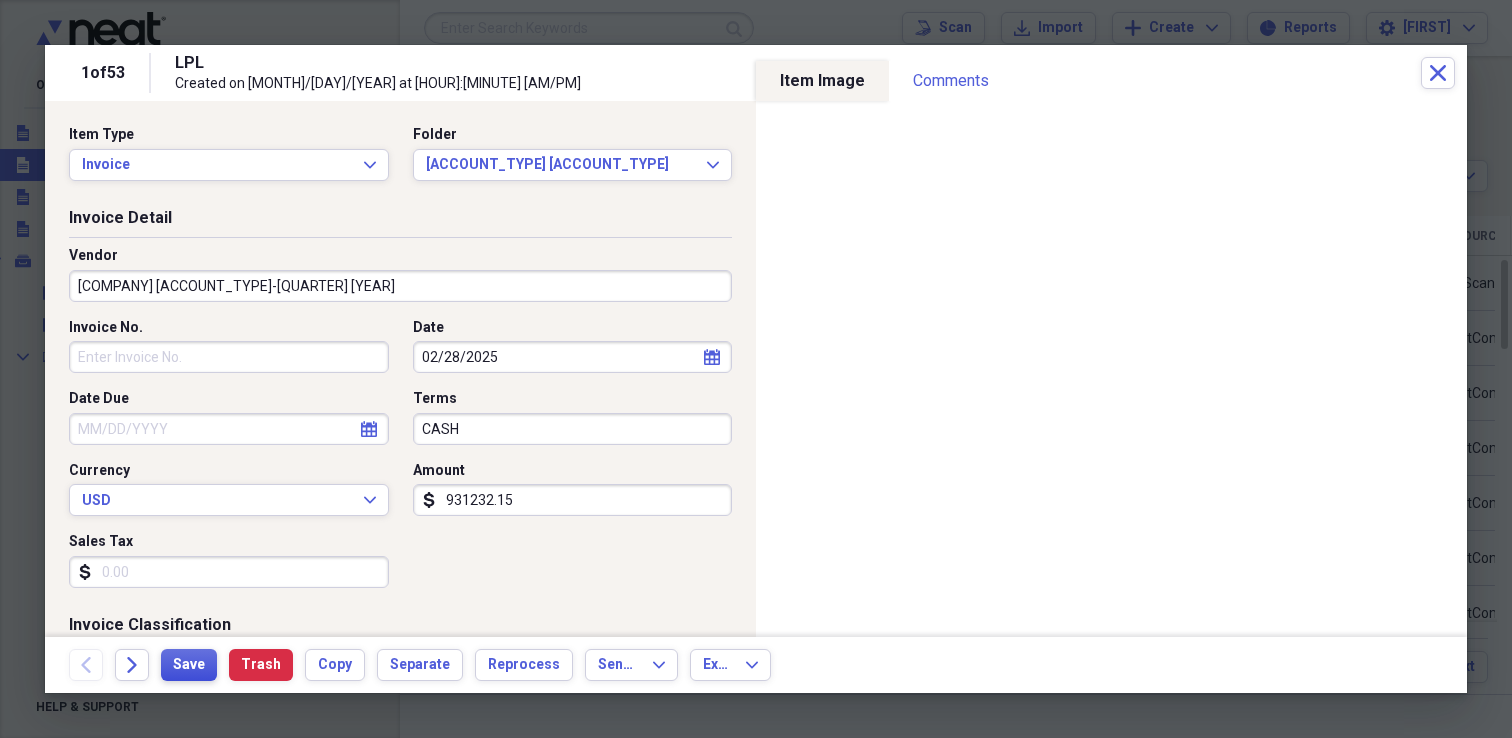 type on "LPL IRA-Q1 2025" 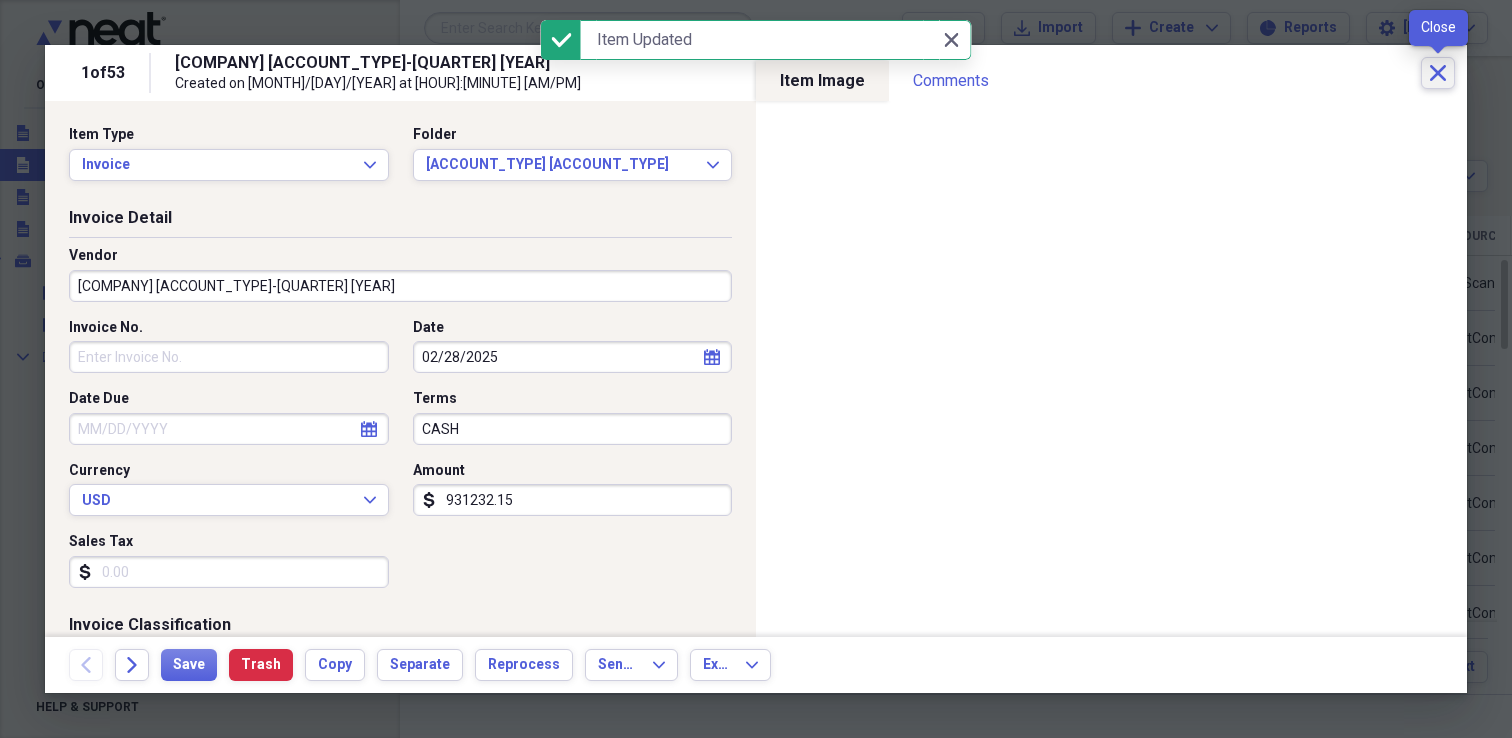 click 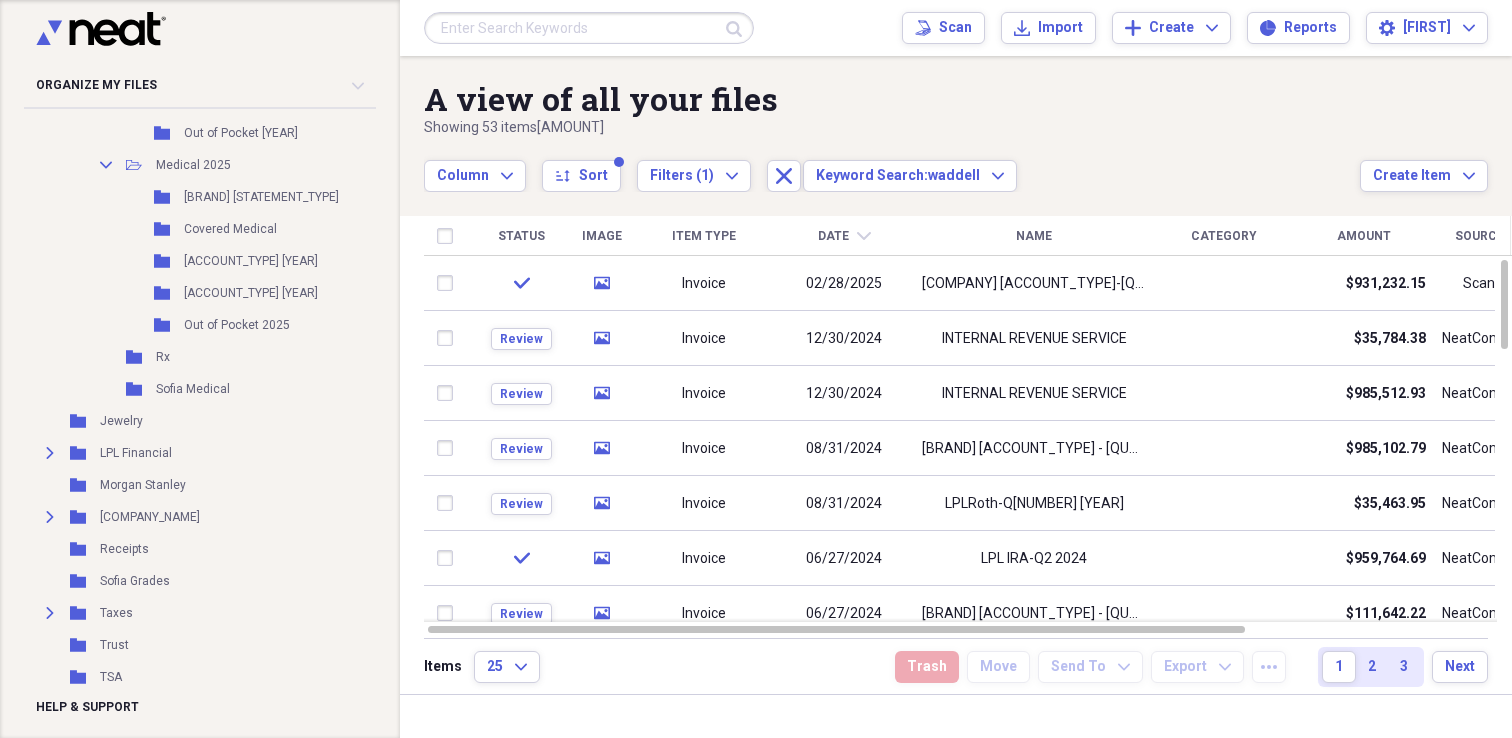 scroll, scrollTop: 1848, scrollLeft: 22, axis: both 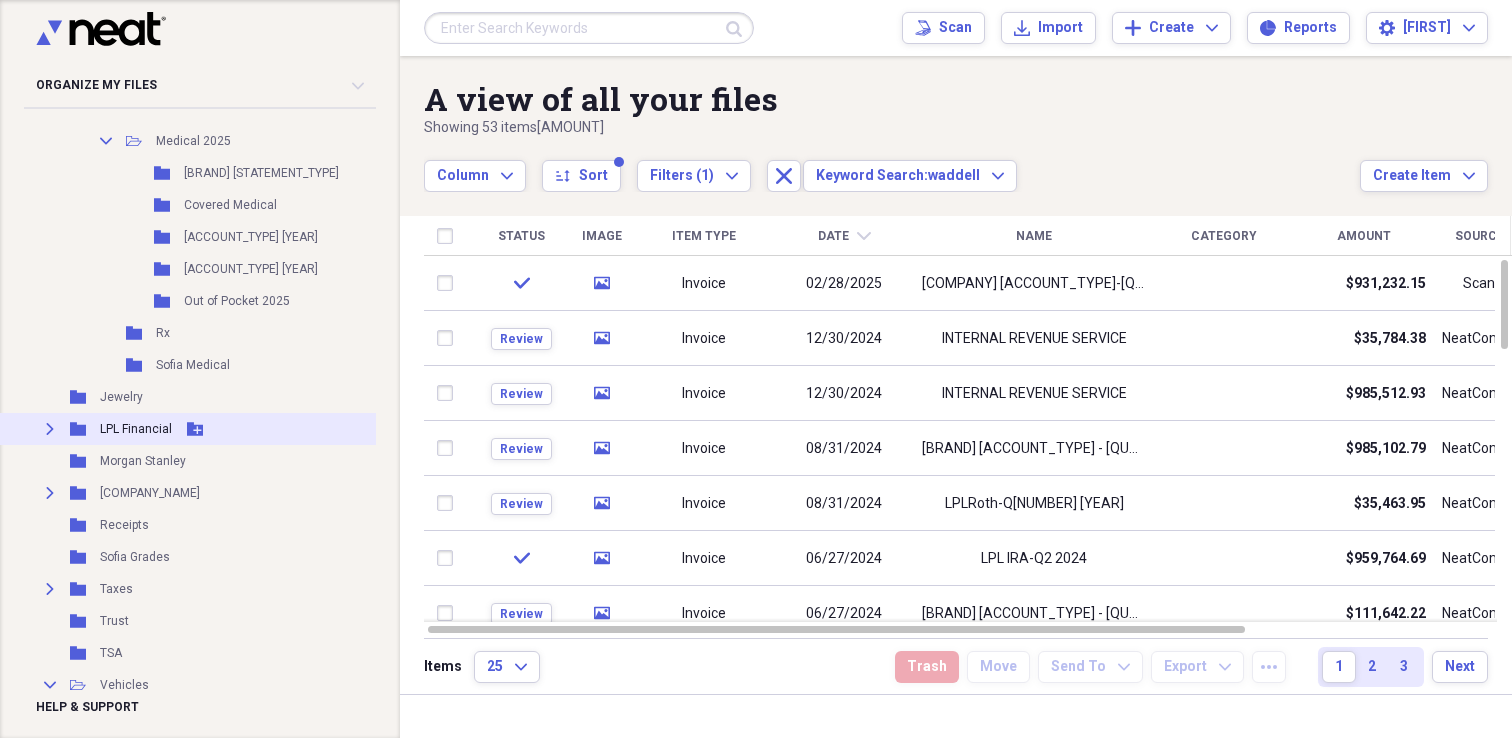 click on "Expand" 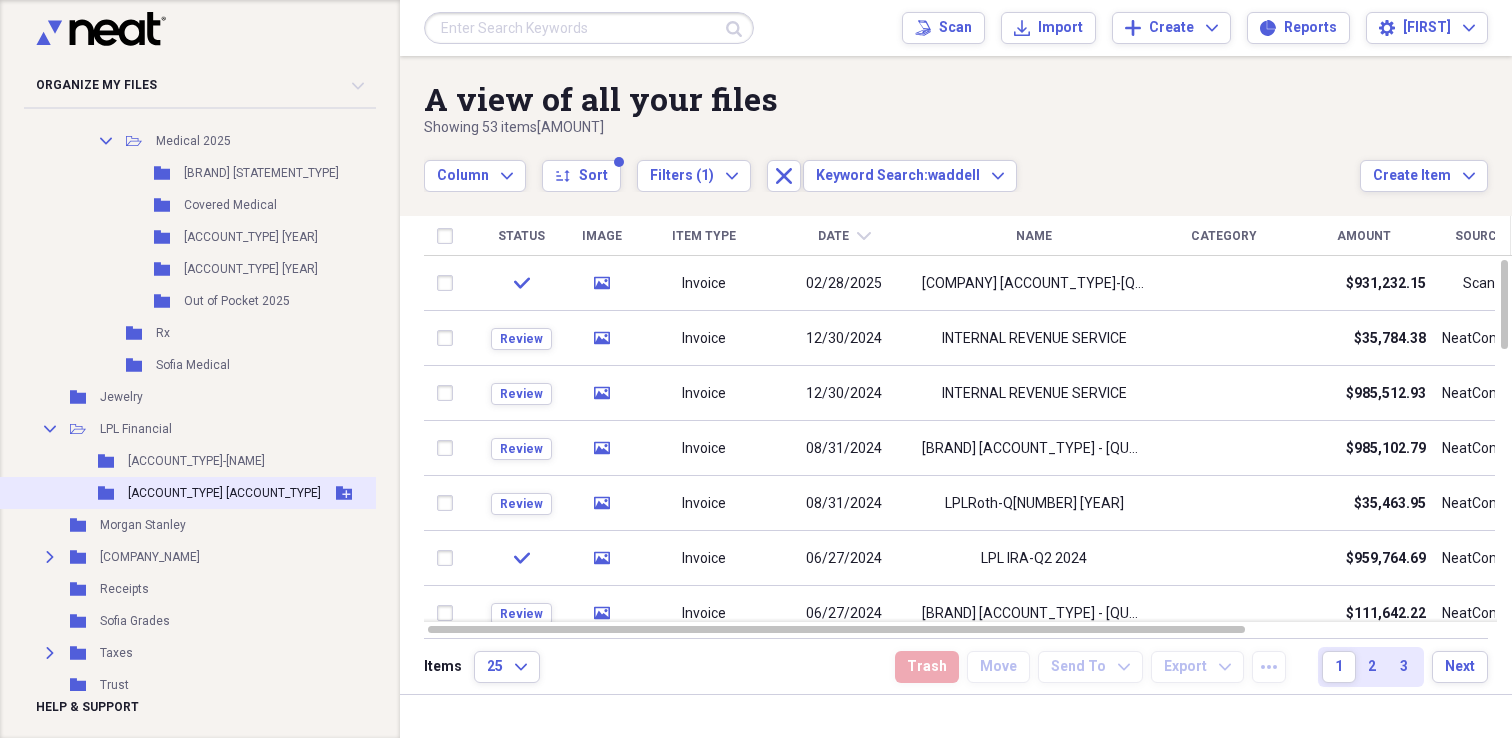 click on "IRA-Rollover & Roth" at bounding box center (224, 493) 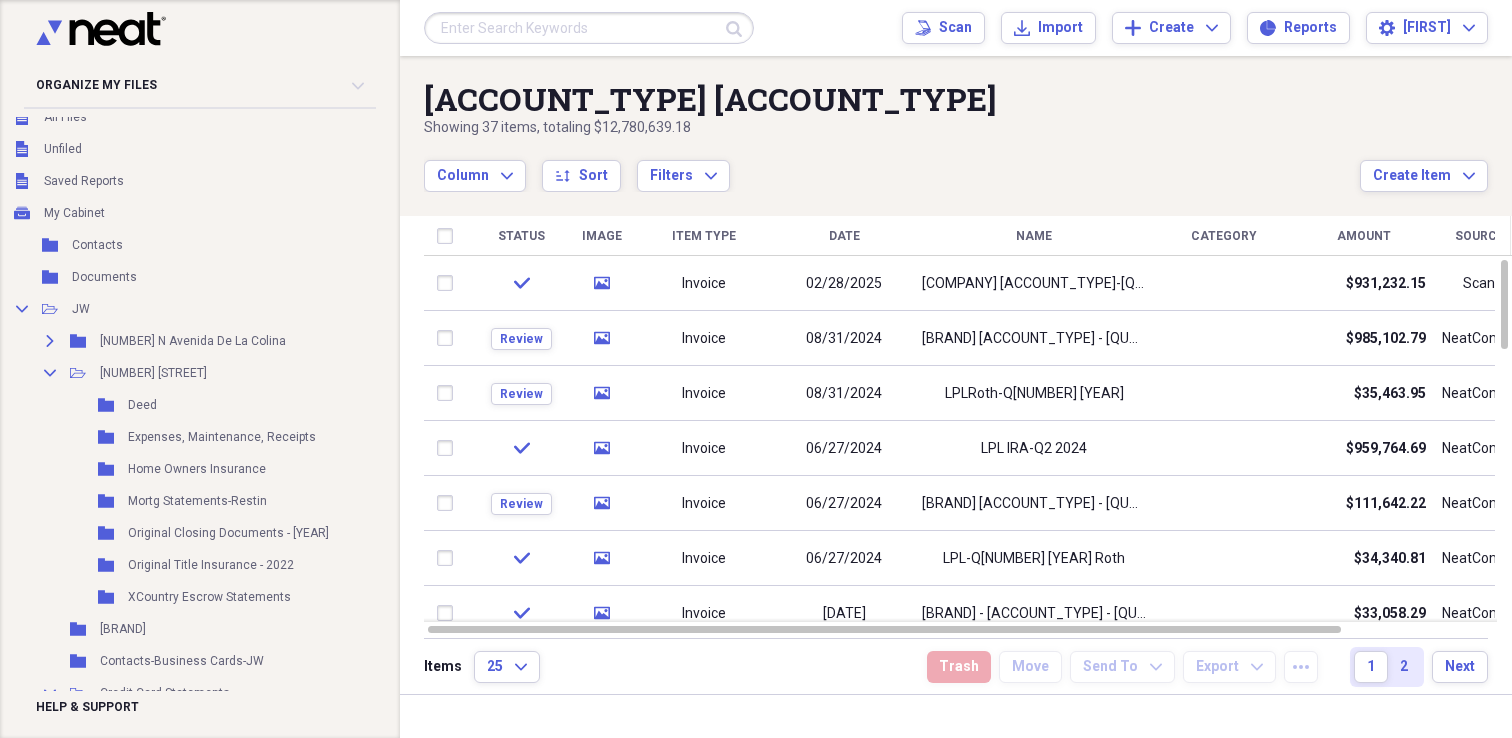 scroll, scrollTop: 0, scrollLeft: 22, axis: horizontal 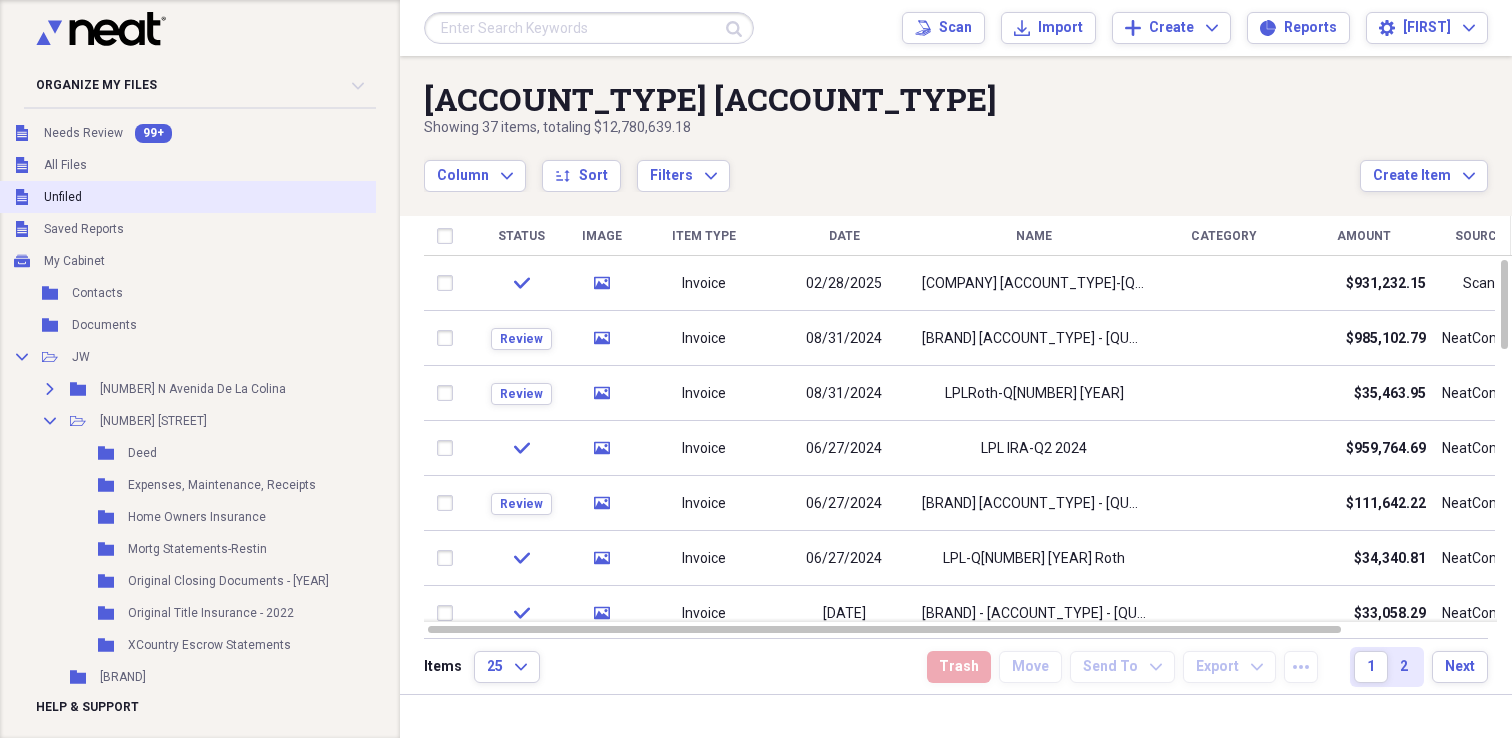 click on "Unfiled Unfiled" at bounding box center [277, 197] 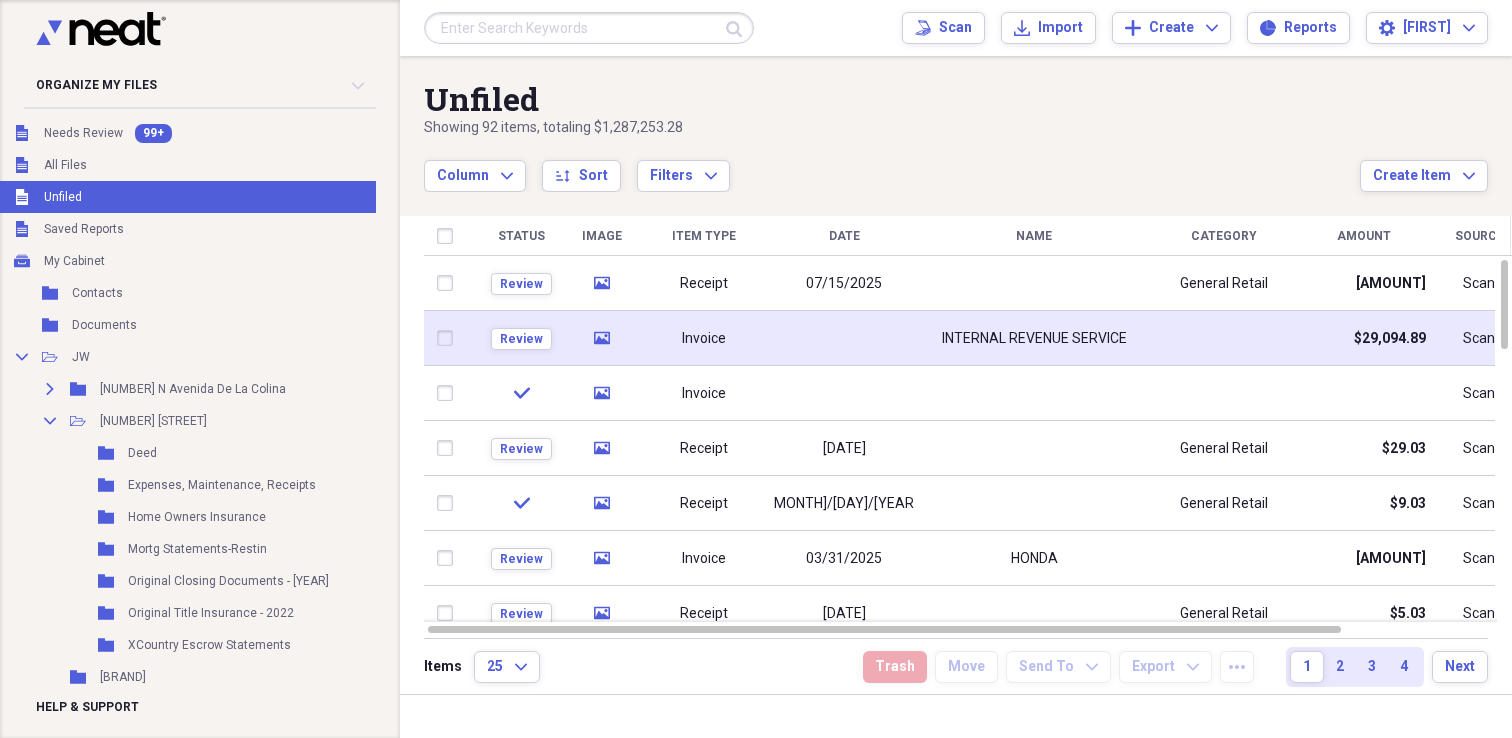 click on "Invoice" at bounding box center (704, 339) 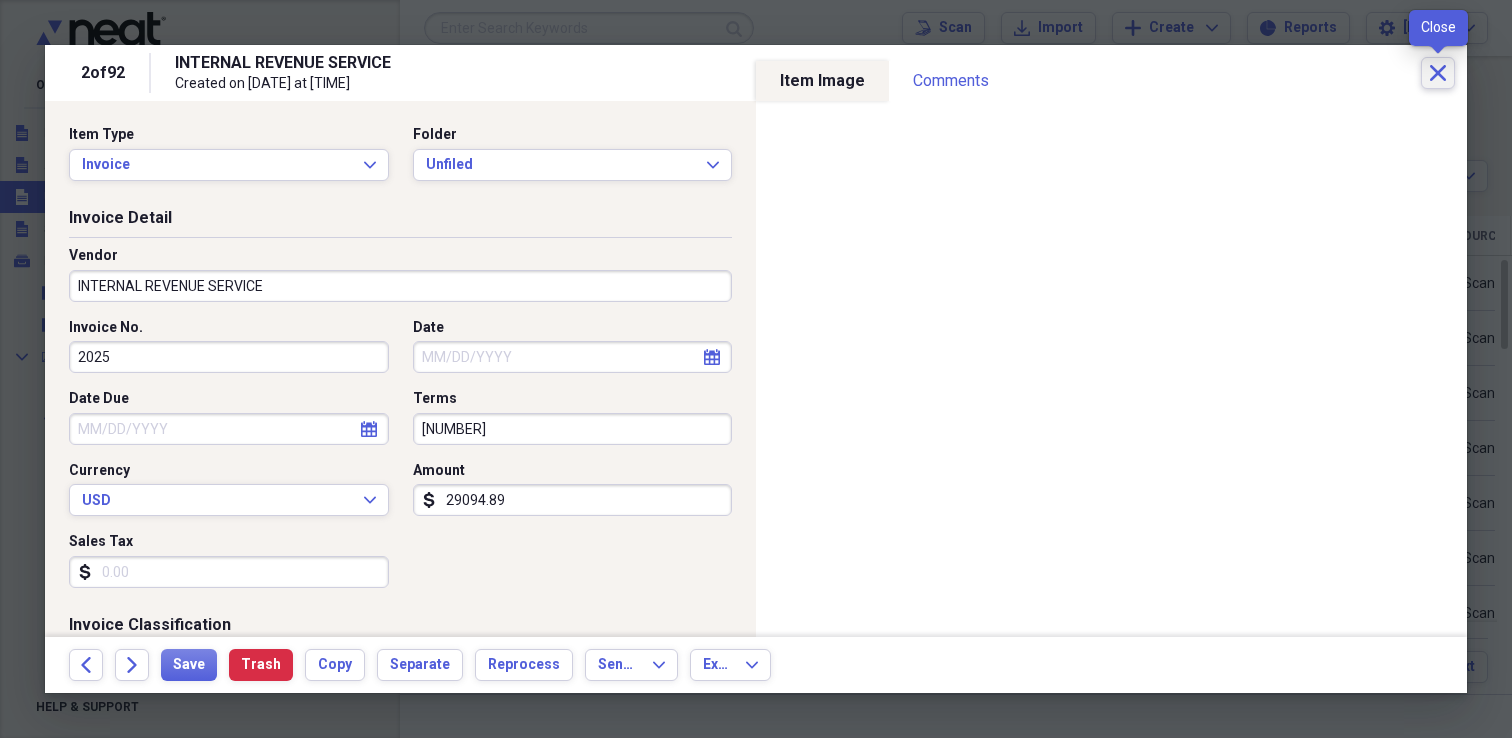 click 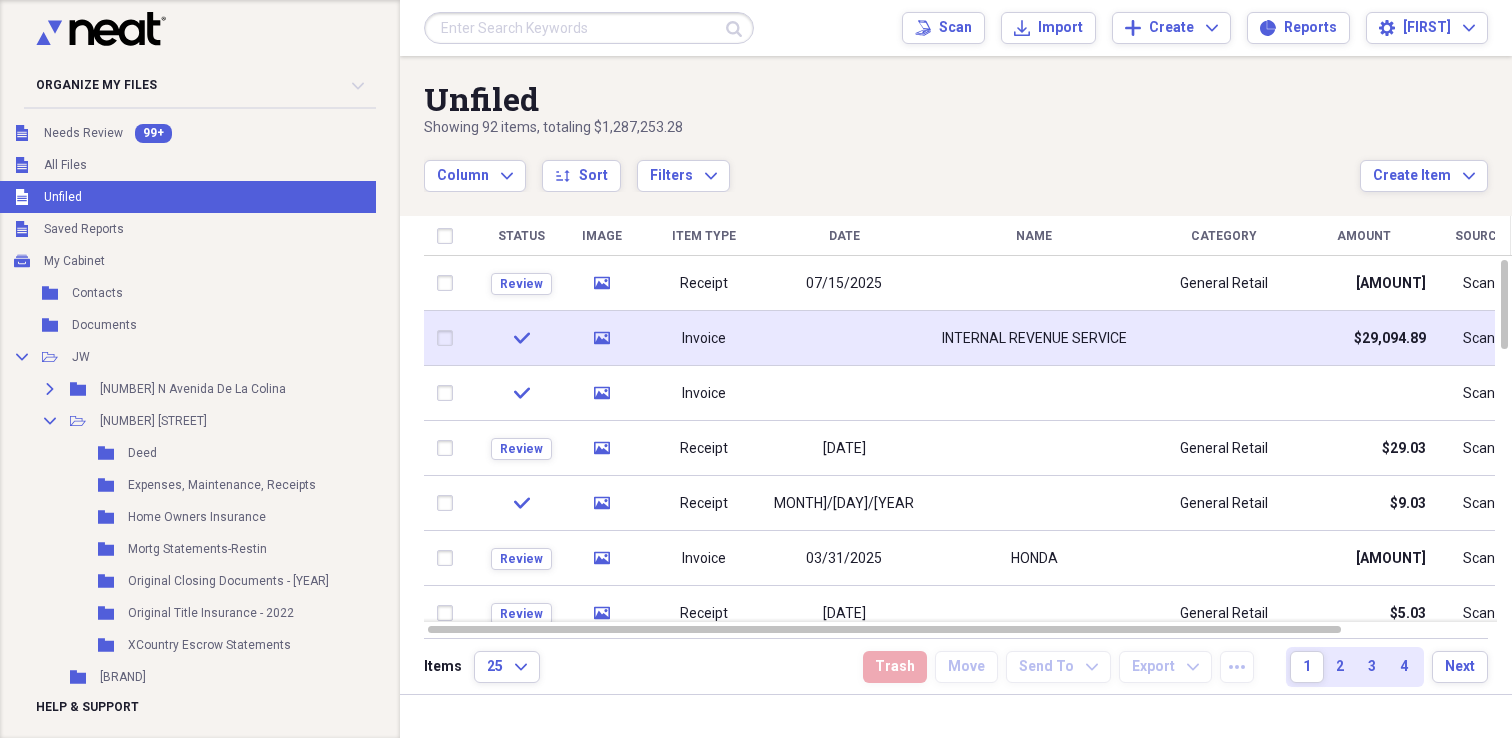 click at bounding box center (449, 338) 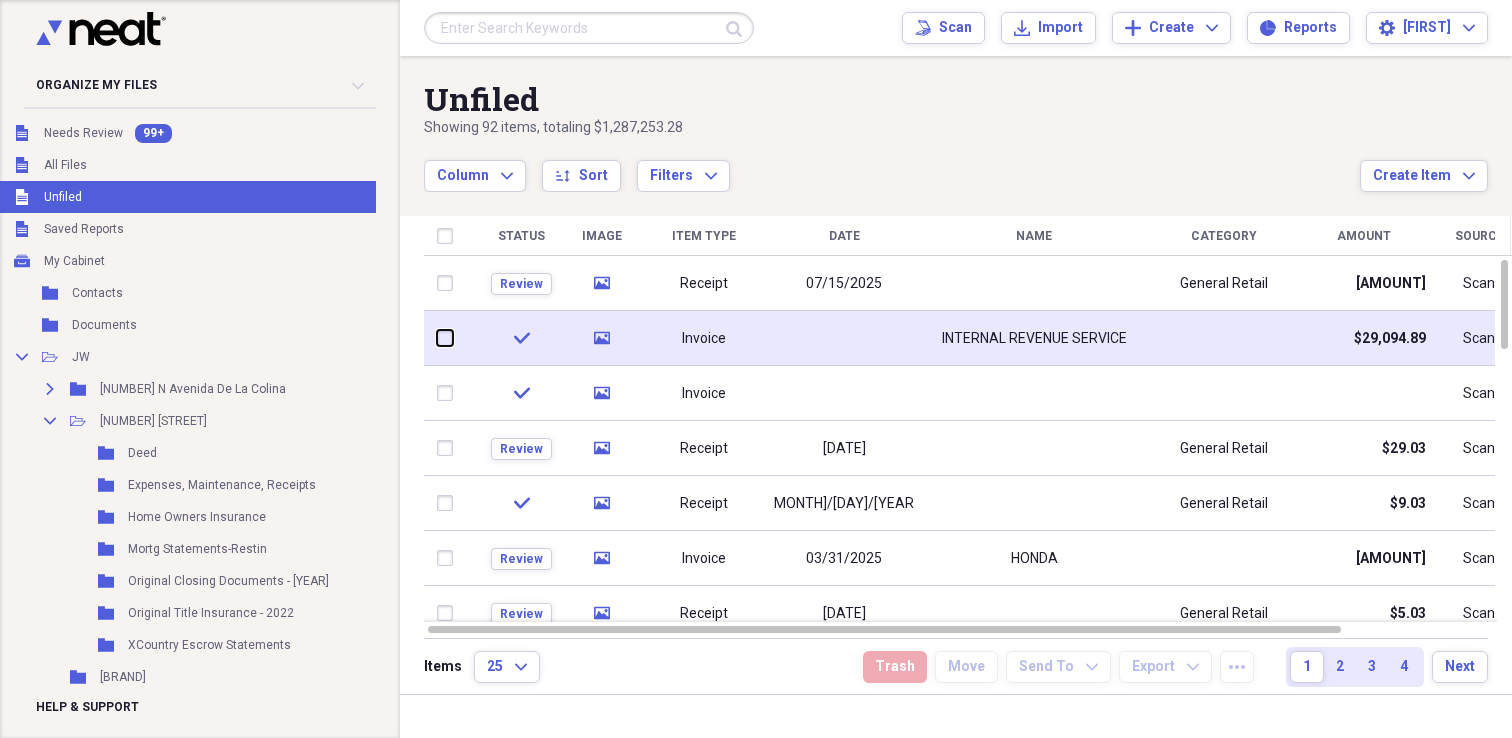 click at bounding box center (437, 338) 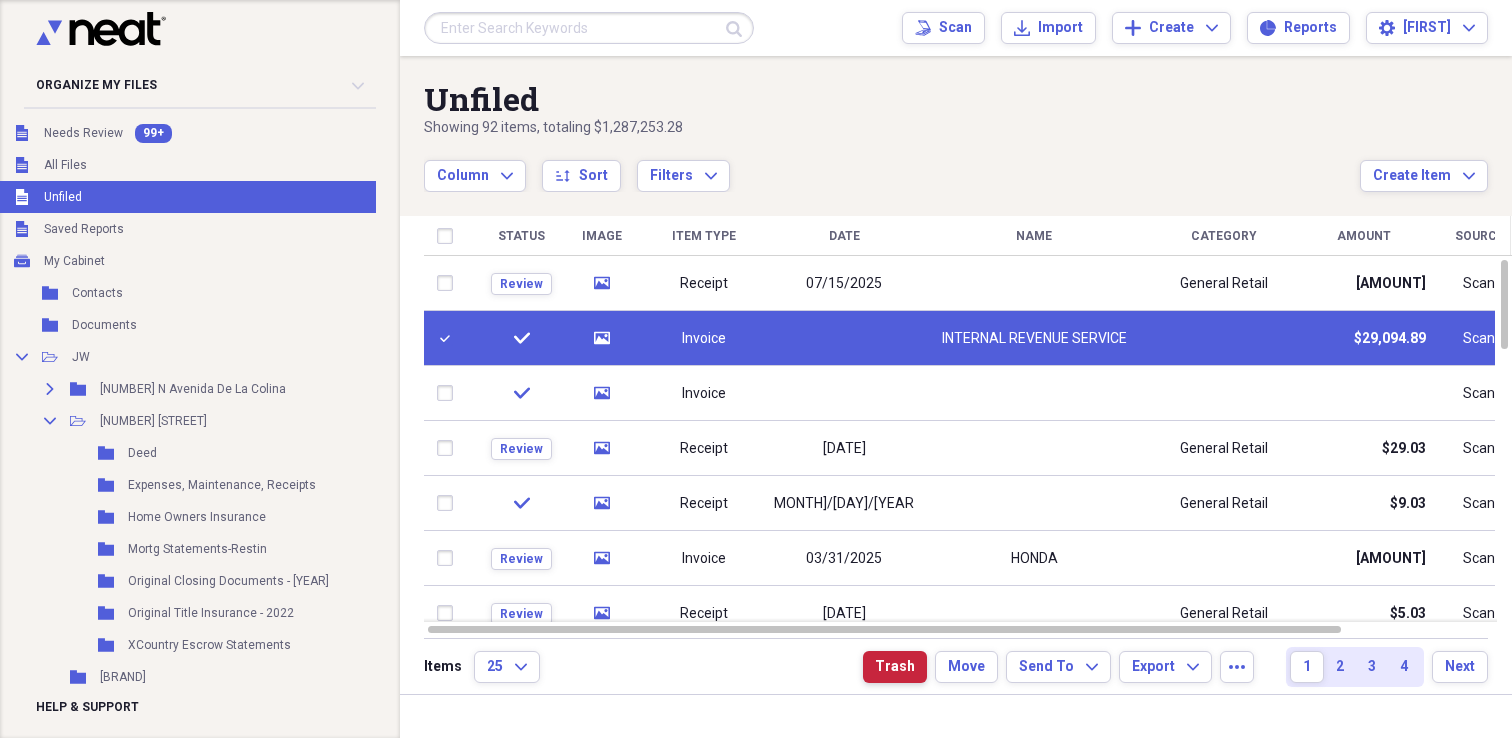 click on "Trash" at bounding box center [895, 667] 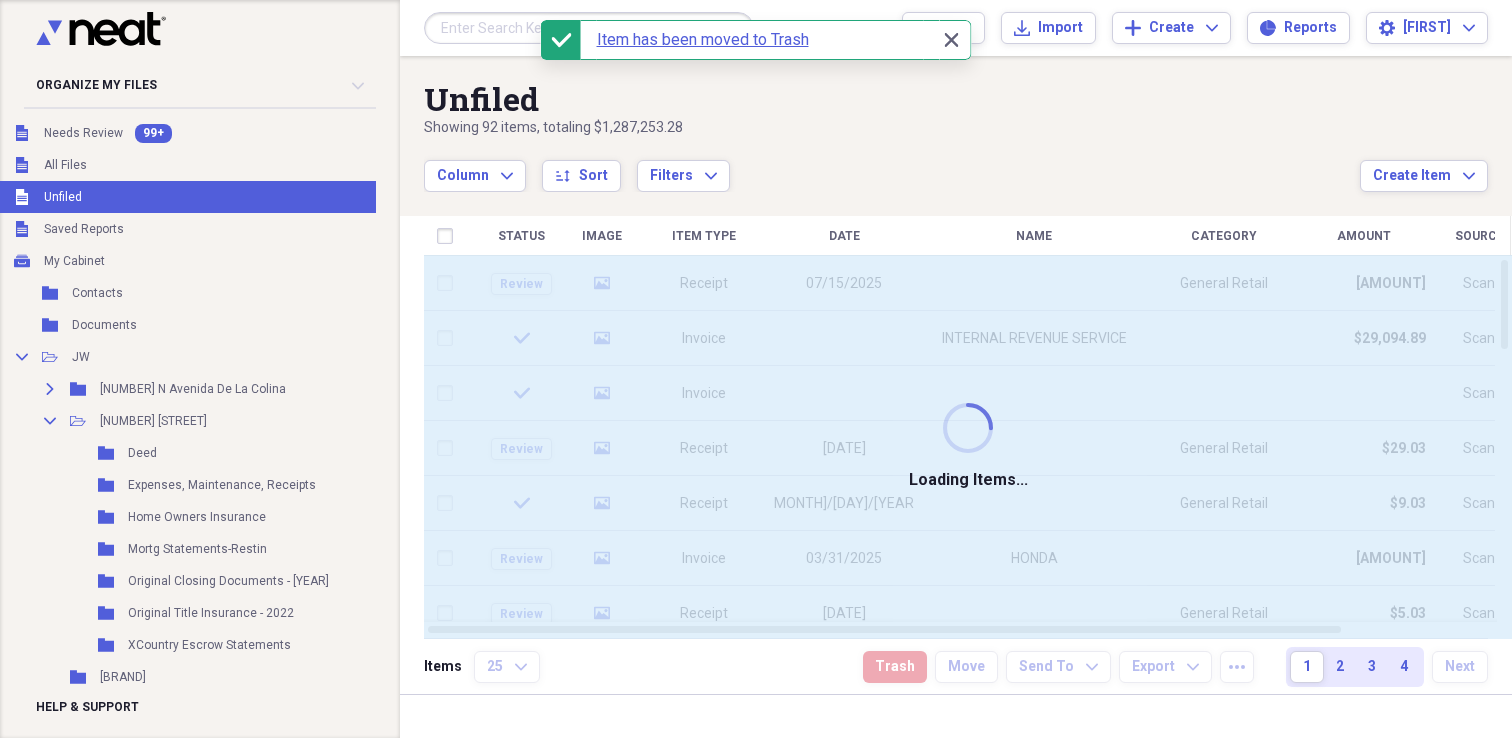 checkbox on "false" 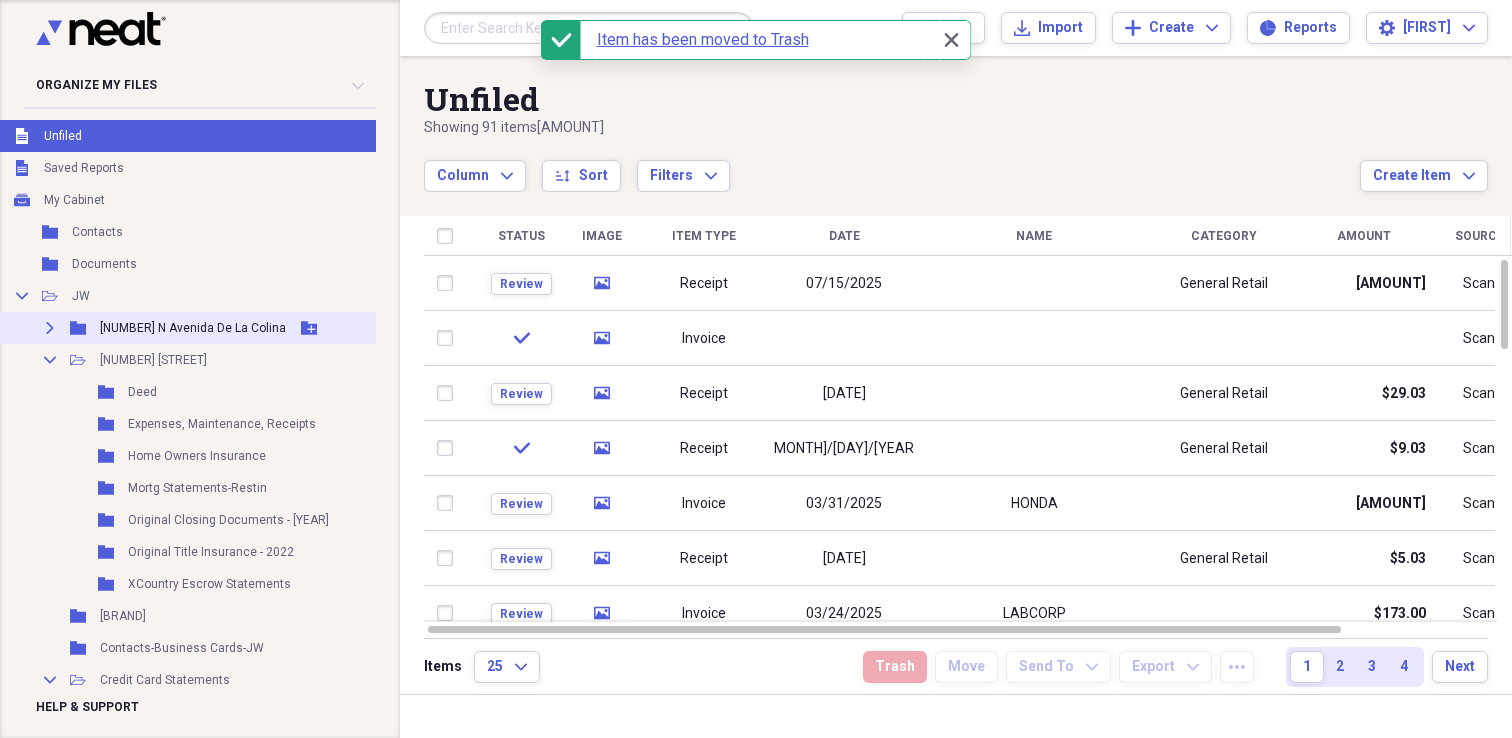 scroll, scrollTop: 66, scrollLeft: 22, axis: both 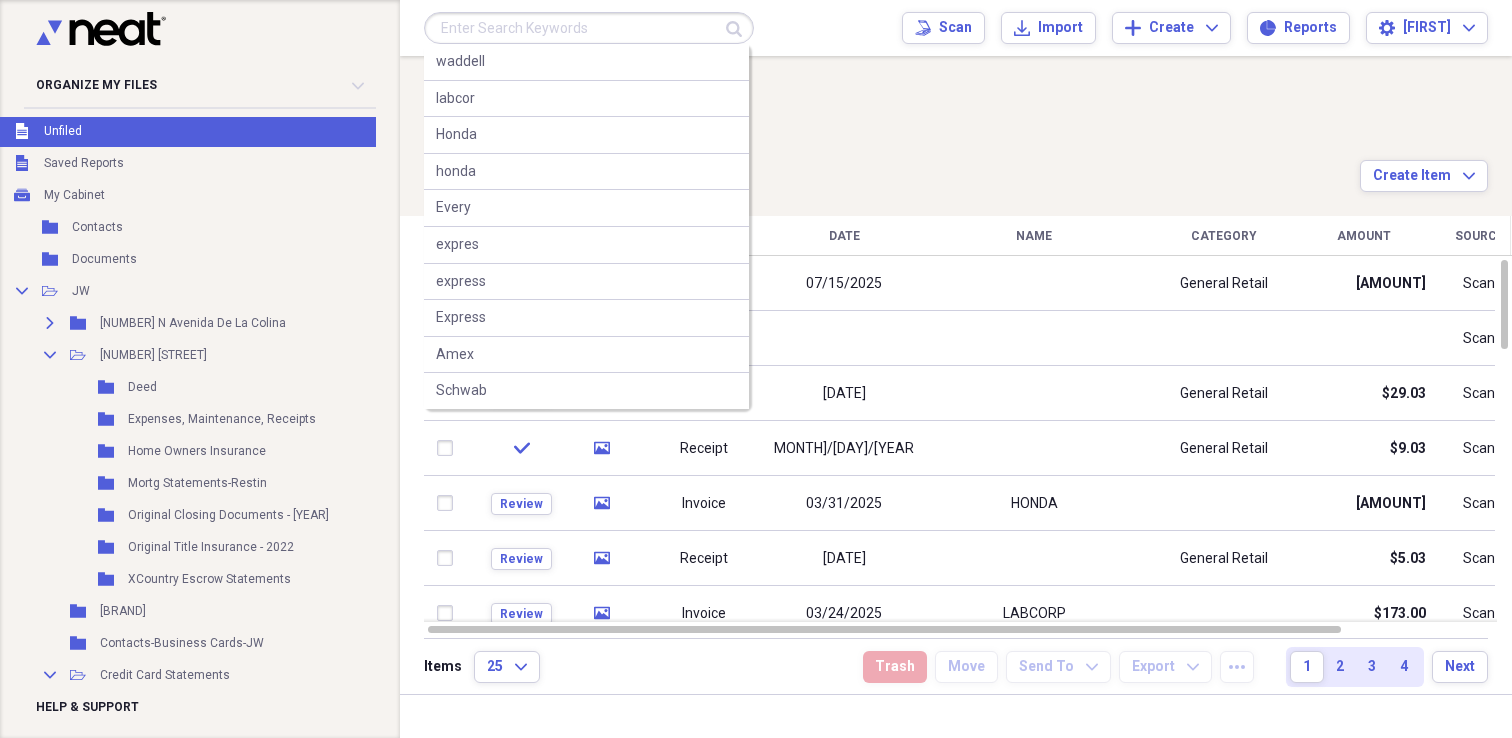 click at bounding box center [589, 28] 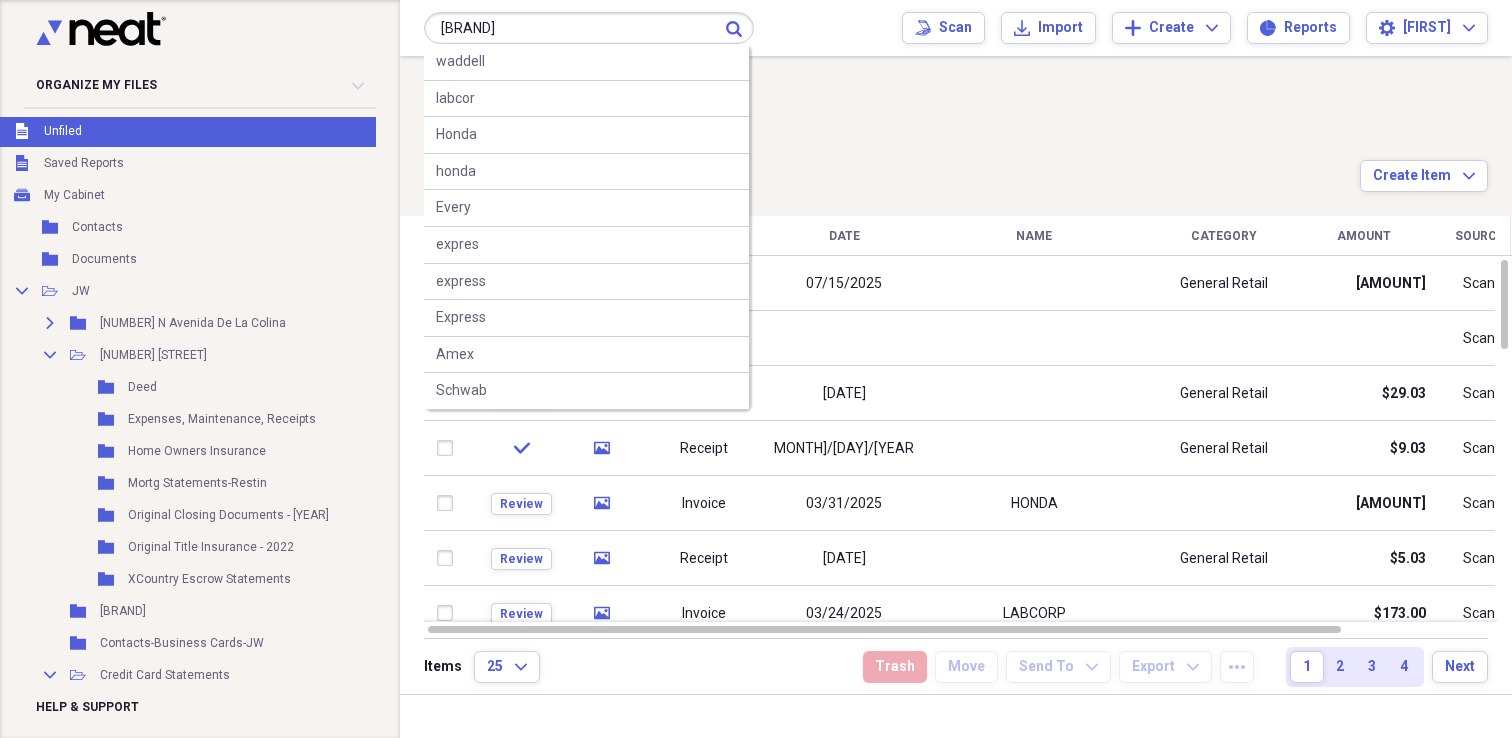 type on "anthem" 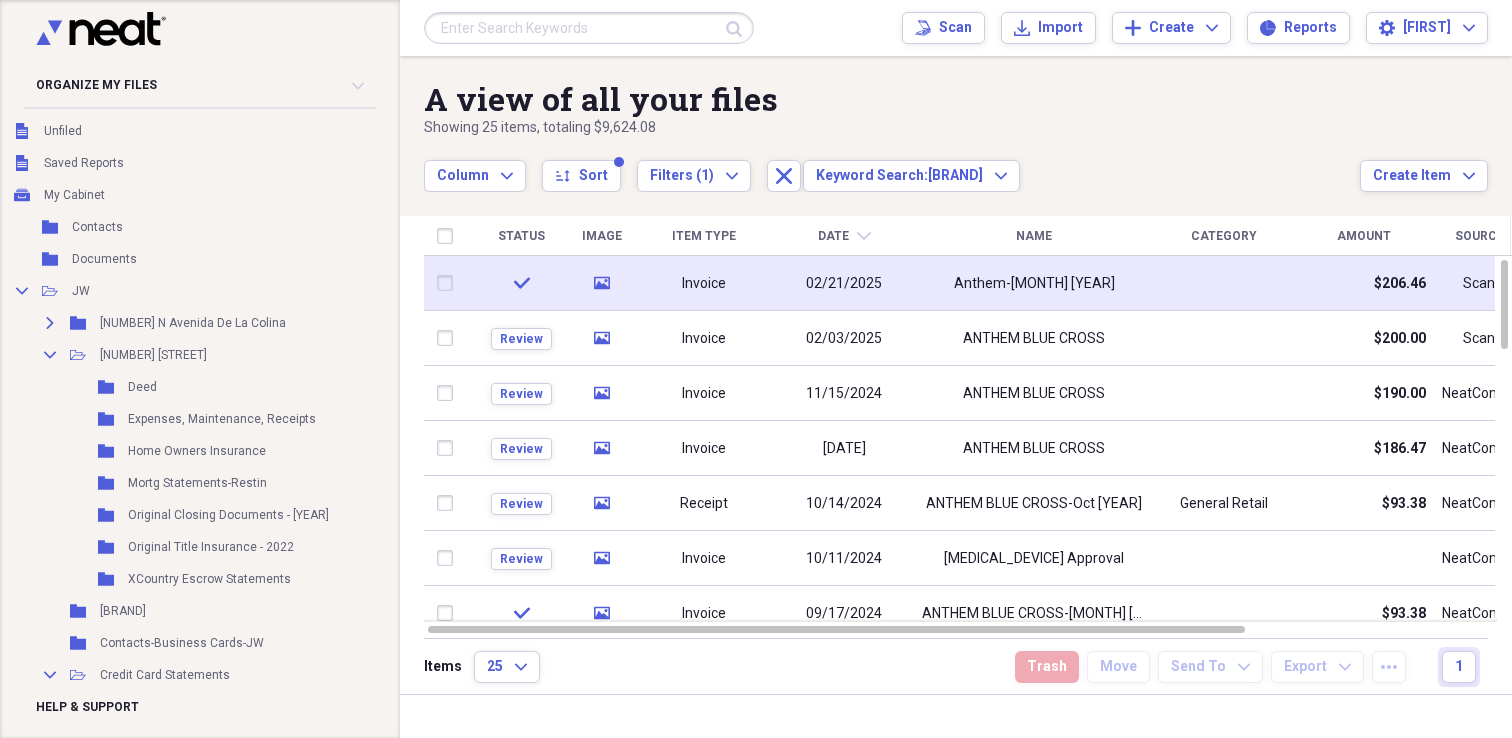 click on "Invoice" at bounding box center (704, 283) 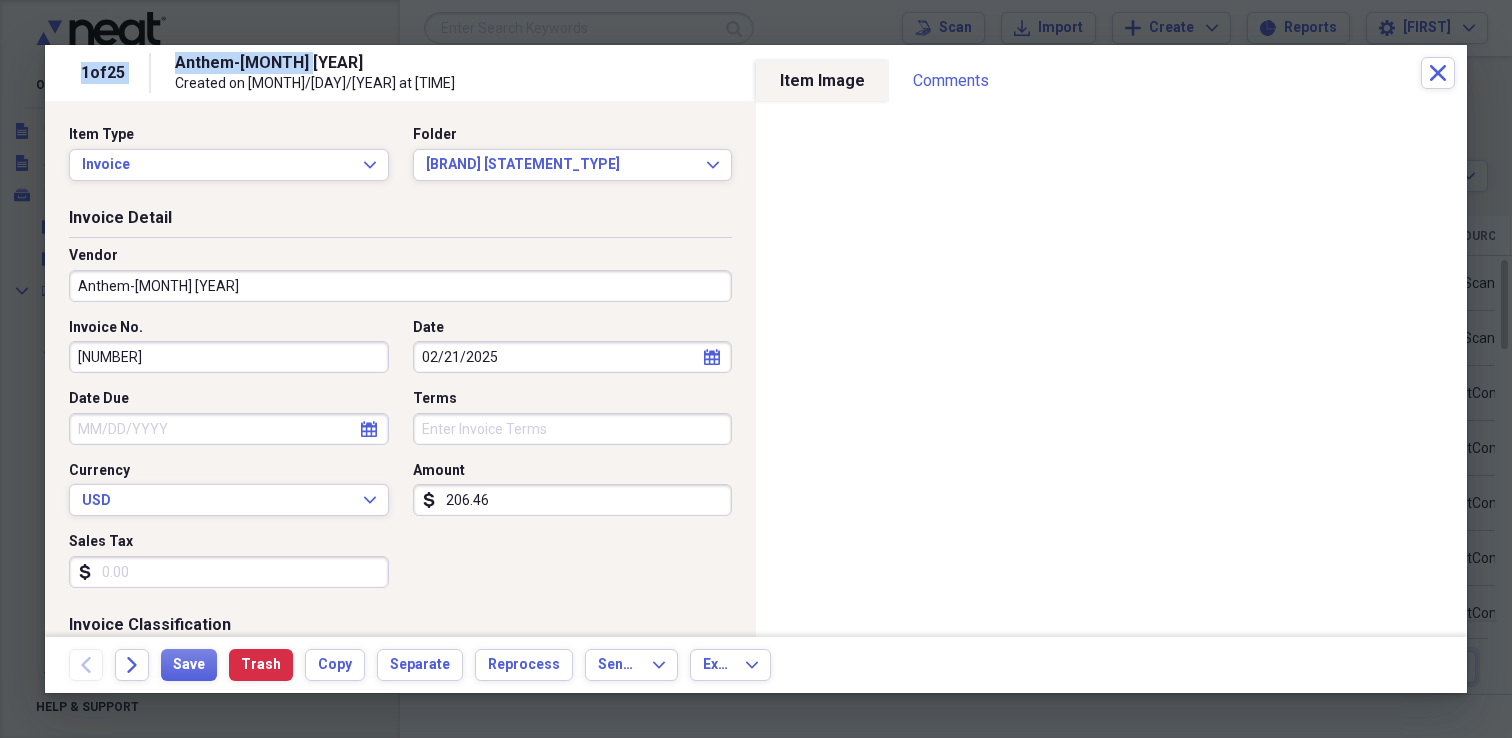 drag, startPoint x: 400, startPoint y: 60, endPoint x: 561, endPoint y: 30, distance: 163.77118 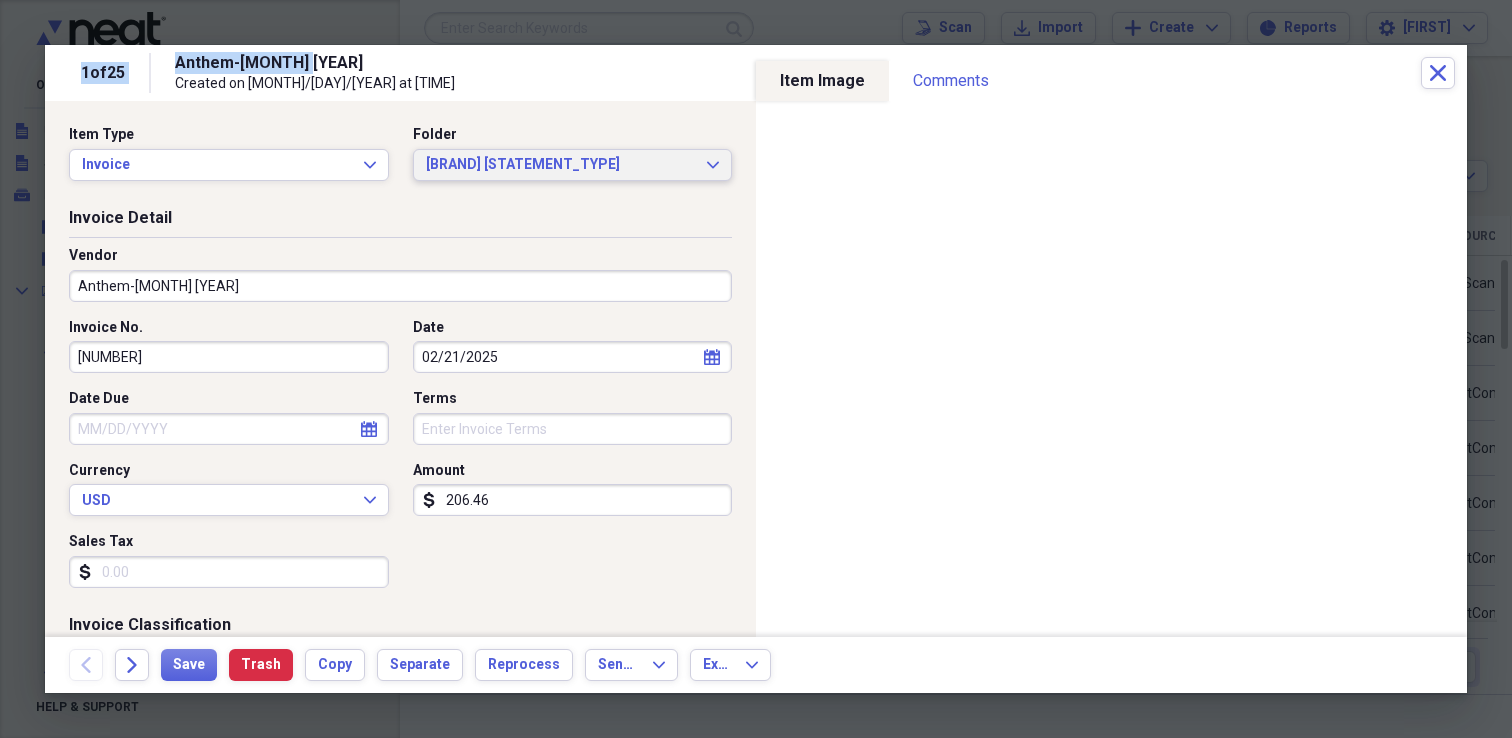 click on "Anthem Statements" at bounding box center [561, 165] 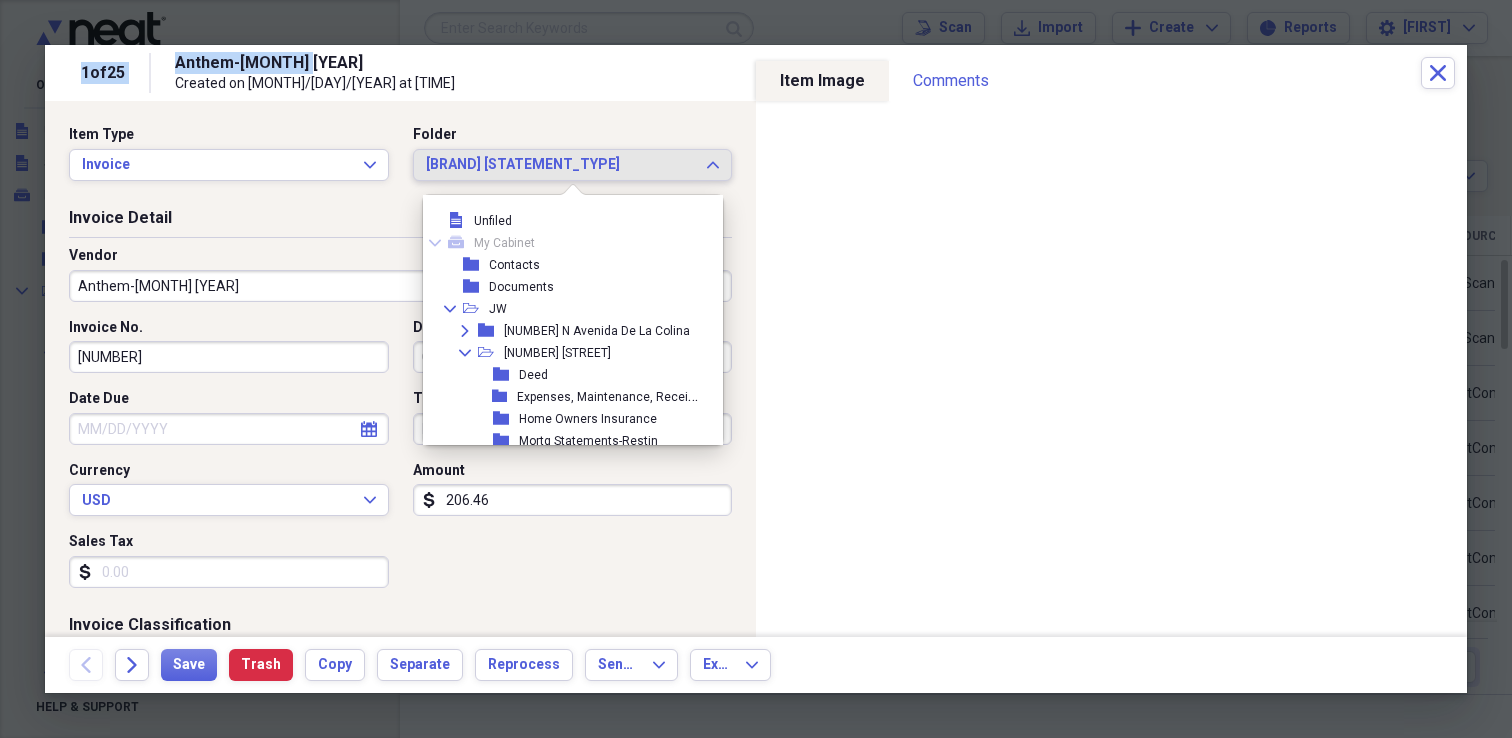 scroll, scrollTop: 1023, scrollLeft: 0, axis: vertical 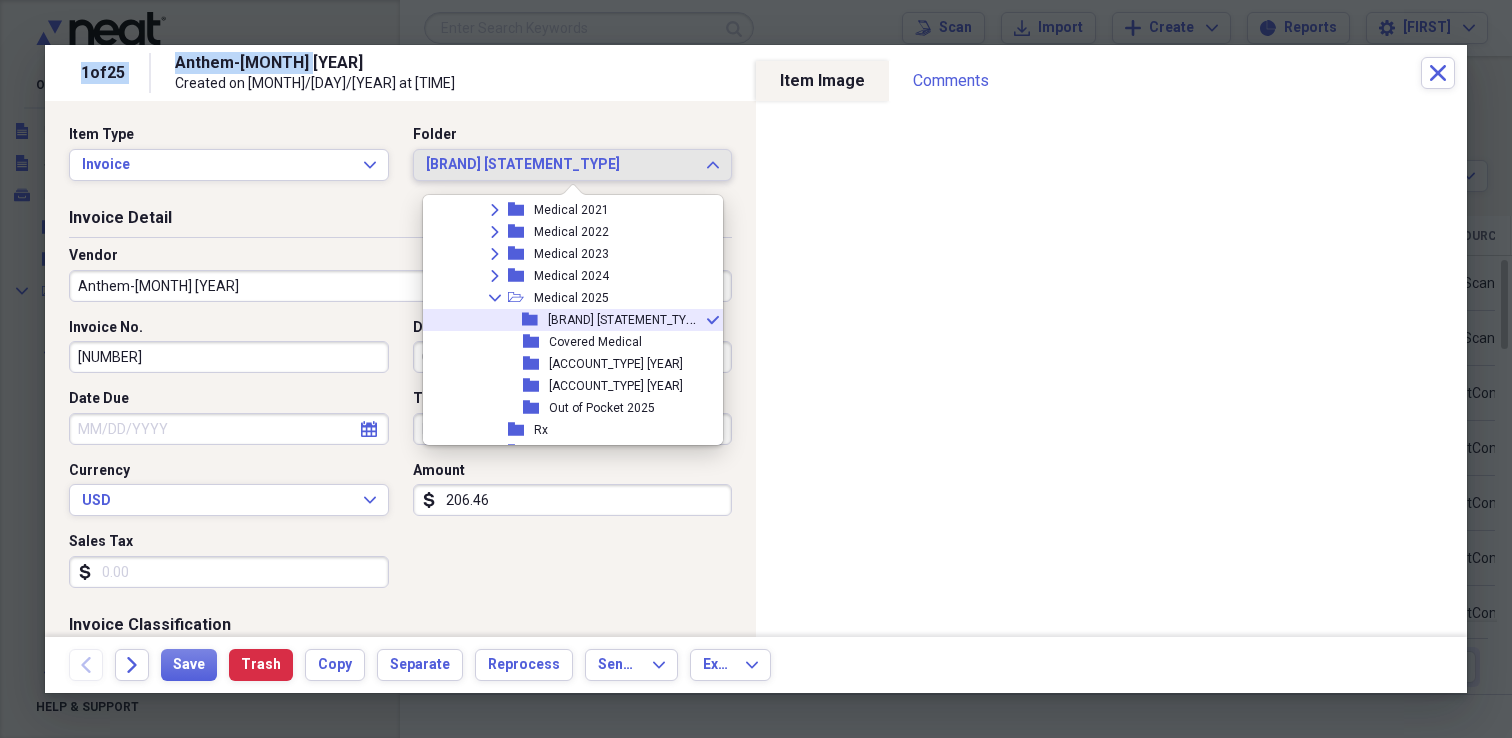 click 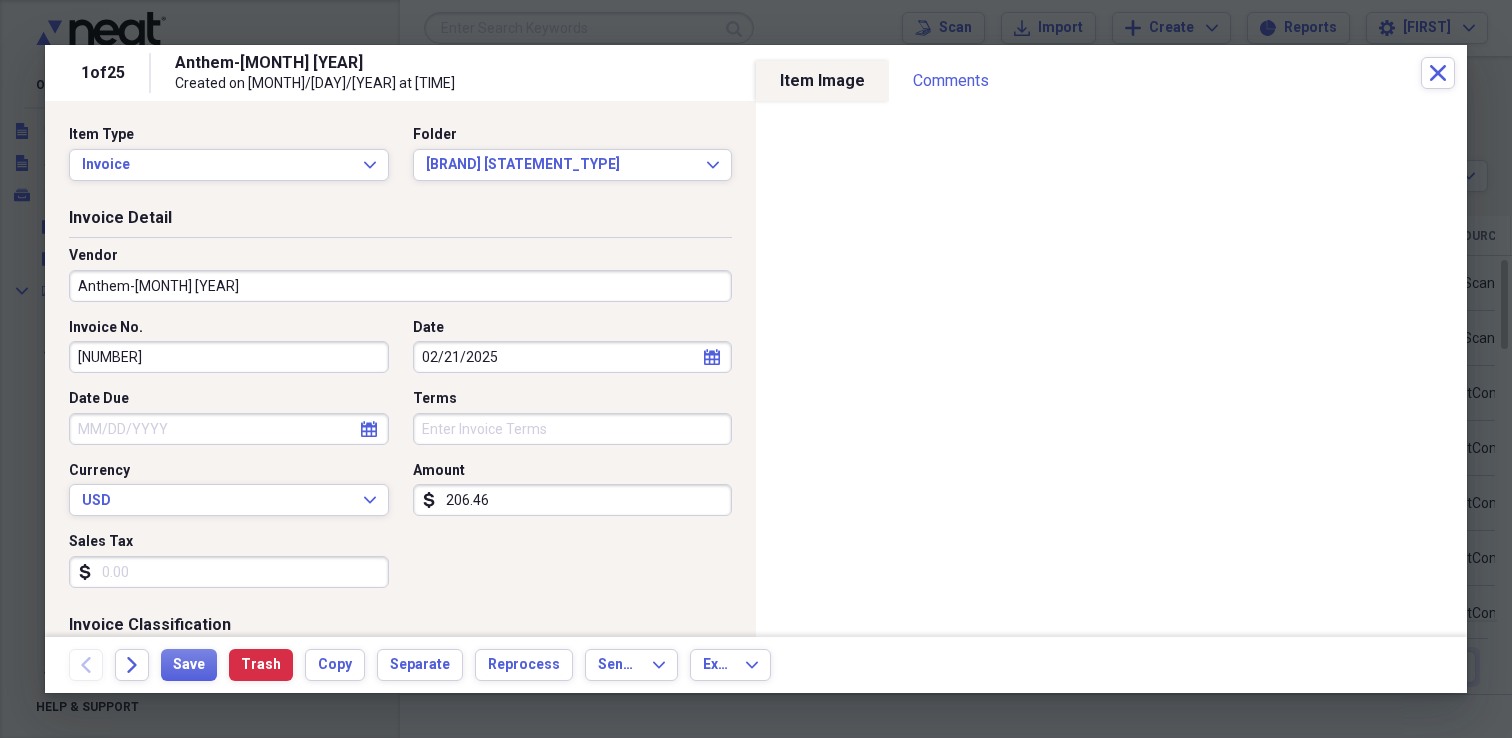 click on "Anthem-[MONTH] [YEAR]" at bounding box center (400, 286) 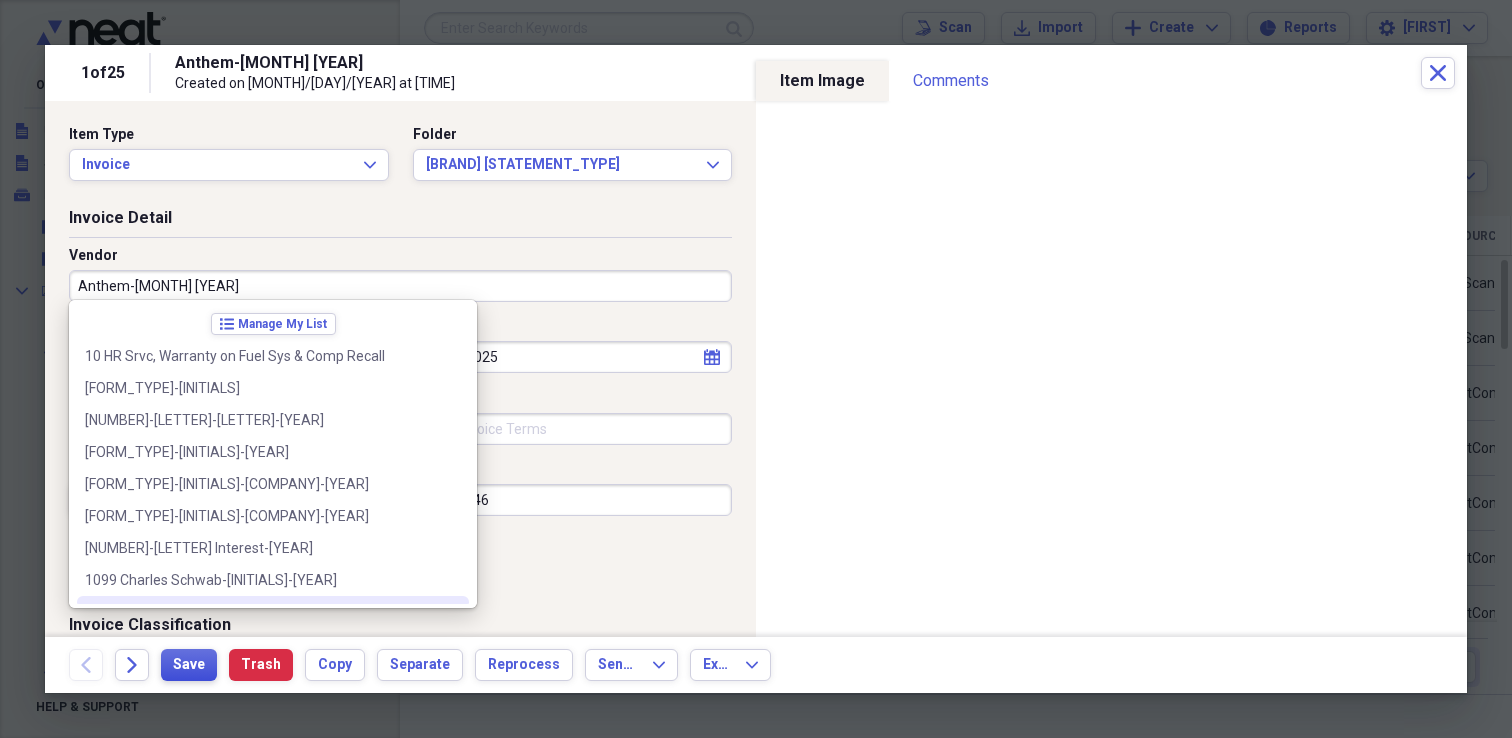click on "Save" at bounding box center [189, 665] 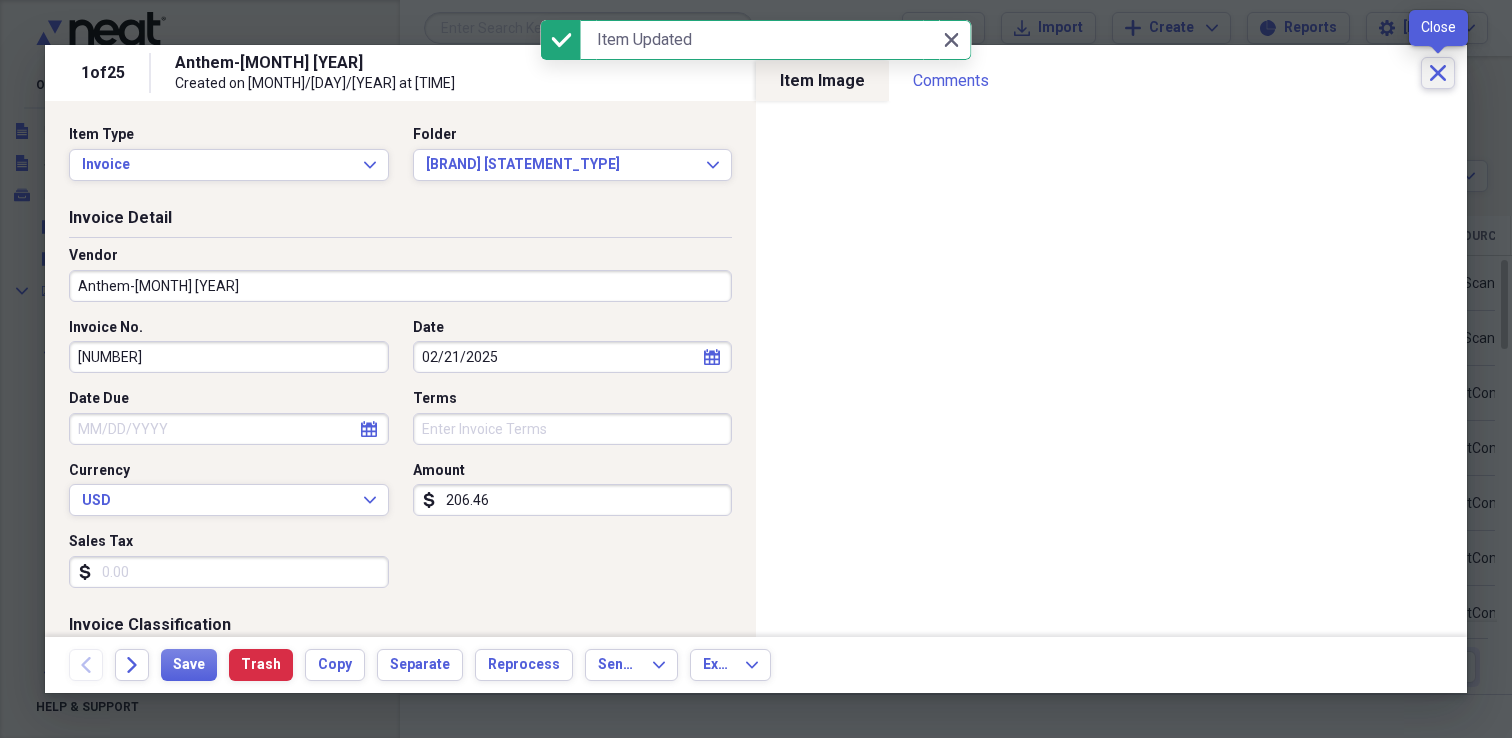 click on "Close" at bounding box center (1438, 73) 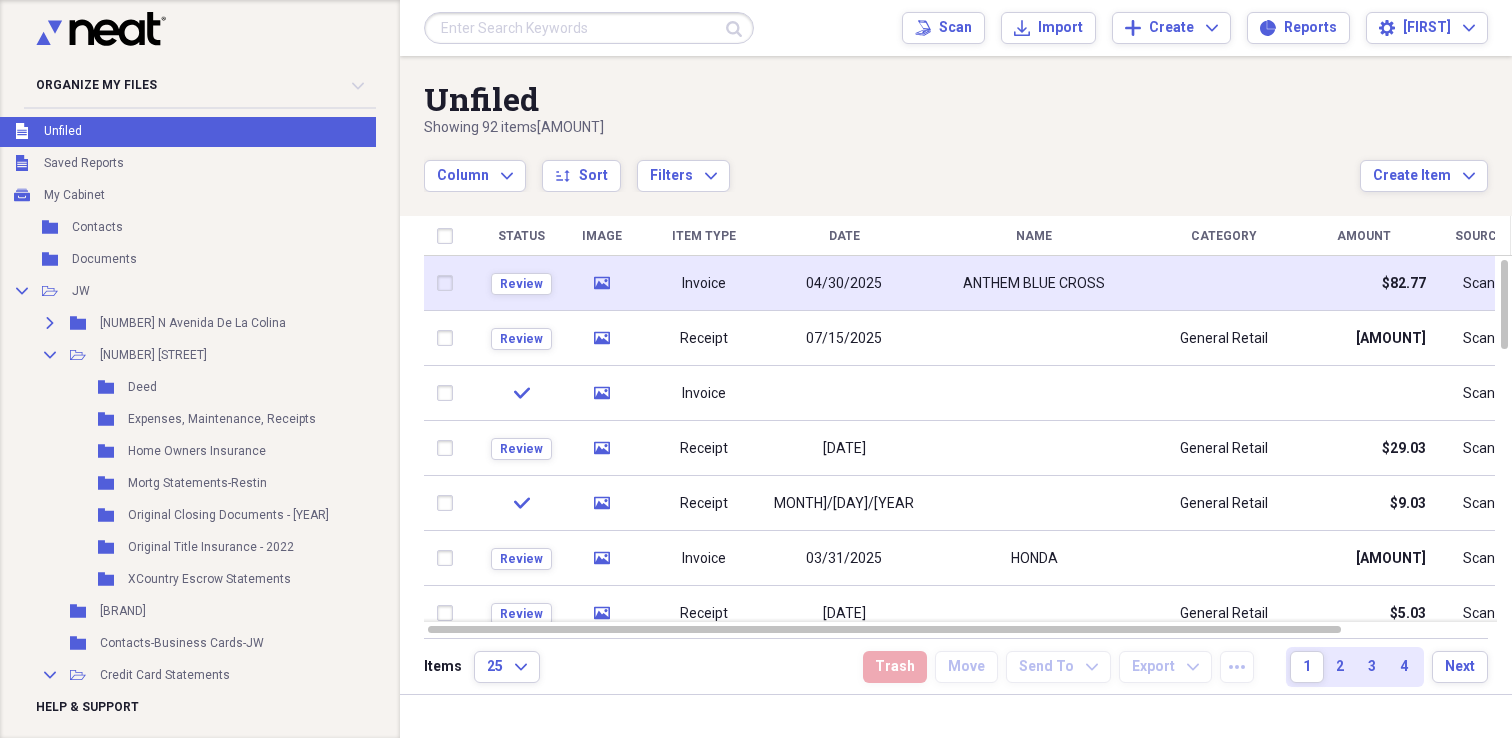 click on "ANTHEM BLUE CROSS" at bounding box center [1034, 284] 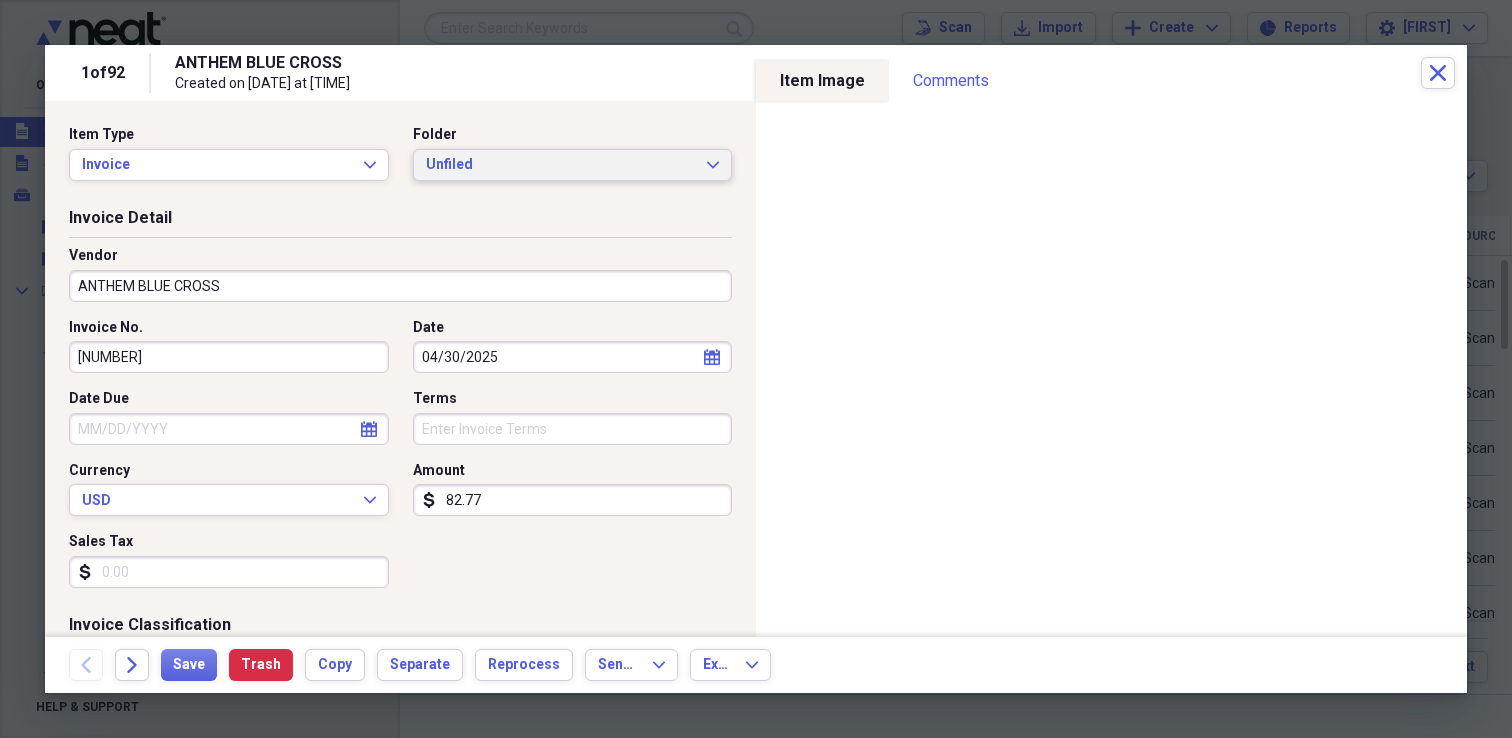 click on "Unfiled" at bounding box center (561, 165) 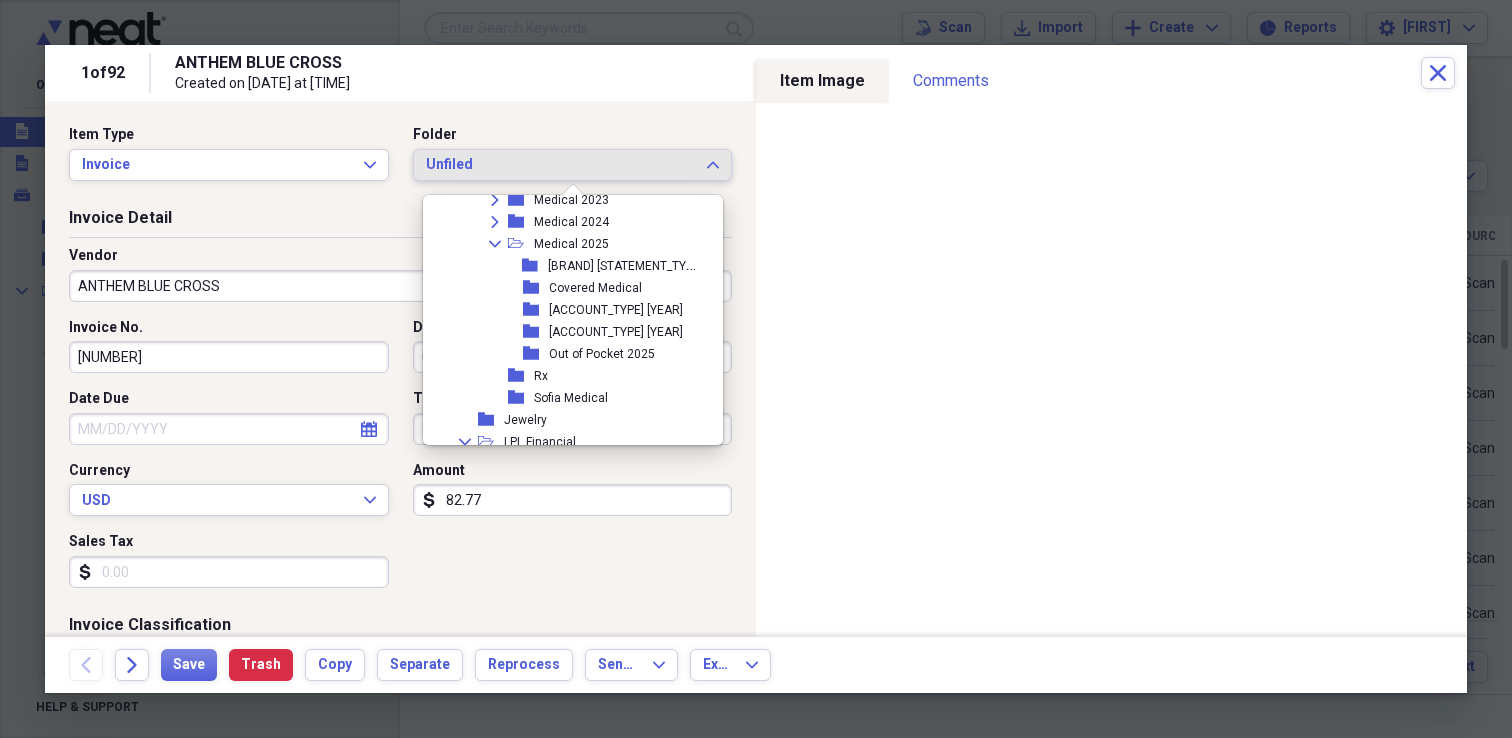 scroll, scrollTop: 1075, scrollLeft: 0, axis: vertical 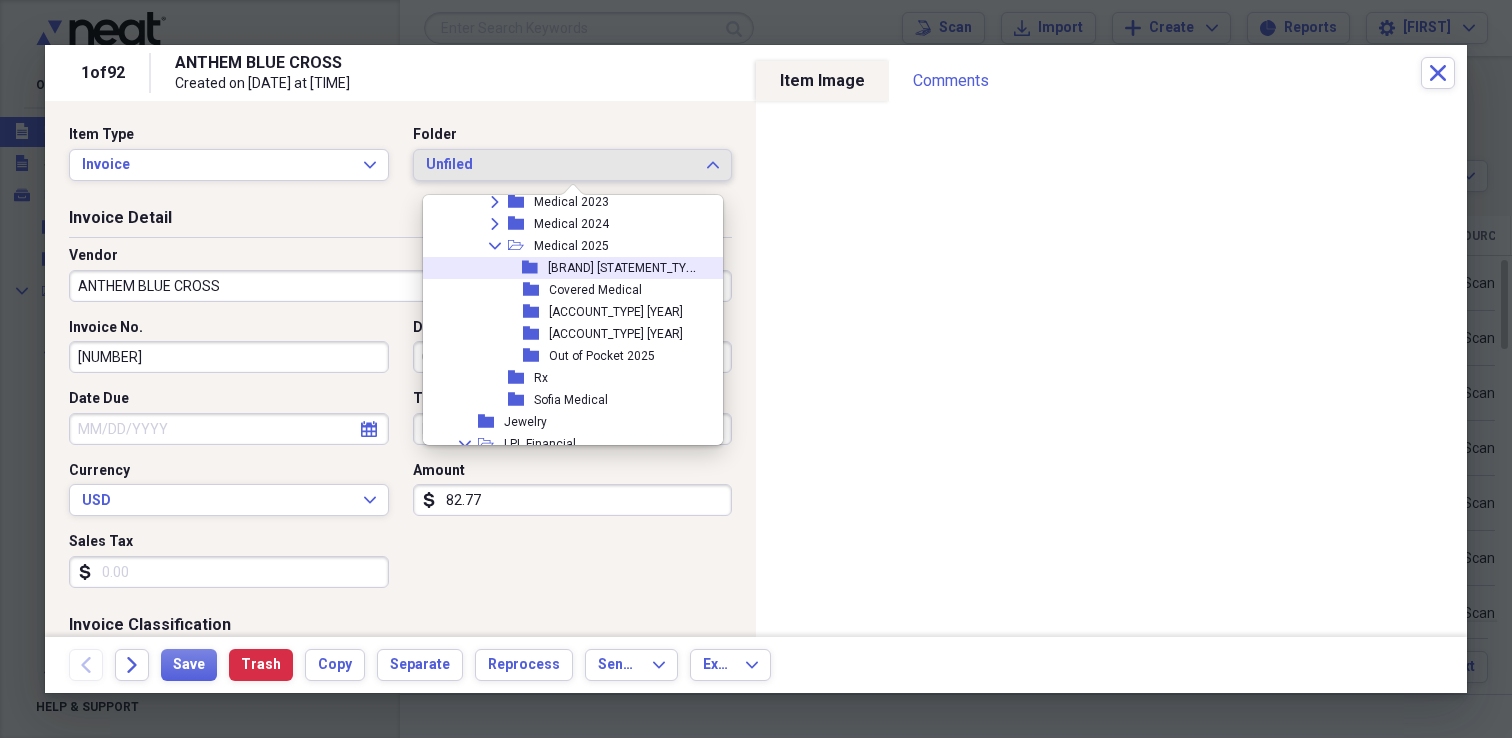 click on "Anthem Statements" at bounding box center [625, 266] 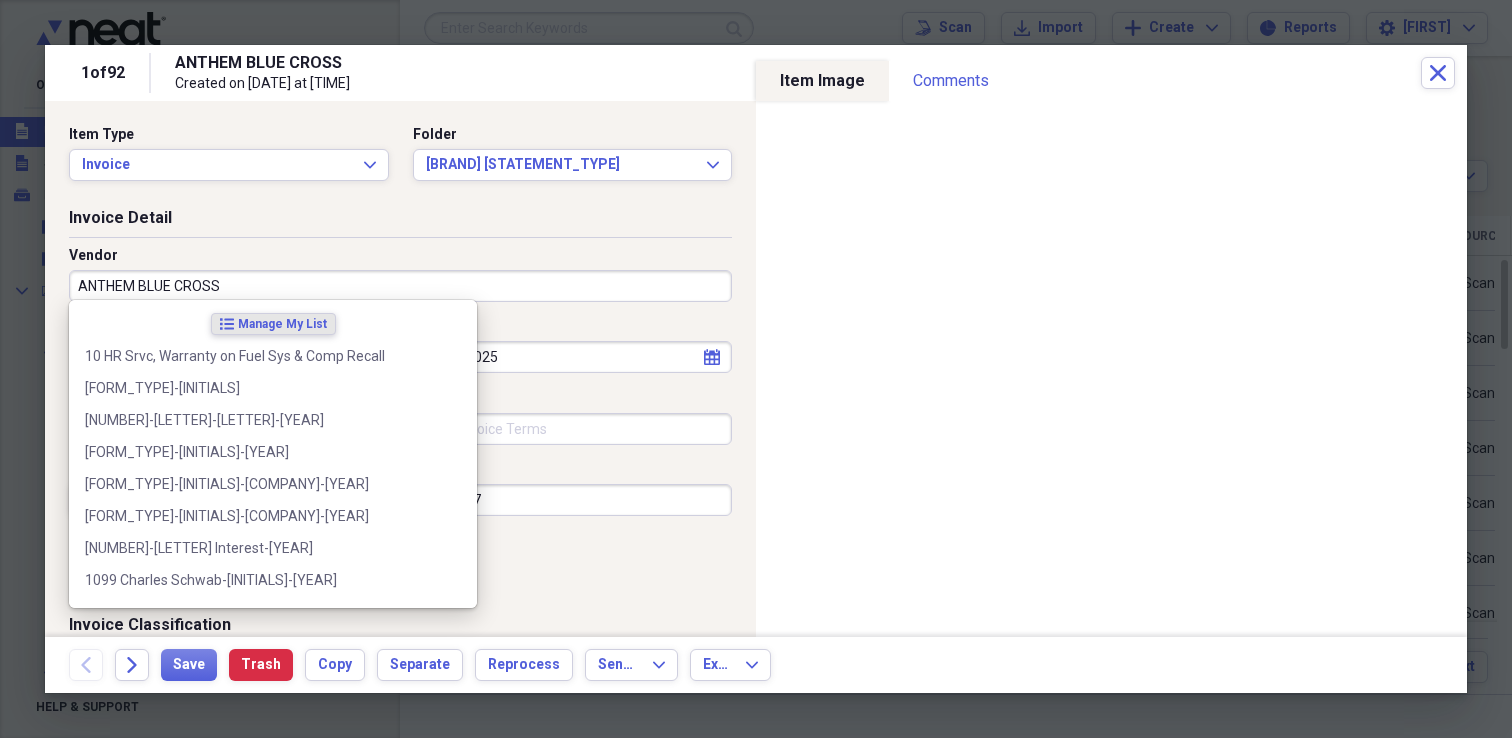 click on "ANTHEM BLUE CROSS" at bounding box center [400, 286] 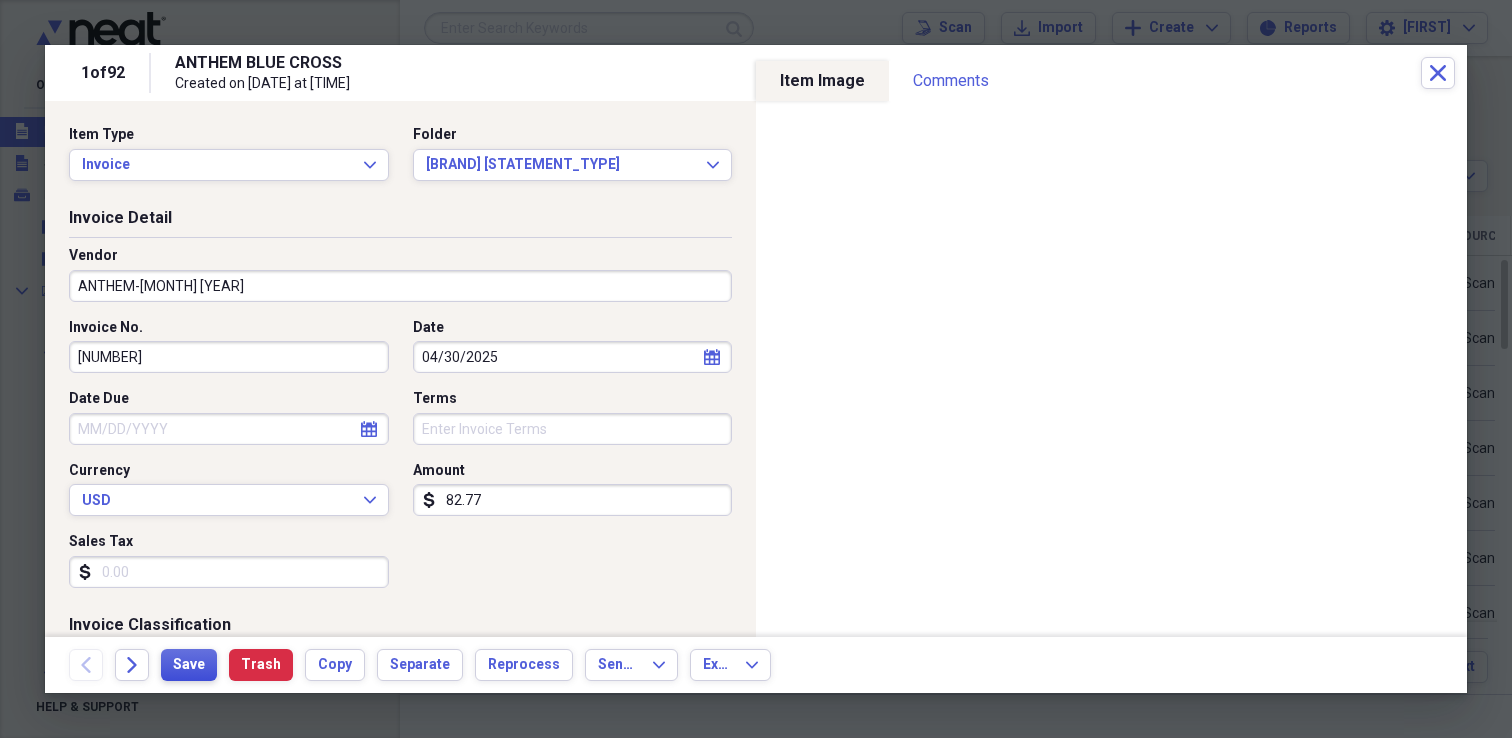 type on "ANTHEM-May 2025" 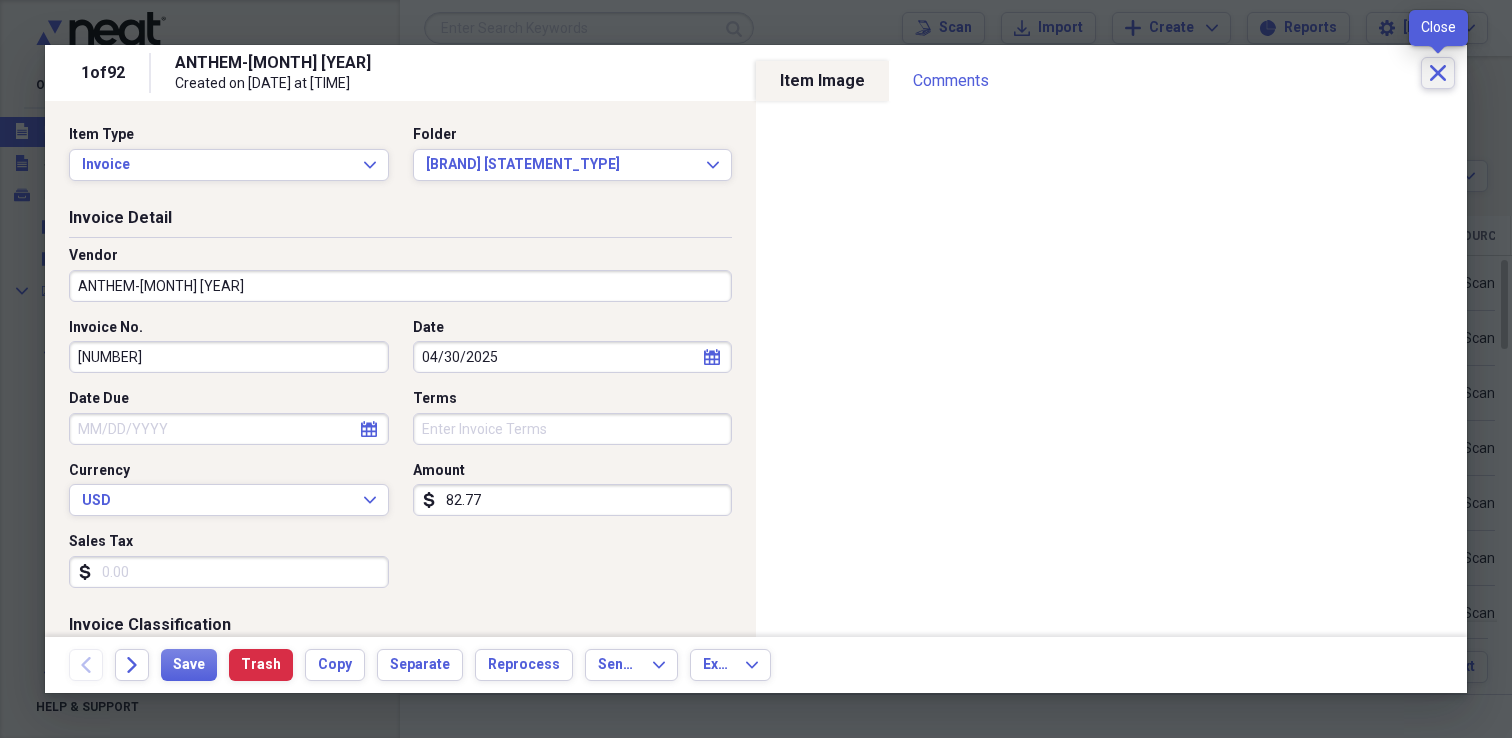 click 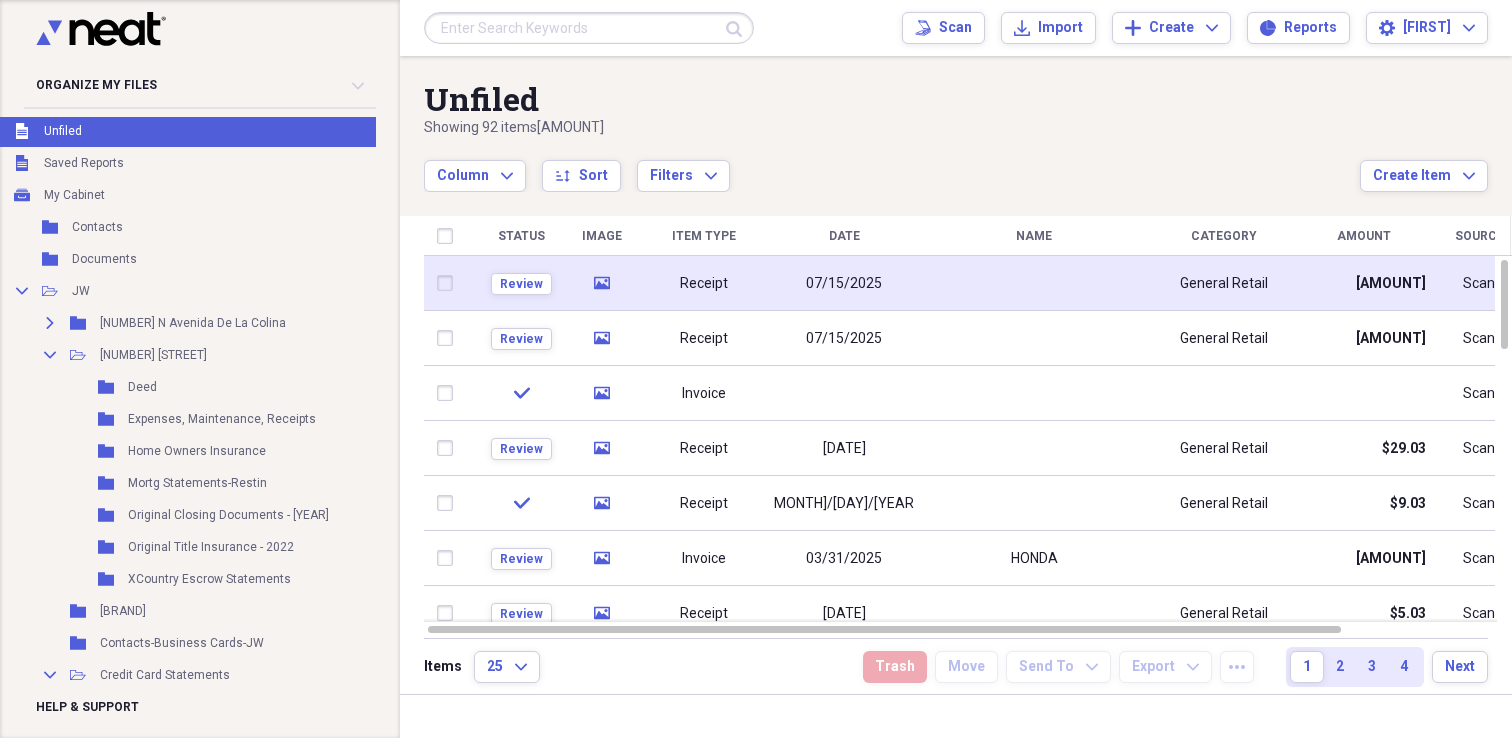click on "media" at bounding box center (601, 283) 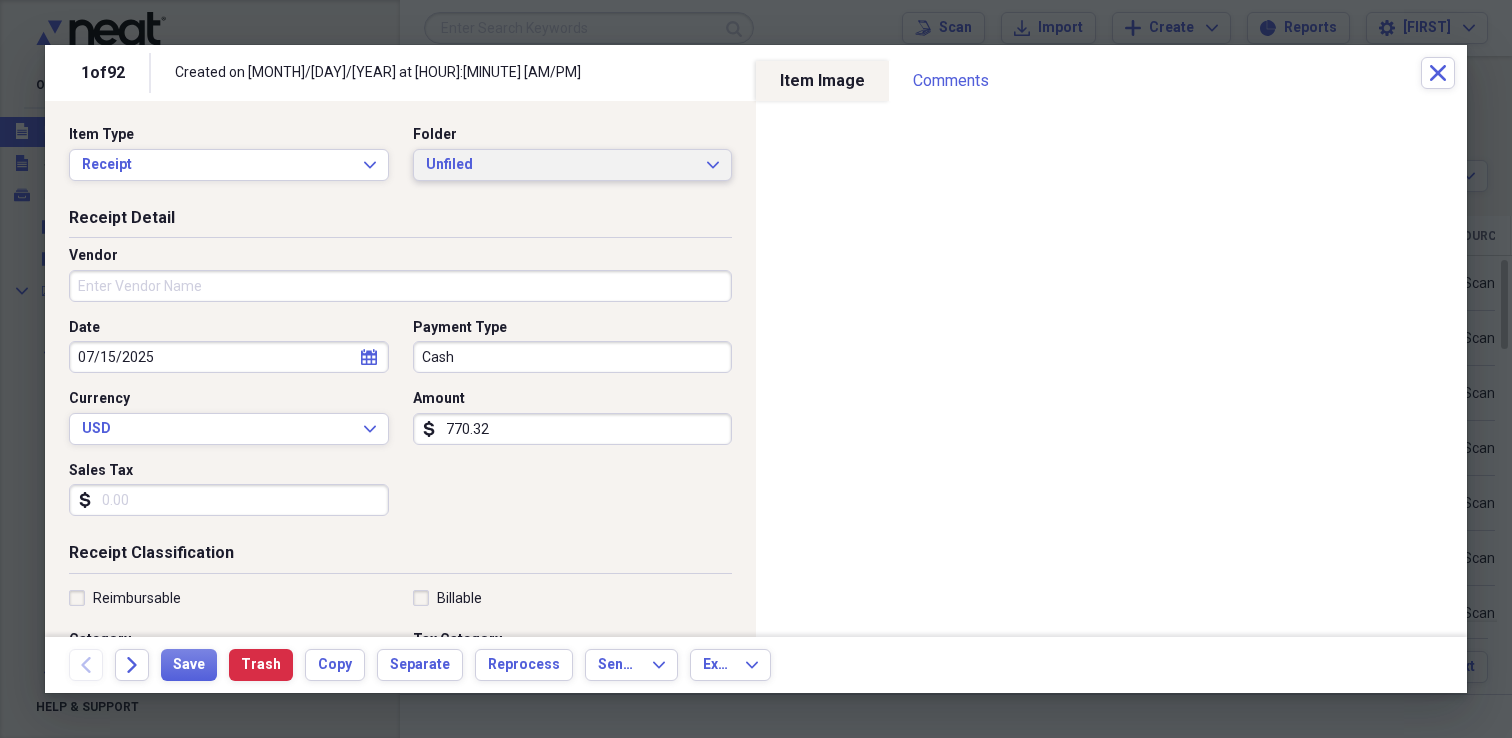 click on "Unfiled" at bounding box center (561, 165) 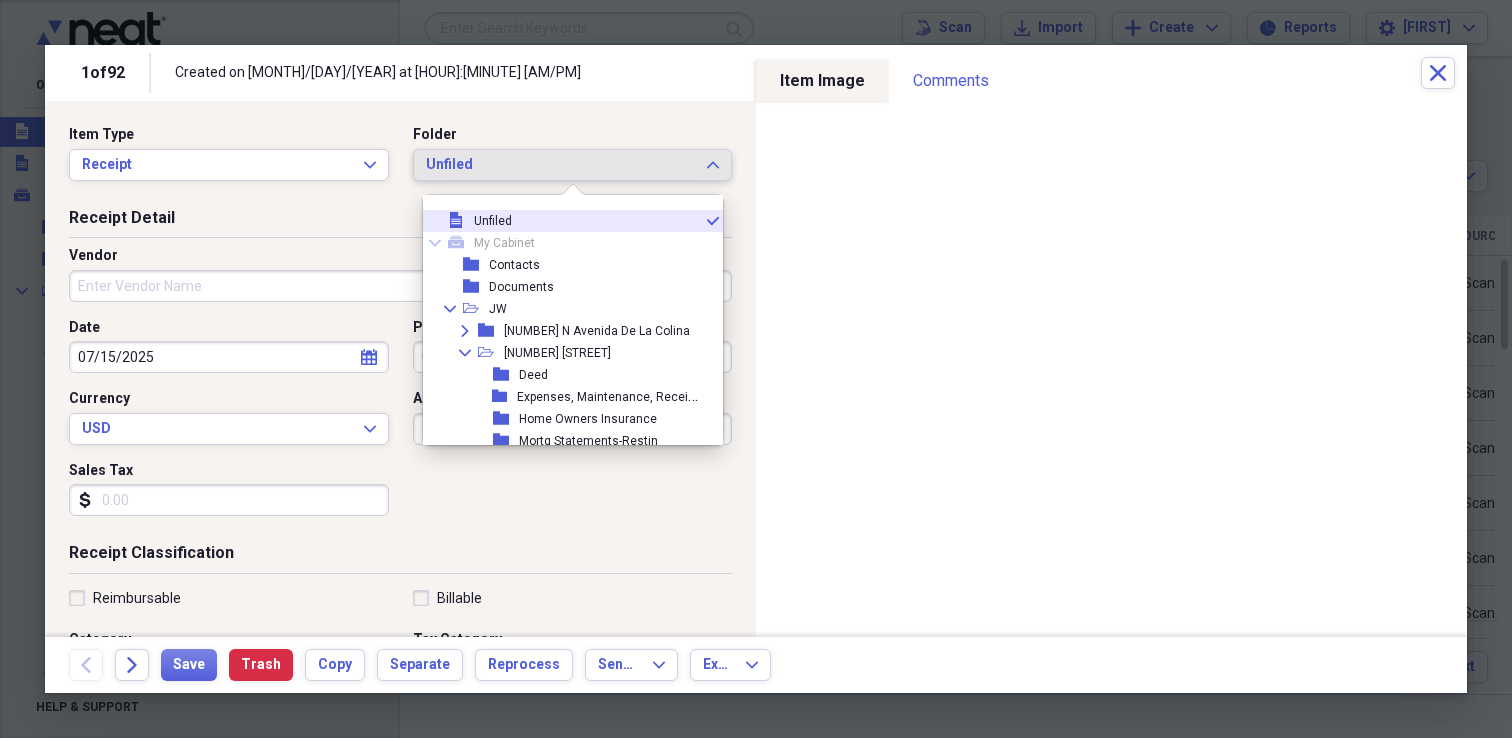 click on "Unfiled" at bounding box center [561, 165] 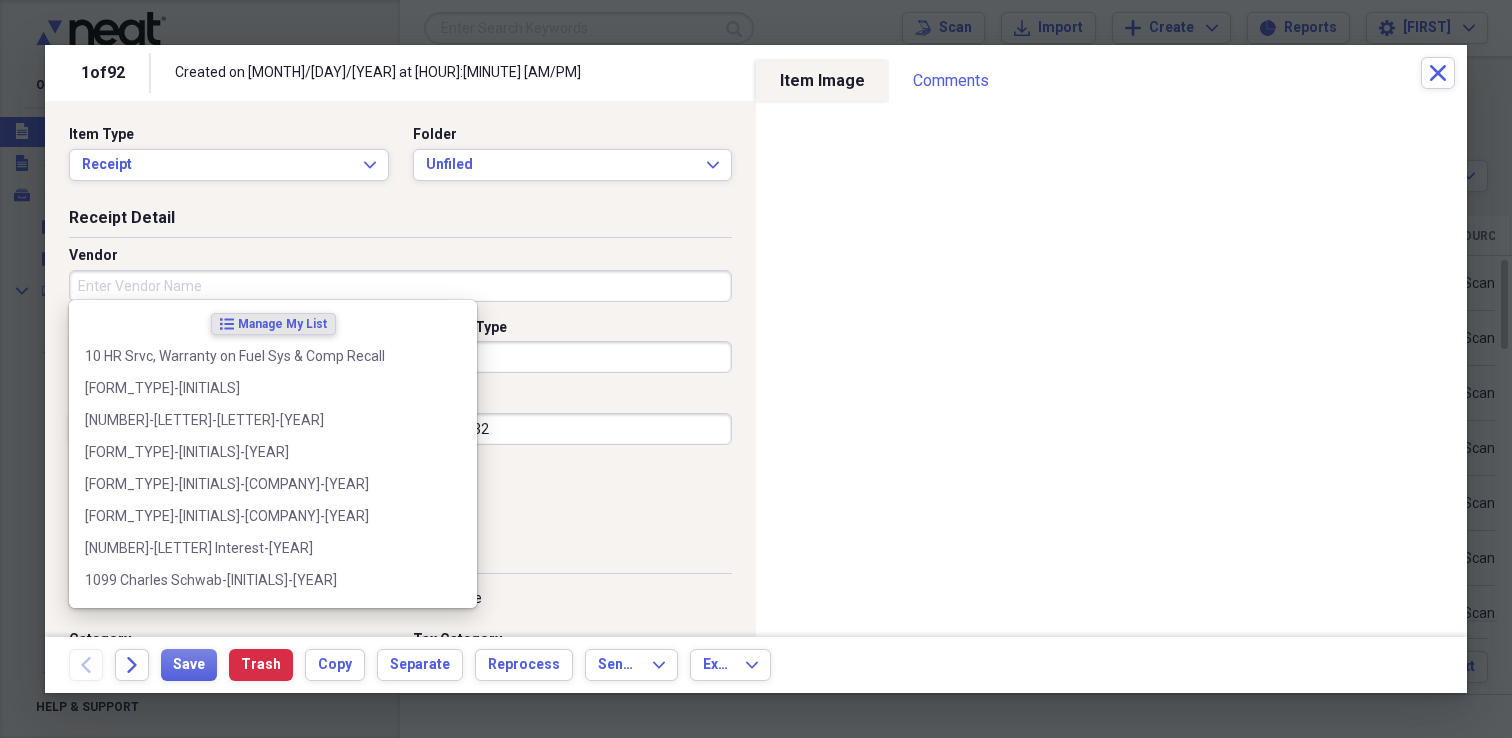 click on "Vendor" at bounding box center (400, 286) 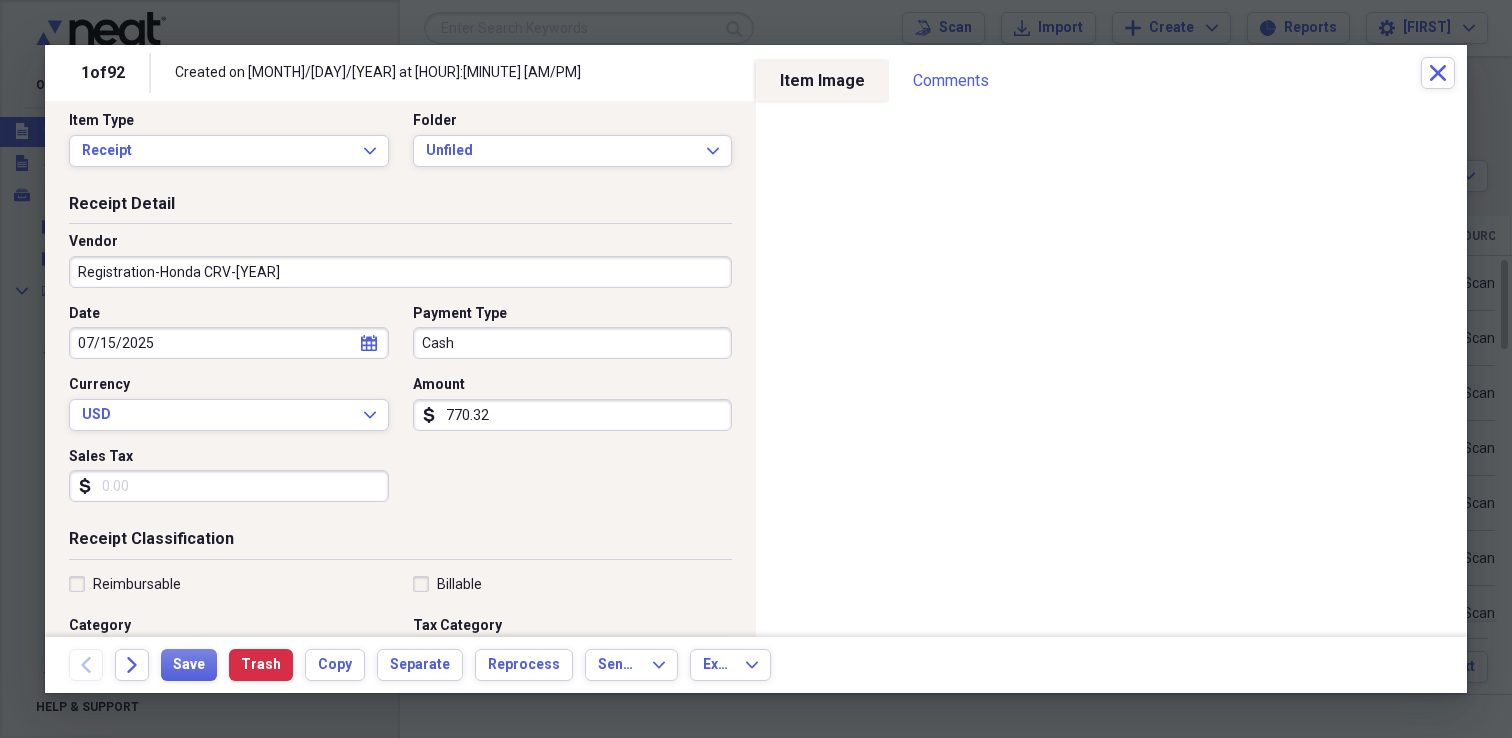 scroll, scrollTop: 18, scrollLeft: 0, axis: vertical 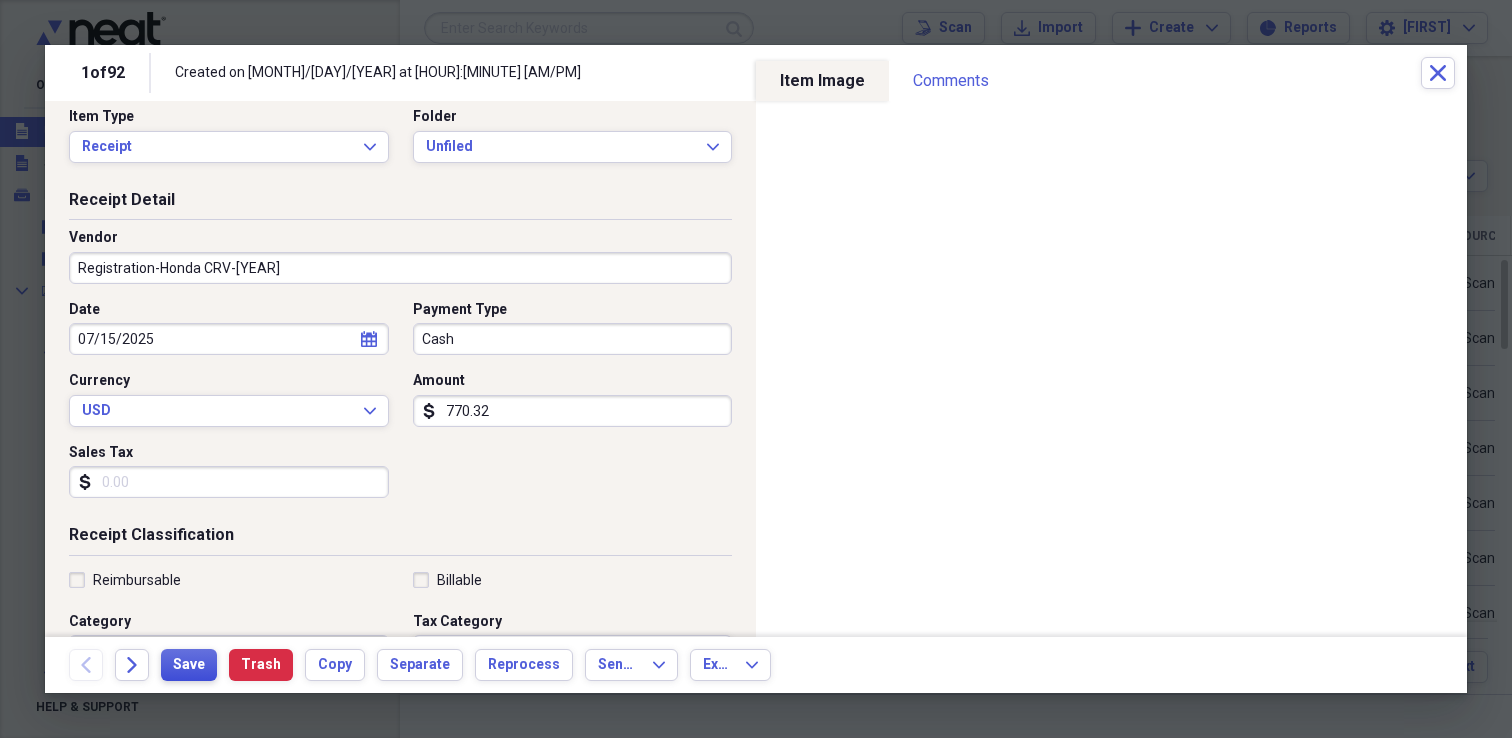 type on "Registration-Honda CRV-2025" 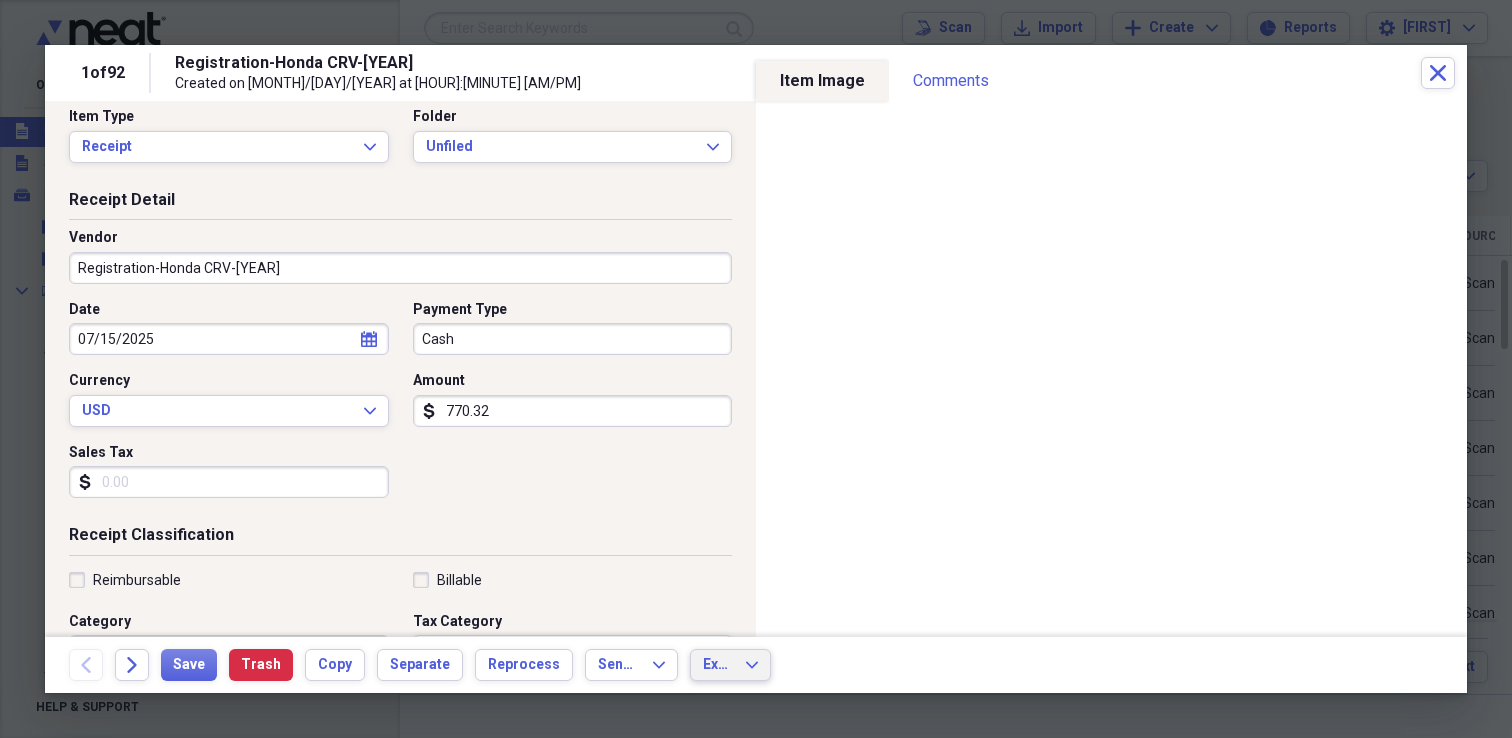 click on "Export" at bounding box center (718, 665) 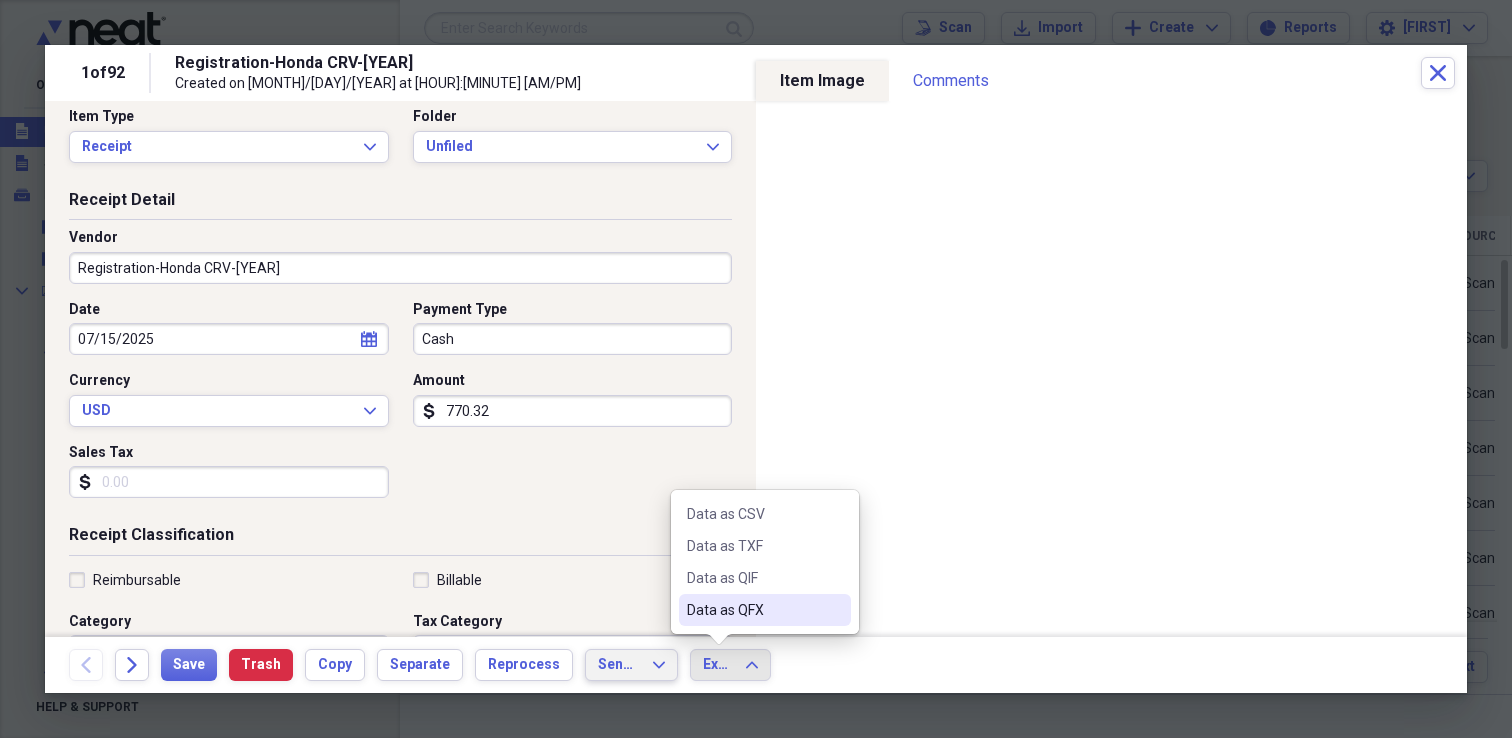 click on "Send To Expand" at bounding box center (631, 665) 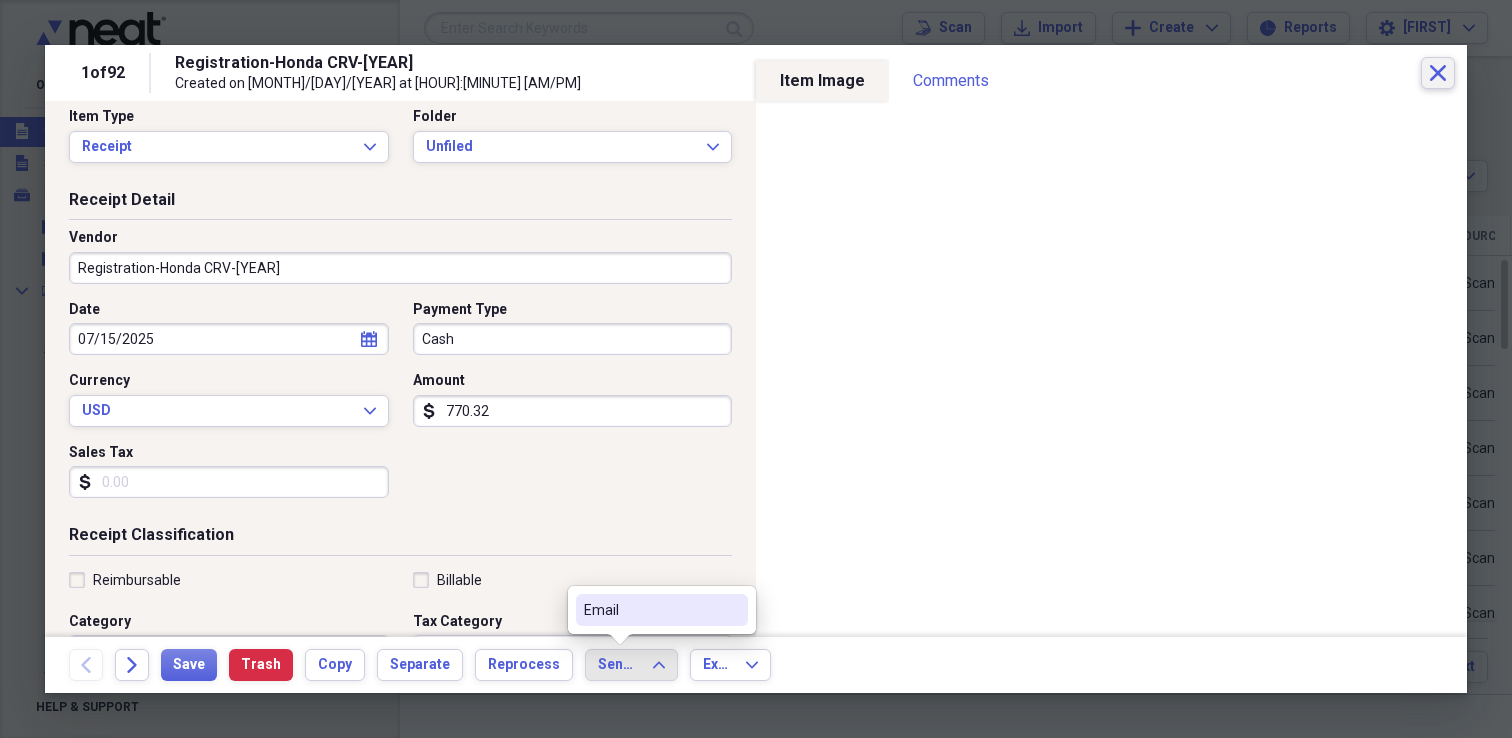 click on "Close" at bounding box center [1438, 73] 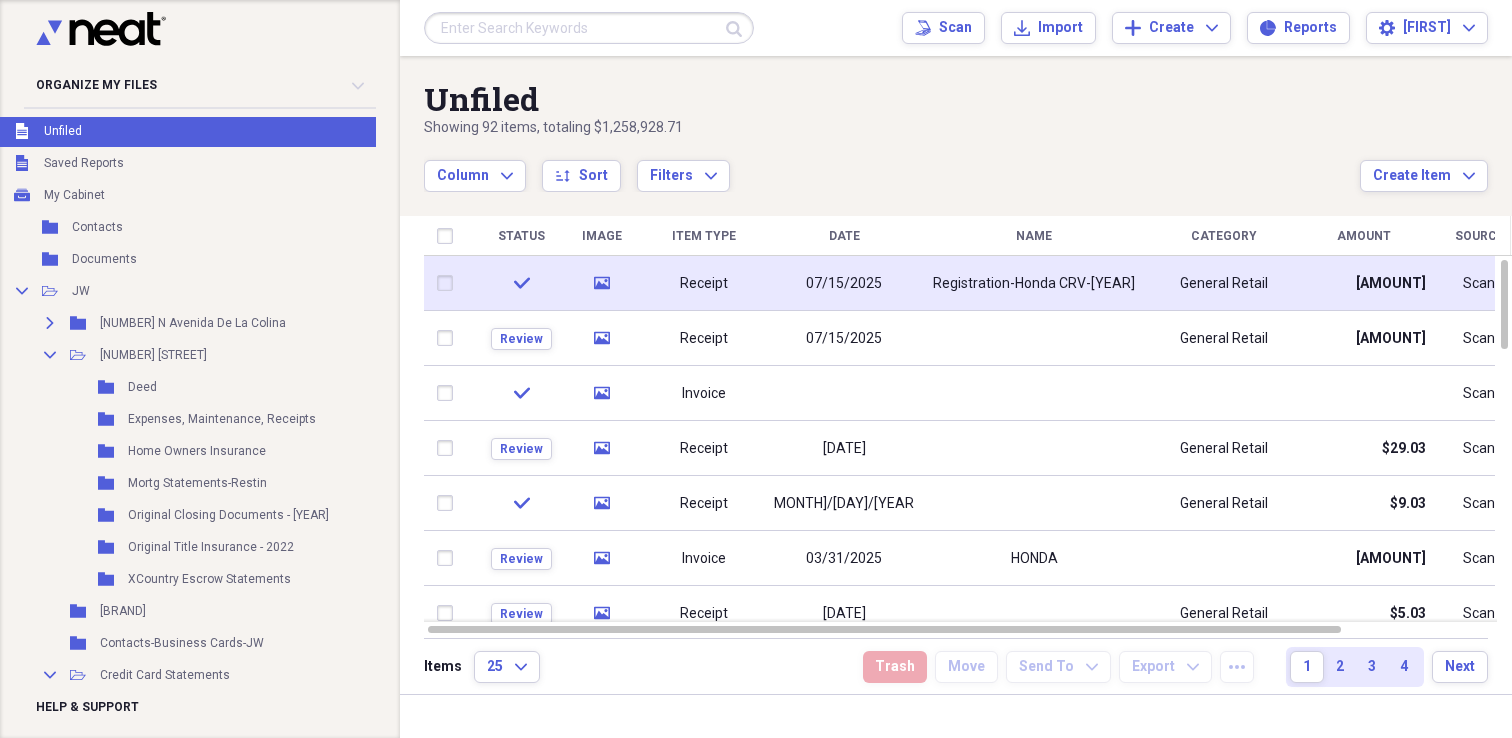 click at bounding box center (449, 283) 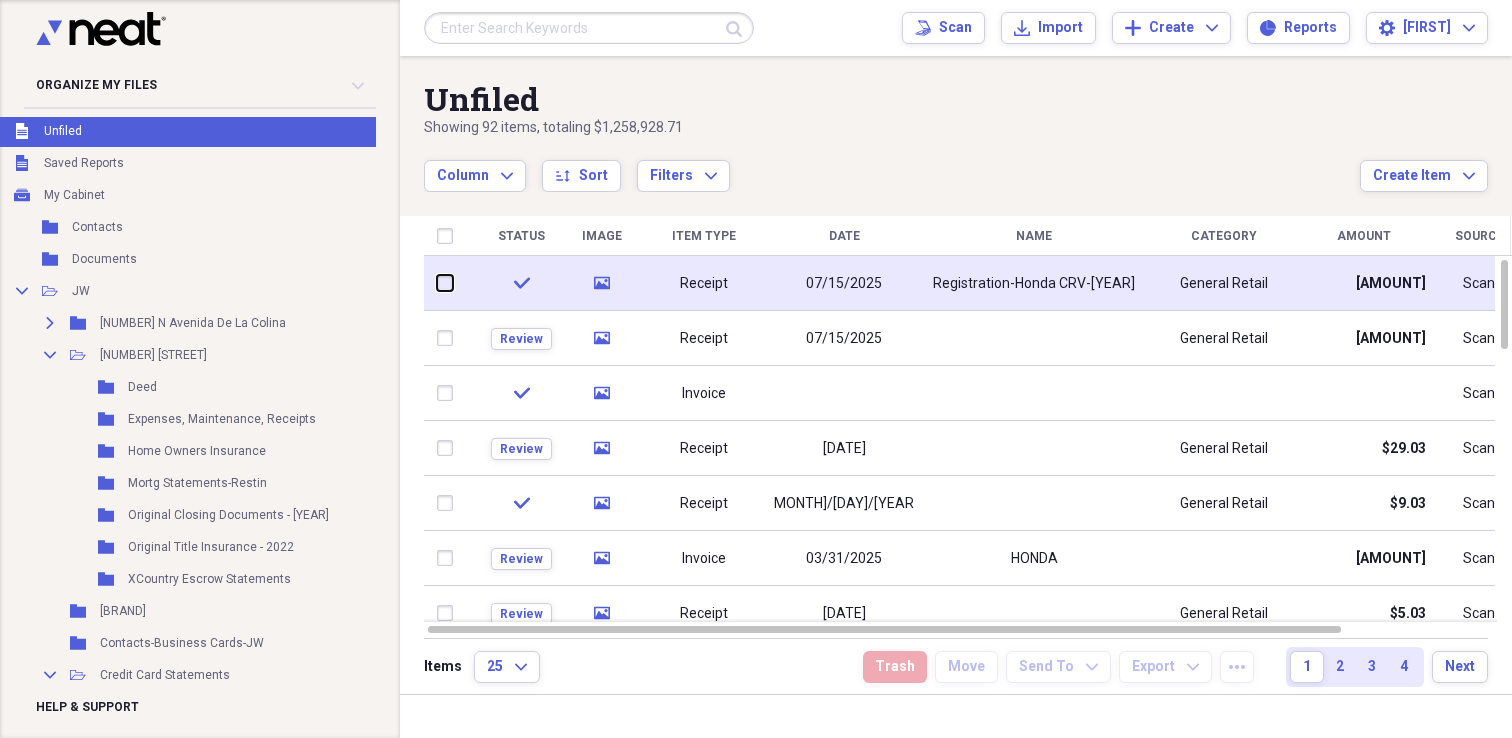 click at bounding box center [437, 283] 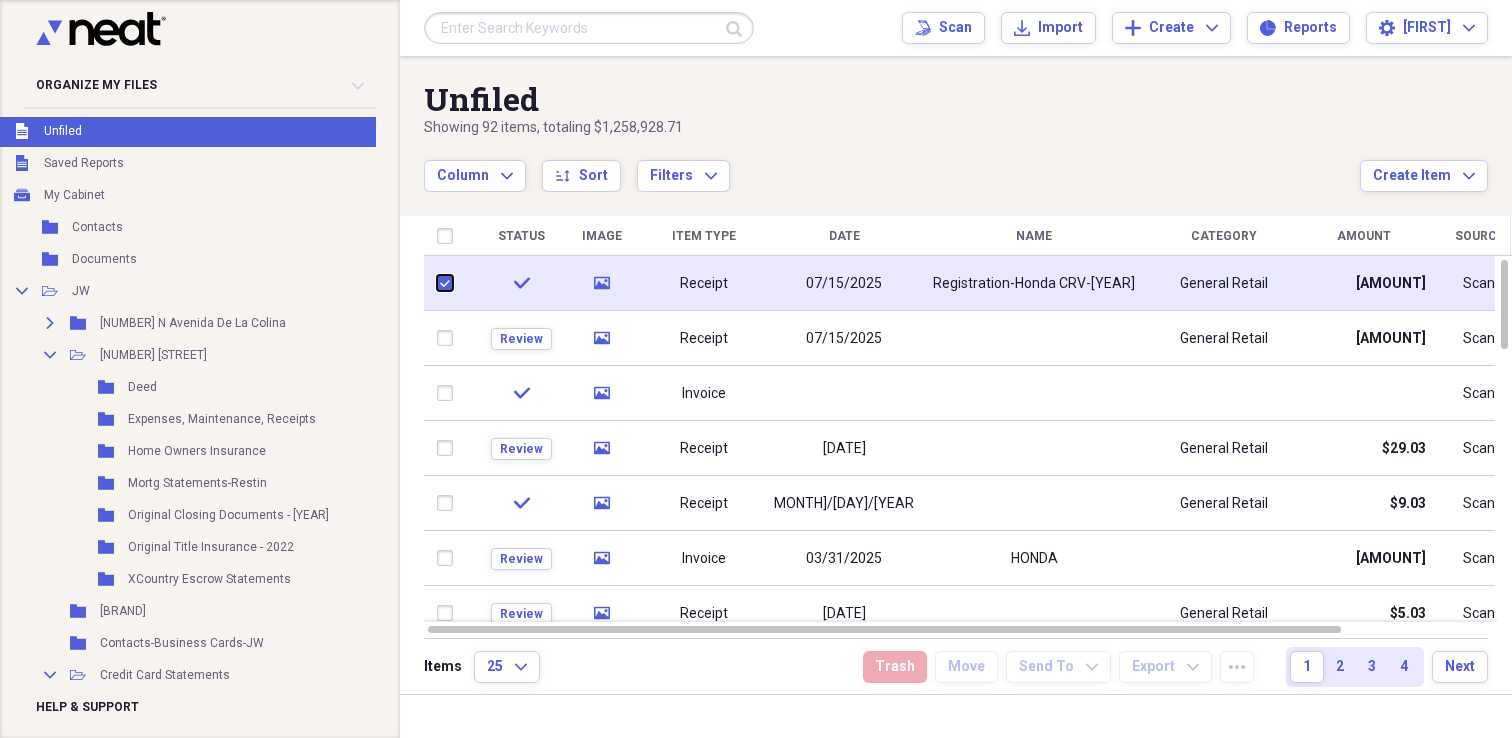 checkbox on "true" 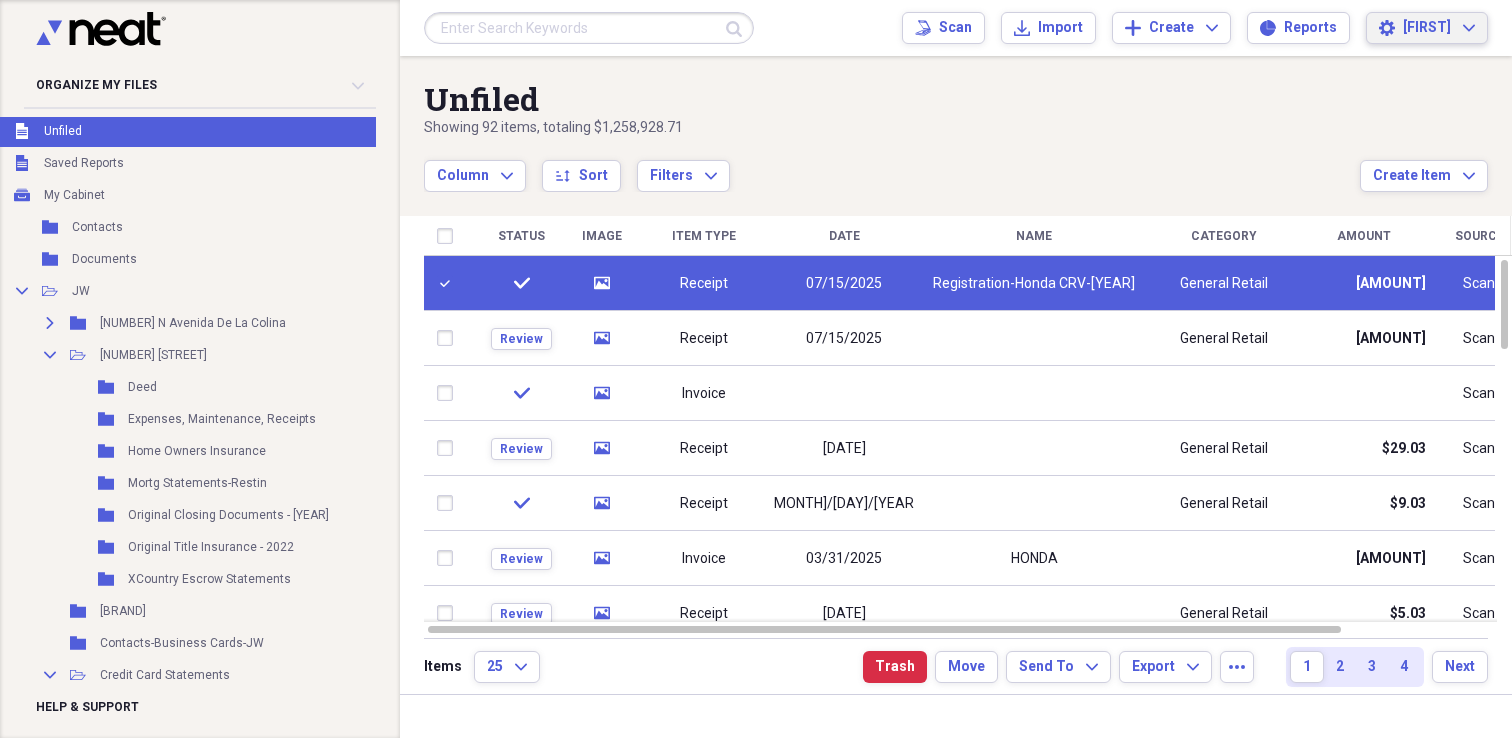 click on "Settings" 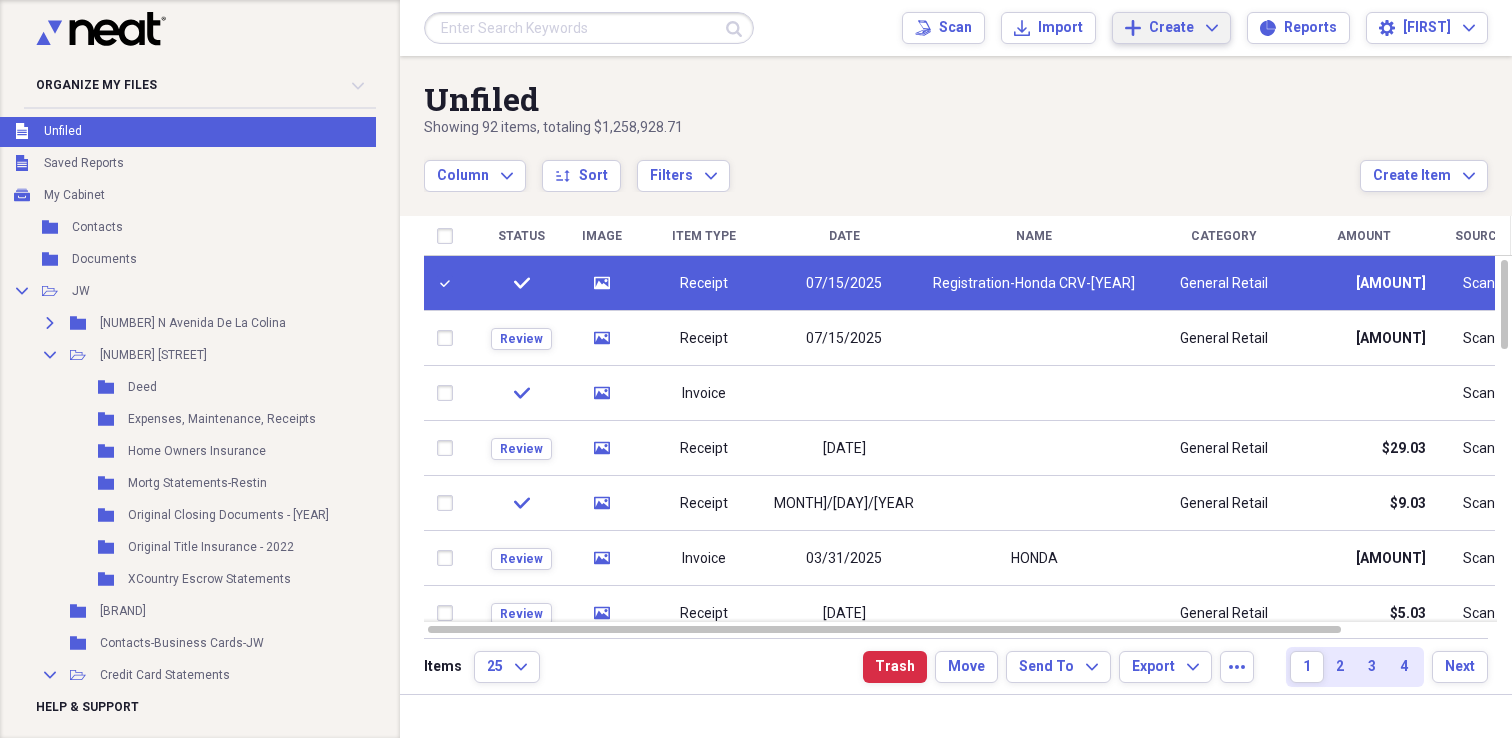click on "Create" at bounding box center (1171, 28) 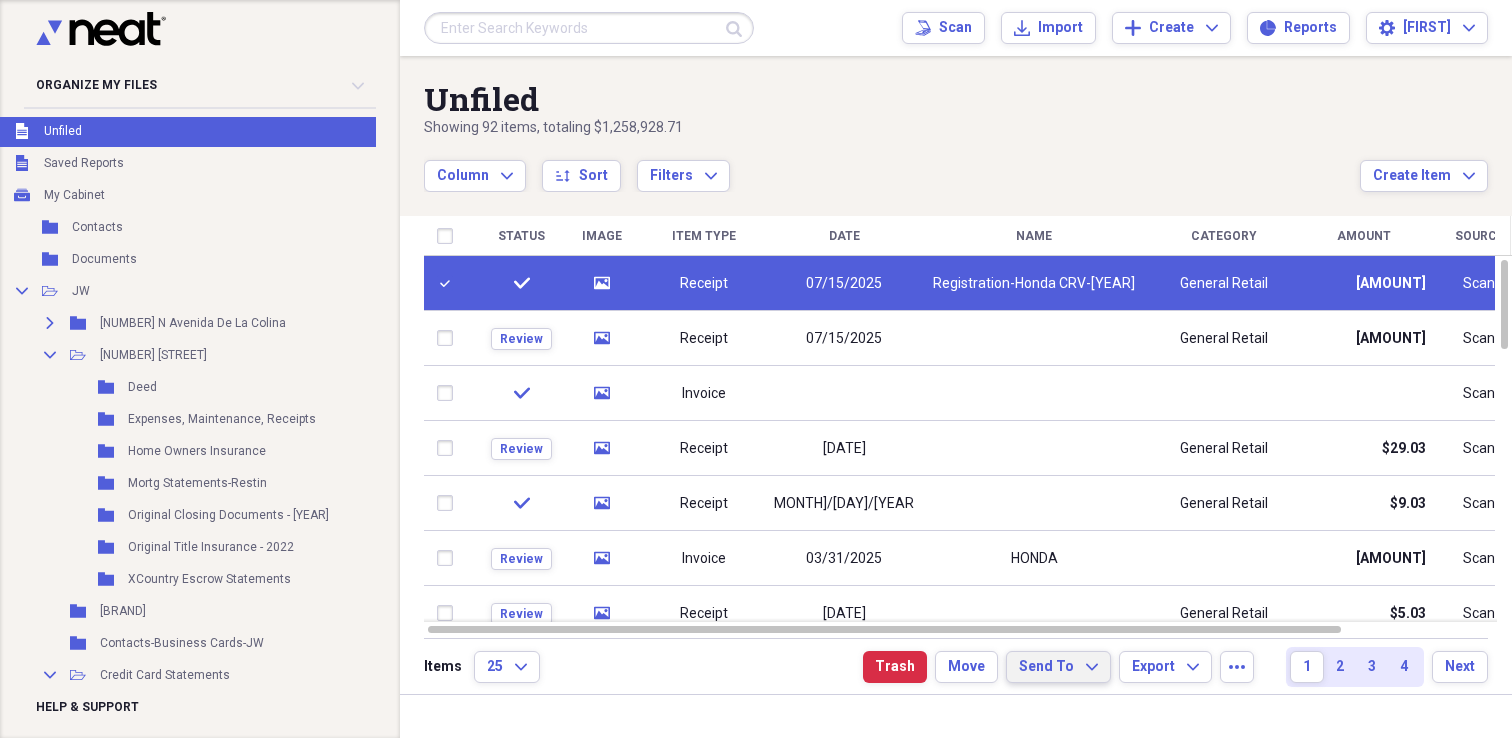 click on "Send To" at bounding box center [1046, 667] 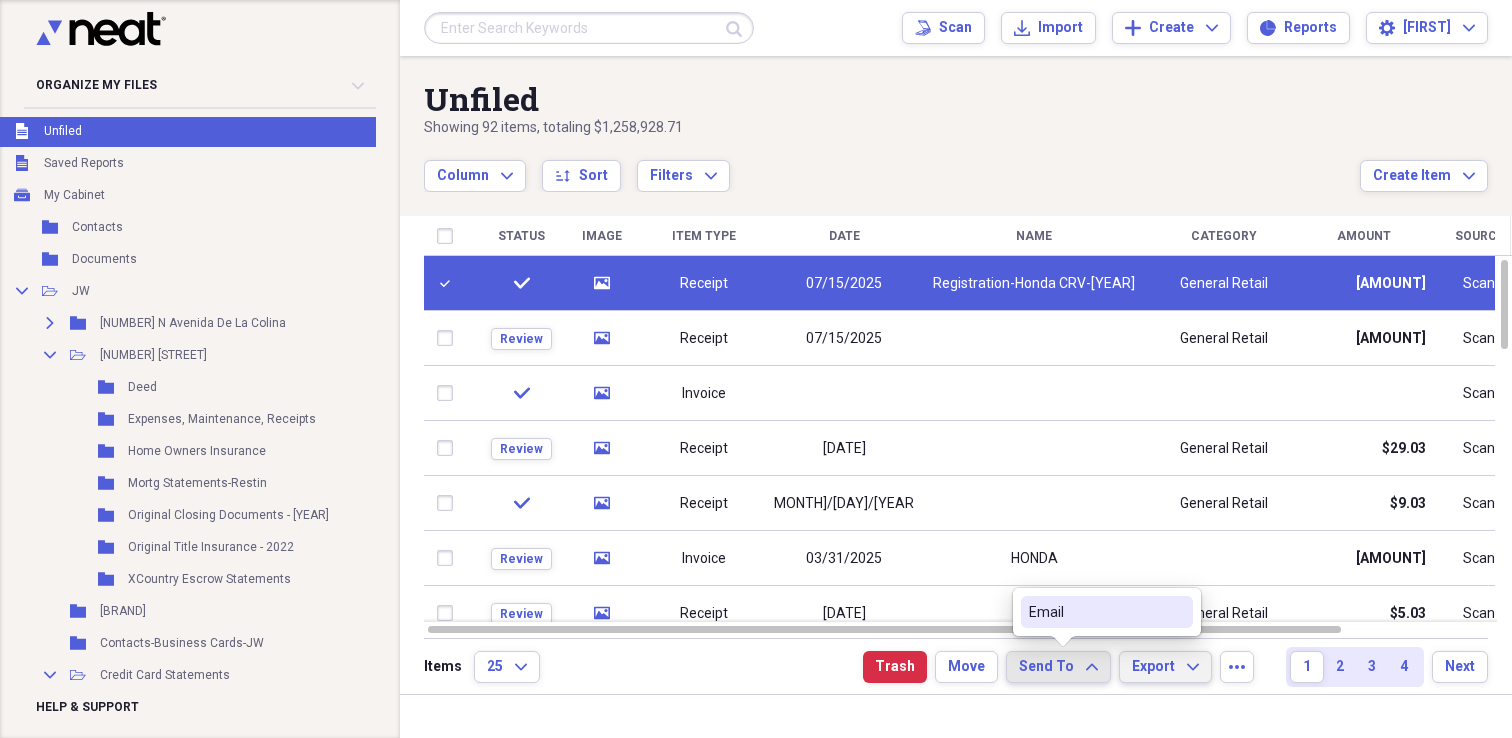 drag, startPoint x: 1212, startPoint y: 666, endPoint x: 1202, endPoint y: 669, distance: 10.440307 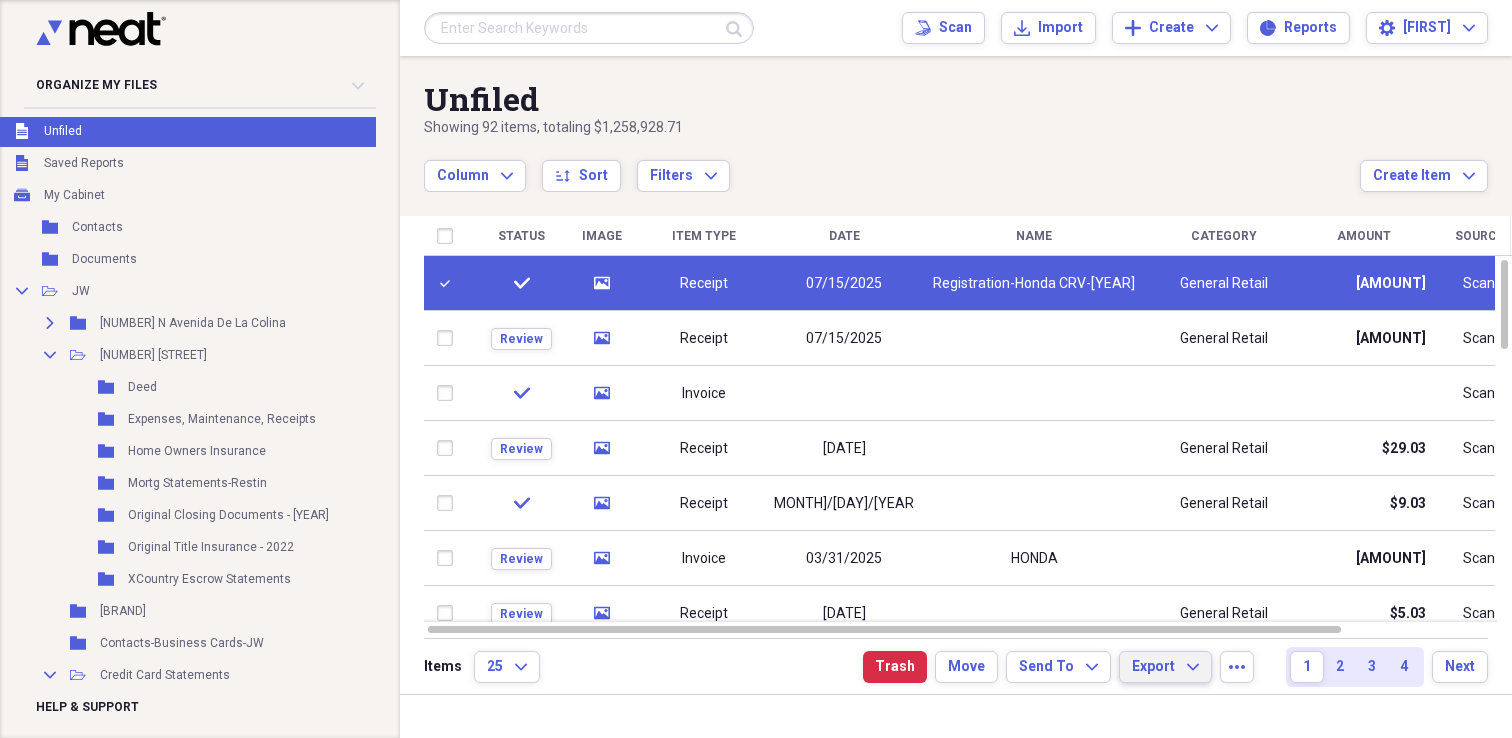 click on "Export Expand" at bounding box center [1165, 667] 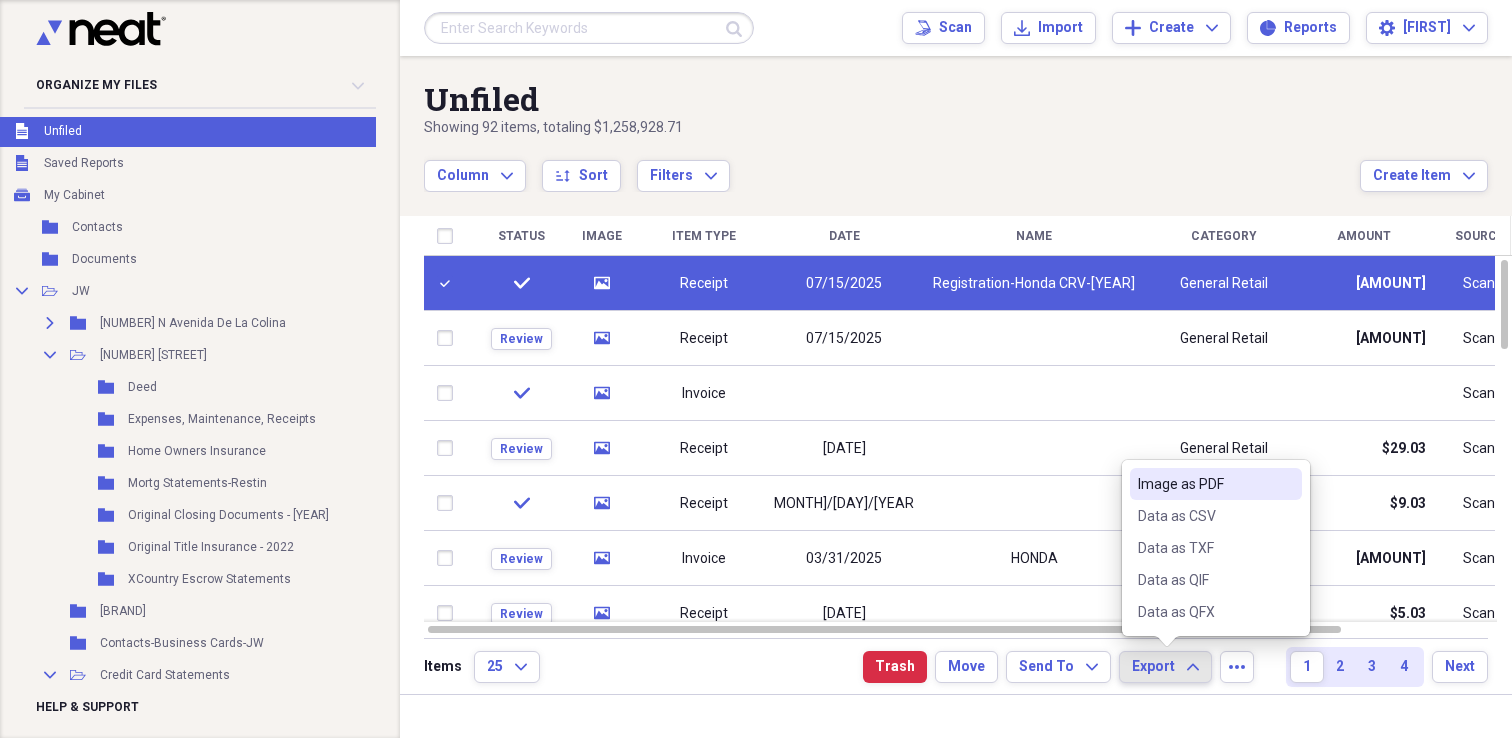 click on "Image as PDF" at bounding box center (1204, 484) 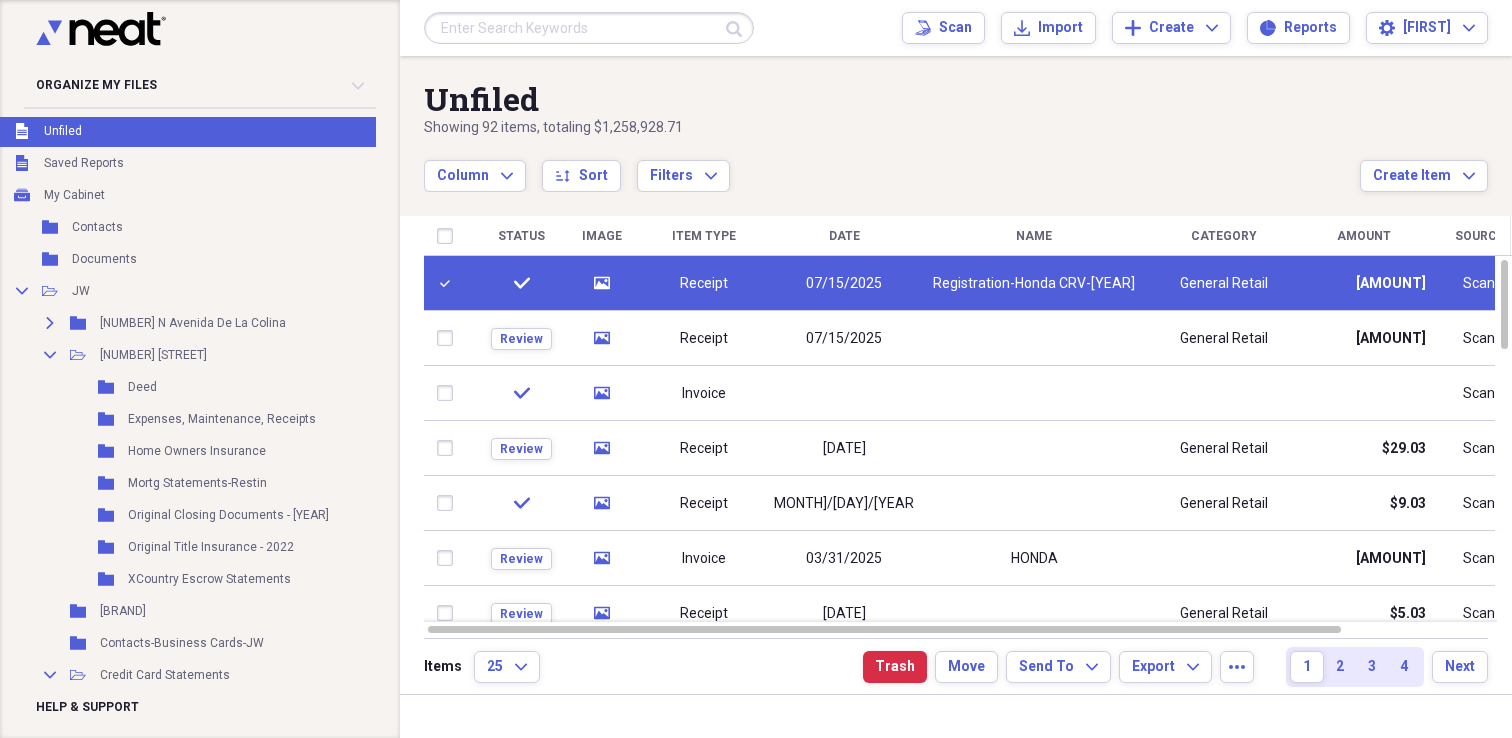 click at bounding box center (589, 28) 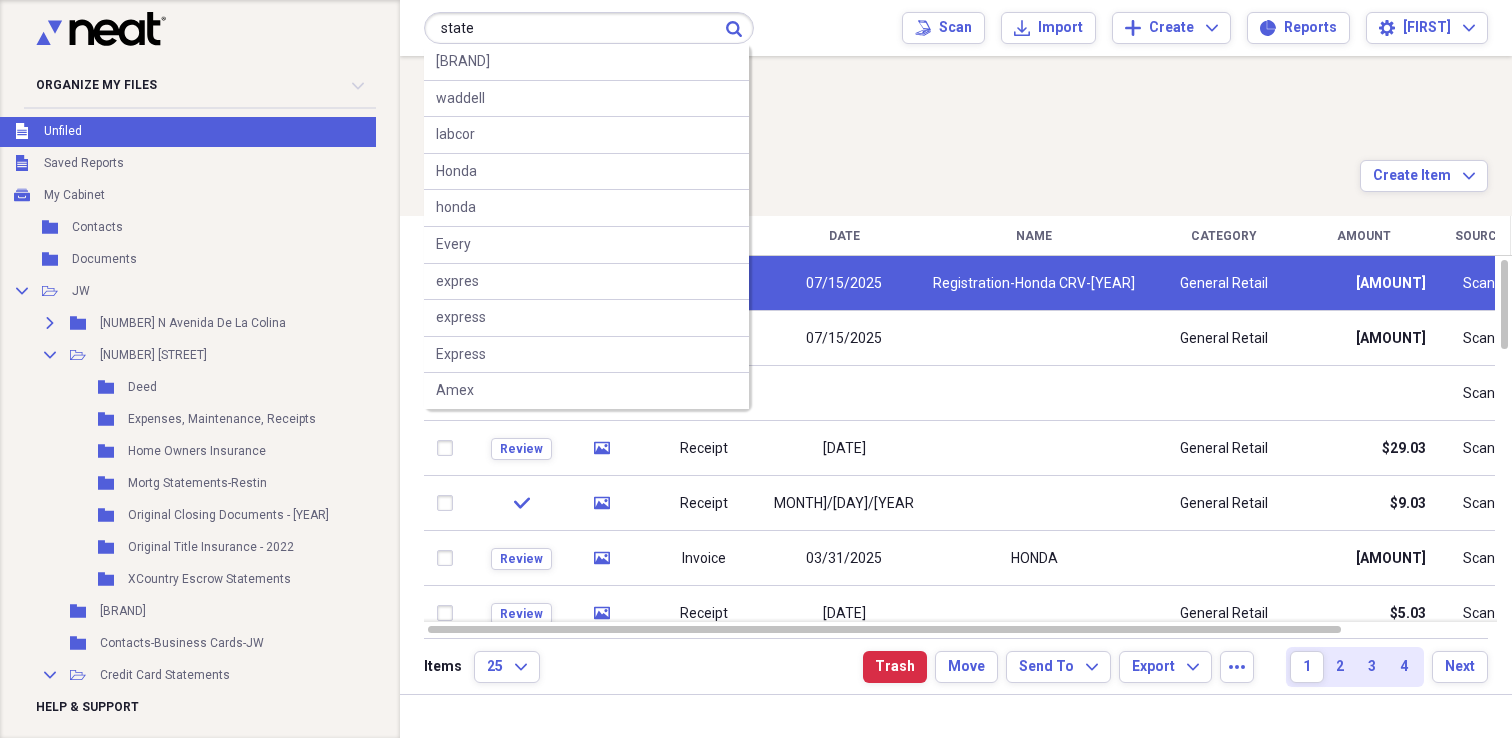 type on "state" 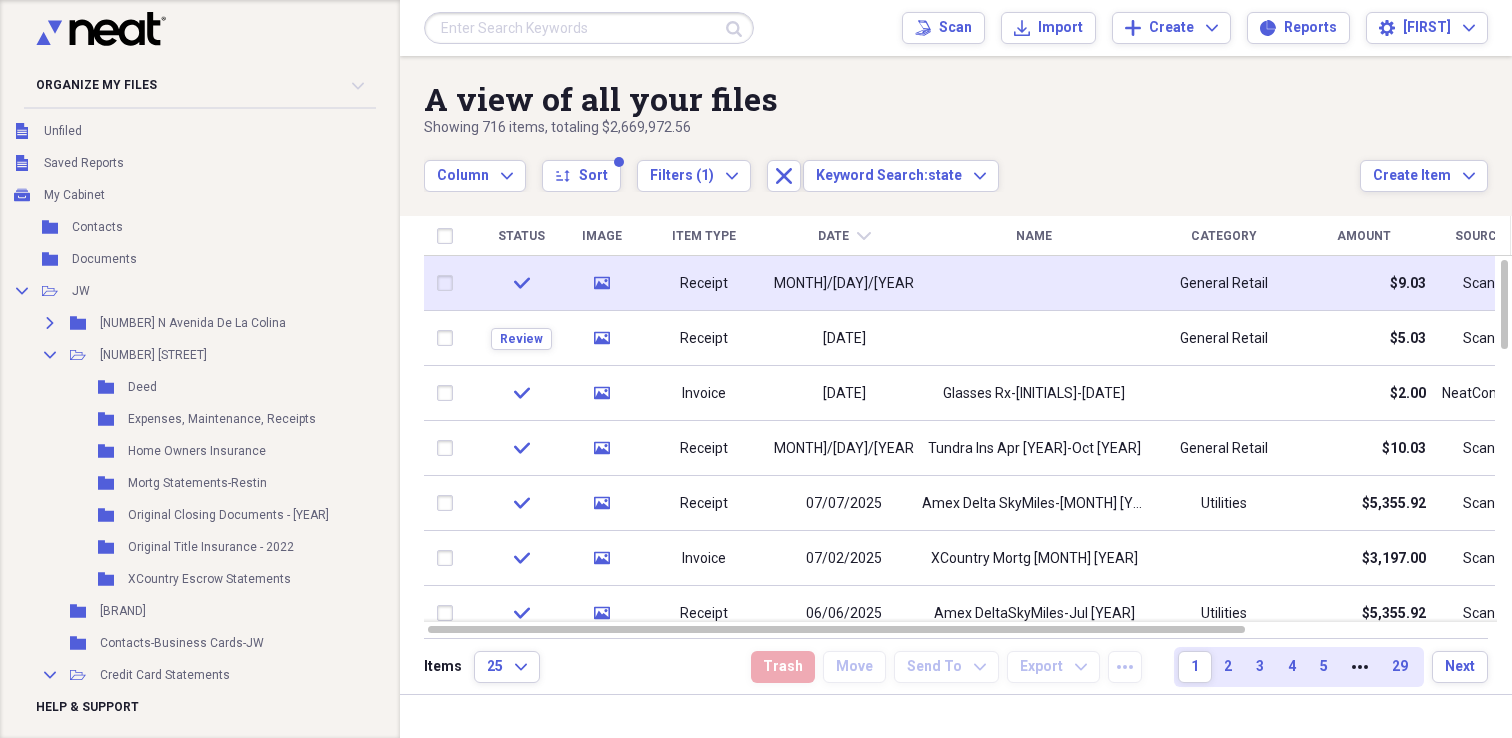 click on "Receipt" at bounding box center (704, 284) 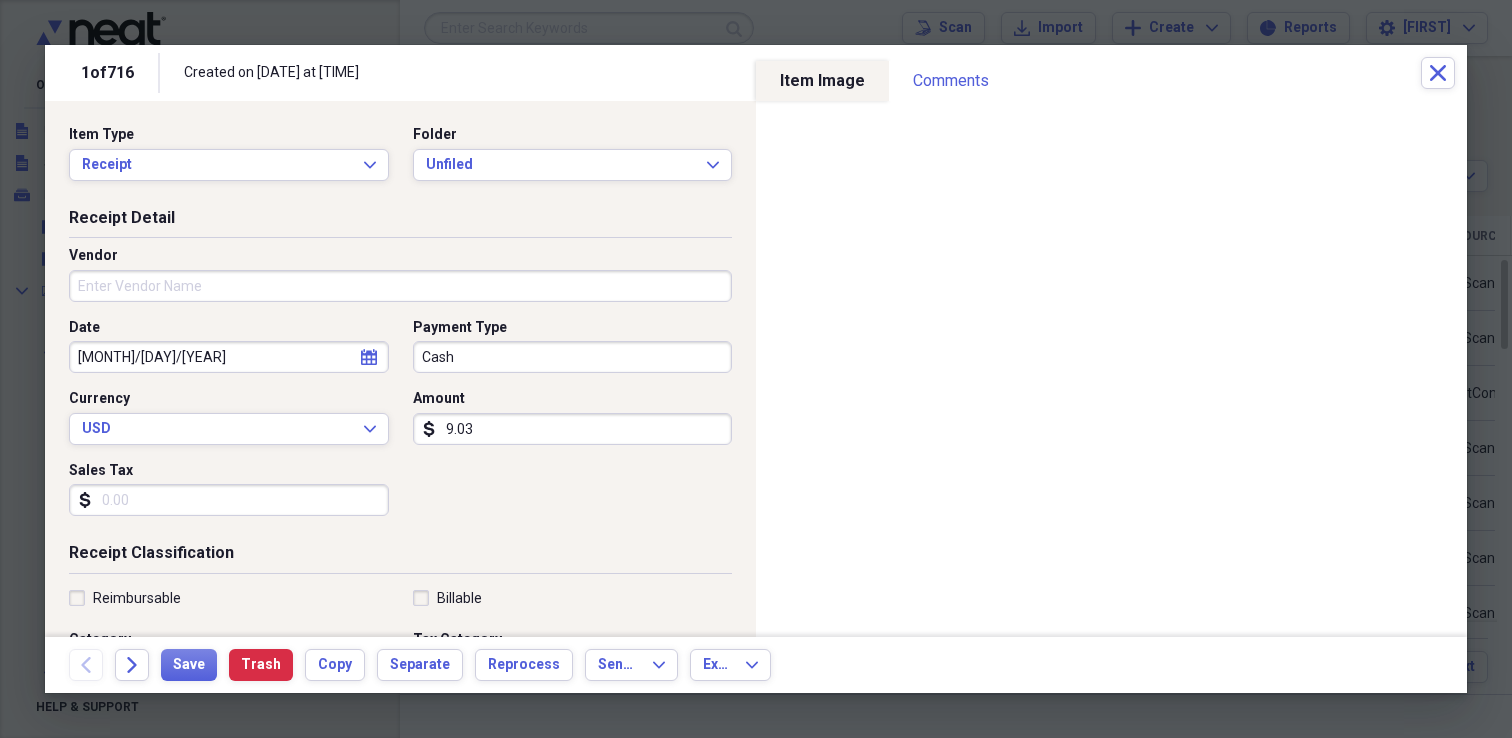 click on "Vendor" at bounding box center [400, 286] 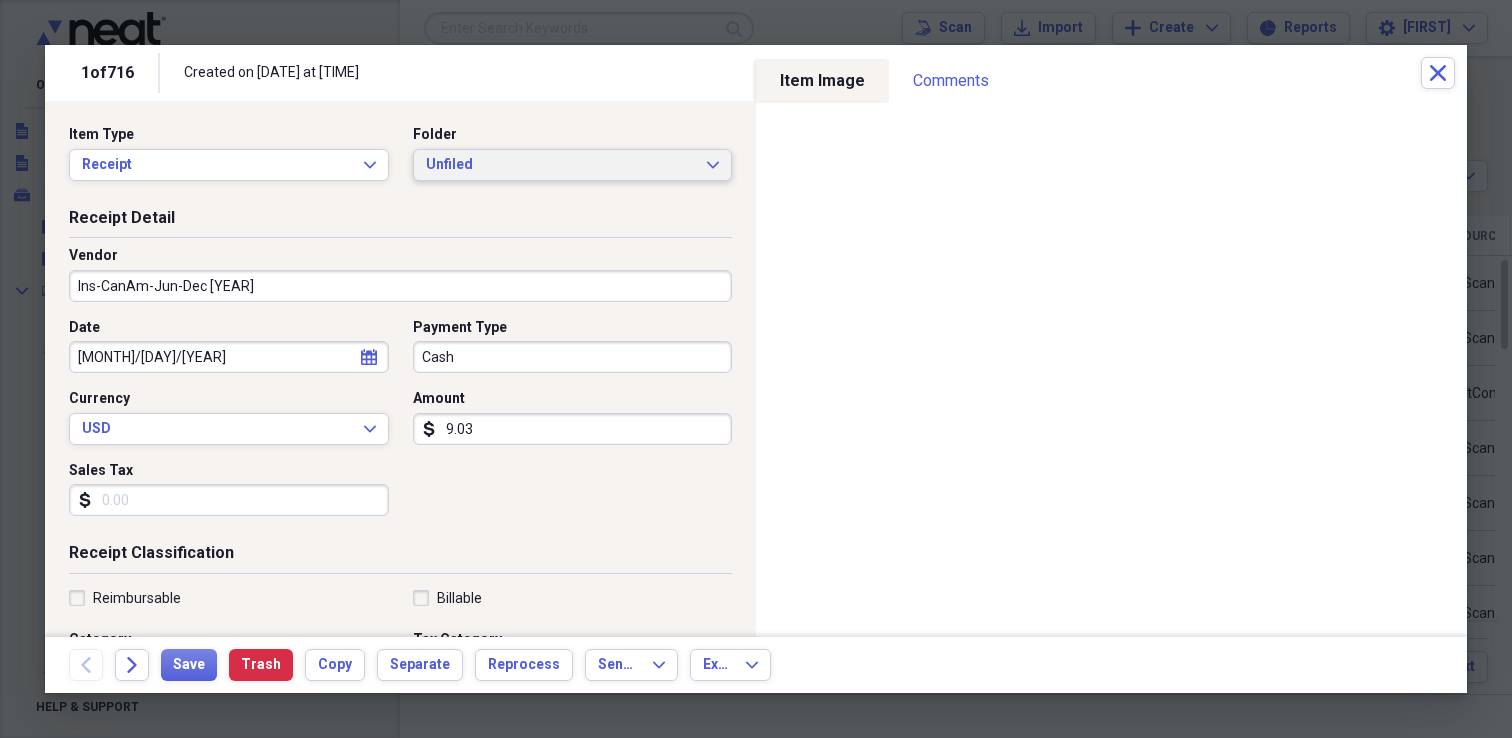 type on "Ins-CanAm-Jun-Dec 2025" 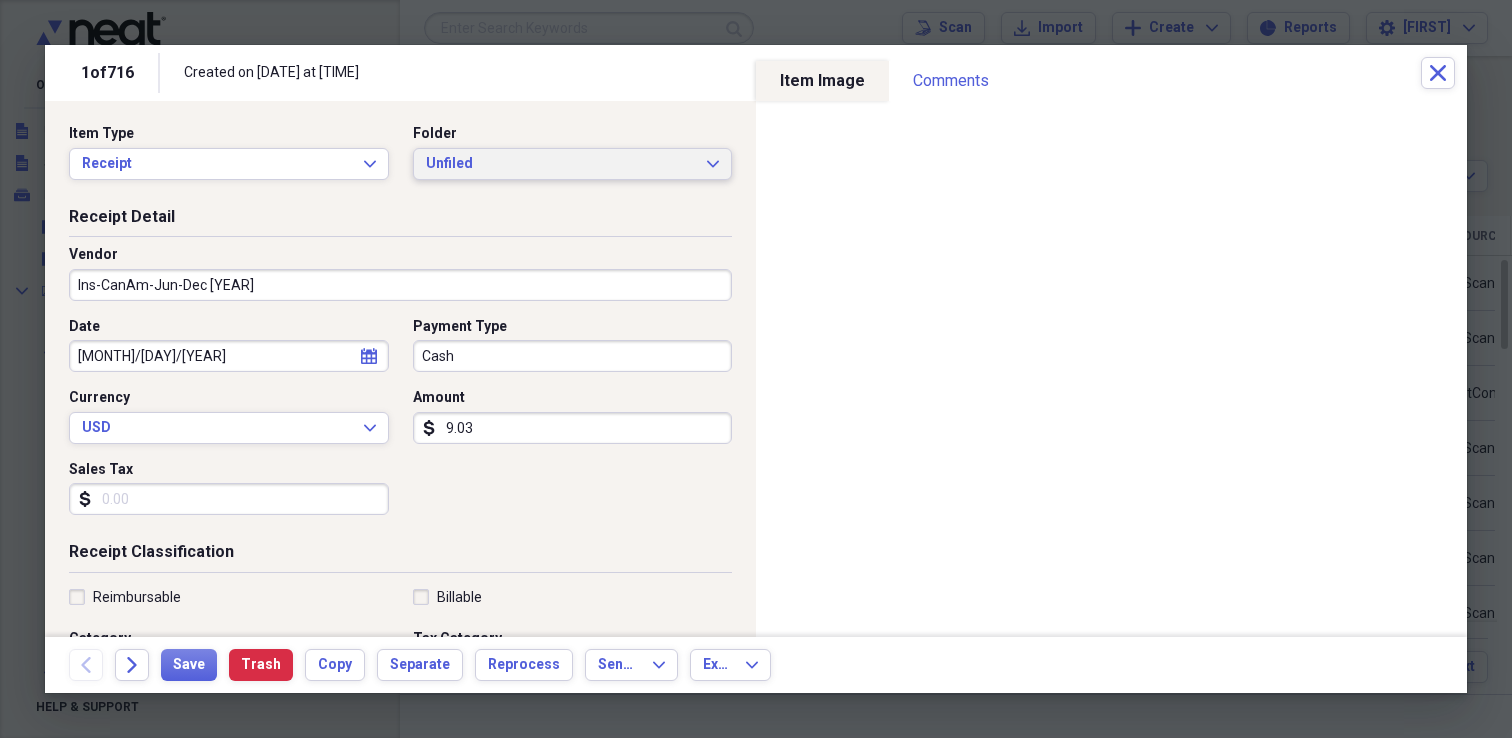 click on "Unfiled" at bounding box center (561, 164) 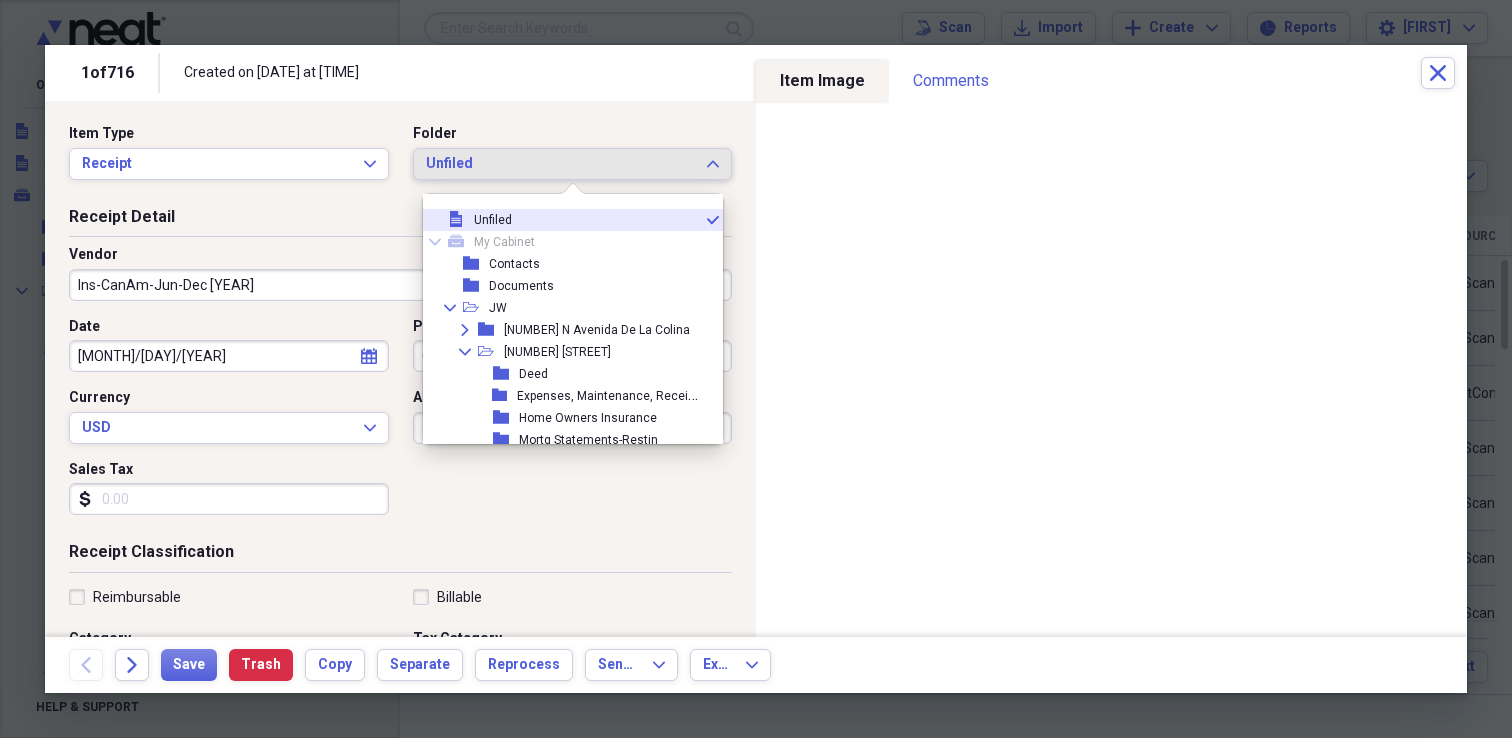scroll, scrollTop: 0, scrollLeft: 0, axis: both 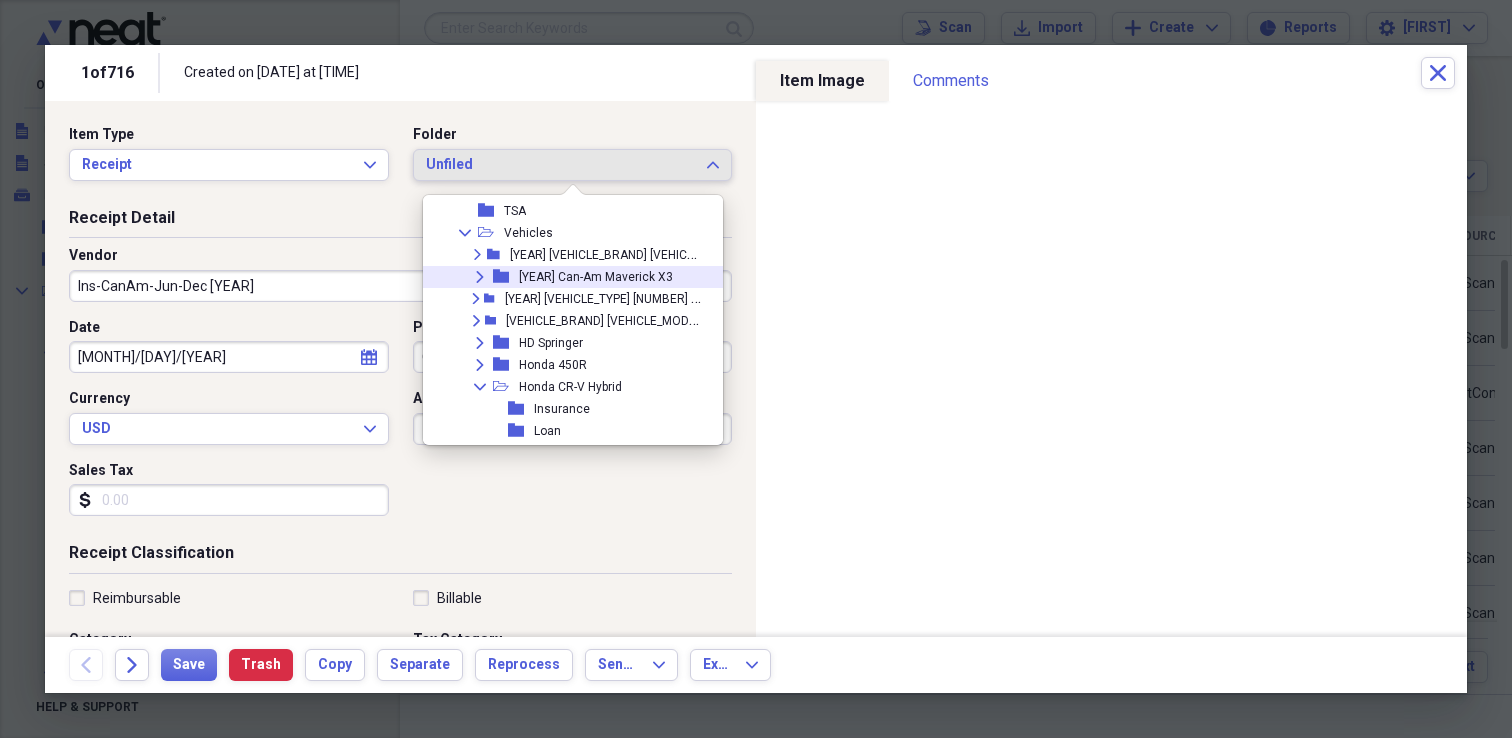 click on "Expand" 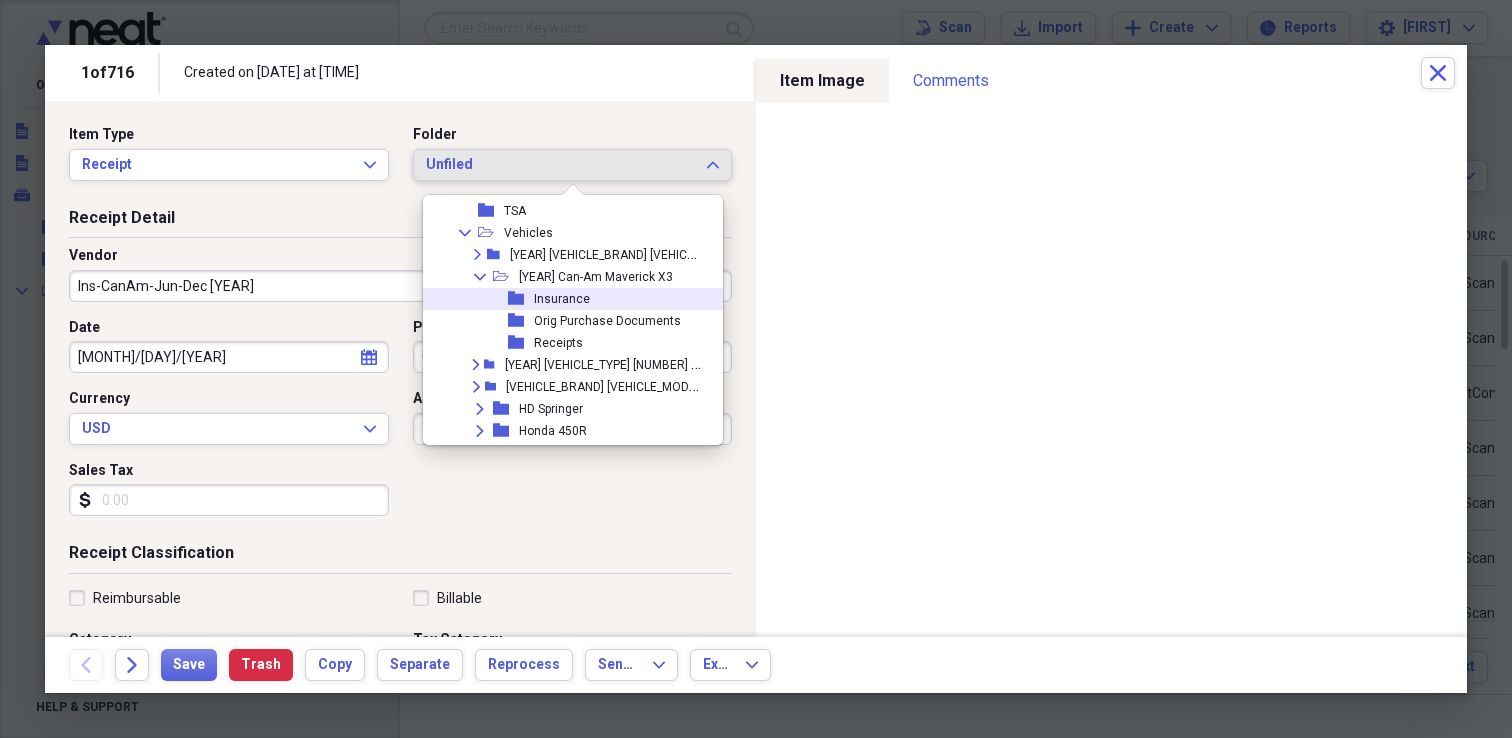 click on "Insurance" at bounding box center (562, 299) 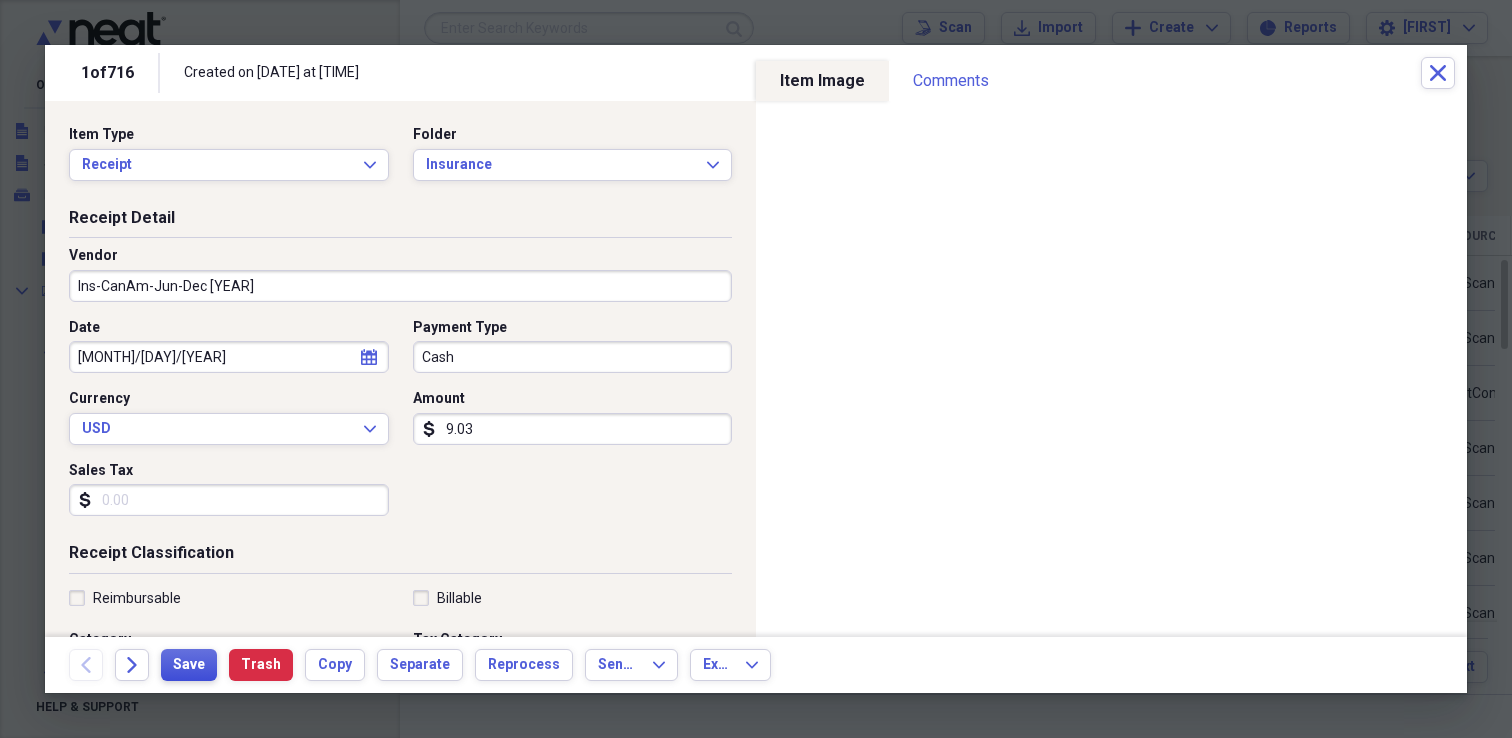 click on "Save" at bounding box center [189, 665] 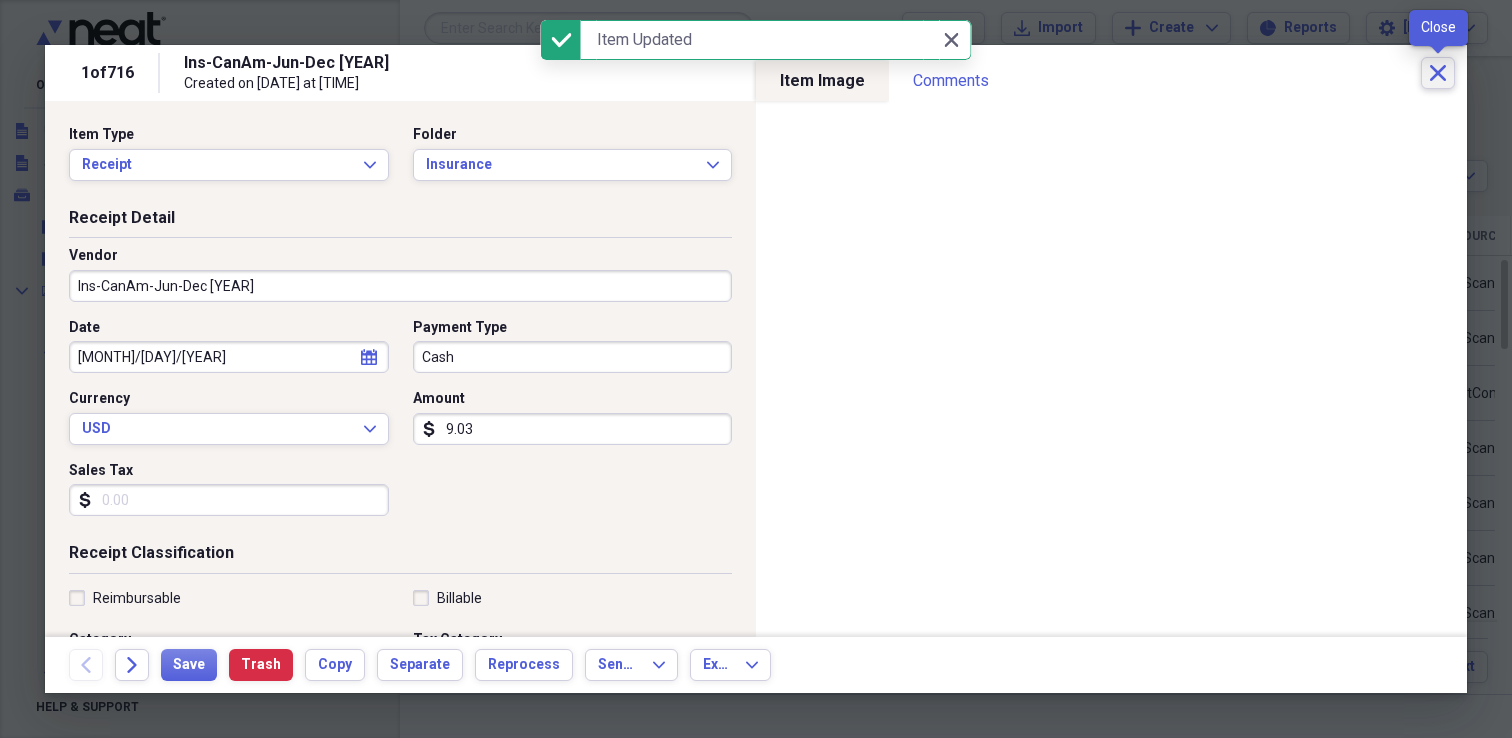 click on "Close" at bounding box center [1438, 73] 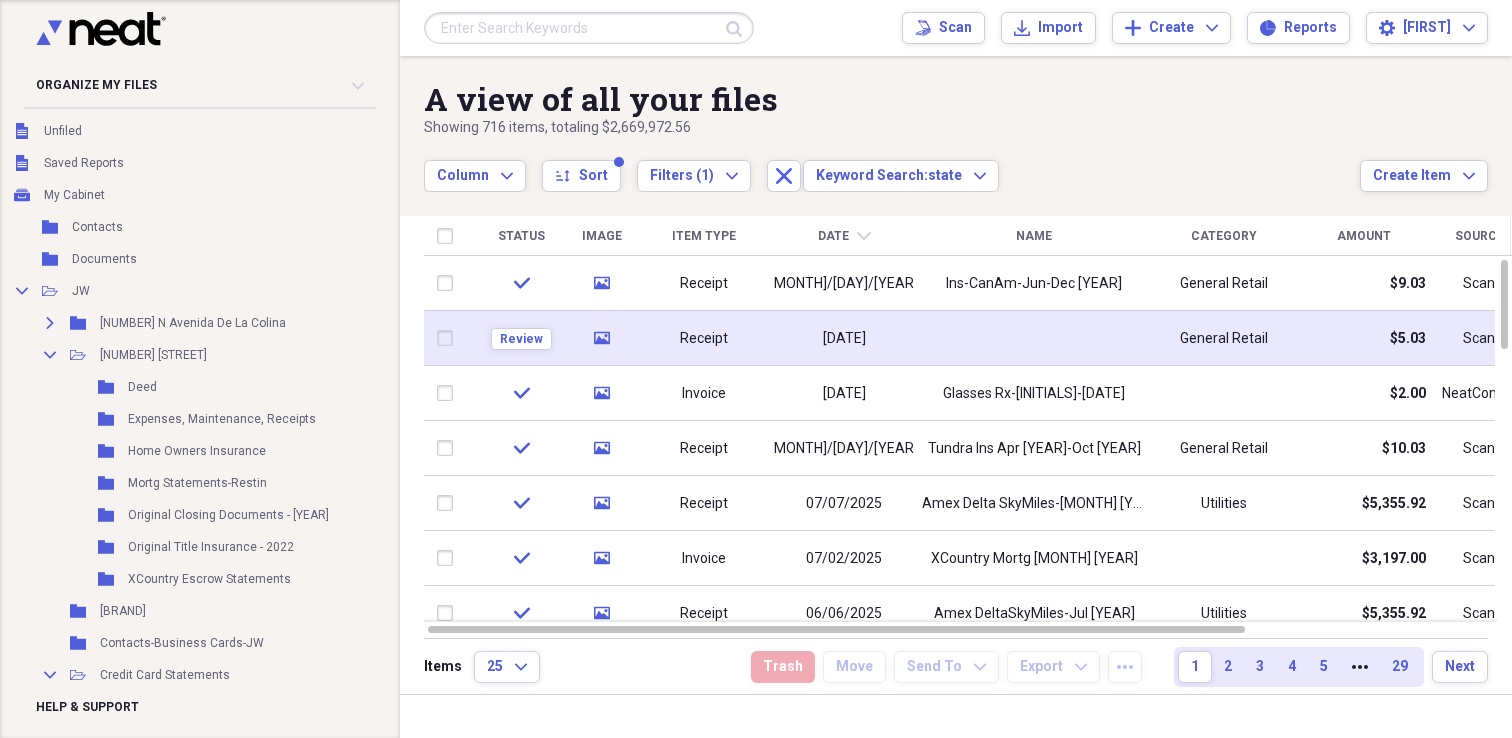 click on "[MONTH]/[DAY]/[YEAR]" at bounding box center [844, 339] 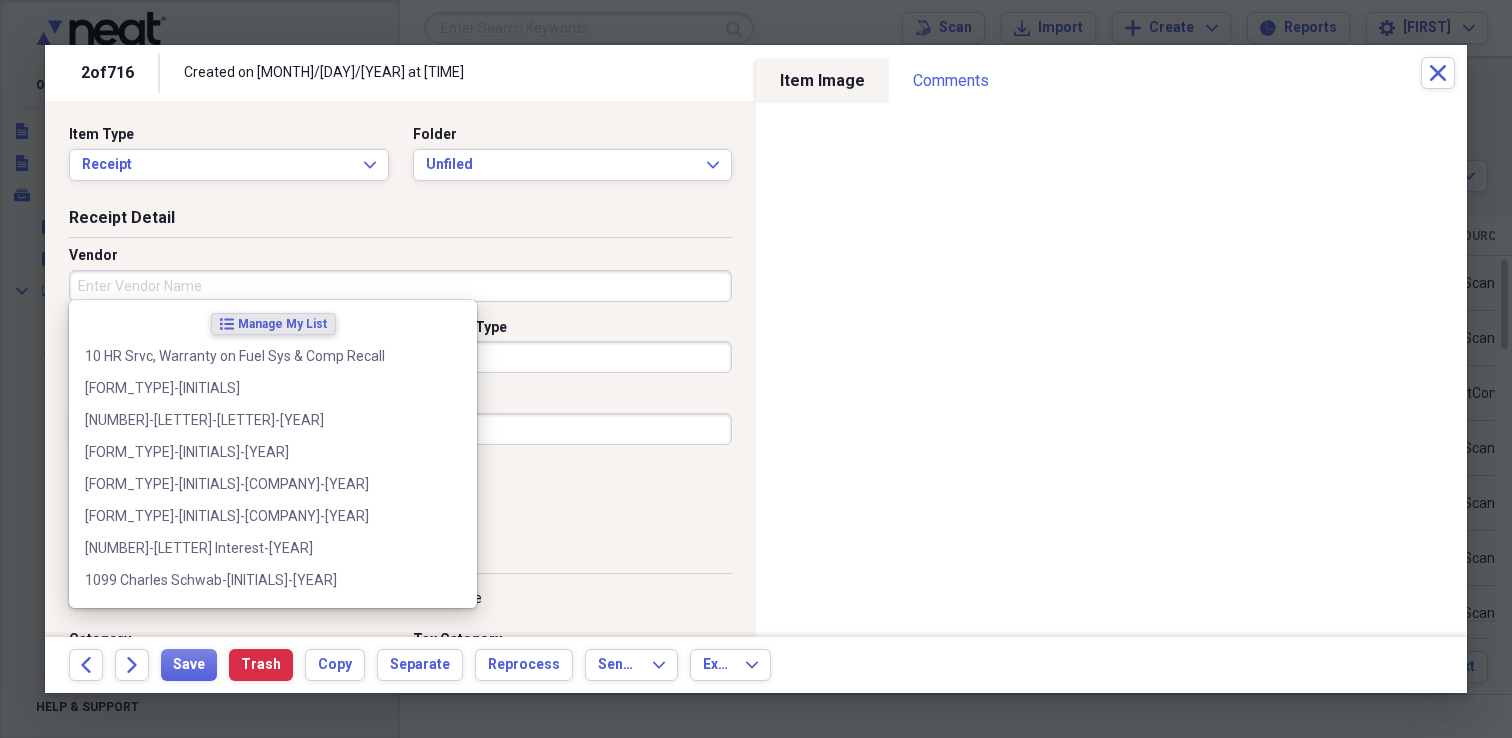 click on "Vendor" at bounding box center [400, 286] 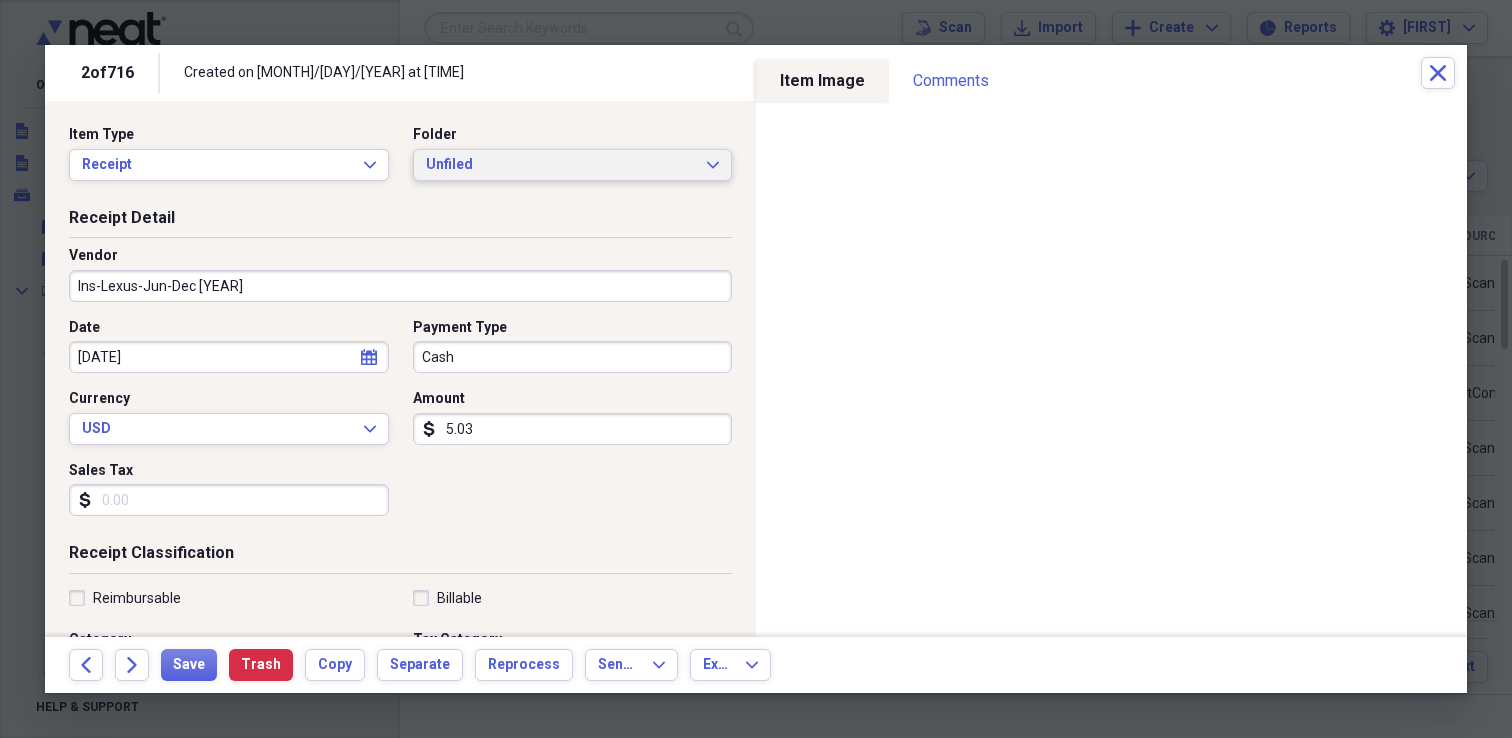 type on "Ins-Lexus-Jun-Dec 2025" 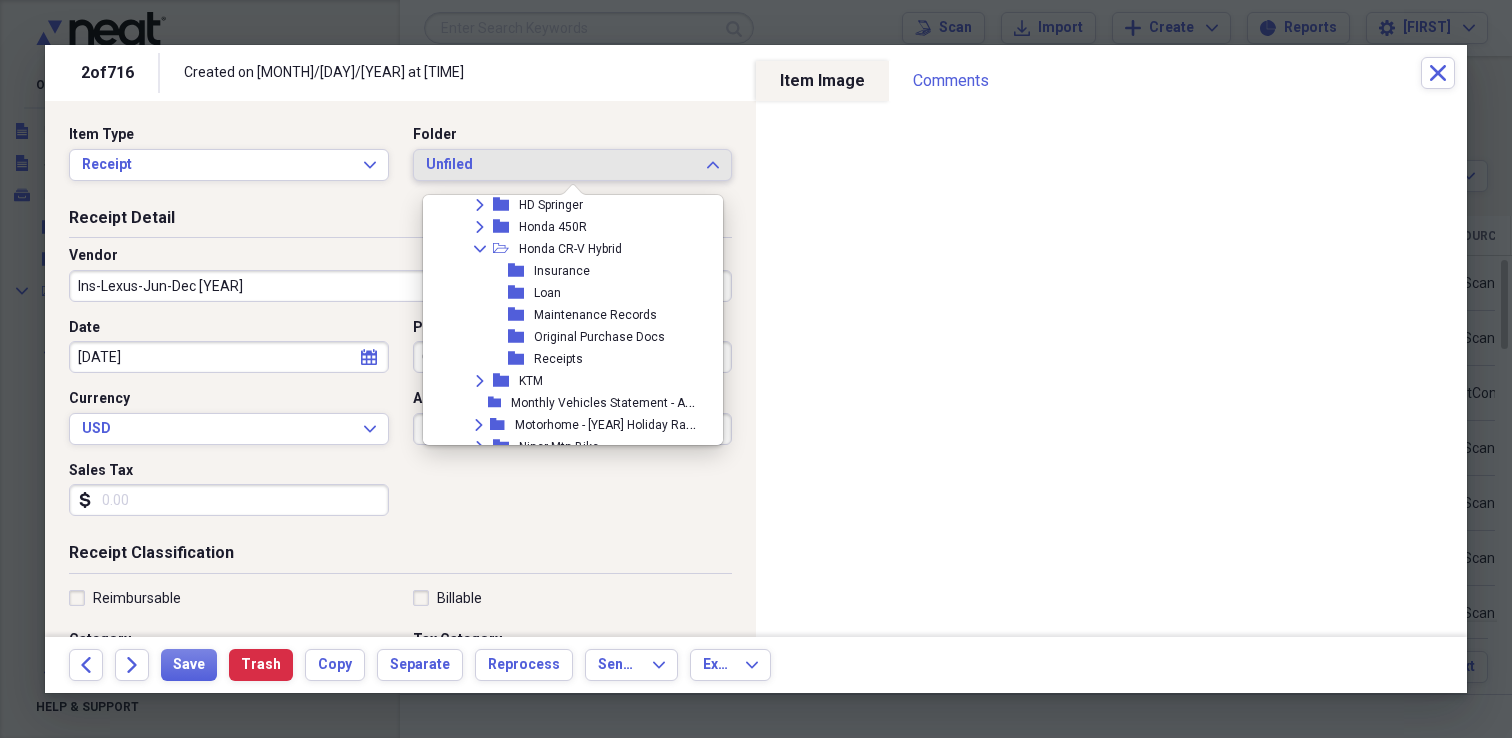 scroll, scrollTop: 1713, scrollLeft: 0, axis: vertical 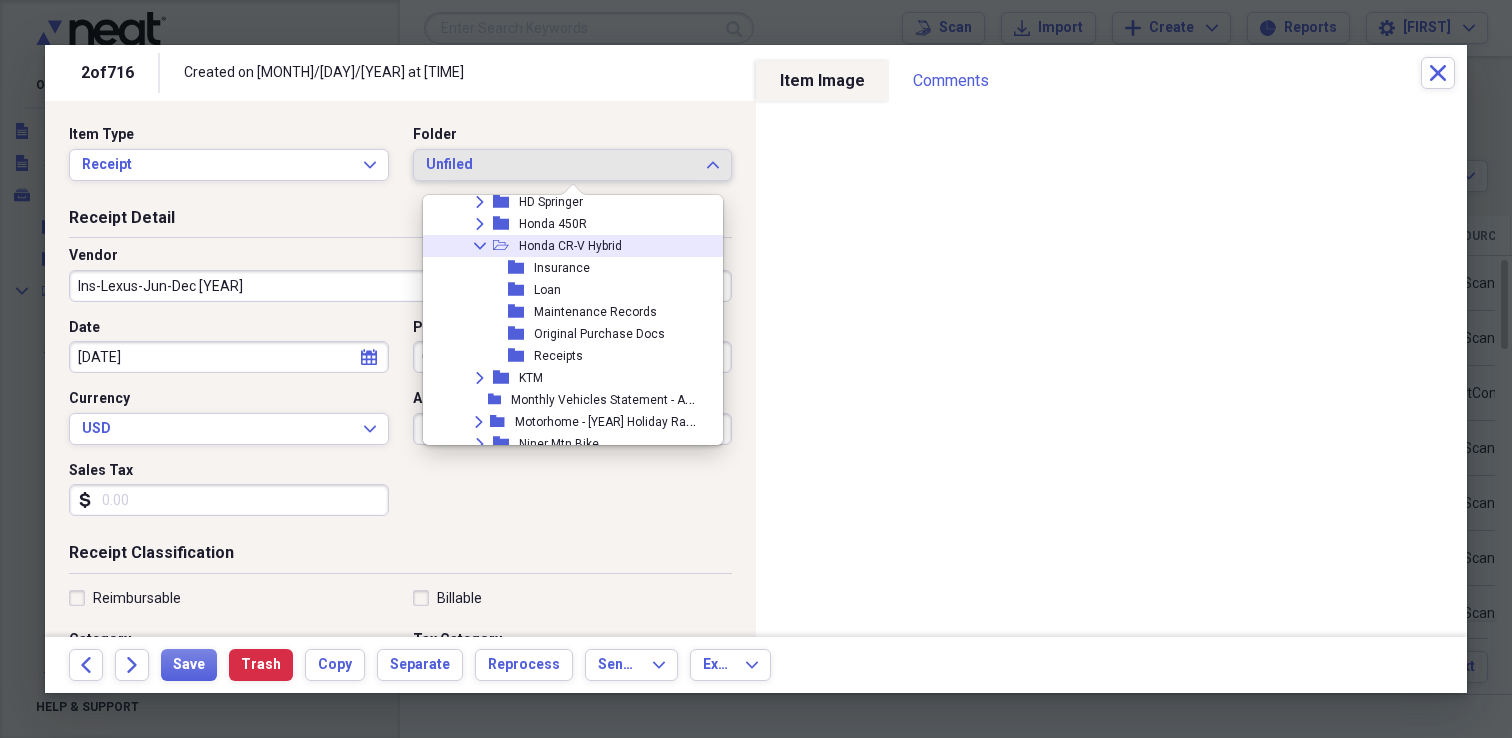 click 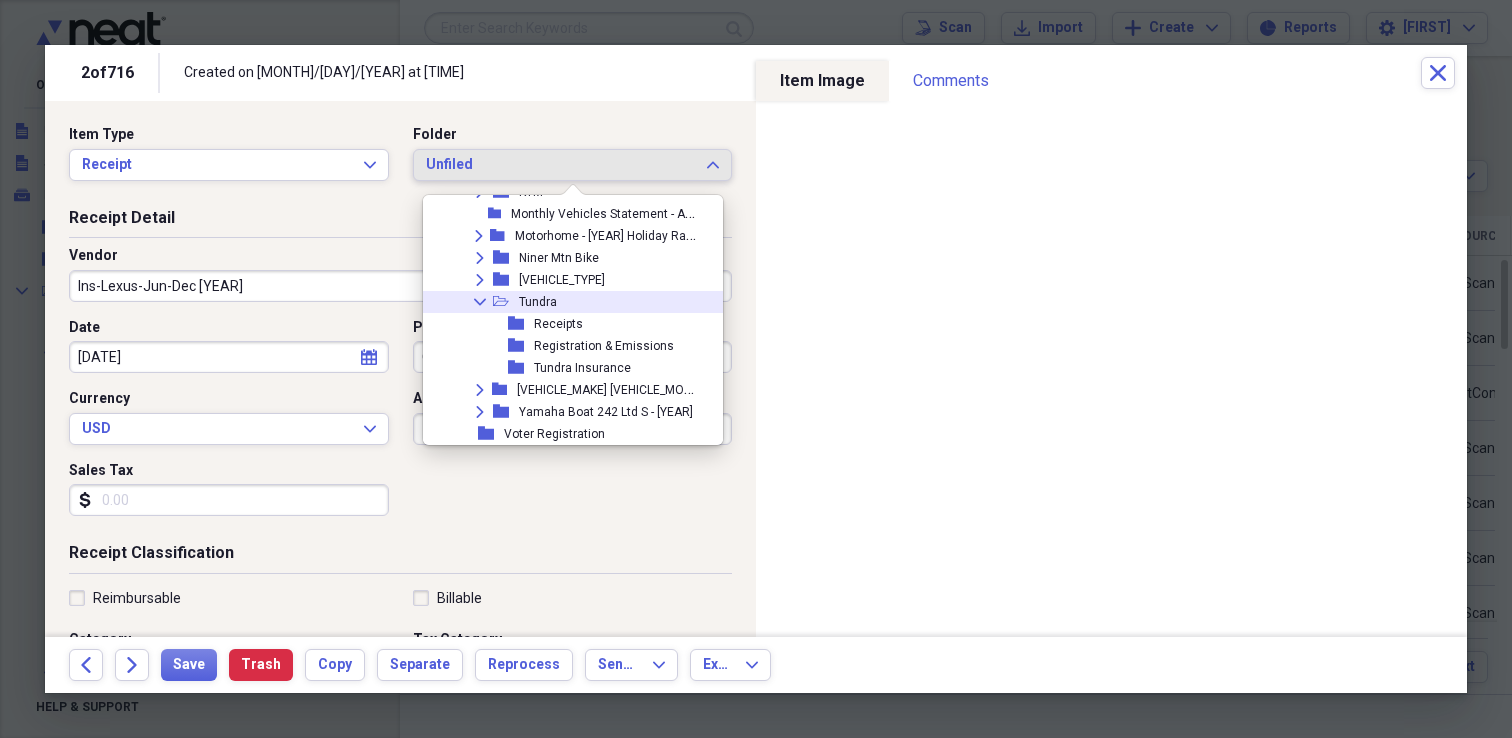 scroll, scrollTop: 1793, scrollLeft: 0, axis: vertical 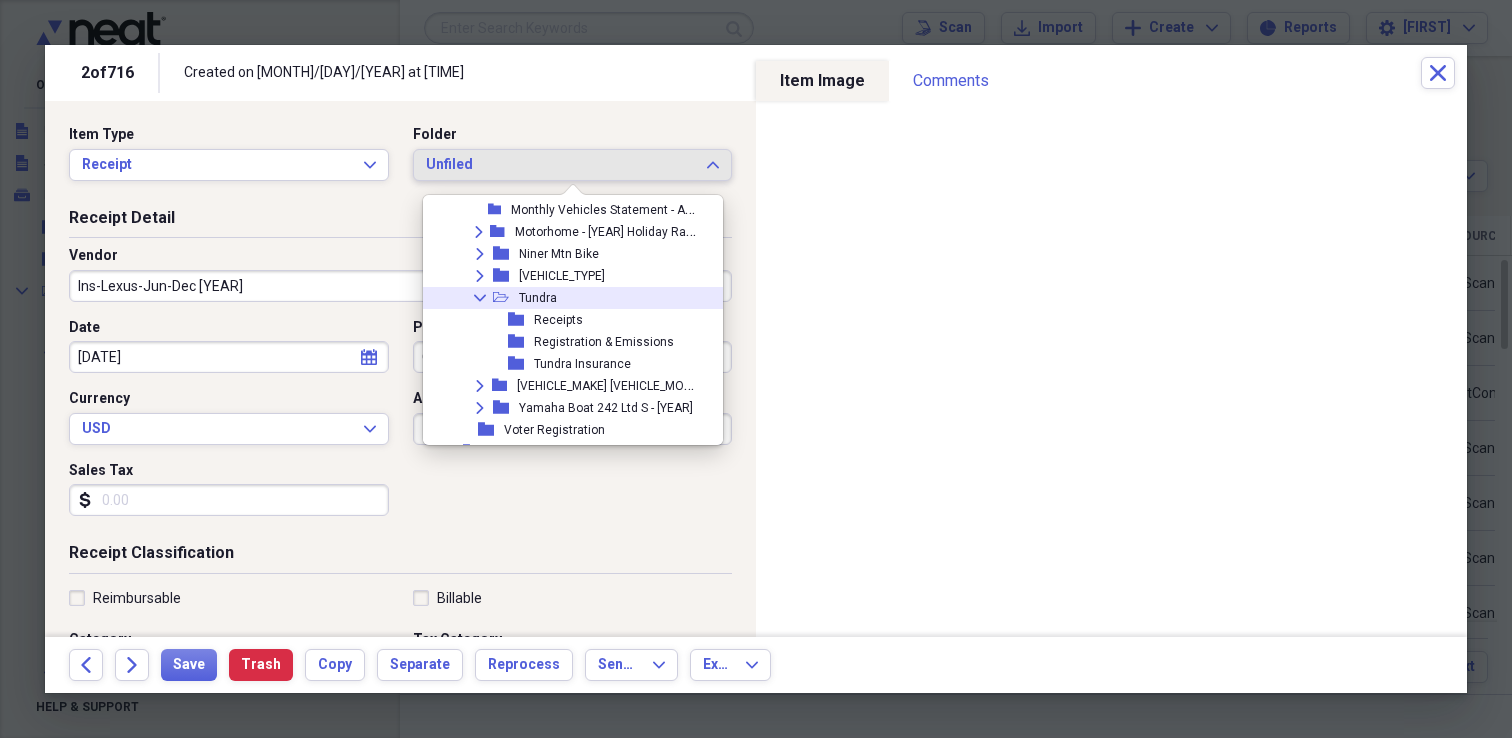 click 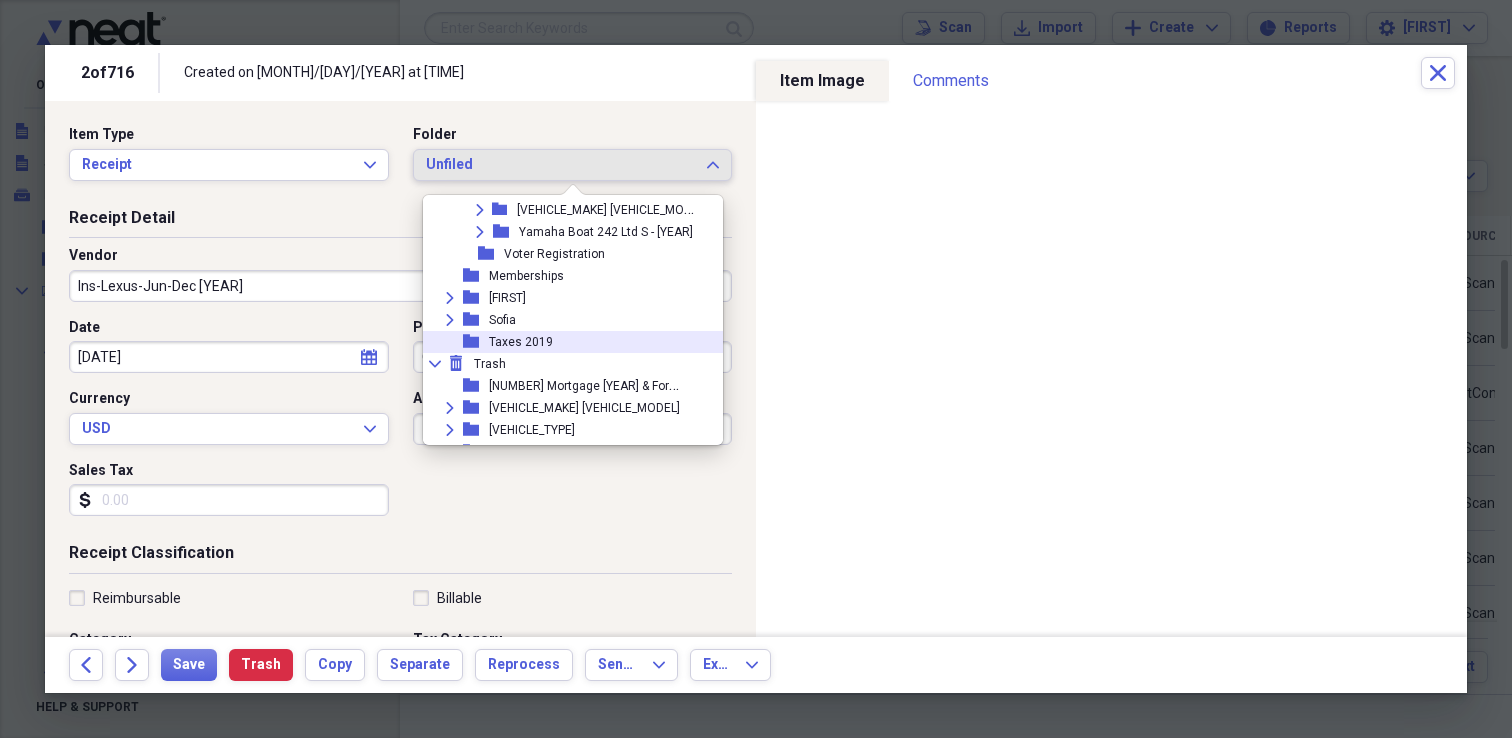 scroll, scrollTop: 1906, scrollLeft: 0, axis: vertical 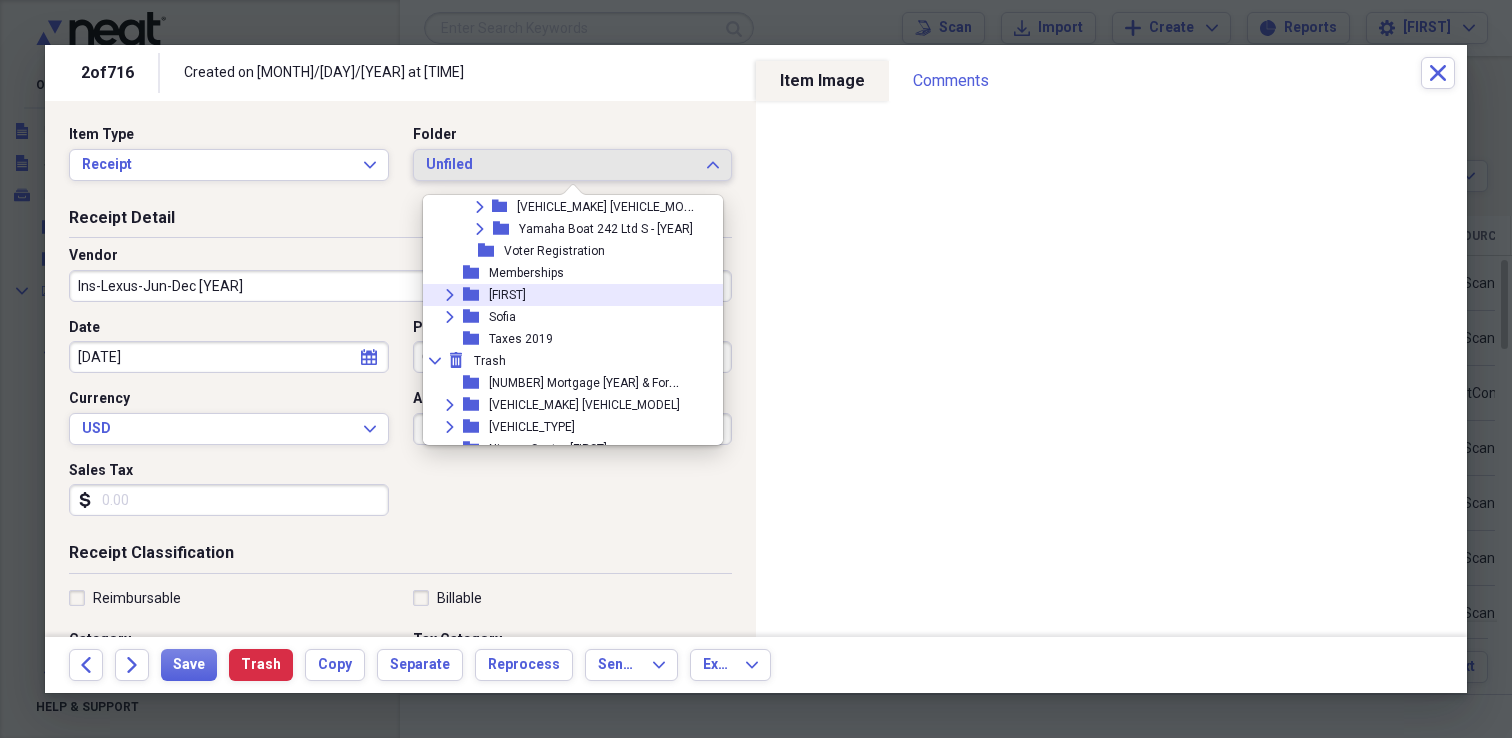 click on "Expand" at bounding box center [450, 295] 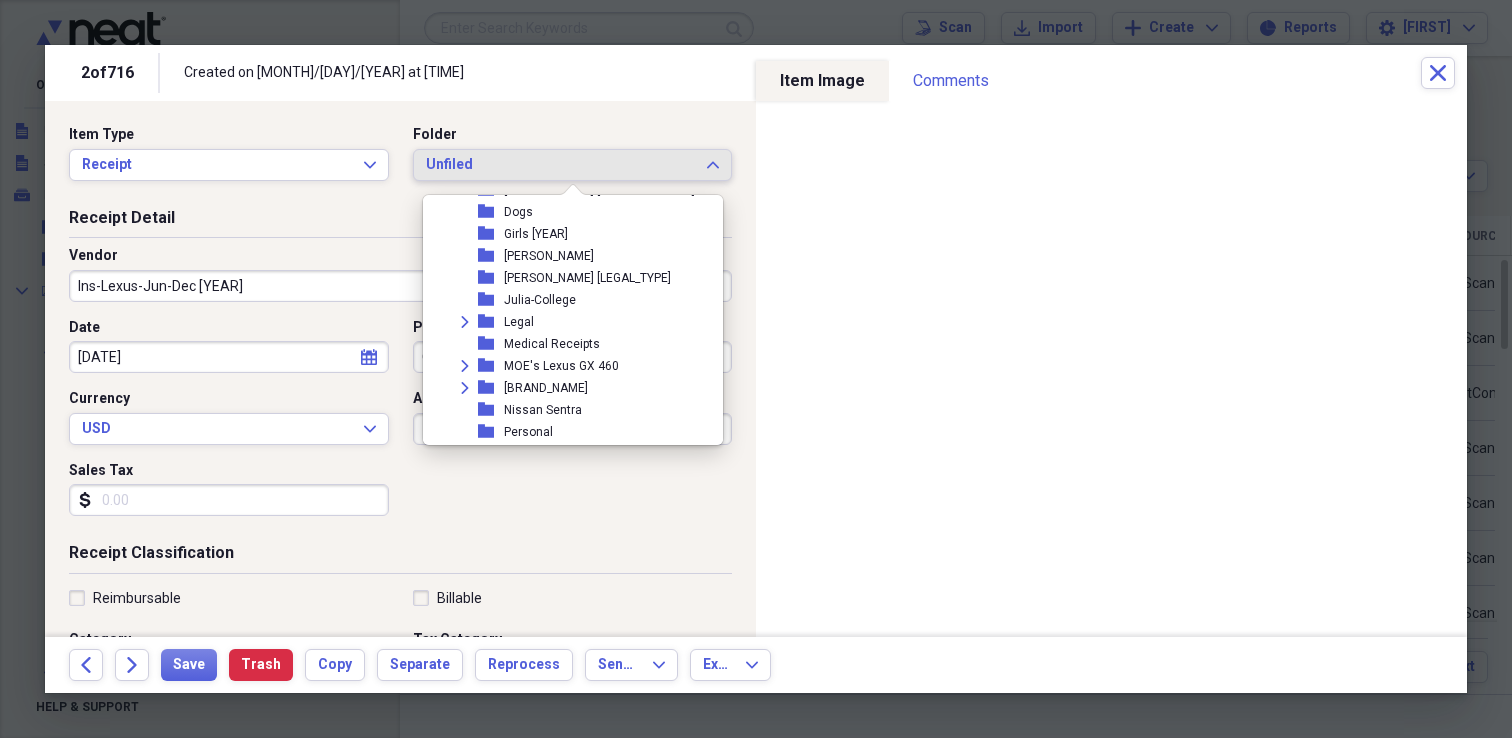 scroll, scrollTop: 2193, scrollLeft: 0, axis: vertical 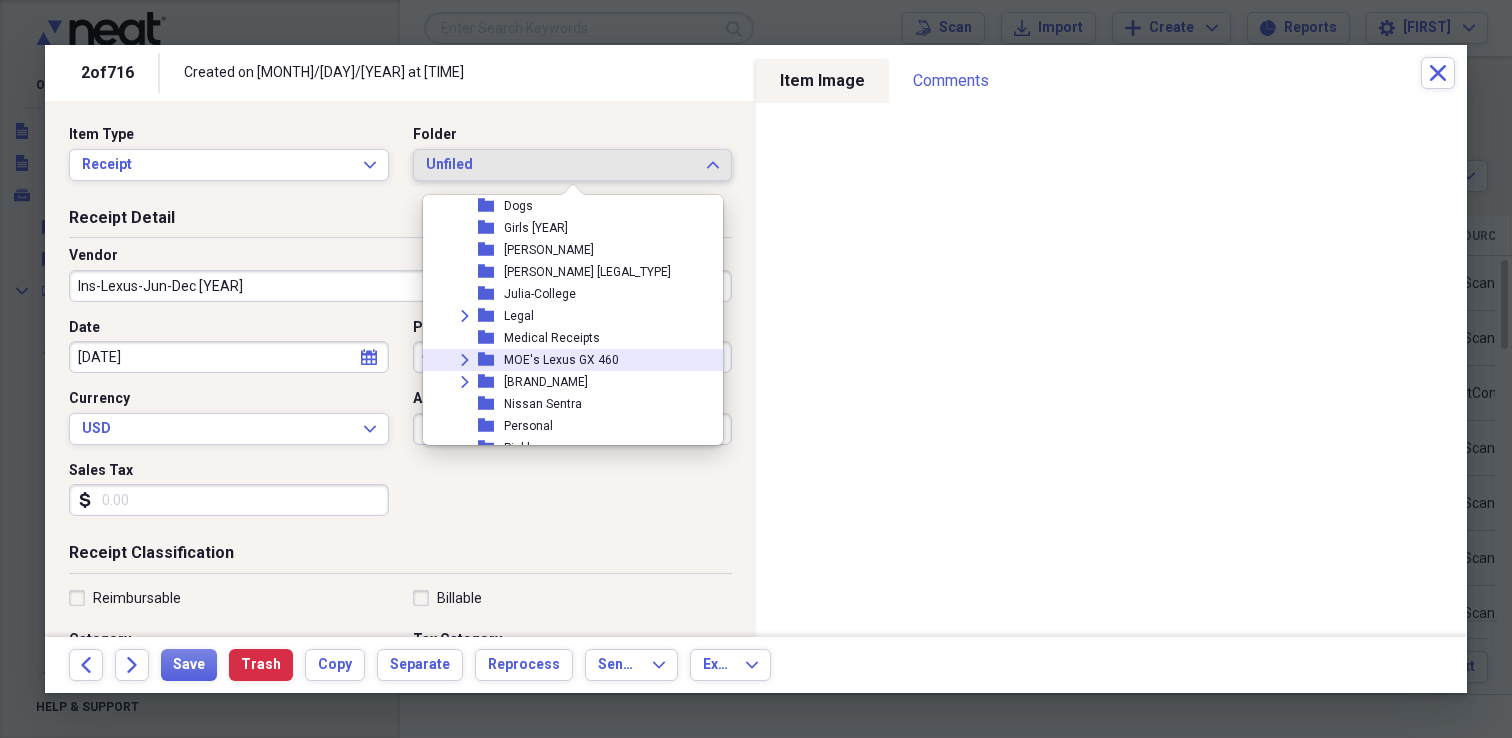 click on "Expand" 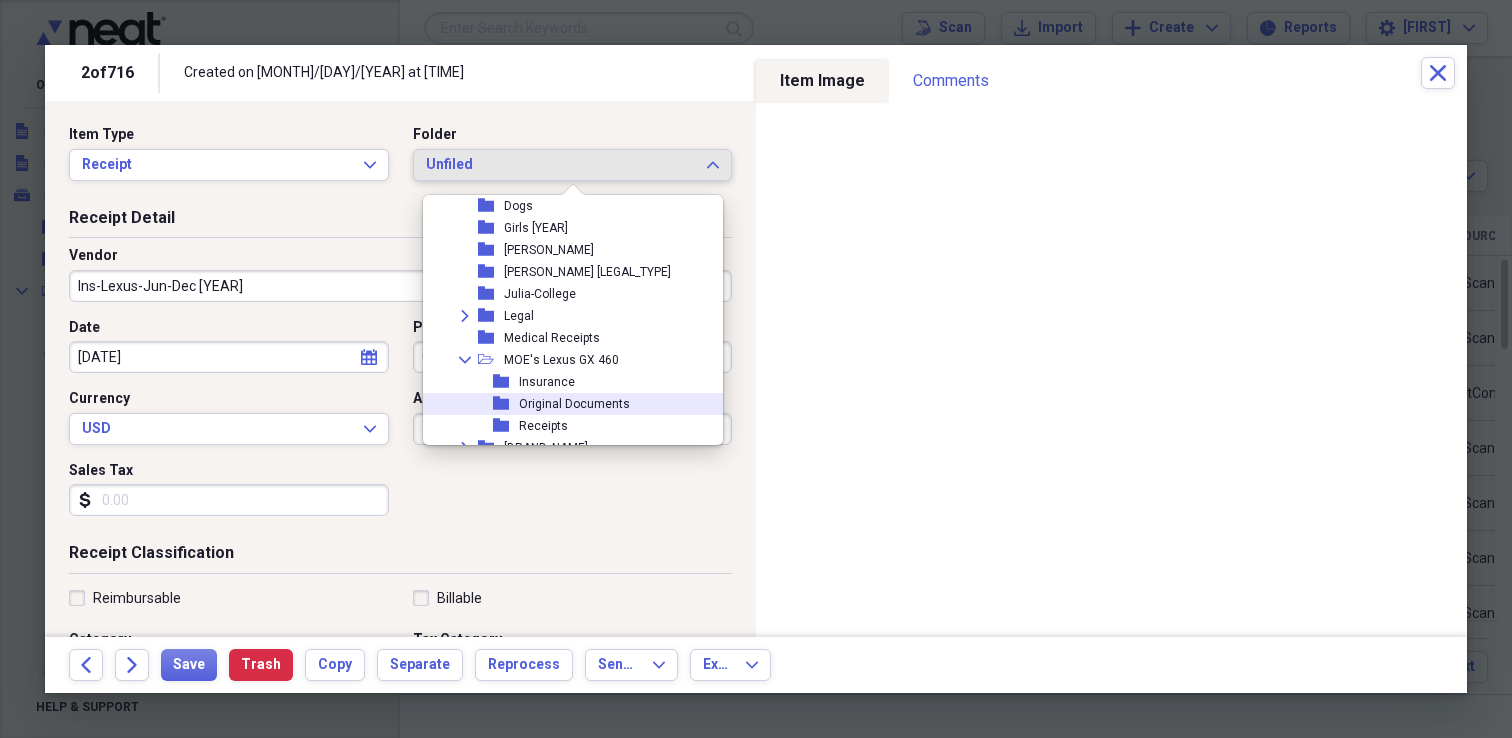 scroll, scrollTop: 2203, scrollLeft: 0, axis: vertical 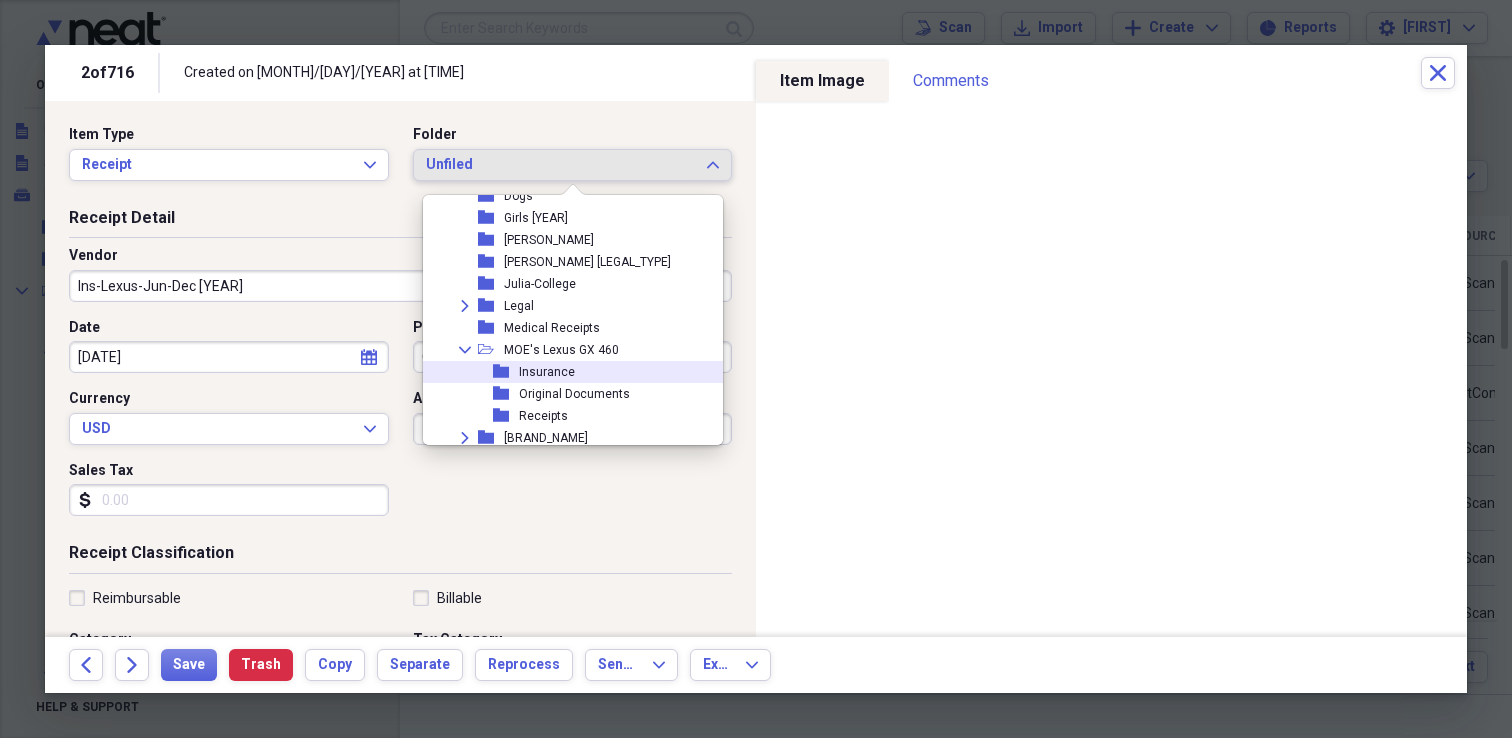 click on "folder" at bounding box center [506, 372] 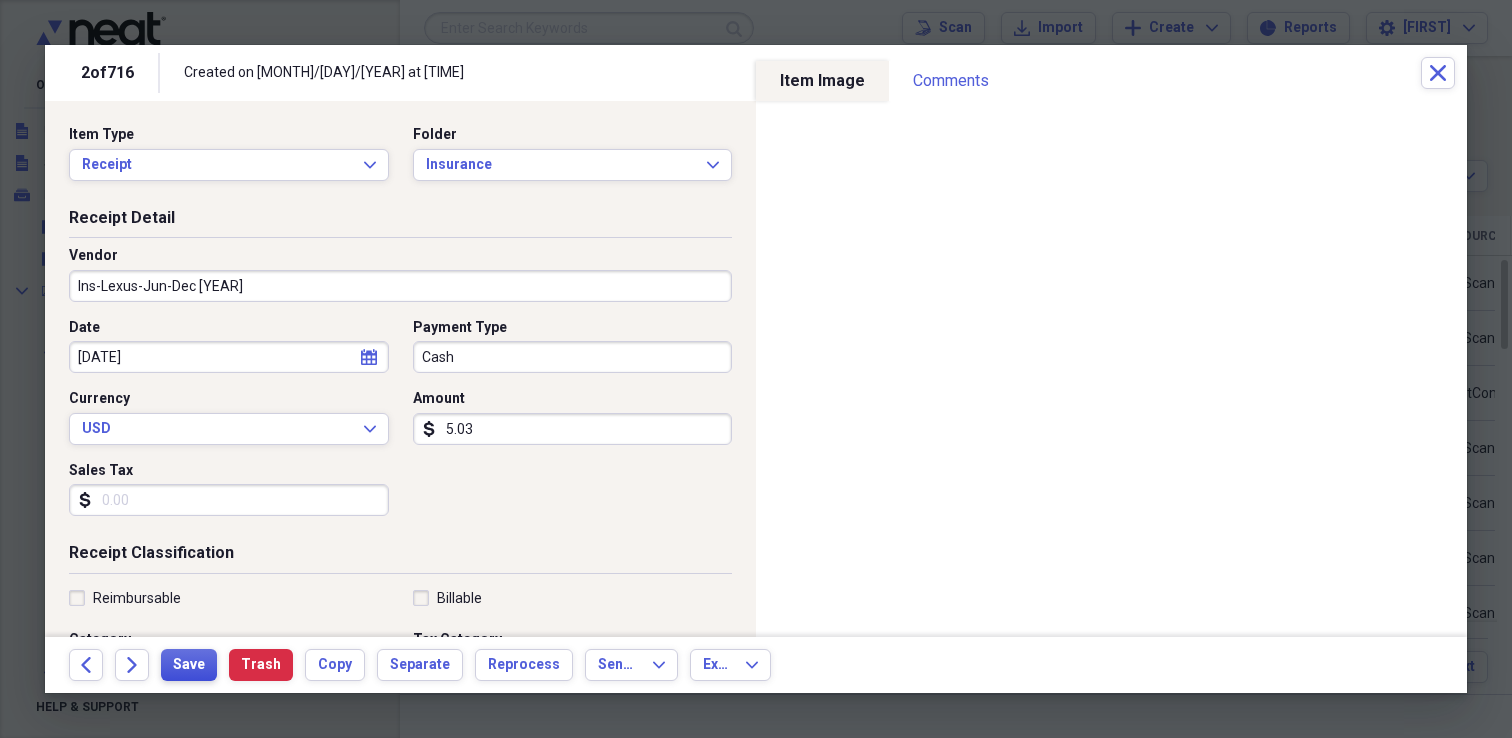 click on "Save" at bounding box center (189, 665) 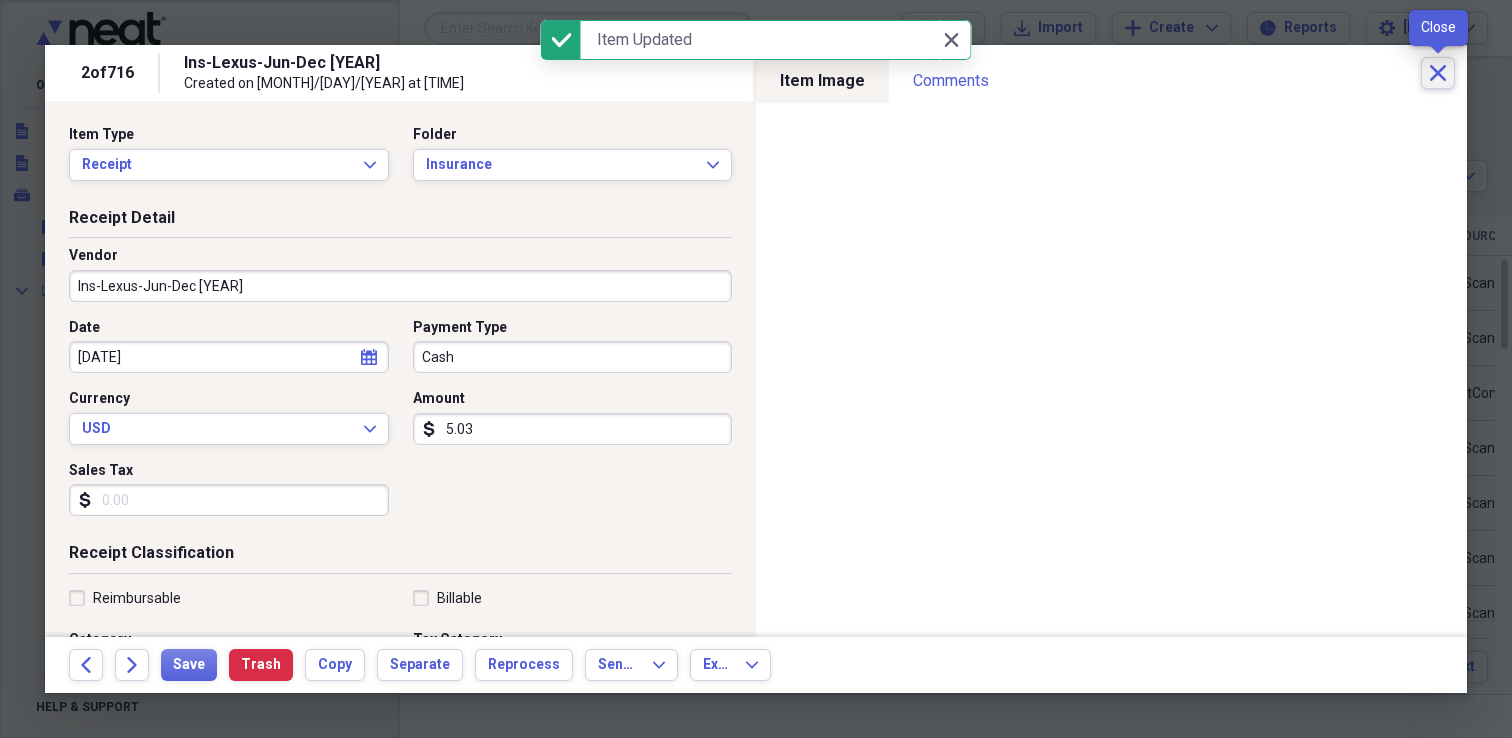 click on "Close" at bounding box center (1438, 73) 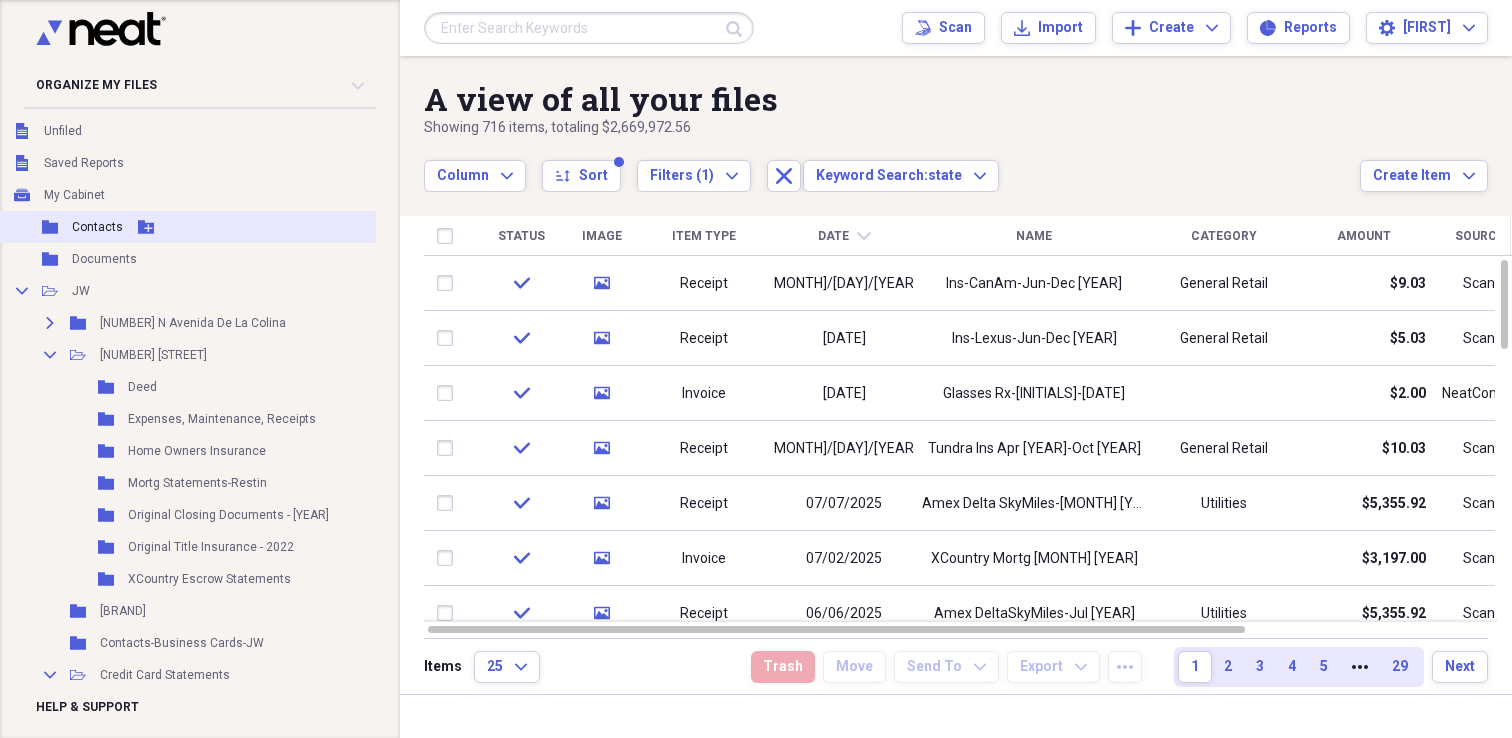 scroll, scrollTop: 0, scrollLeft: 22, axis: horizontal 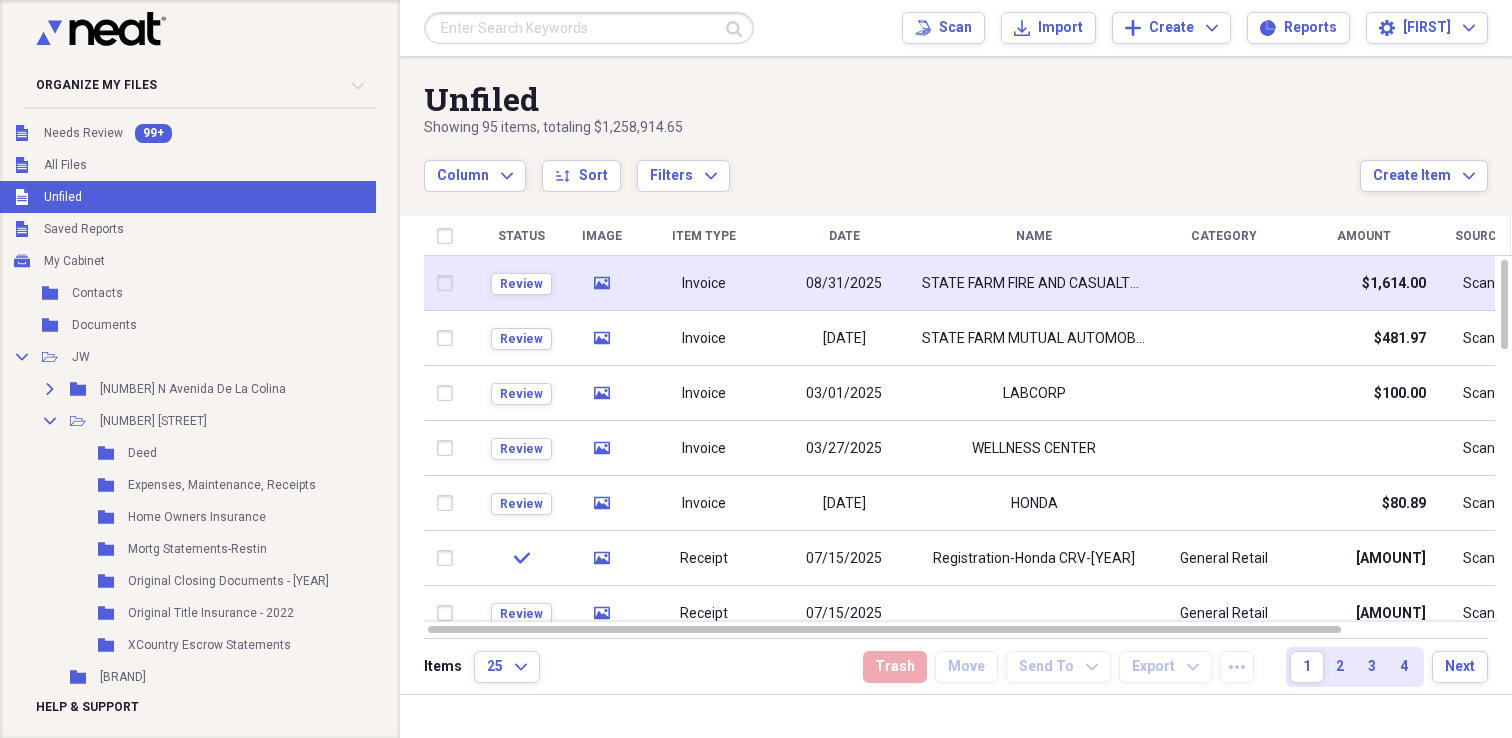 click on "Invoice" at bounding box center [704, 284] 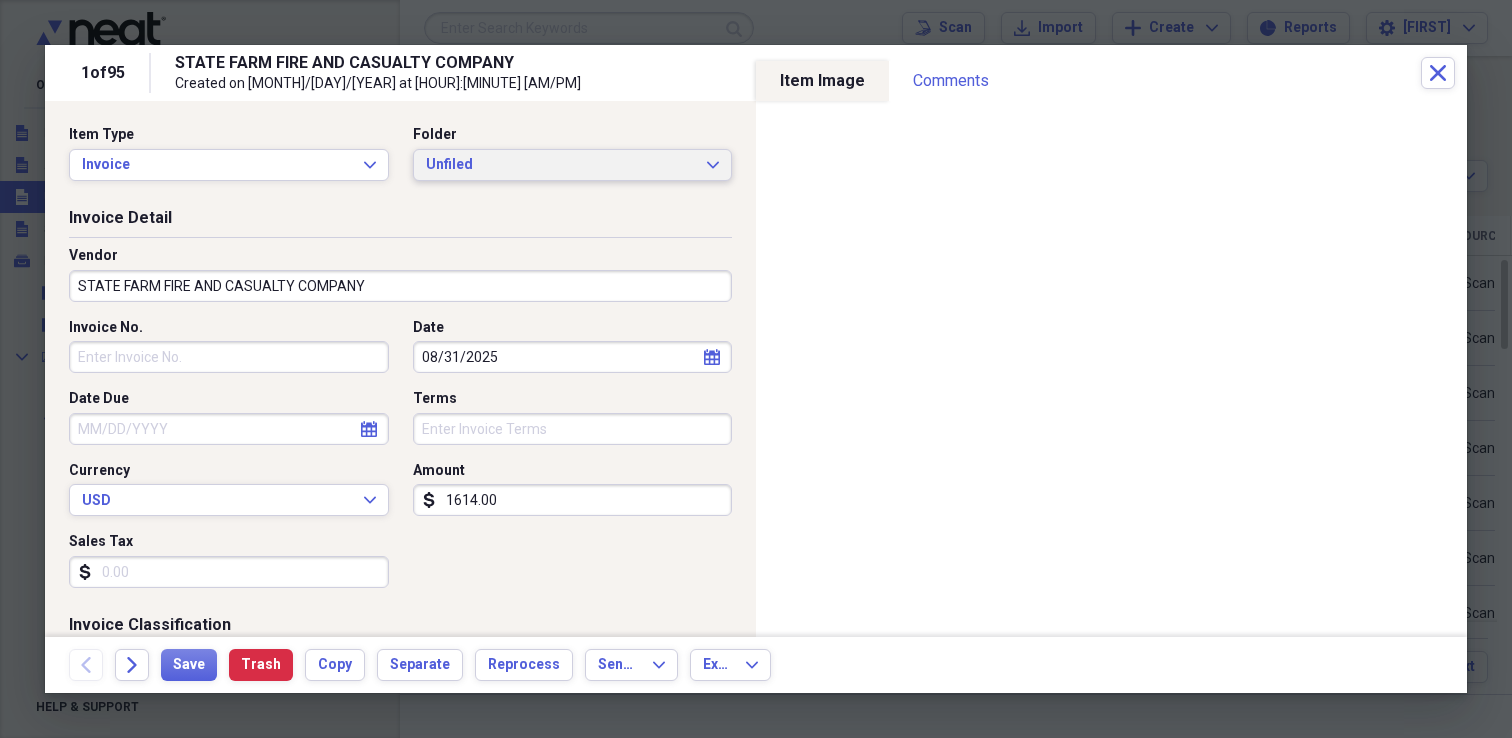 click on "Unfiled" at bounding box center (561, 165) 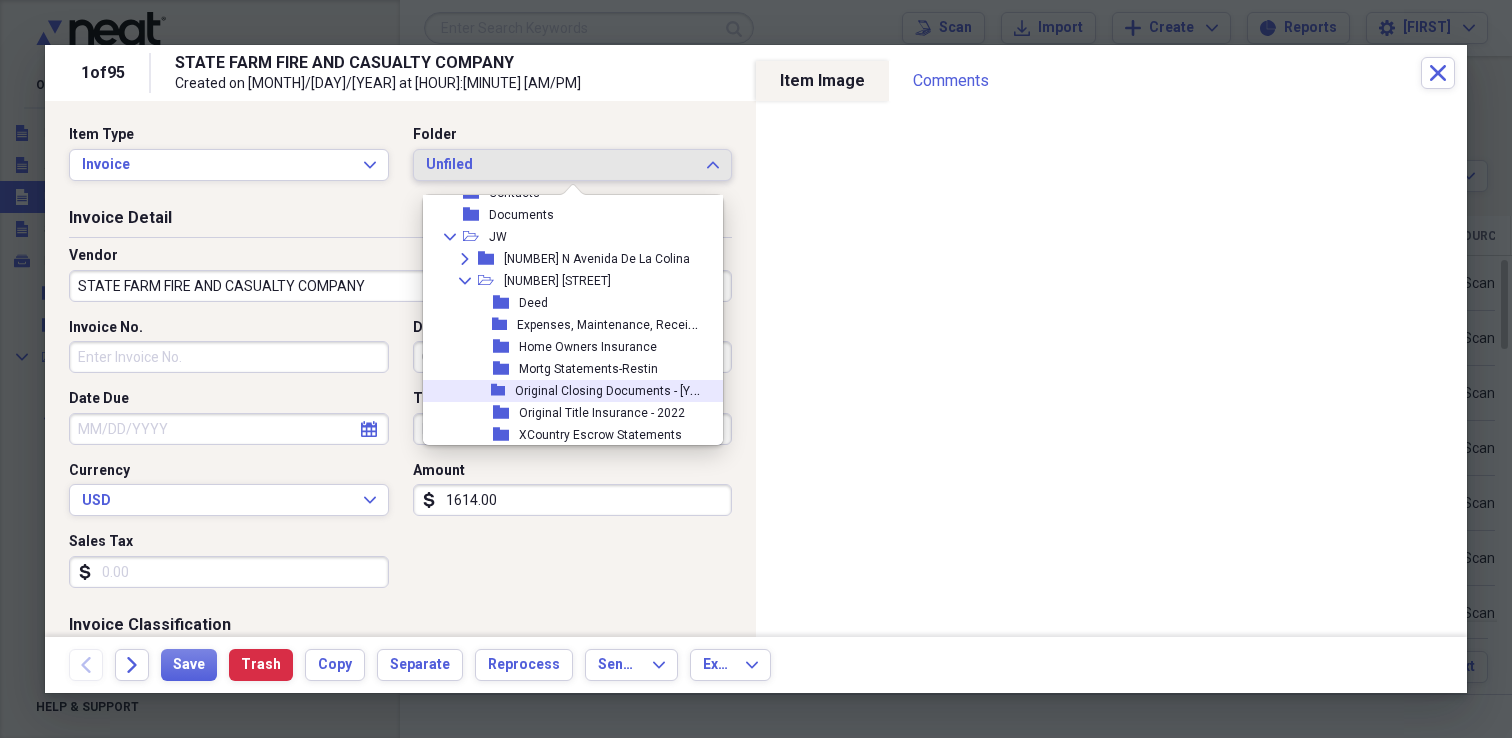 scroll, scrollTop: 78, scrollLeft: 0, axis: vertical 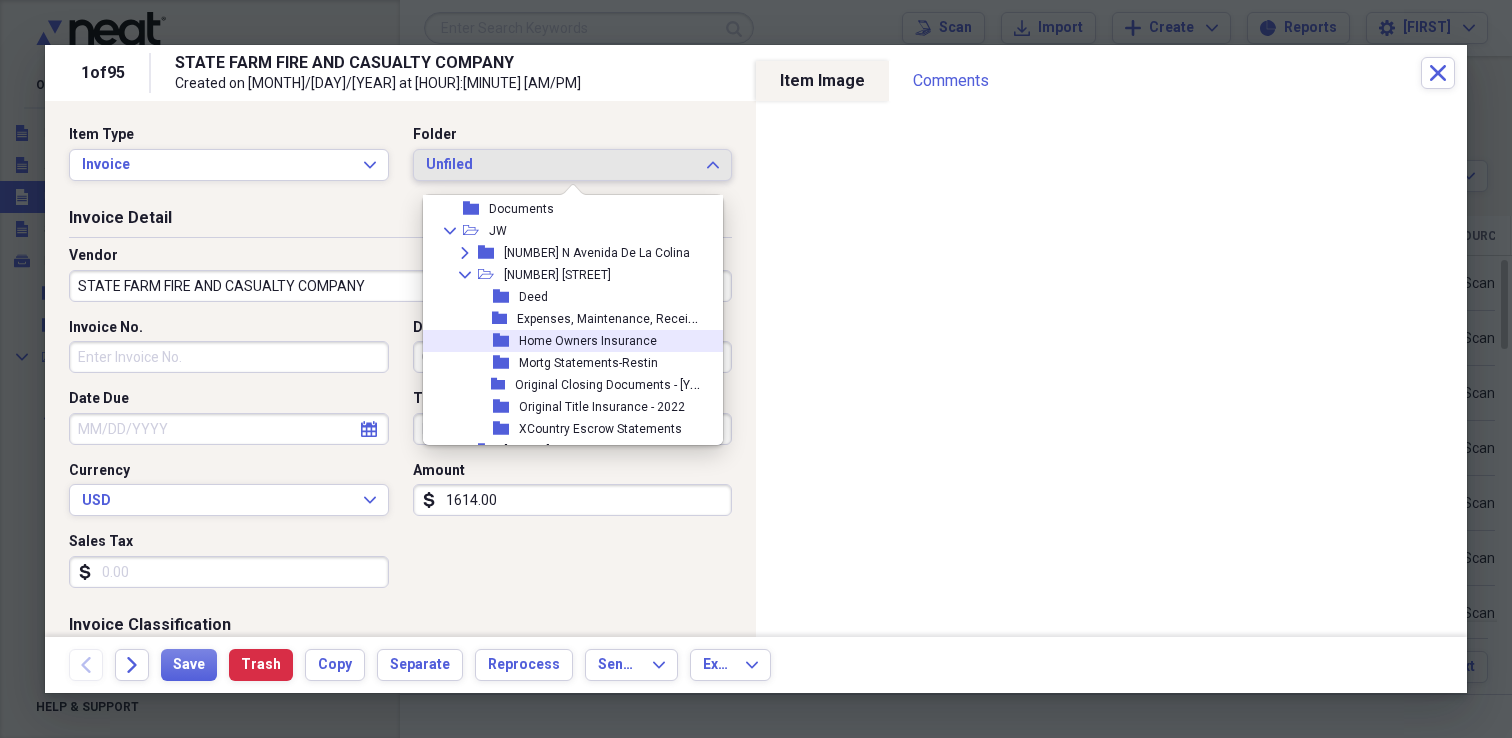 click on "Home Owners Insurance" at bounding box center (588, 341) 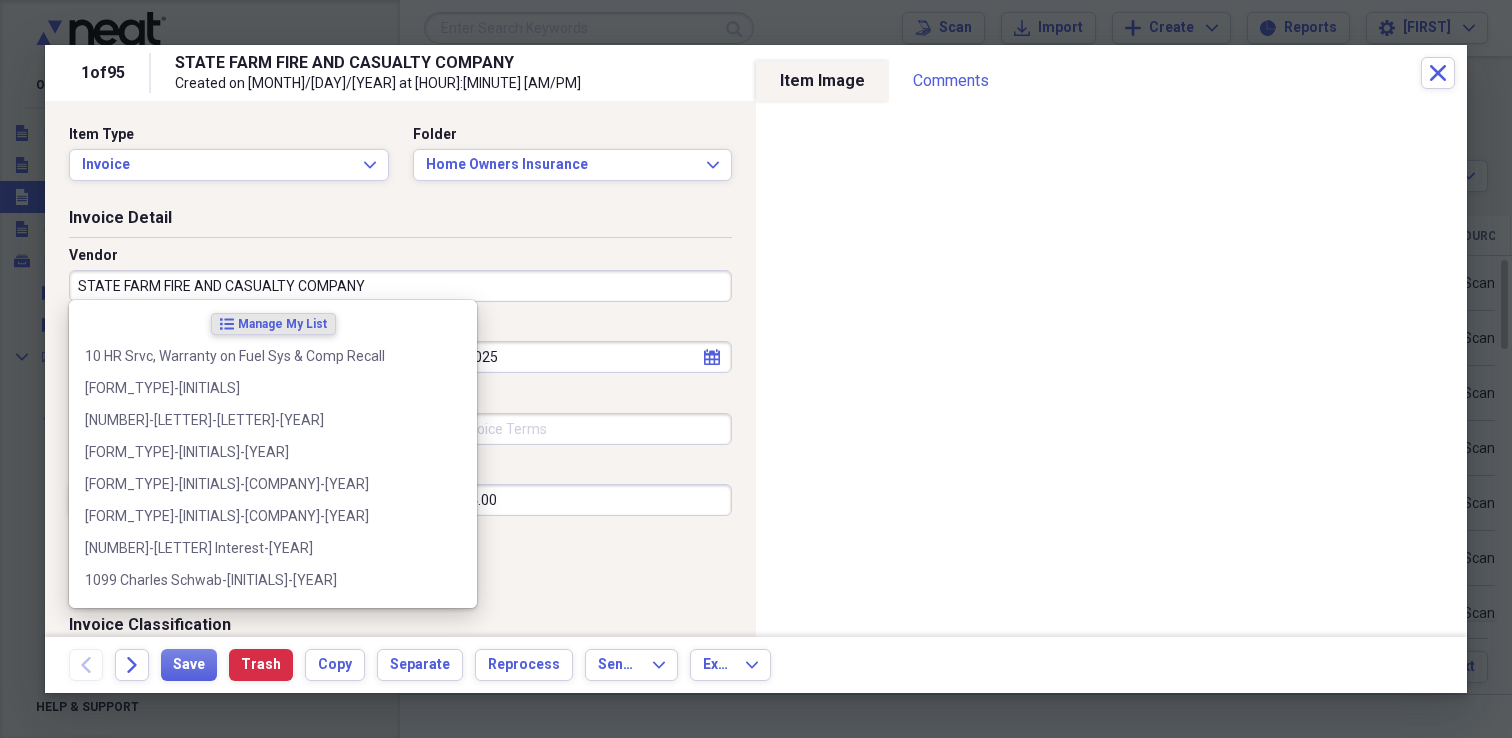 click on "STATE FARM FIRE AND CASUALTY COMPANY" at bounding box center (400, 286) 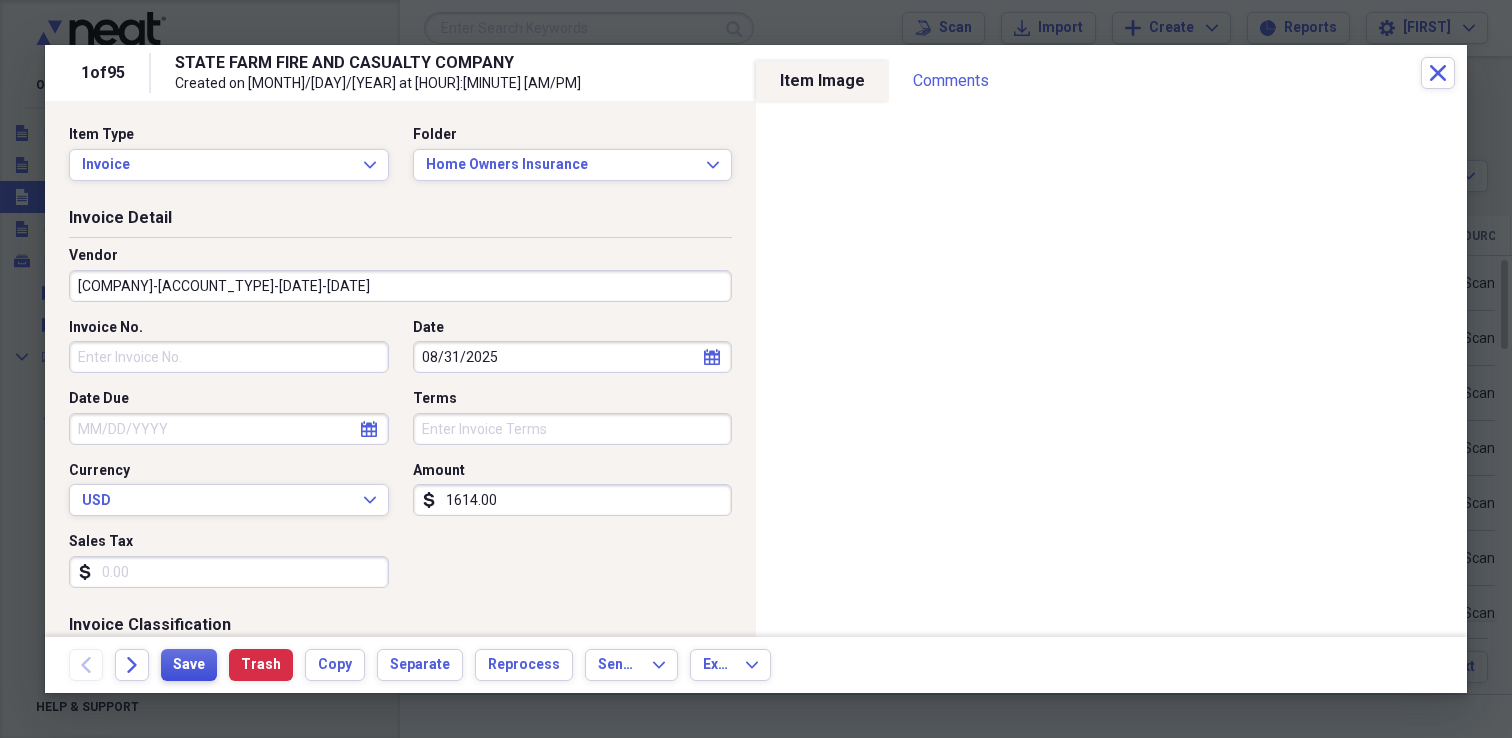 type on "STATE FARM-HO-Aug 2025-Aug2026" 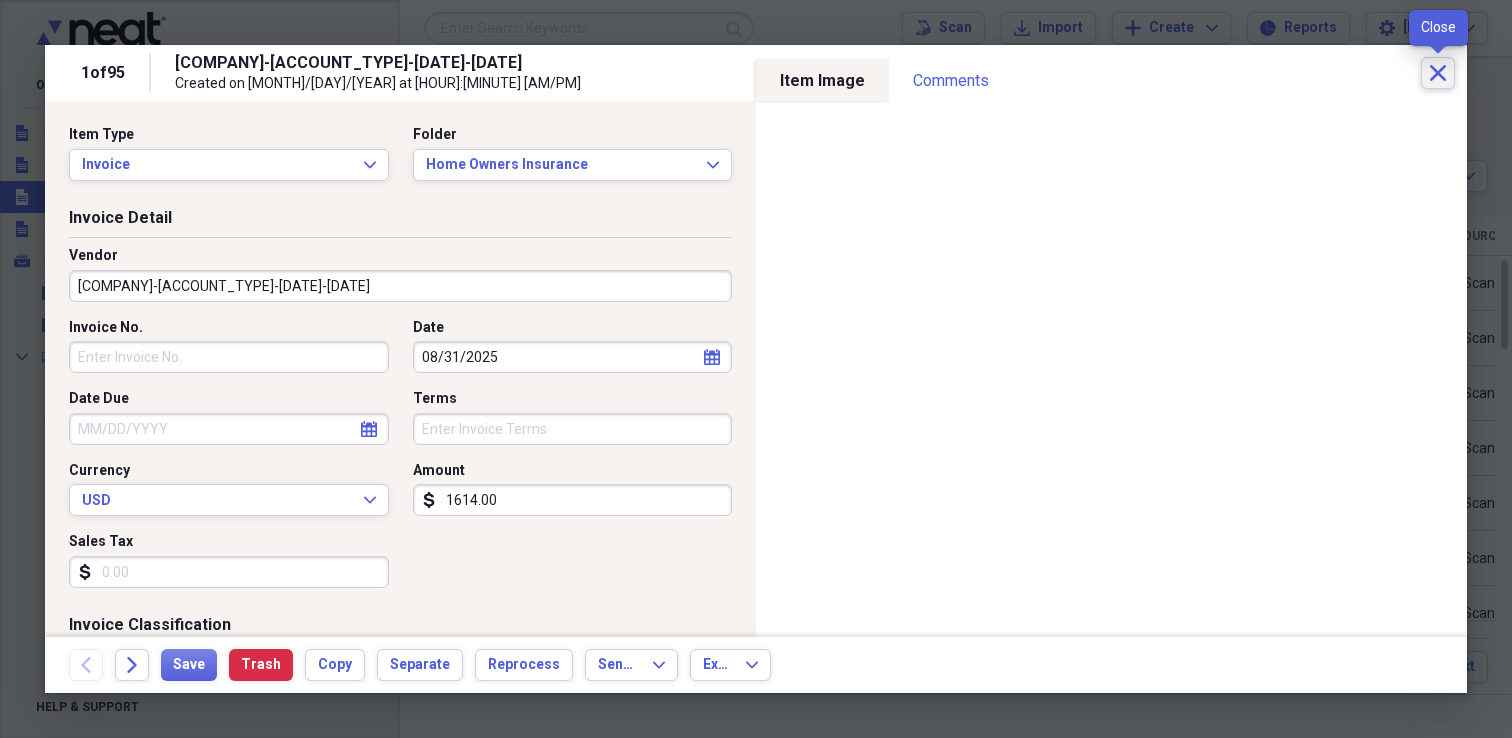 click on "Close" 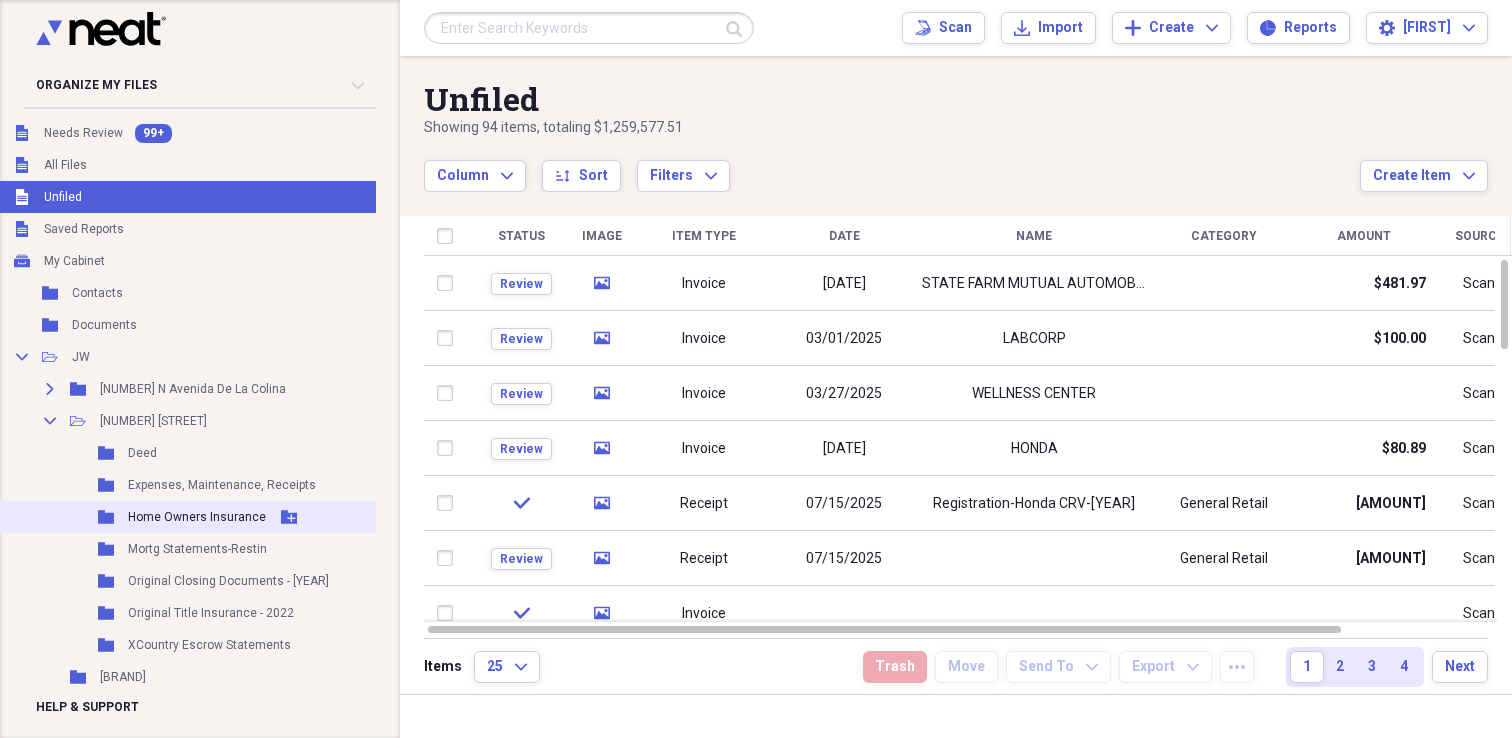 click on "Home Owners Insurance" at bounding box center (197, 517) 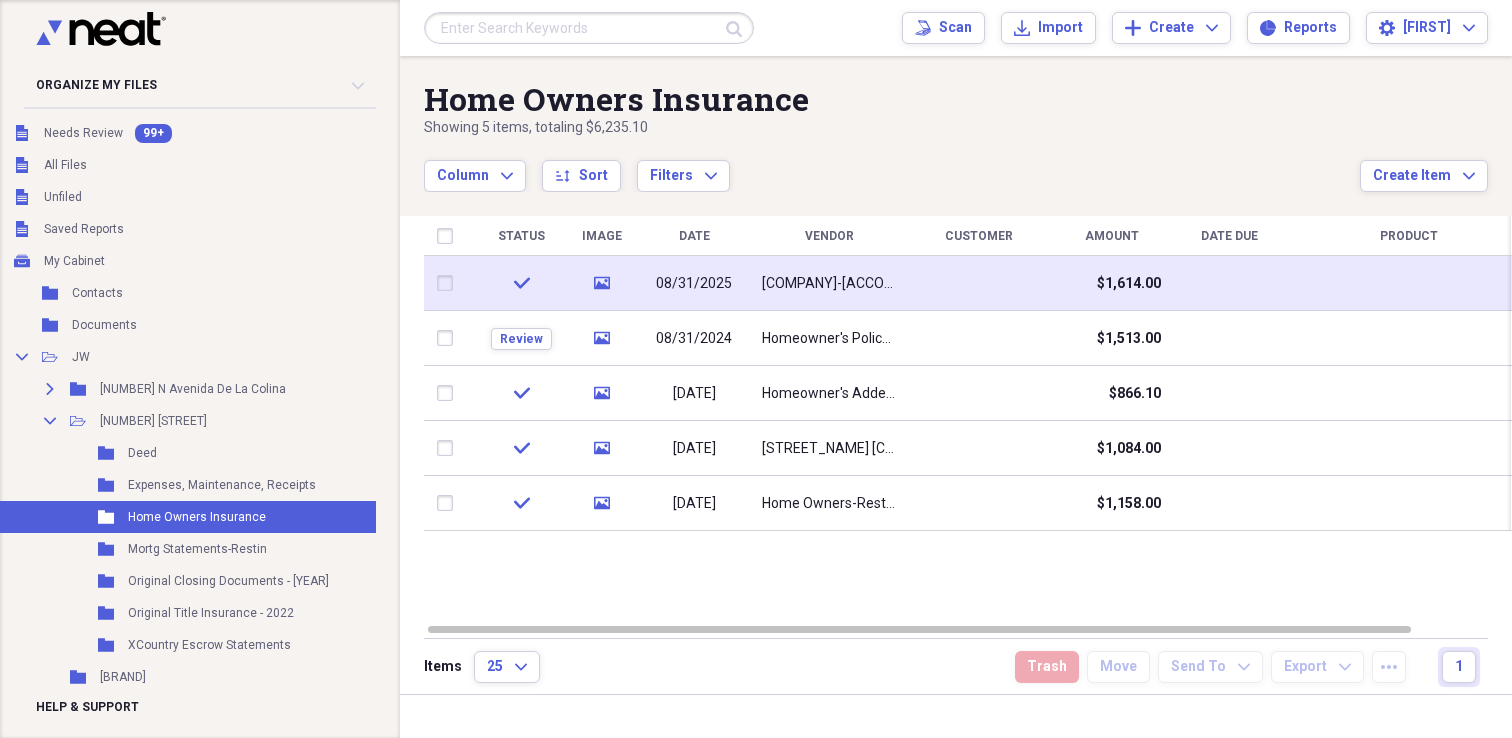 click on "08/31/2025" at bounding box center (694, 284) 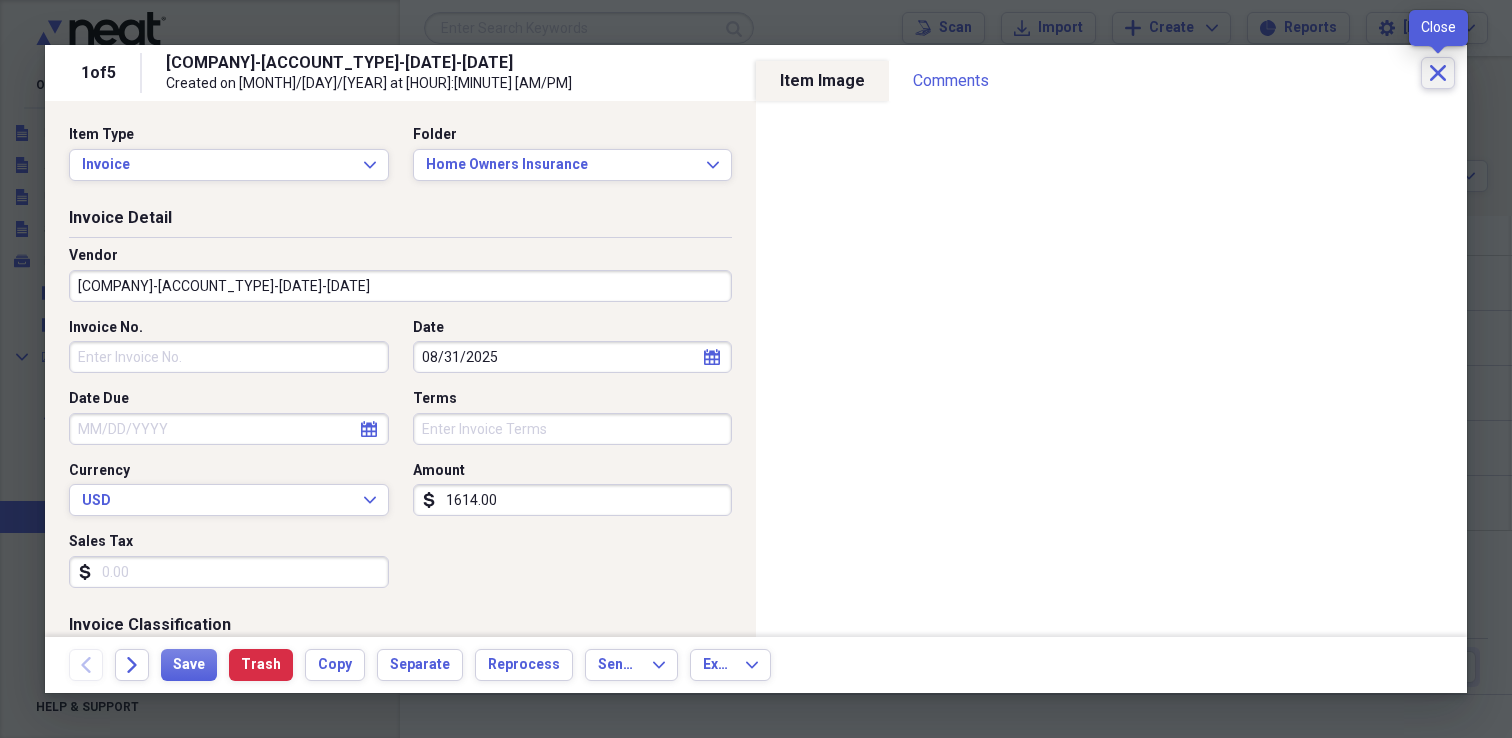 click on "Close" 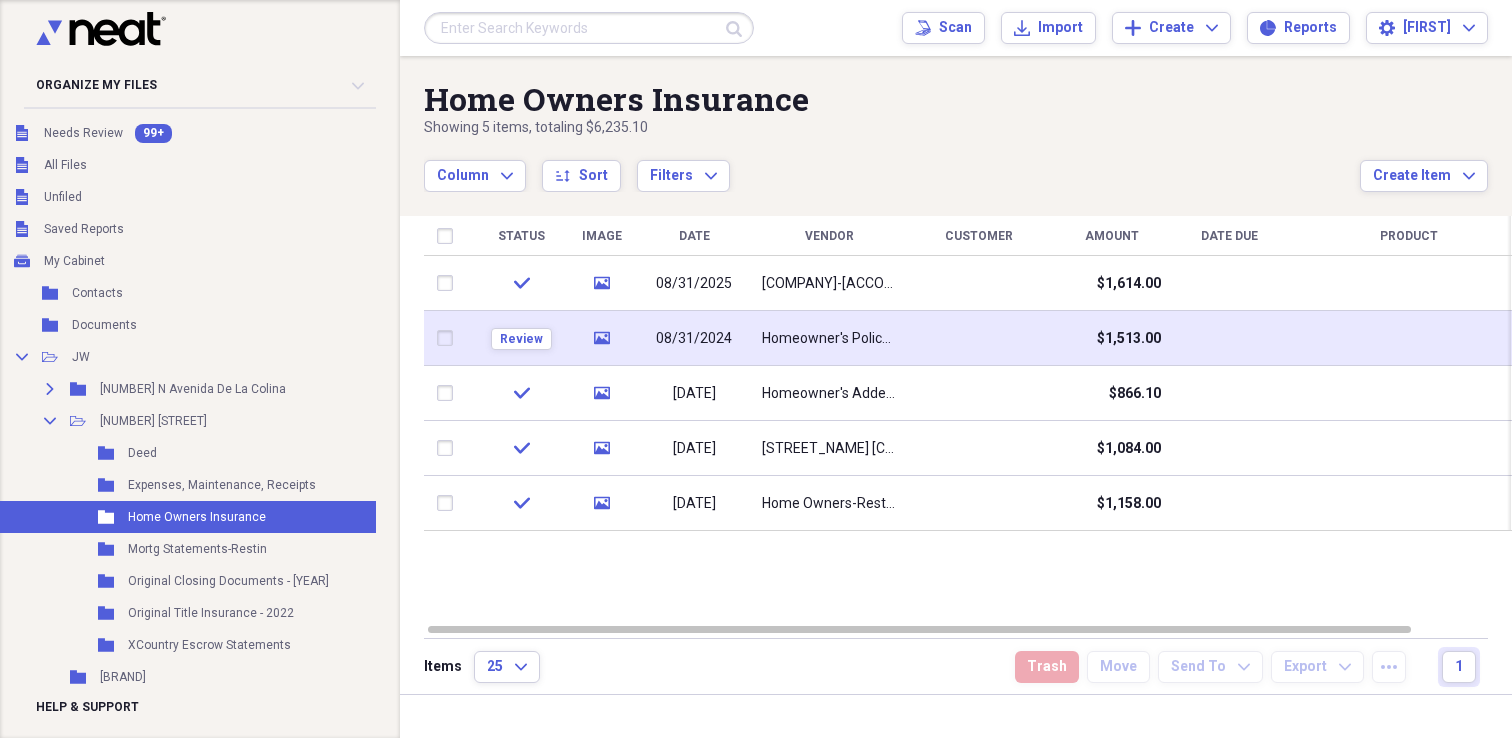 click on "08/31/2024" at bounding box center (694, 338) 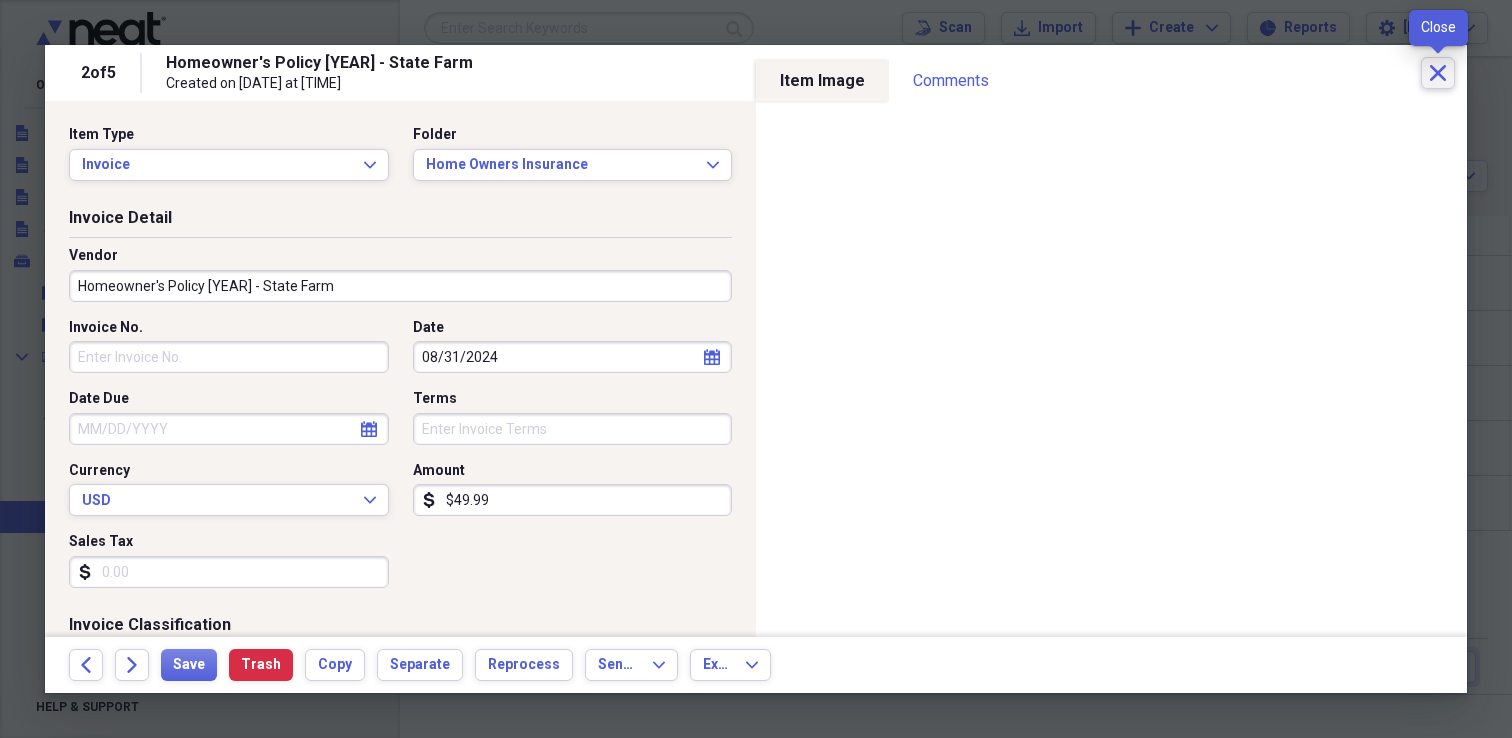 click 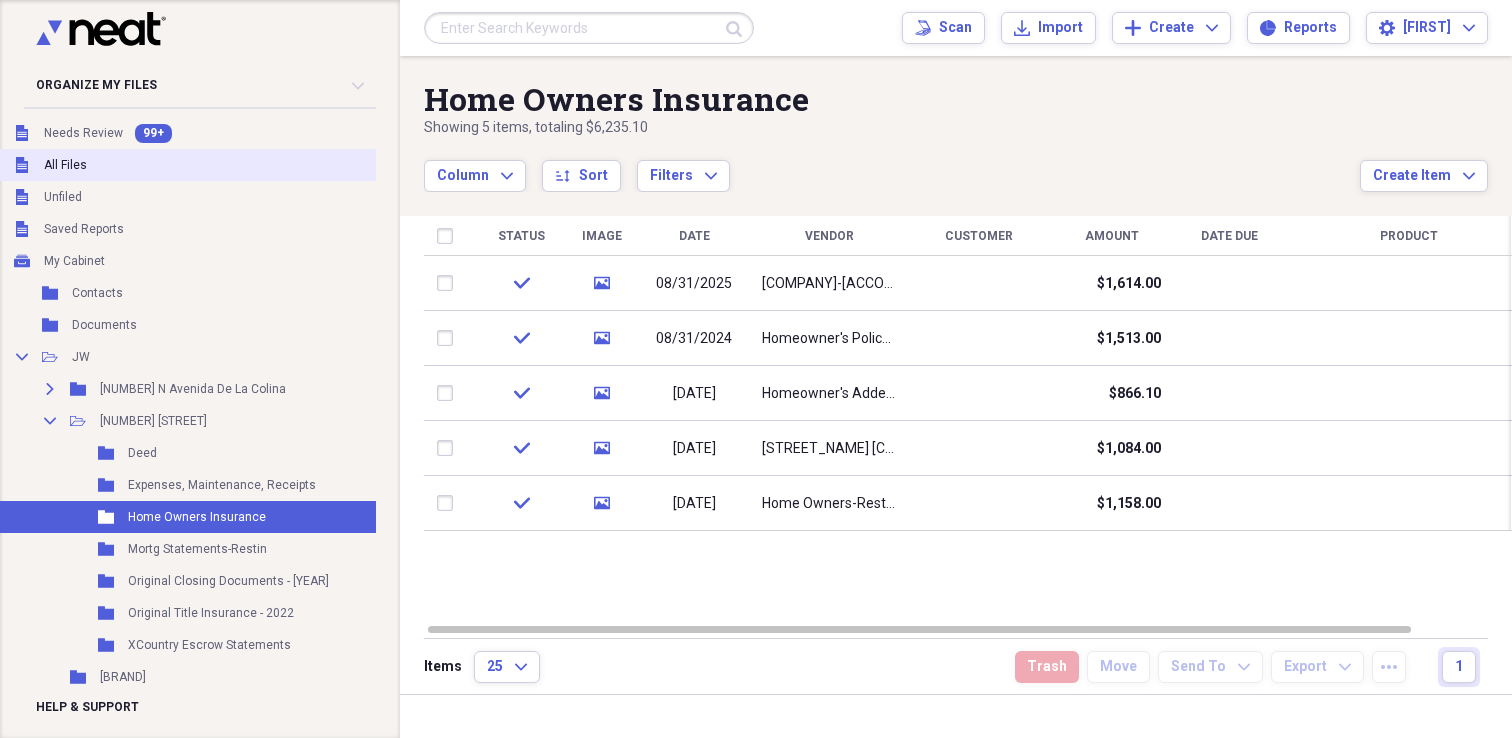 click on "Unfiled All Files" at bounding box center (277, 165) 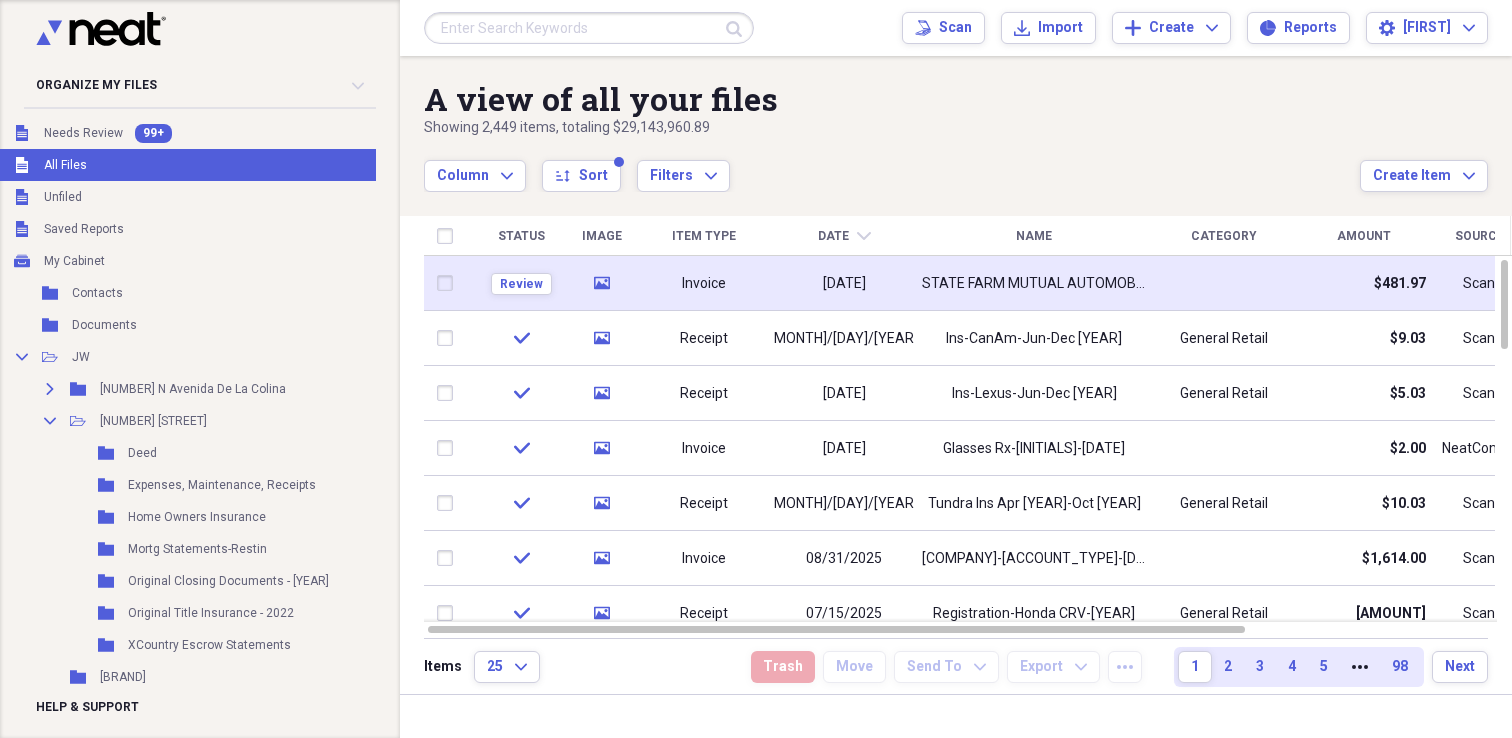 click on "03/01/2026" at bounding box center (844, 284) 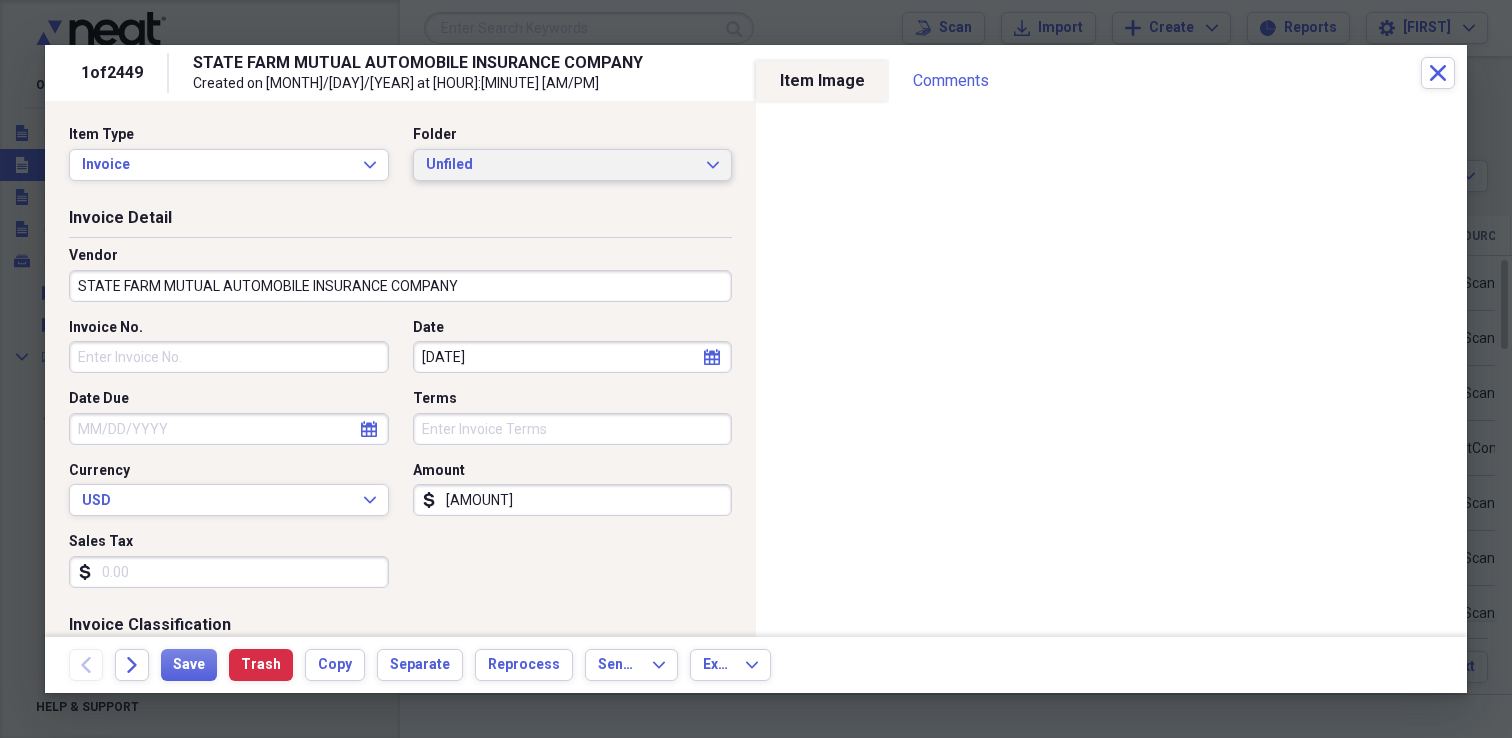 click on "Unfiled" at bounding box center [561, 165] 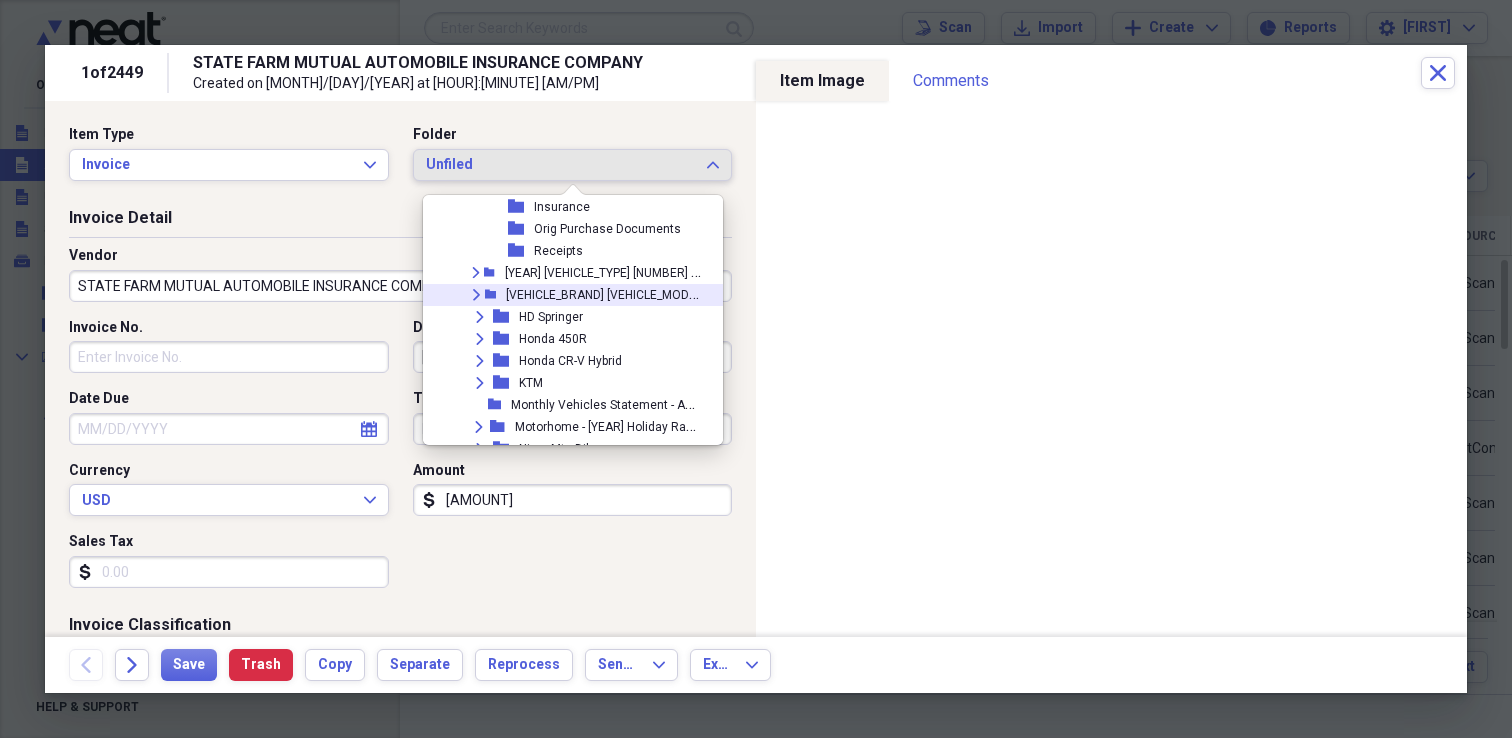 scroll, scrollTop: 1601, scrollLeft: 0, axis: vertical 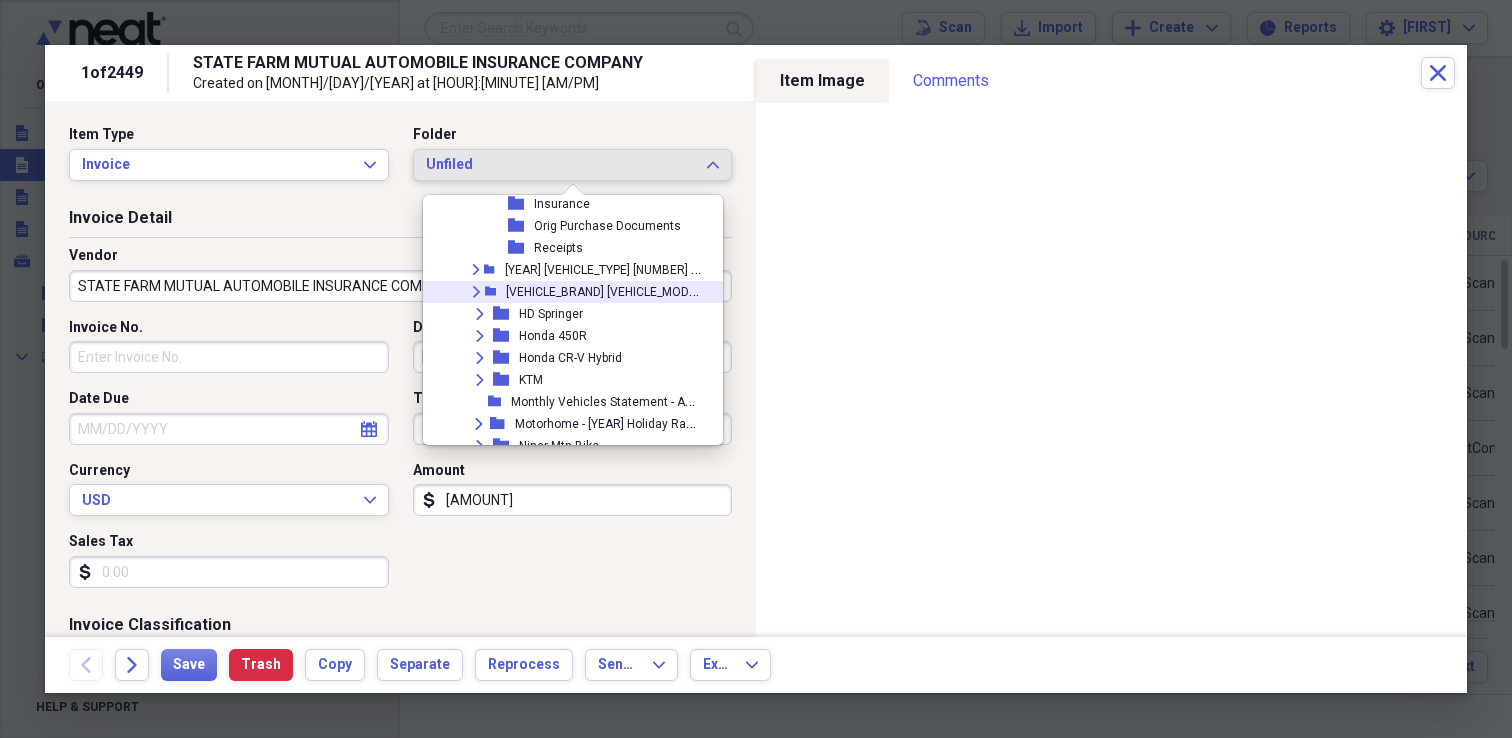 click 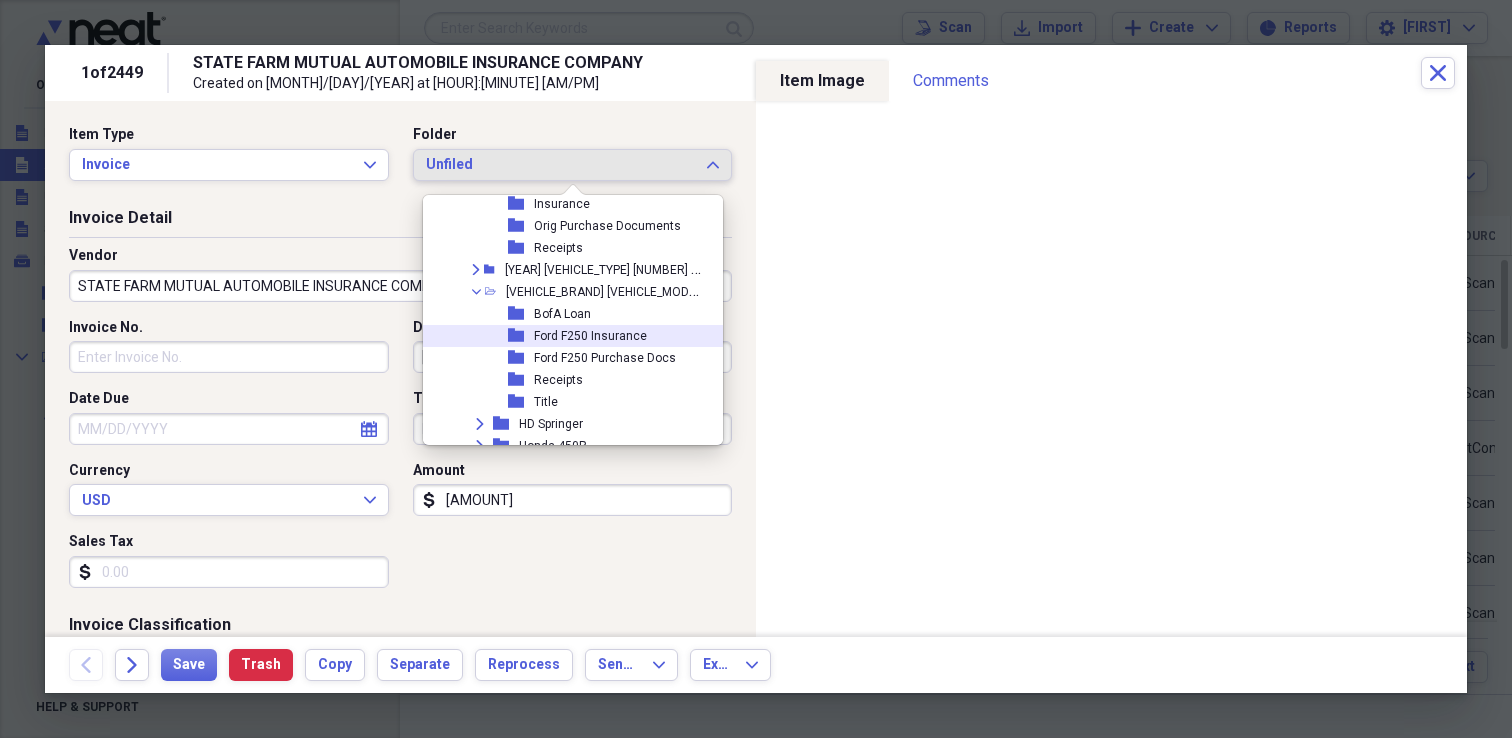 click on "Ford F250 Insurance" at bounding box center [590, 336] 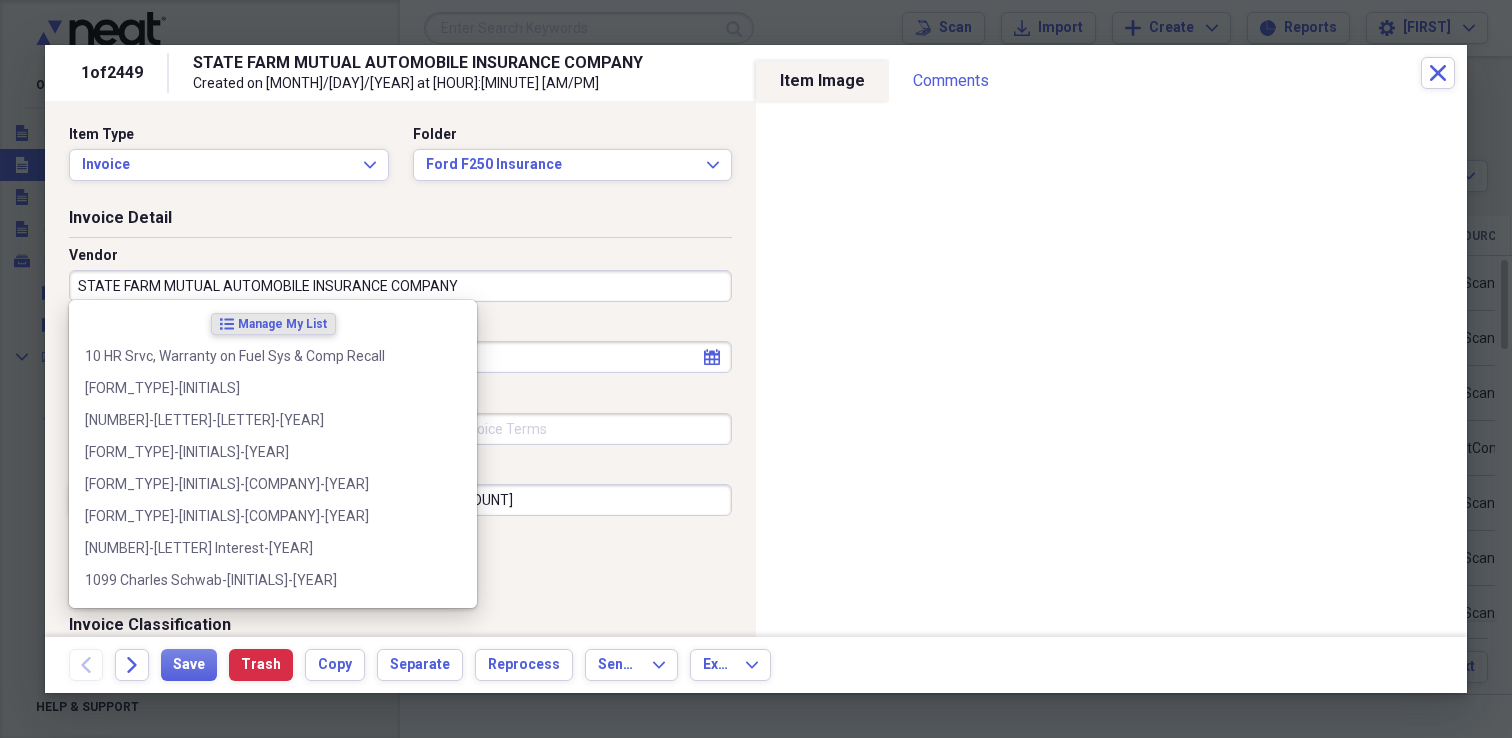 click on "STATE FARM MUTUAL AUTOMOBILE INSURANCE COMPANY" at bounding box center [400, 286] 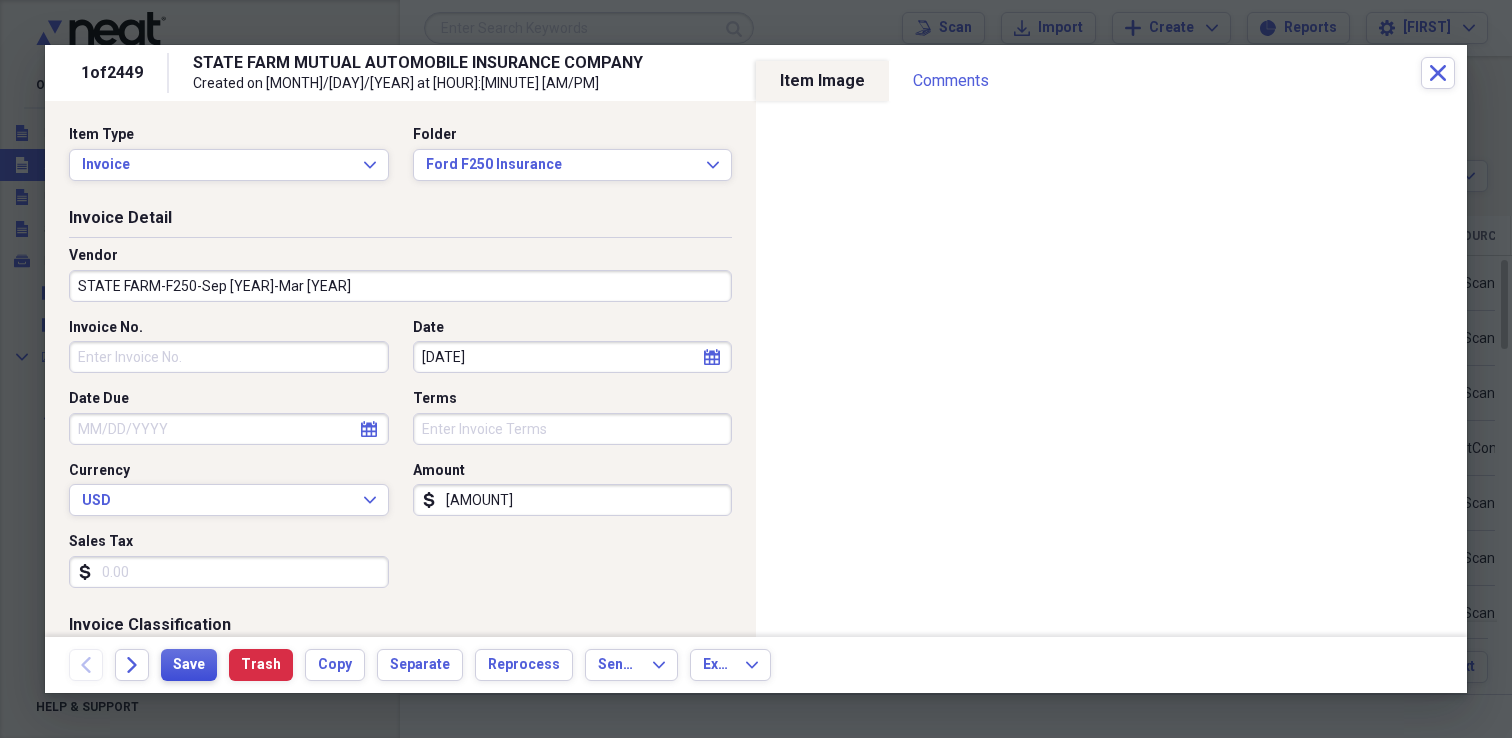 type on "STATE FARM-F250-Sep 2025-Mar 2026" 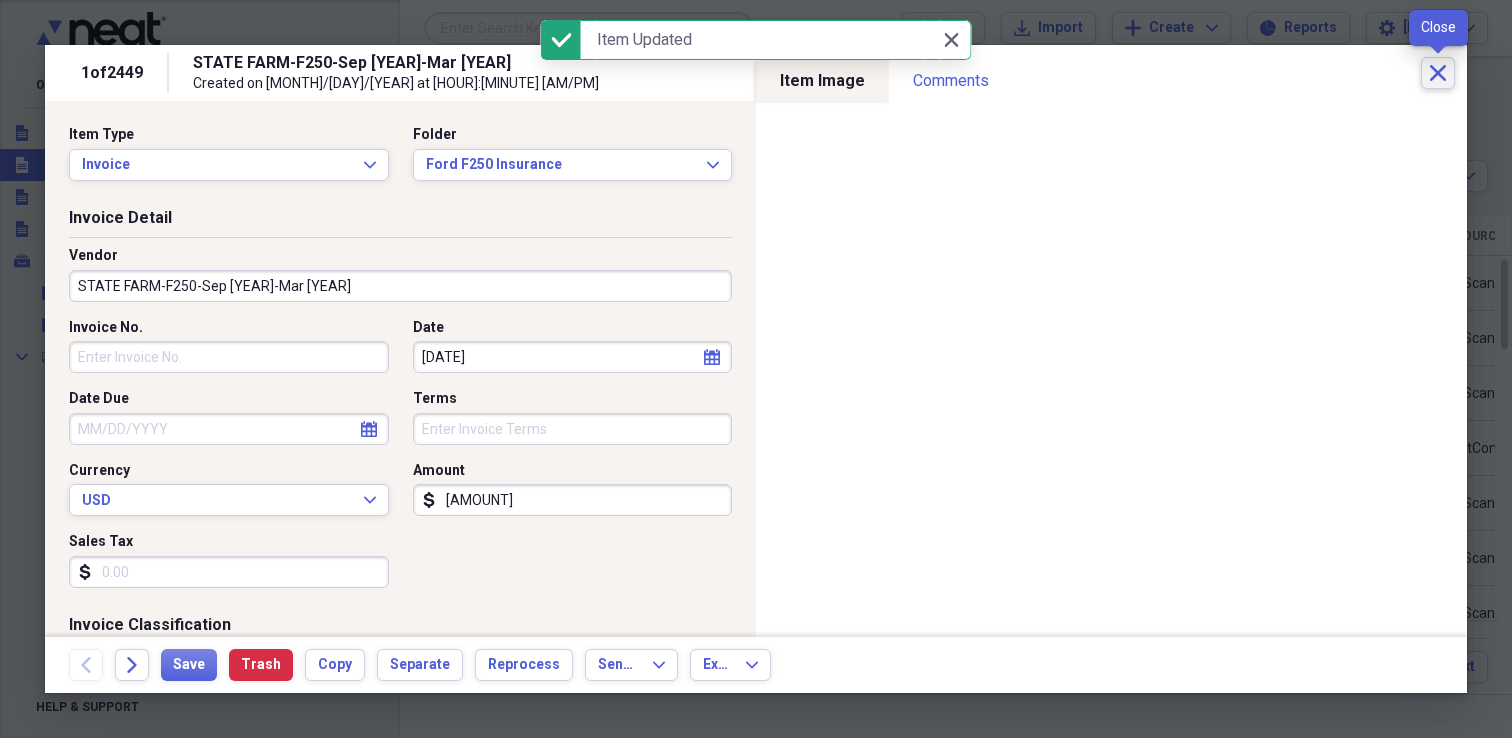 click on "Close" at bounding box center [1438, 73] 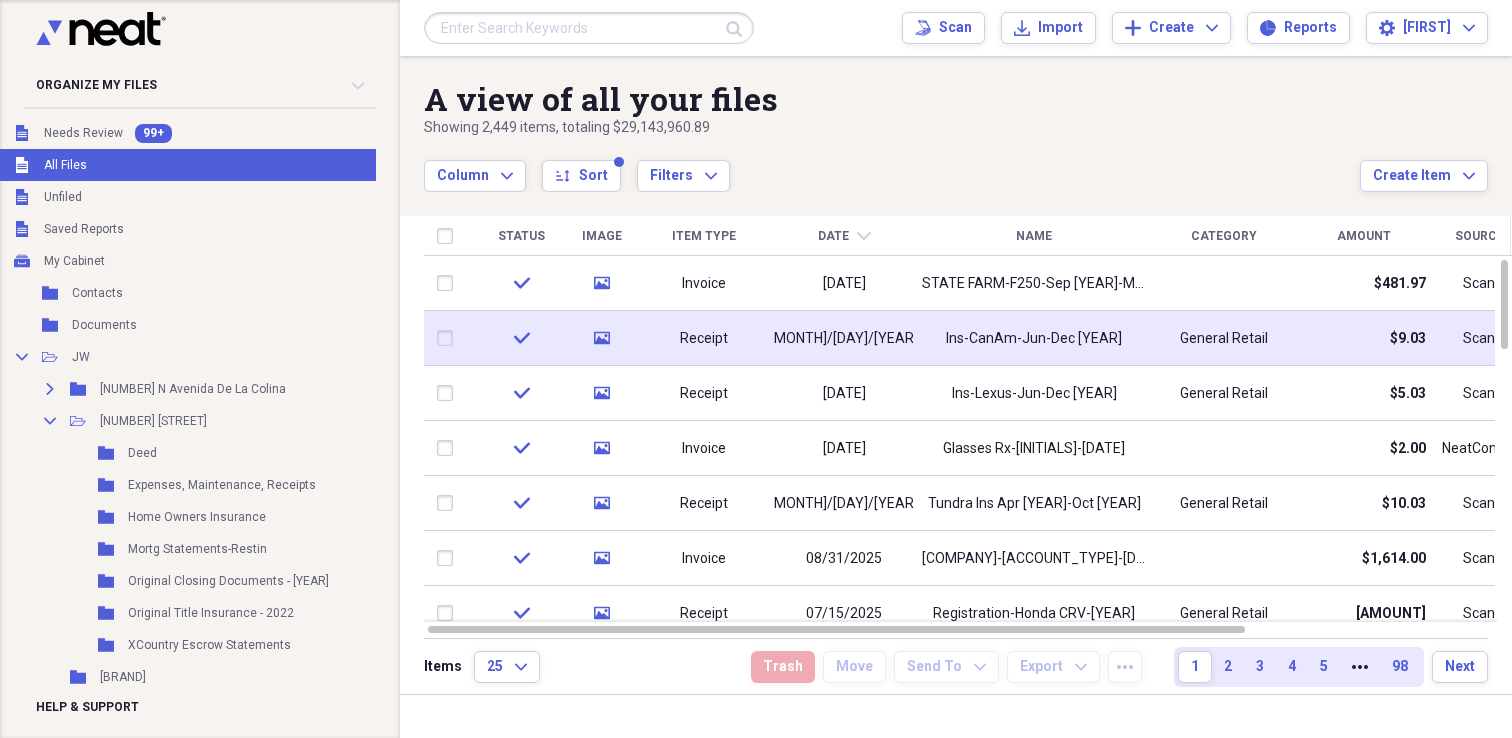 click on "Receipt" at bounding box center [704, 339] 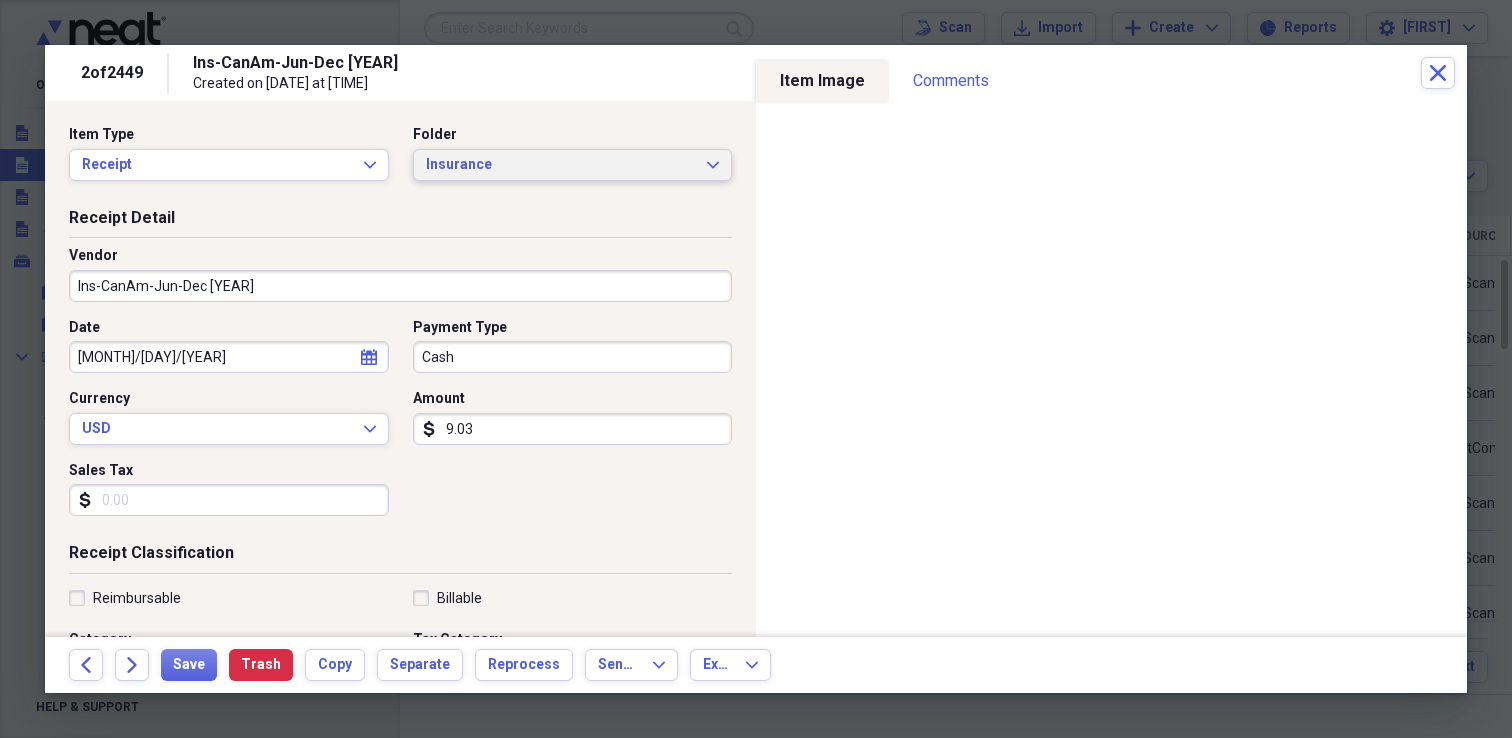 click on "Insurance" at bounding box center (561, 165) 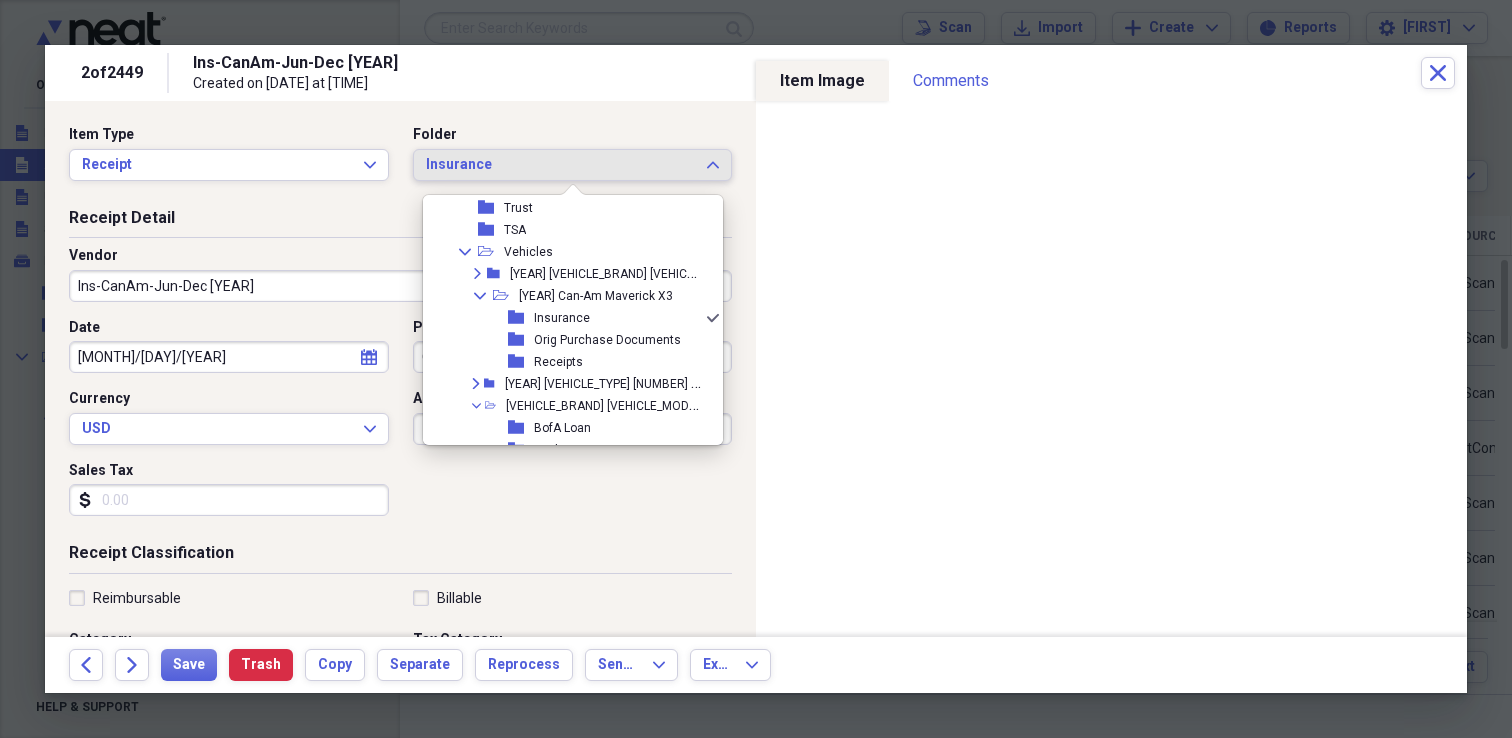 scroll, scrollTop: 1503, scrollLeft: 0, axis: vertical 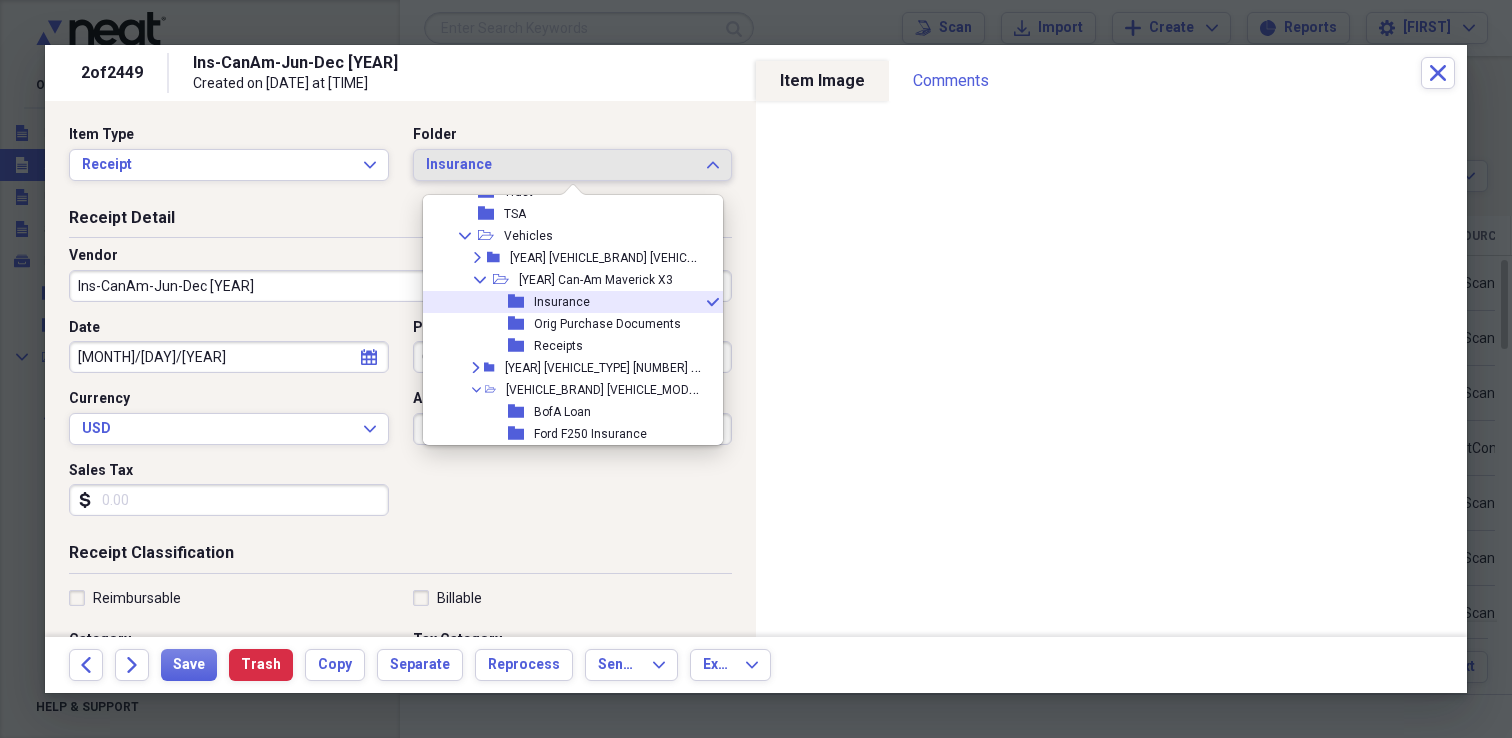 click on "Insurance" at bounding box center (562, 302) 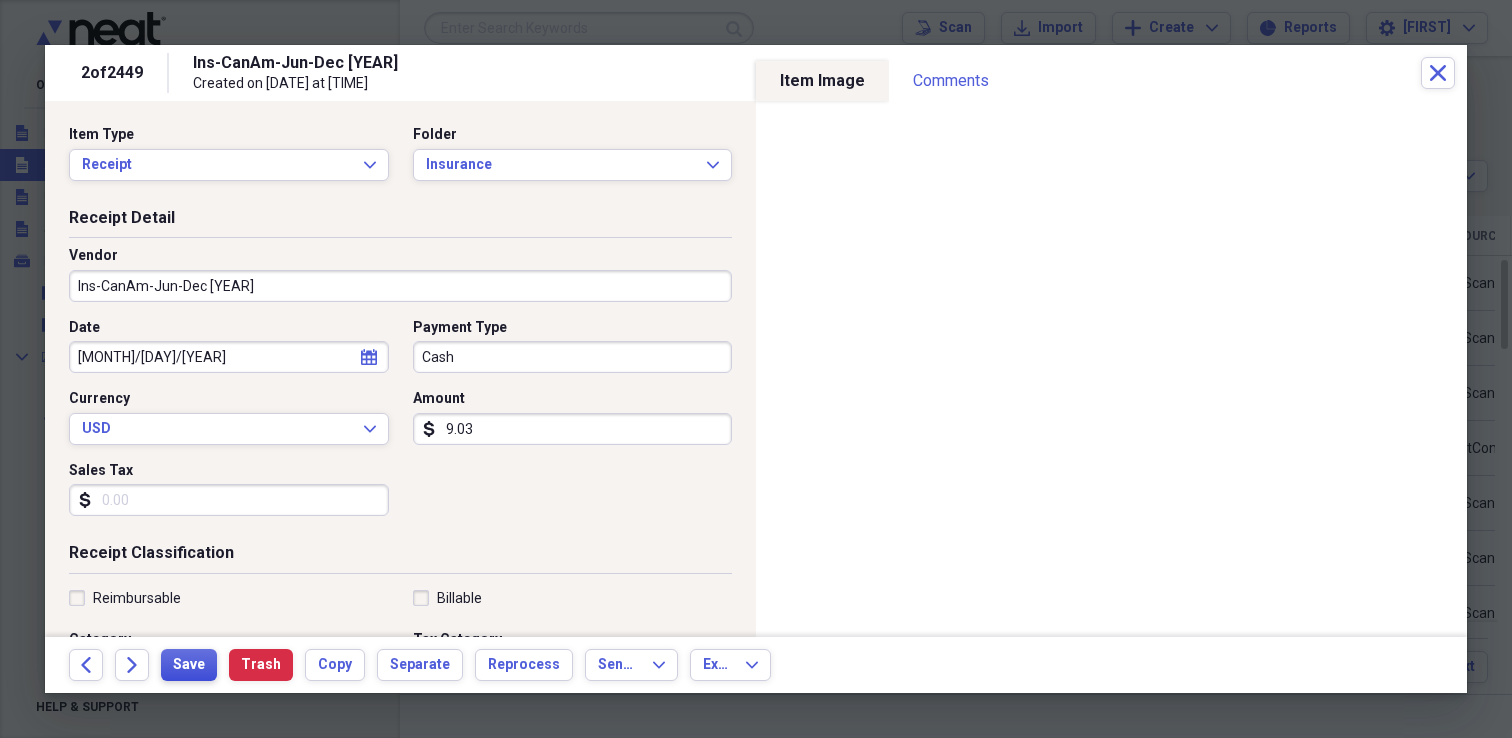 click on "Save" at bounding box center (189, 665) 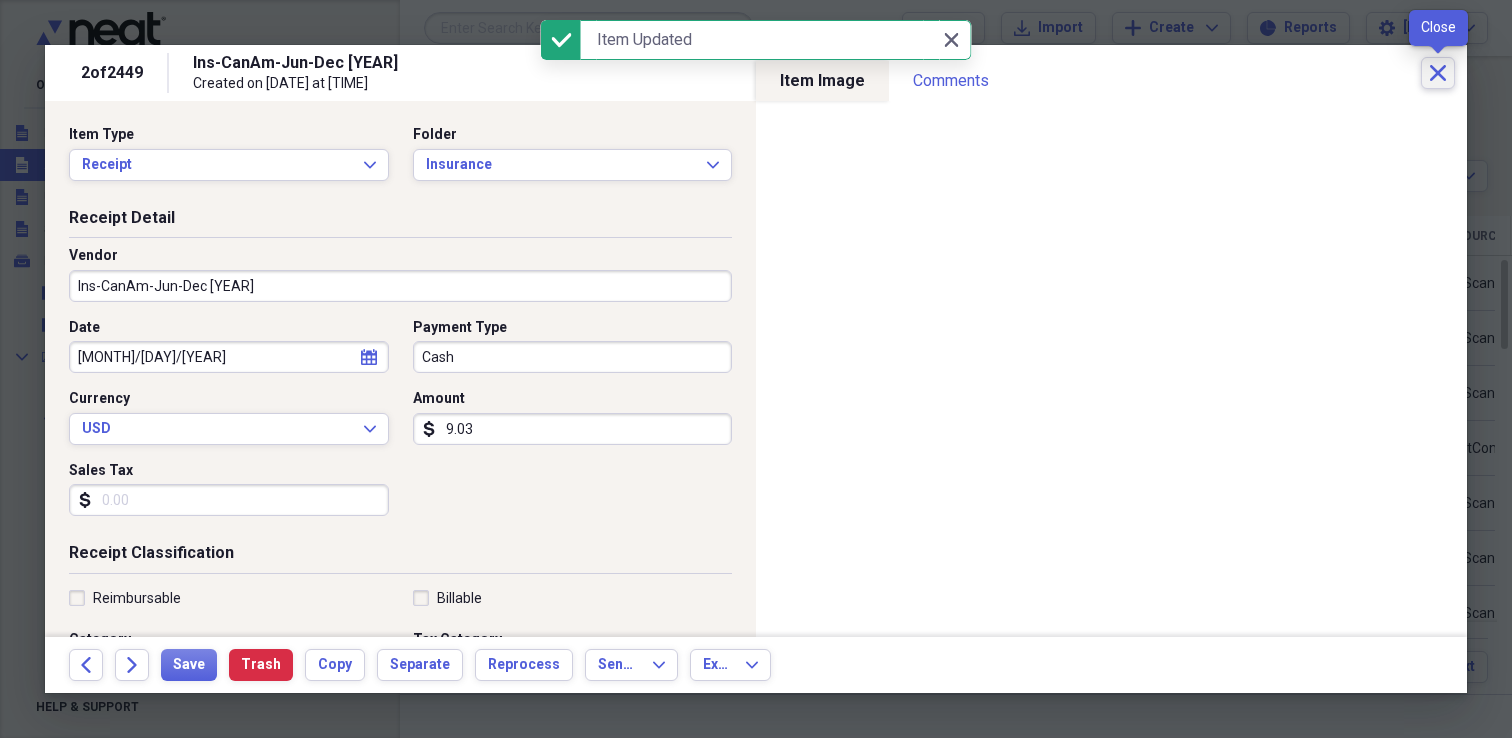 click on "Close" 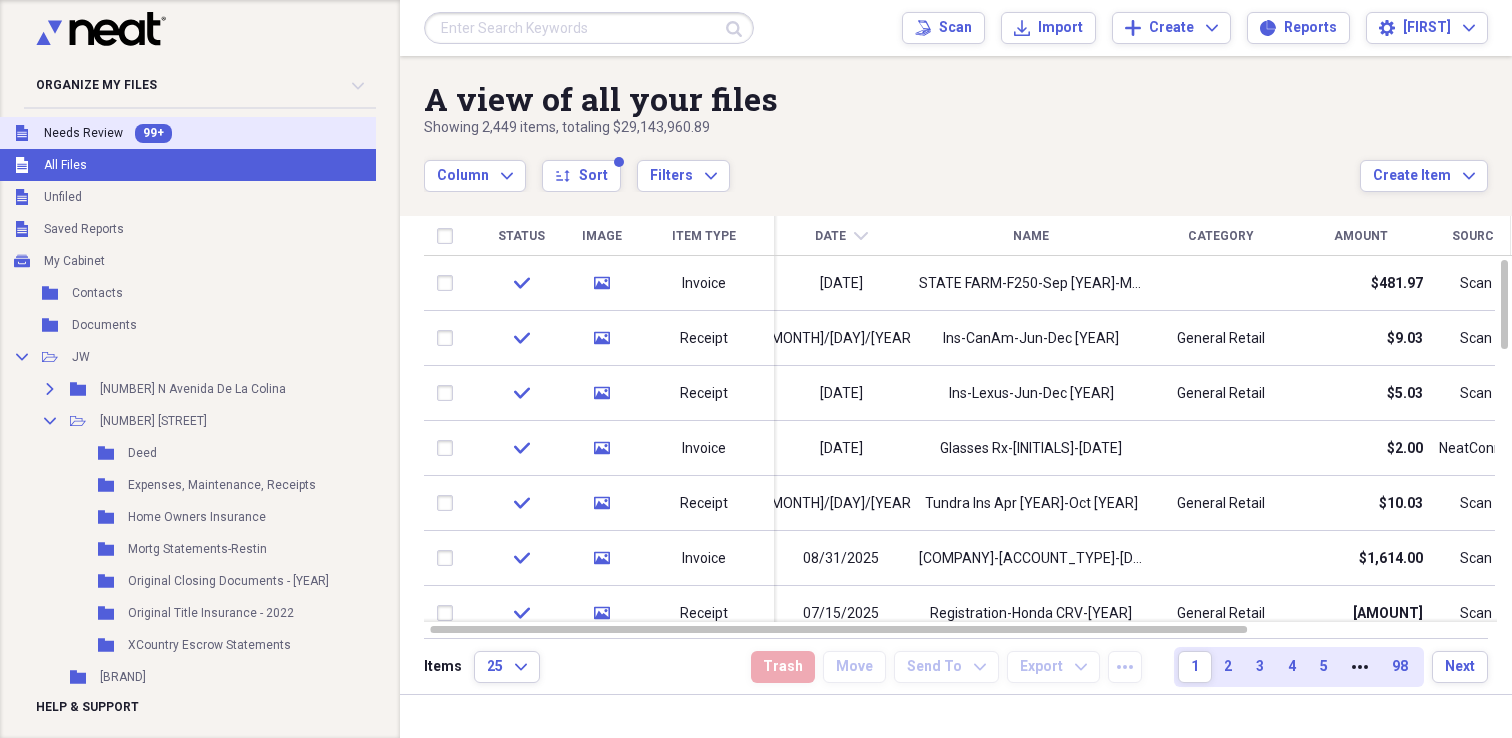 click on "Needs Review" at bounding box center (83, 133) 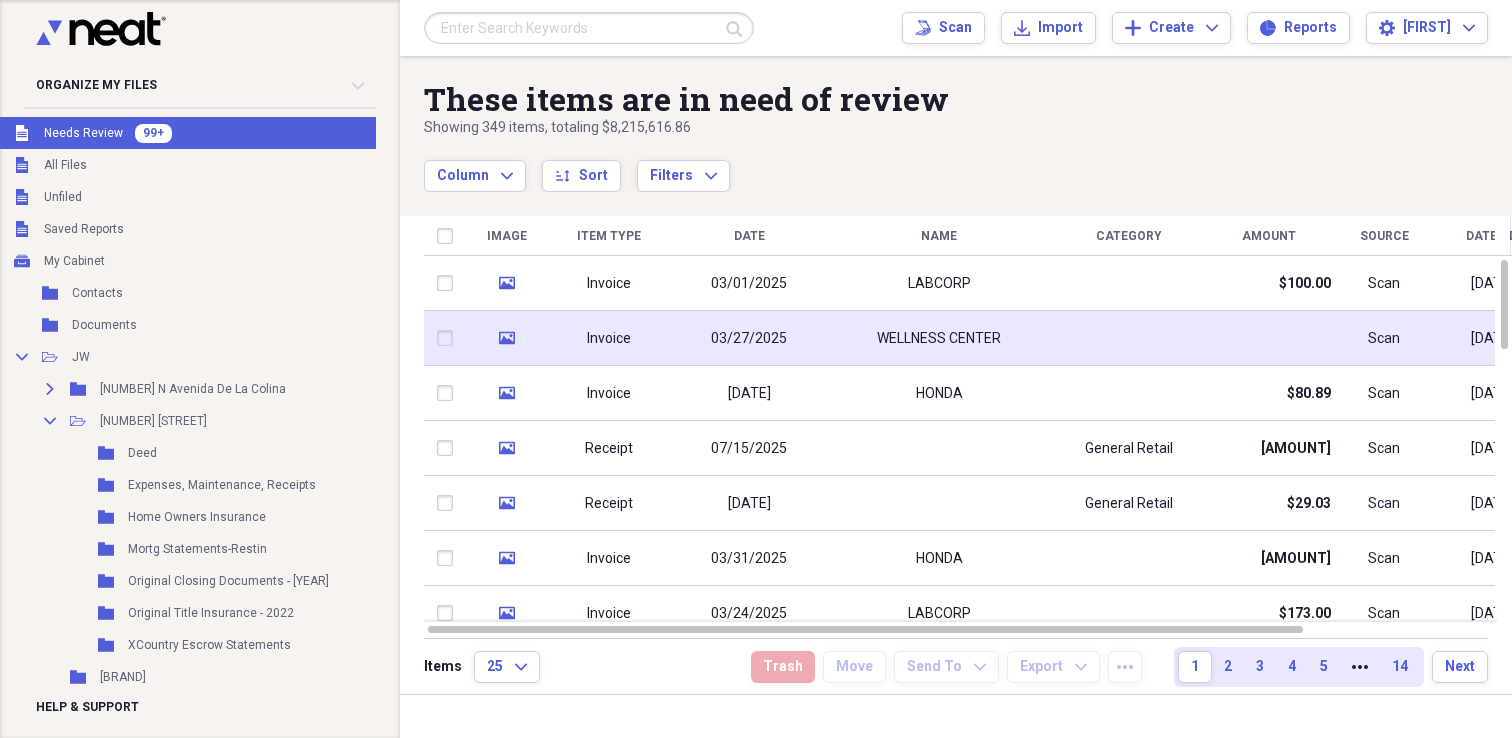 click on "03/27/2025" at bounding box center [749, 338] 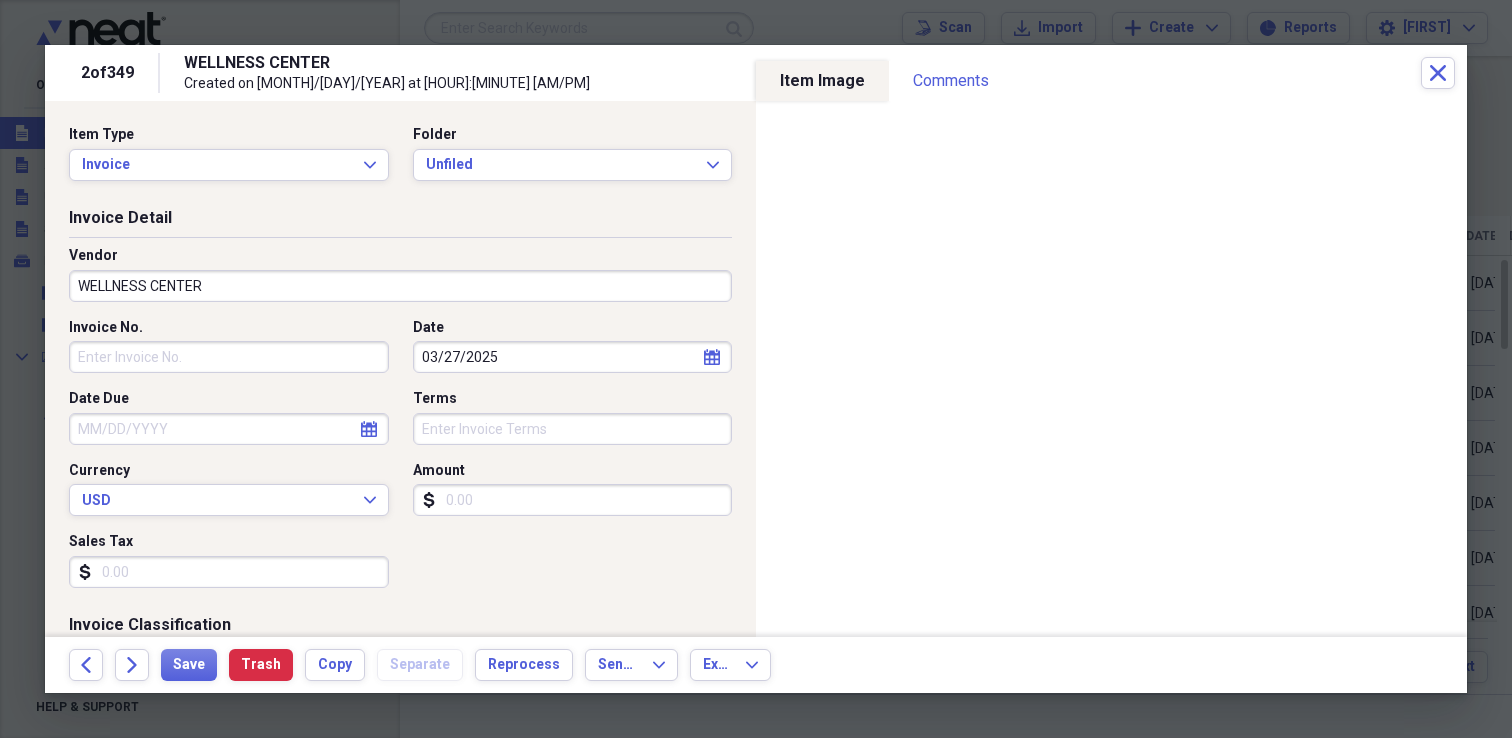 click on "WELLNESS CENTER" at bounding box center (400, 286) 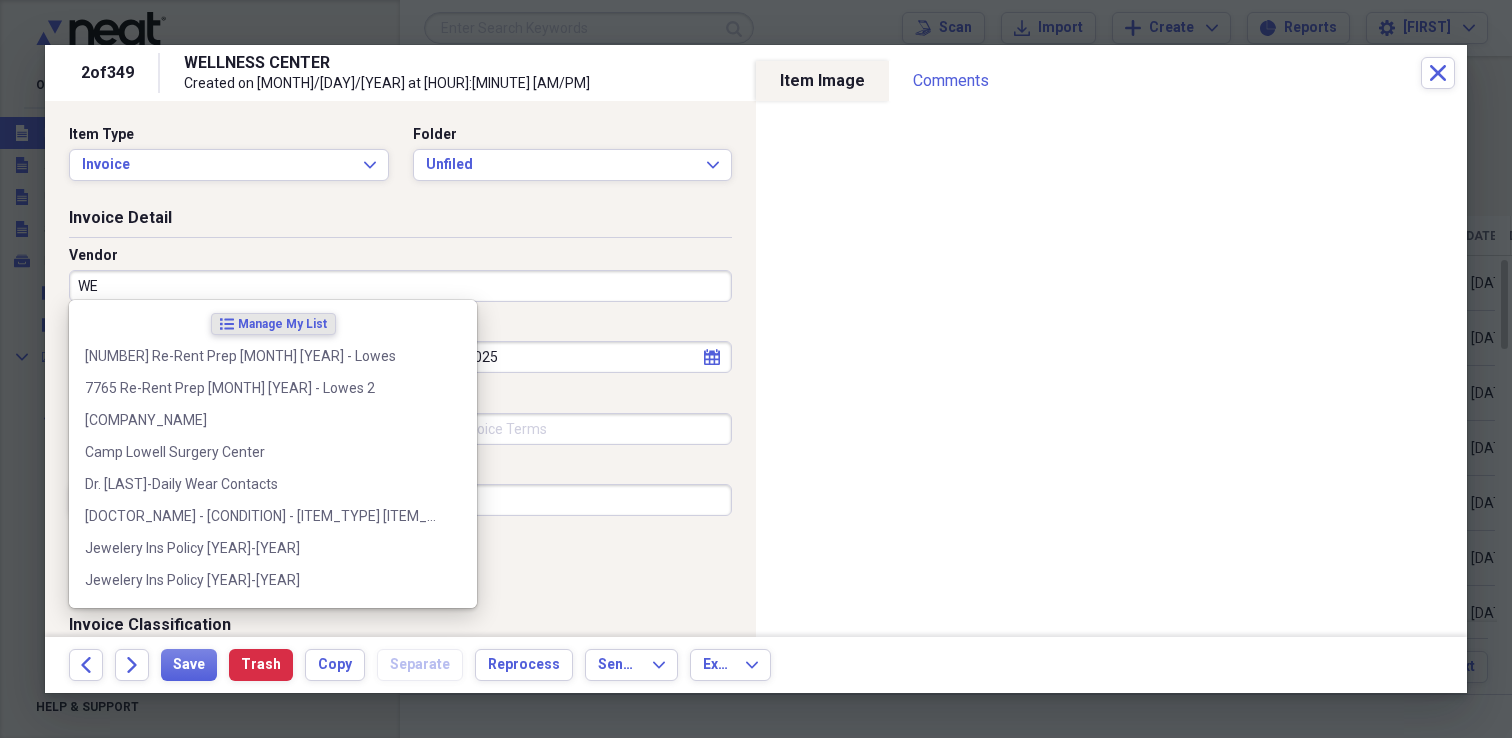 type on "W" 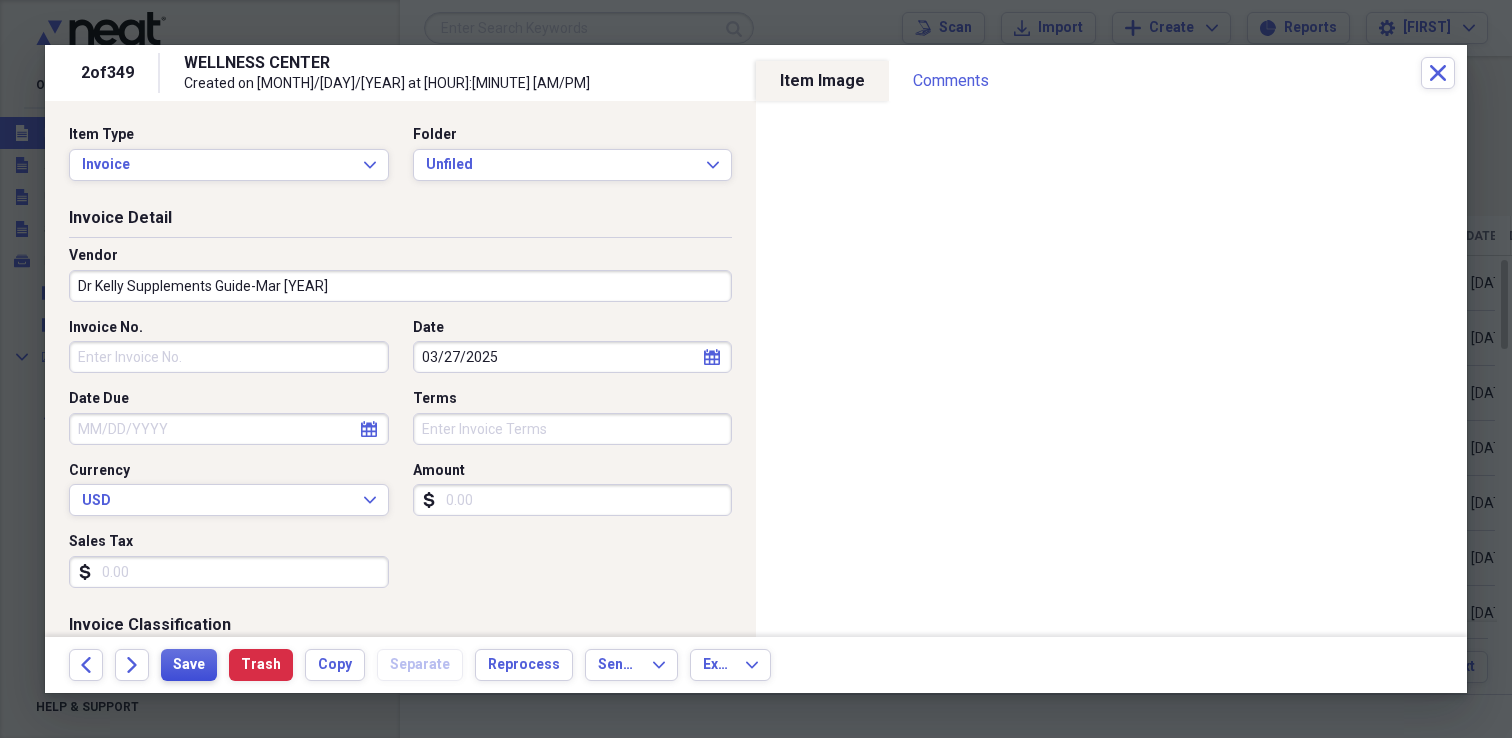 type on "Dr Kelly Supplements Guide-Mar 2025" 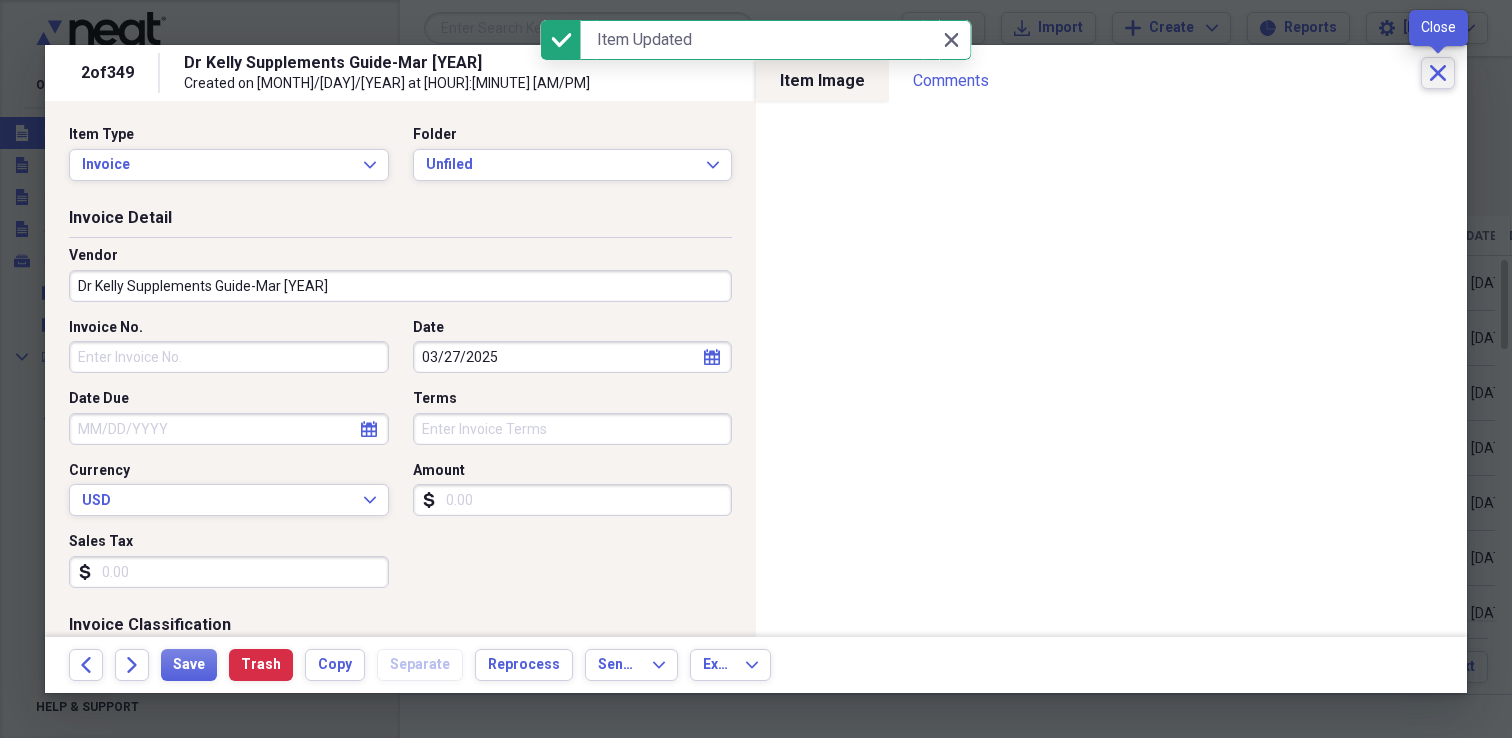 click 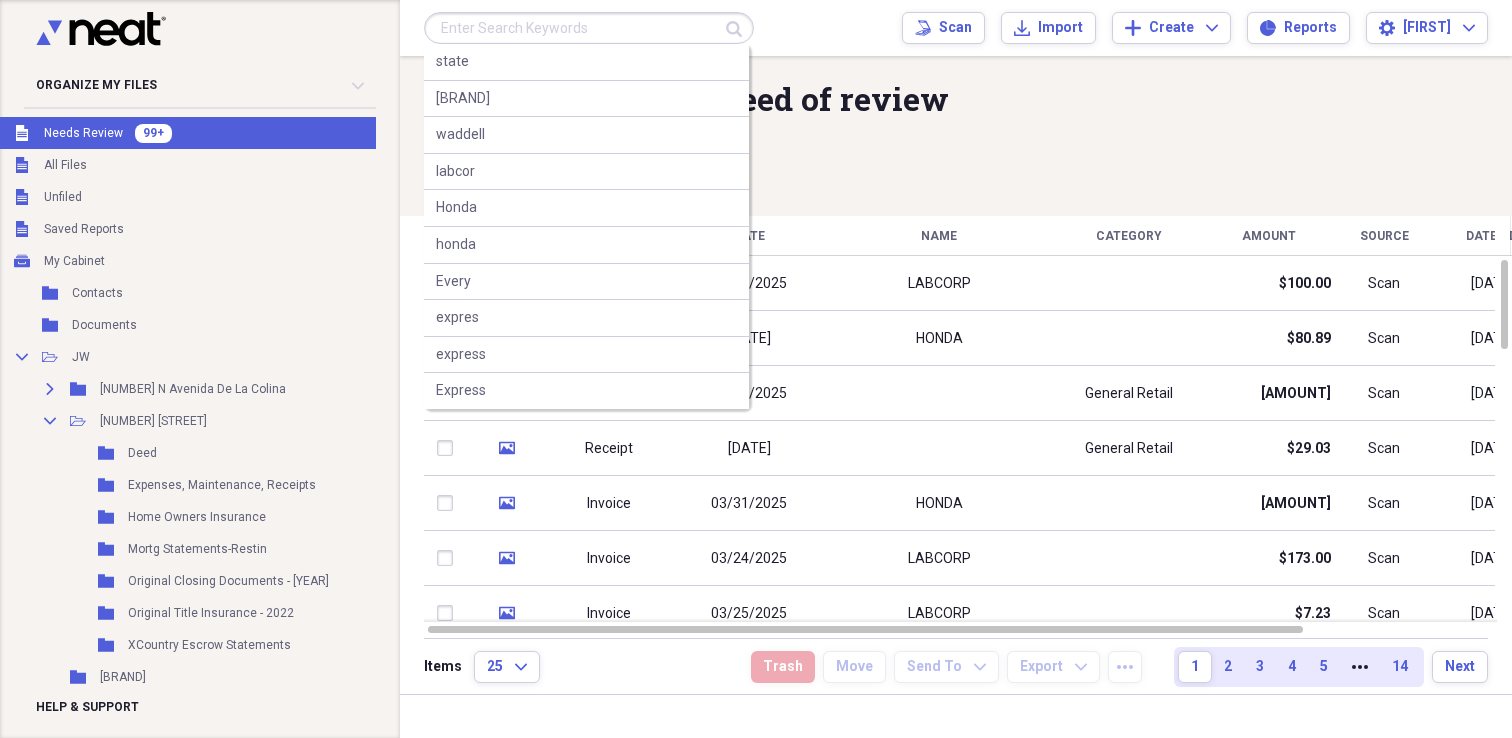 click at bounding box center [589, 28] 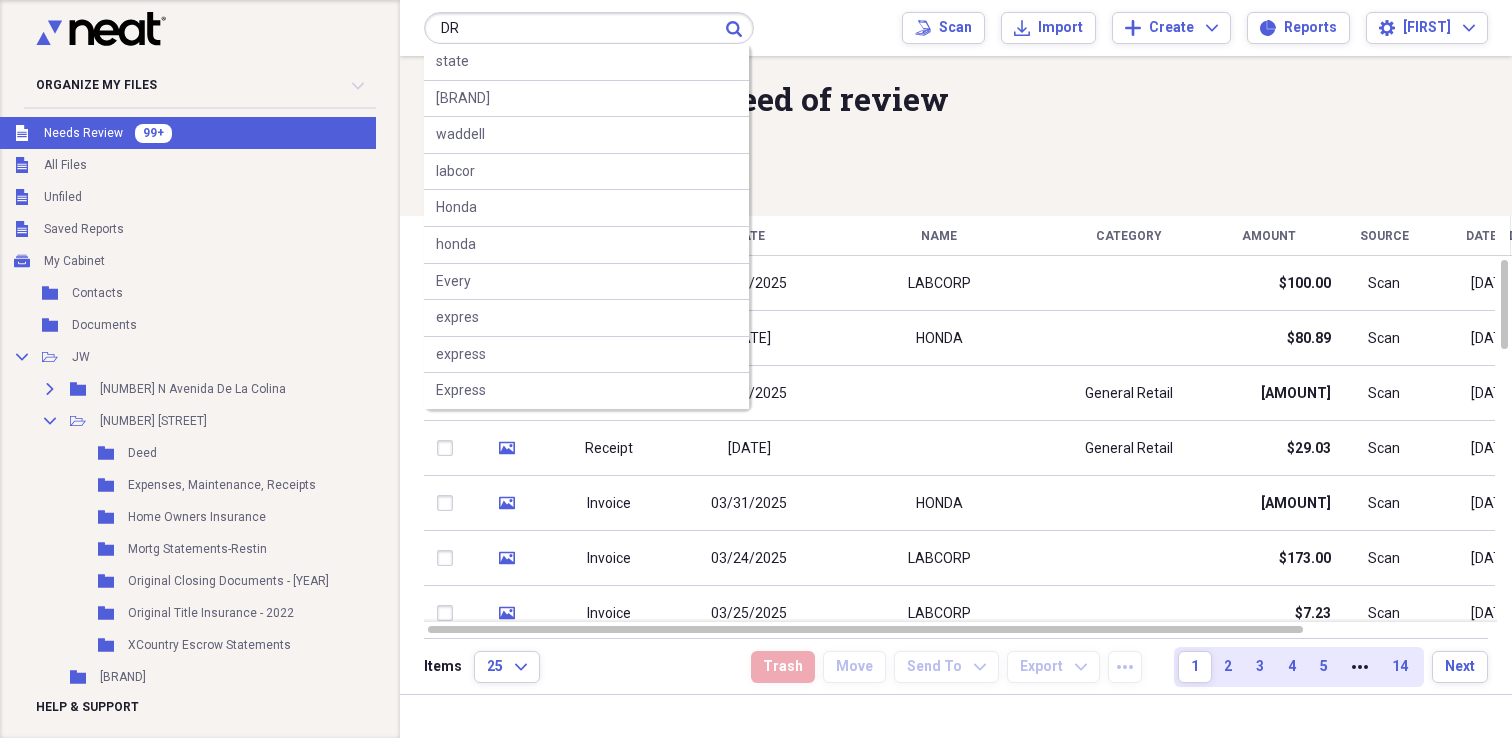 type on "DR" 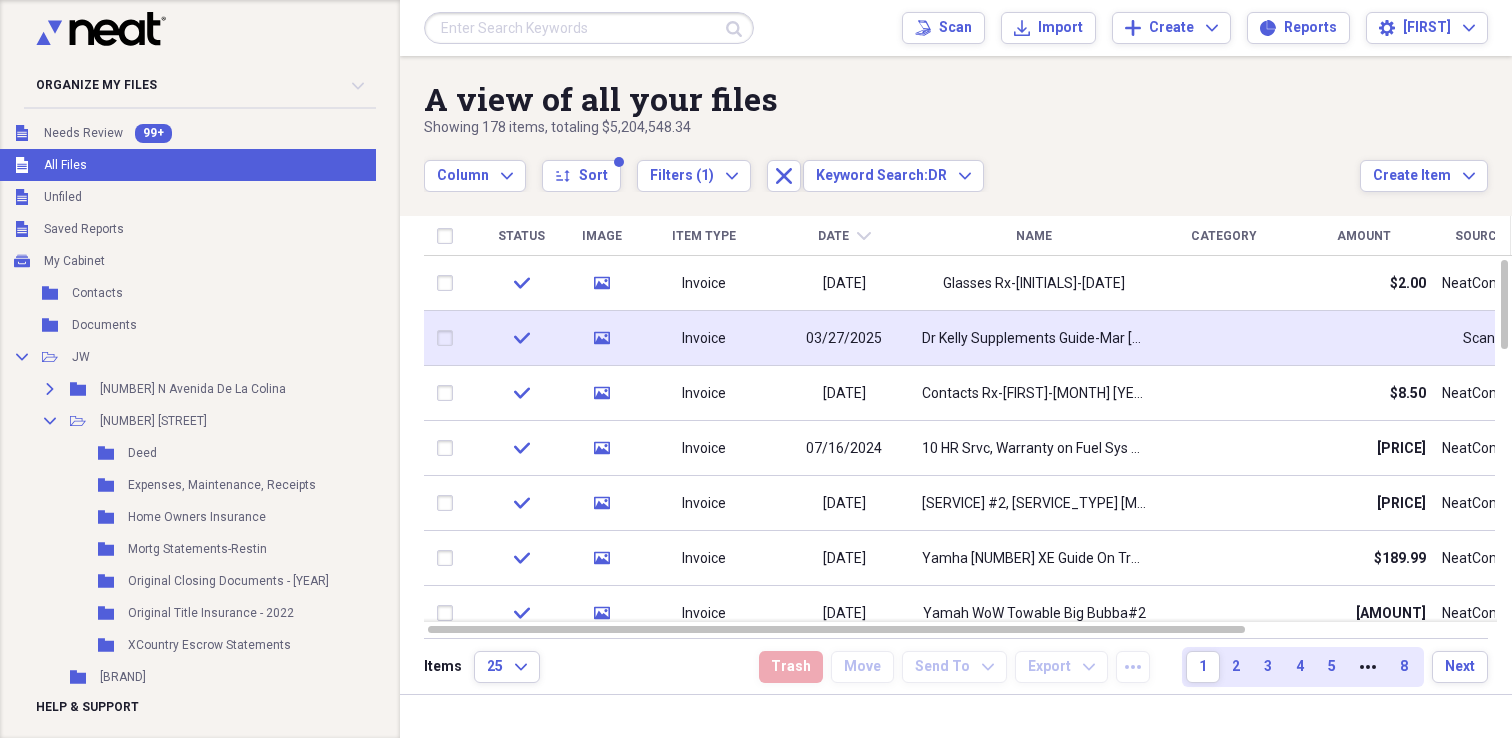 click on "03/27/2025" at bounding box center [844, 338] 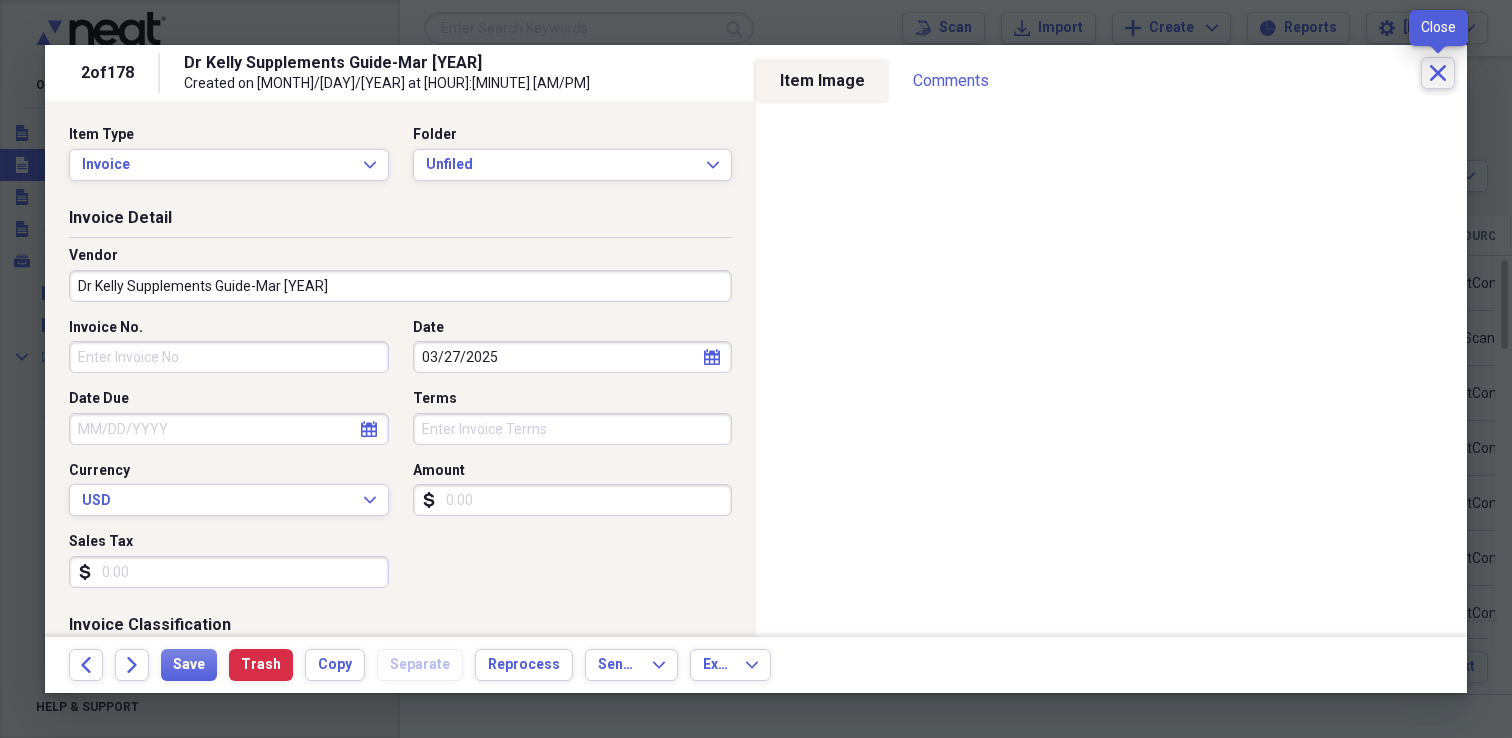 click on "Close" 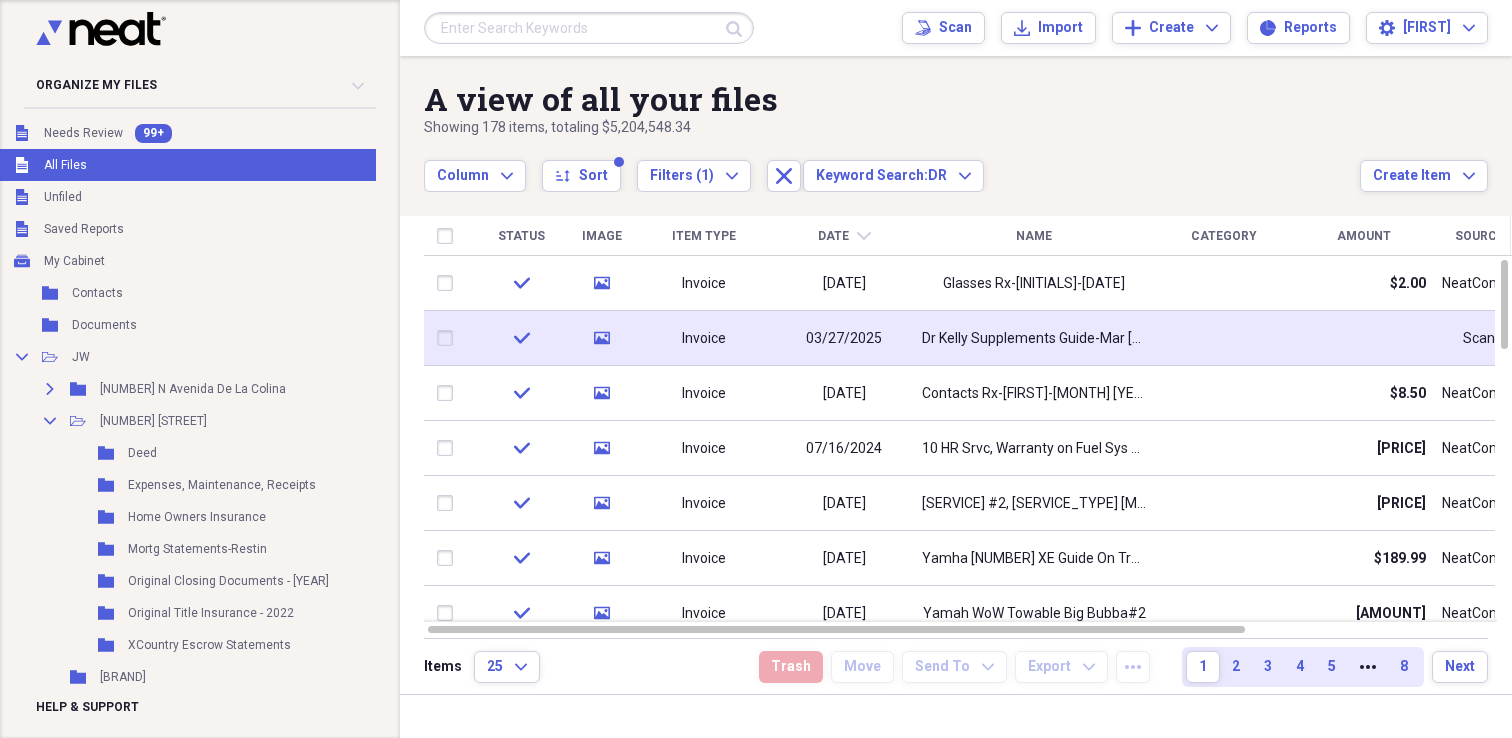 click at bounding box center (449, 338) 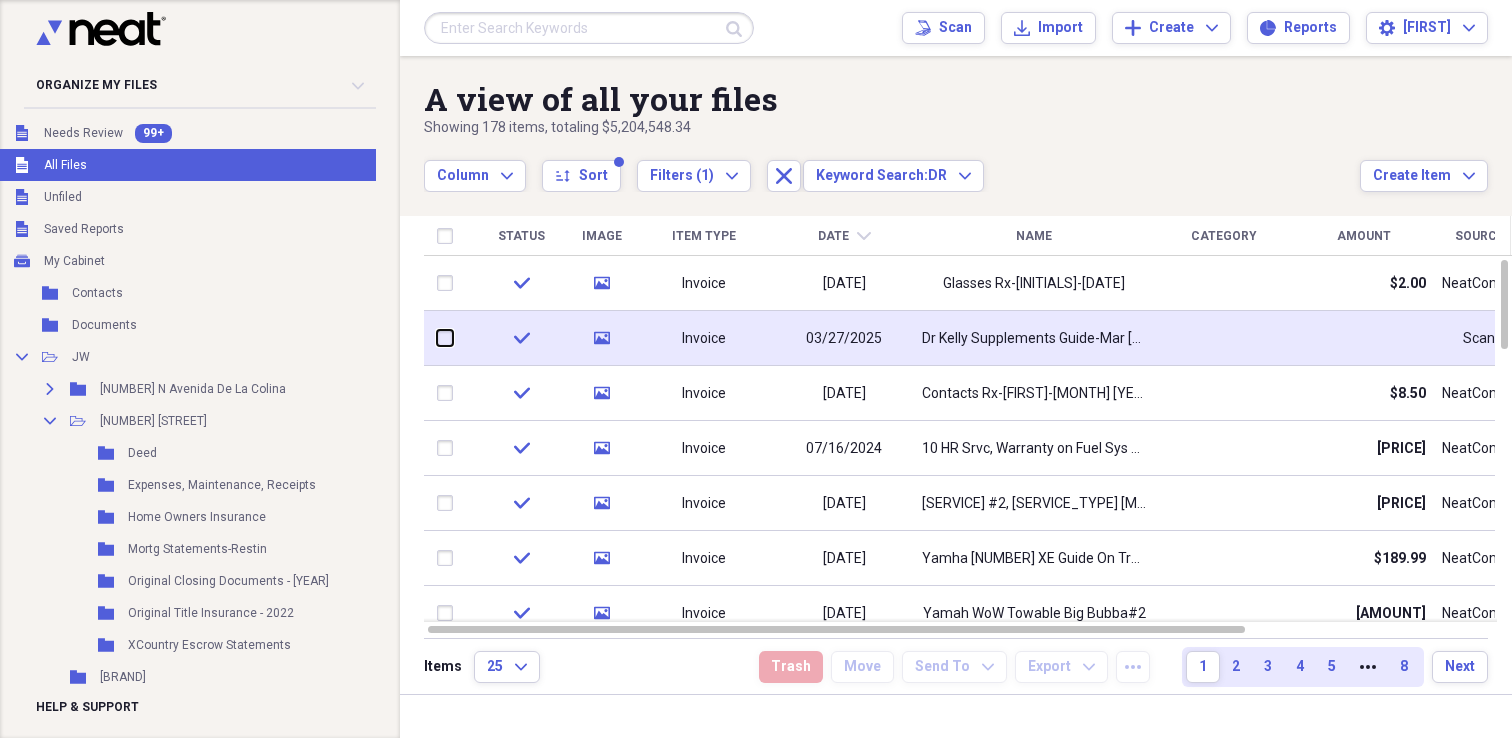 click at bounding box center (437, 338) 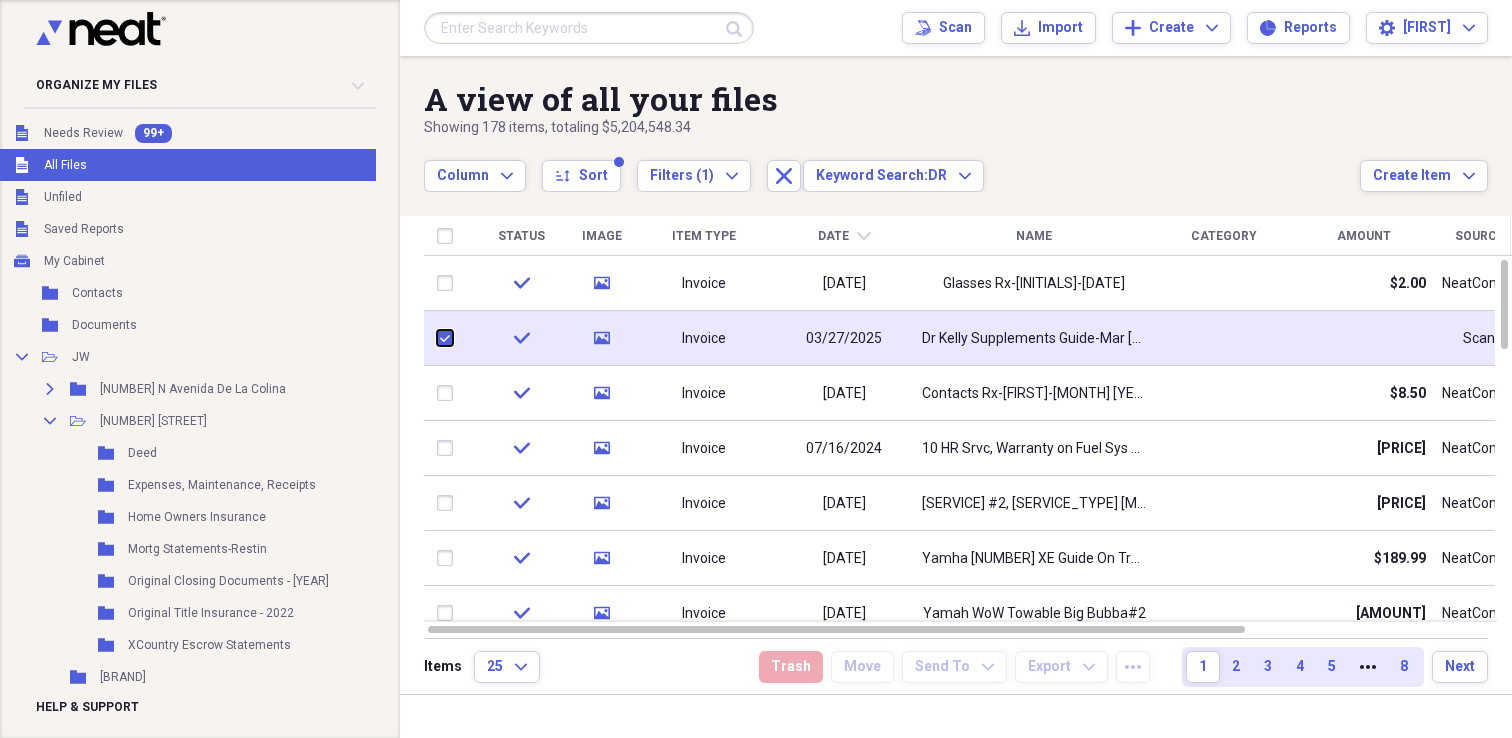 checkbox on "true" 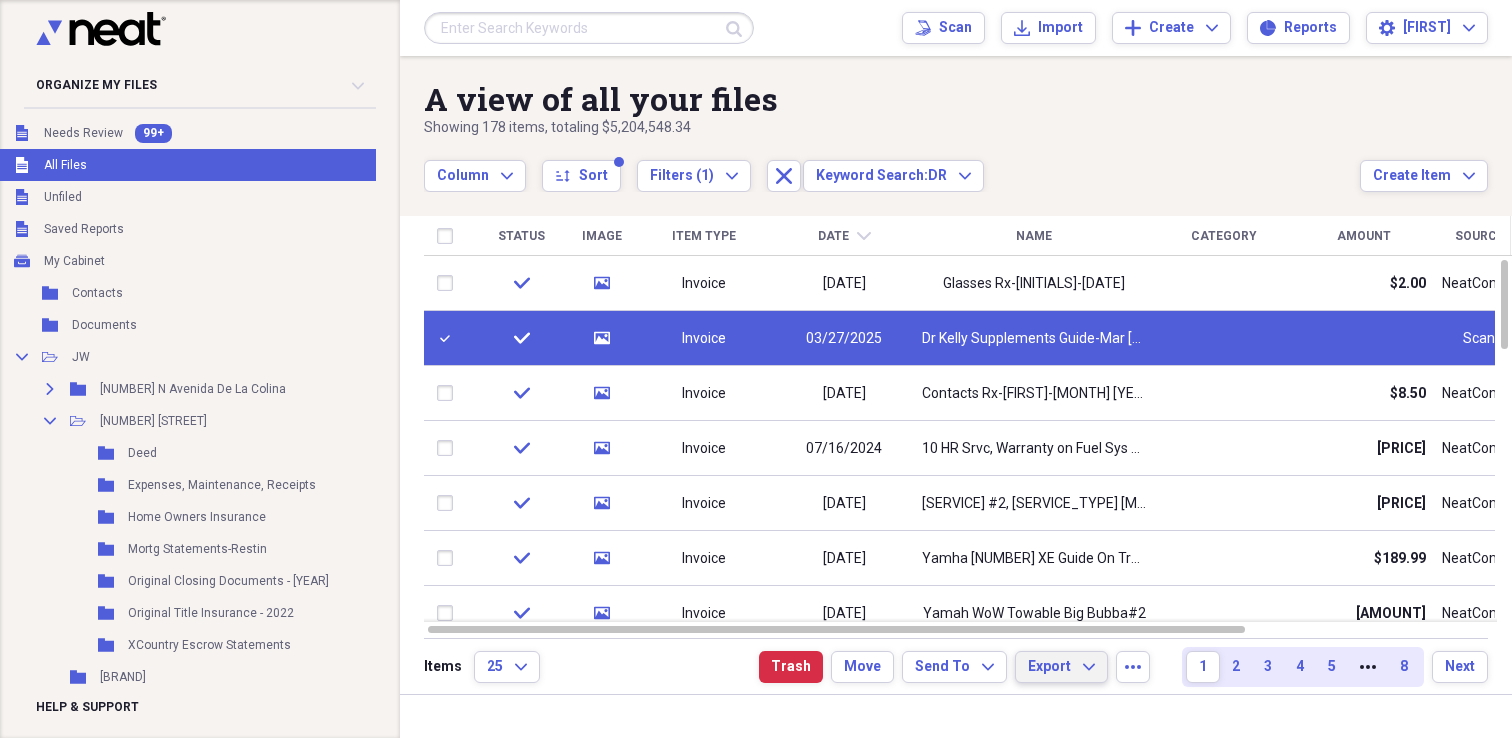 click on "Export" at bounding box center (1049, 667) 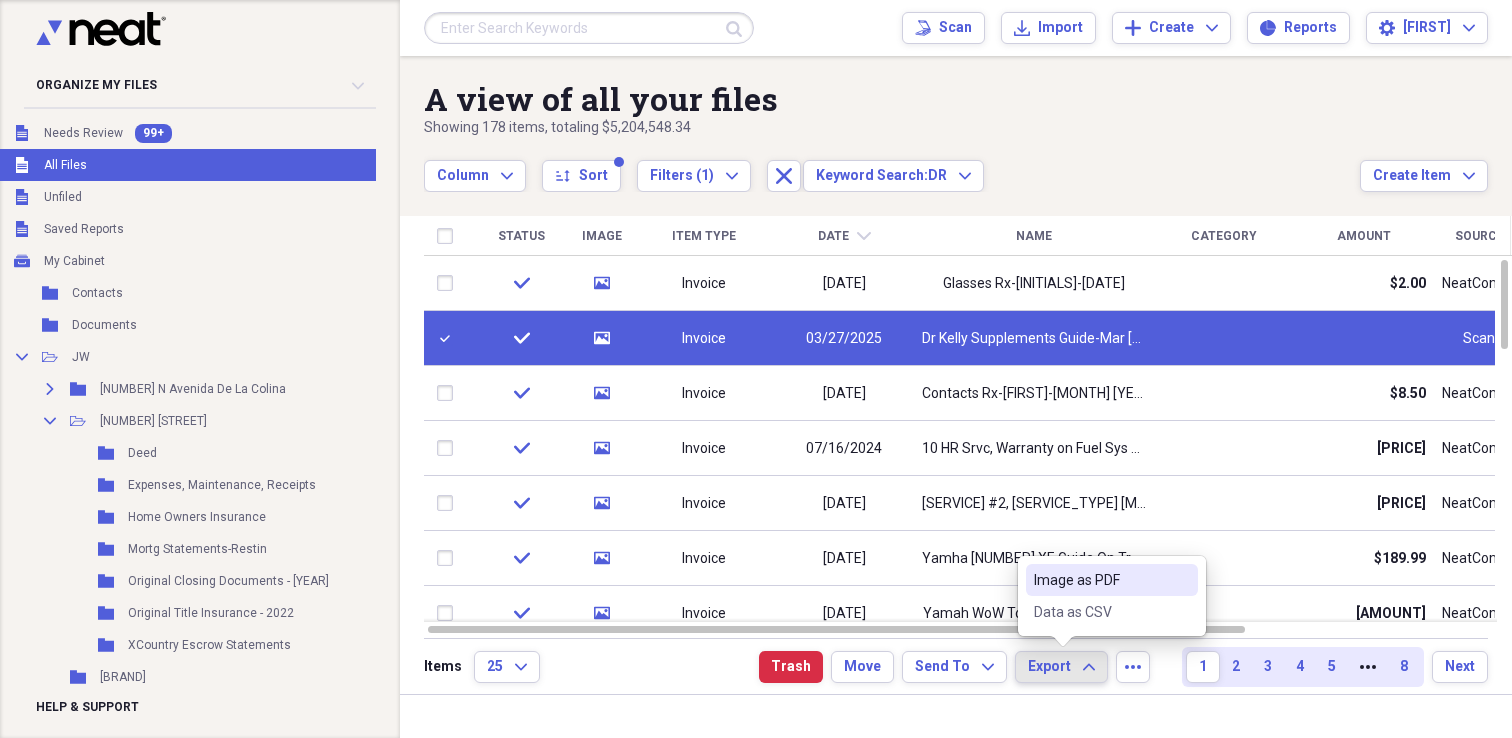 click on "Image as PDF" at bounding box center [1100, 580] 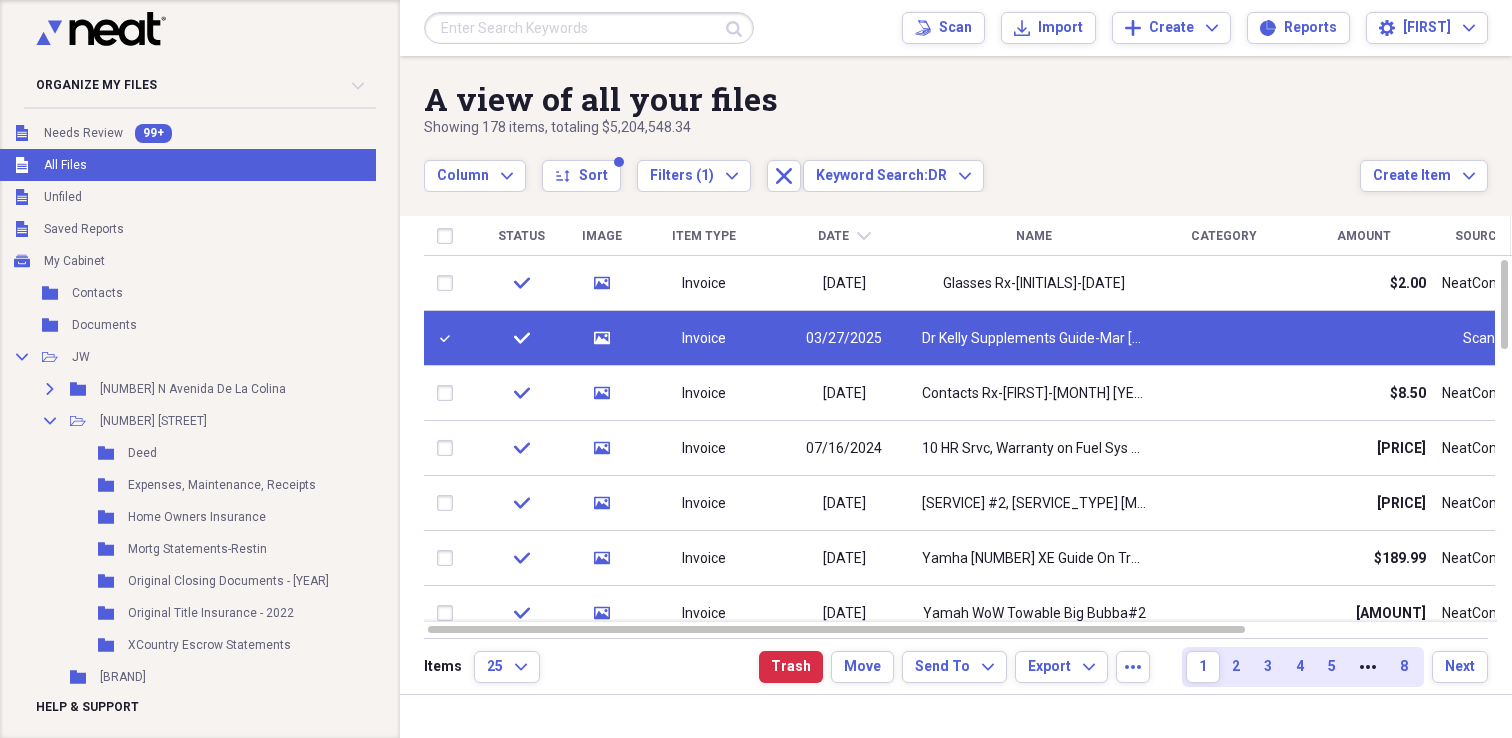 click on "All Files" at bounding box center (65, 165) 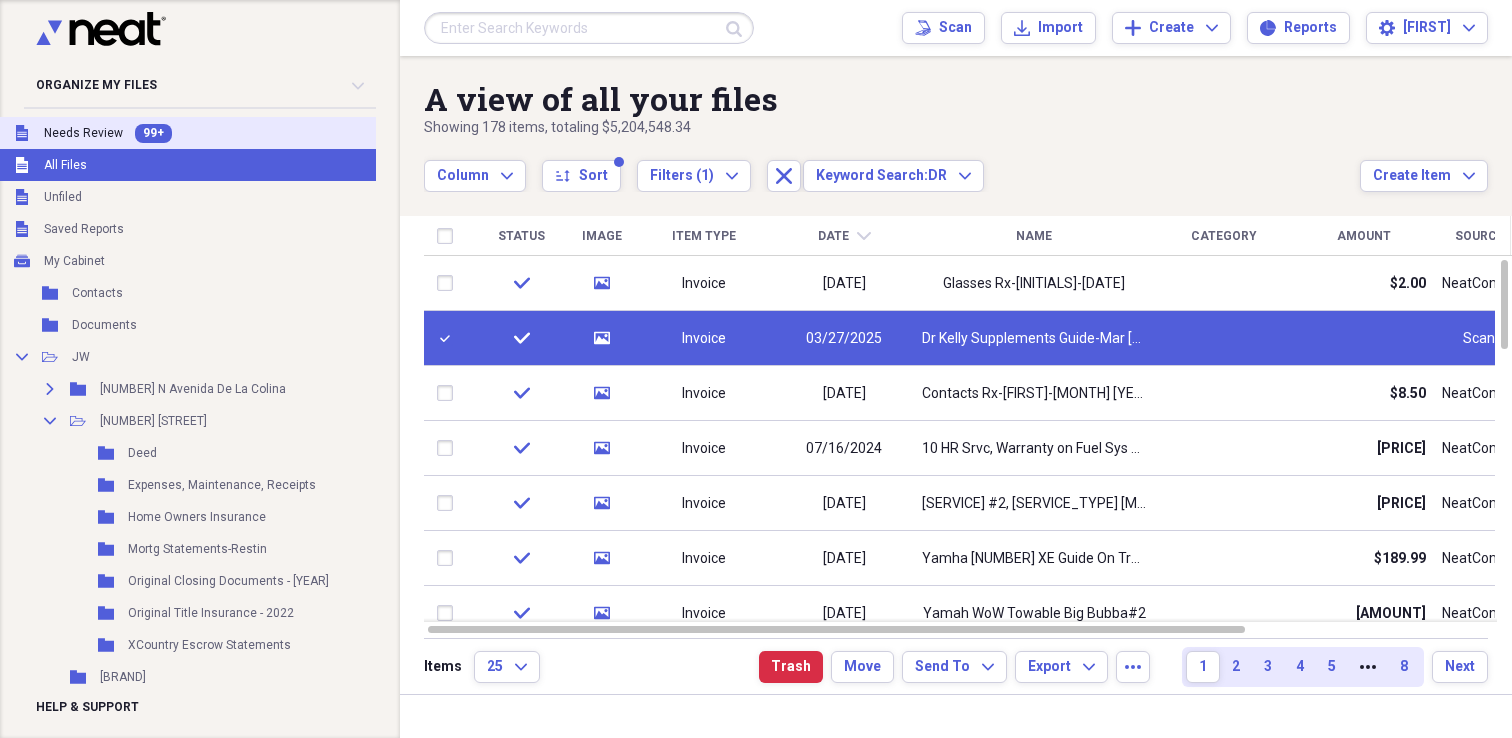 click on "Needs Review" at bounding box center [83, 133] 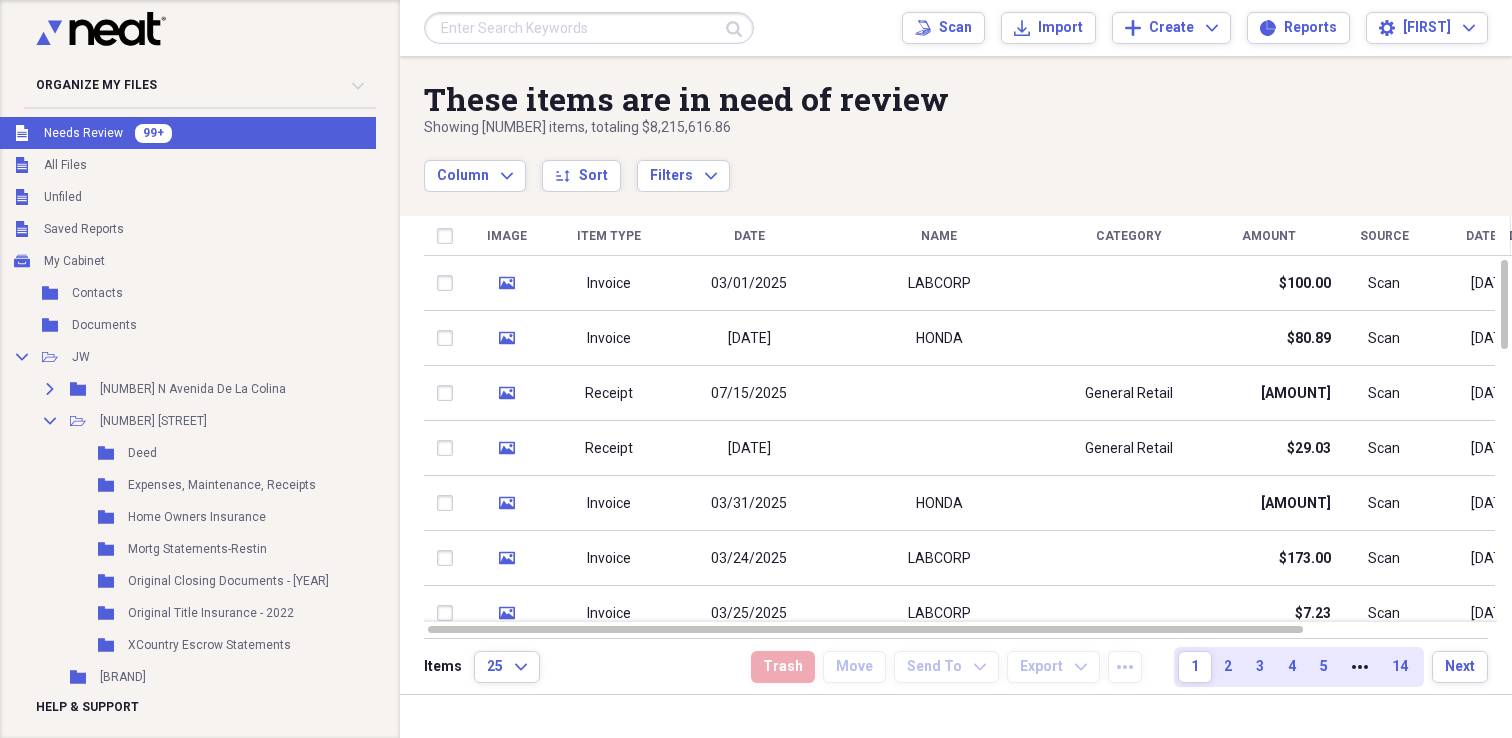 click on "Submit" at bounding box center [589, 28] 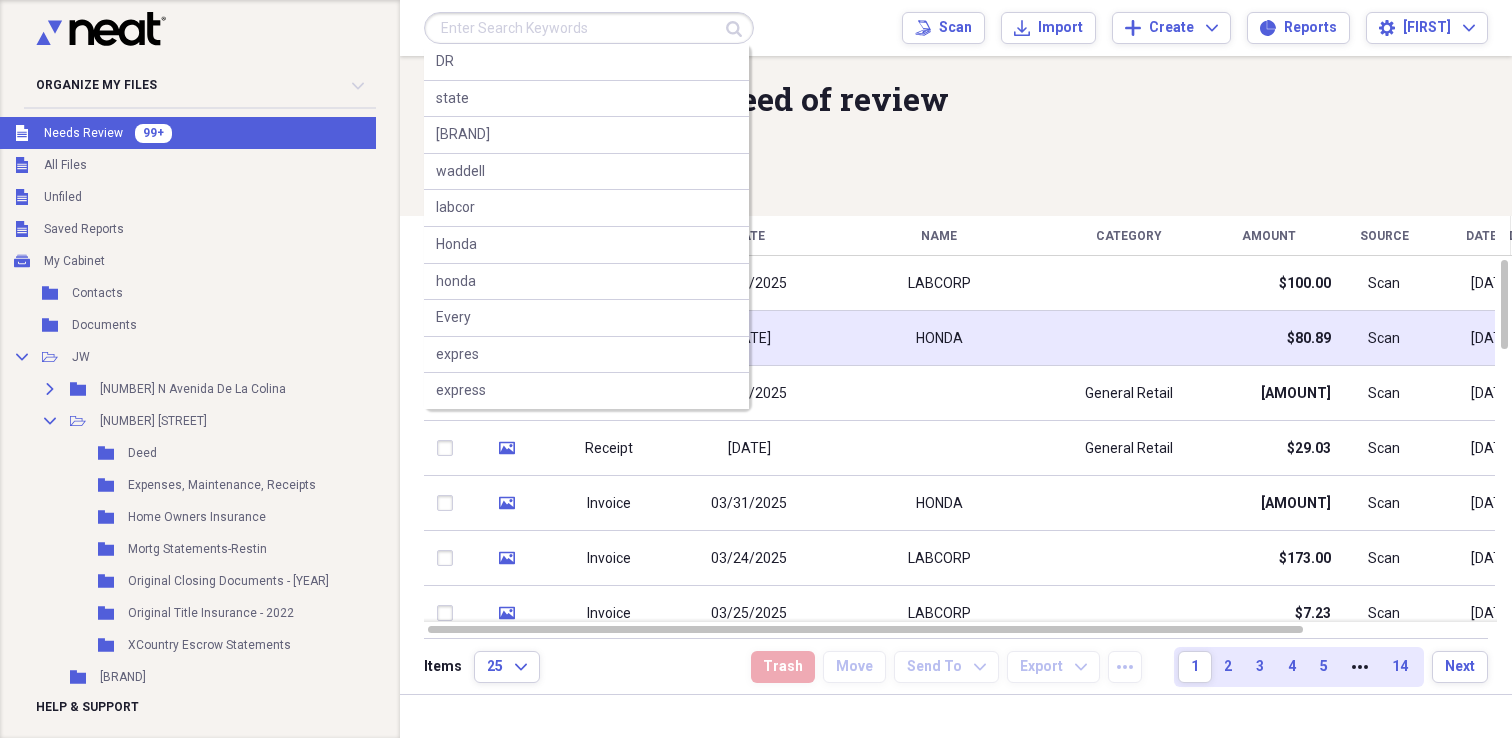 click on "HONDA" at bounding box center [939, 338] 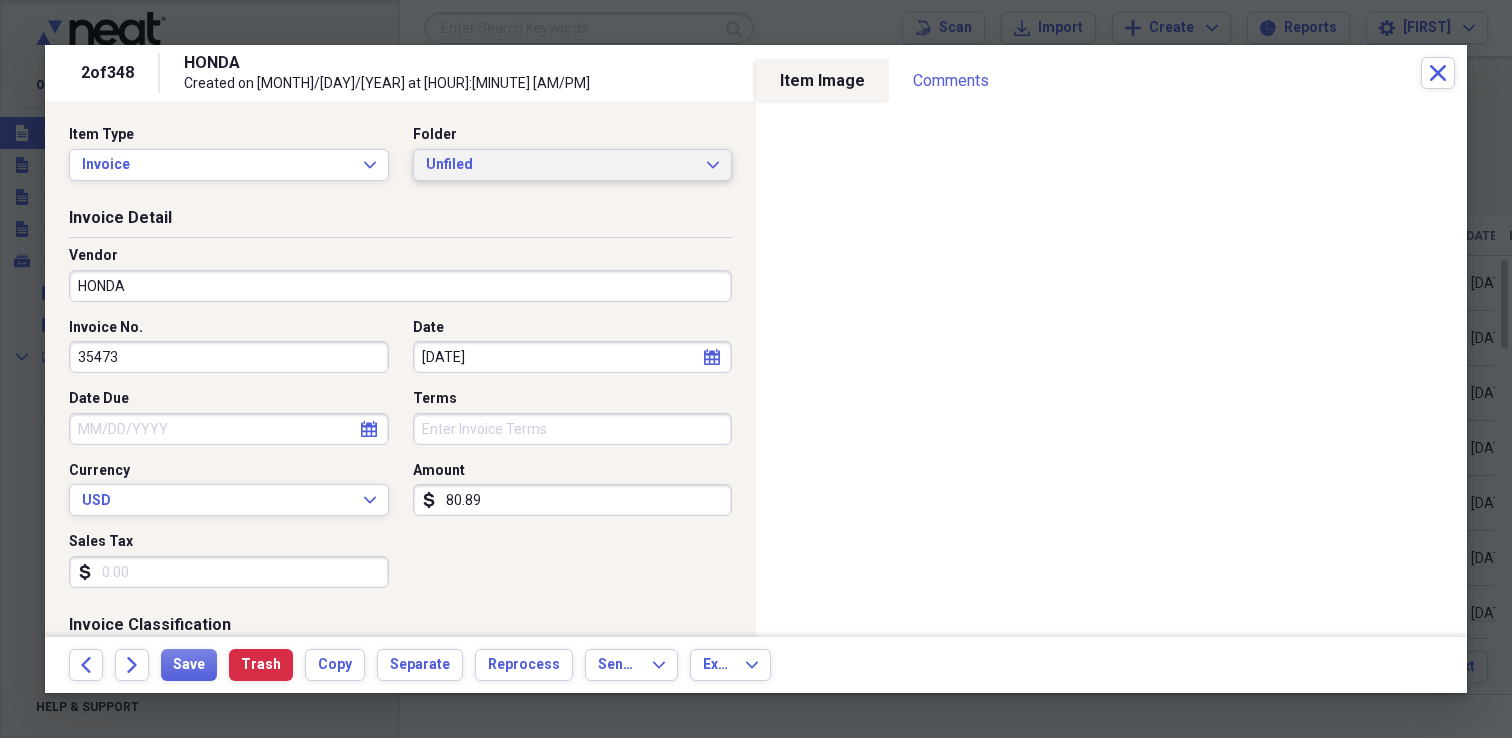 click on "Unfiled" at bounding box center [561, 165] 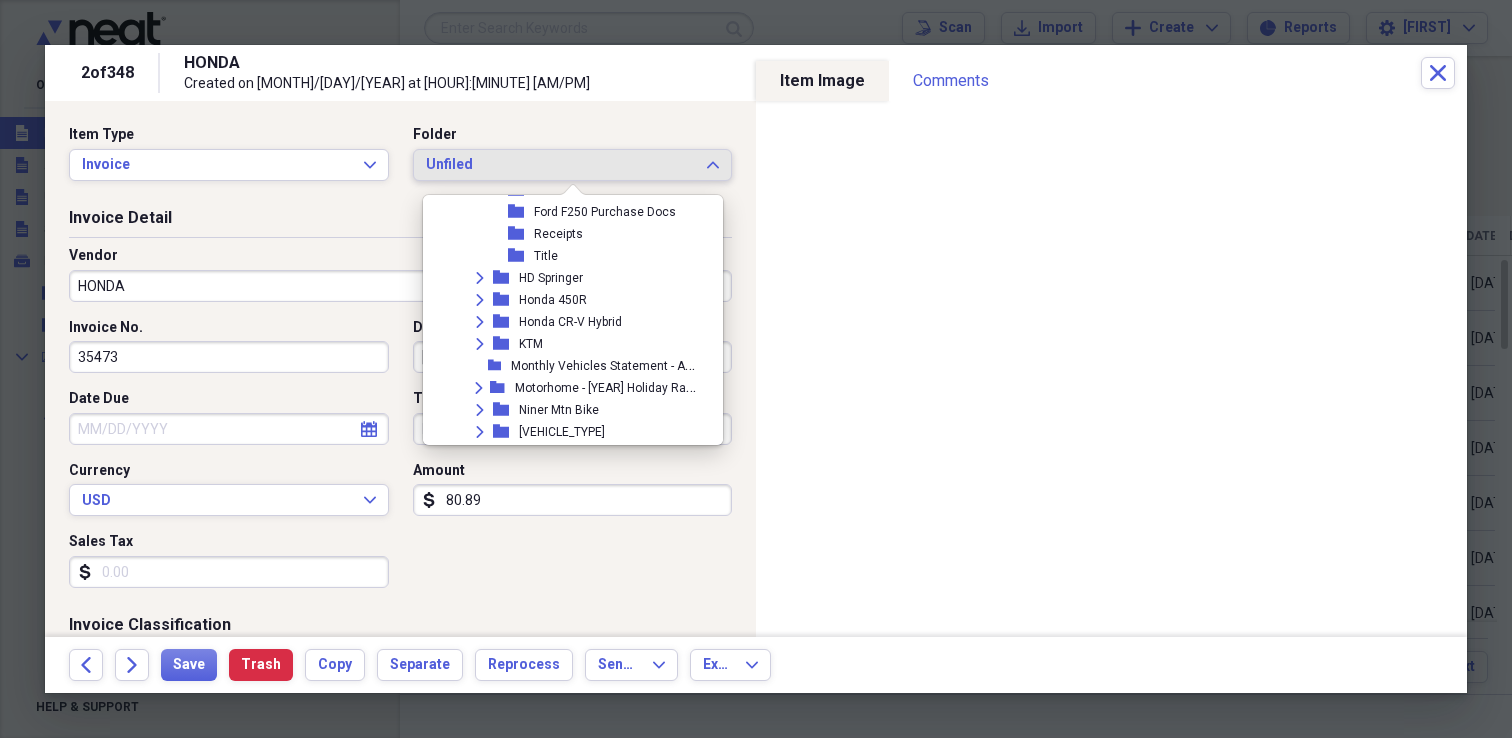 scroll, scrollTop: 1756, scrollLeft: 0, axis: vertical 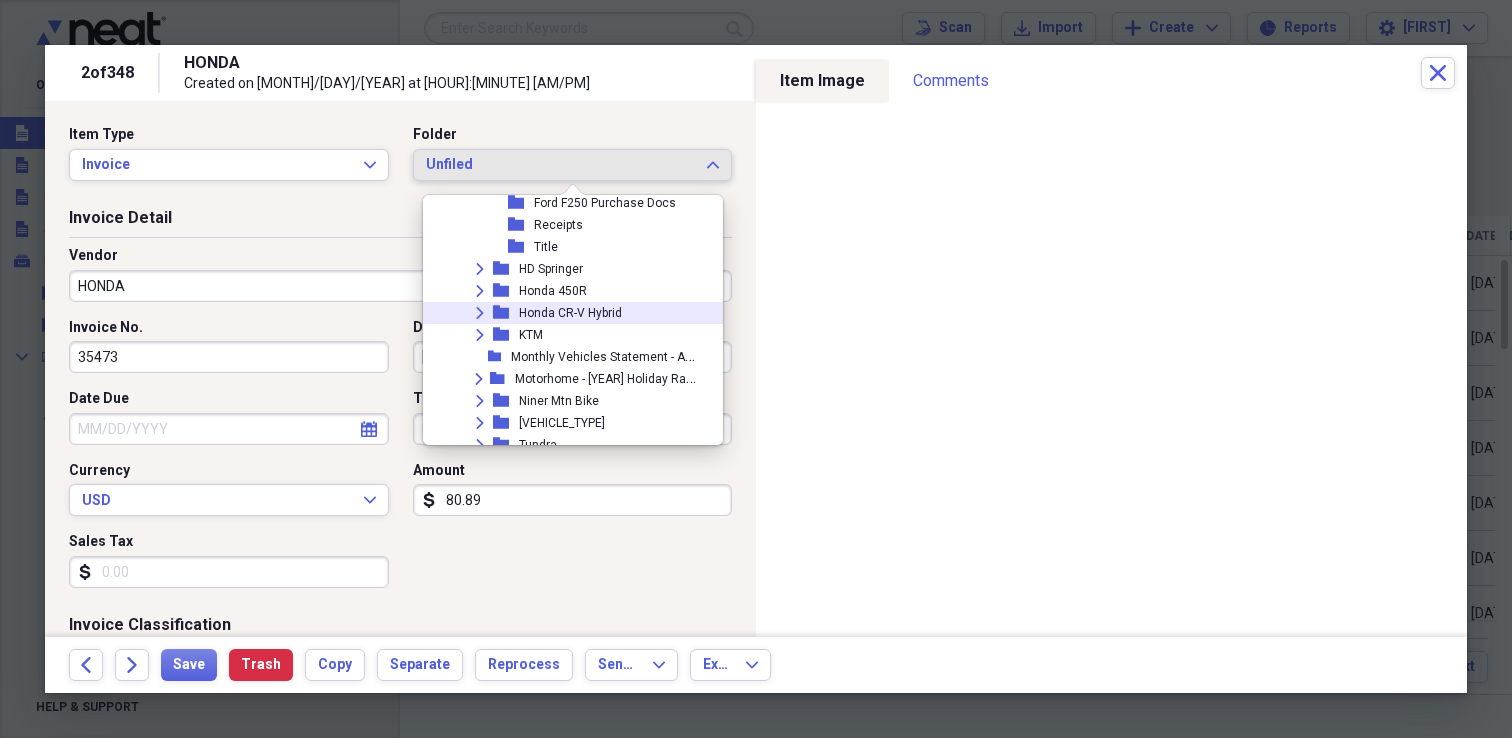 click on "Expand" 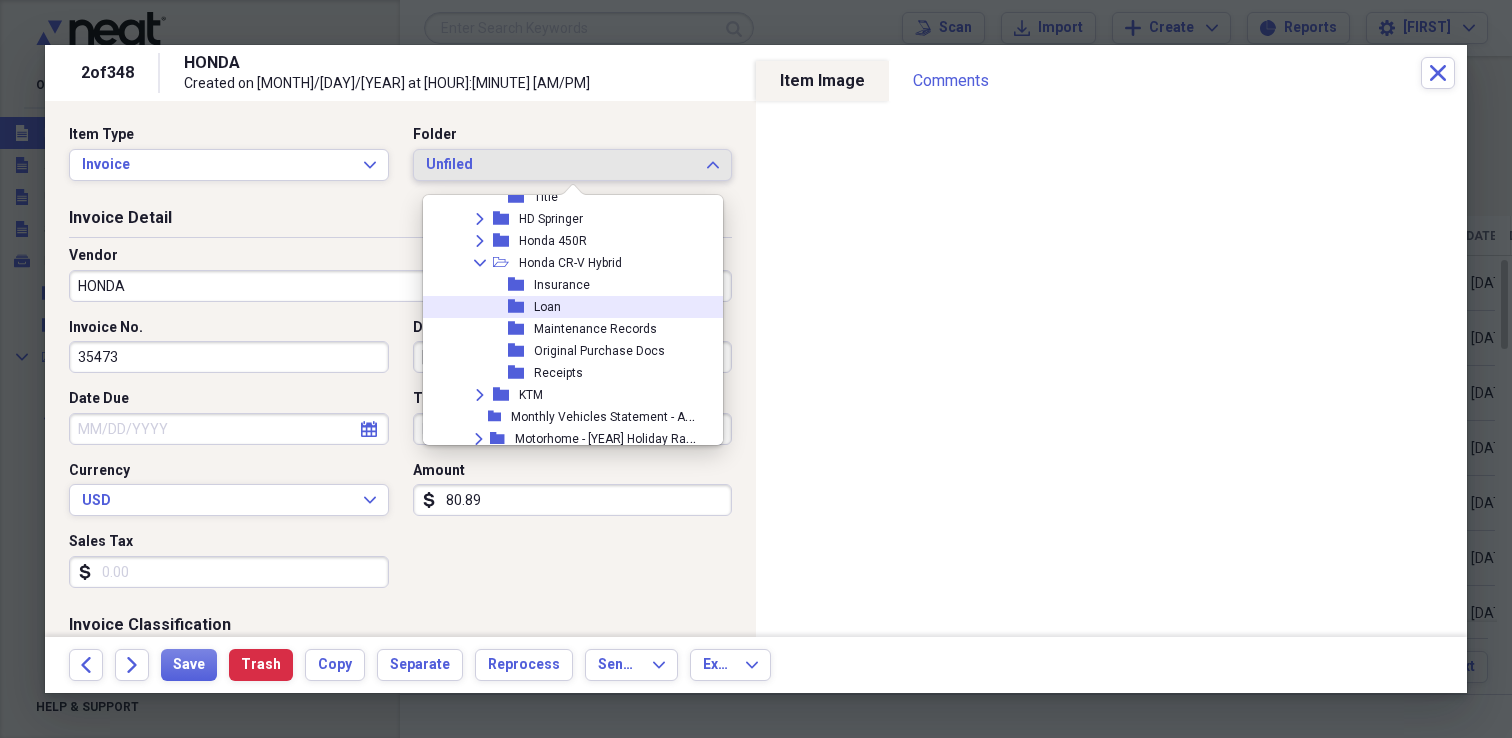 scroll, scrollTop: 1809, scrollLeft: 0, axis: vertical 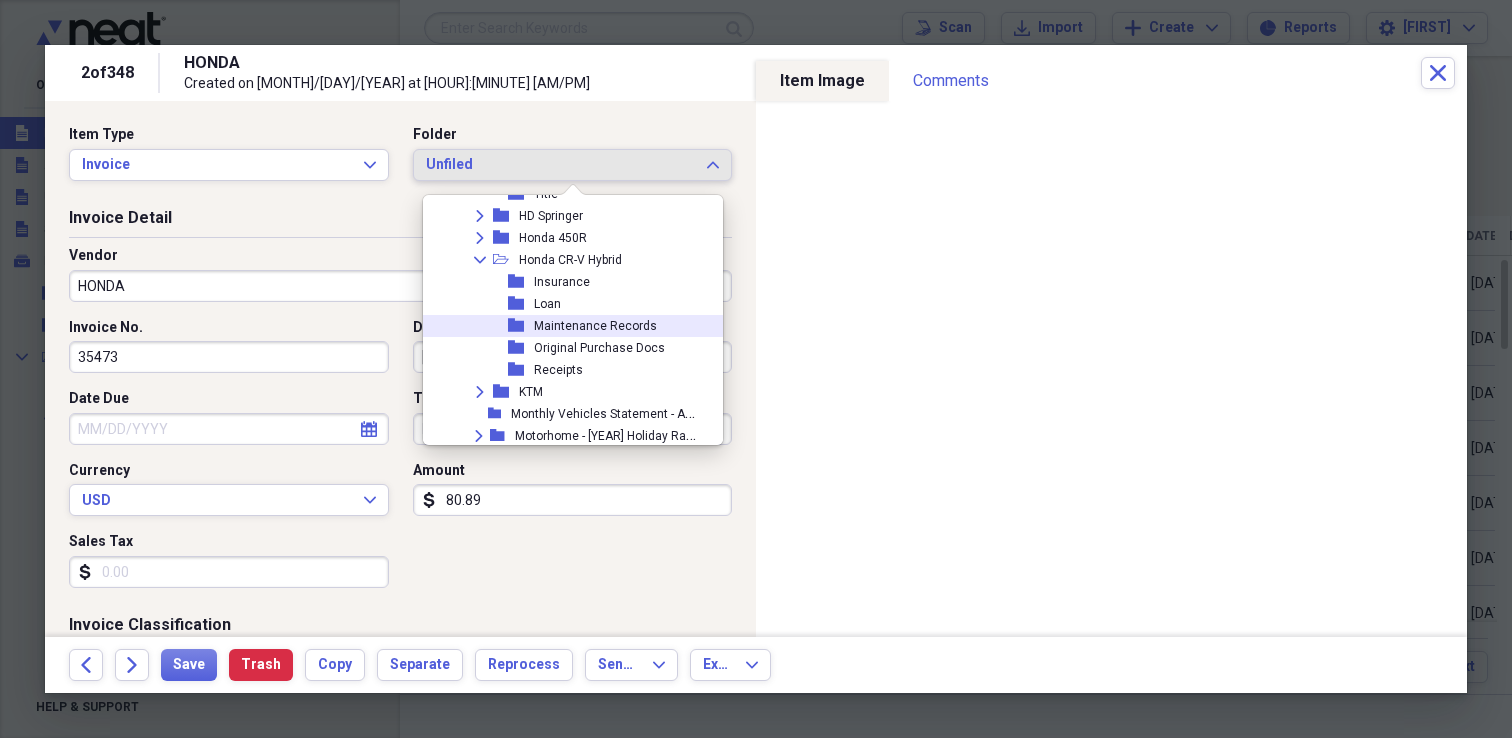 click on "folder" at bounding box center [521, 326] 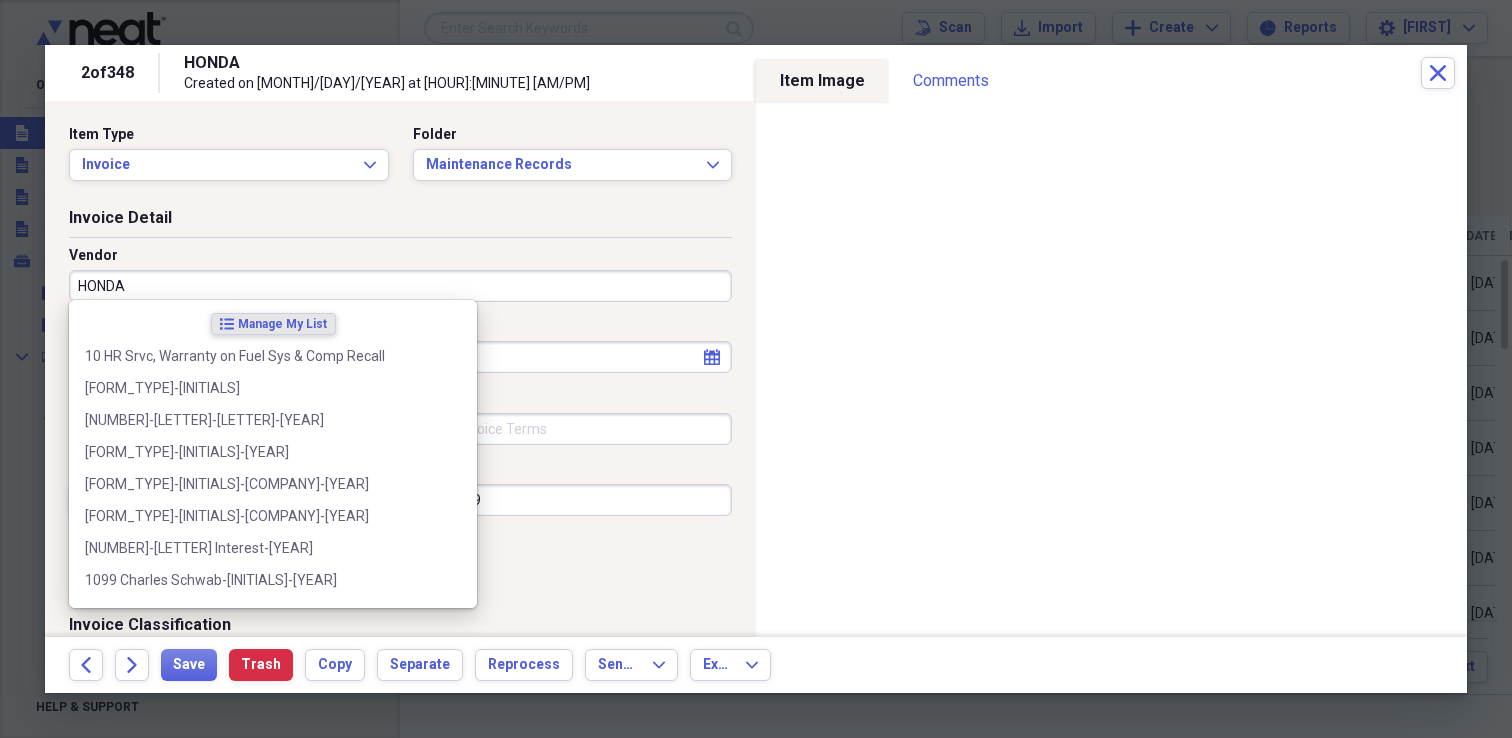click on "HONDA" at bounding box center [400, 286] 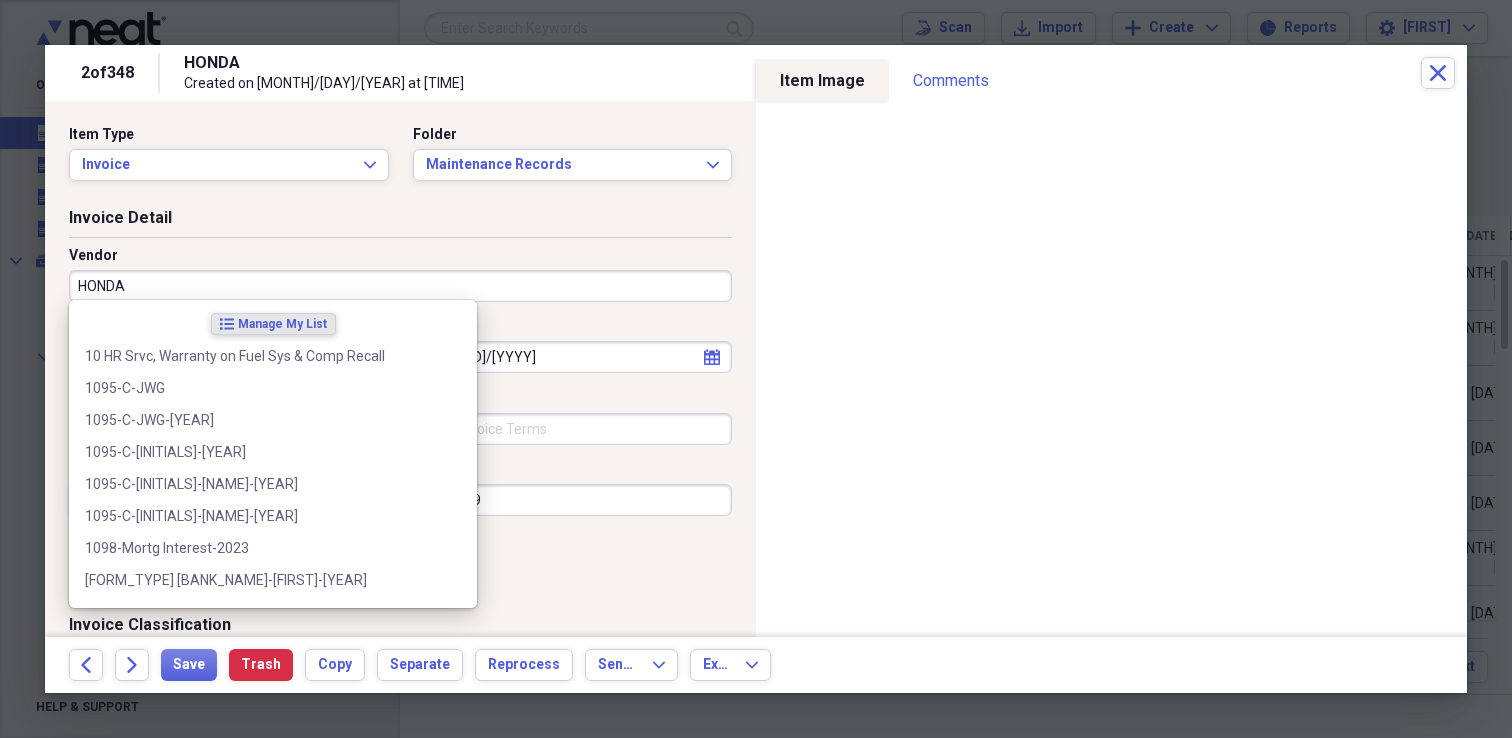 scroll, scrollTop: 0, scrollLeft: 0, axis: both 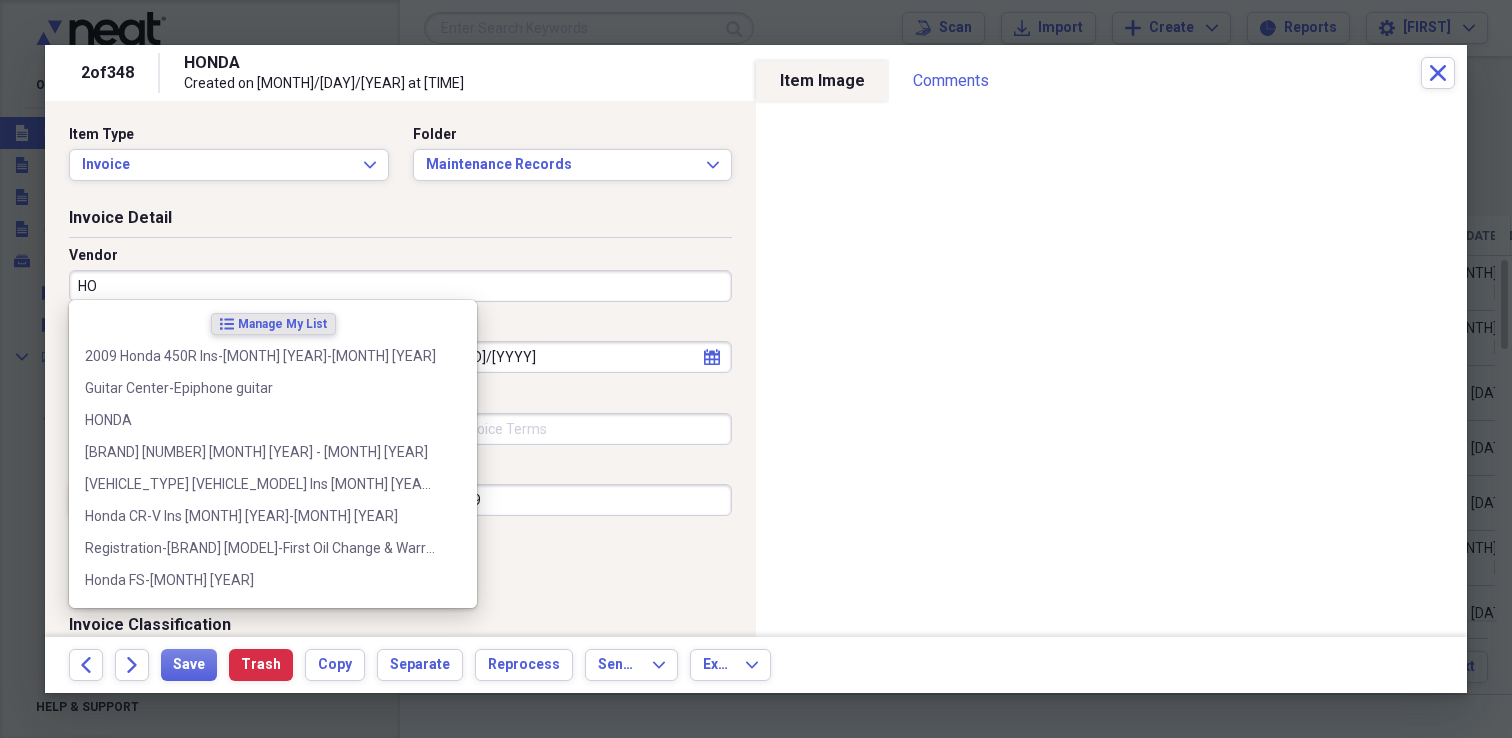 type on "H" 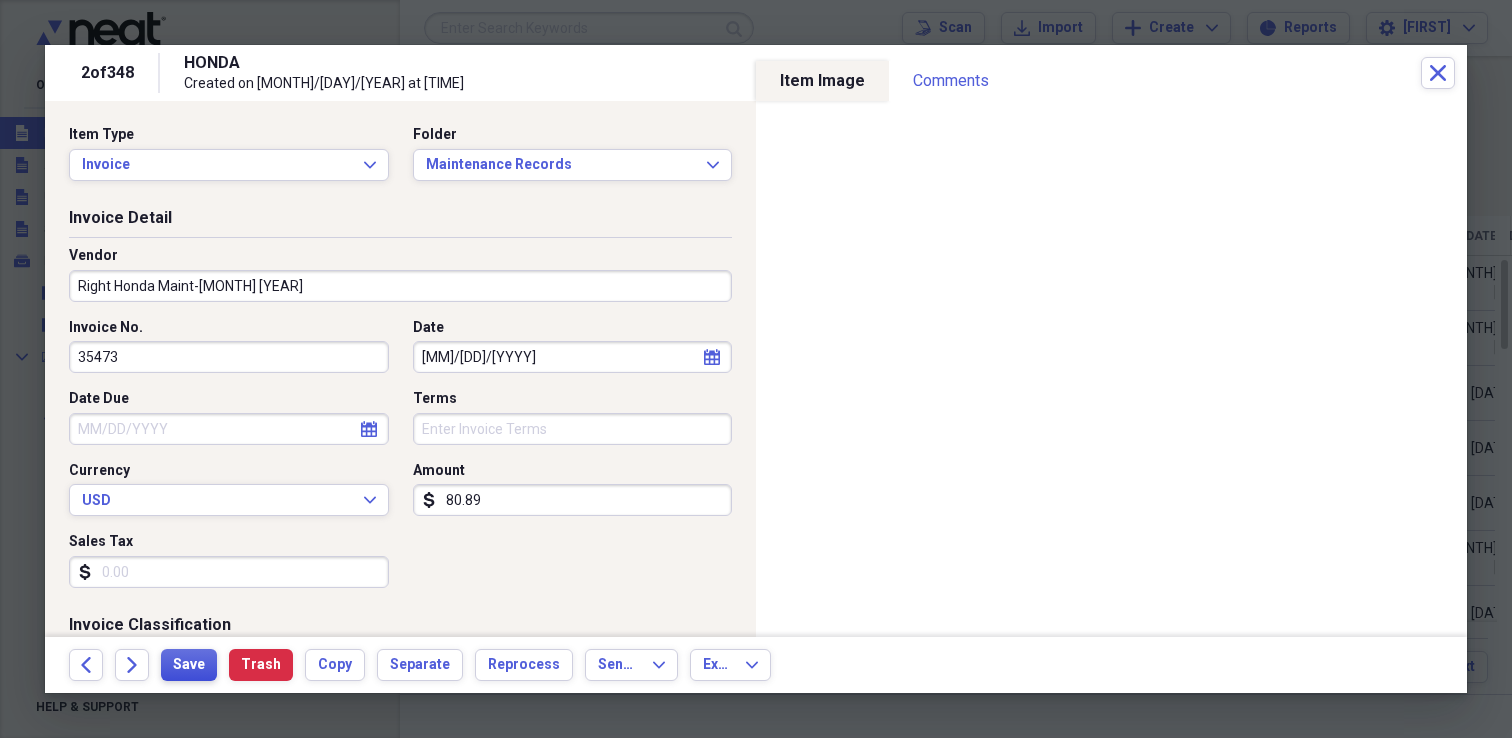 type on "Right Honda Maint-[MONTH] [YEAR]" 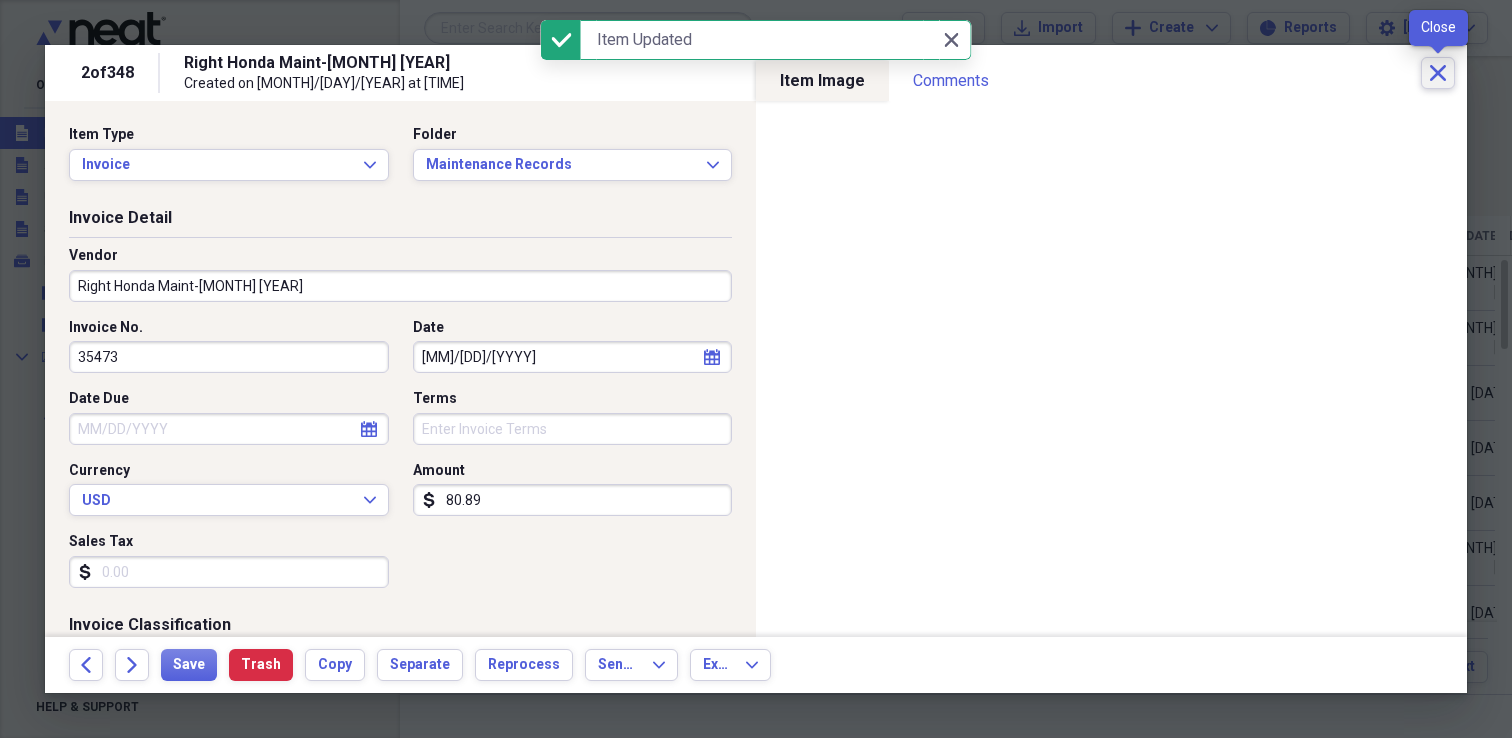 click on "Close" 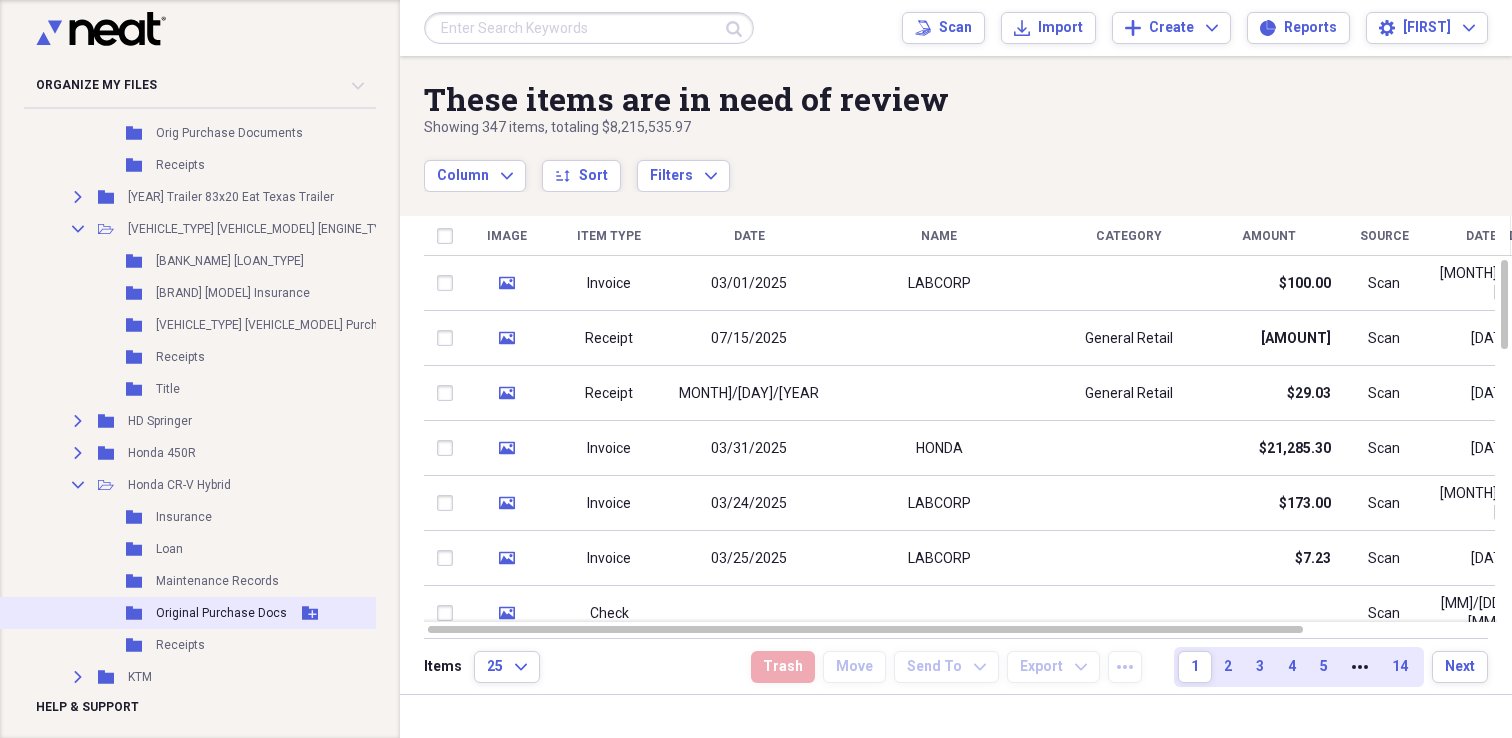 scroll, scrollTop: 2595, scrollLeft: 22, axis: both 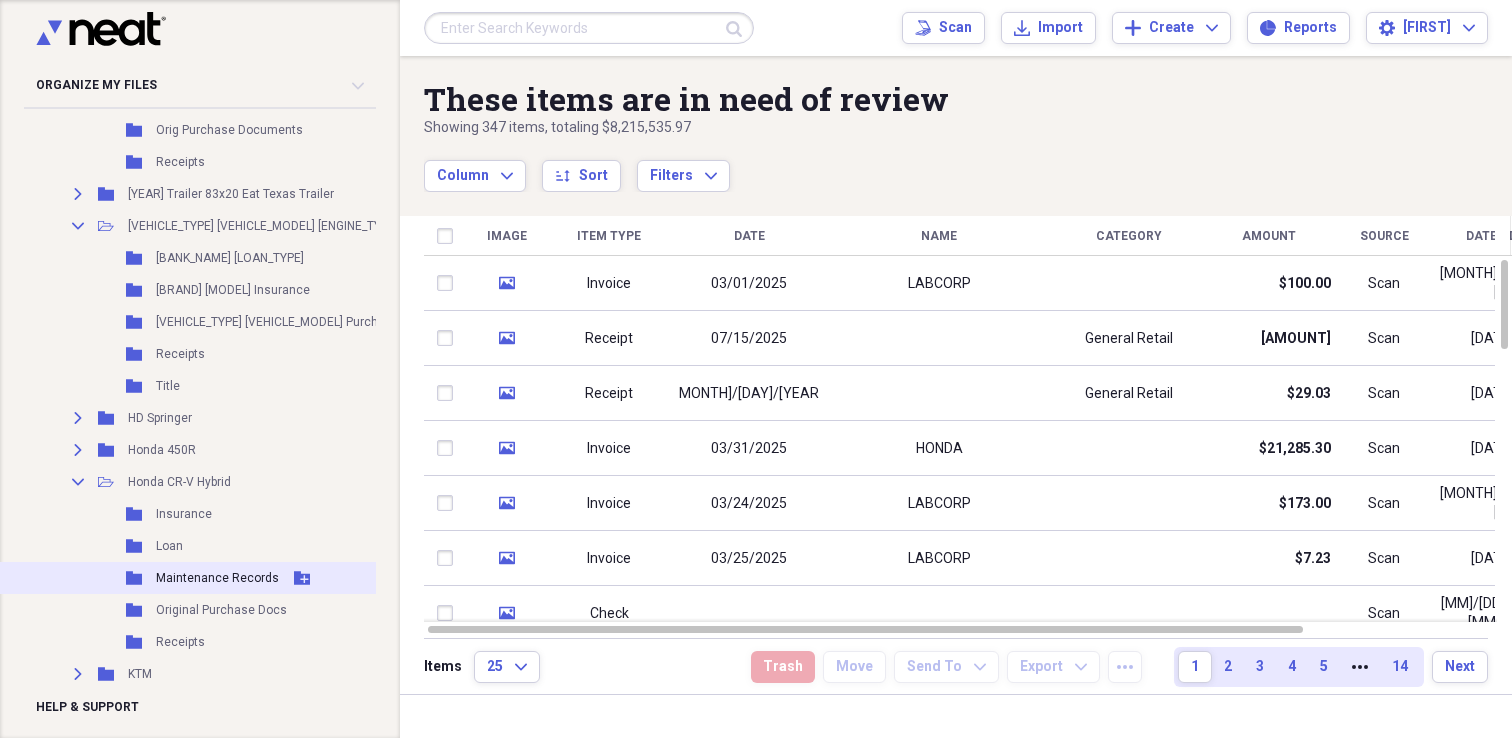 click on "Maintenance Records" at bounding box center (217, 578) 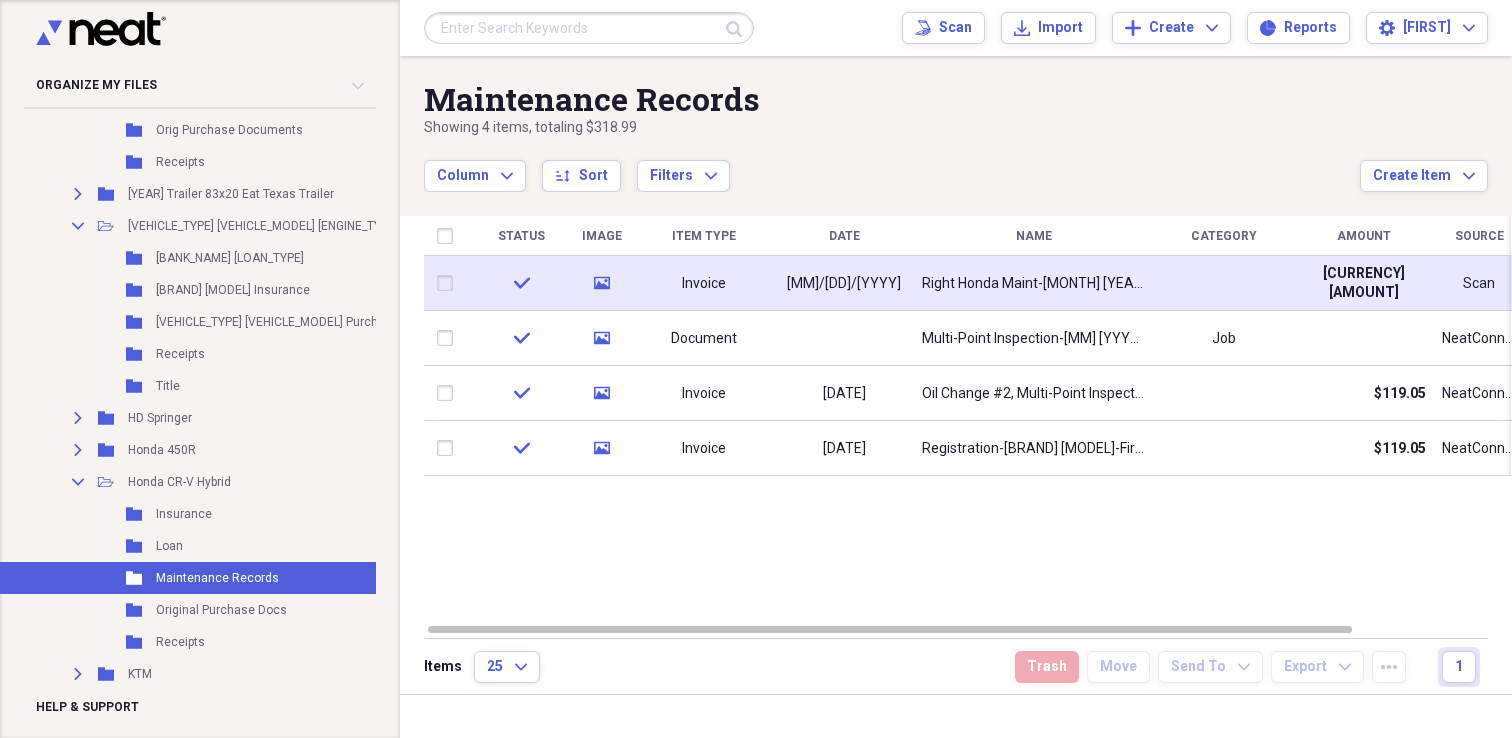 click on "Invoice" at bounding box center (704, 284) 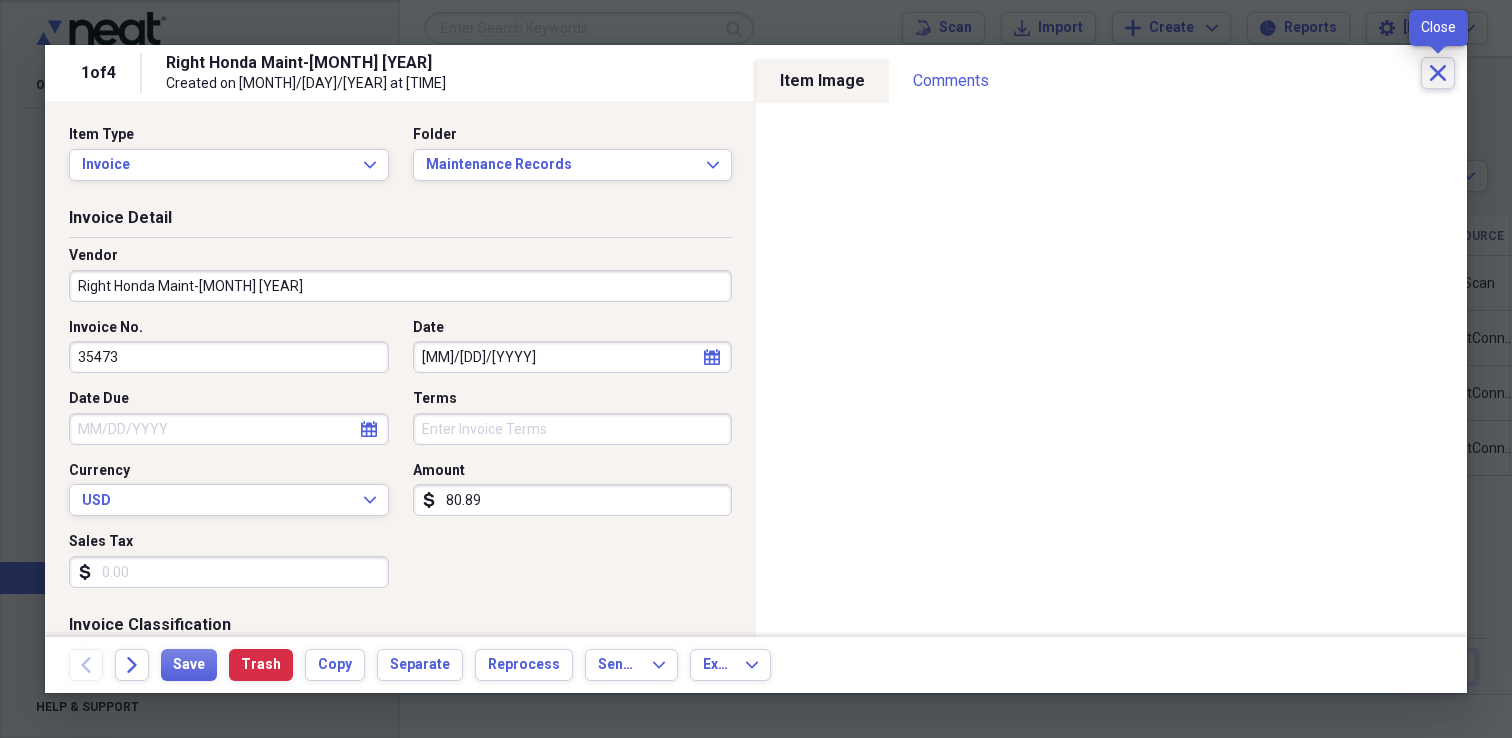 click on "Close" 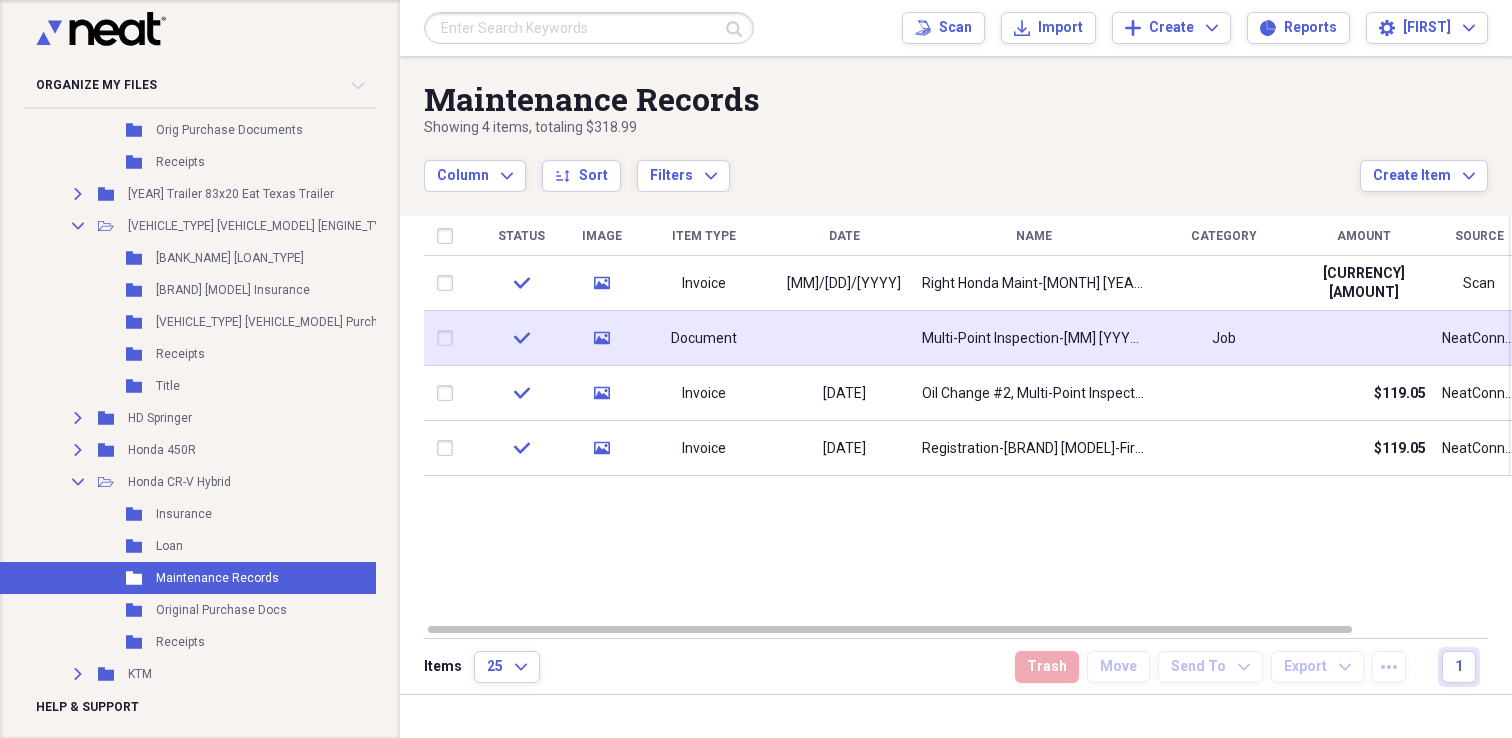 click on "media" at bounding box center [601, 338] 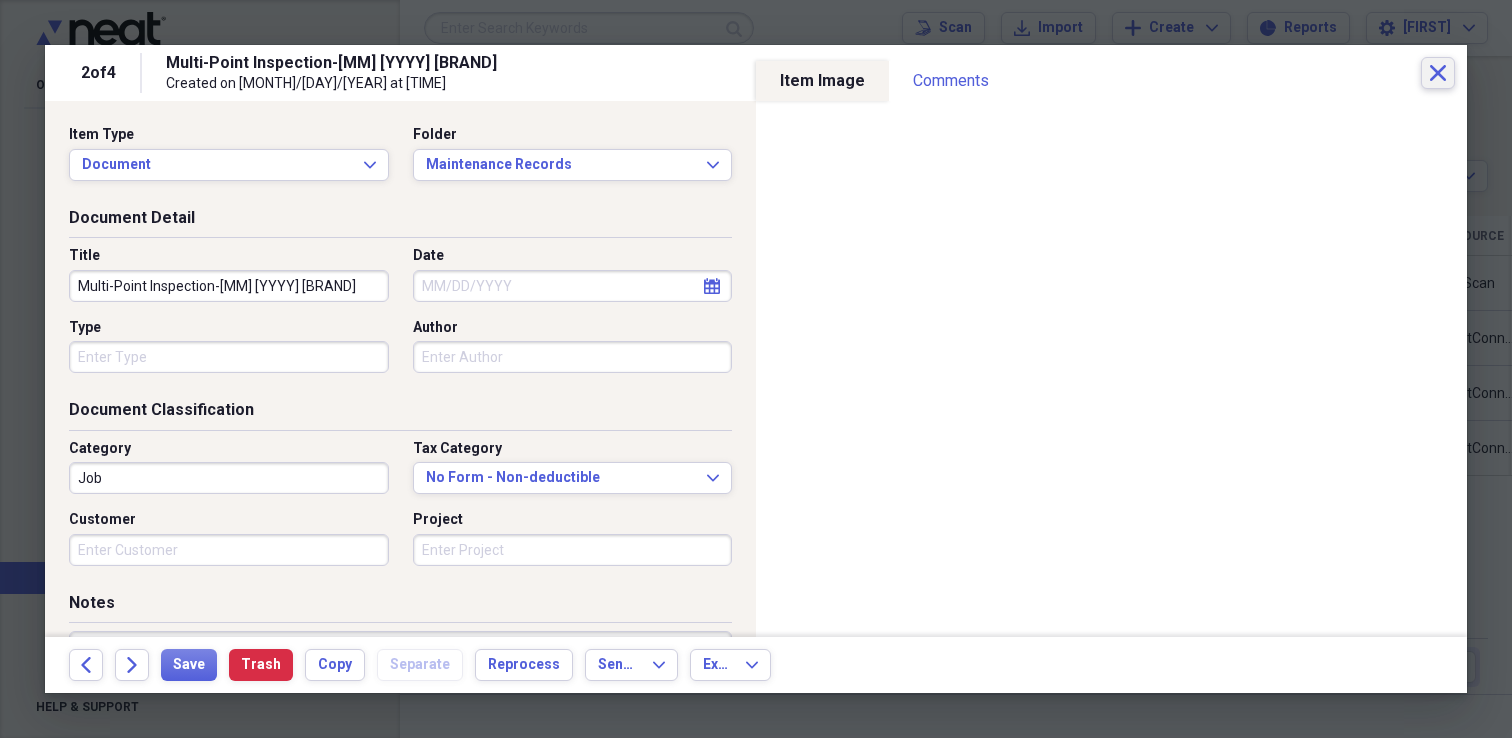 click on "Close" at bounding box center (1438, 73) 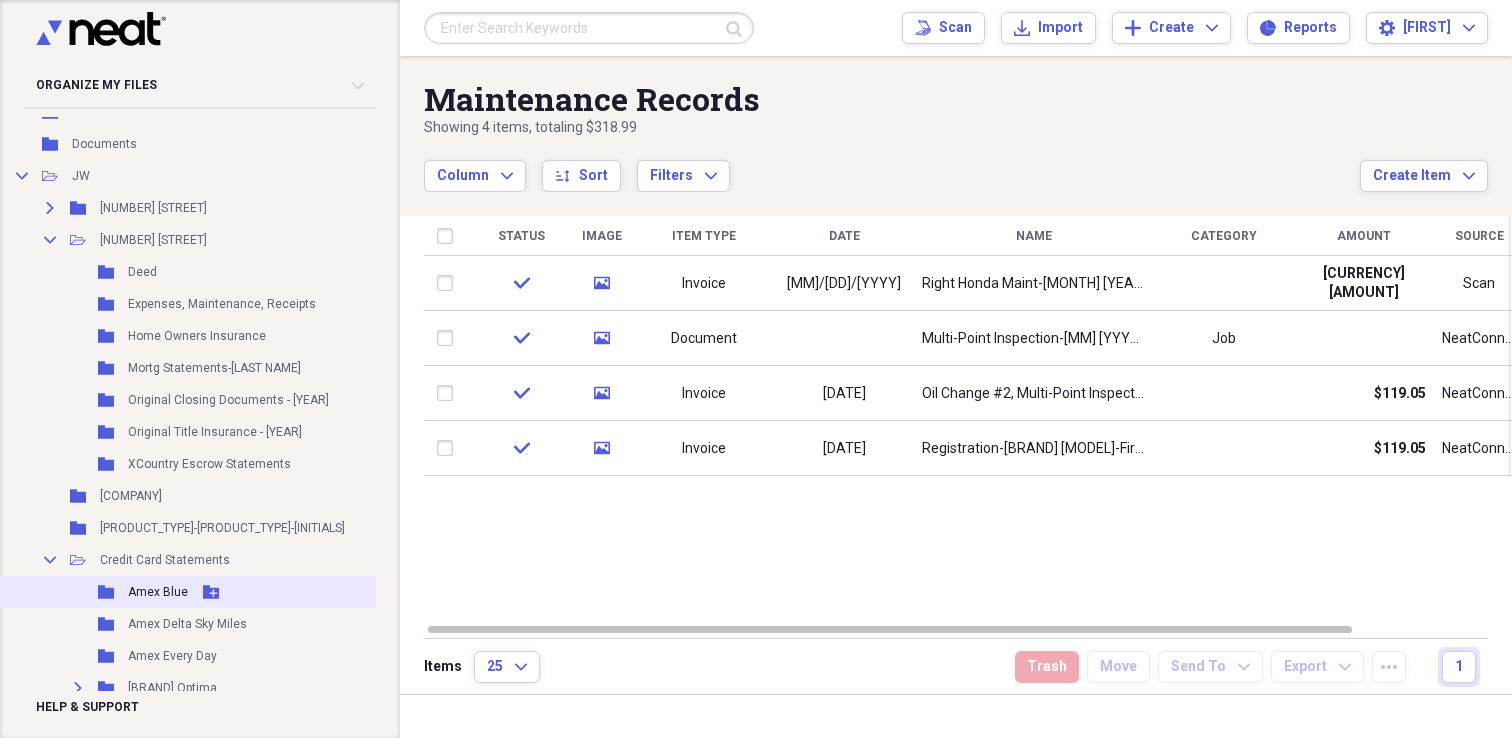 scroll, scrollTop: 0, scrollLeft: 22, axis: horizontal 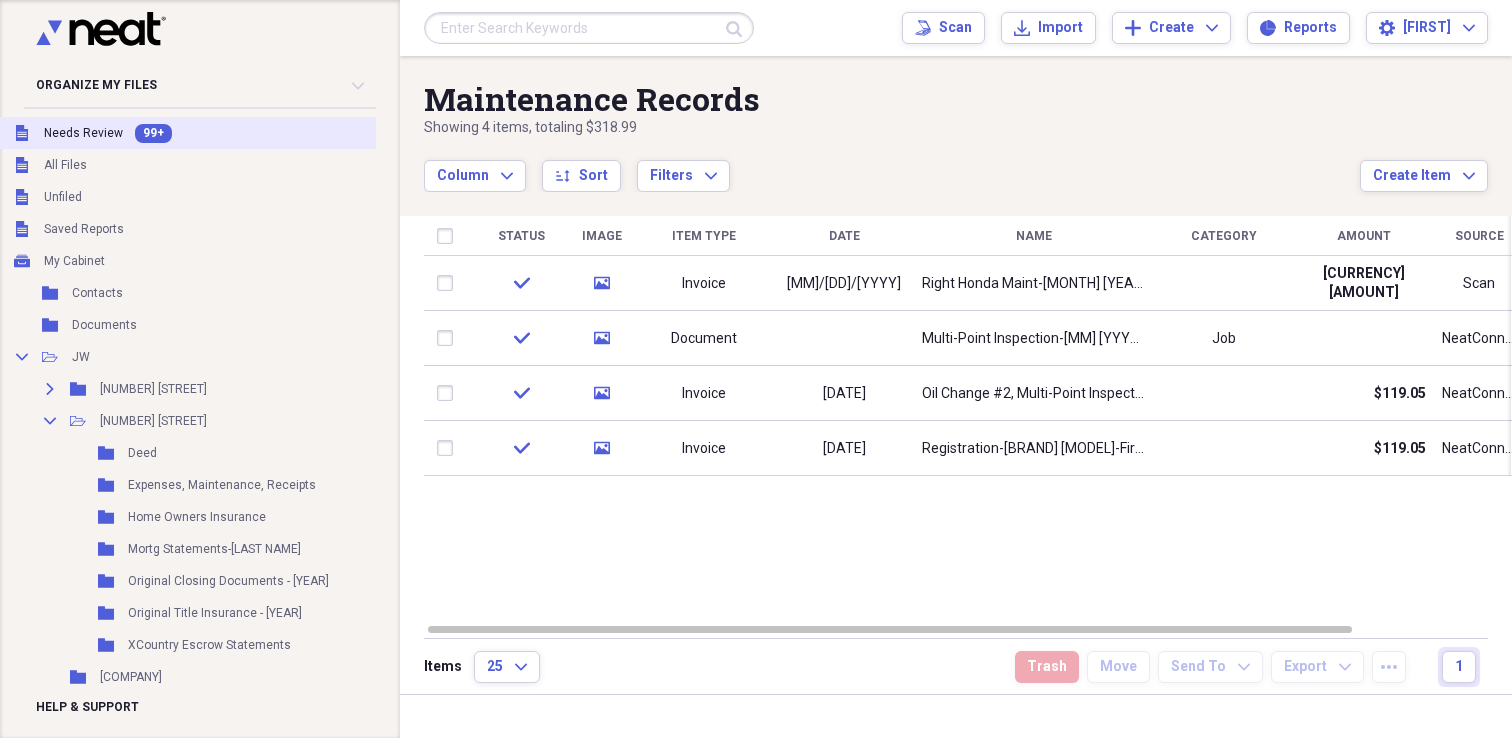 click on "Unfiled Needs Review 99+" at bounding box center [244, 133] 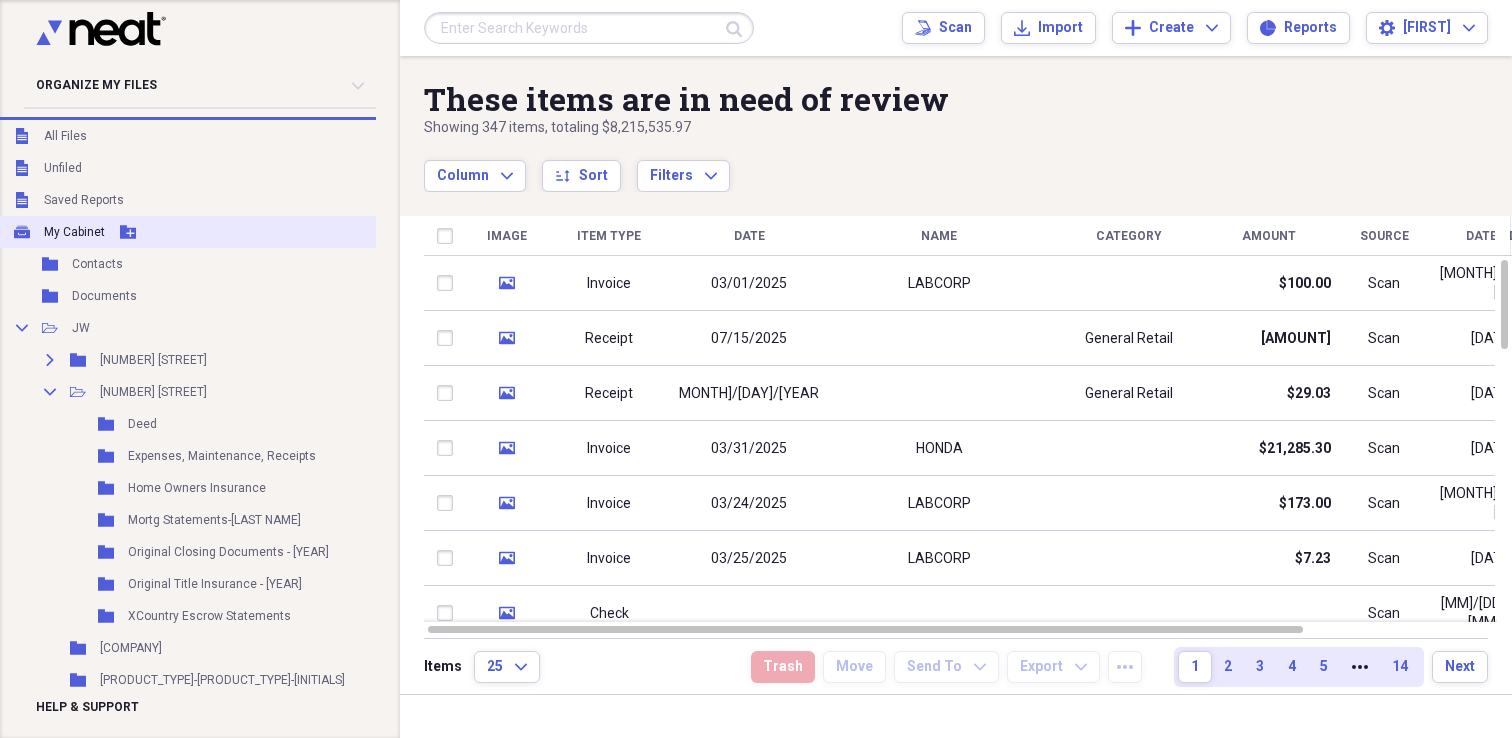 scroll, scrollTop: 0, scrollLeft: 22, axis: horizontal 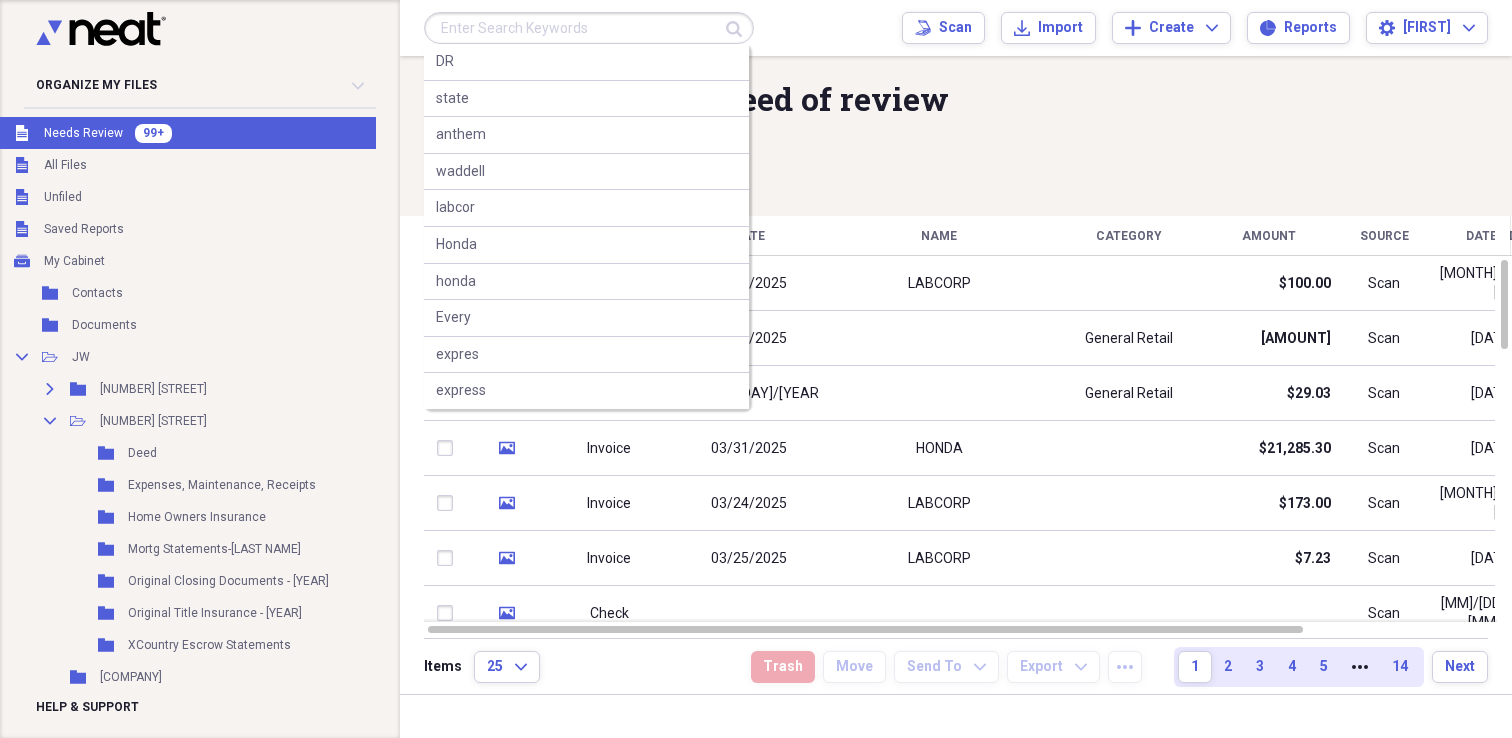 click at bounding box center [589, 28] 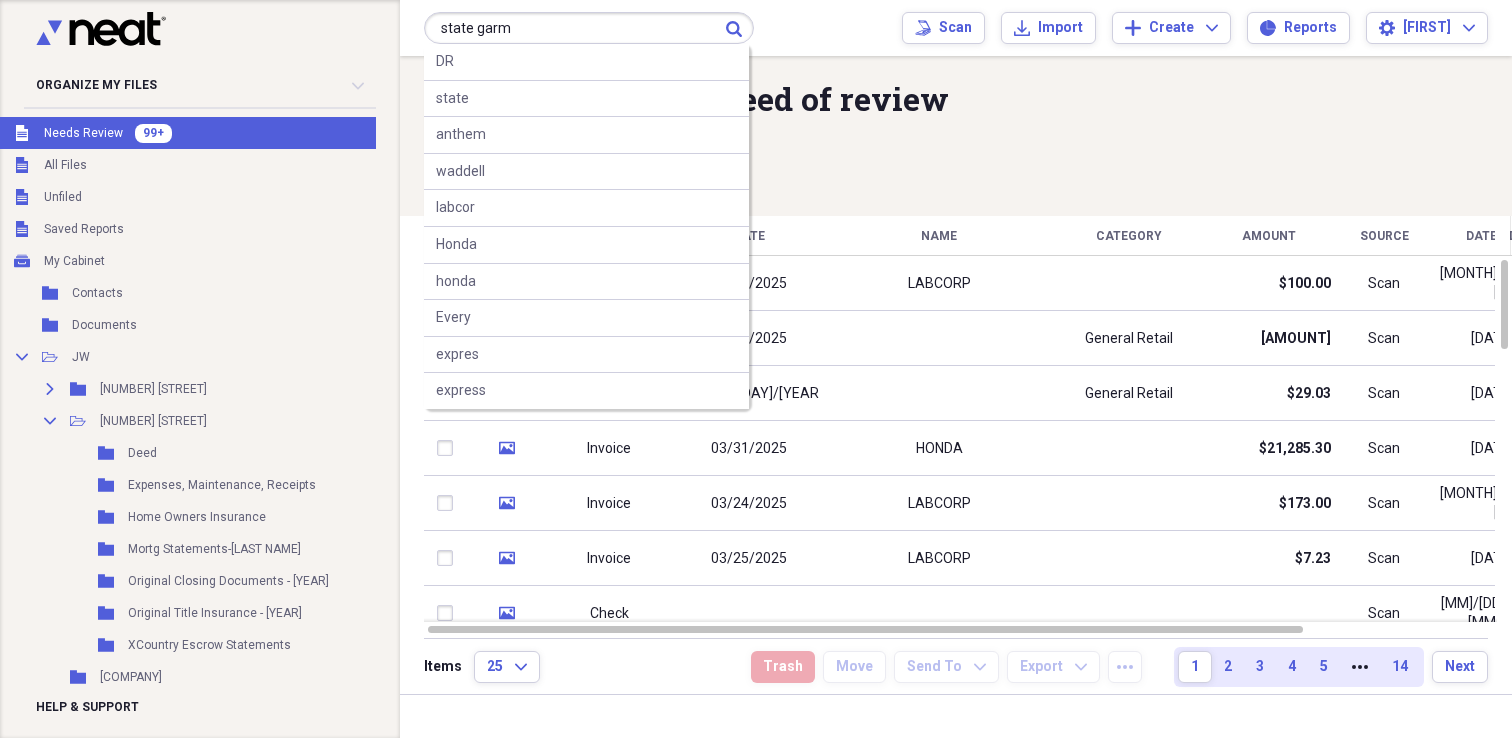 type on "state garm" 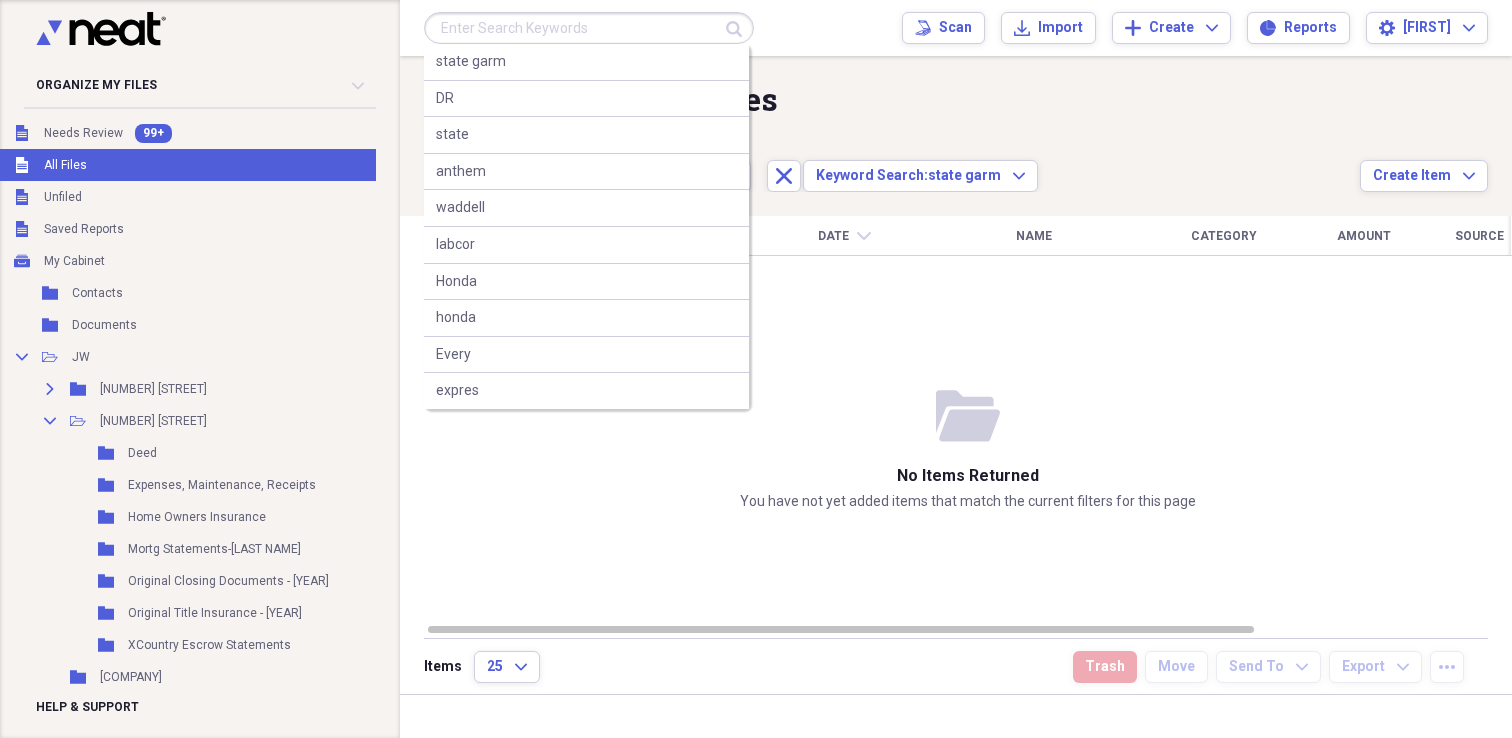 click at bounding box center (589, 28) 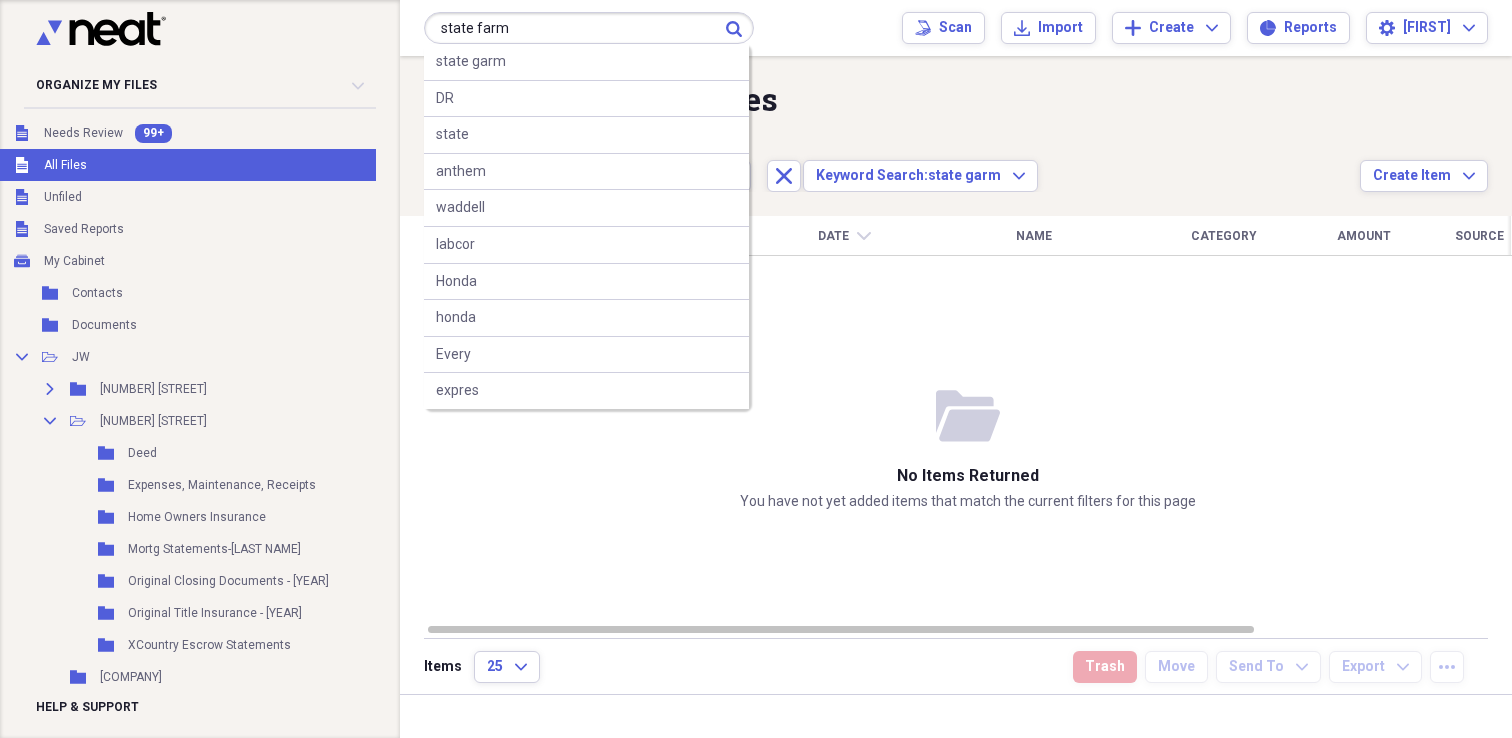 type on "state farm" 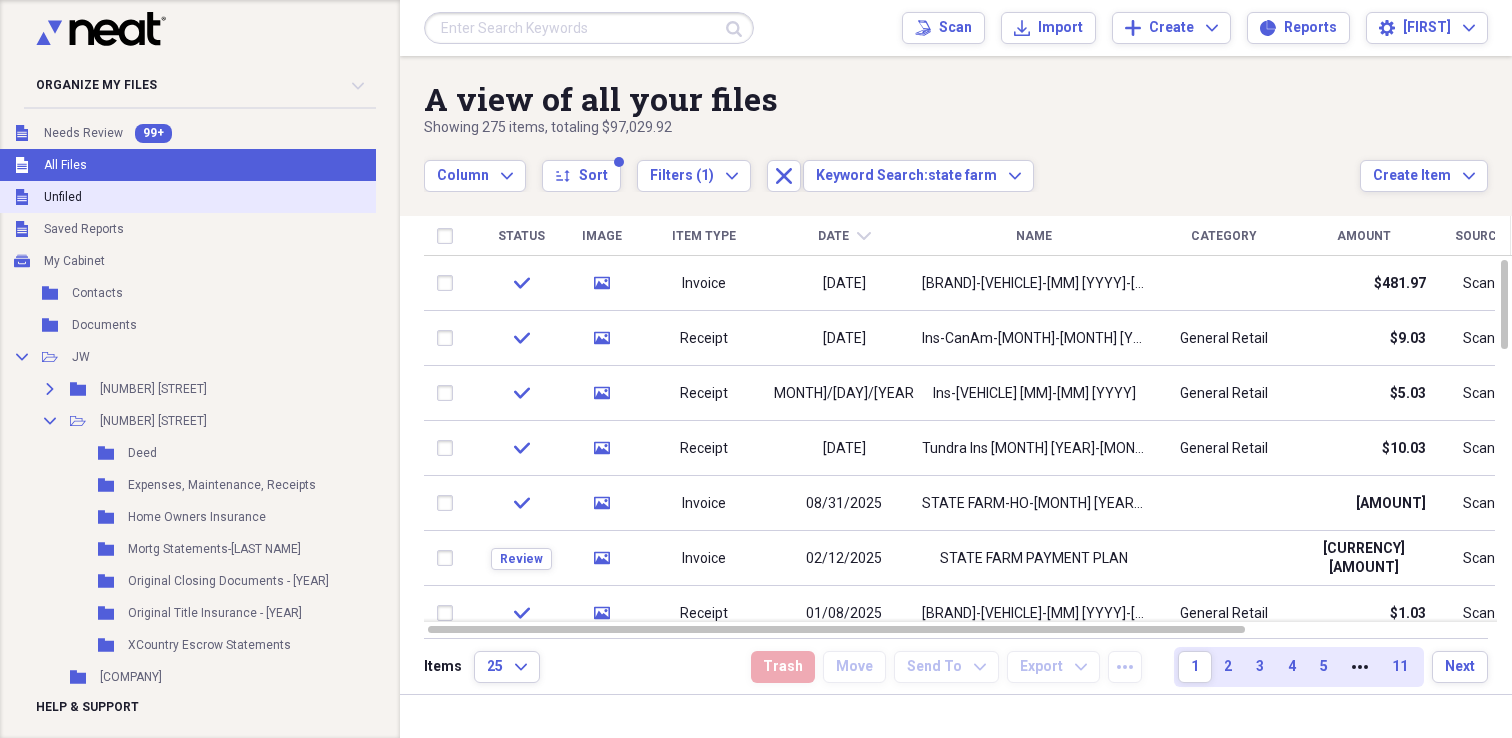 click on "Unfiled Unfiled" at bounding box center (244, 197) 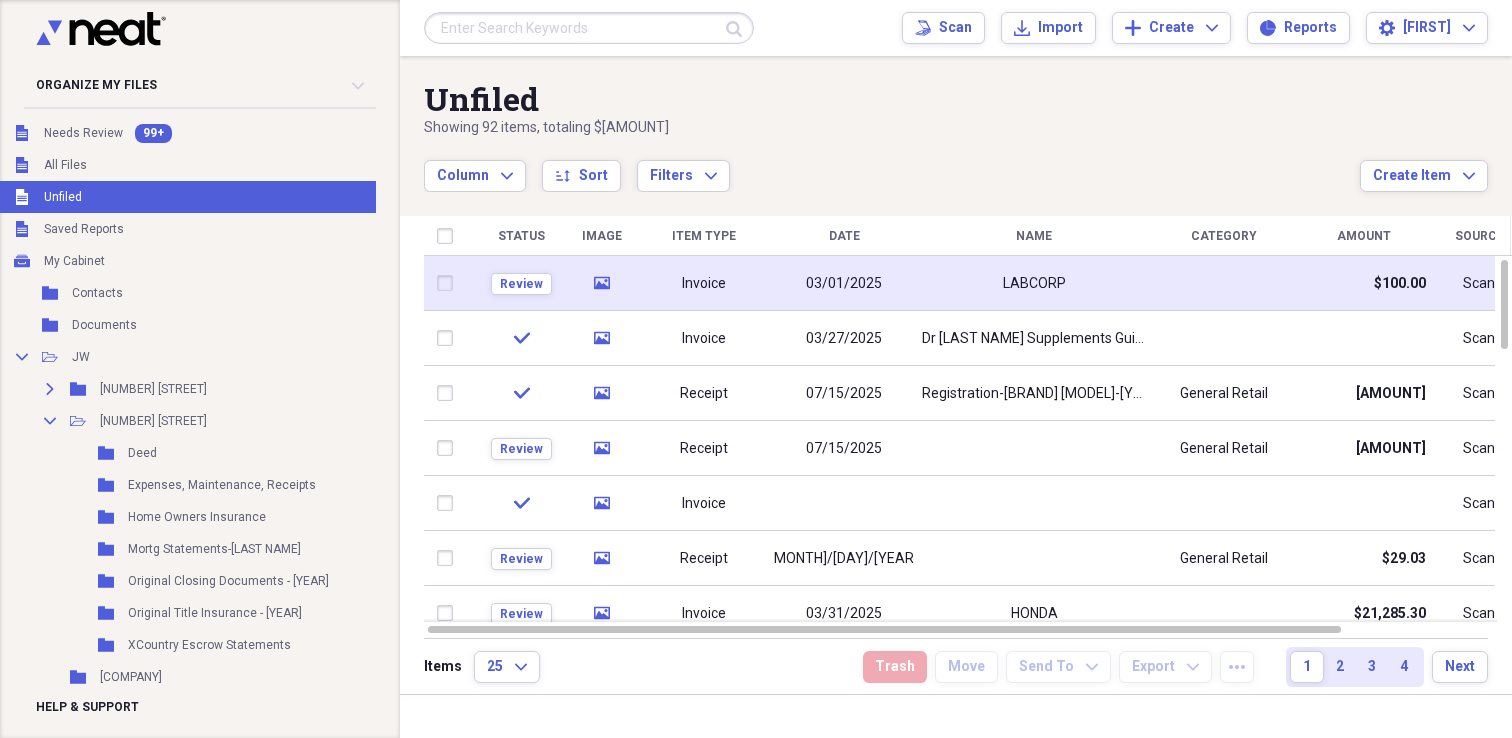 click on "03/01/2025" at bounding box center (844, 284) 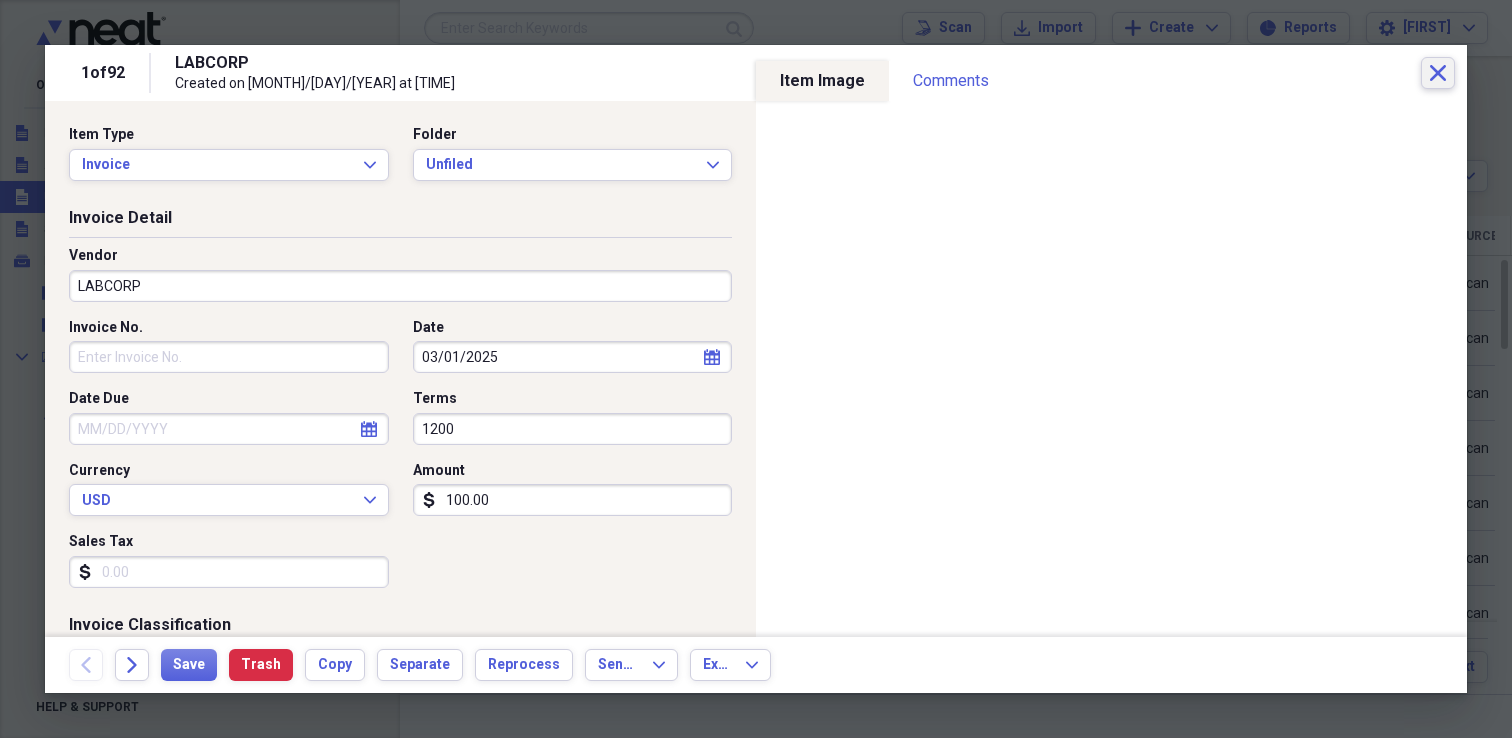 click on "Close" 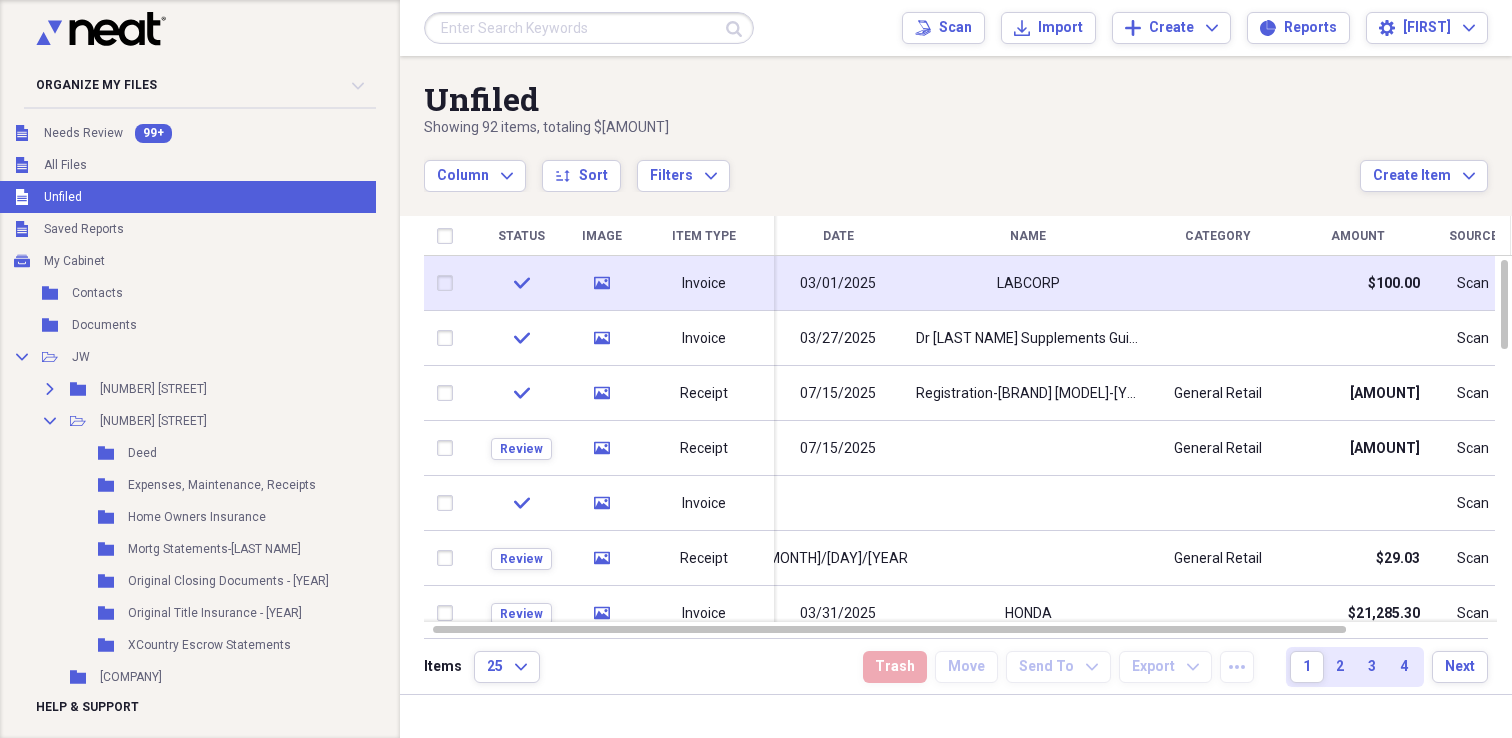 click at bounding box center (449, 283) 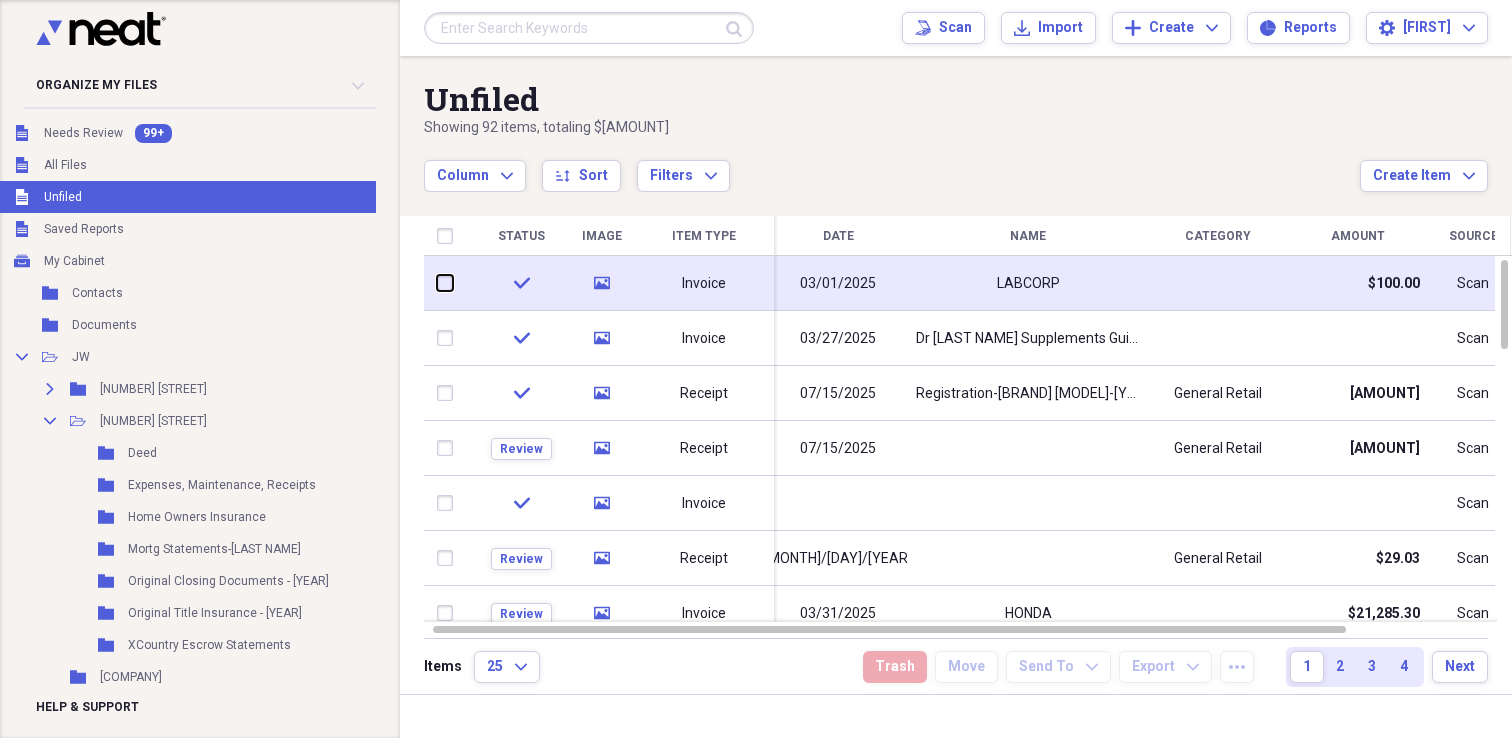 click at bounding box center (437, 283) 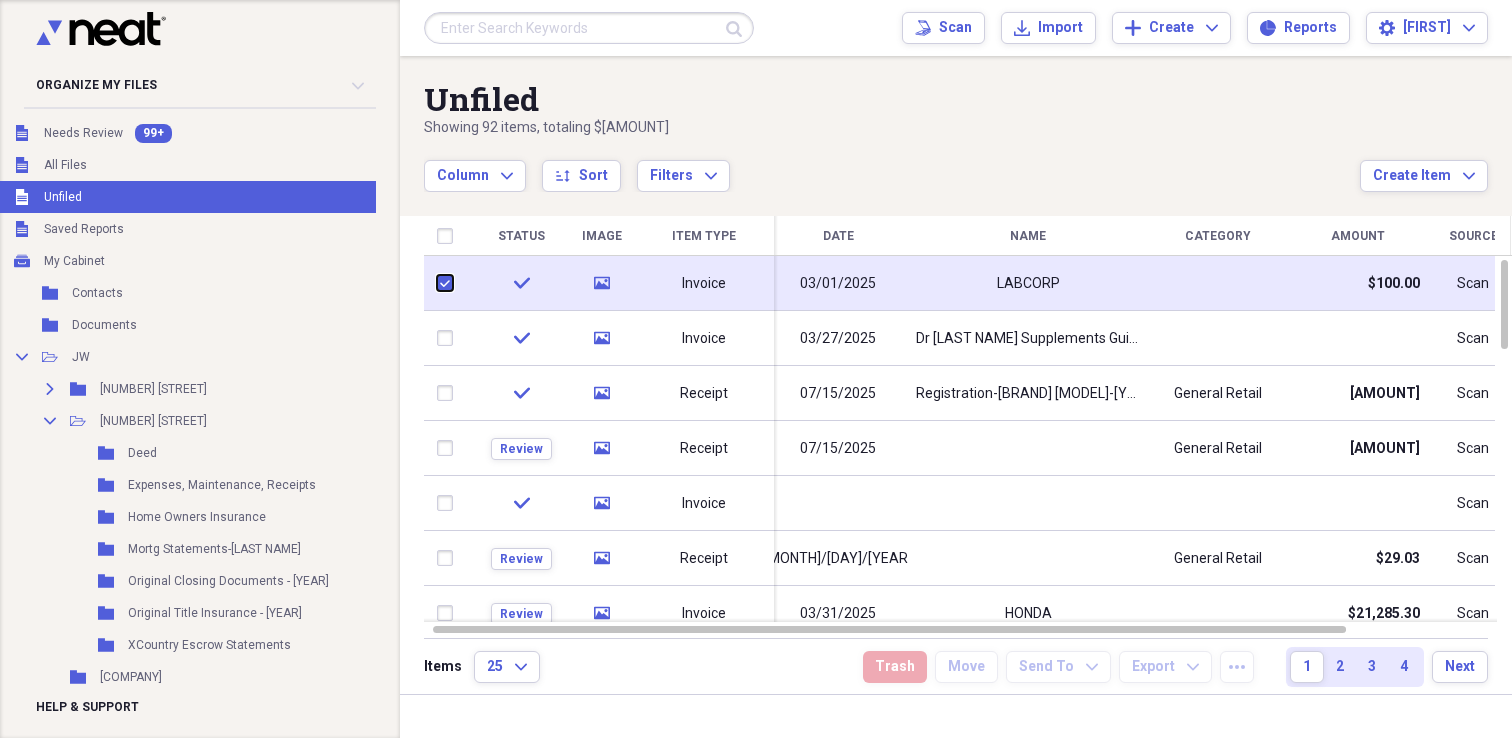 checkbox on "true" 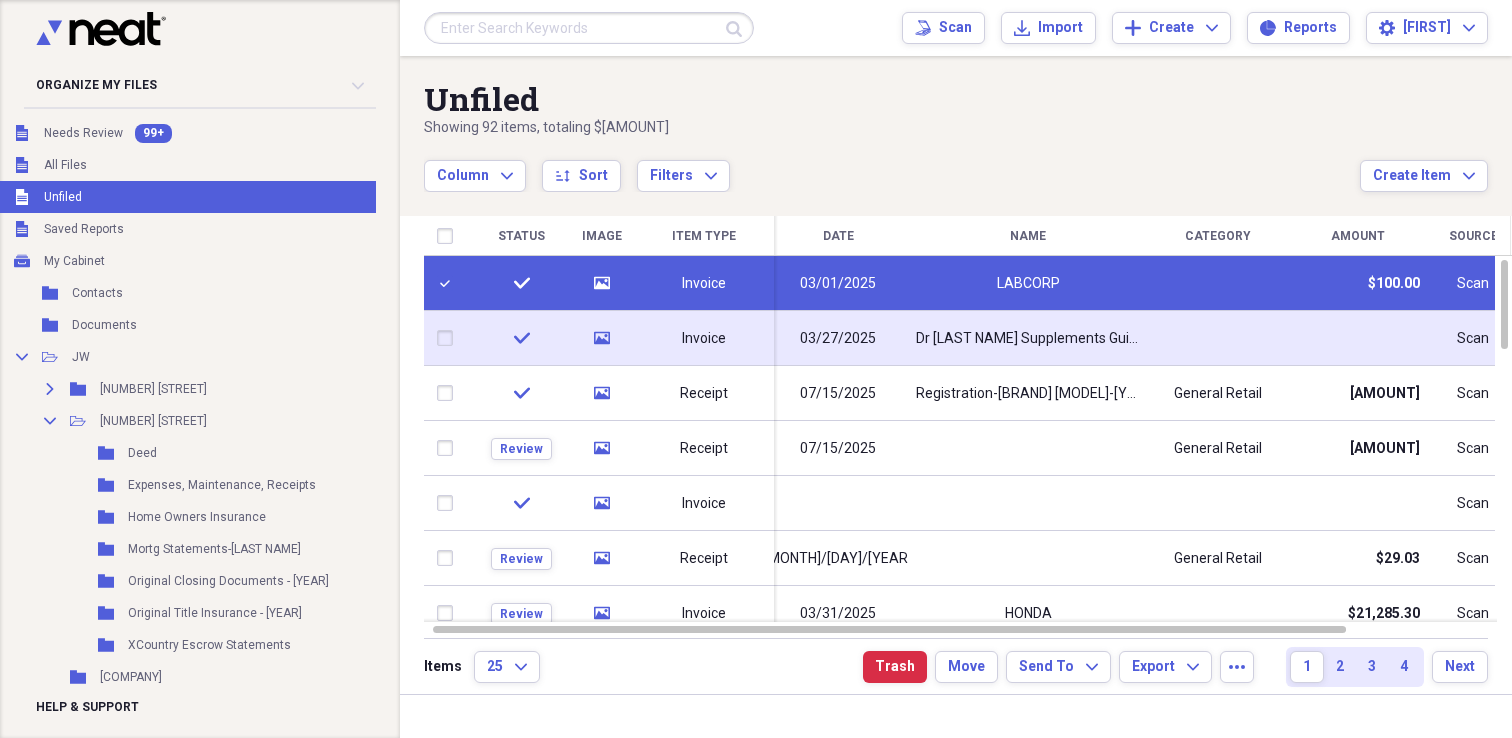 click at bounding box center [449, 338] 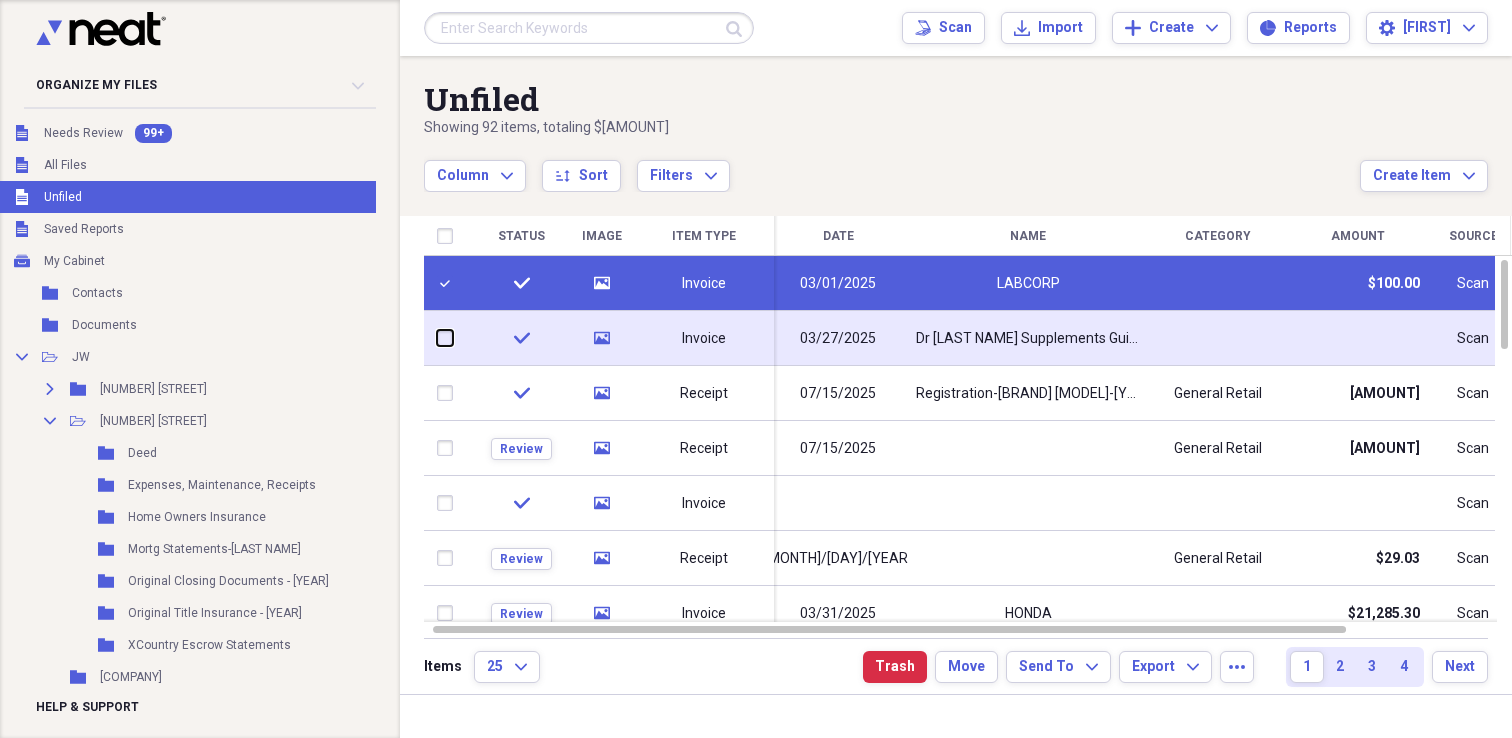 click at bounding box center (437, 338) 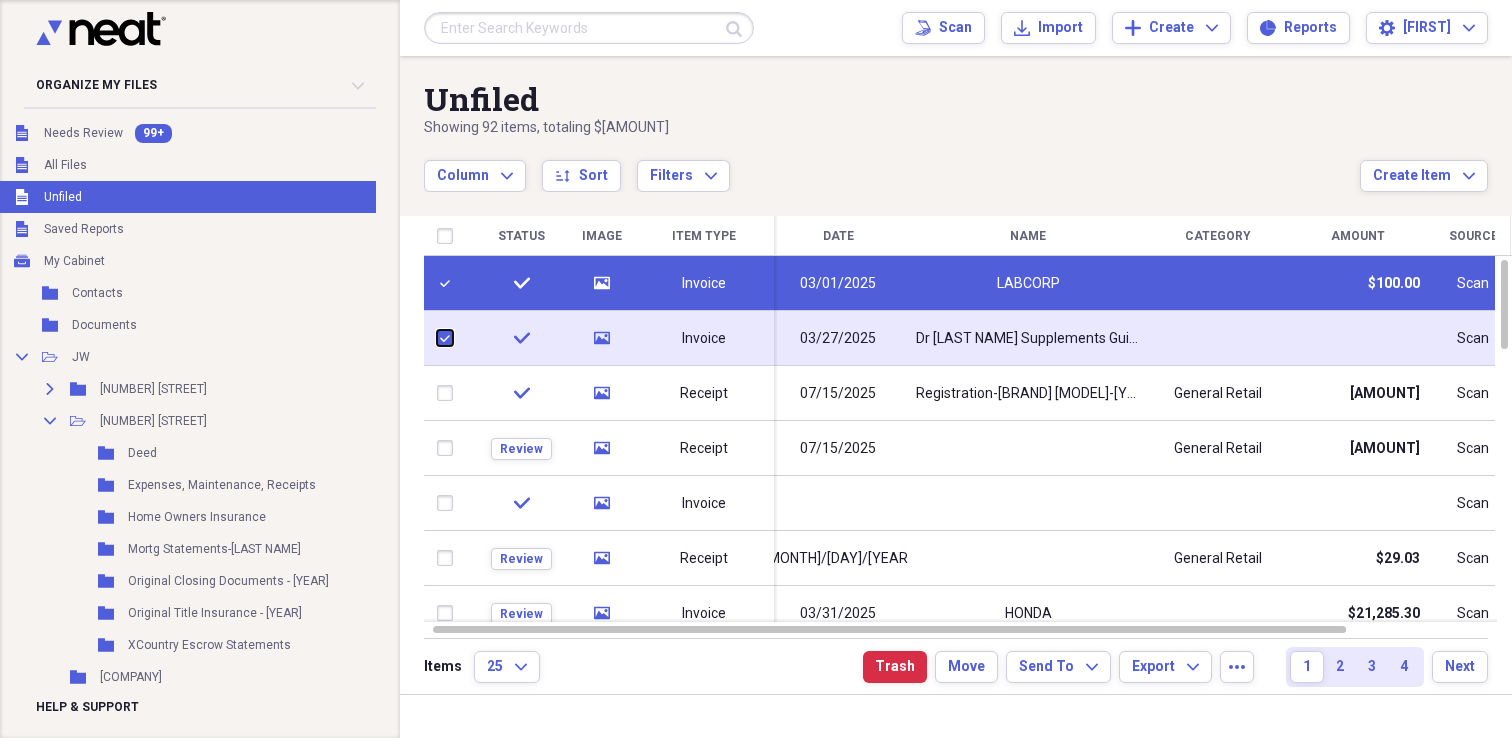 checkbox on "true" 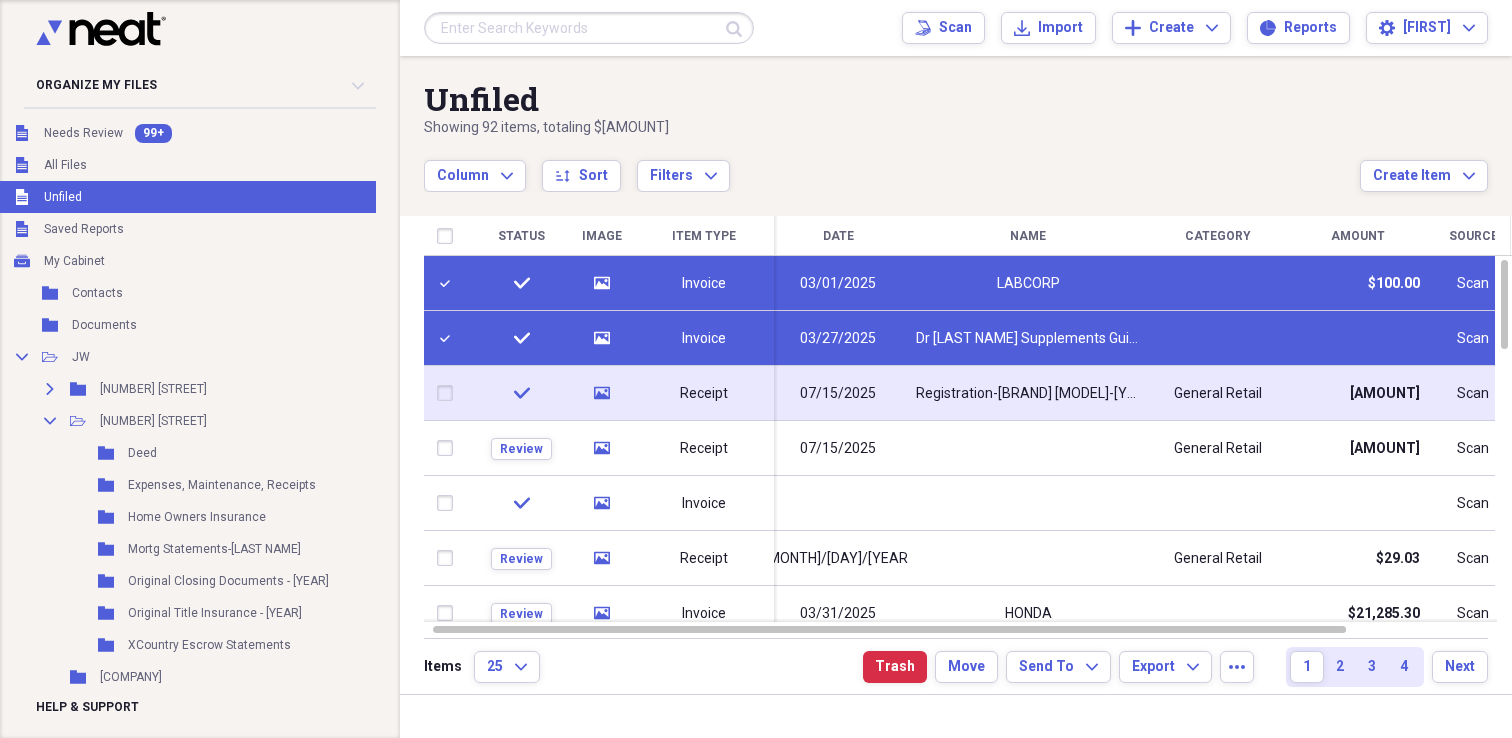 click at bounding box center (449, 393) 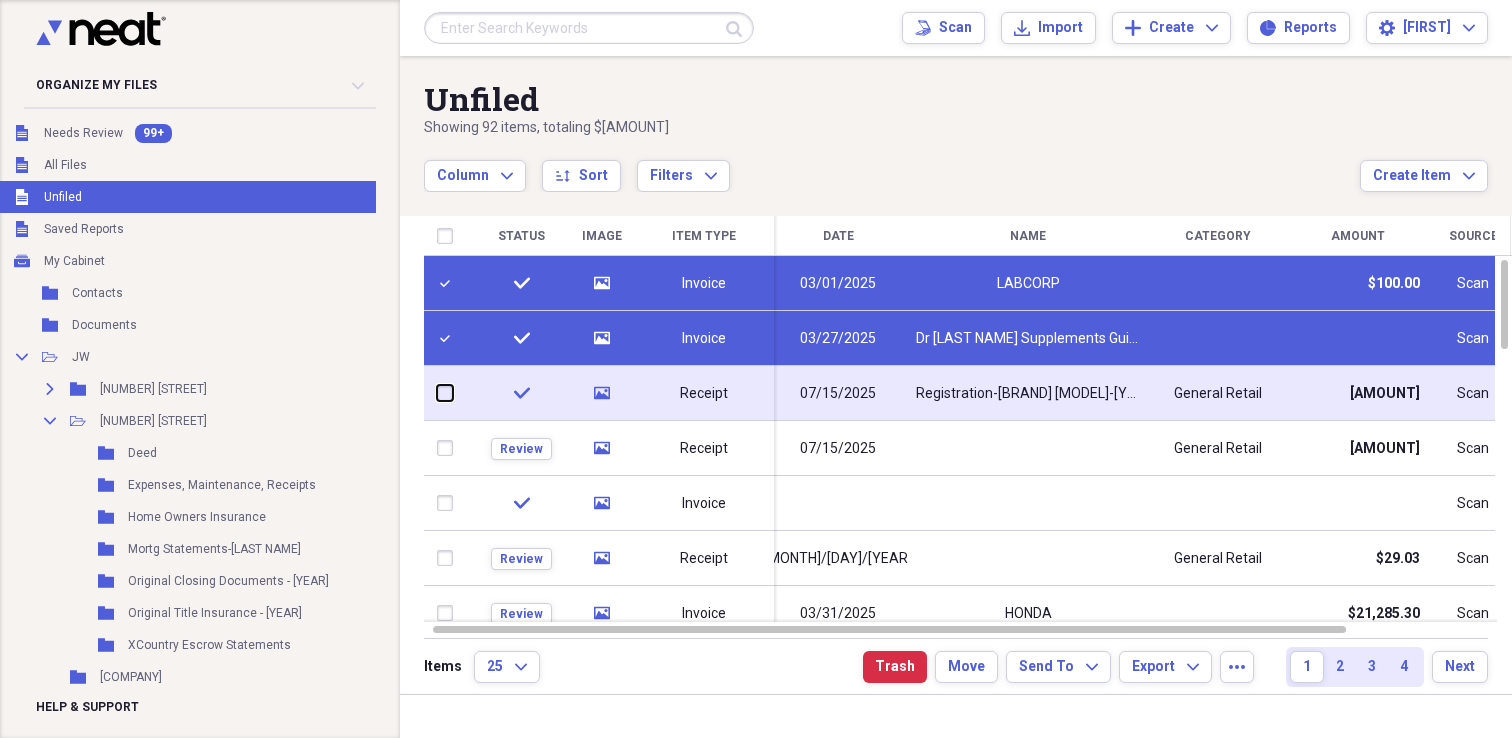 click at bounding box center (437, 393) 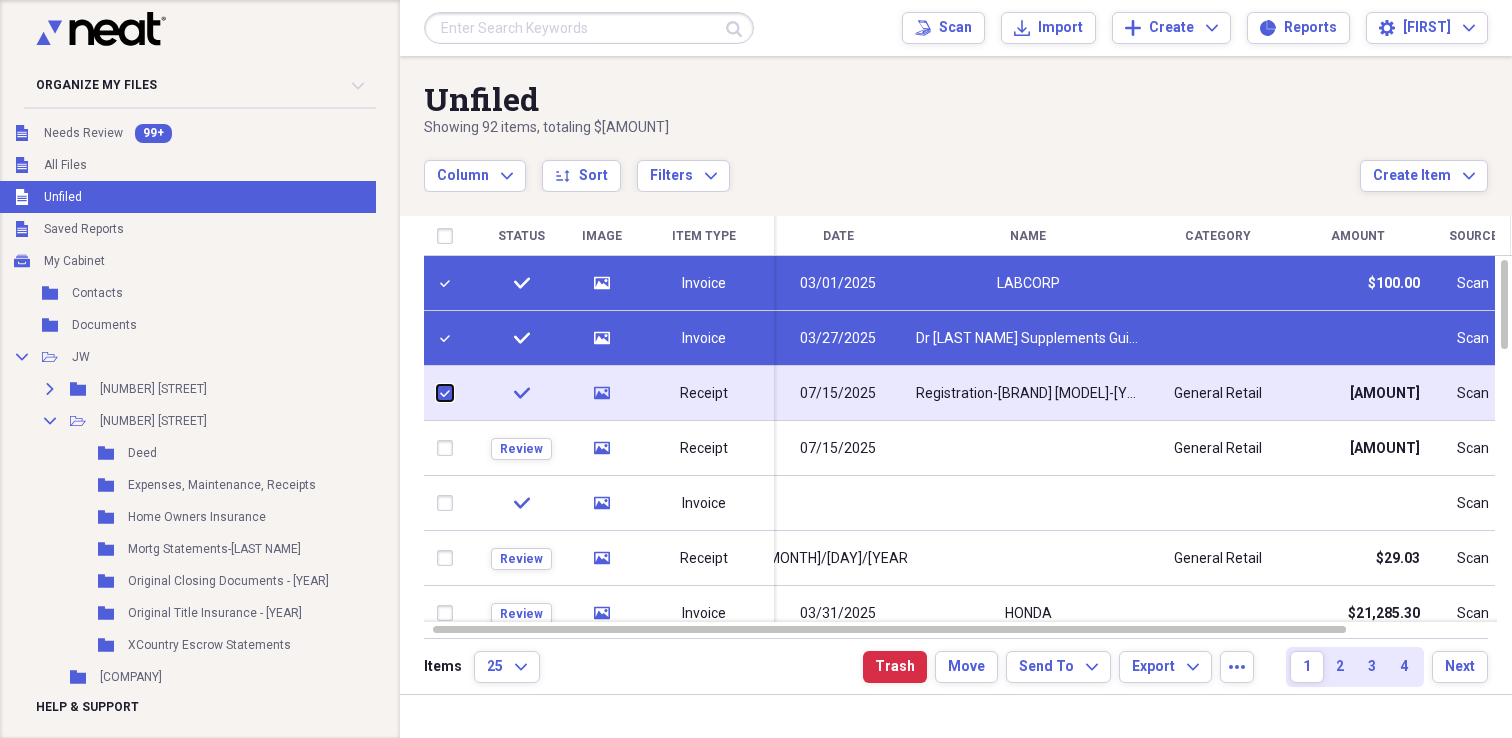 checkbox on "true" 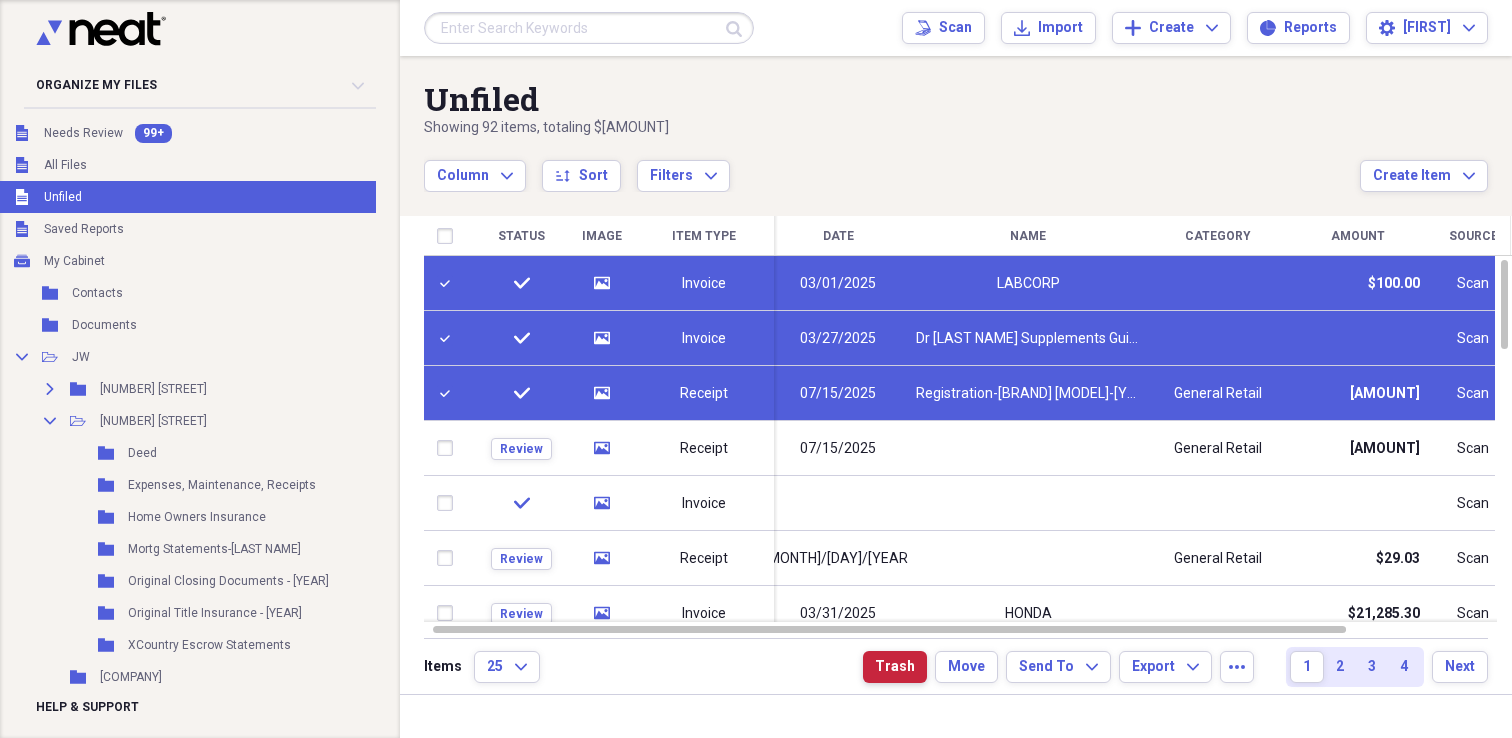 click on "Trash" at bounding box center (895, 667) 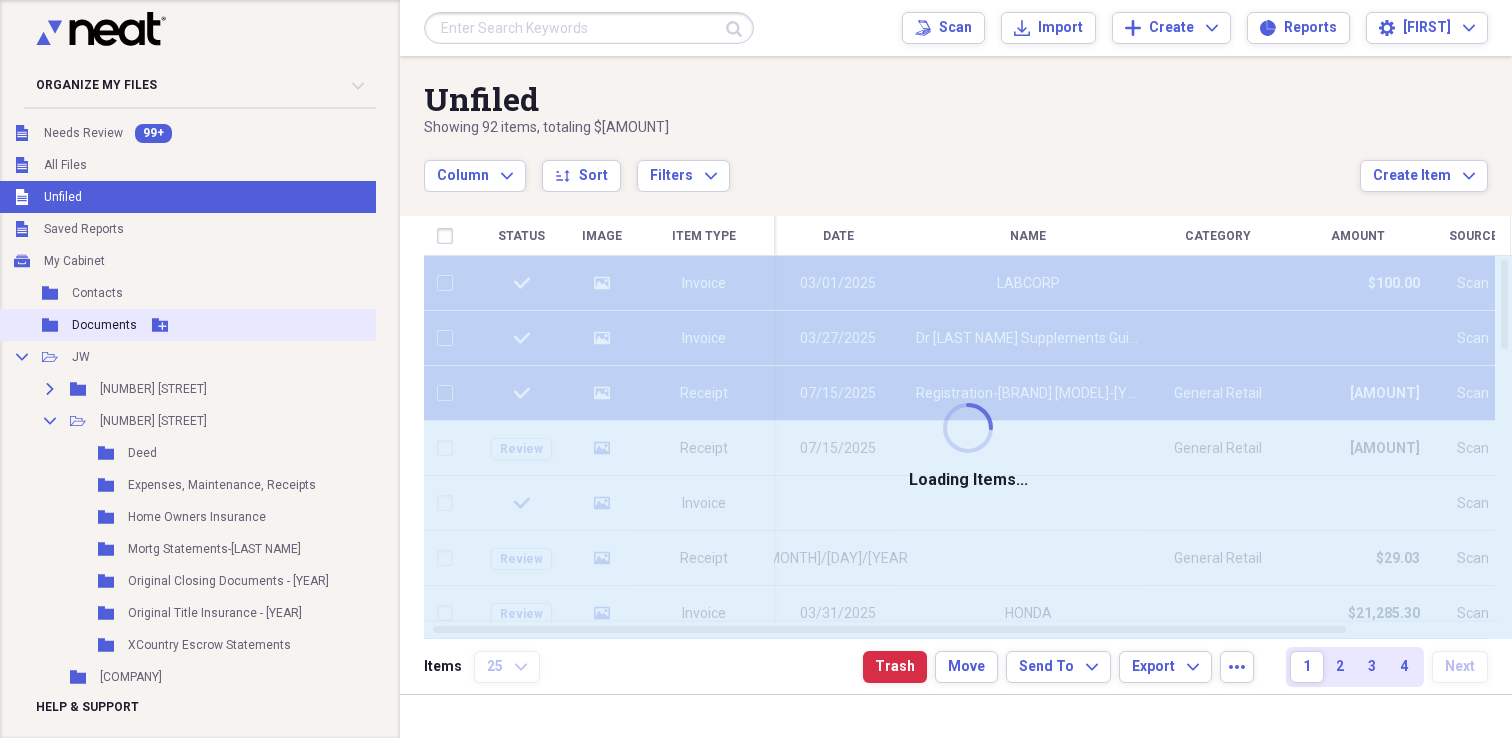 checkbox on "false" 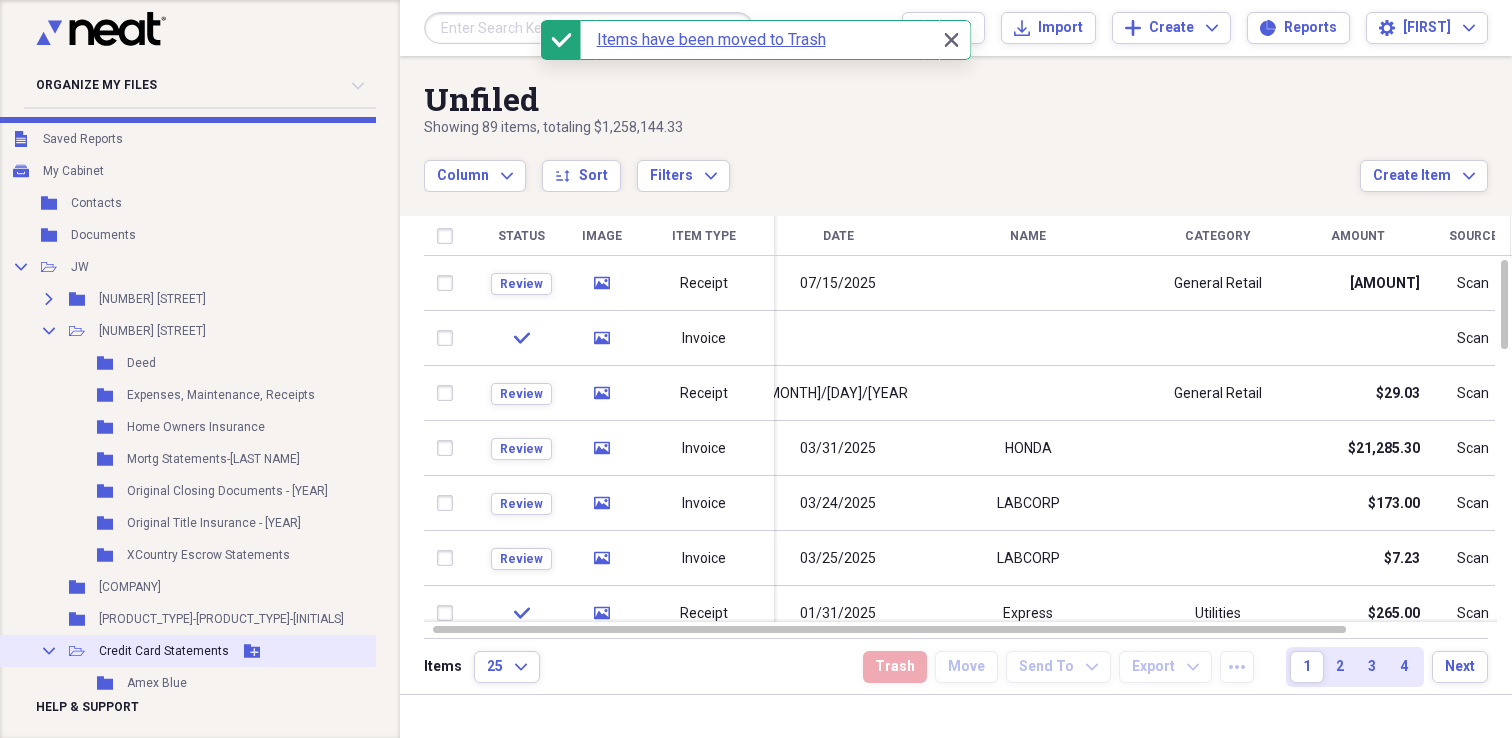 scroll, scrollTop: 0, scrollLeft: 23, axis: horizontal 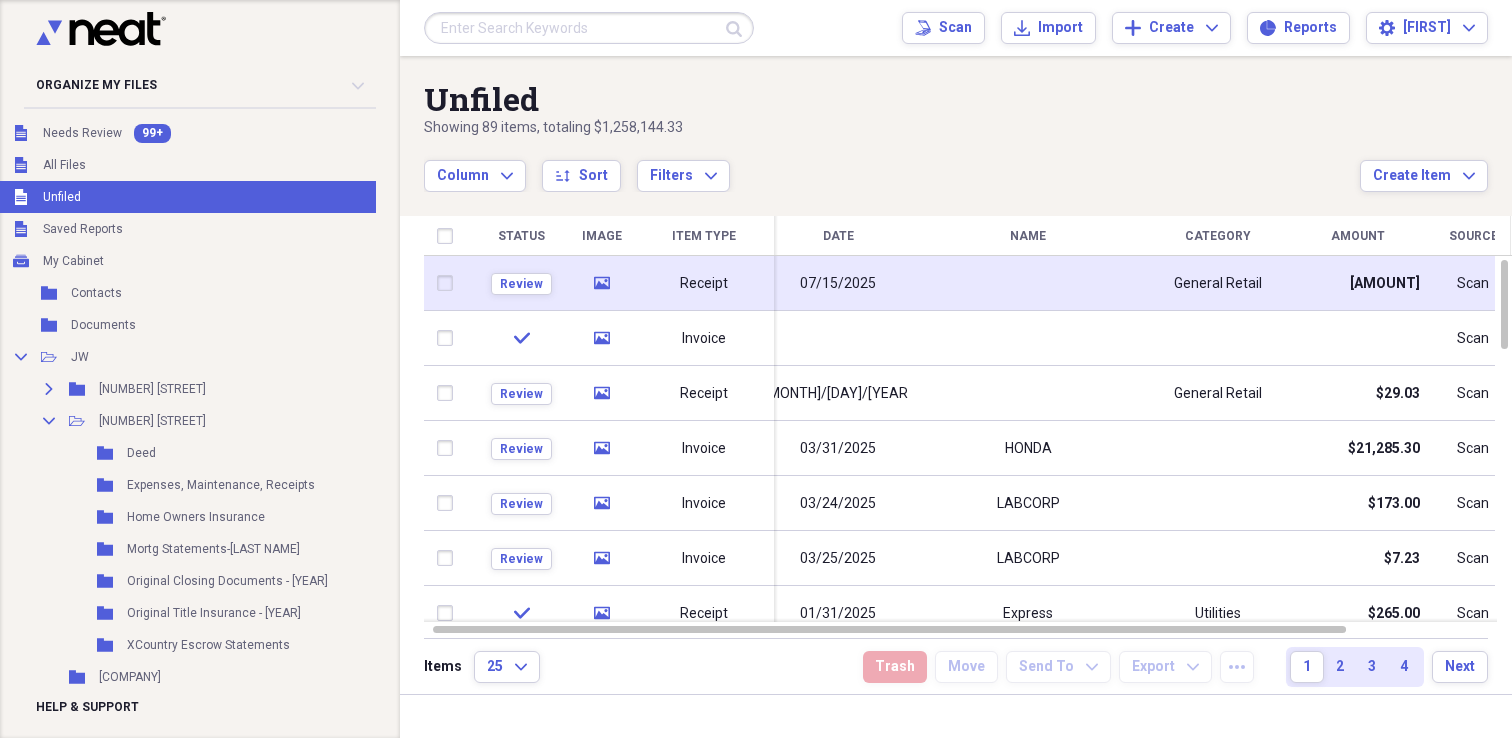 click on "07/15/2025" at bounding box center [838, 283] 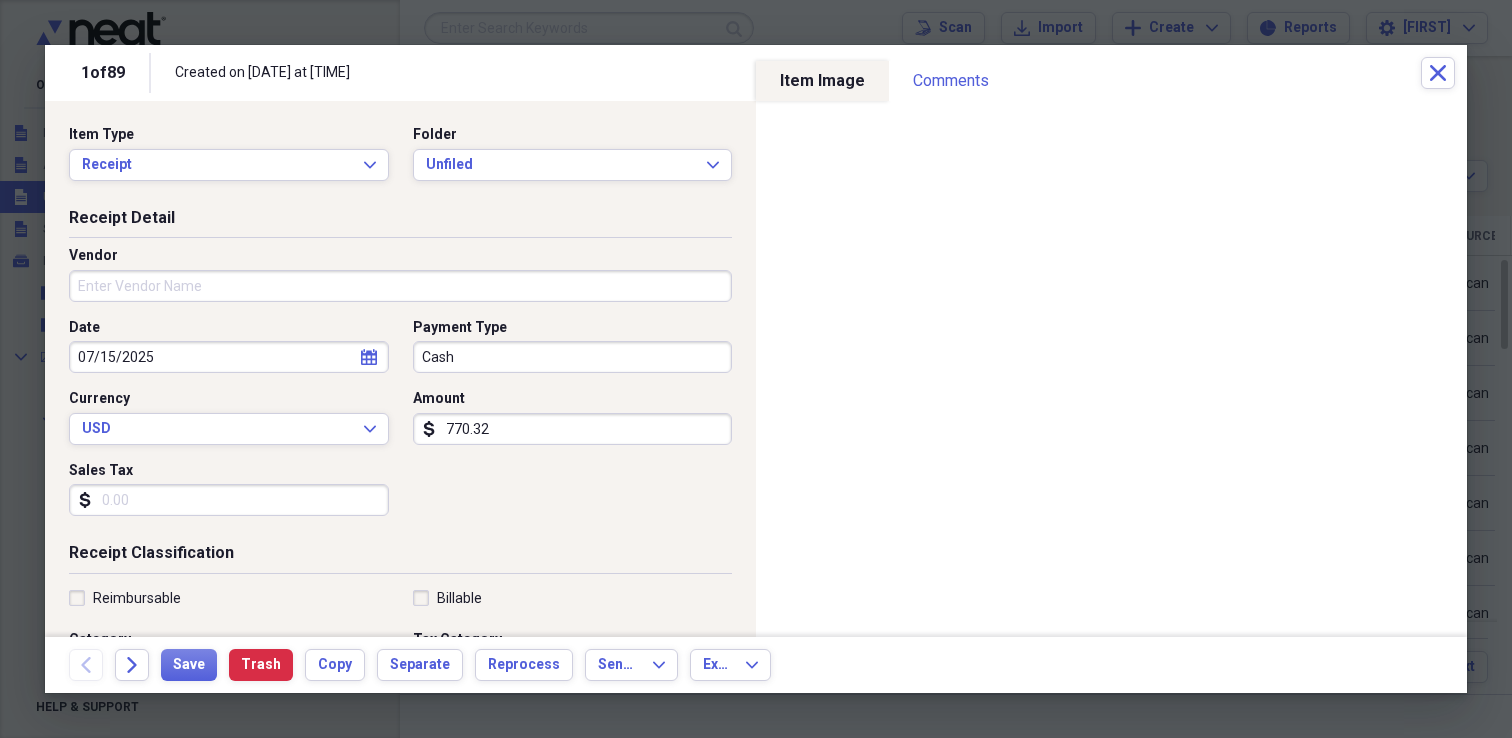 click on "1  of  89 Created on 07/06/2025 at 6:31 pm Close" at bounding box center (756, 73) 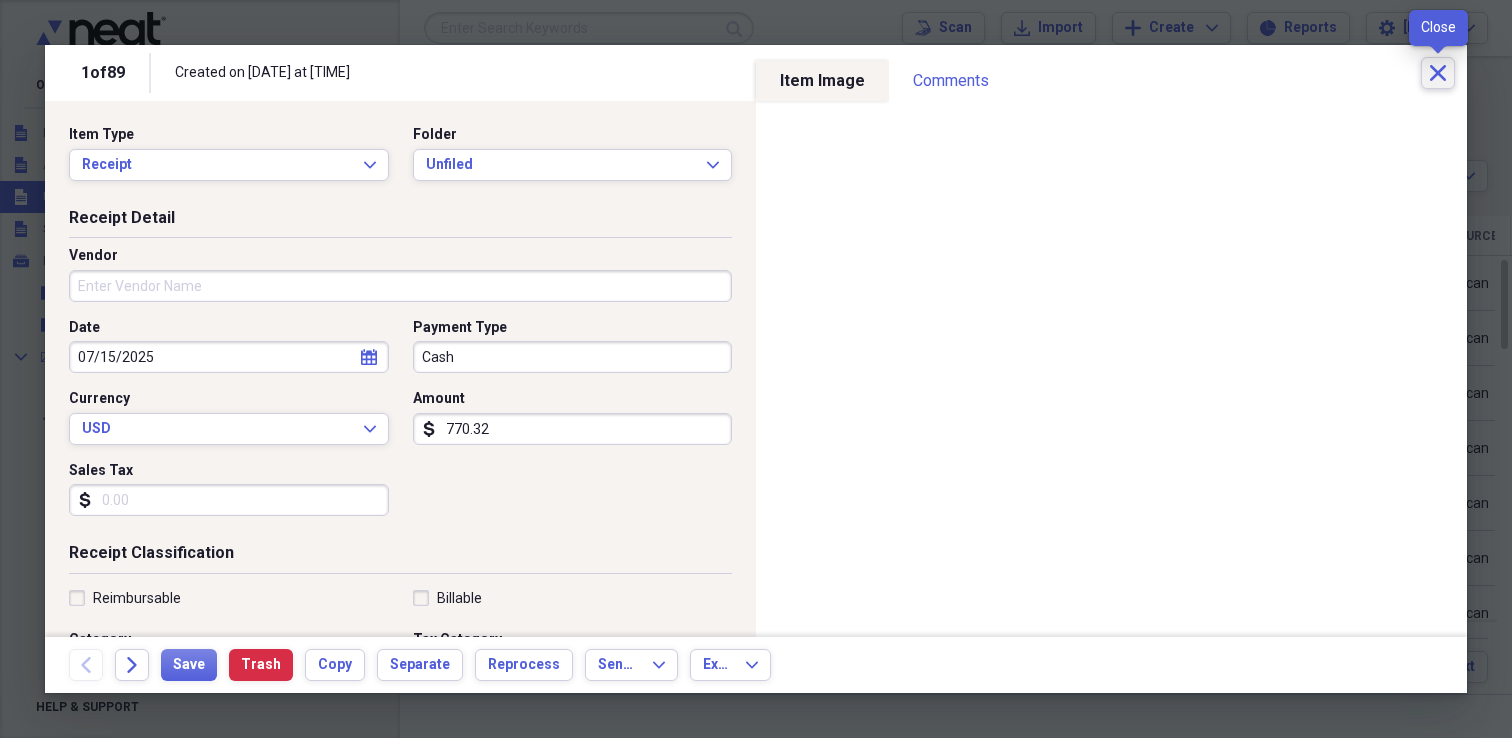 click on "Close" at bounding box center [1438, 73] 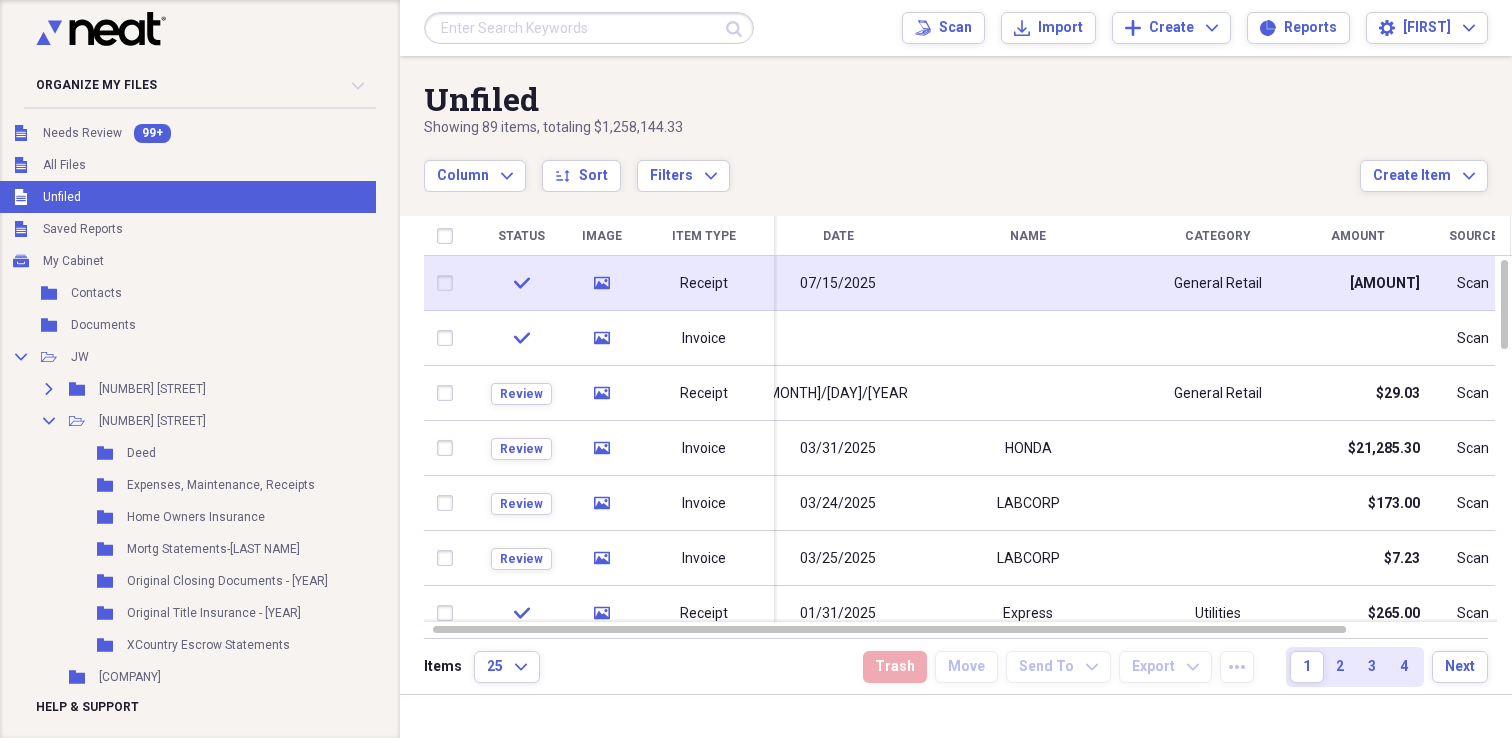 click on "check" at bounding box center [521, 283] 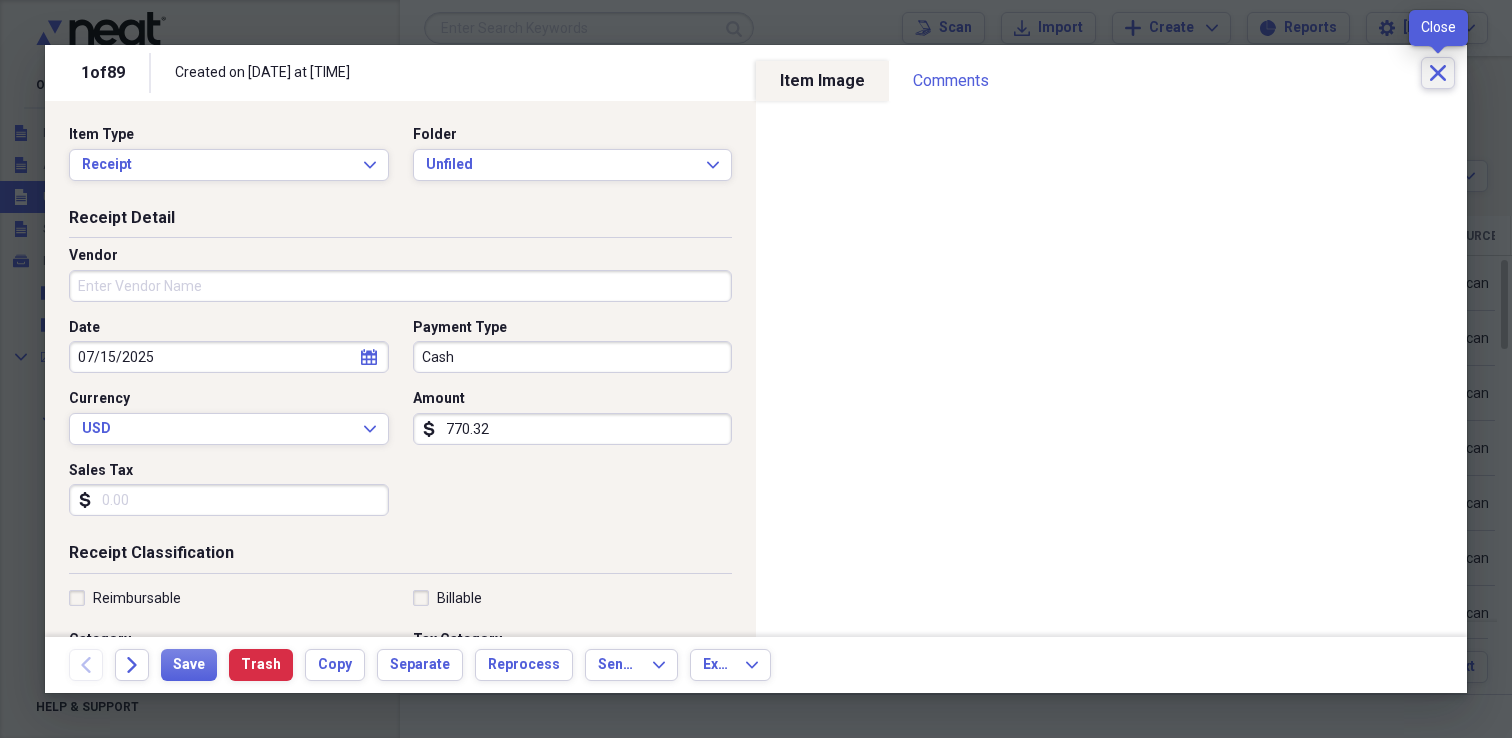 click on "Close" 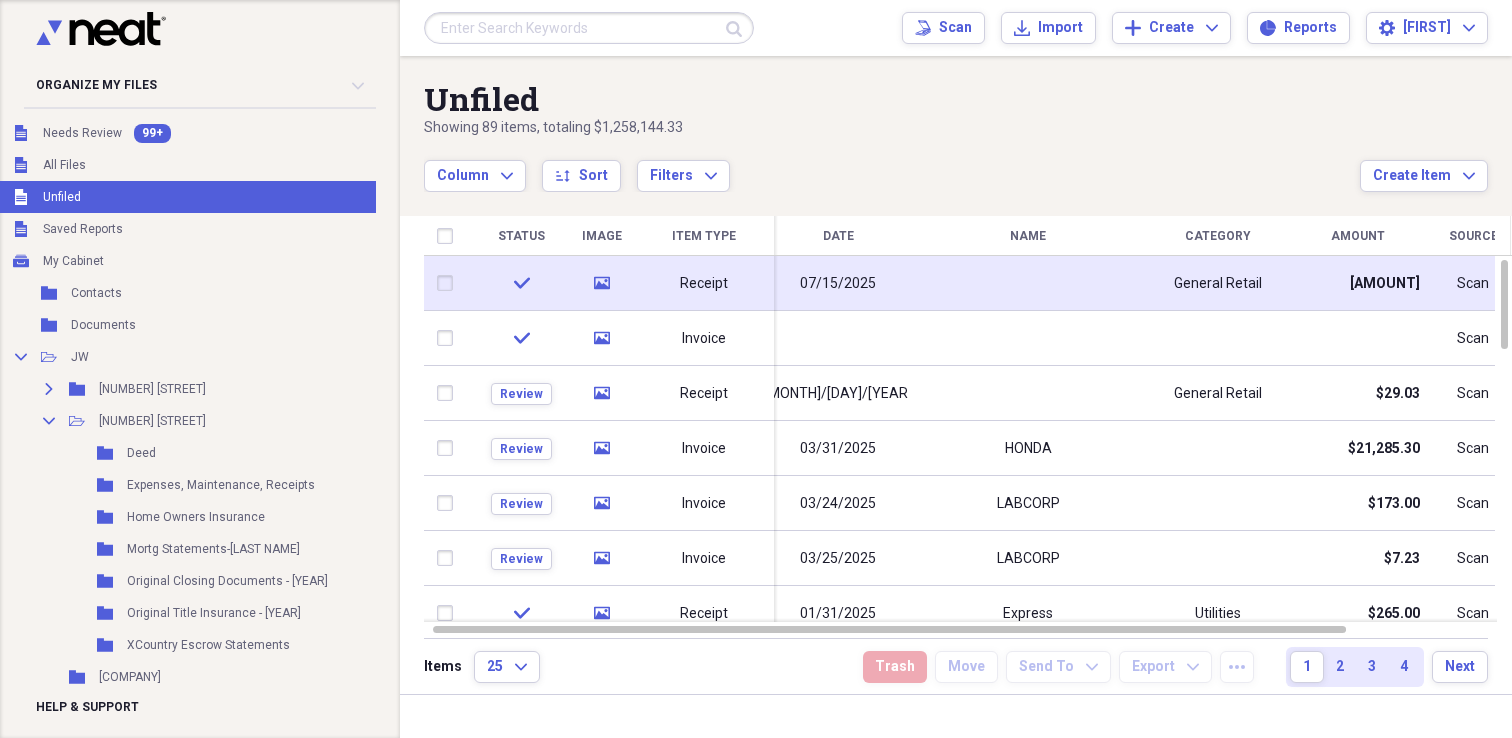 click at bounding box center [449, 283] 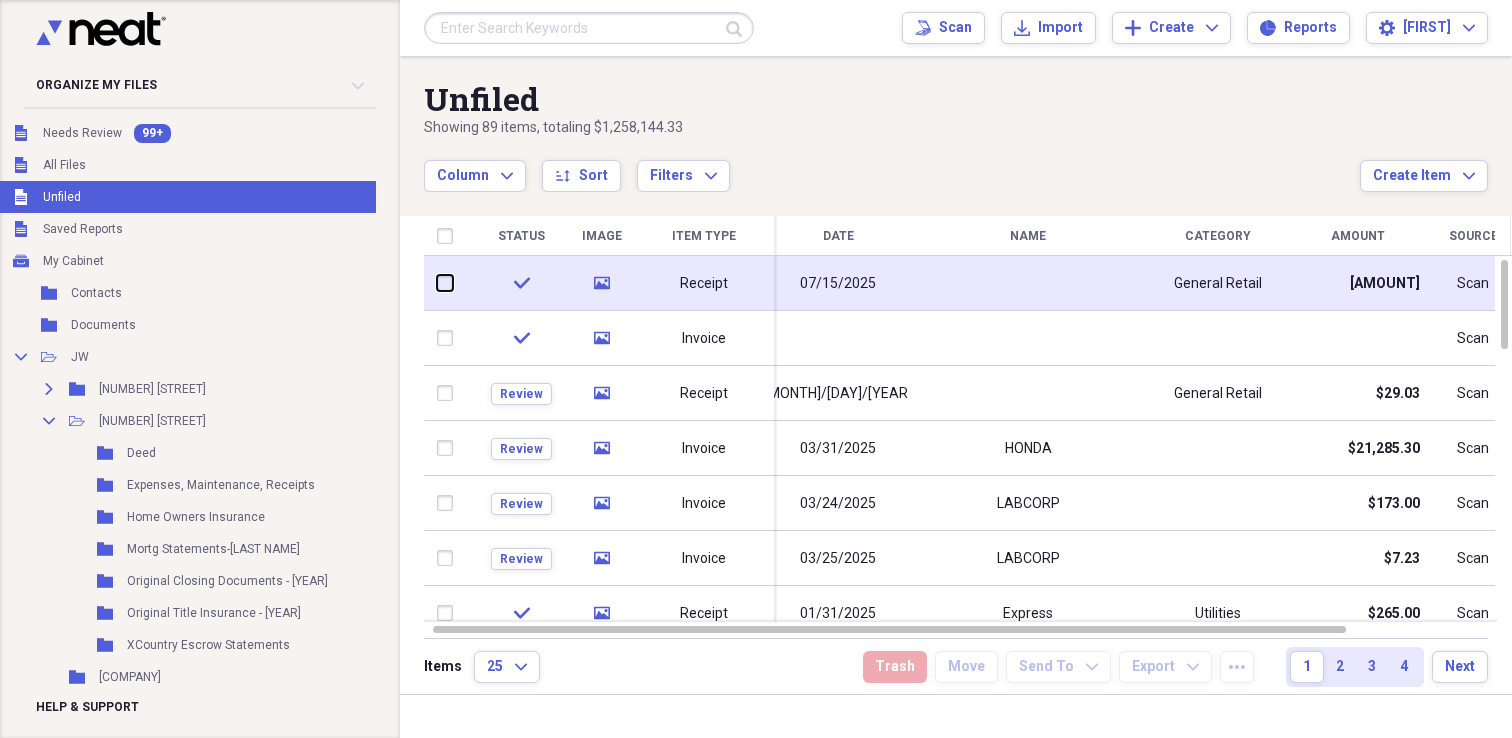 click at bounding box center (437, 283) 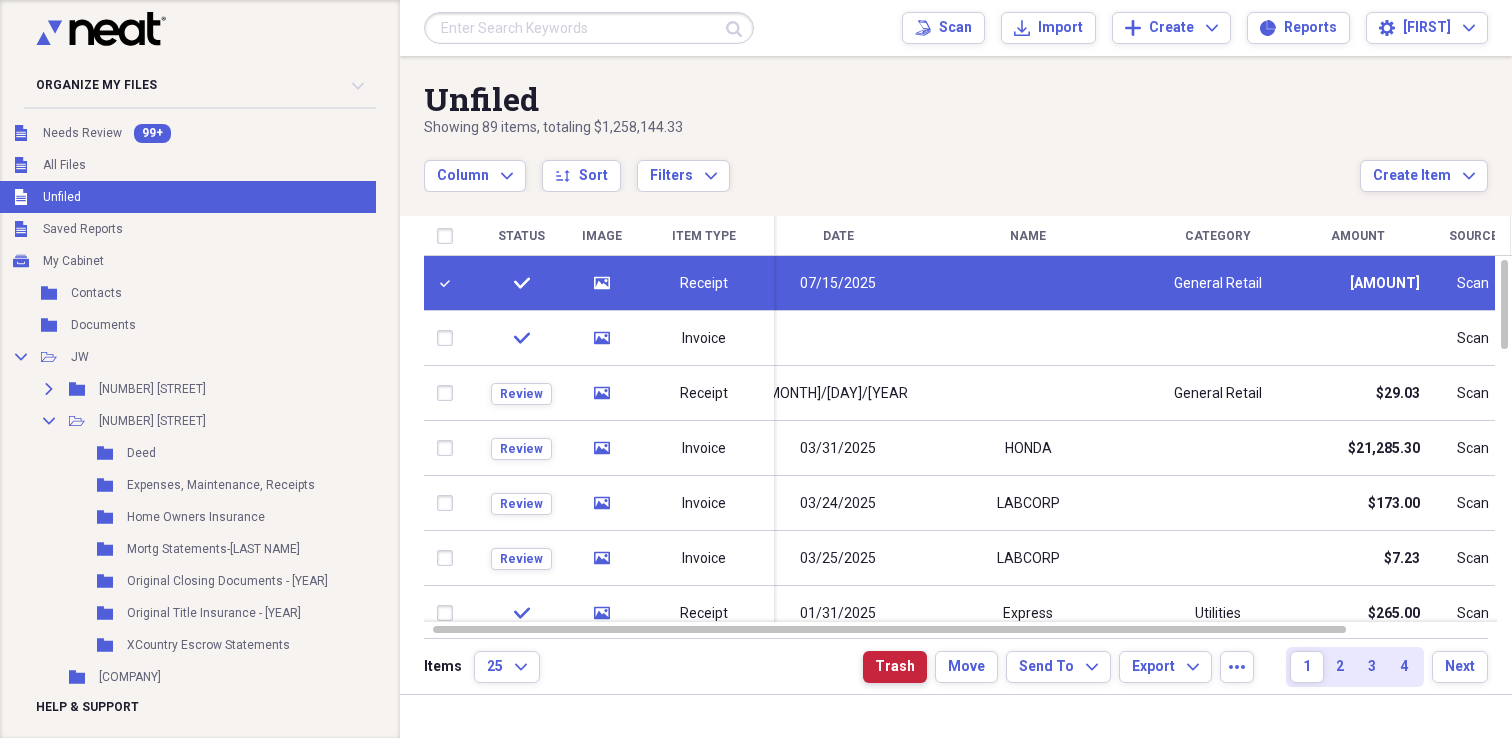 click on "Trash" at bounding box center [895, 667] 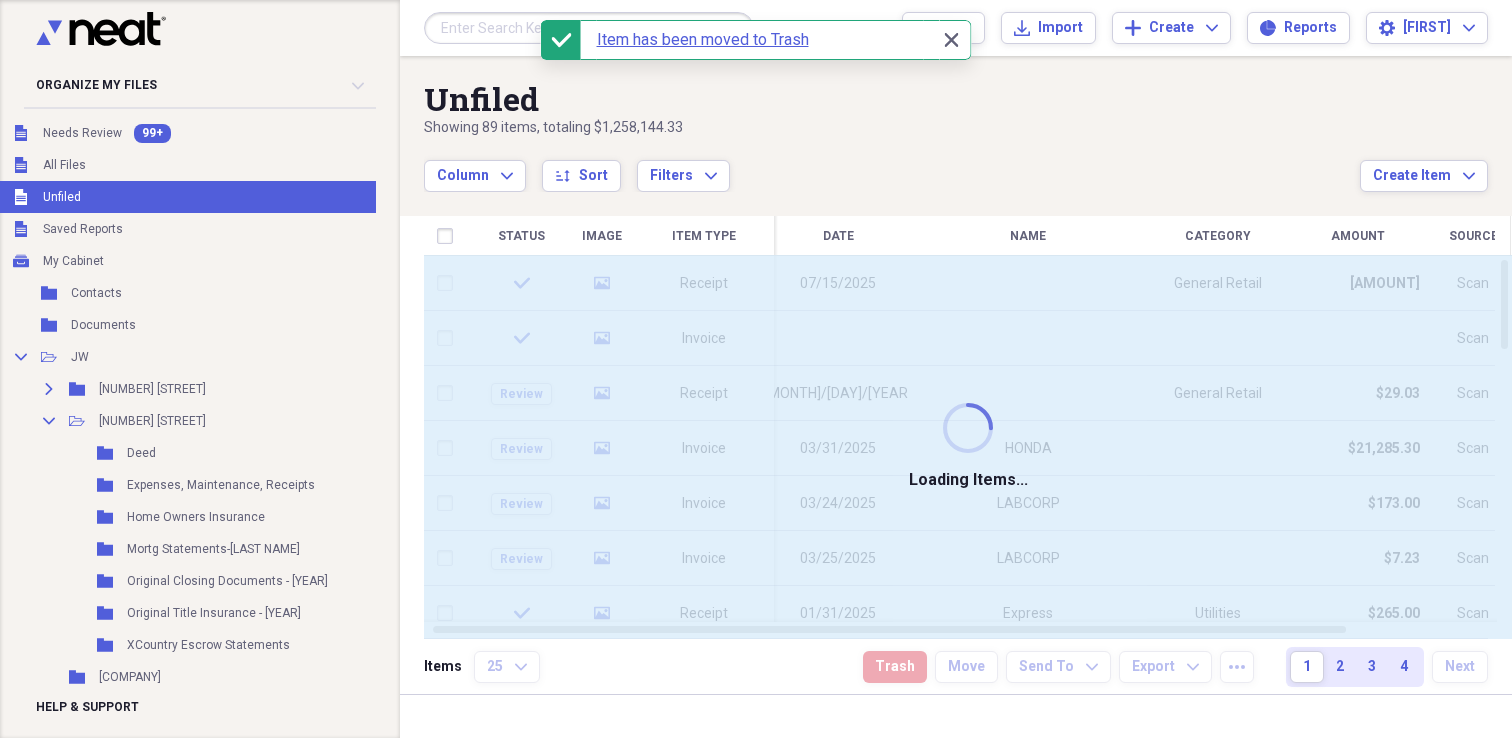 checkbox on "false" 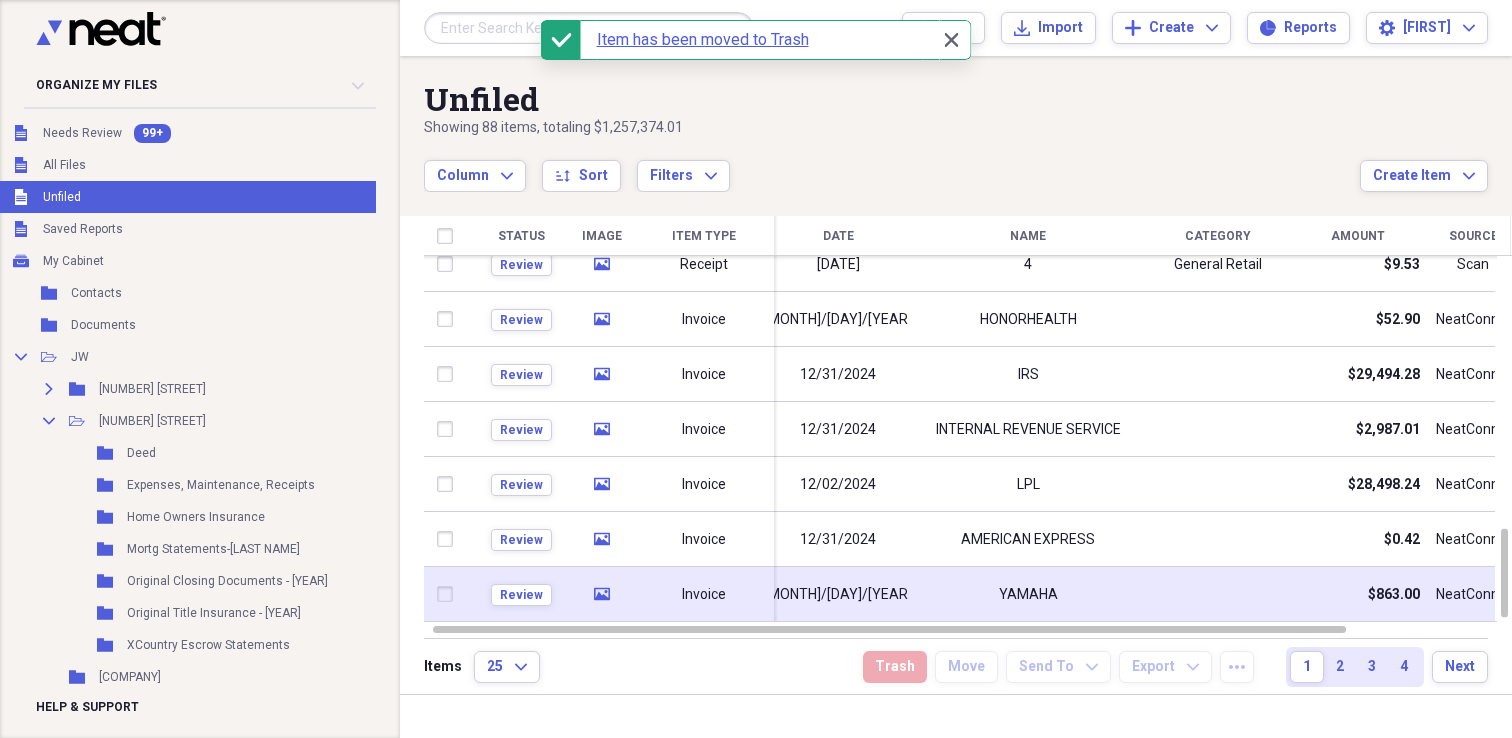 click on "12/25/2024" at bounding box center [838, 594] 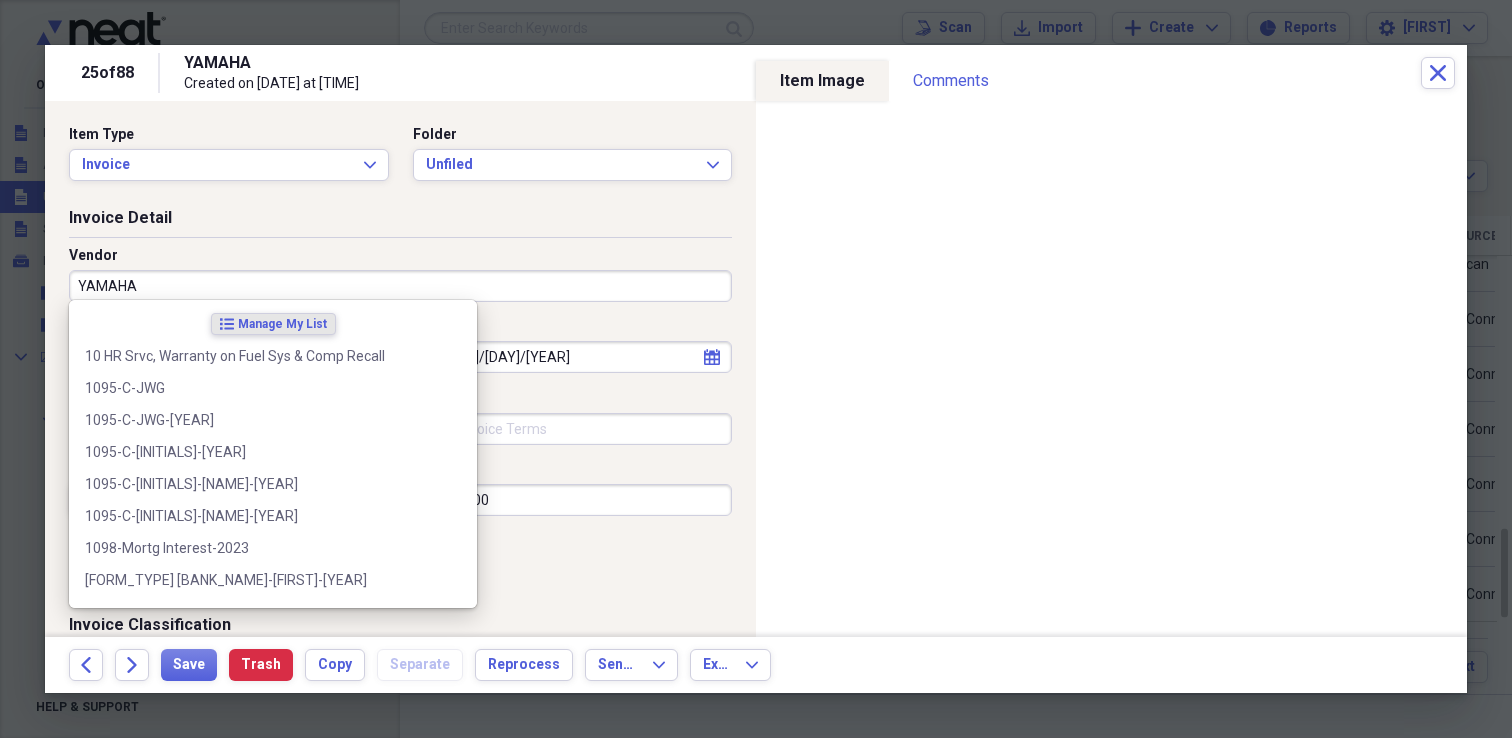click on "YAMAHA" at bounding box center [400, 286] 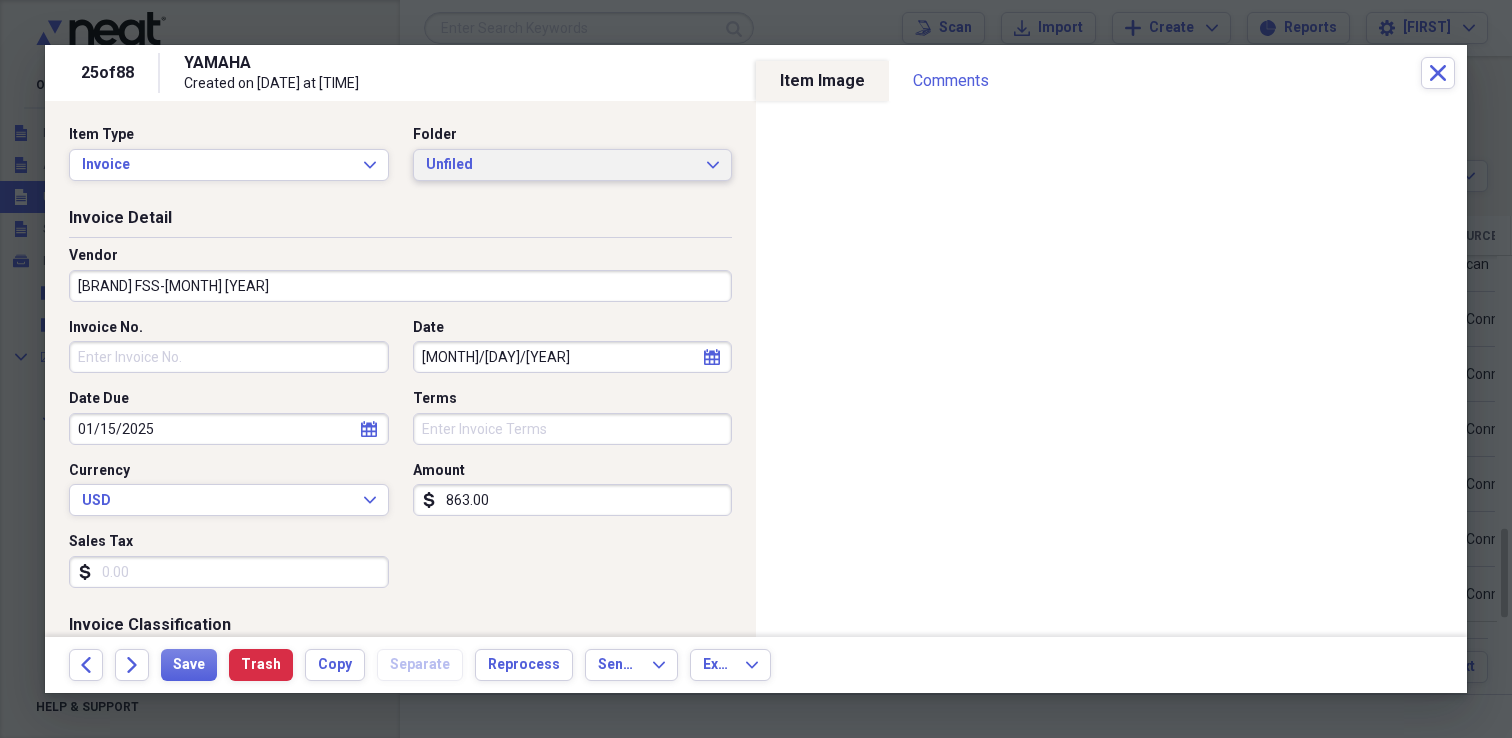 type on "YAMAHA FSS-Jan 2025" 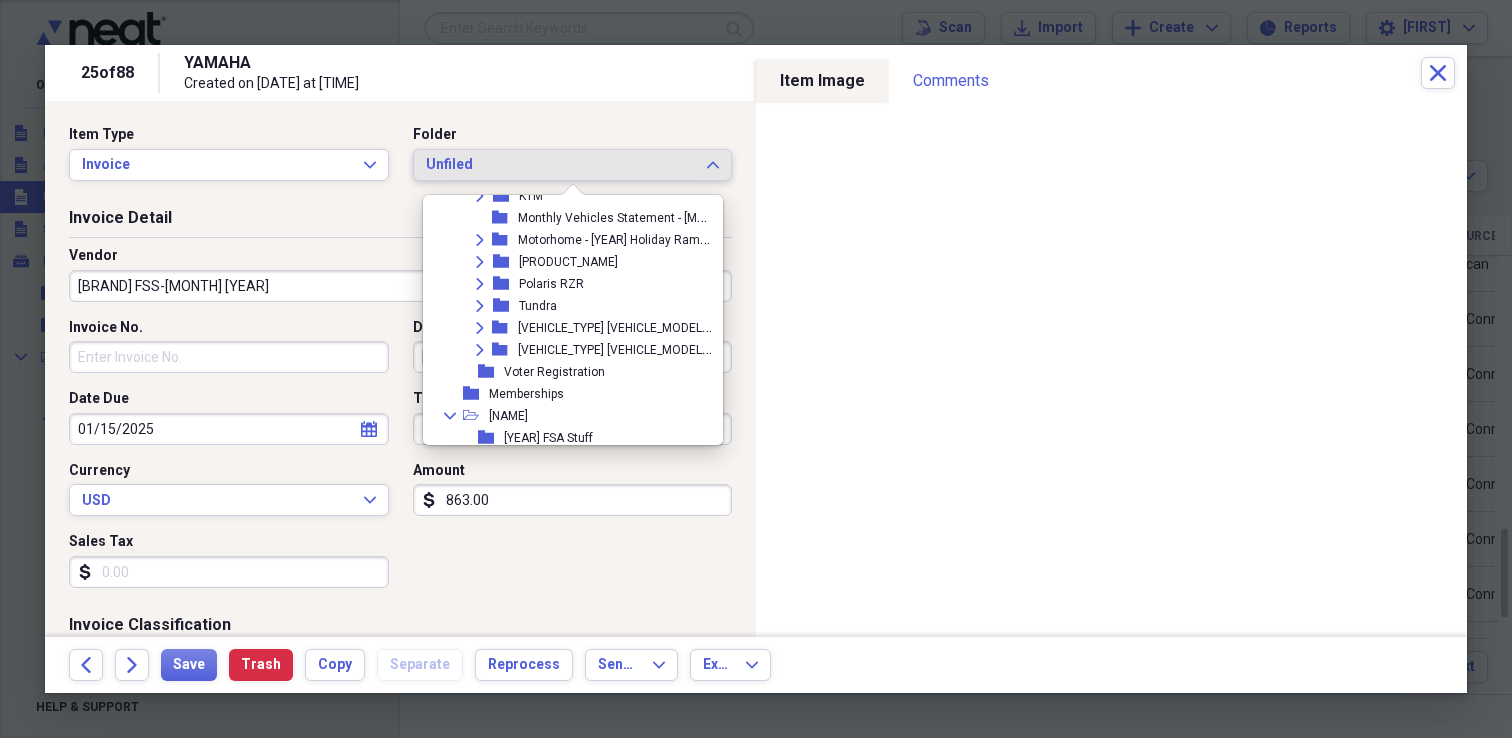 scroll, scrollTop: 2008, scrollLeft: 0, axis: vertical 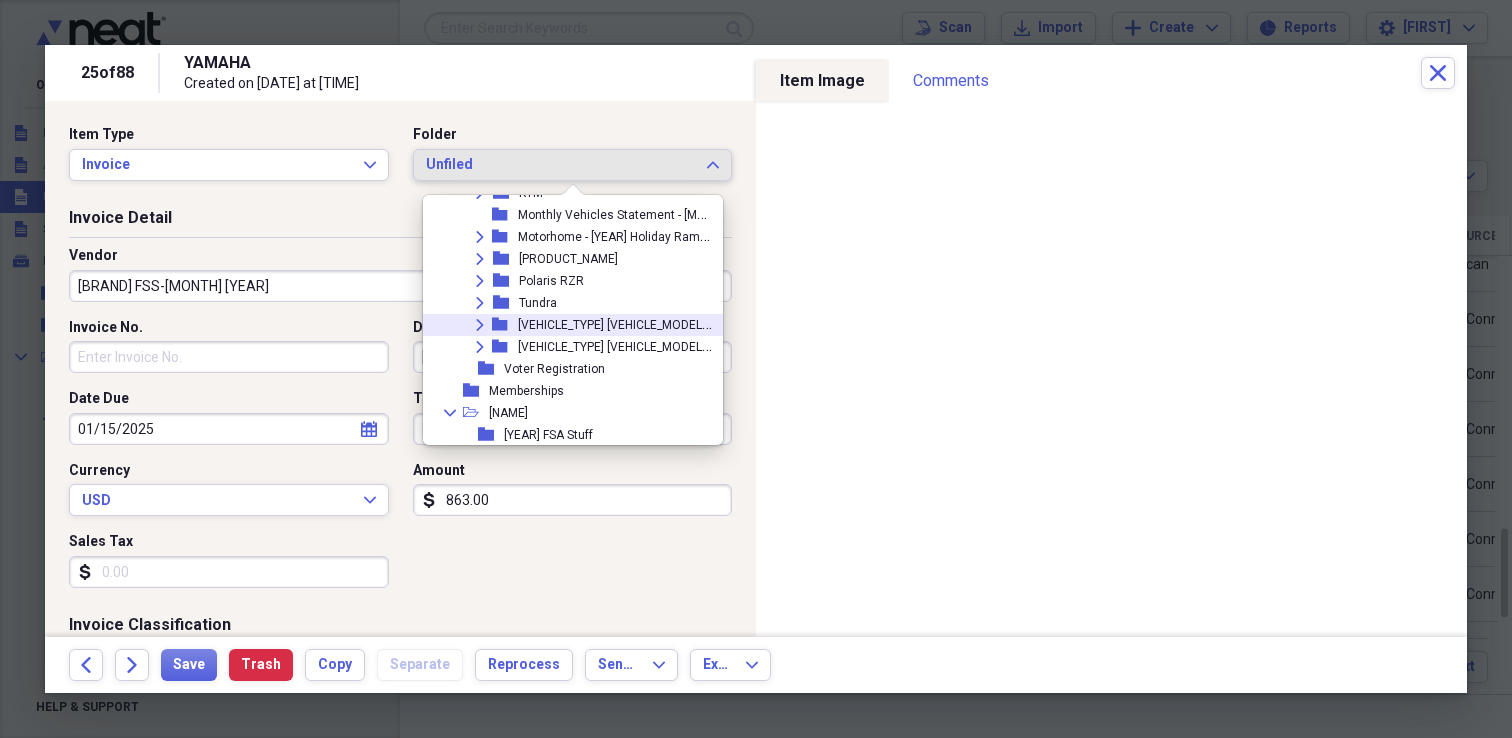click on "Expand" 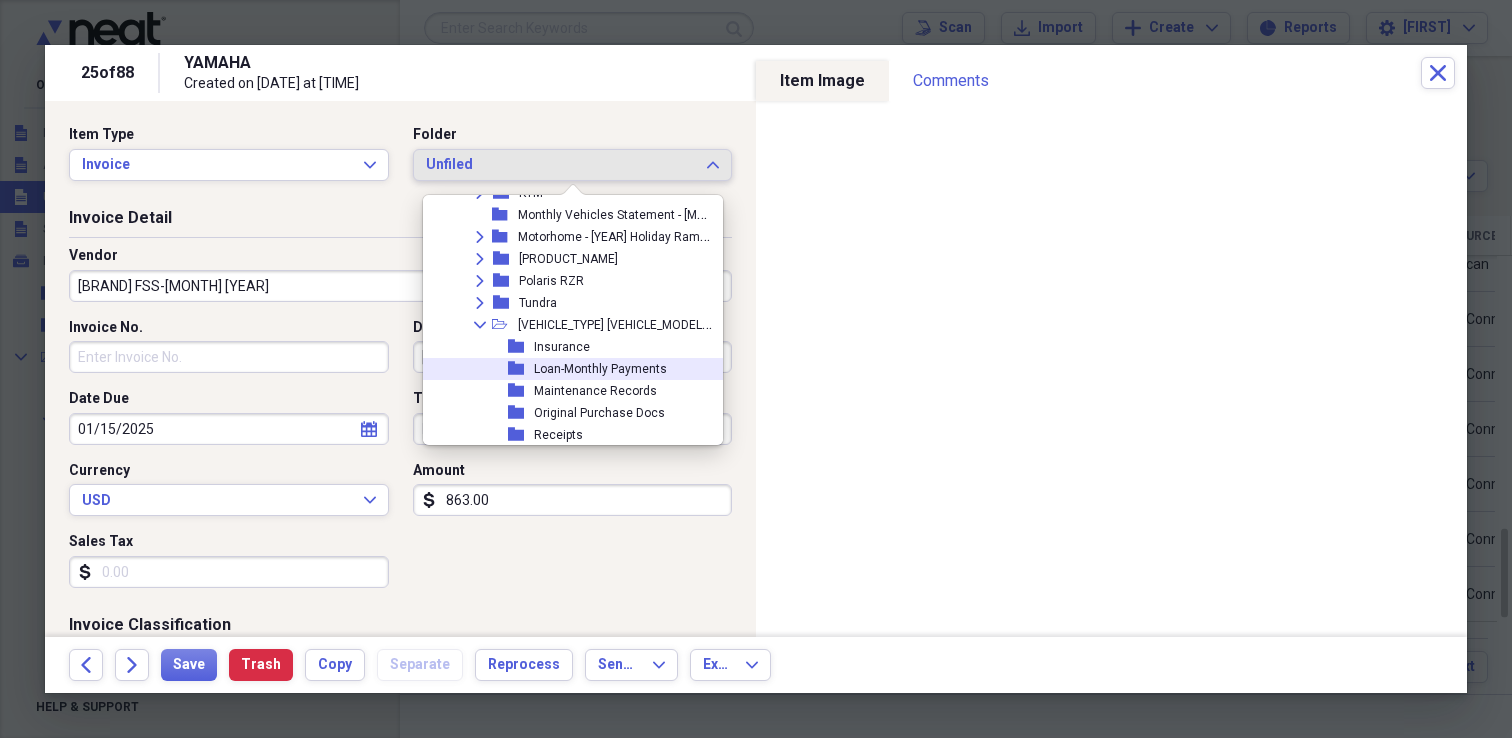 click on "Loan-Monthly Payments" at bounding box center (600, 369) 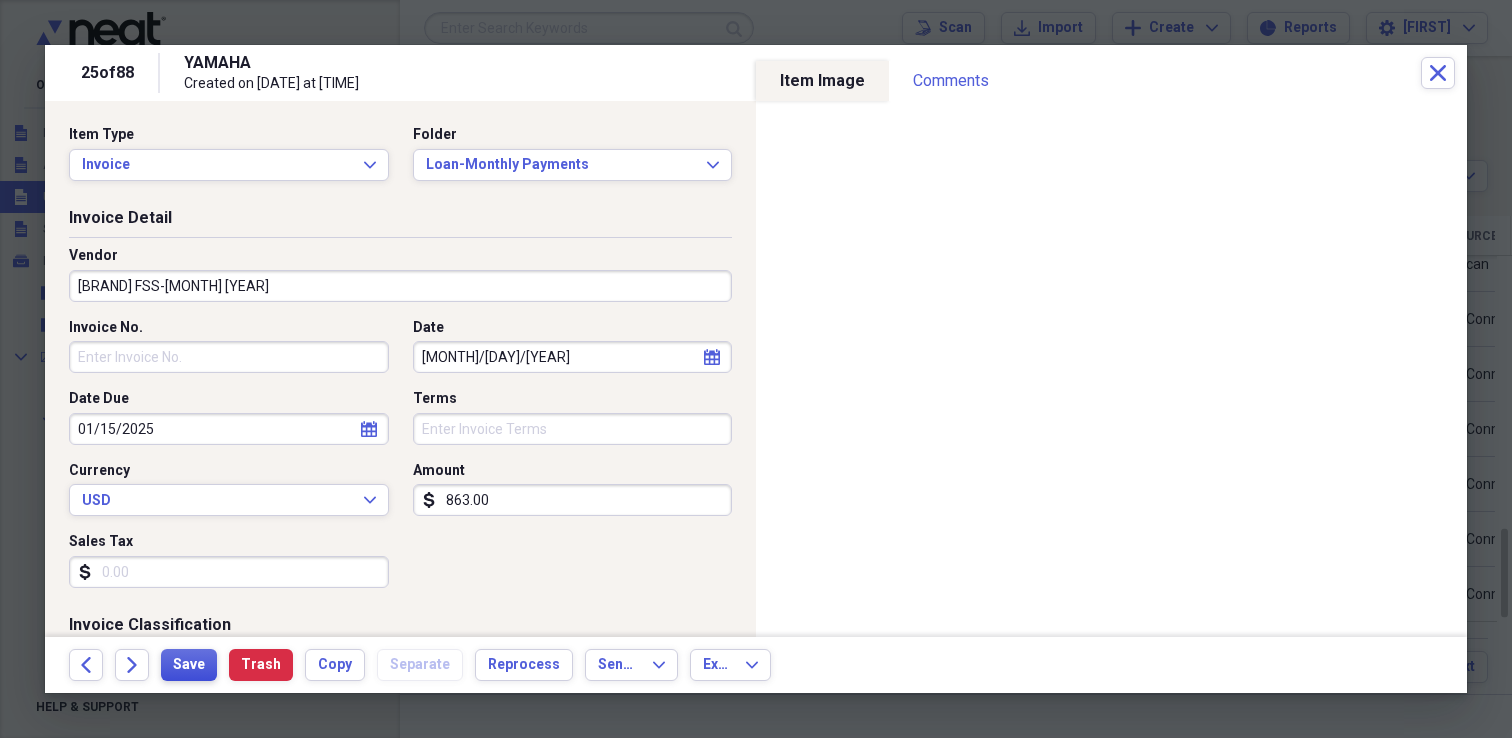 click on "Save" at bounding box center [189, 665] 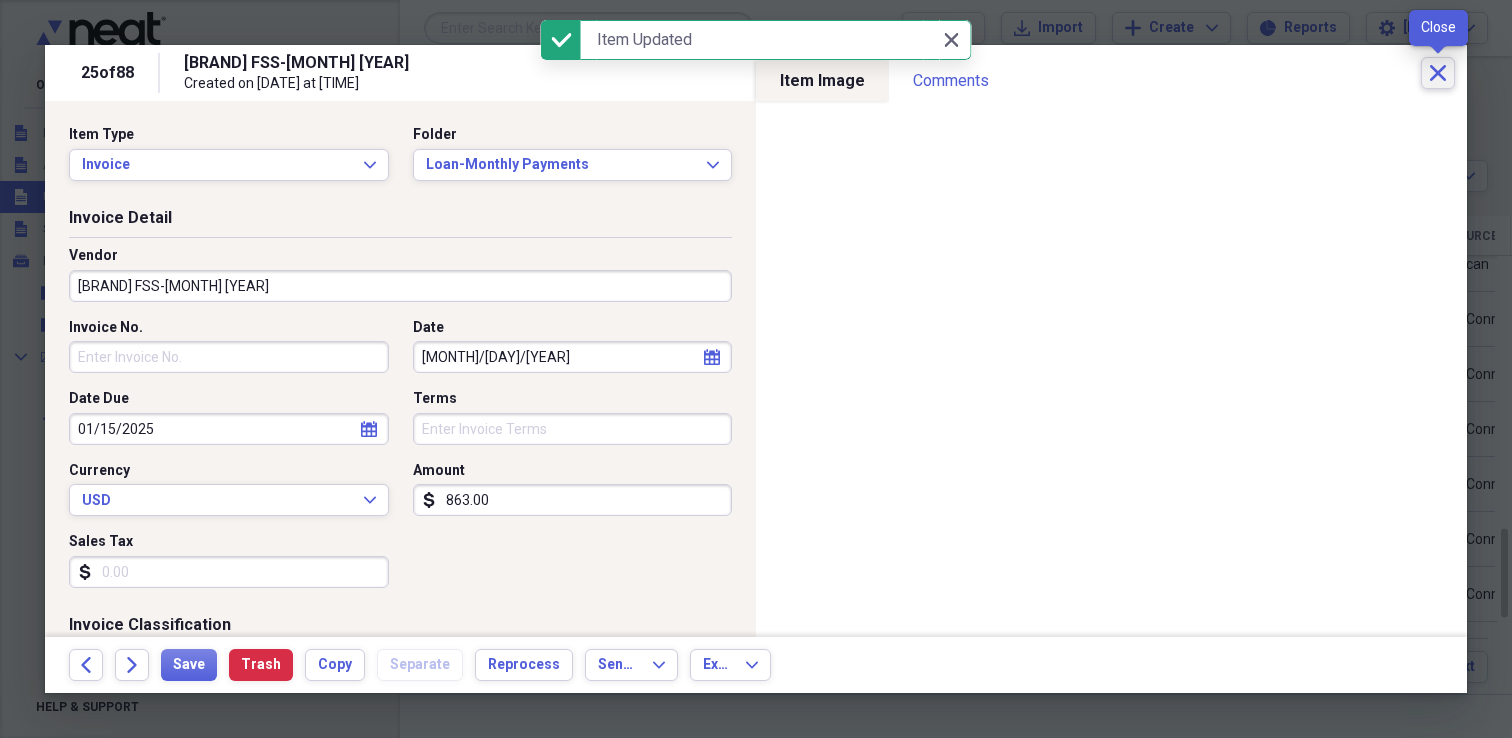 click on "Close" 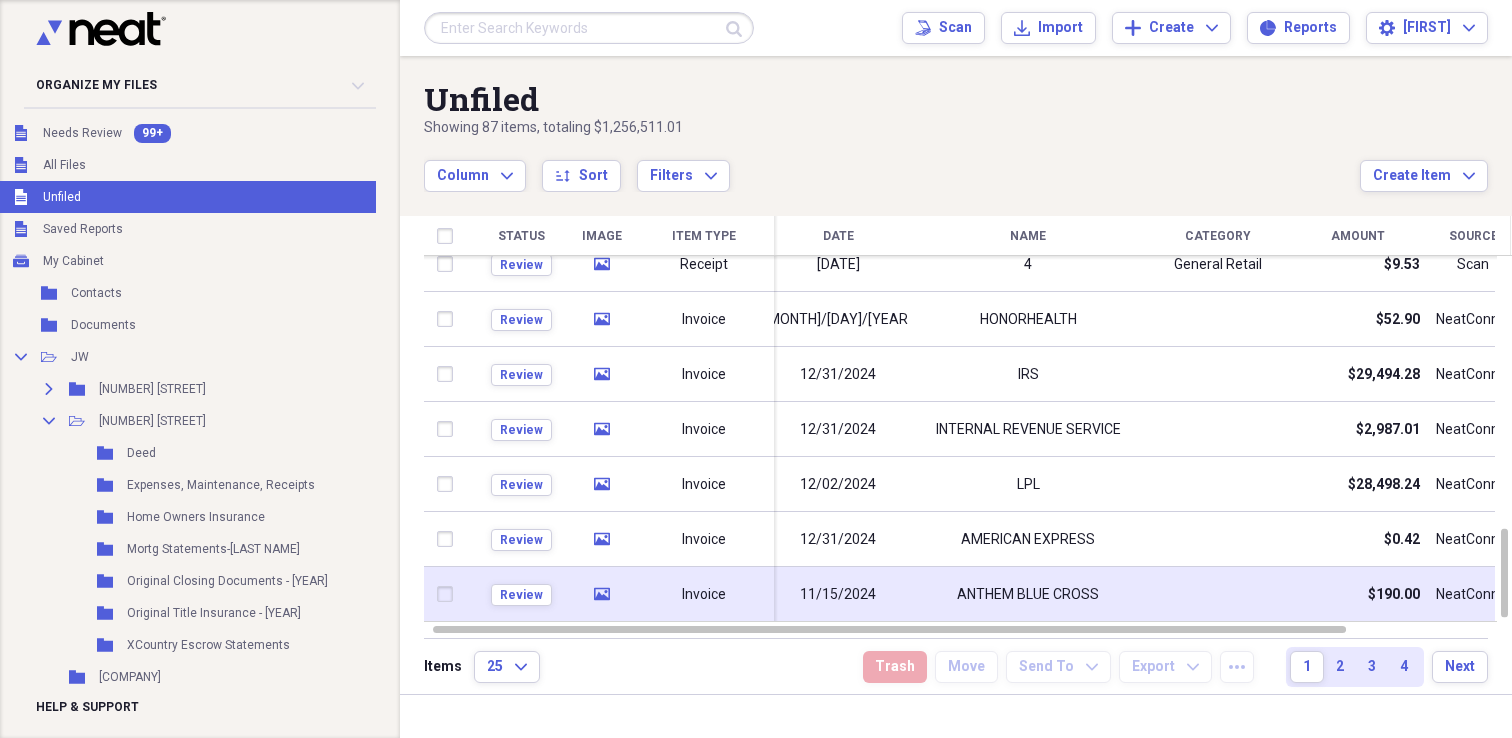 click on "ANTHEM BLUE CROSS" at bounding box center [1028, 595] 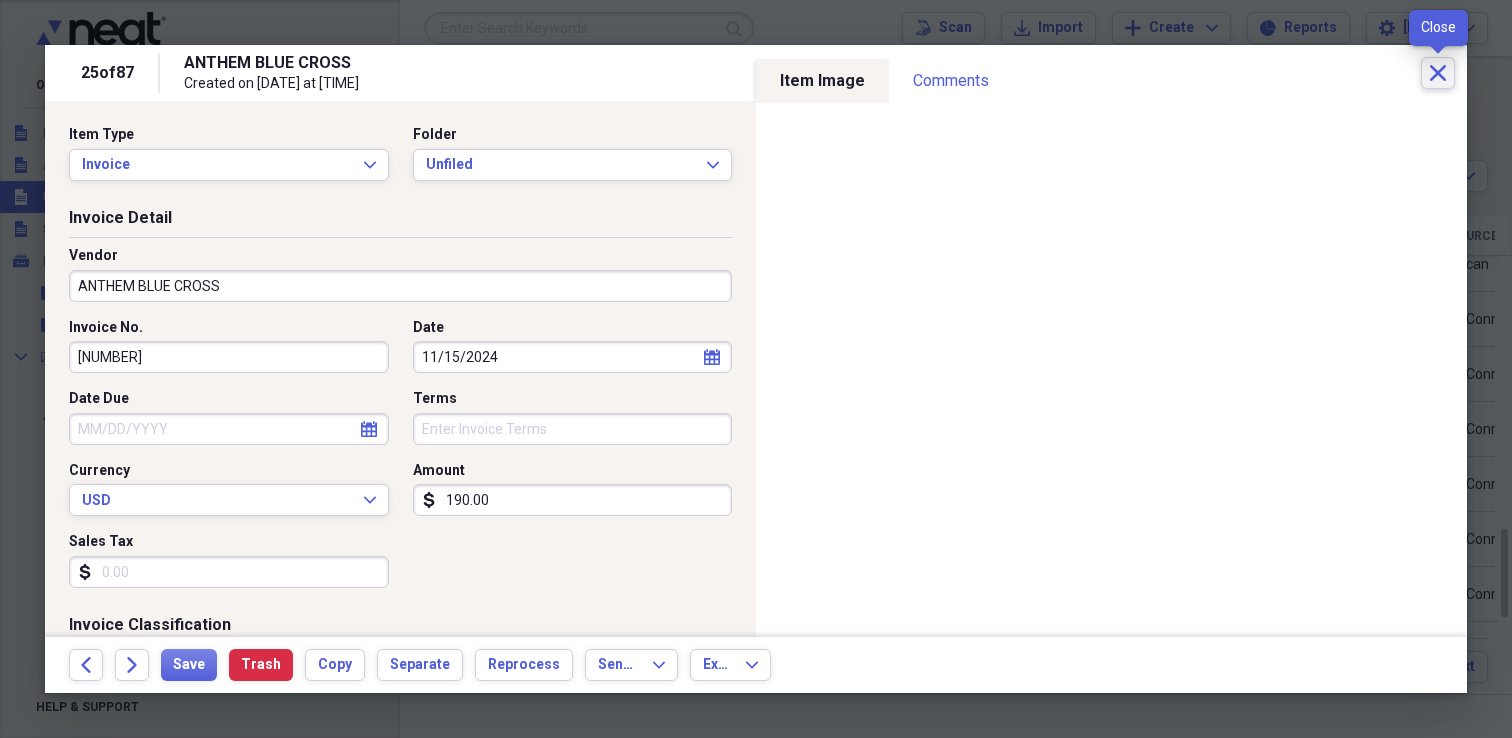 click on "Close" 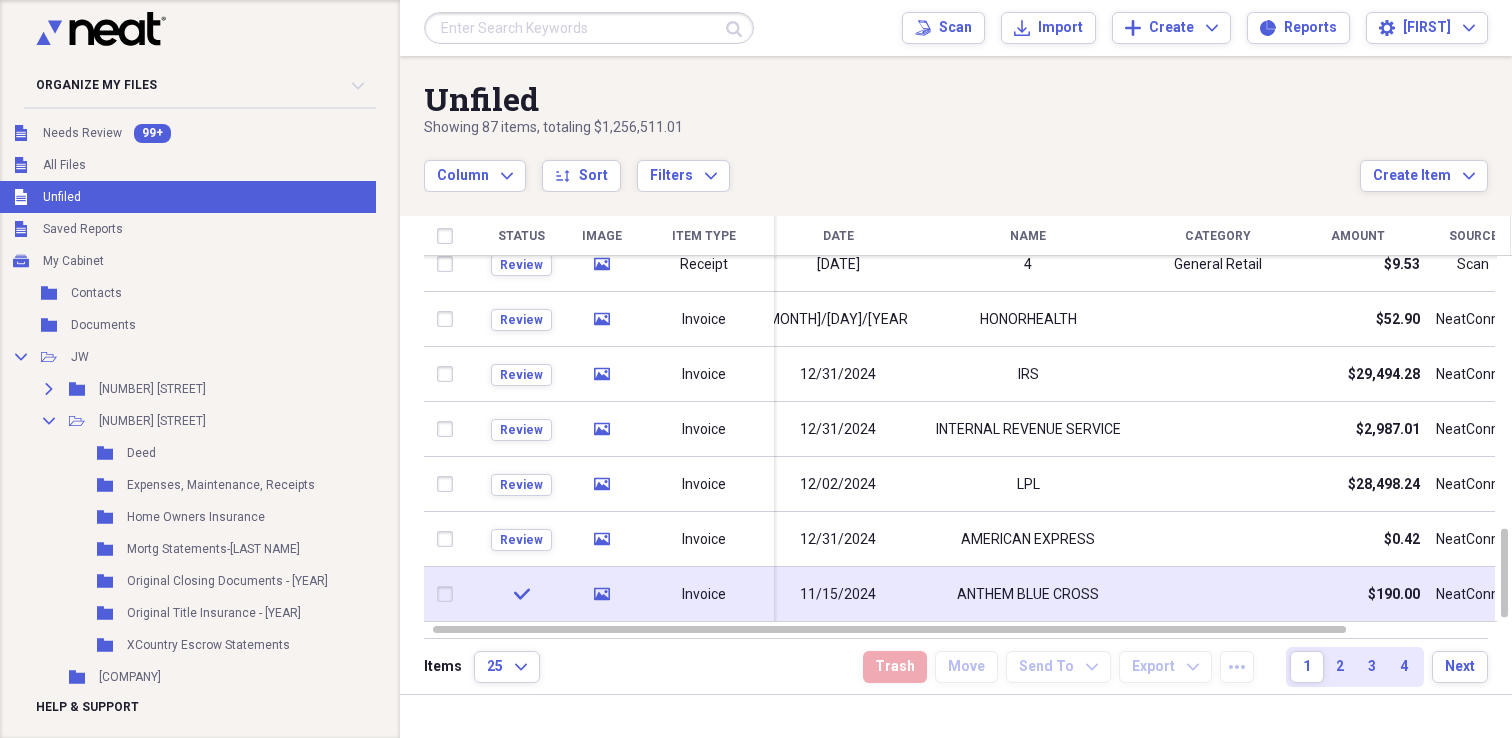 click at bounding box center (449, 594) 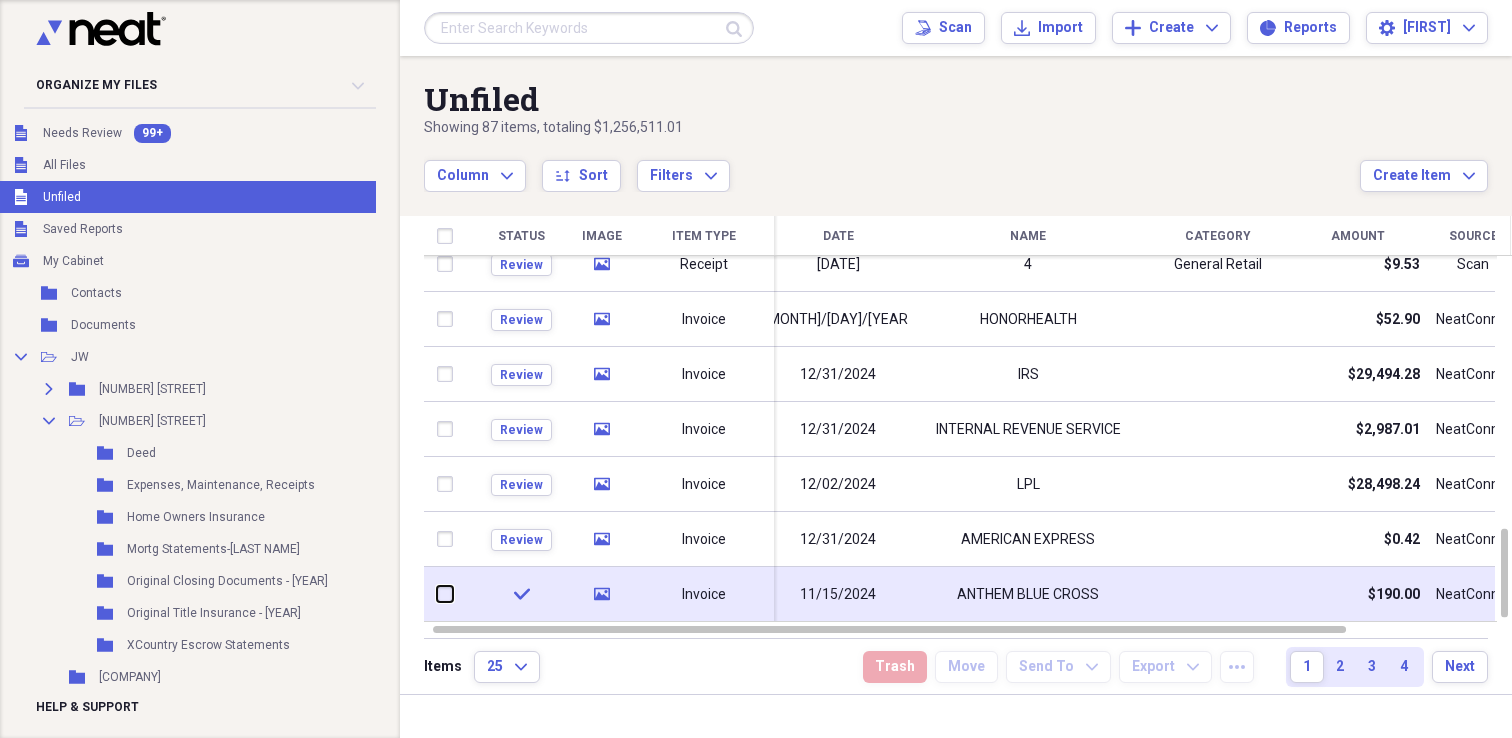 click at bounding box center [437, 594] 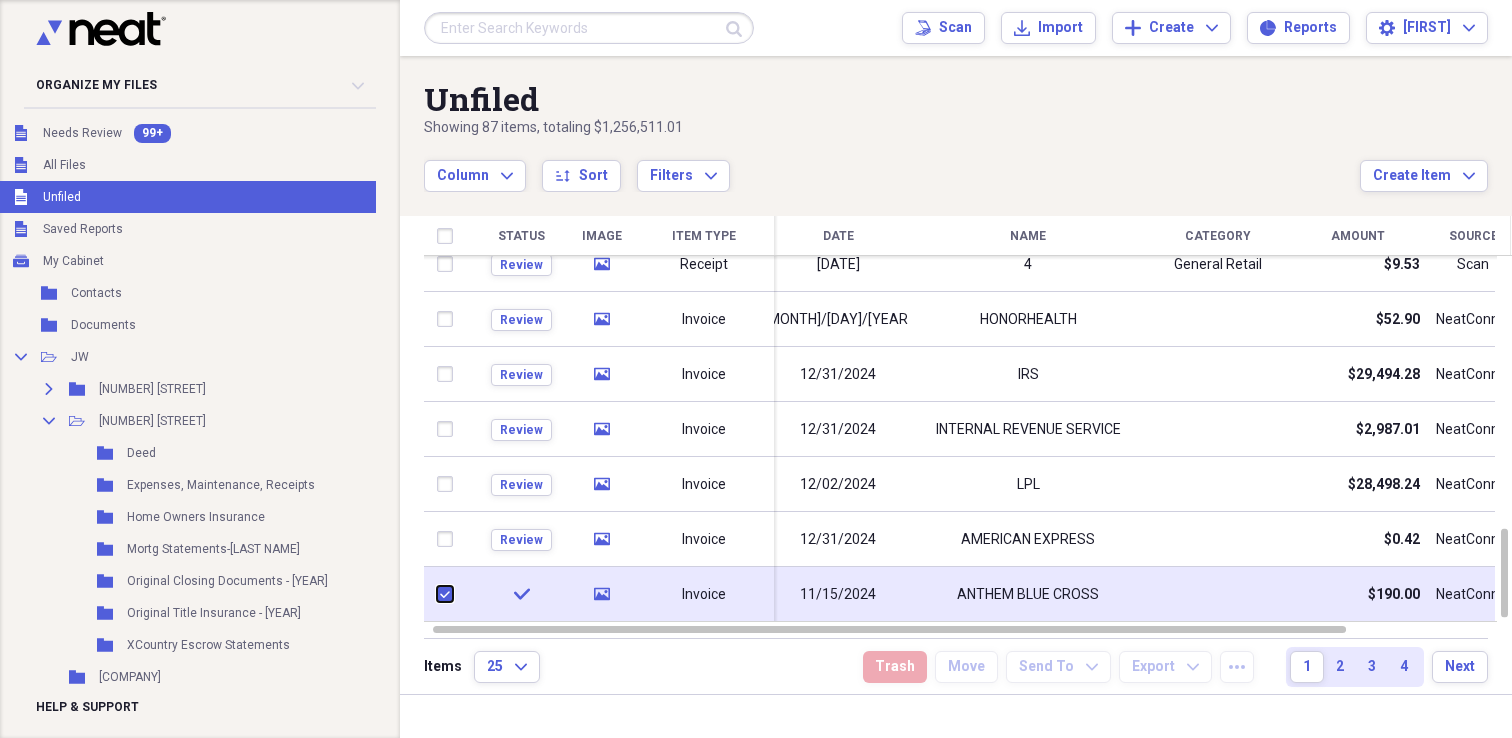 checkbox on "true" 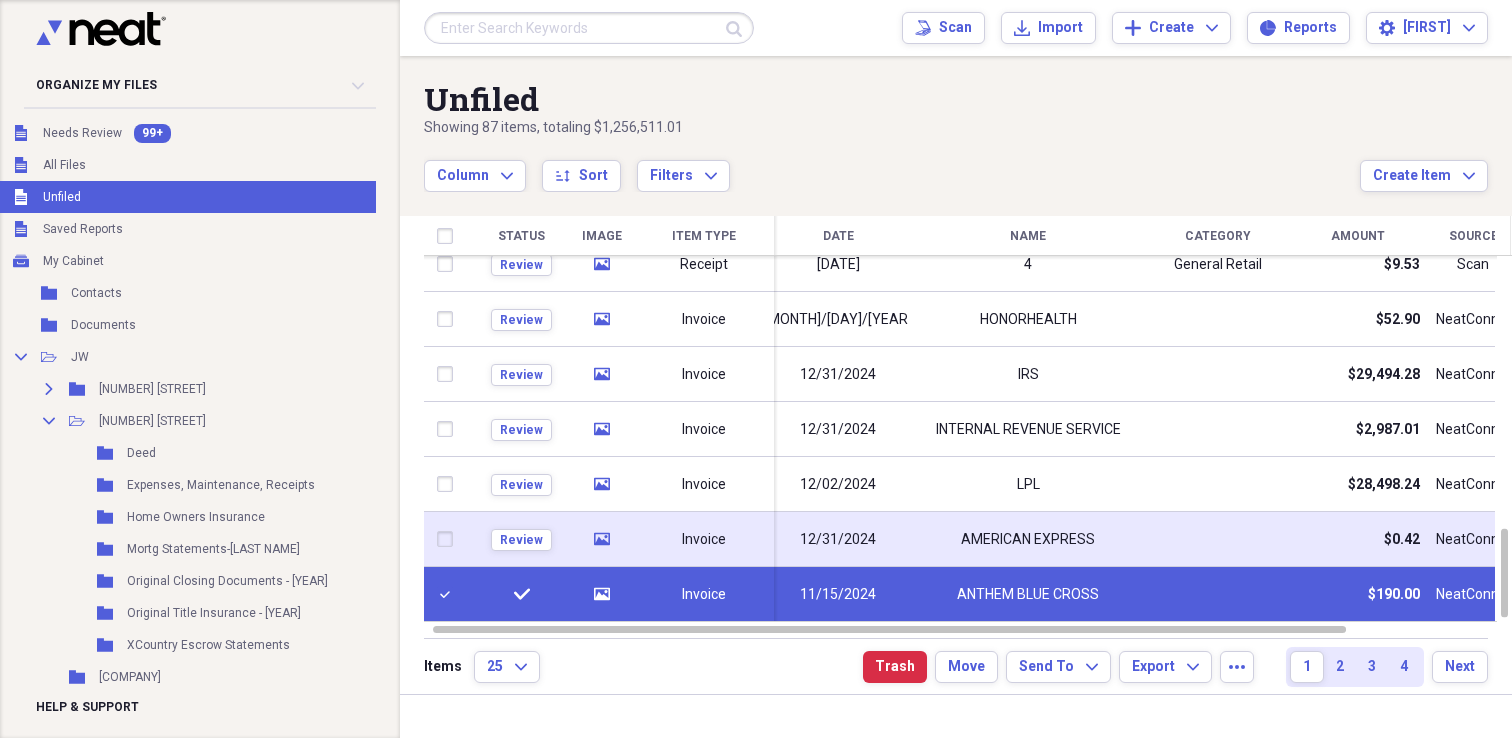 click at bounding box center [449, 539] 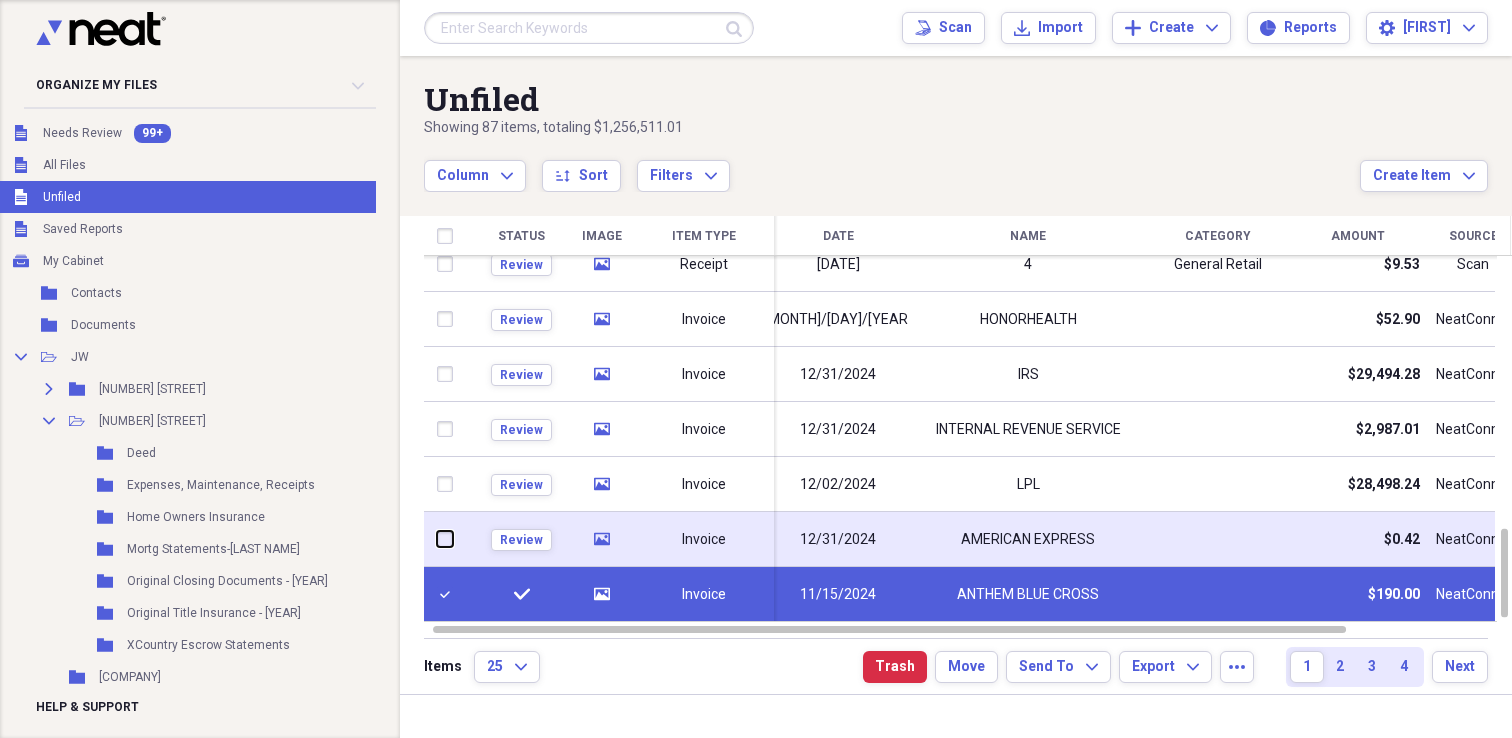 click at bounding box center [437, 539] 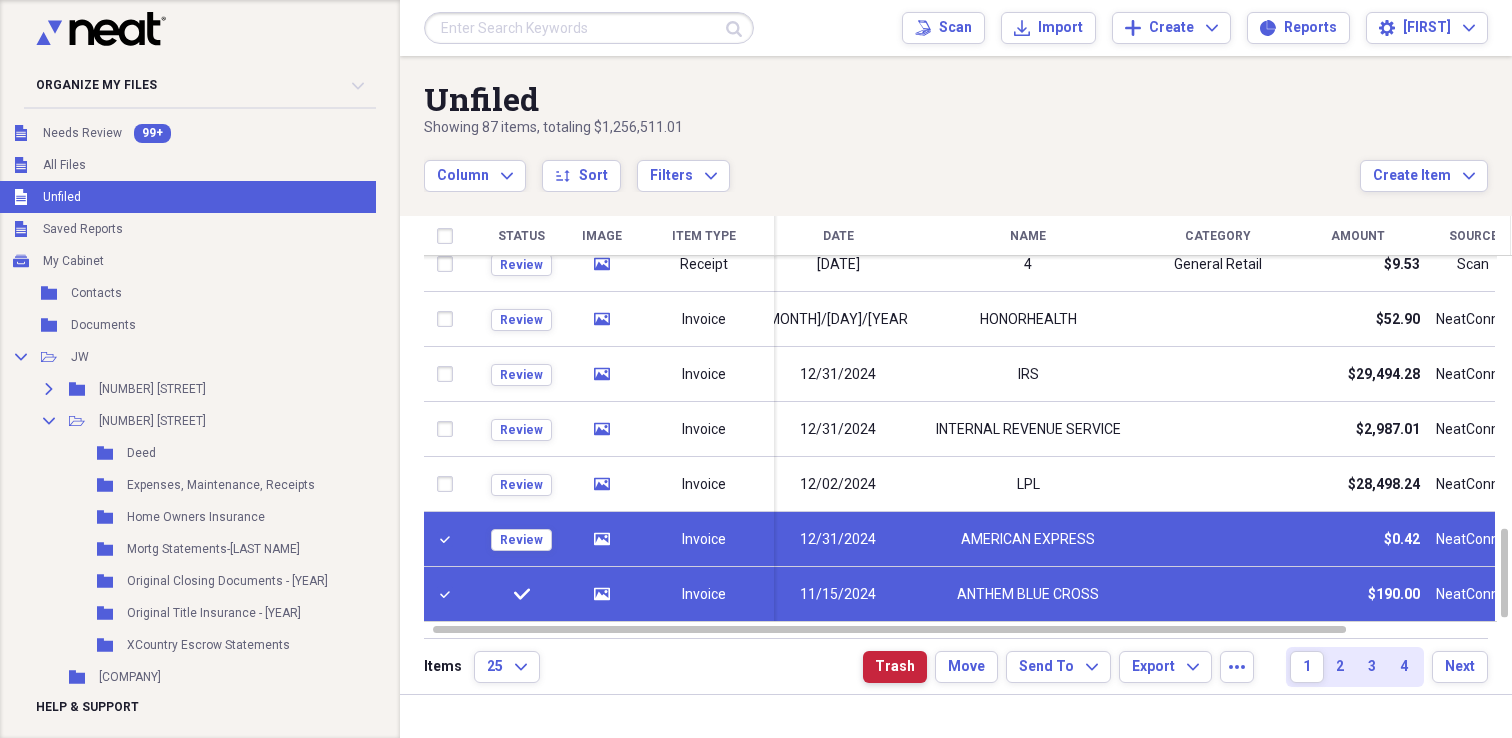 click on "Trash" at bounding box center [895, 667] 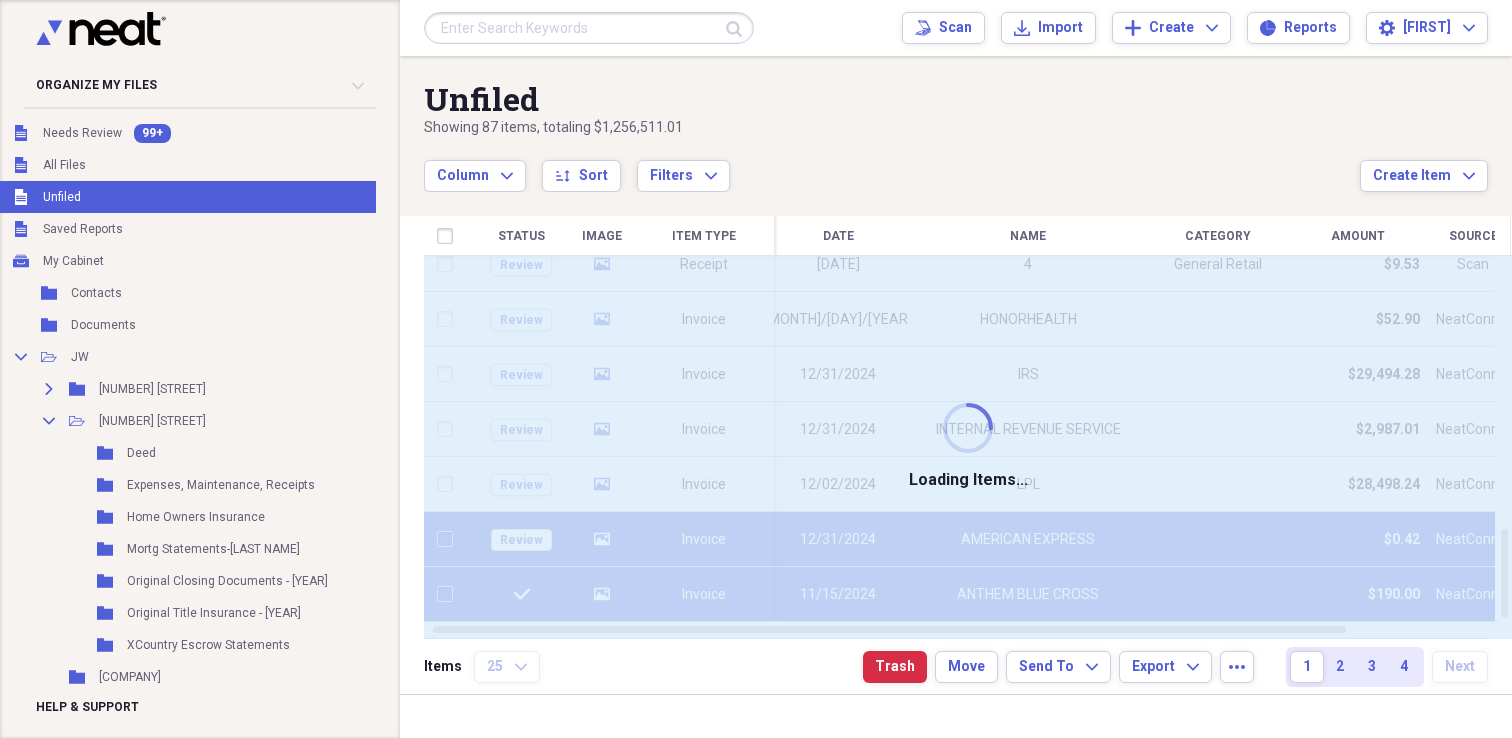 checkbox on "false" 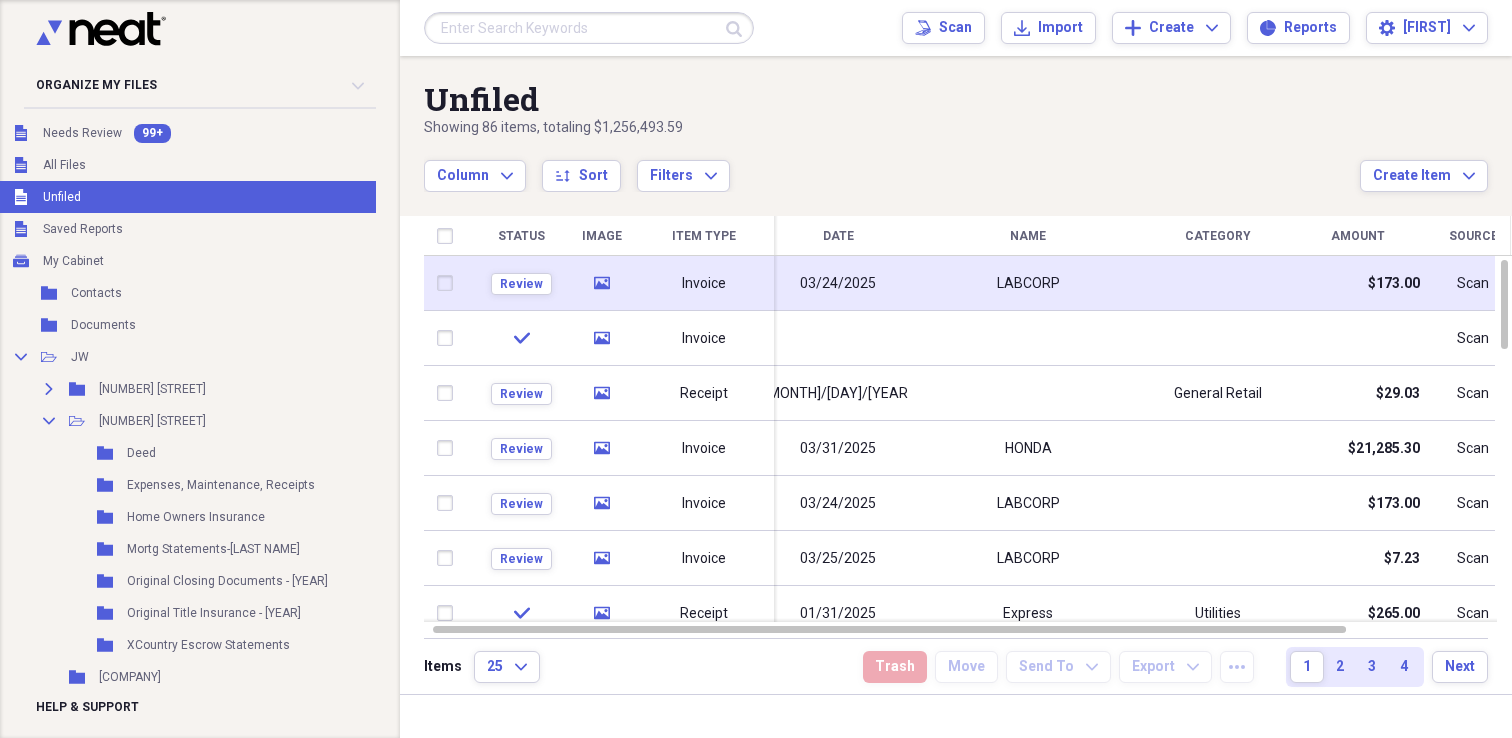 click on "03/24/2025" at bounding box center (838, 284) 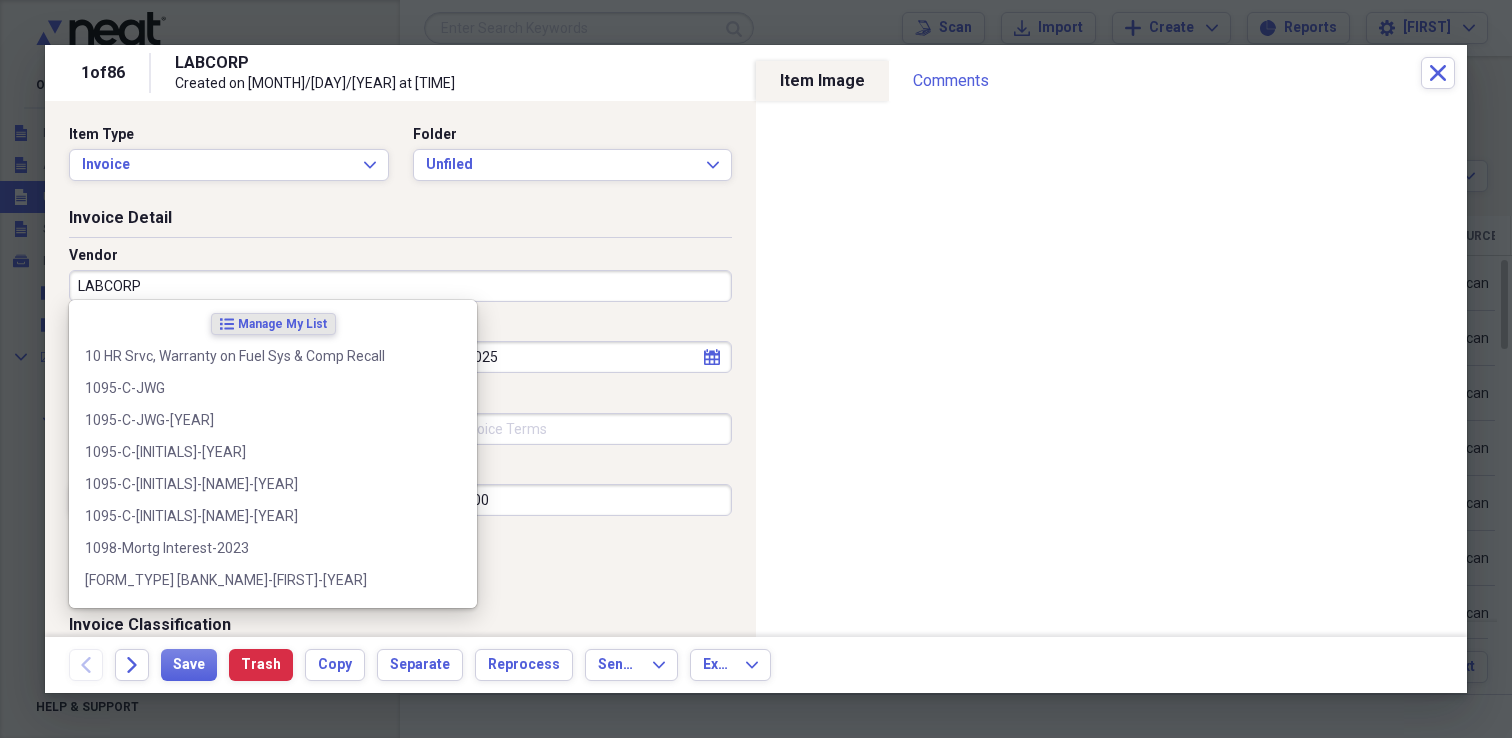 drag, startPoint x: 266, startPoint y: 283, endPoint x: 241, endPoint y: 287, distance: 25.317978 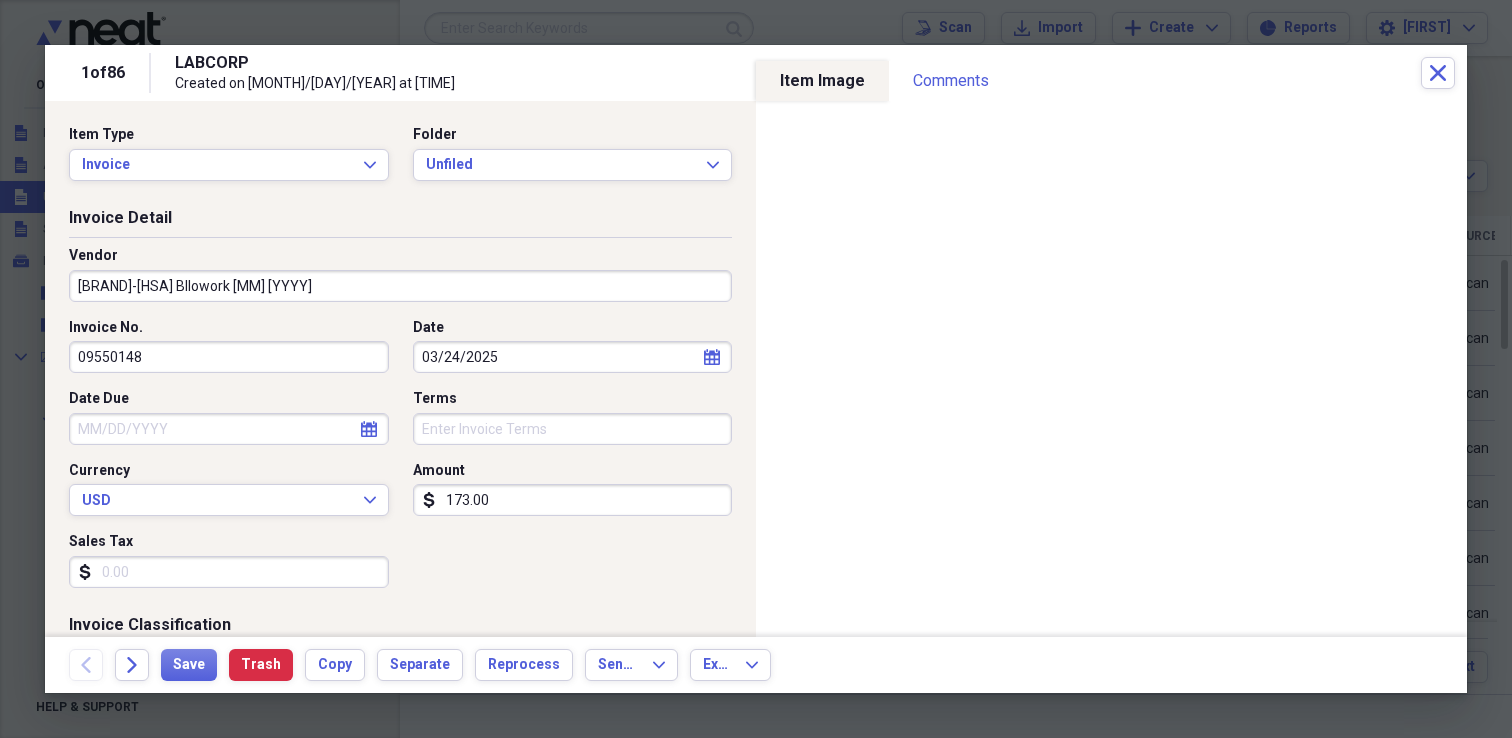 drag, startPoint x: 206, startPoint y: 286, endPoint x: 221, endPoint y: 290, distance: 15.524175 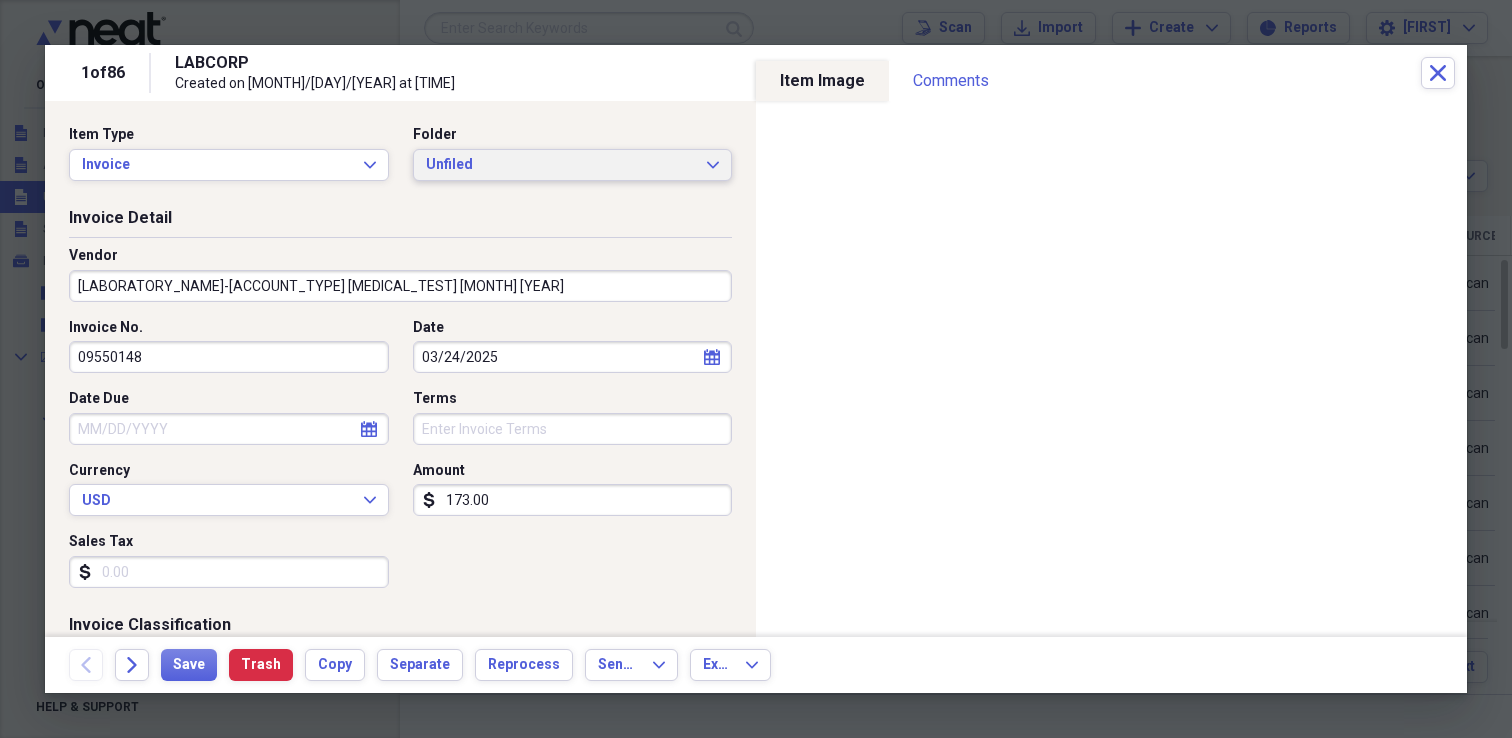 type on "LABCORP-HSA Bloodwork Feb 2025" 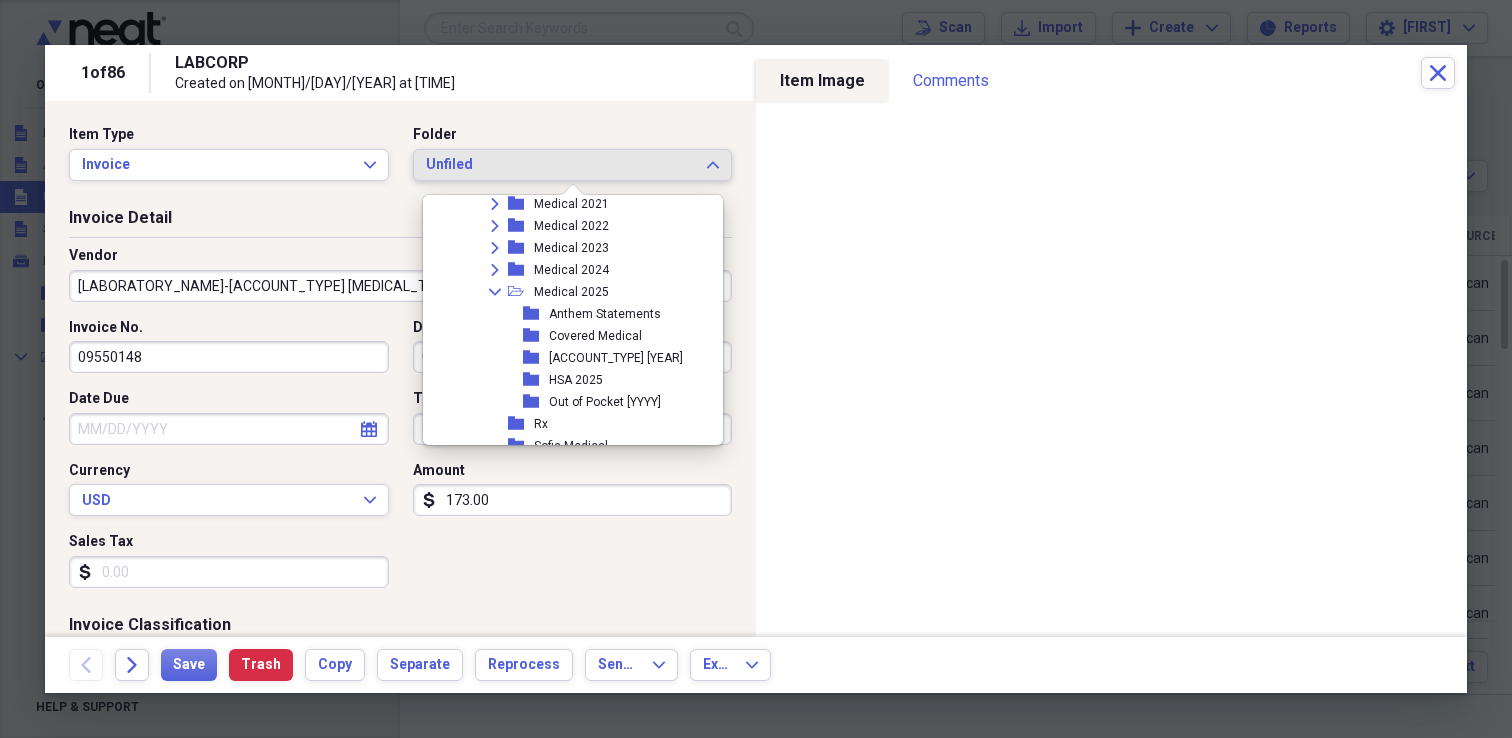 scroll, scrollTop: 1045, scrollLeft: 0, axis: vertical 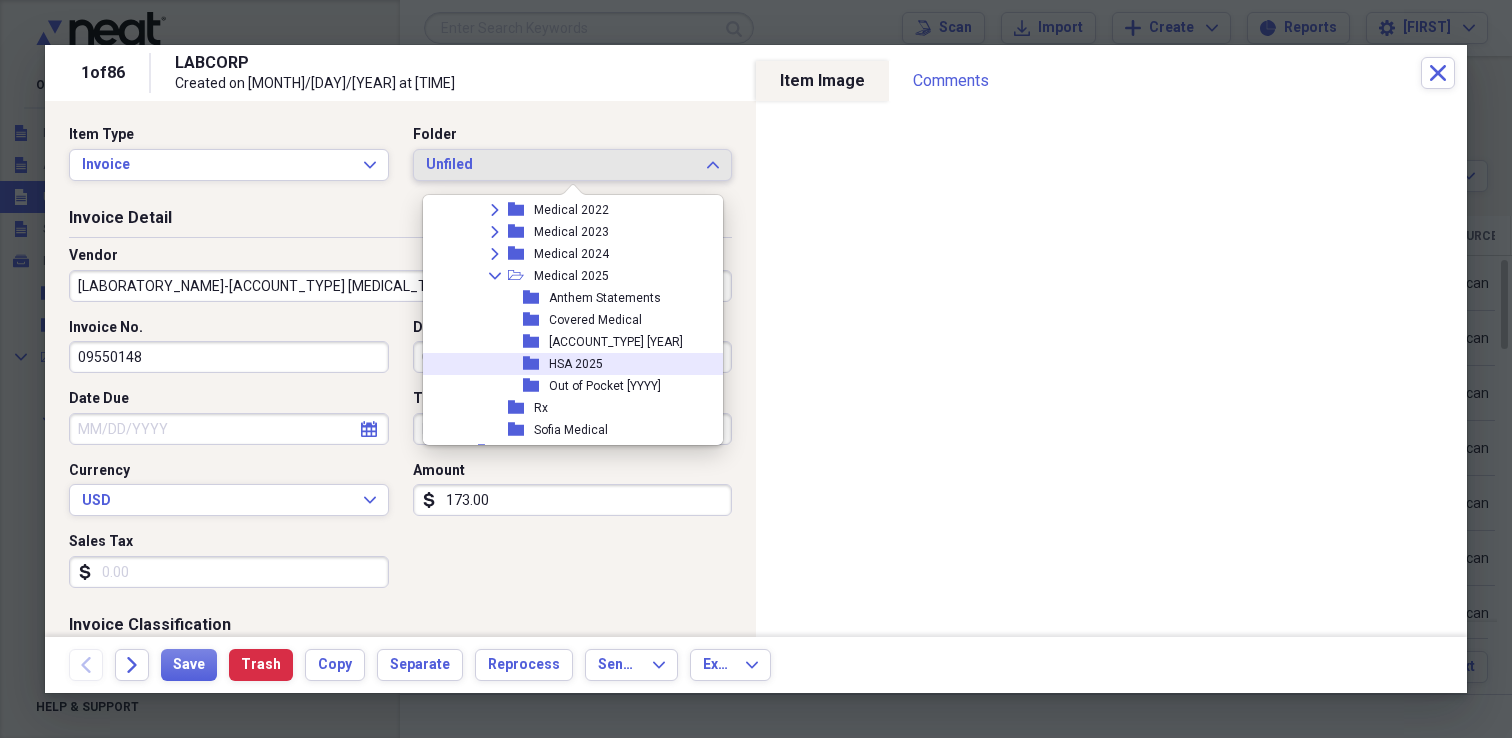 click on "HSA [YEAR]" at bounding box center (576, 364) 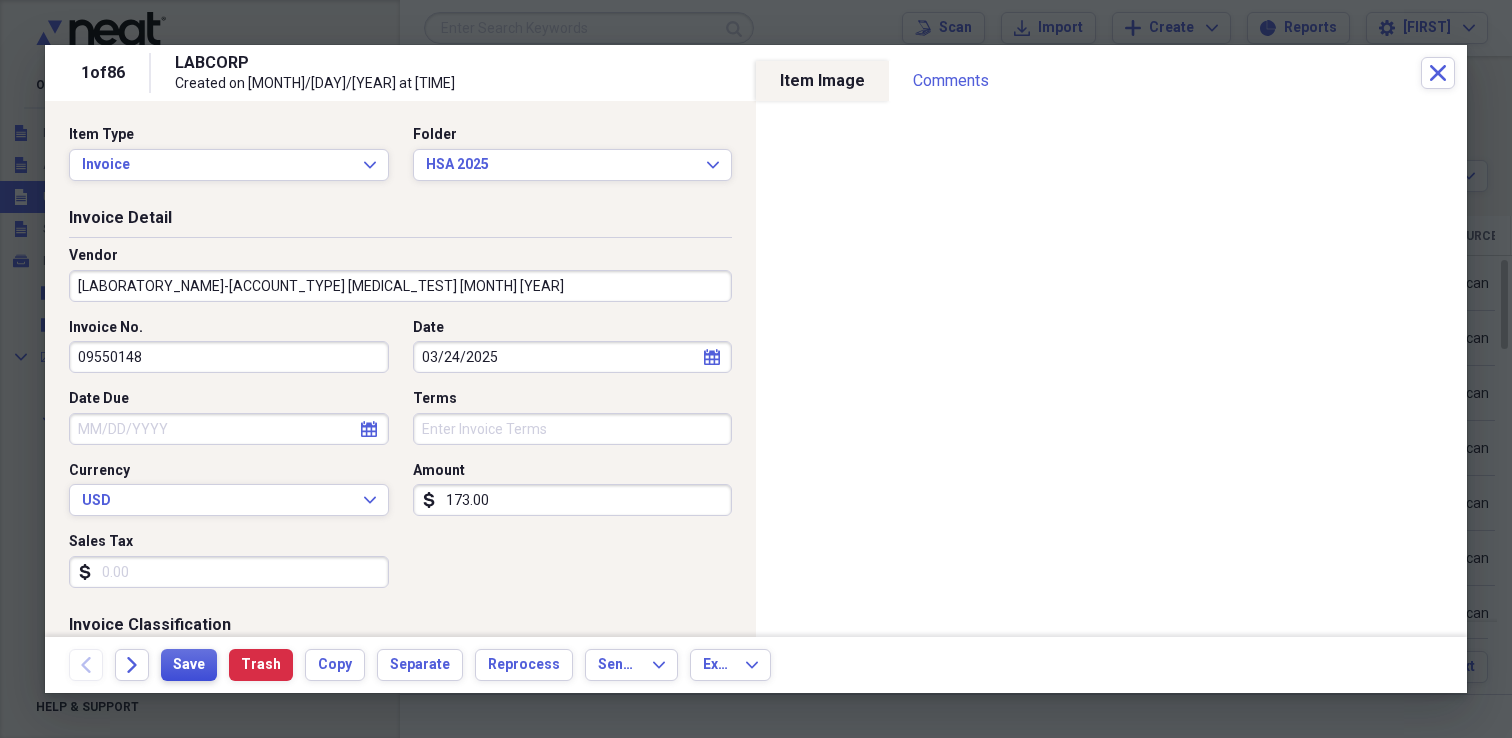 click on "Save" at bounding box center (189, 665) 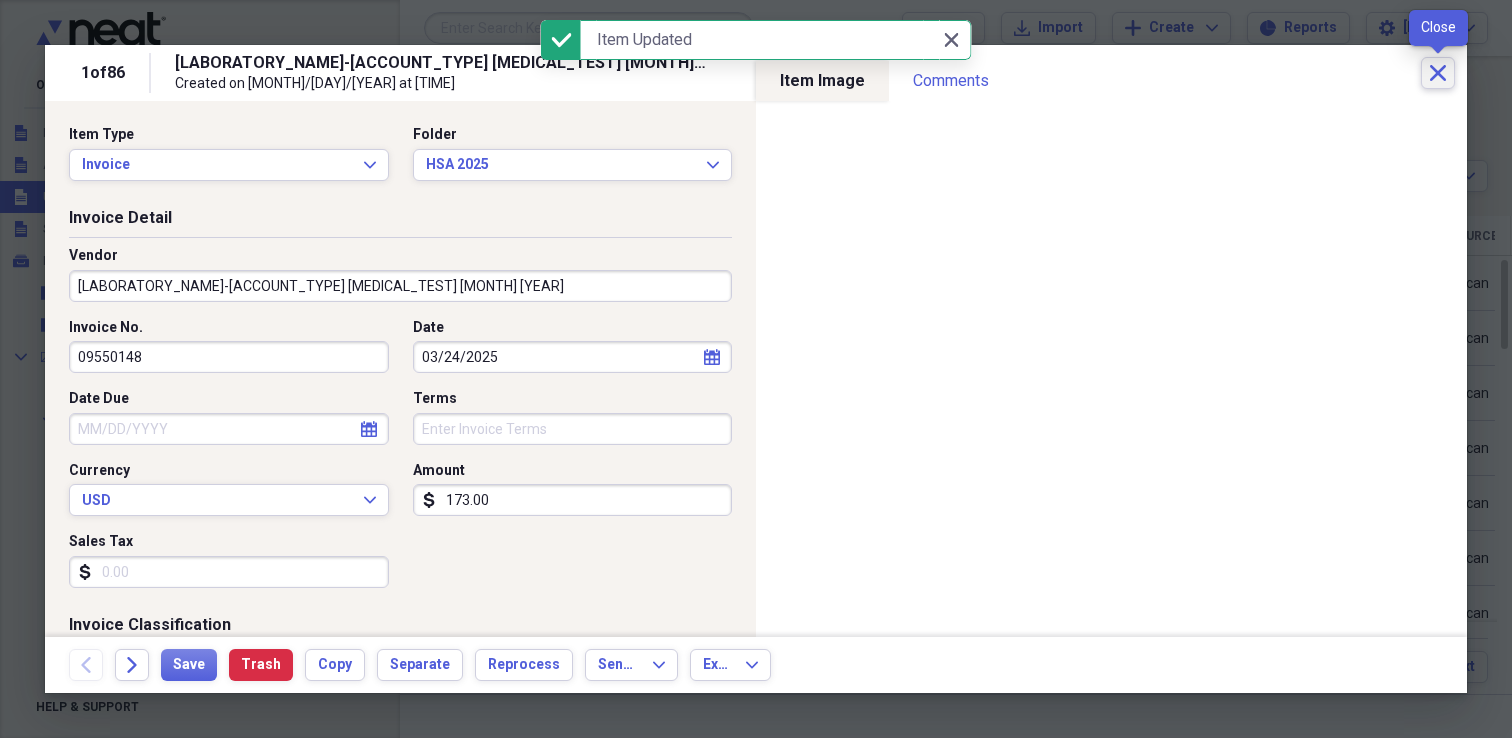 click on "Close" 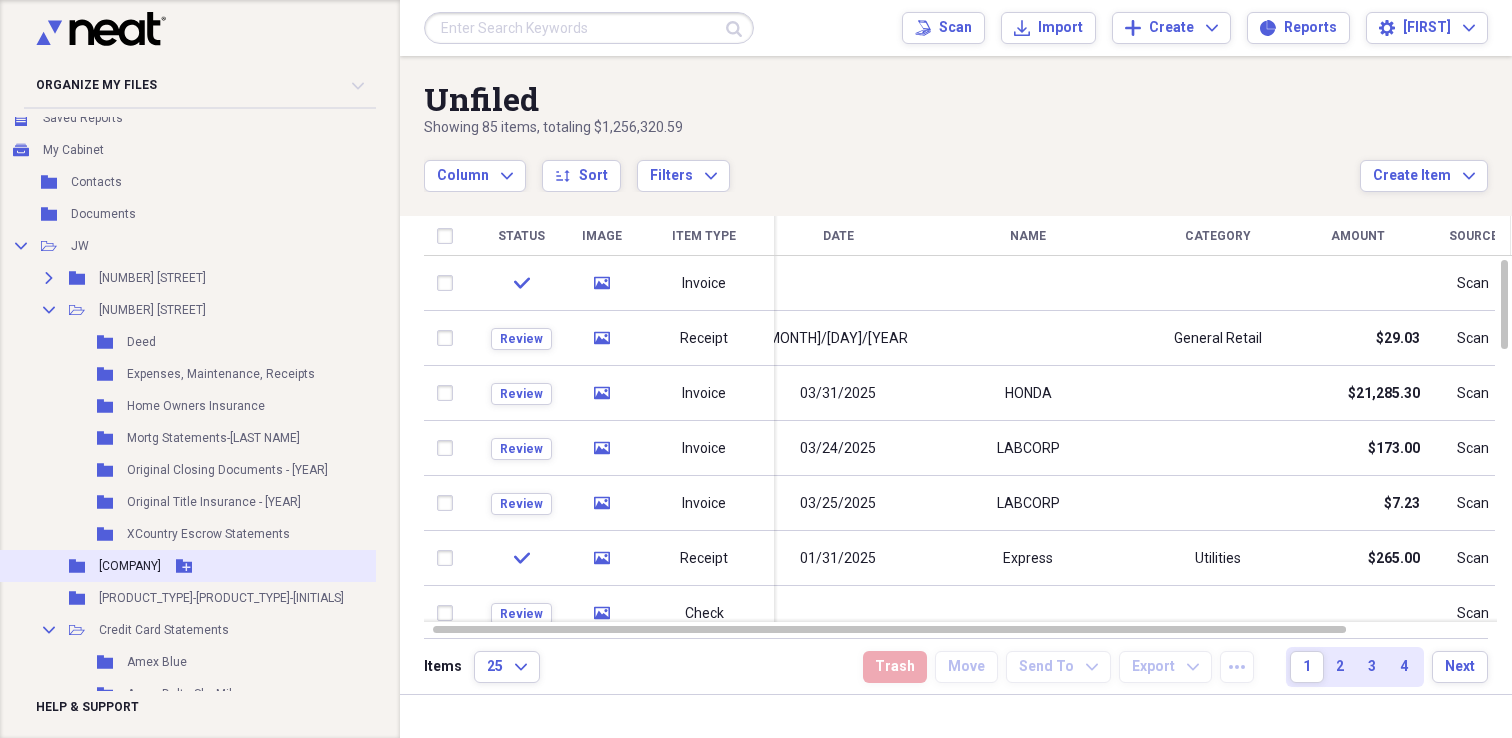 scroll, scrollTop: 167, scrollLeft: 23, axis: both 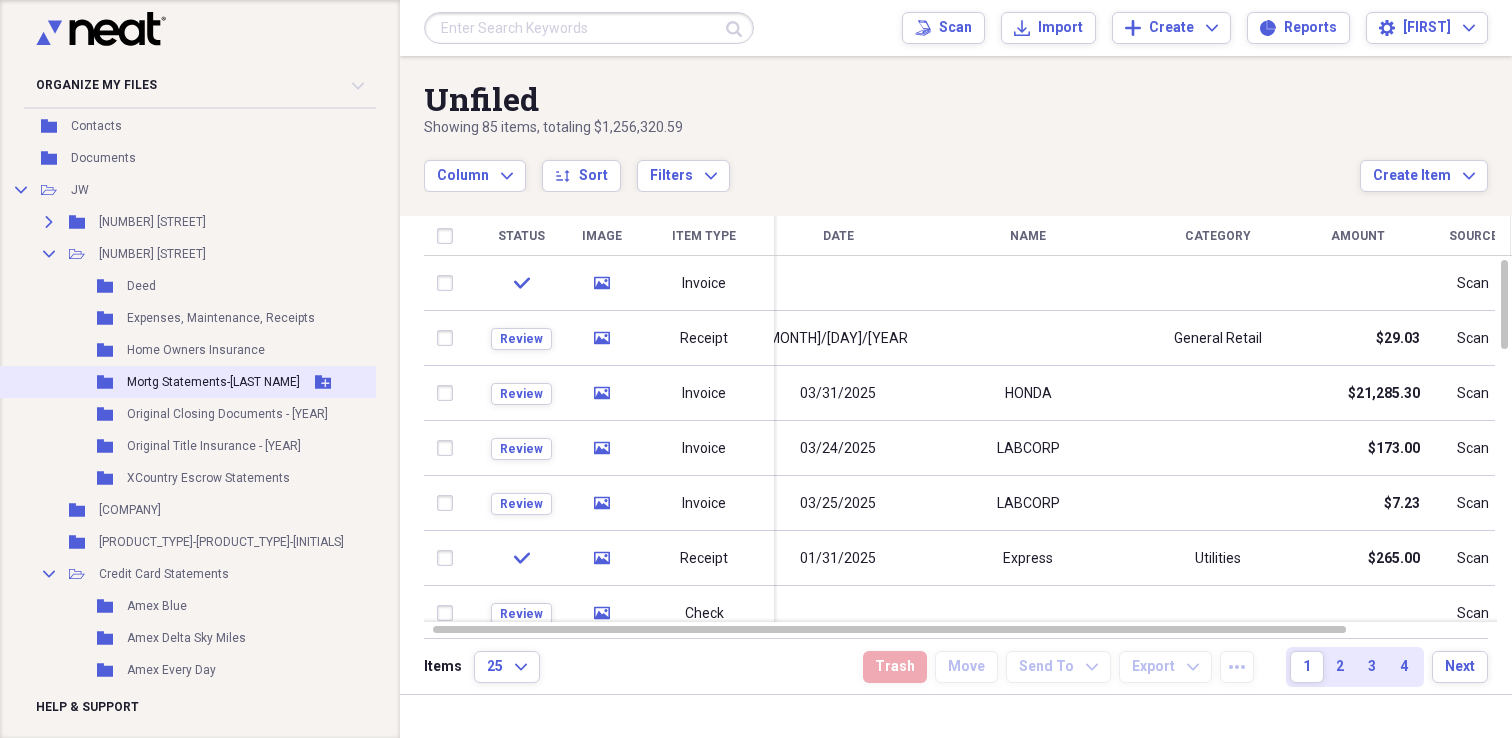 click on "Mortg Statements-[LOCATION_NAME]" at bounding box center [213, 382] 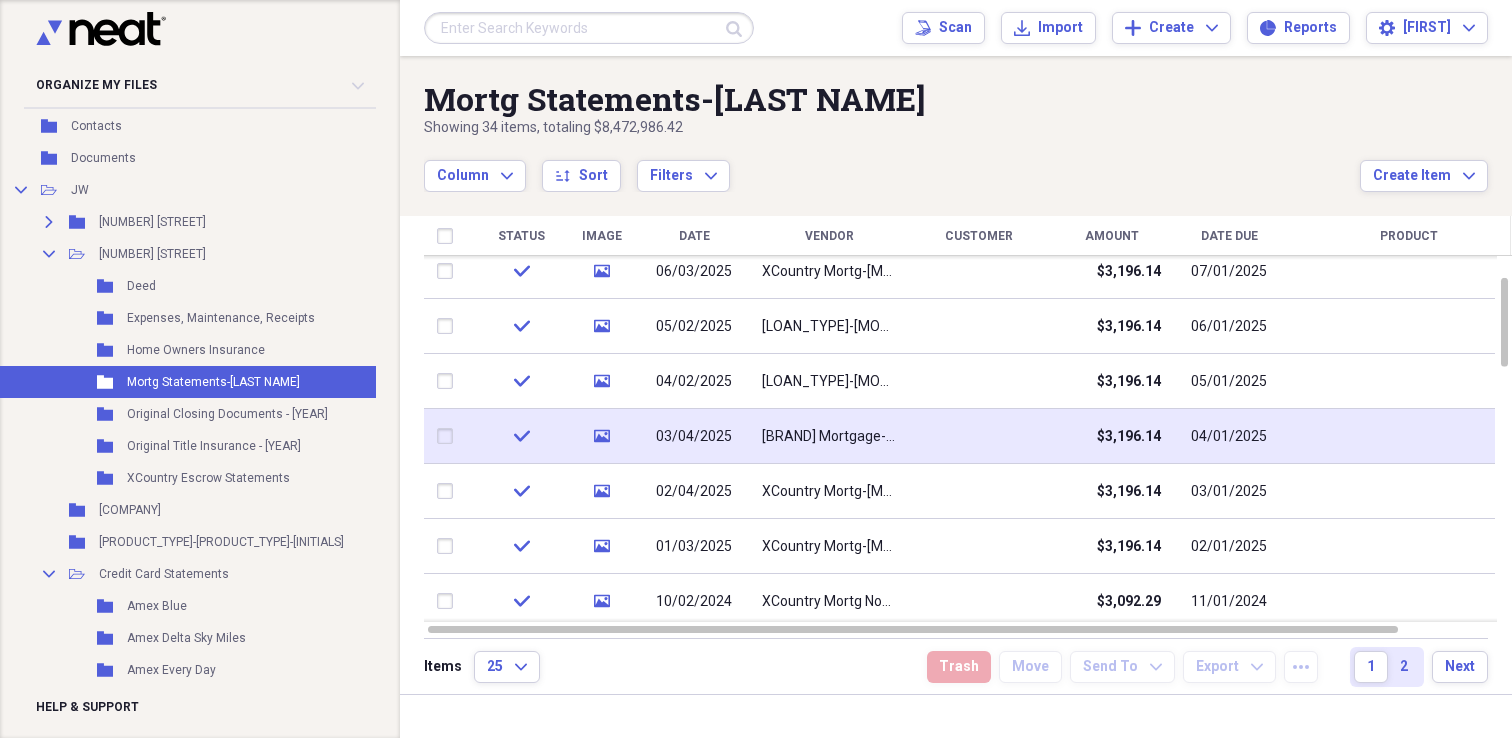 click on "XCountry Mortgage-Apr [YEAR]" at bounding box center [829, 437] 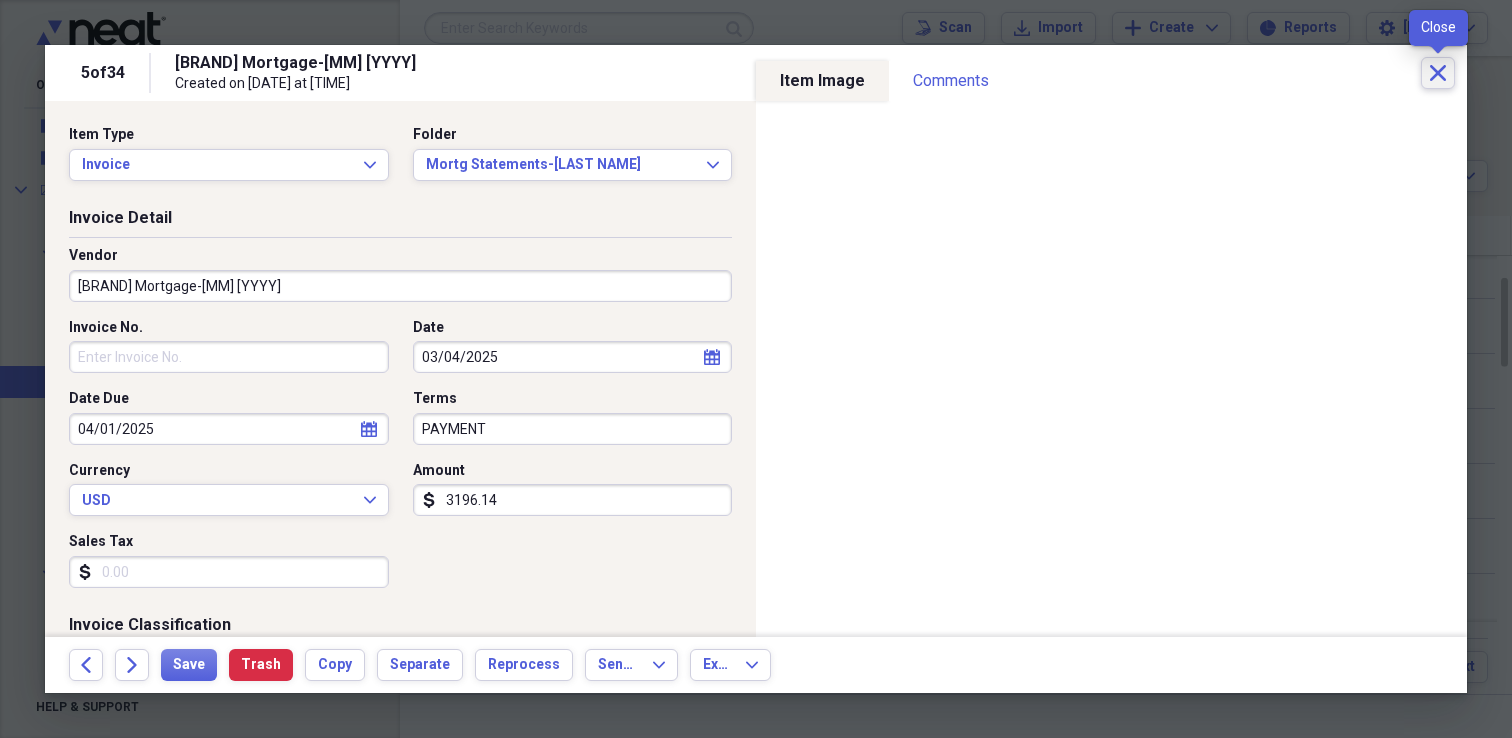 click on "Close" 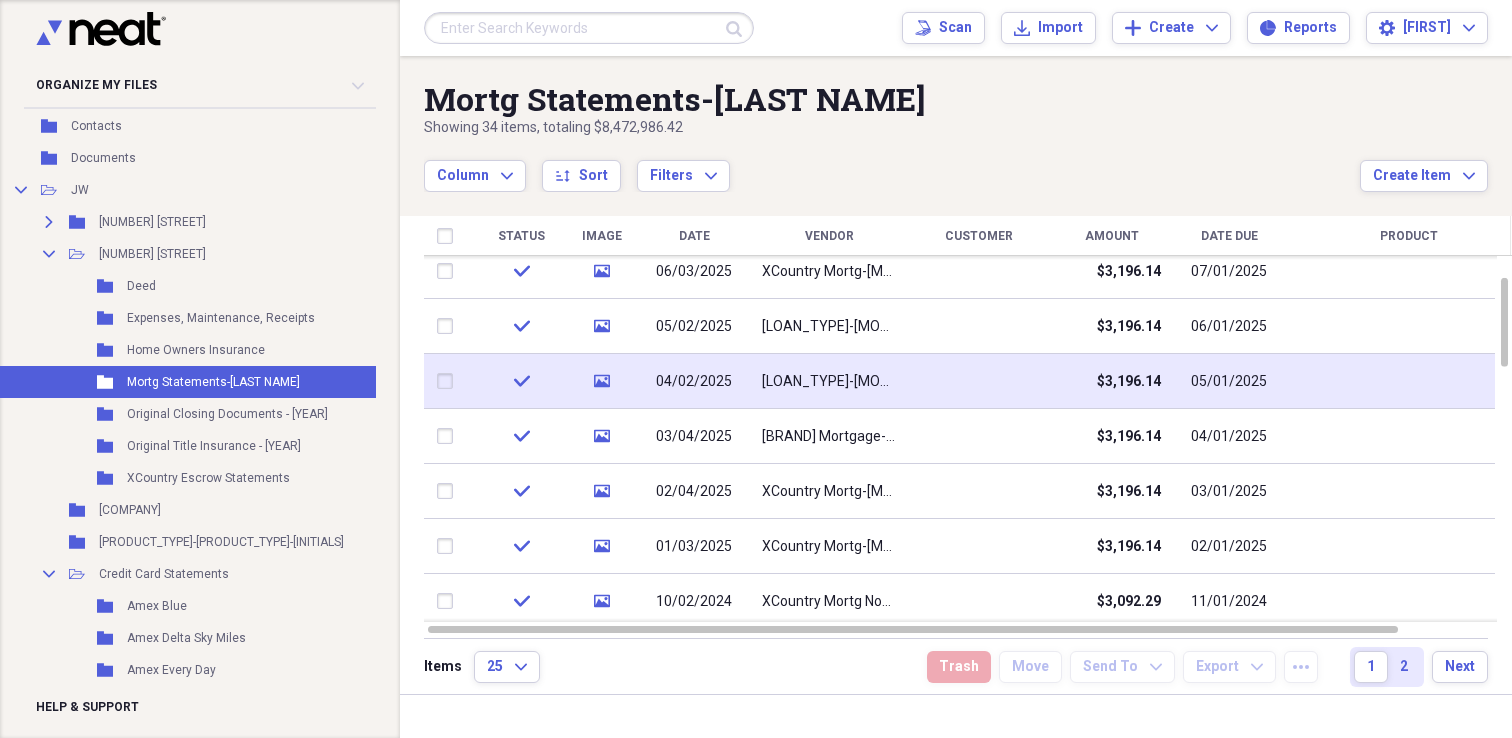 click on "XCountry Mortg-May [YEAR]" at bounding box center [829, 382] 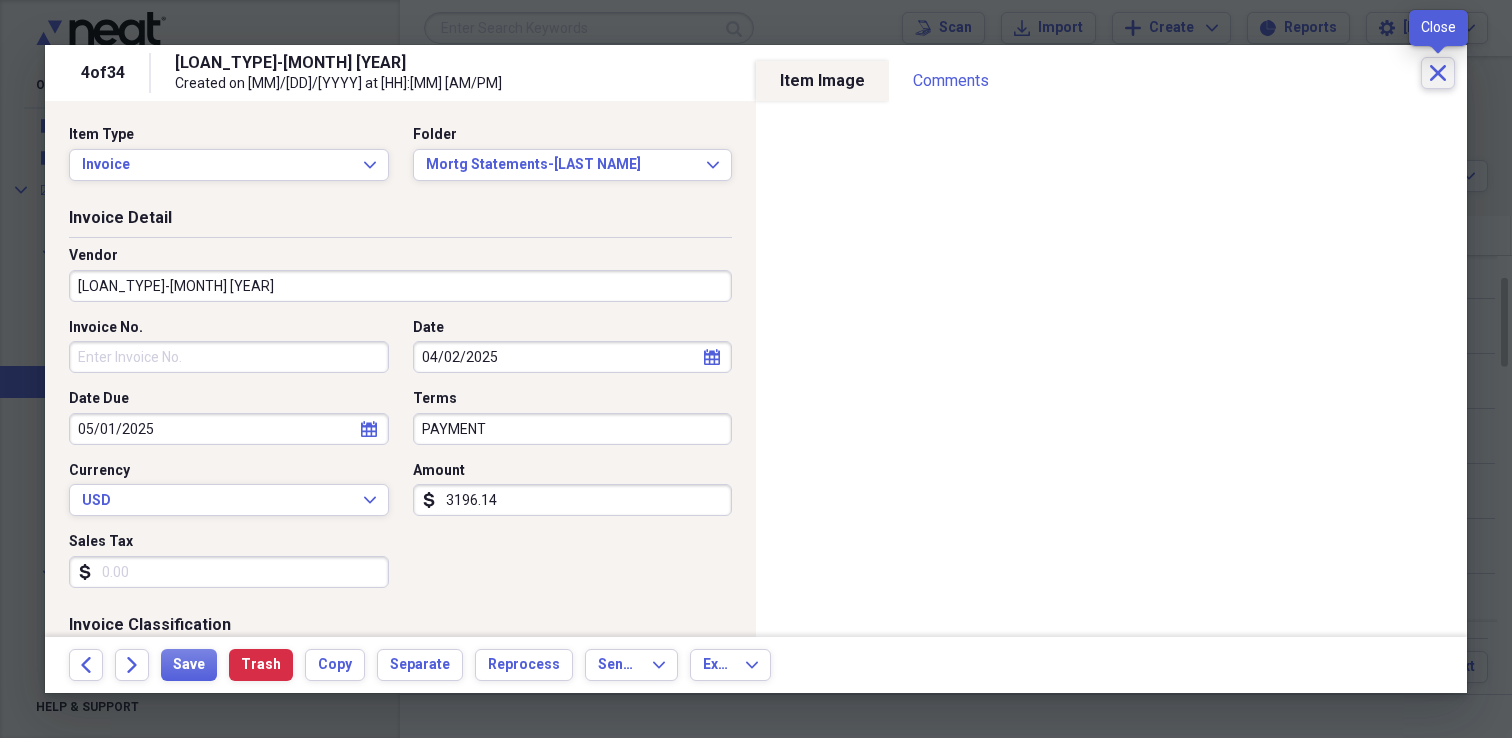 click on "Close" 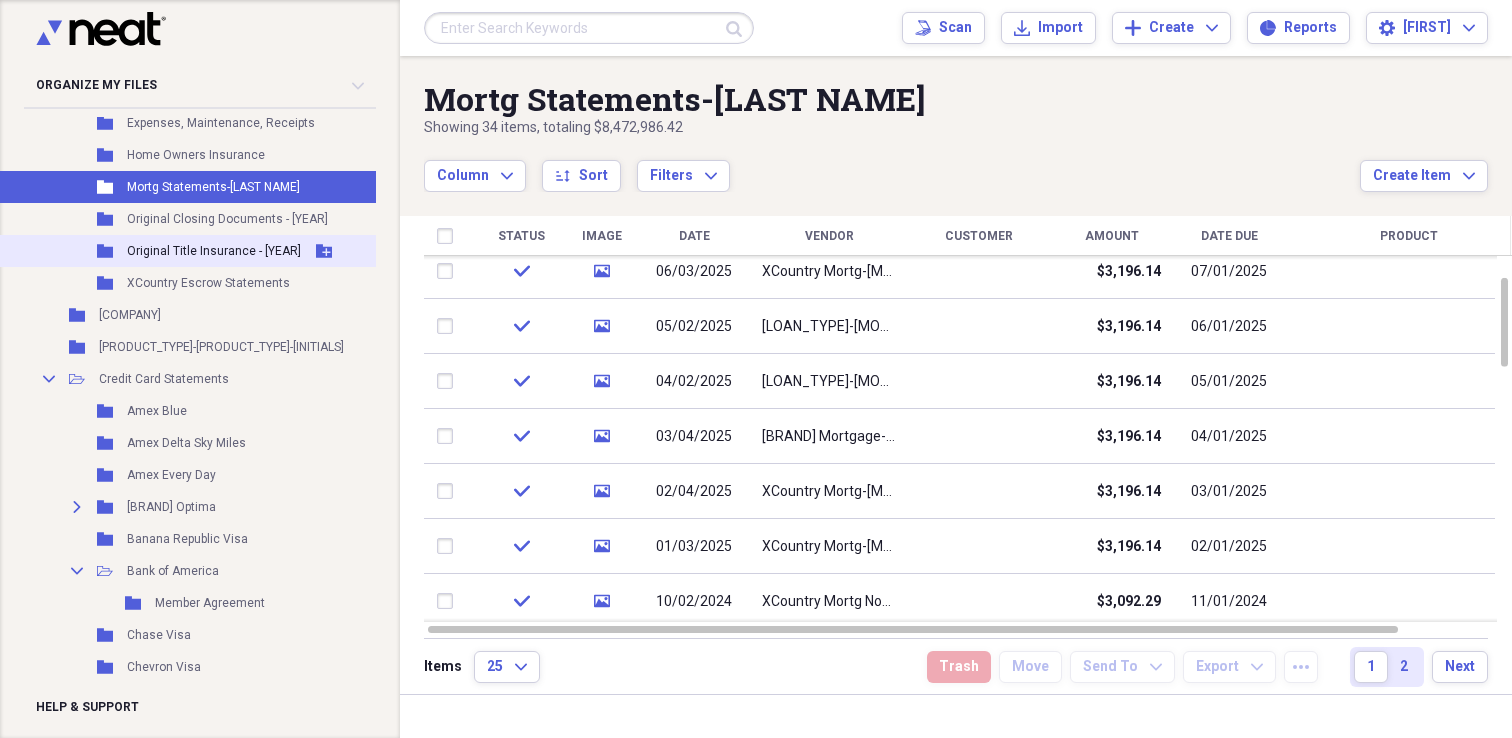 scroll, scrollTop: 410, scrollLeft: 23, axis: both 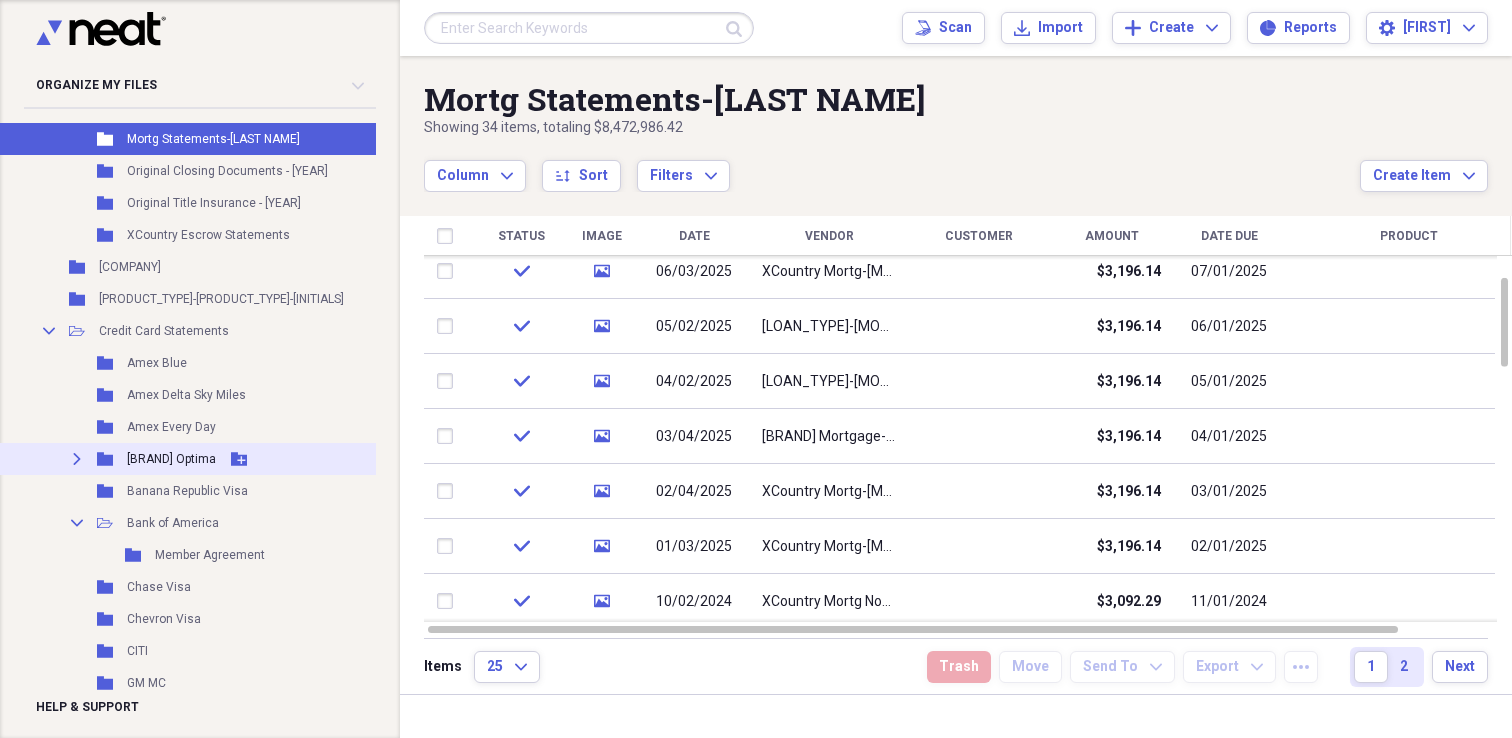 click on "Amex Optima" at bounding box center [171, 459] 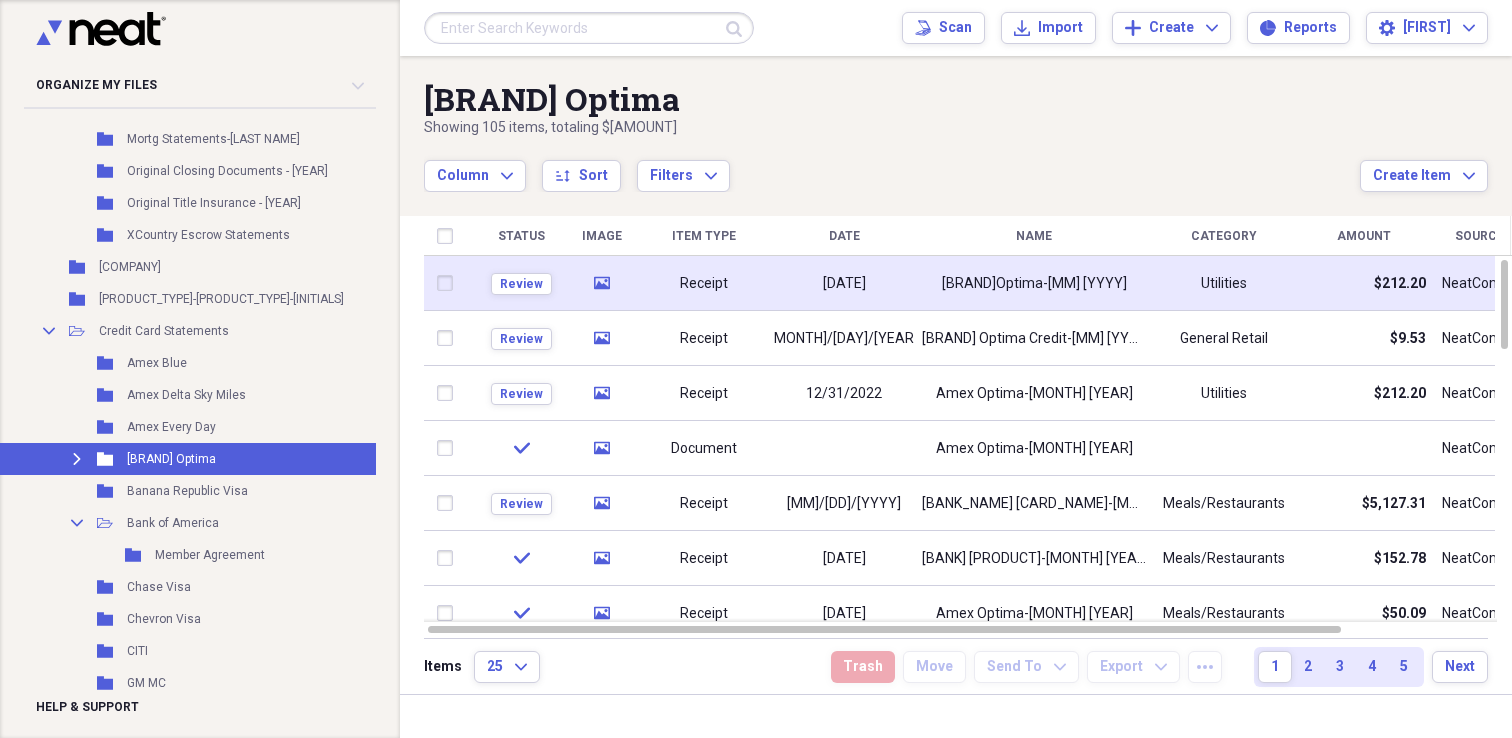 click on "12/31/2023" at bounding box center [844, 284] 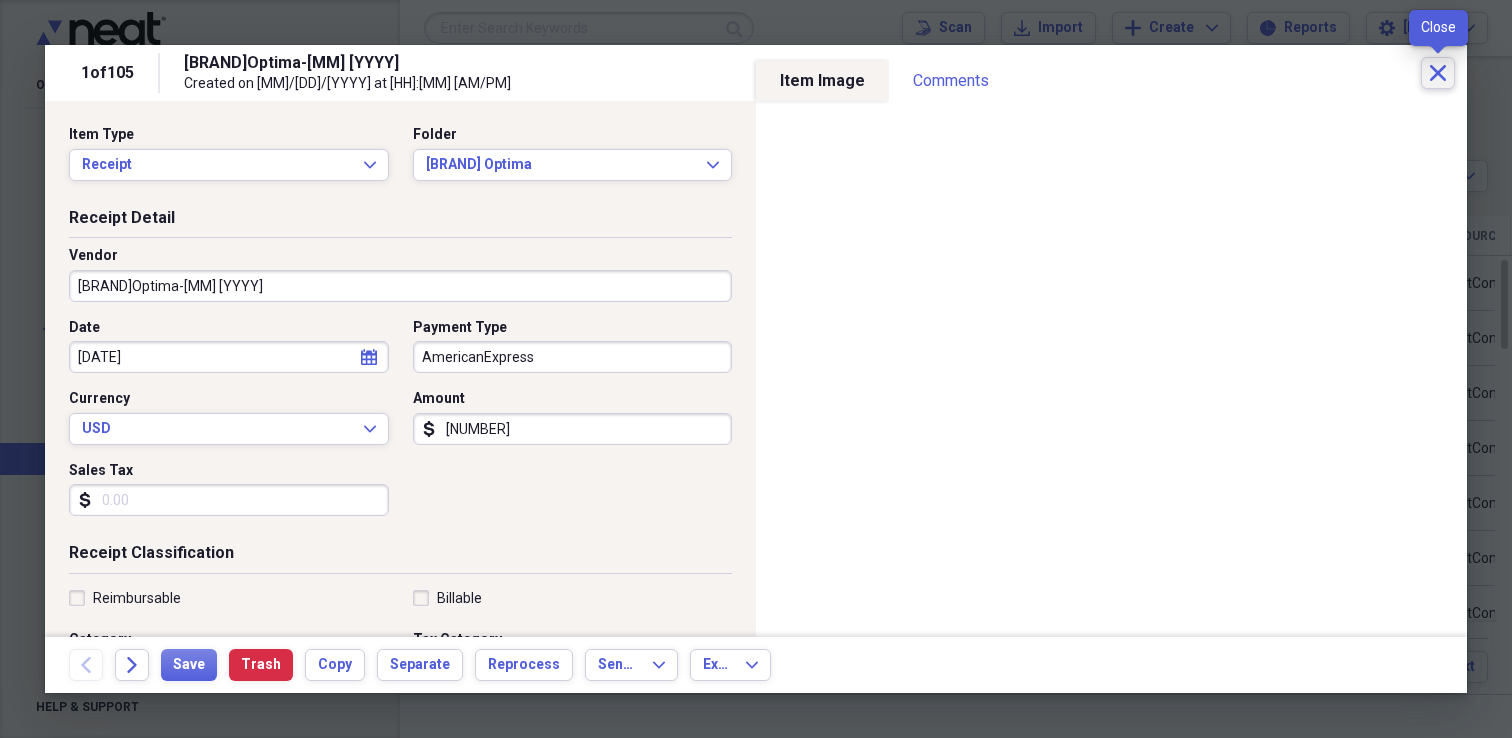 click on "Close" 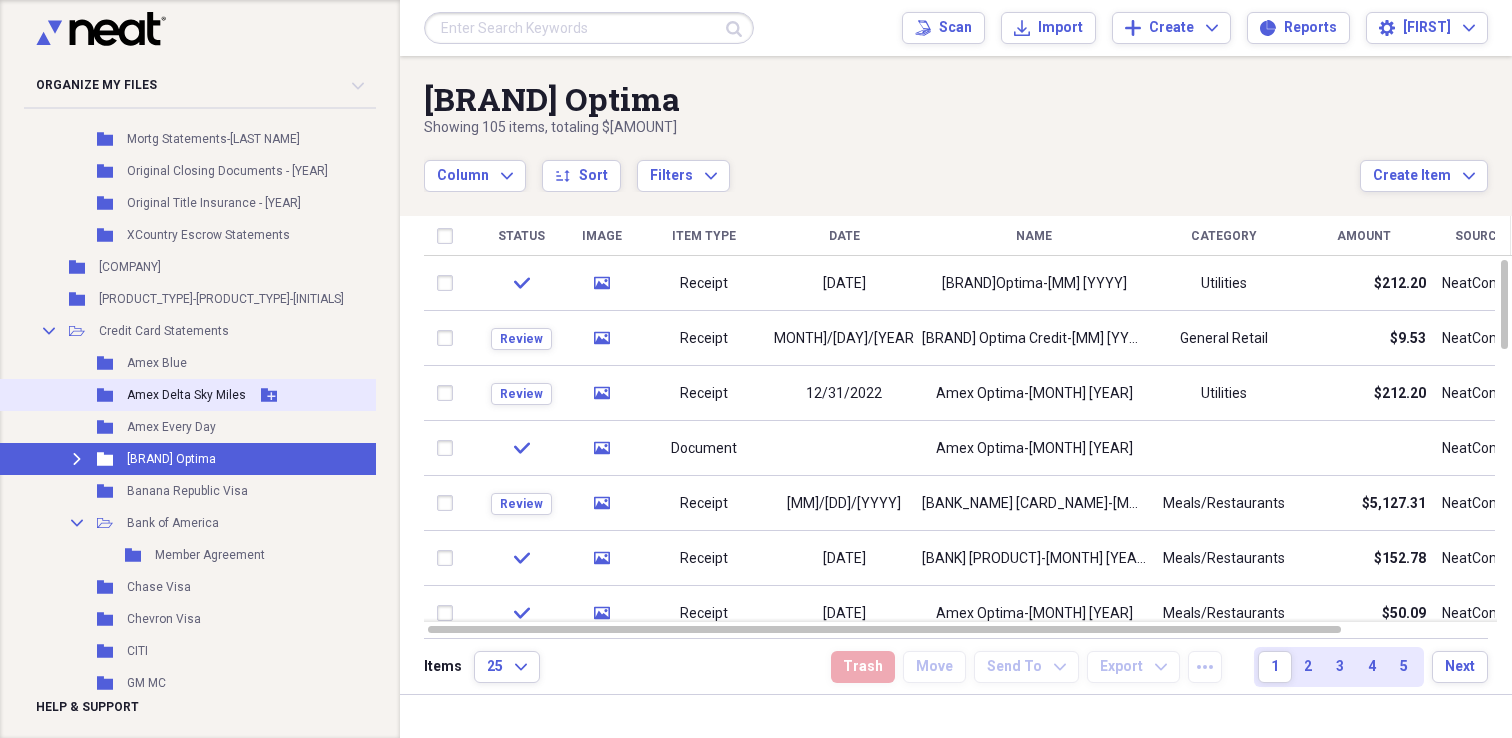 click on "Folder Amex Delta Sky Miles Add Folder" at bounding box center (243, 395) 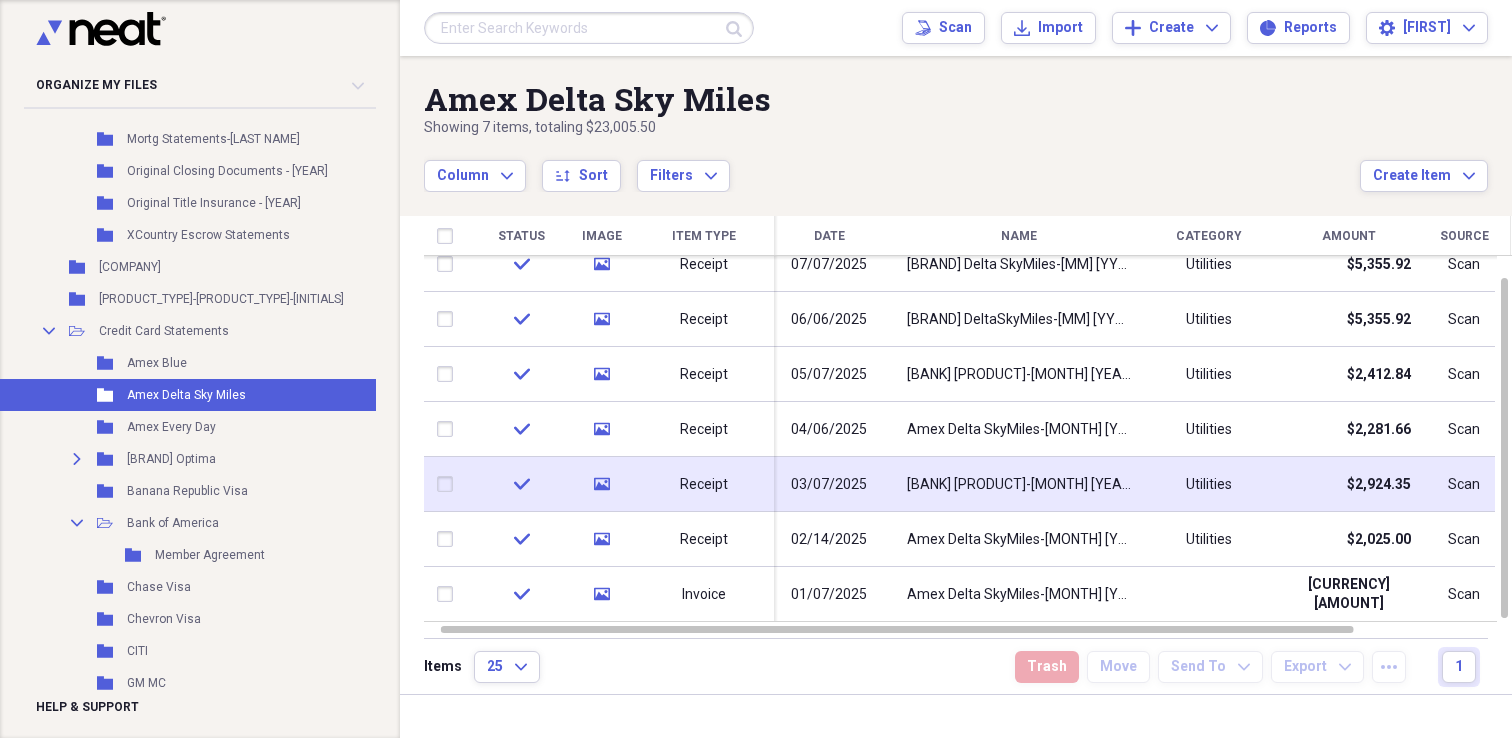 click on "03/07/2025" at bounding box center (829, 485) 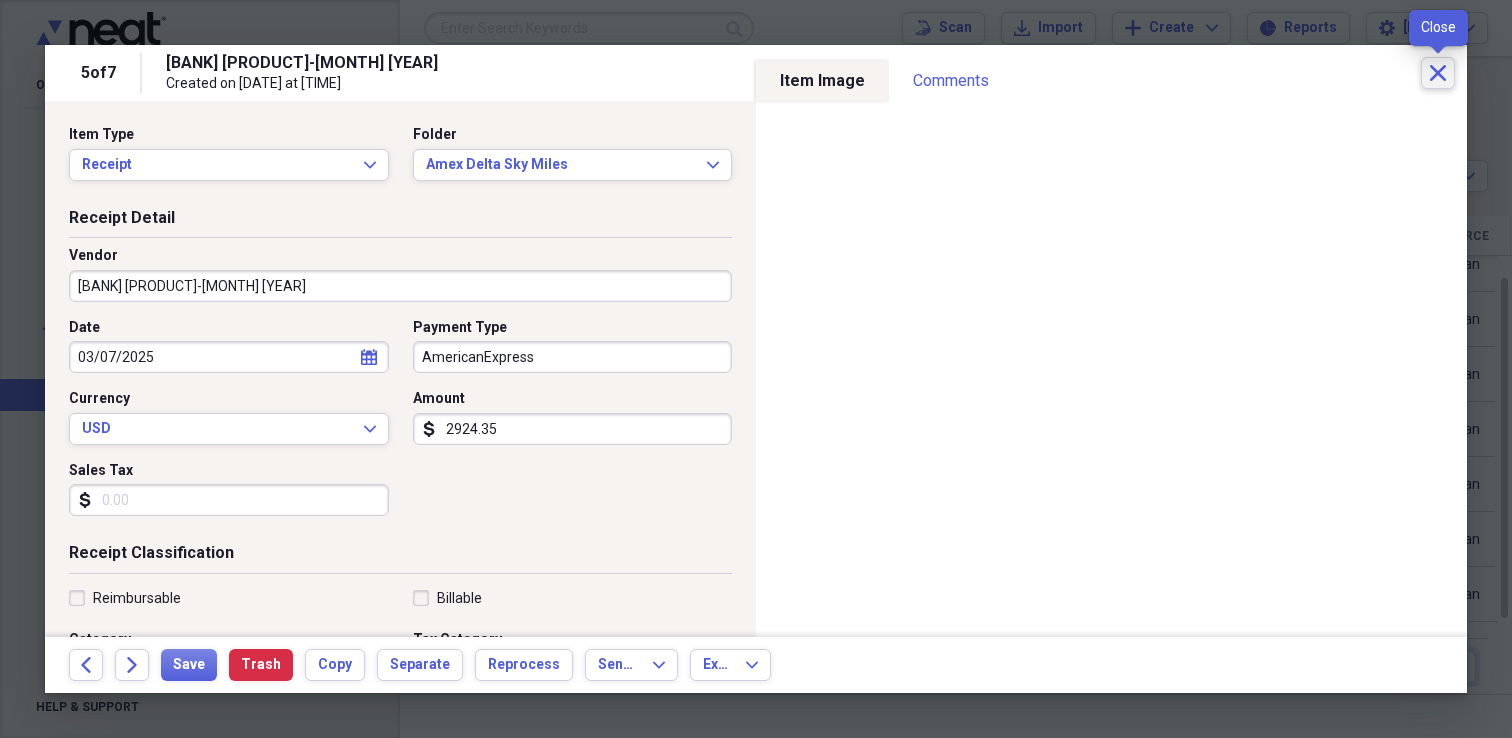 click on "Close" 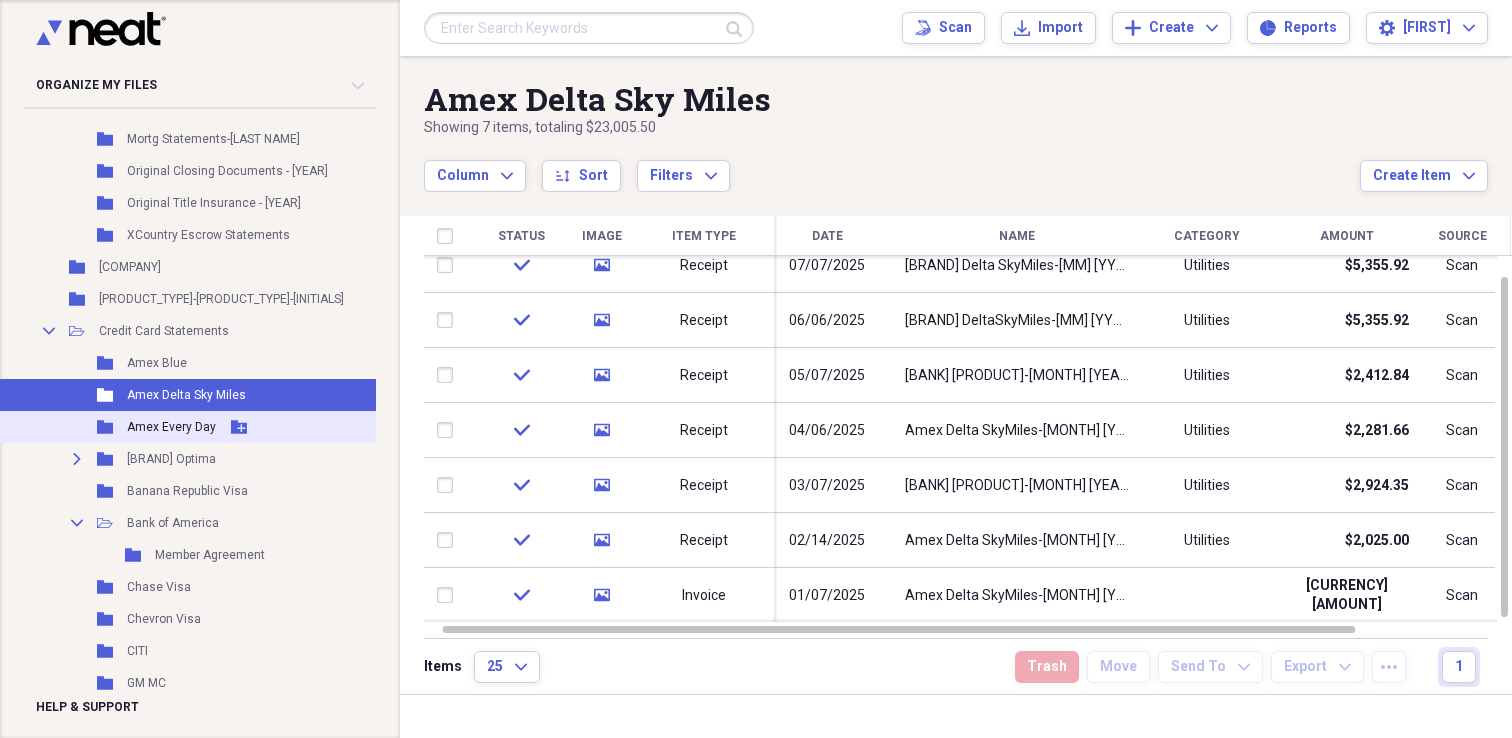 click on "Folder Amex Every Day Add Folder" at bounding box center (243, 427) 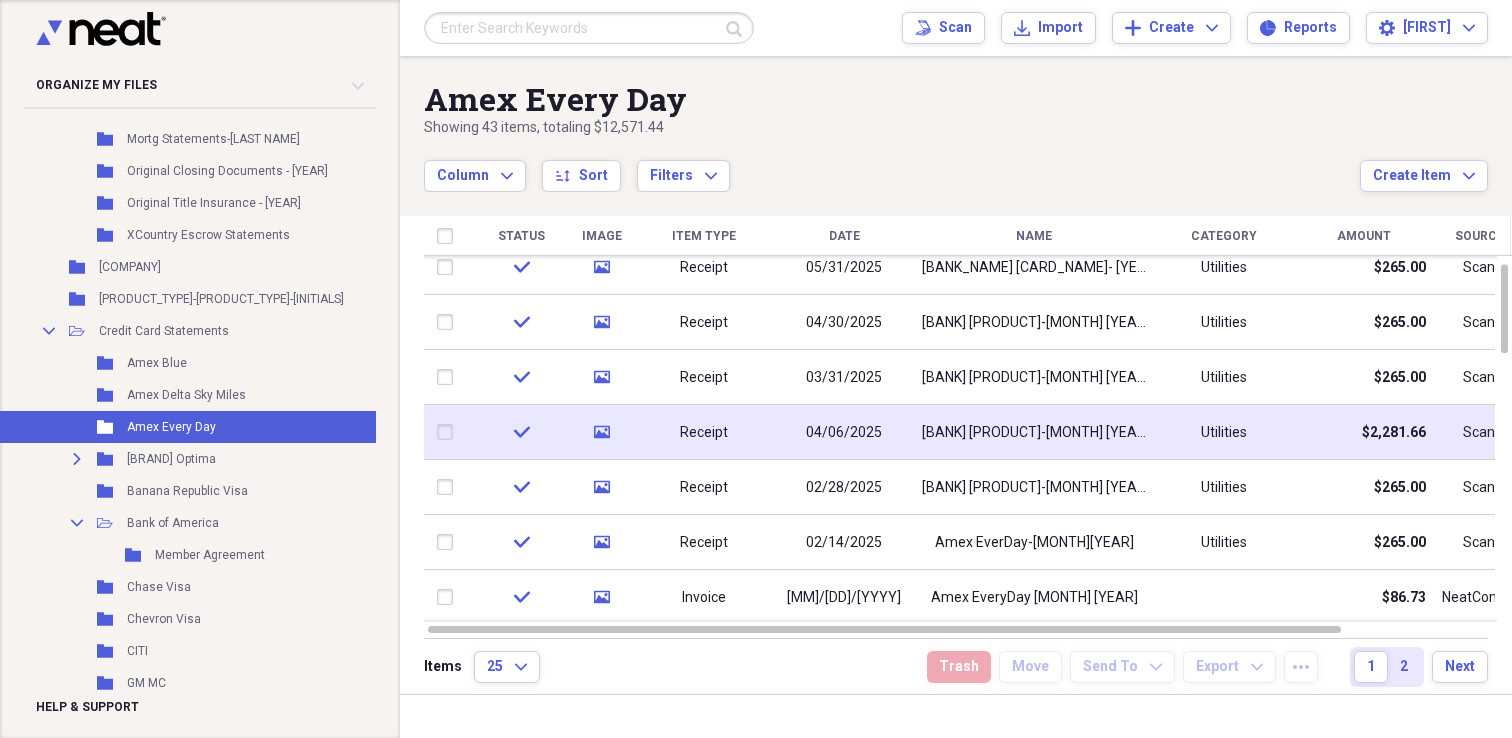 click on "Amex EveryDay-May [YEAR]" at bounding box center (1034, 433) 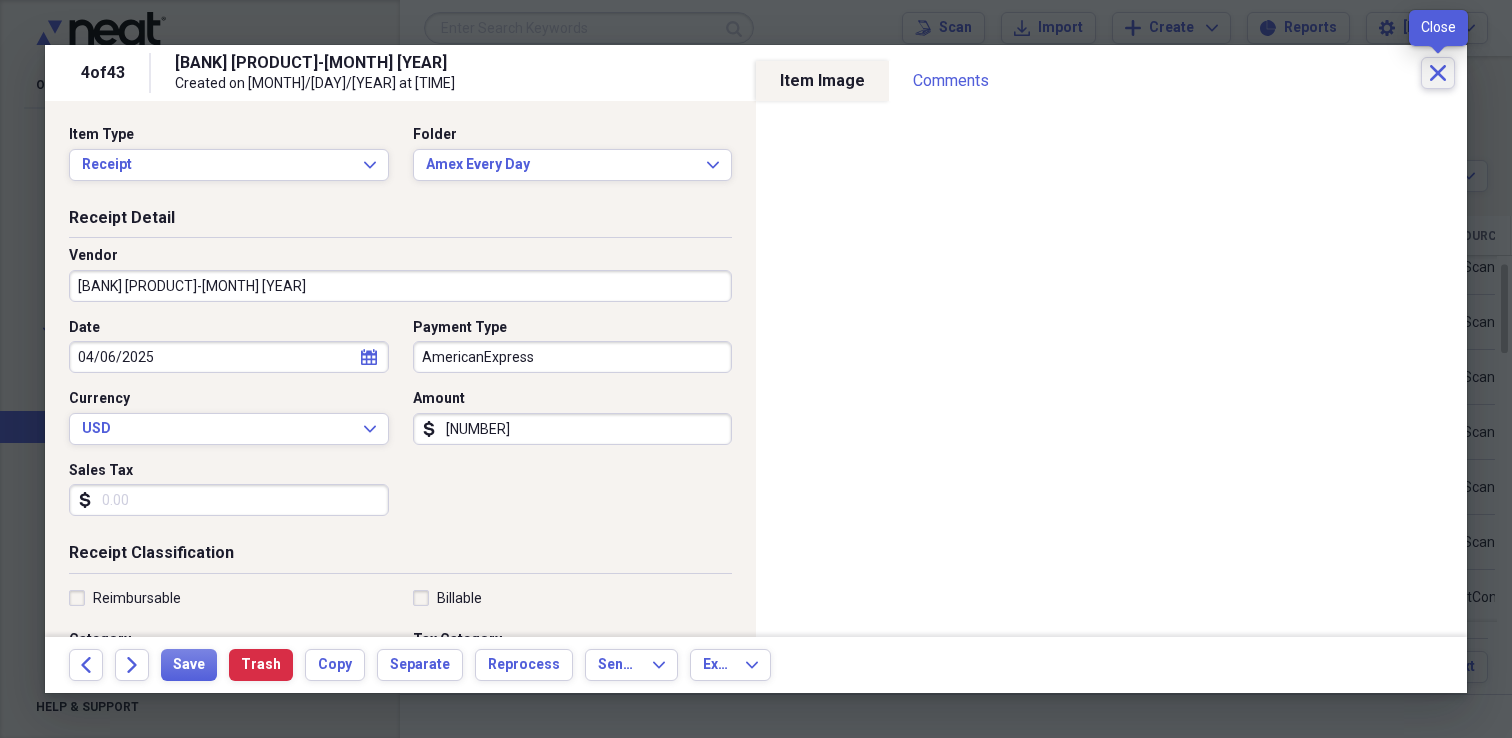 click on "Close" 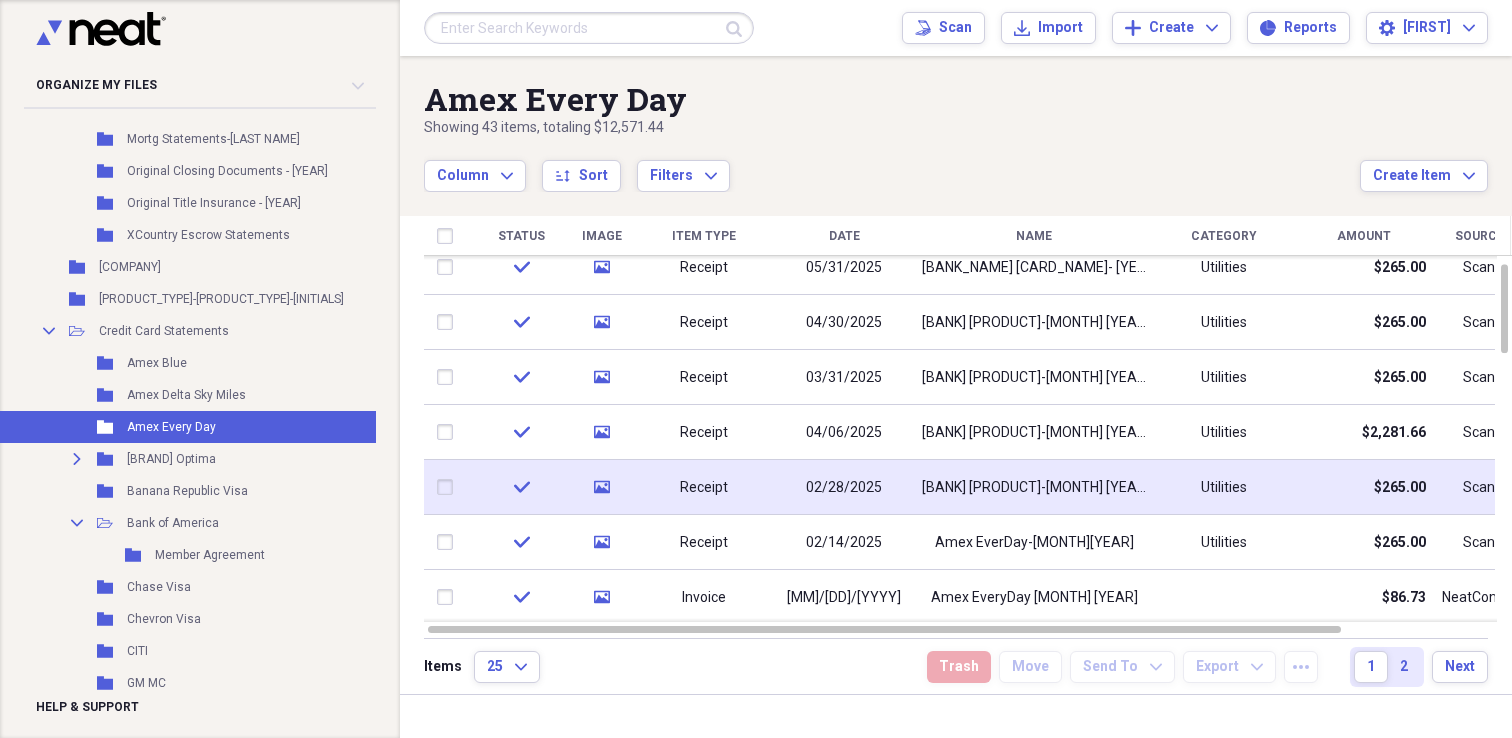 click on "Amex EveryDay-May [YEAR]" at bounding box center (1034, 488) 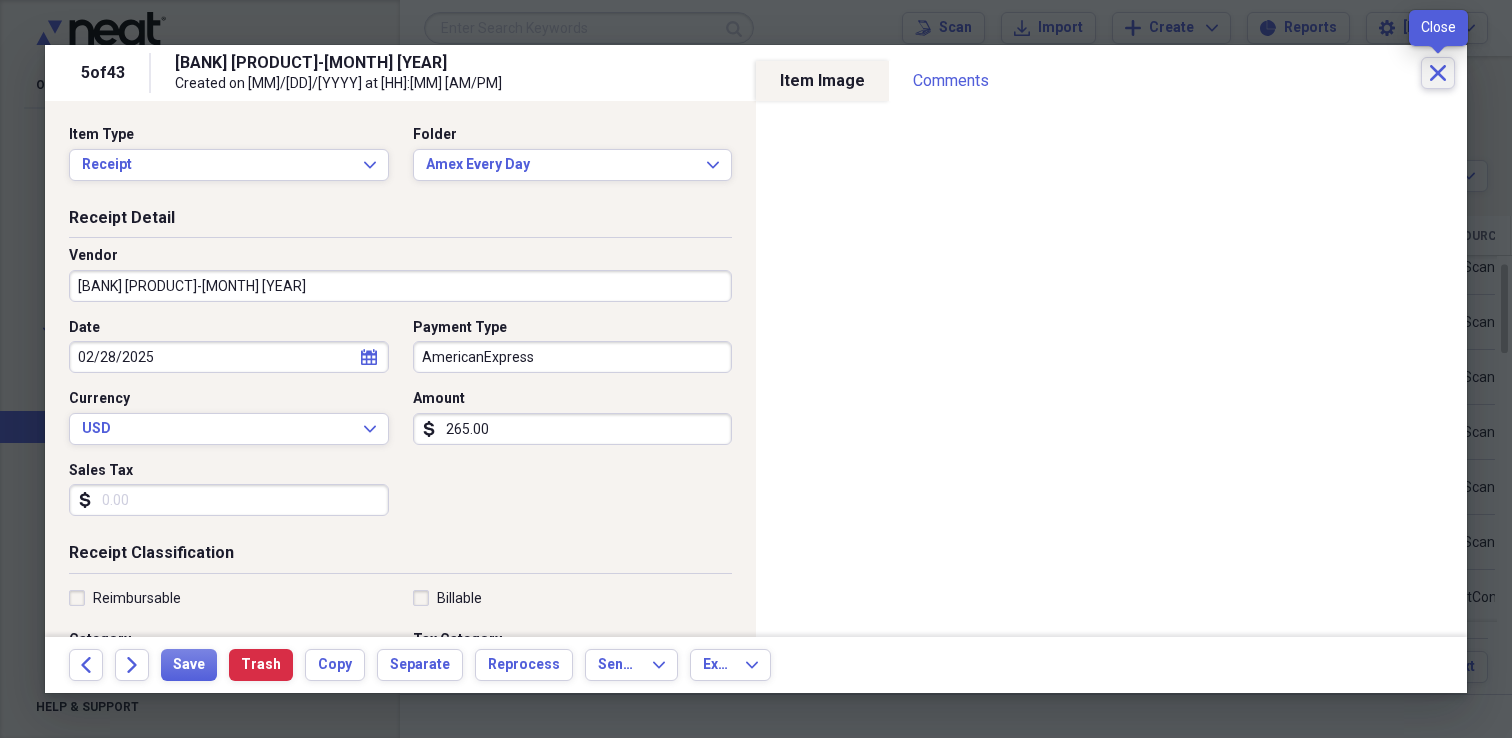 click on "Close" 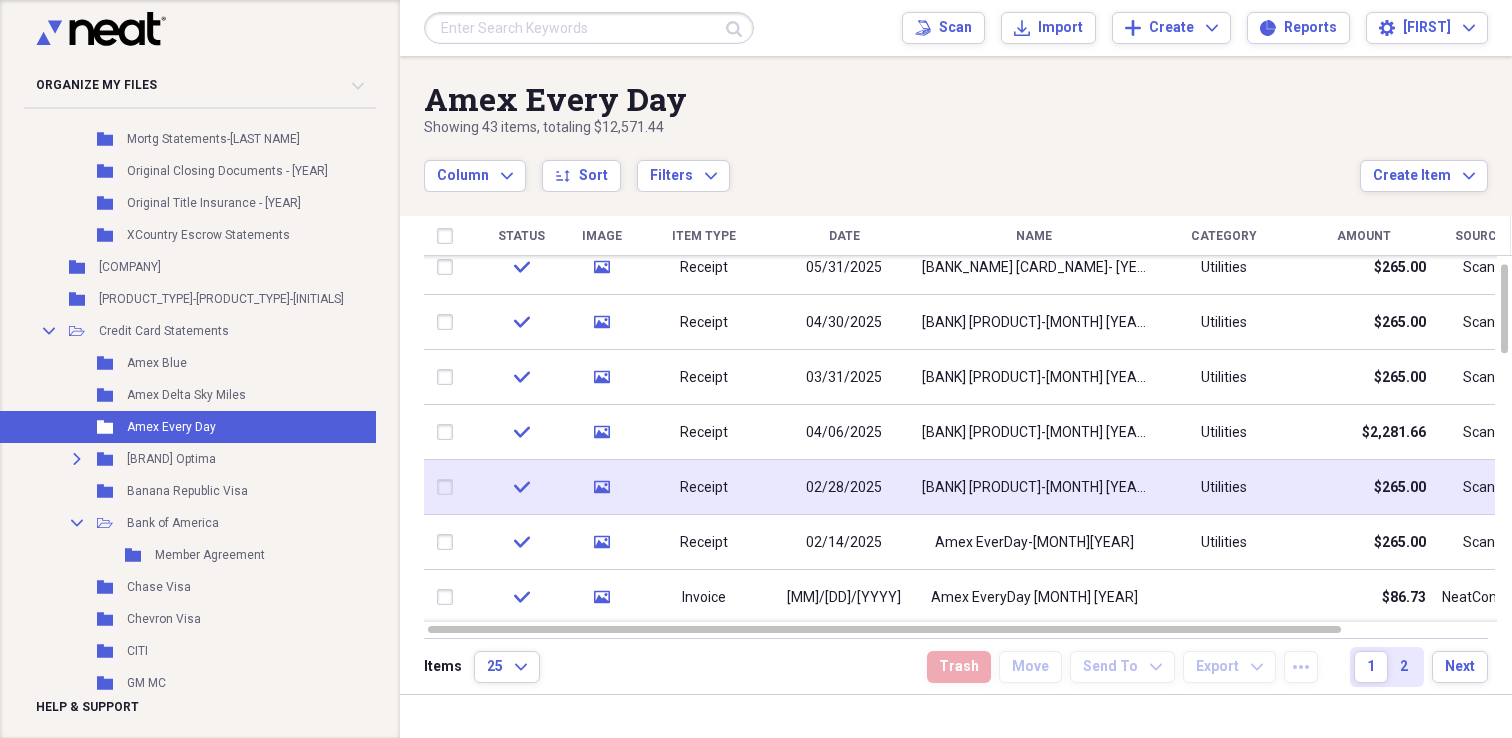click on "02/28/2025" at bounding box center (844, 488) 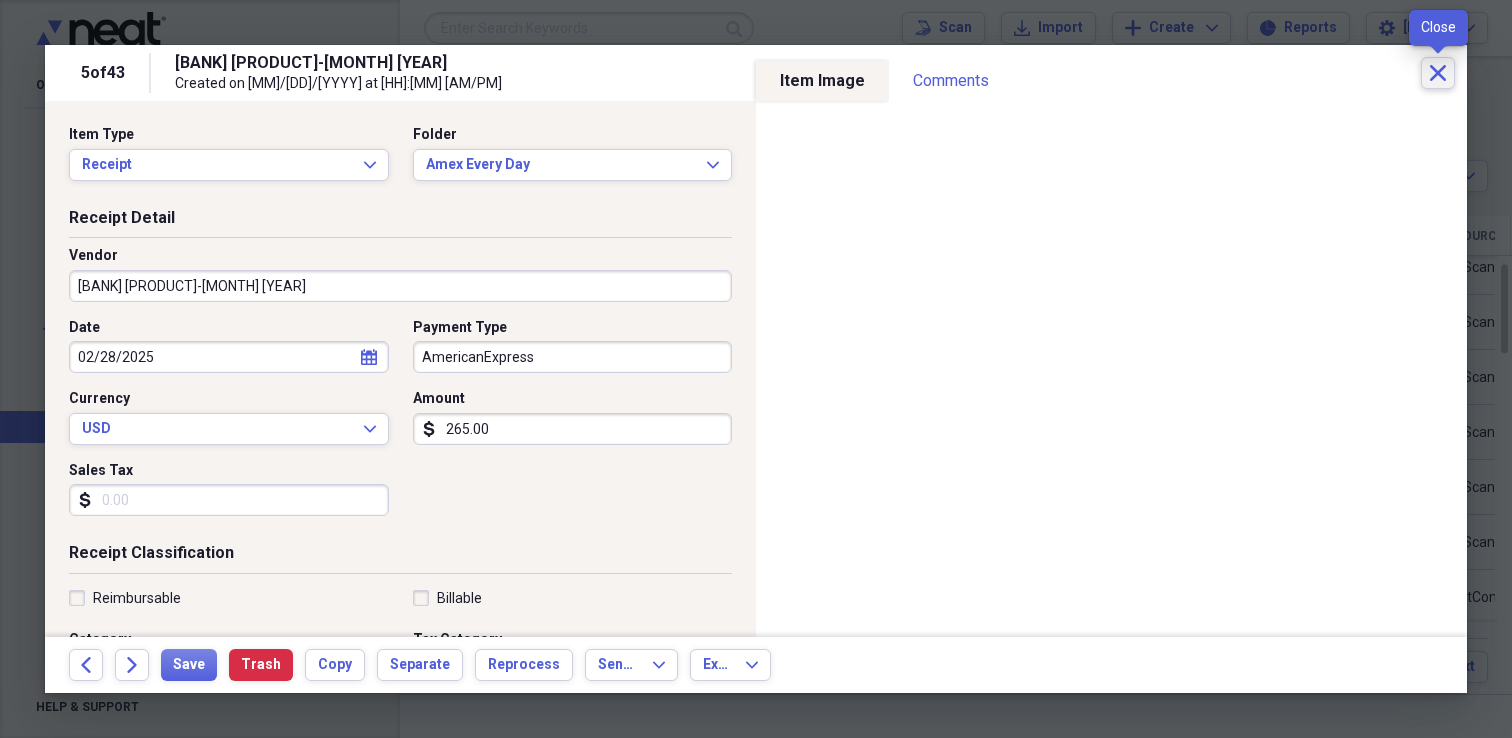 click 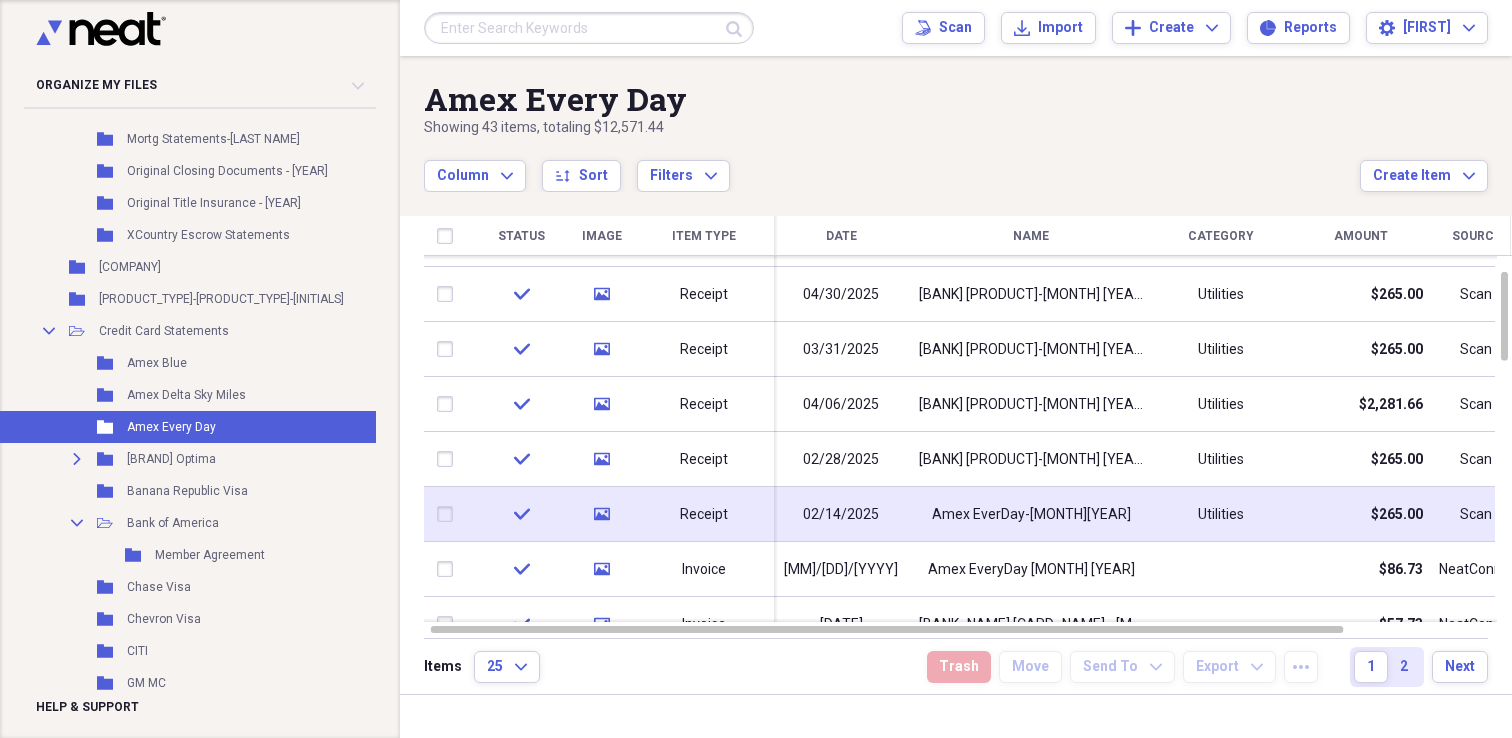 click on "Amex EverDay-[MONTH] [YEAR]" at bounding box center [1031, 515] 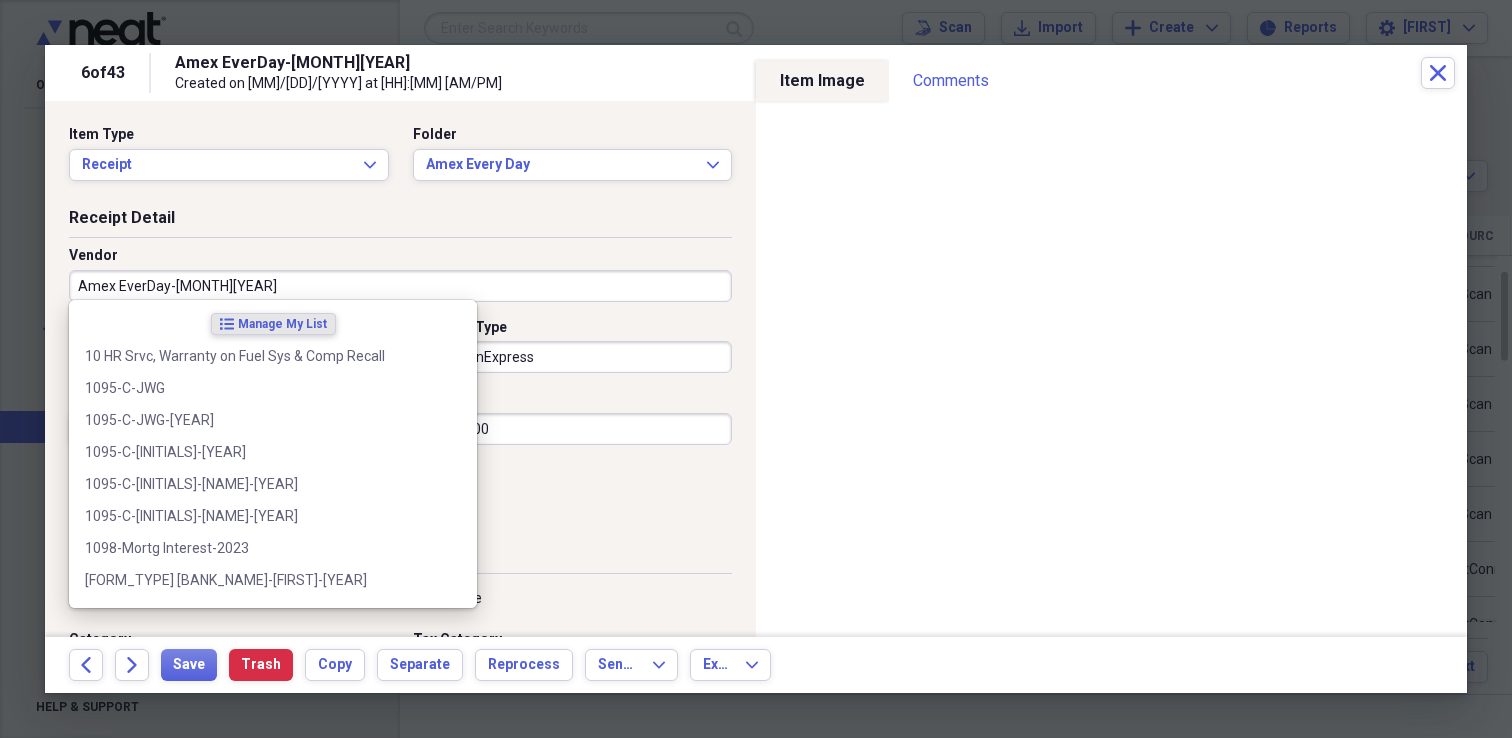 click on "Amex EverDay-[MONTH] [YEAR]" at bounding box center (400, 286) 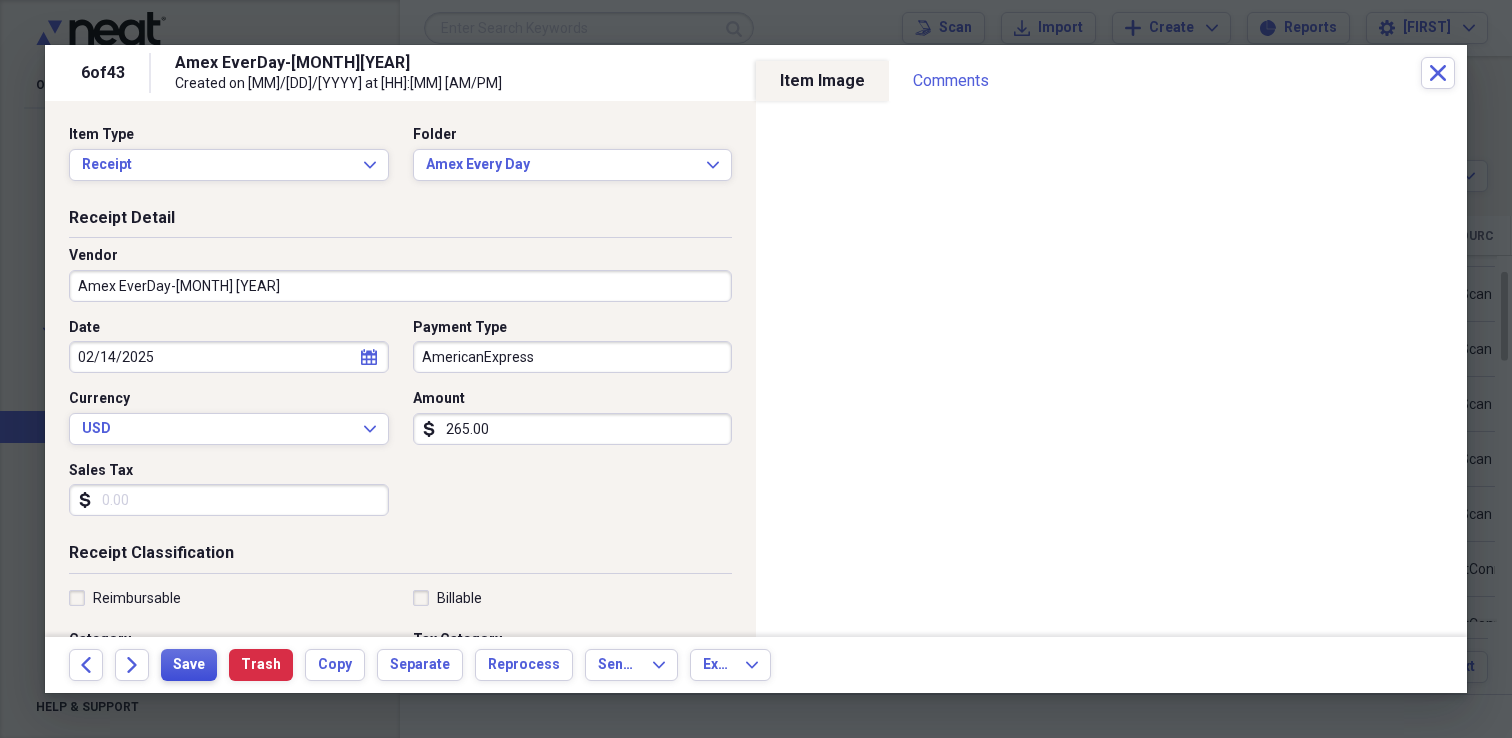 type on "Amex EverDay-Mar 2025" 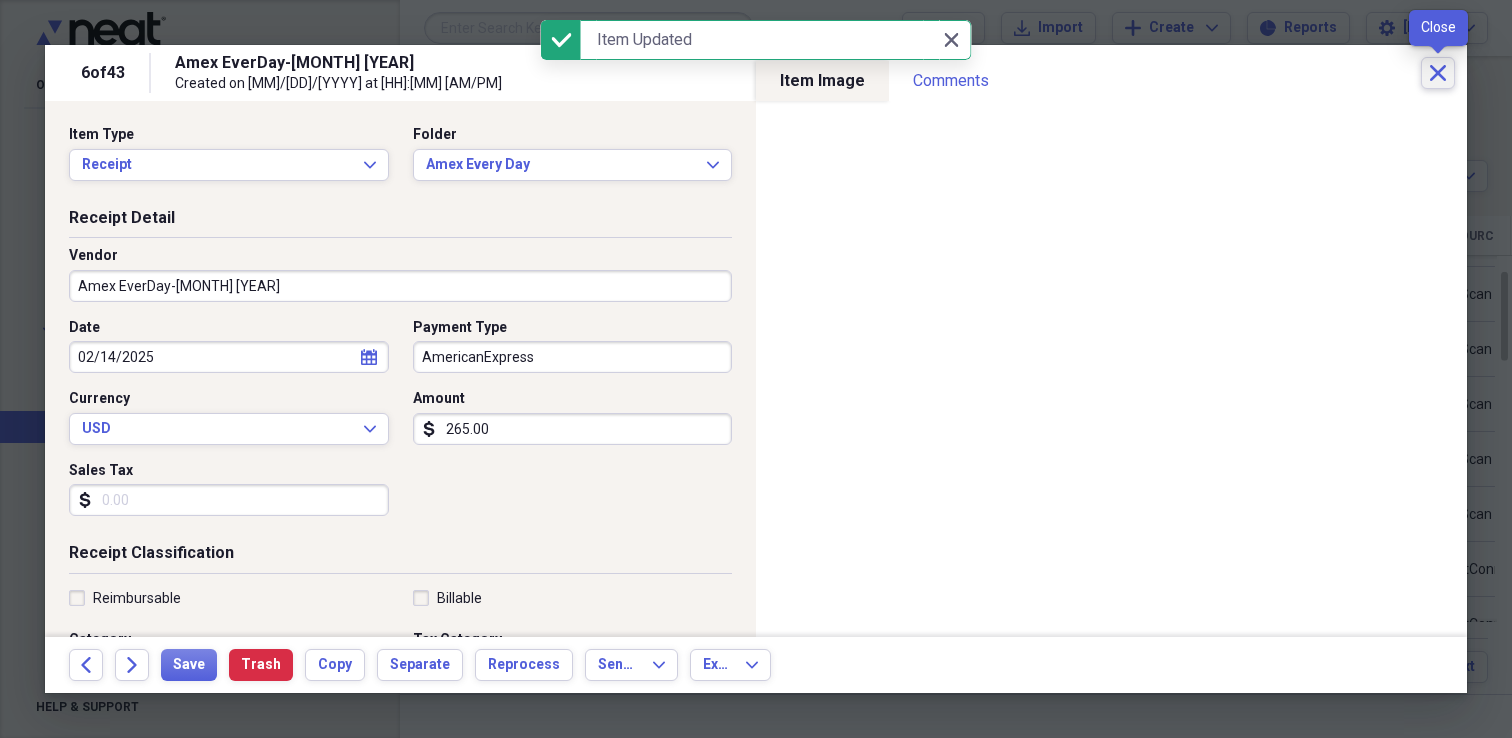 click on "Close" 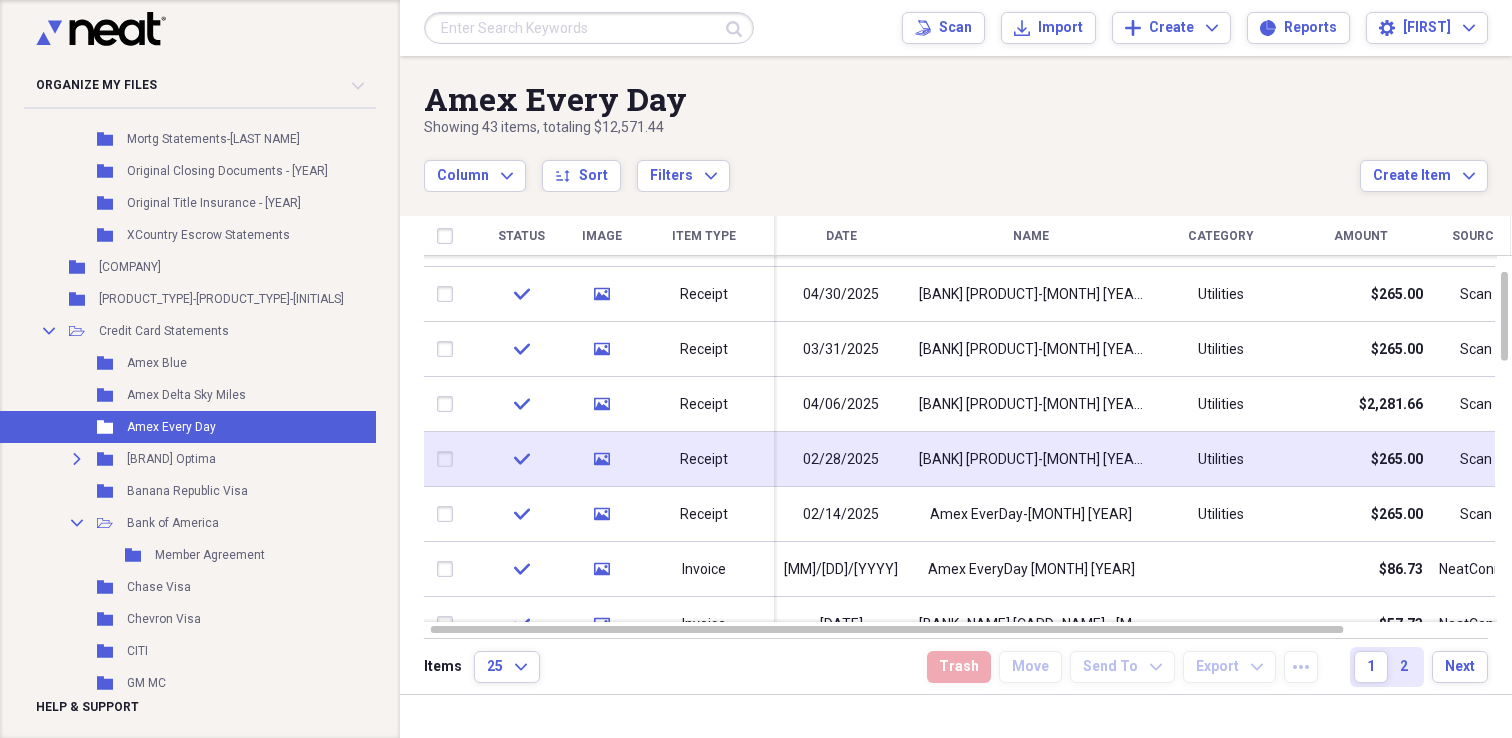 click on "Amex EveryDay-May [YEAR]" at bounding box center [1031, 460] 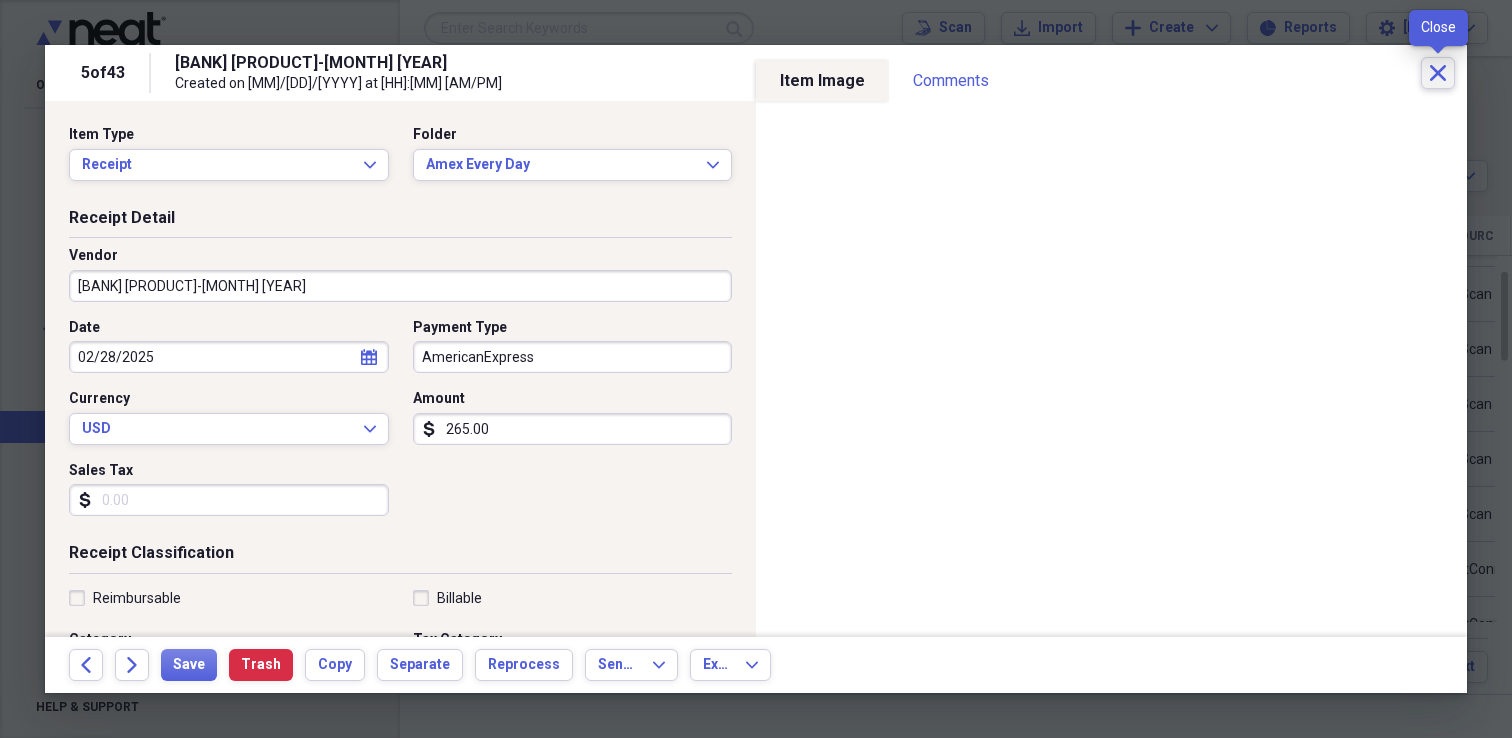 click on "Close" 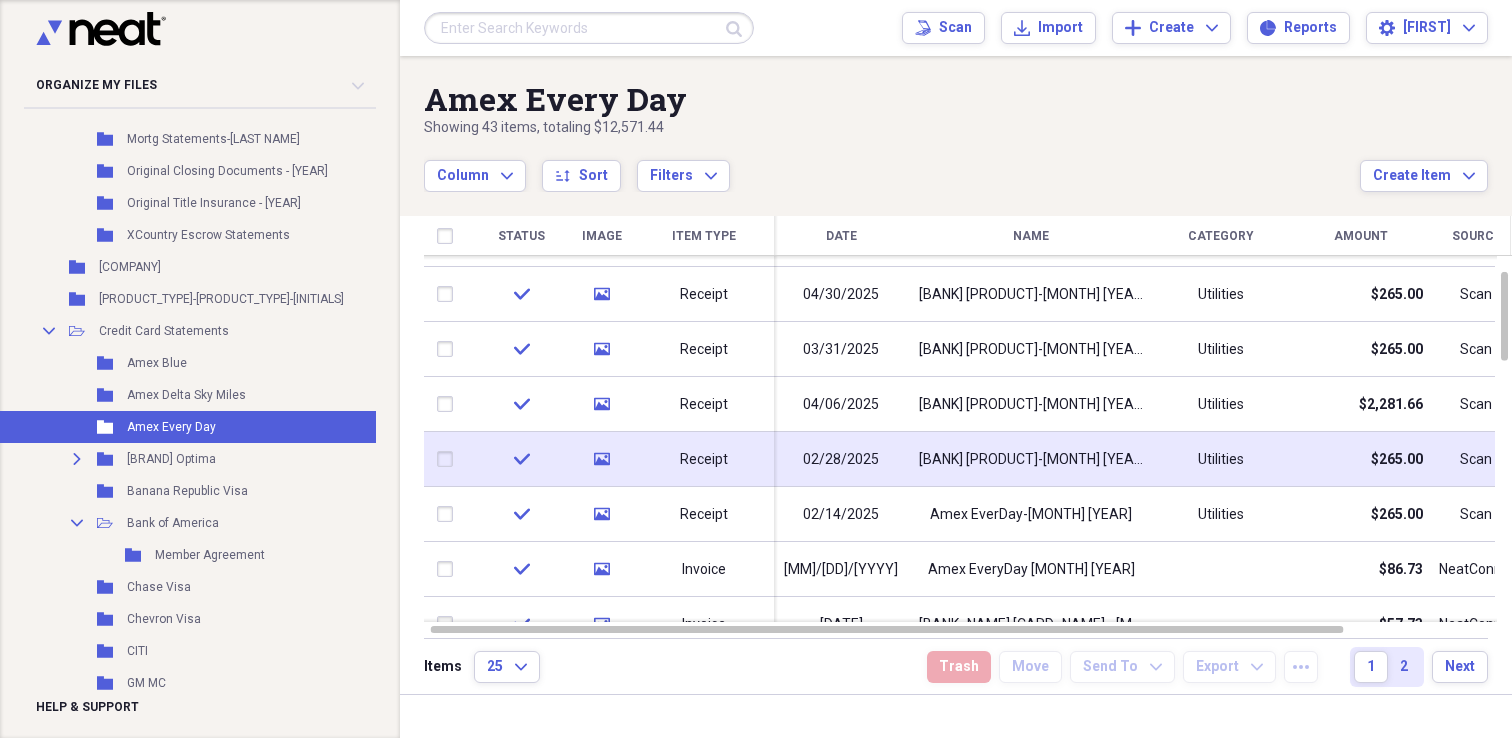 click on "Amex EveryDay-May [YEAR]" at bounding box center [1031, 460] 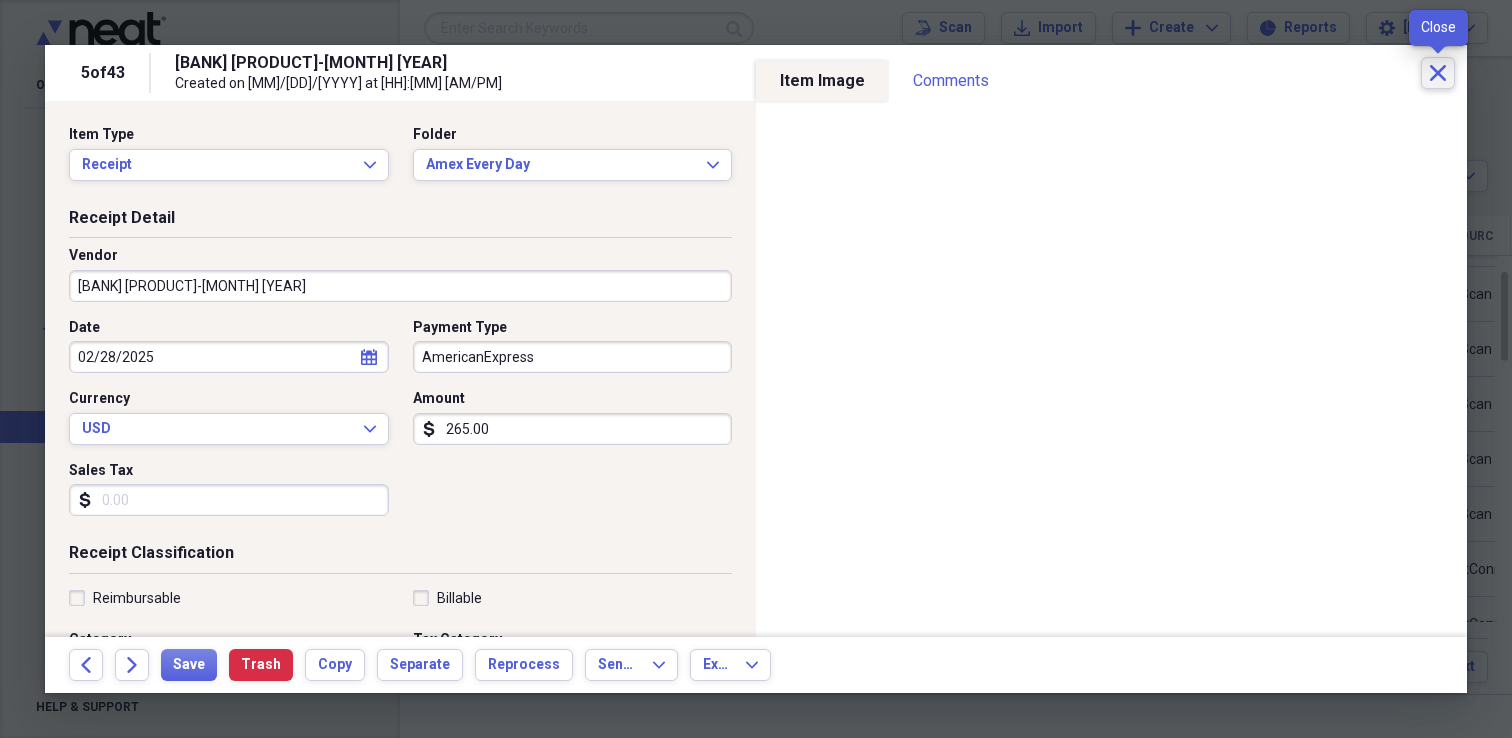 click on "Close" 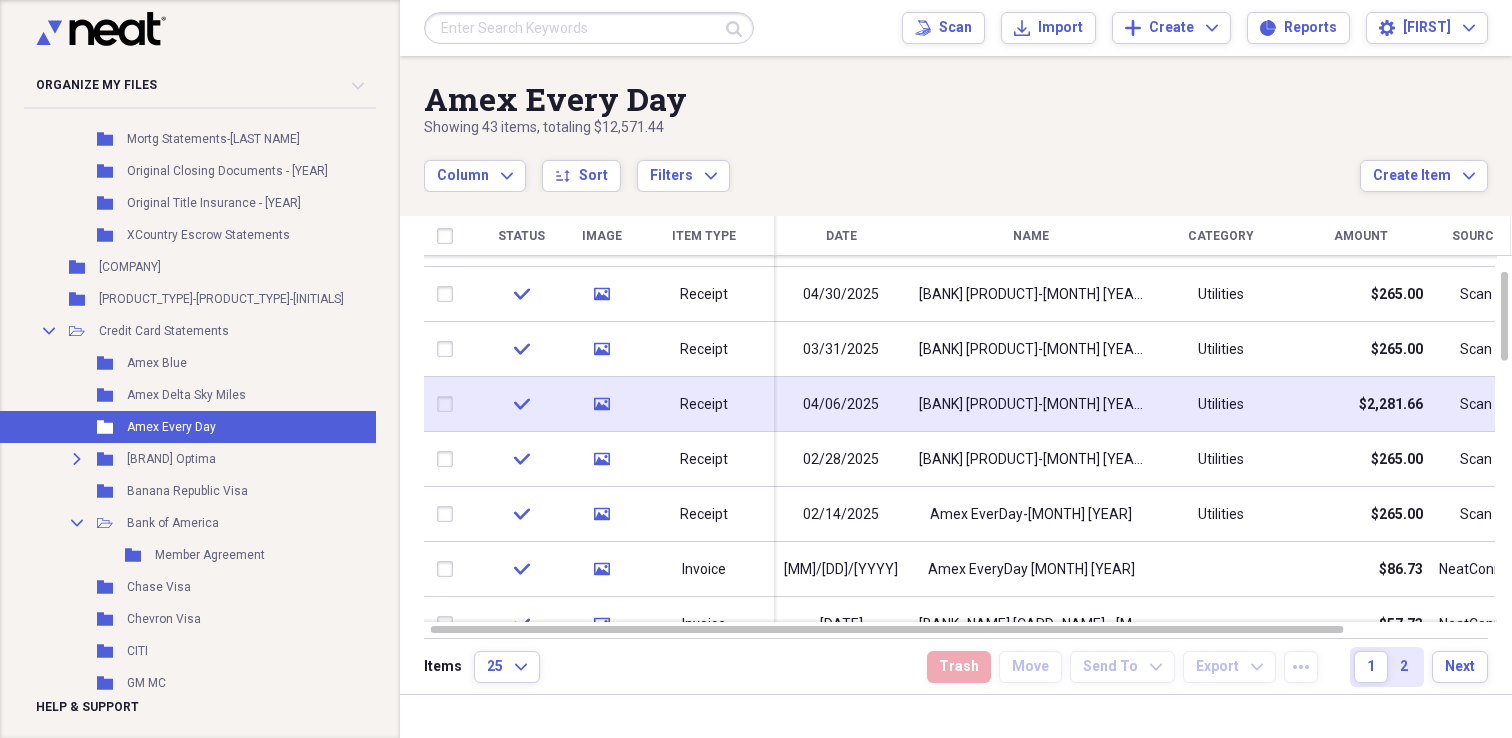 click on "04/06/2025" at bounding box center [841, 405] 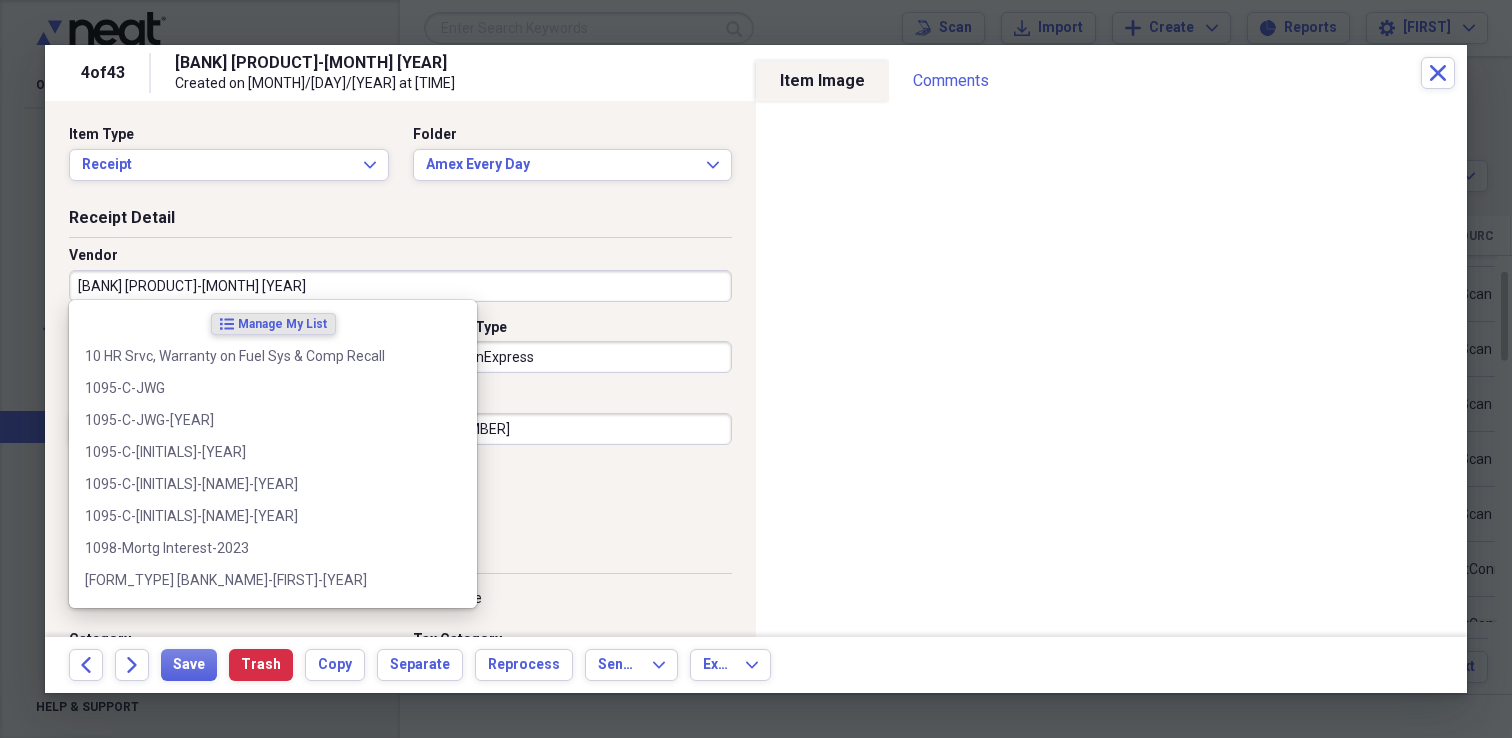 click on "Amex EveryDay-May [YEAR]" at bounding box center (400, 286) 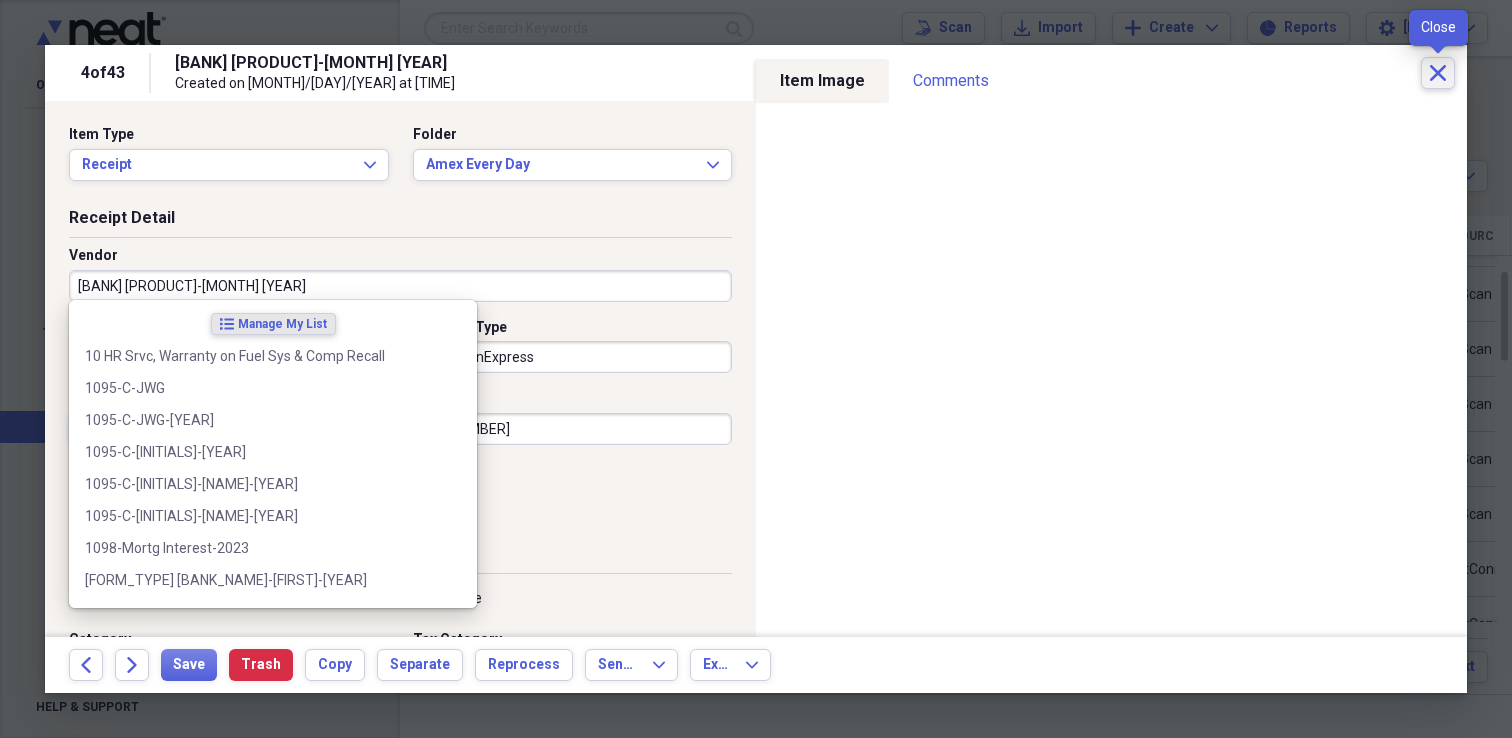 click on "Close" at bounding box center (1438, 73) 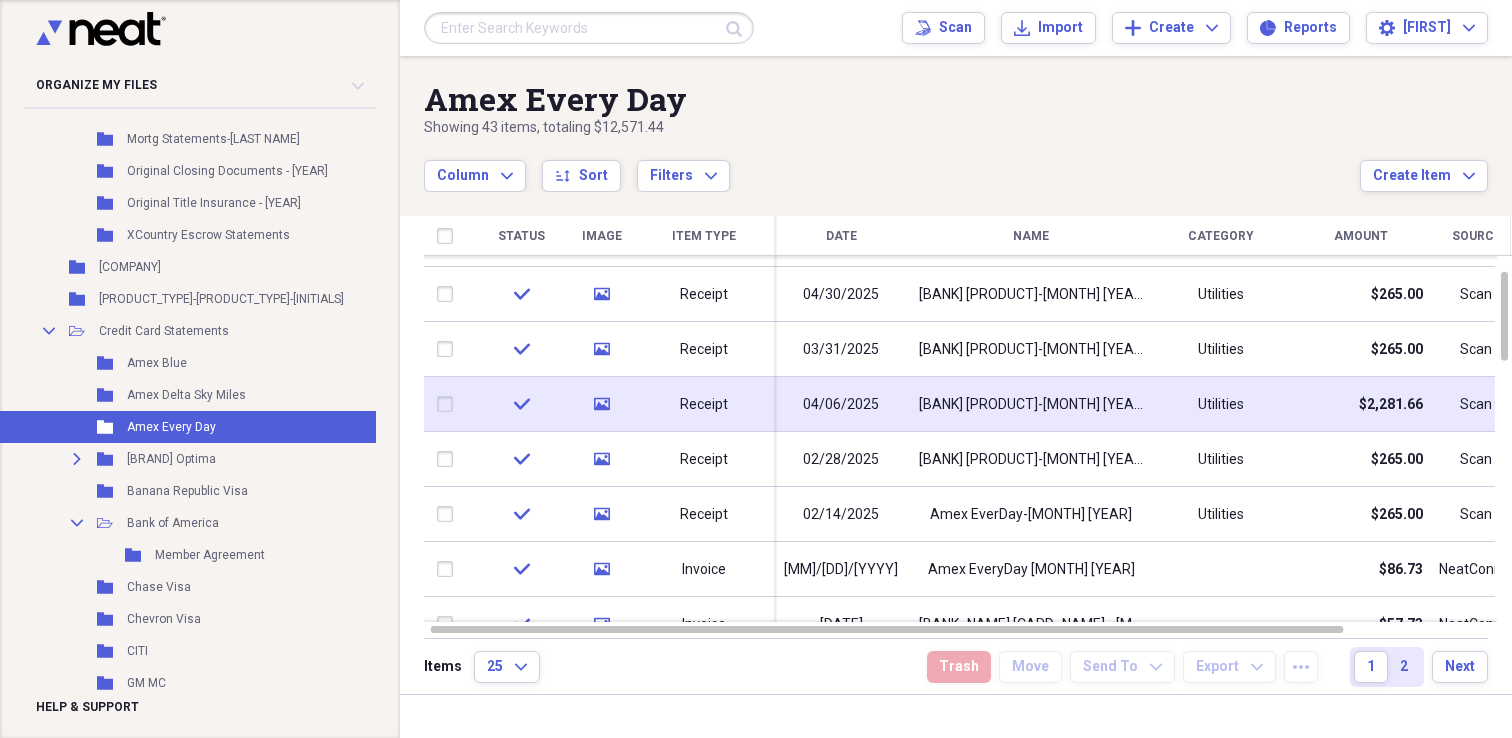 click on "04/06/2025" at bounding box center (841, 405) 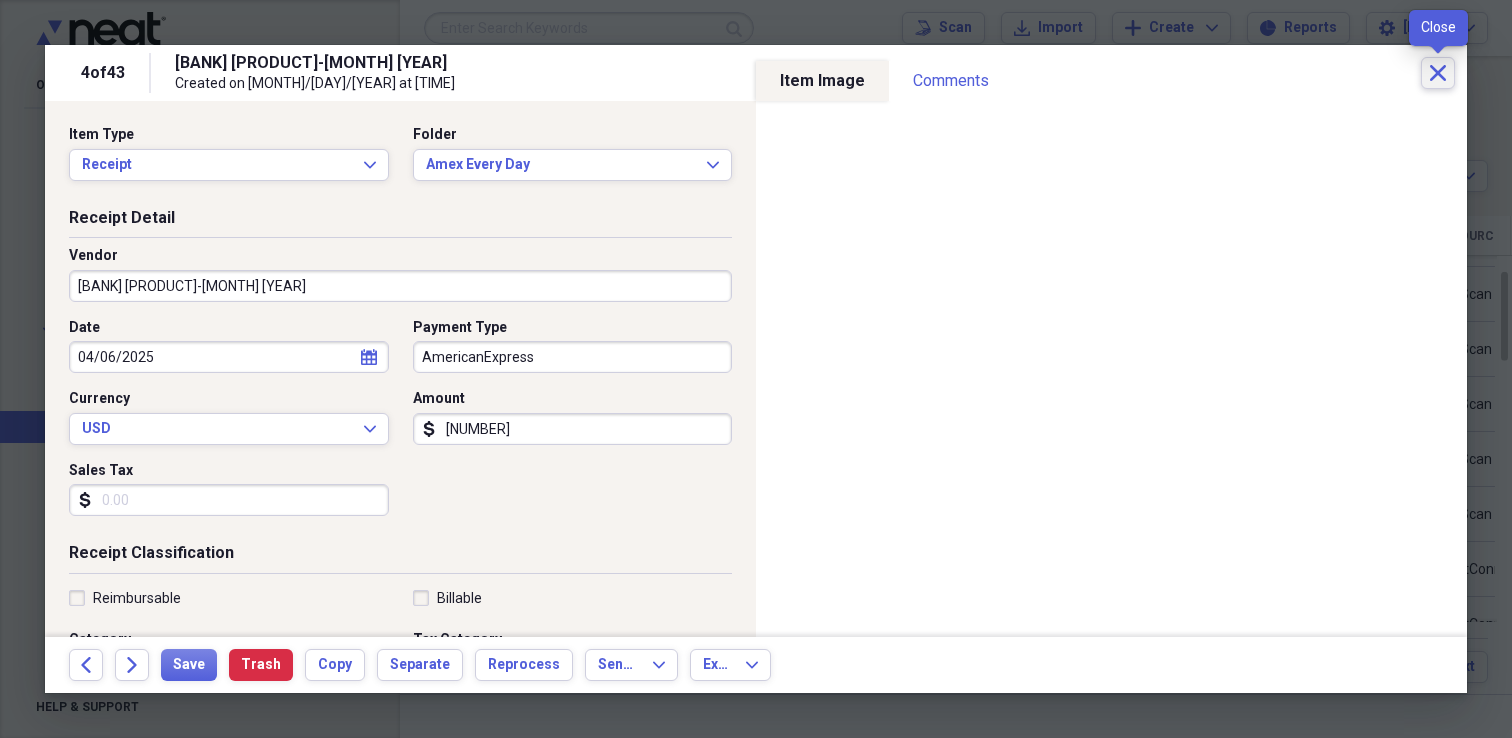 click on "Close" at bounding box center (1438, 73) 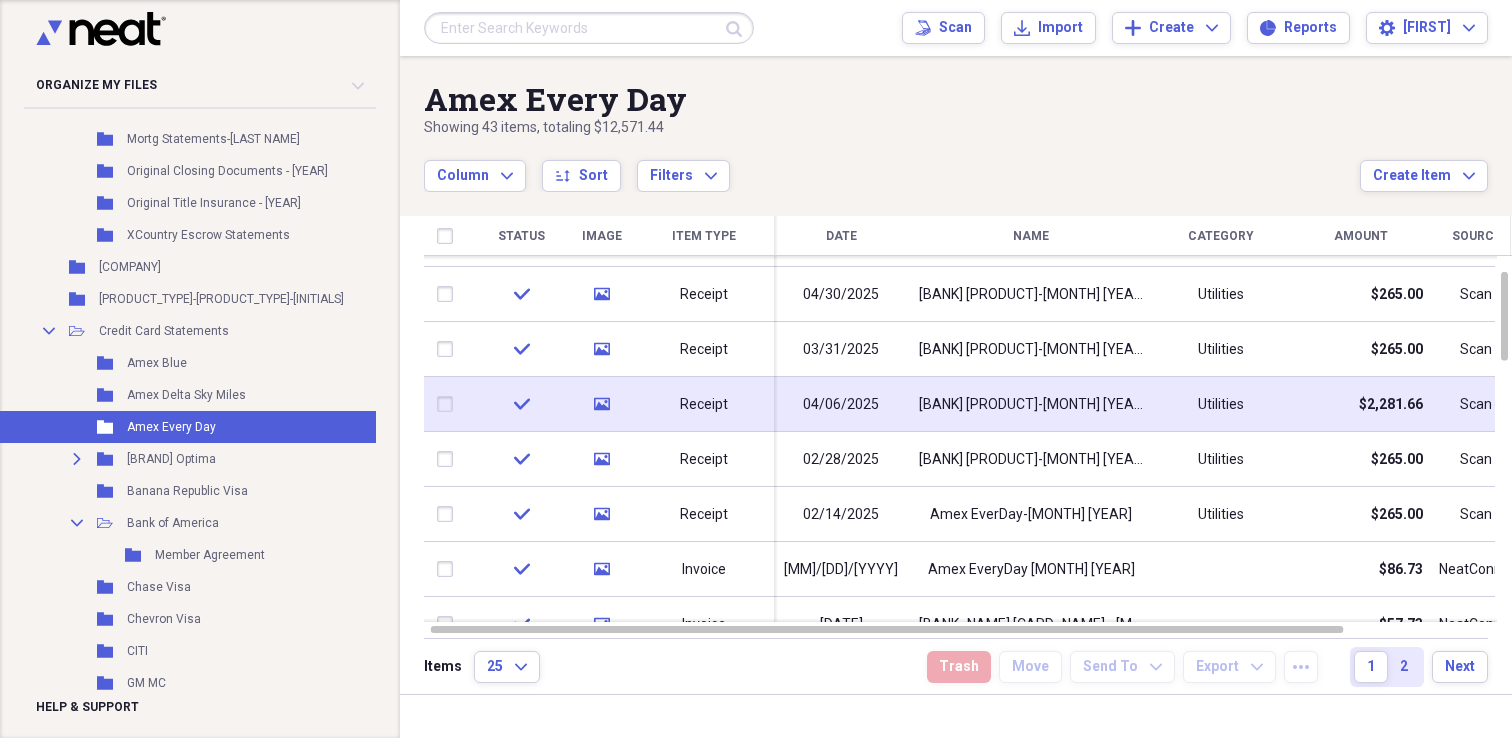 click at bounding box center (449, 404) 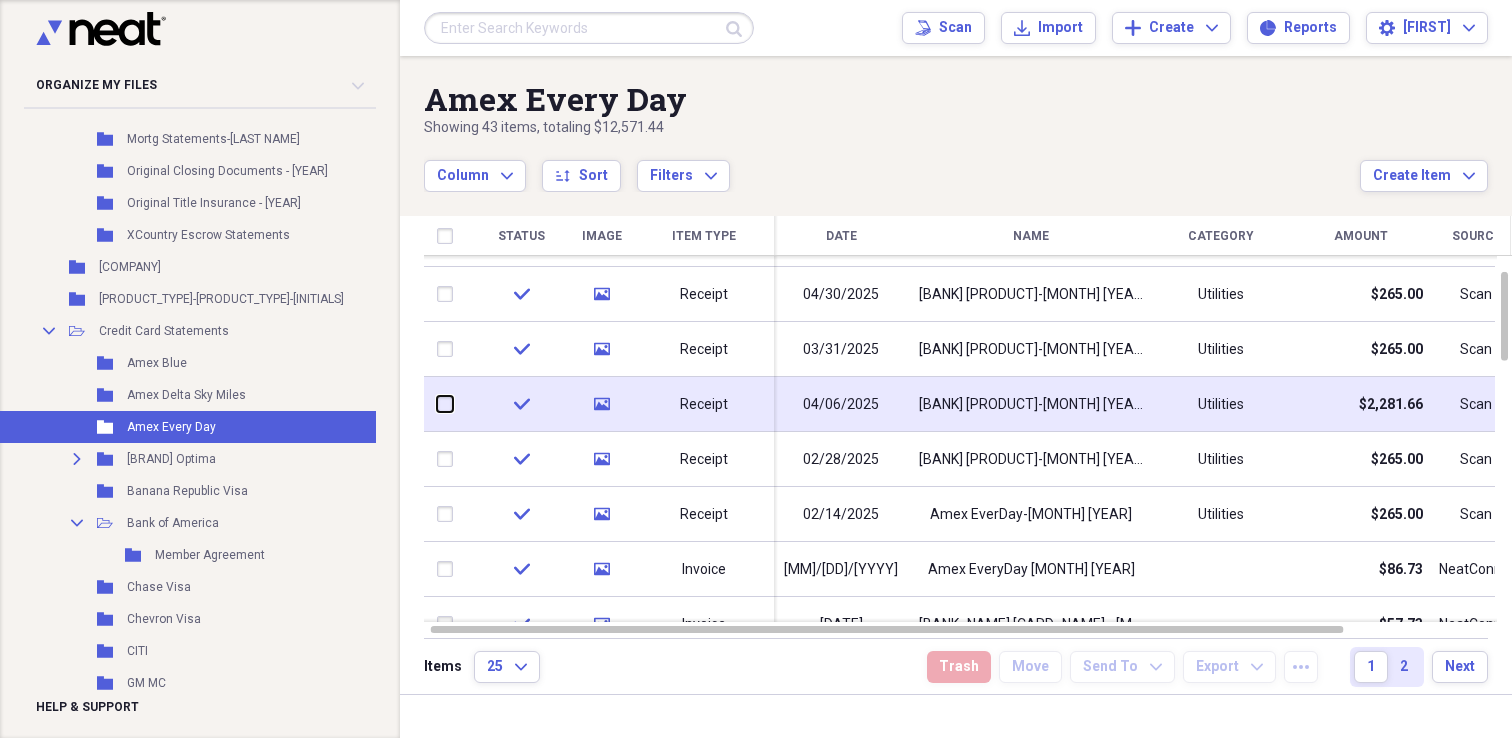 click at bounding box center (437, 404) 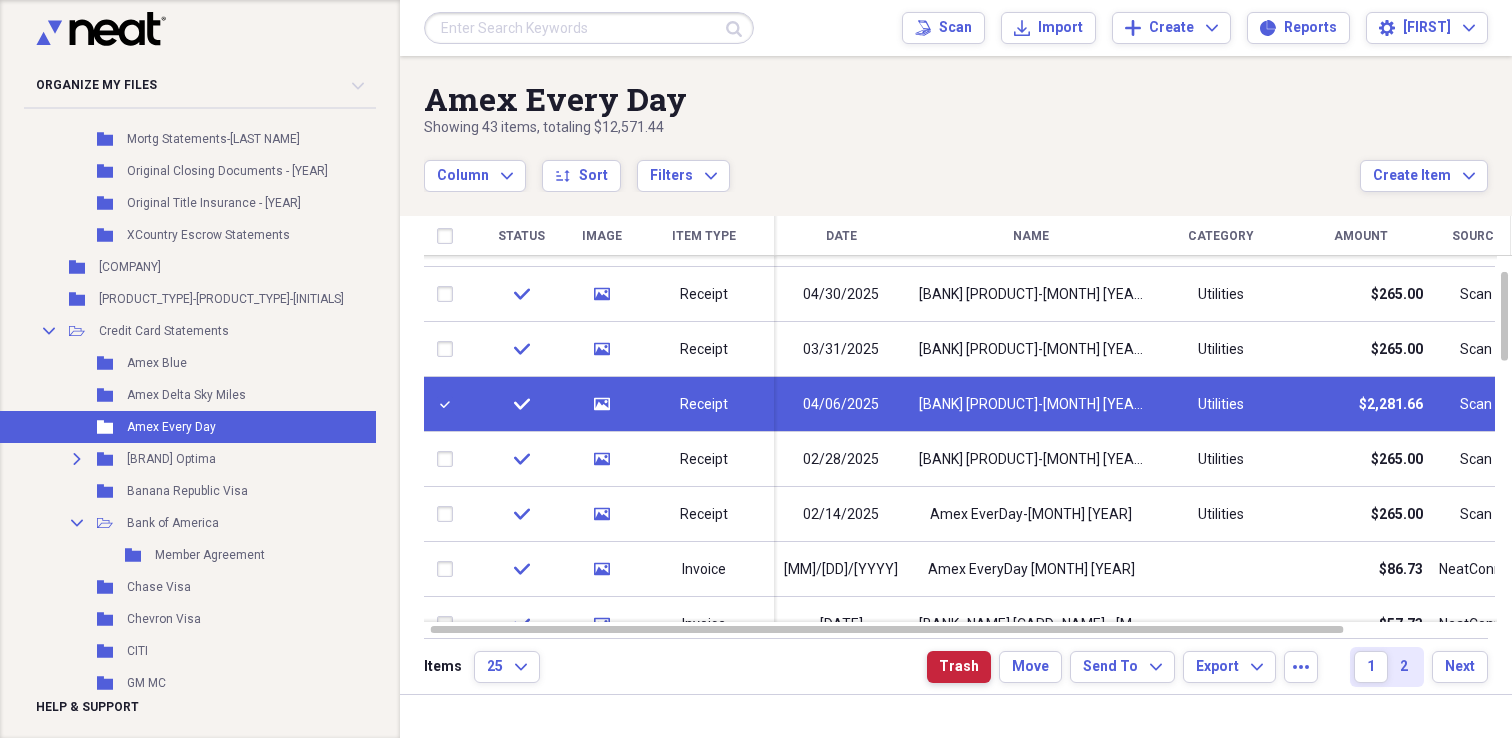 click on "Trash" at bounding box center (959, 667) 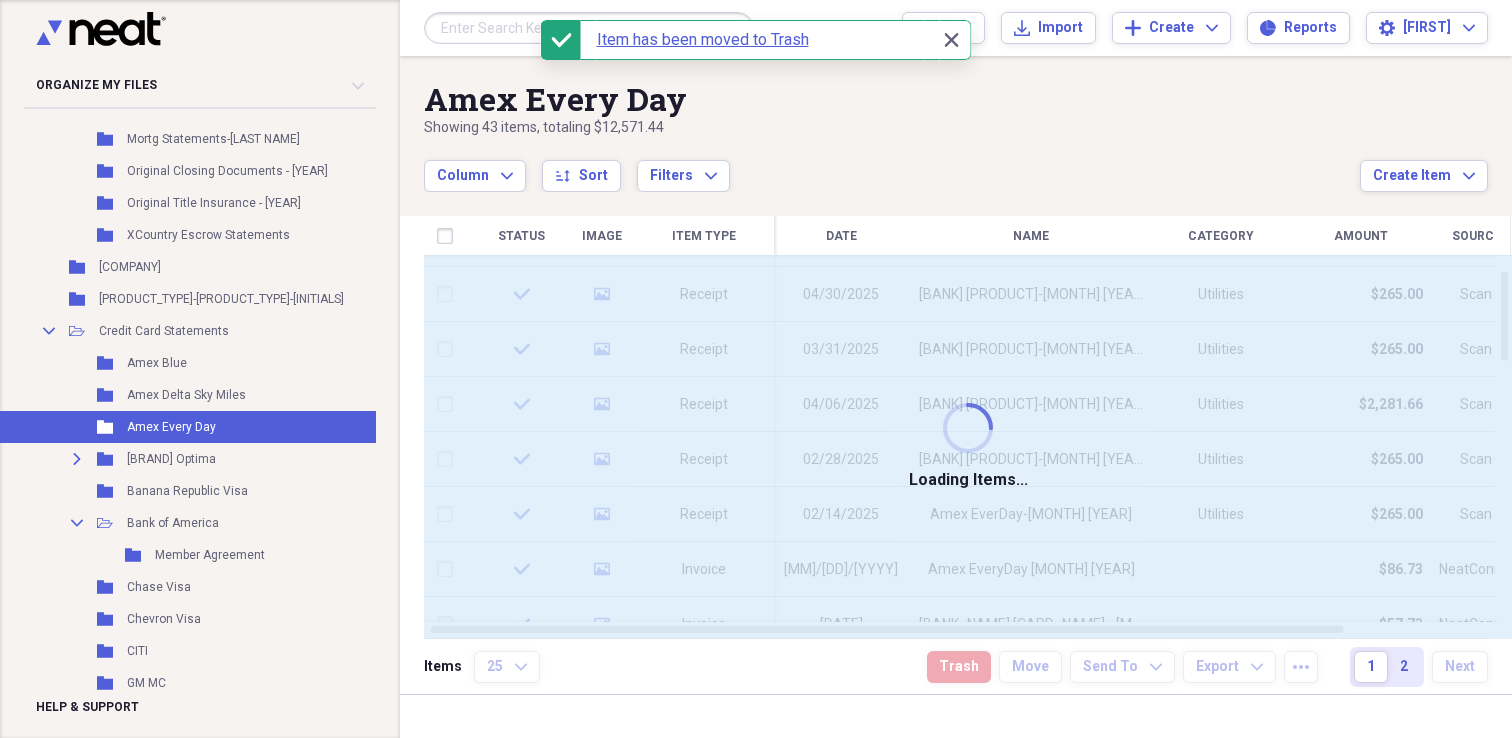 checkbox on "false" 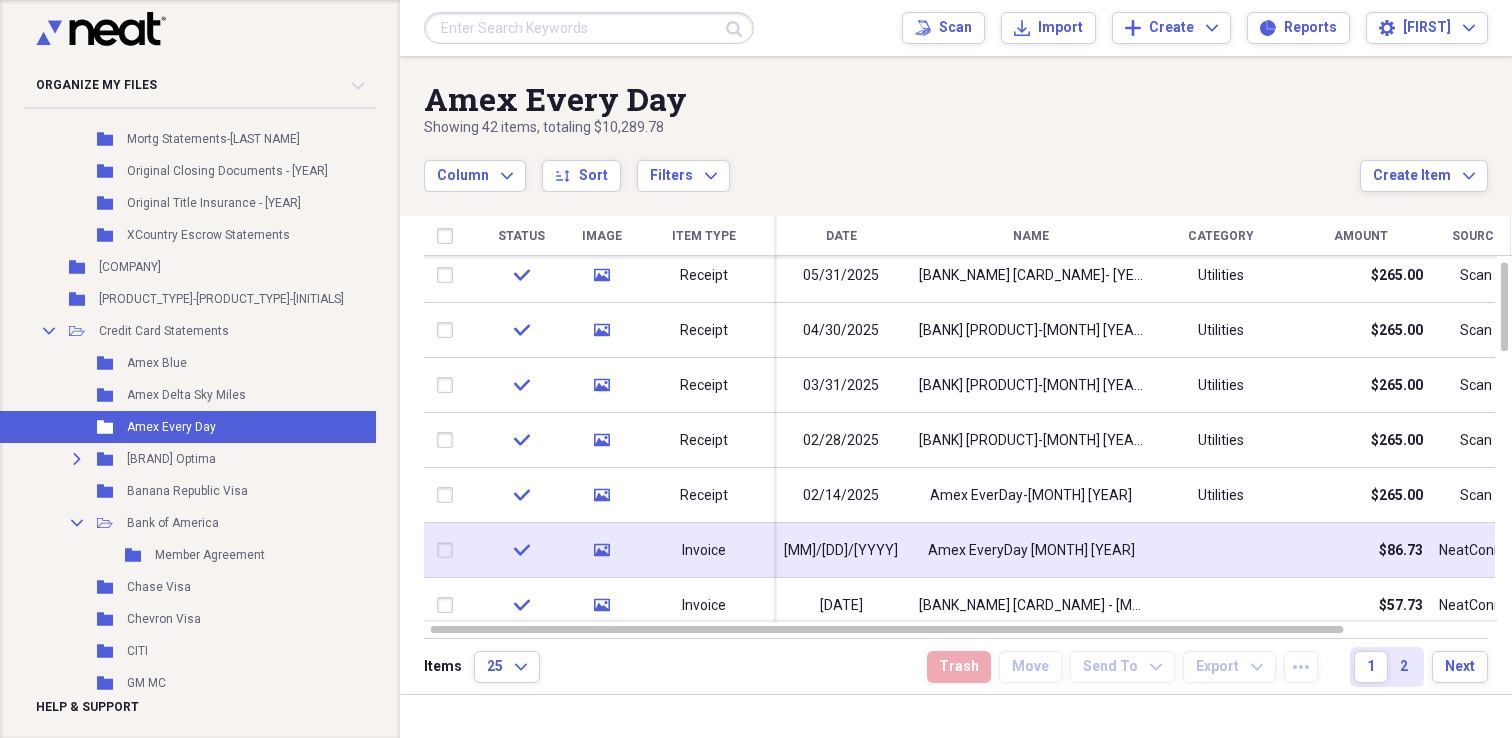 click on "[COMPANY] EveryDay [MONTH] [YEAR]" at bounding box center [1031, 550] 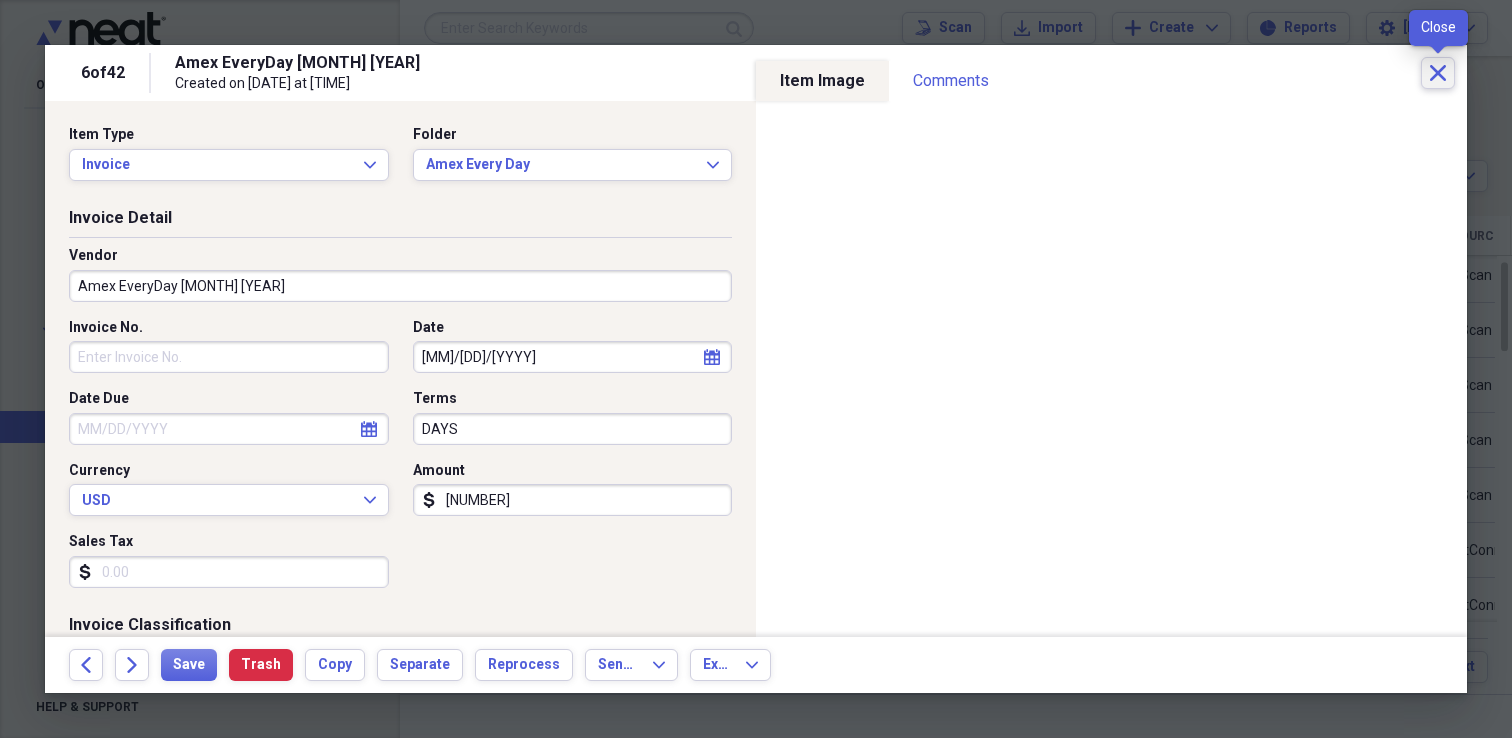 click 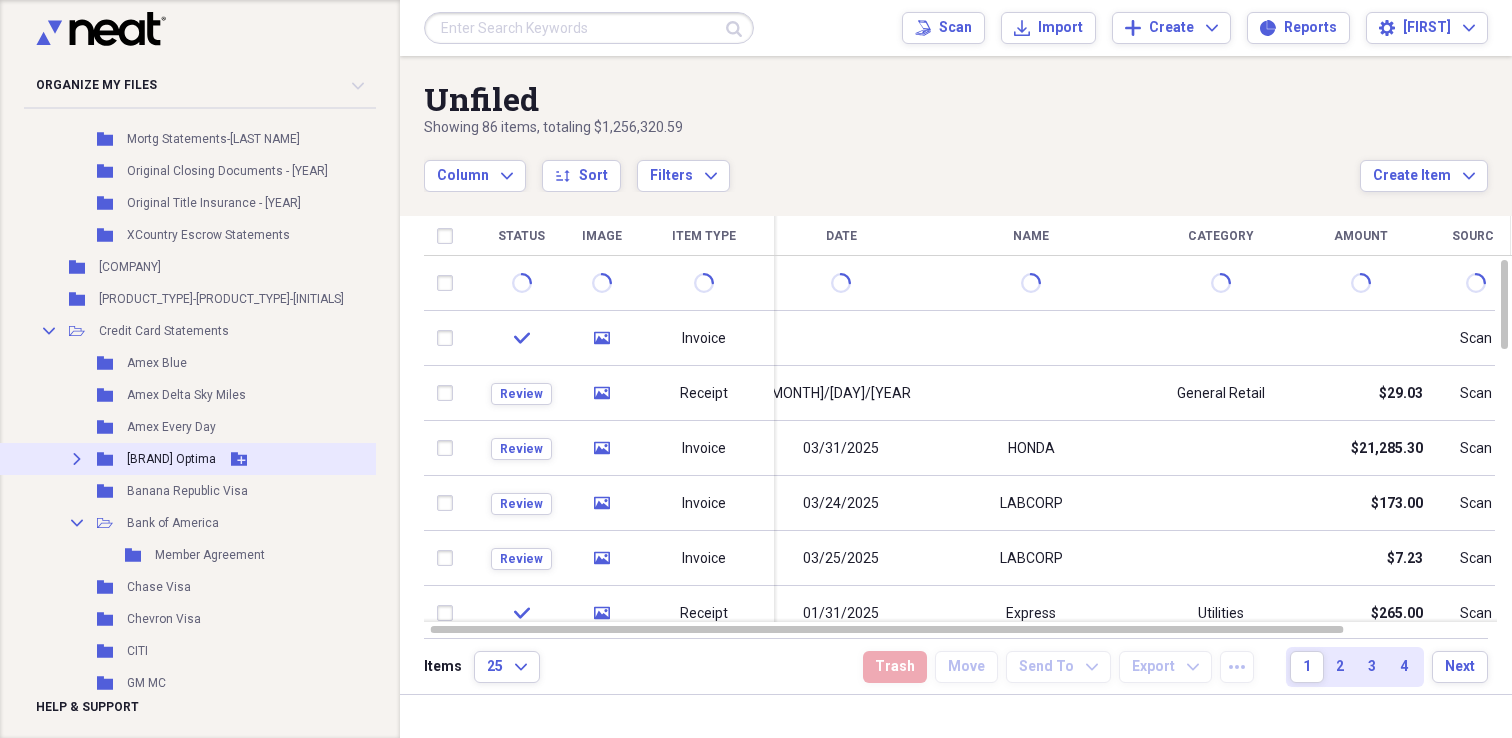 click on "Expand Folder Amex Optima Add Folder" at bounding box center [243, 459] 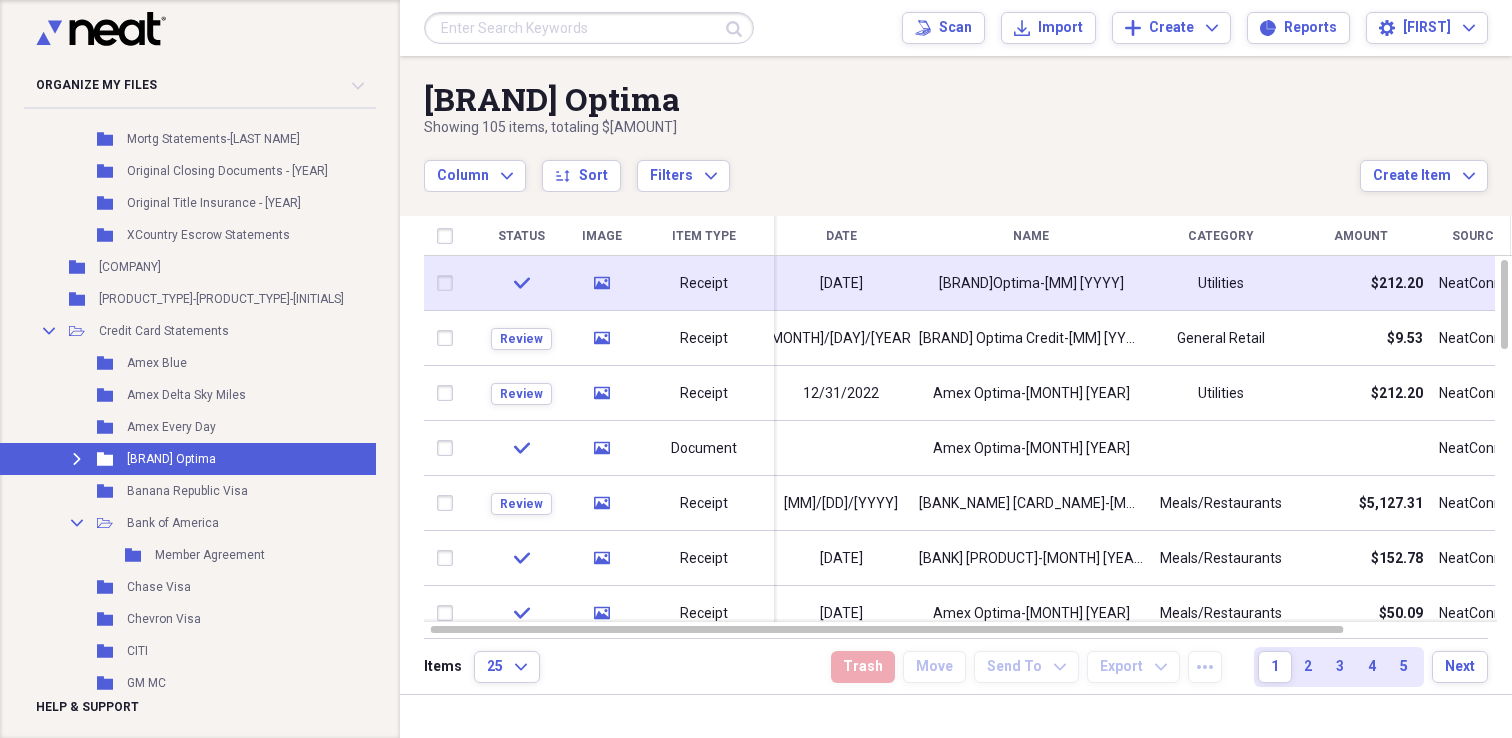 click on "12/31/2023" at bounding box center [841, 283] 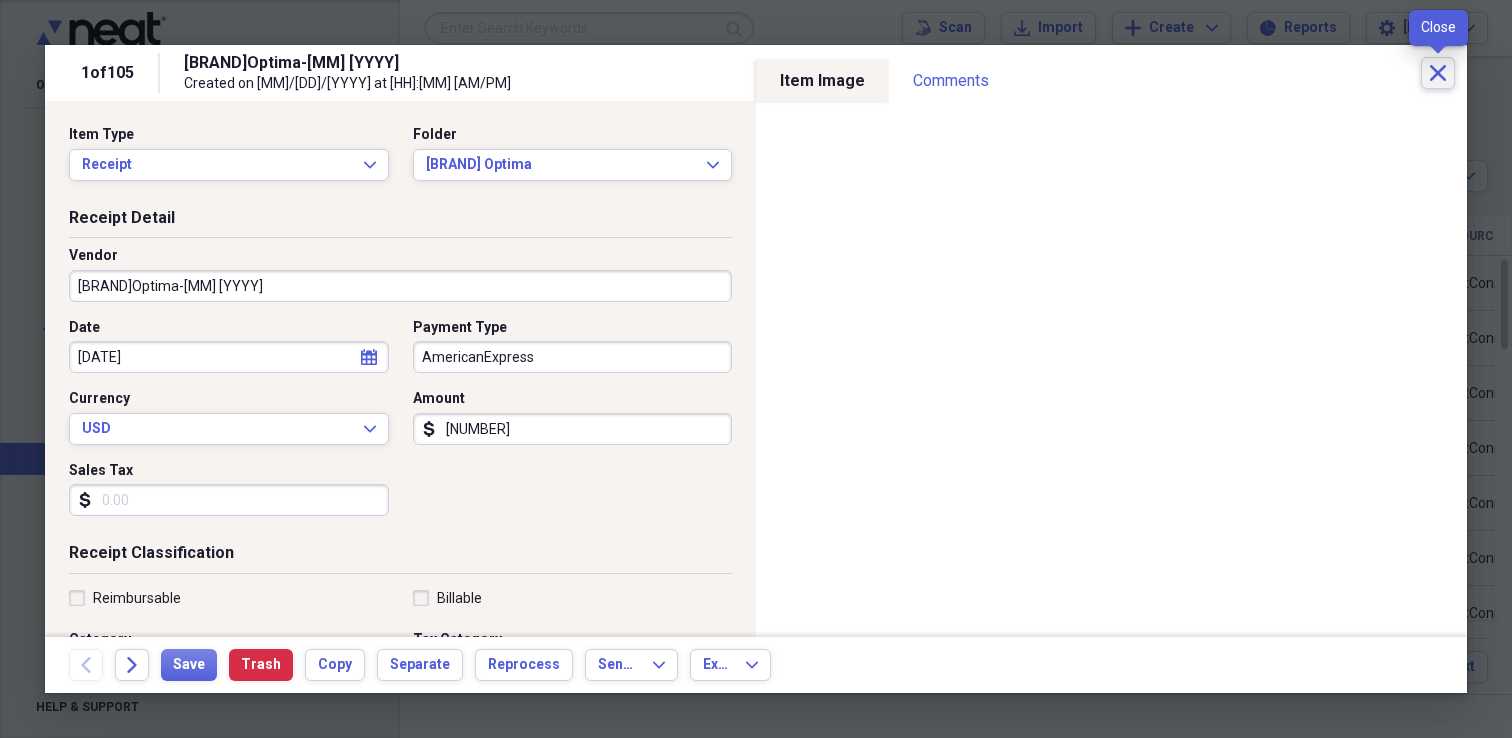 click on "Close" 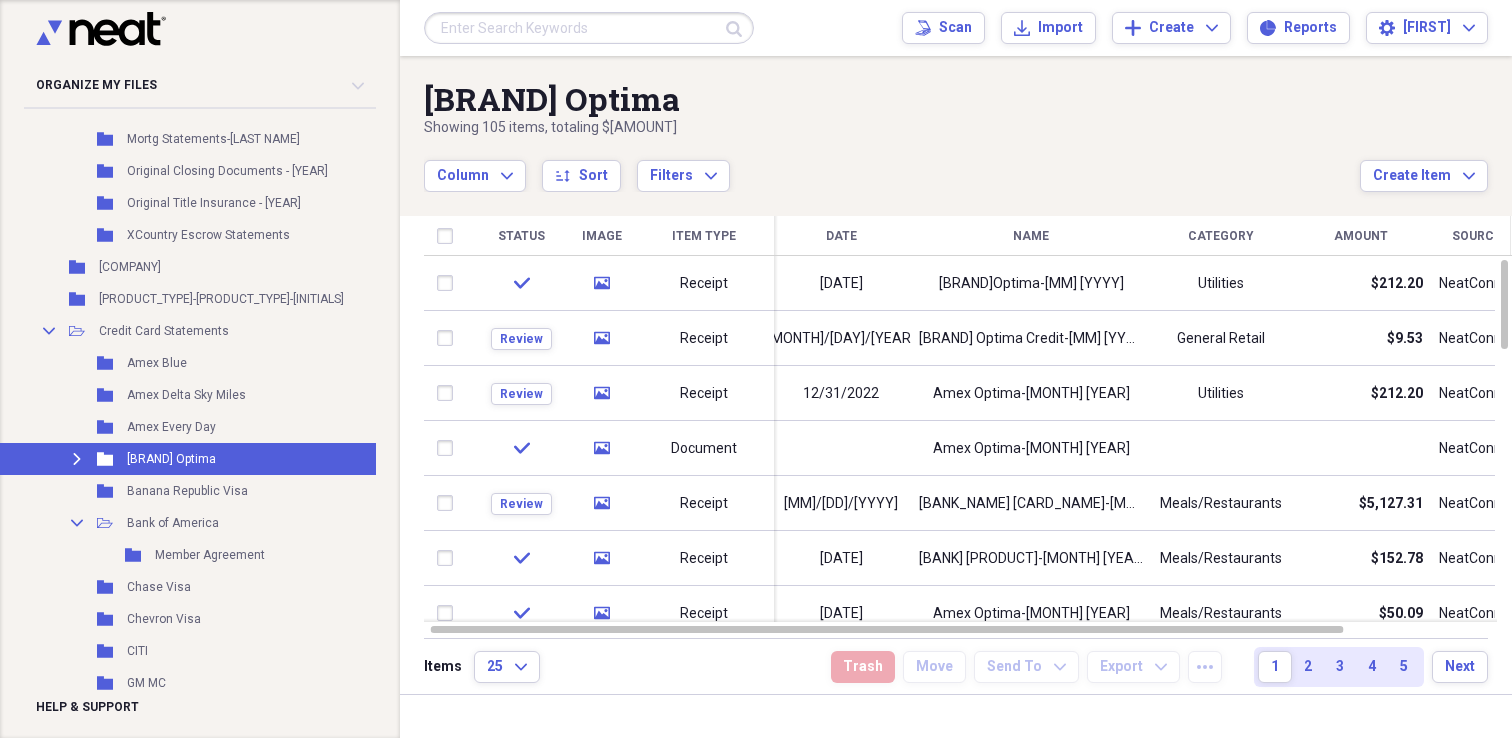 click on "Date" at bounding box center [841, 236] 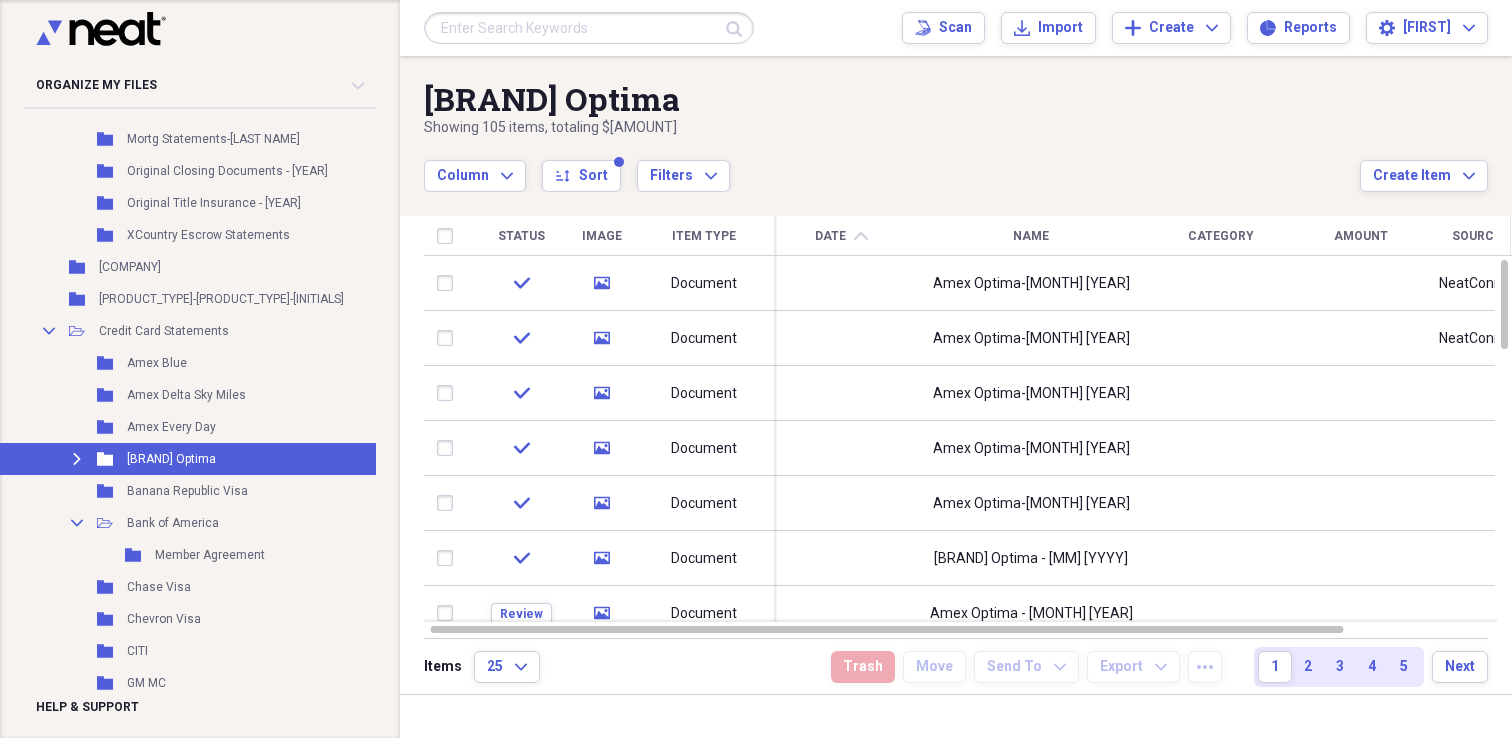 click on "Date" at bounding box center (830, 236) 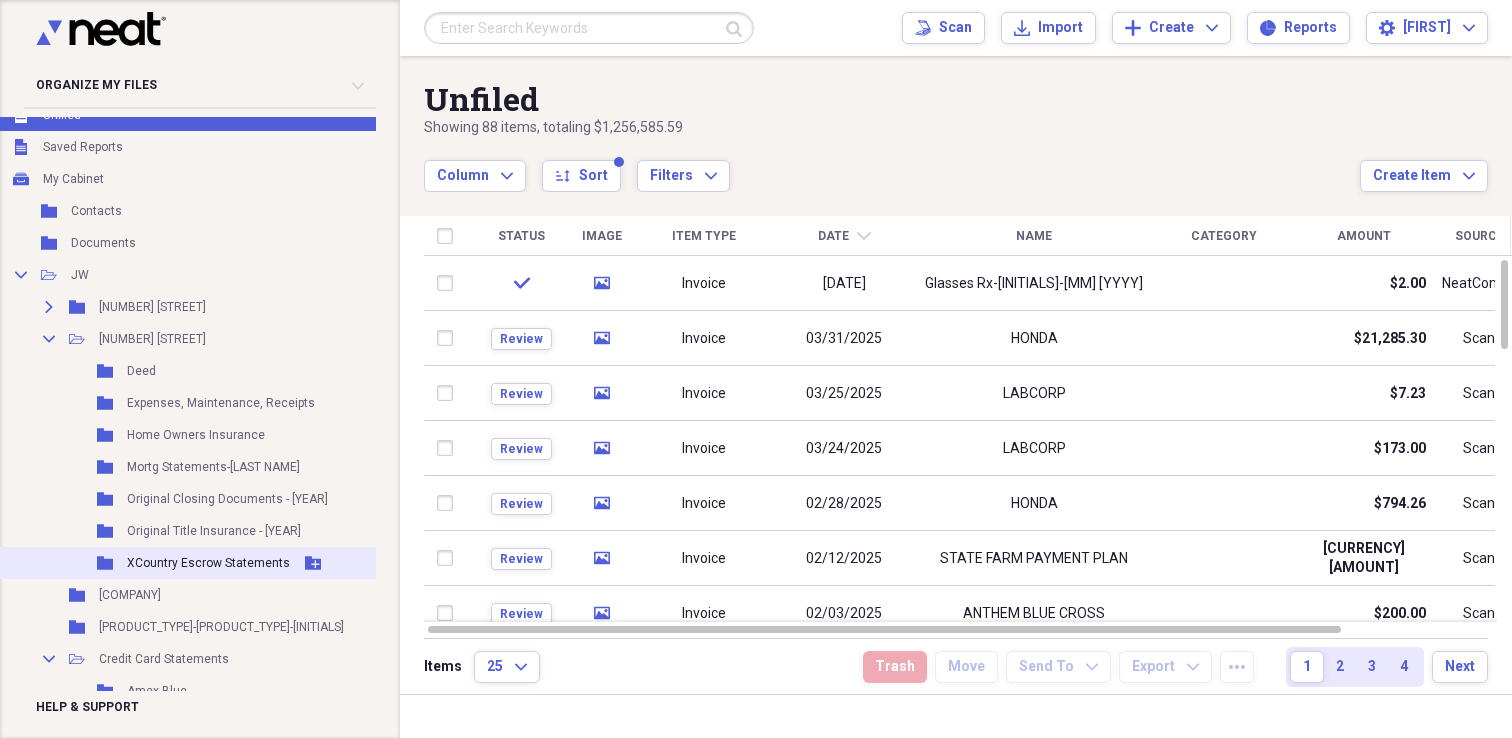 scroll, scrollTop: 0, scrollLeft: 23, axis: horizontal 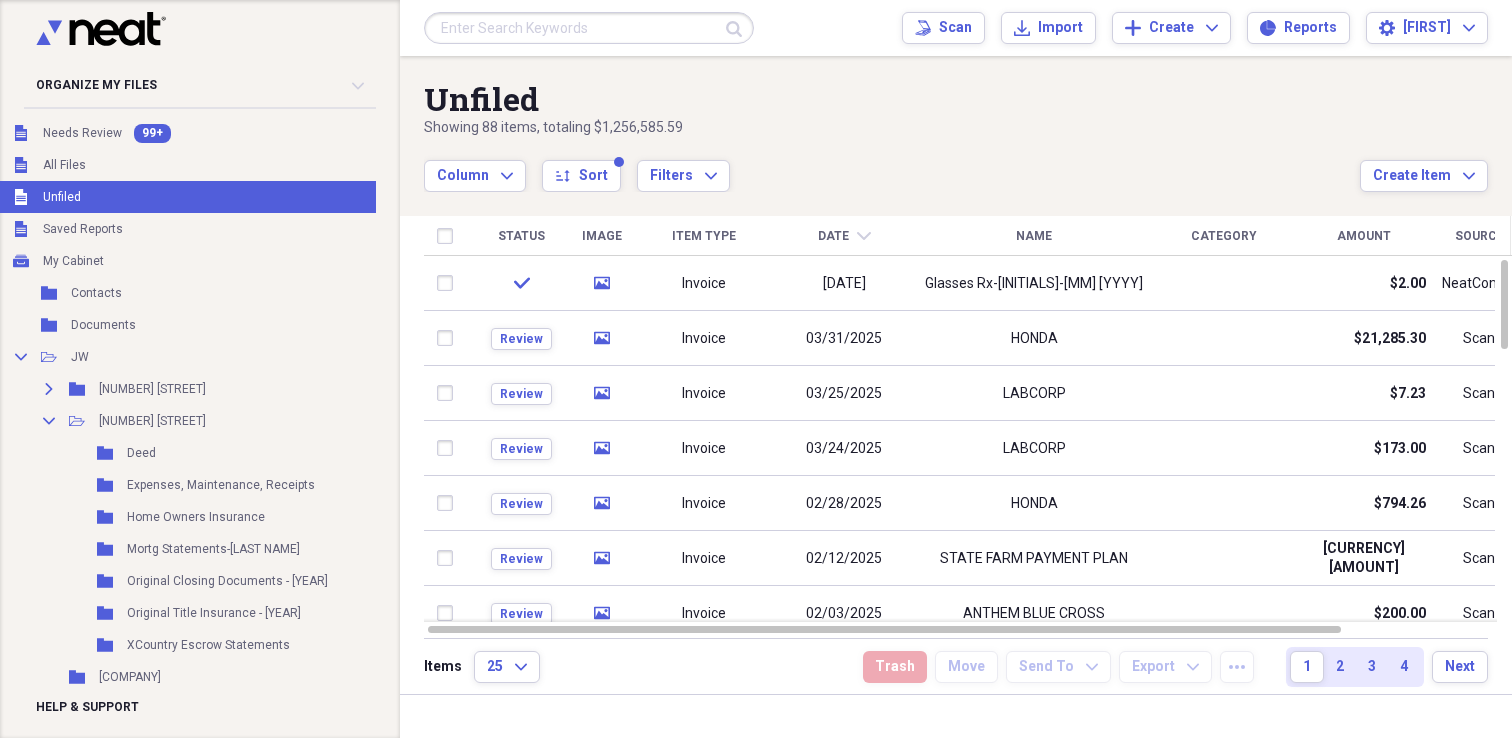 click on "Unfiled Unfiled" at bounding box center (243, 197) 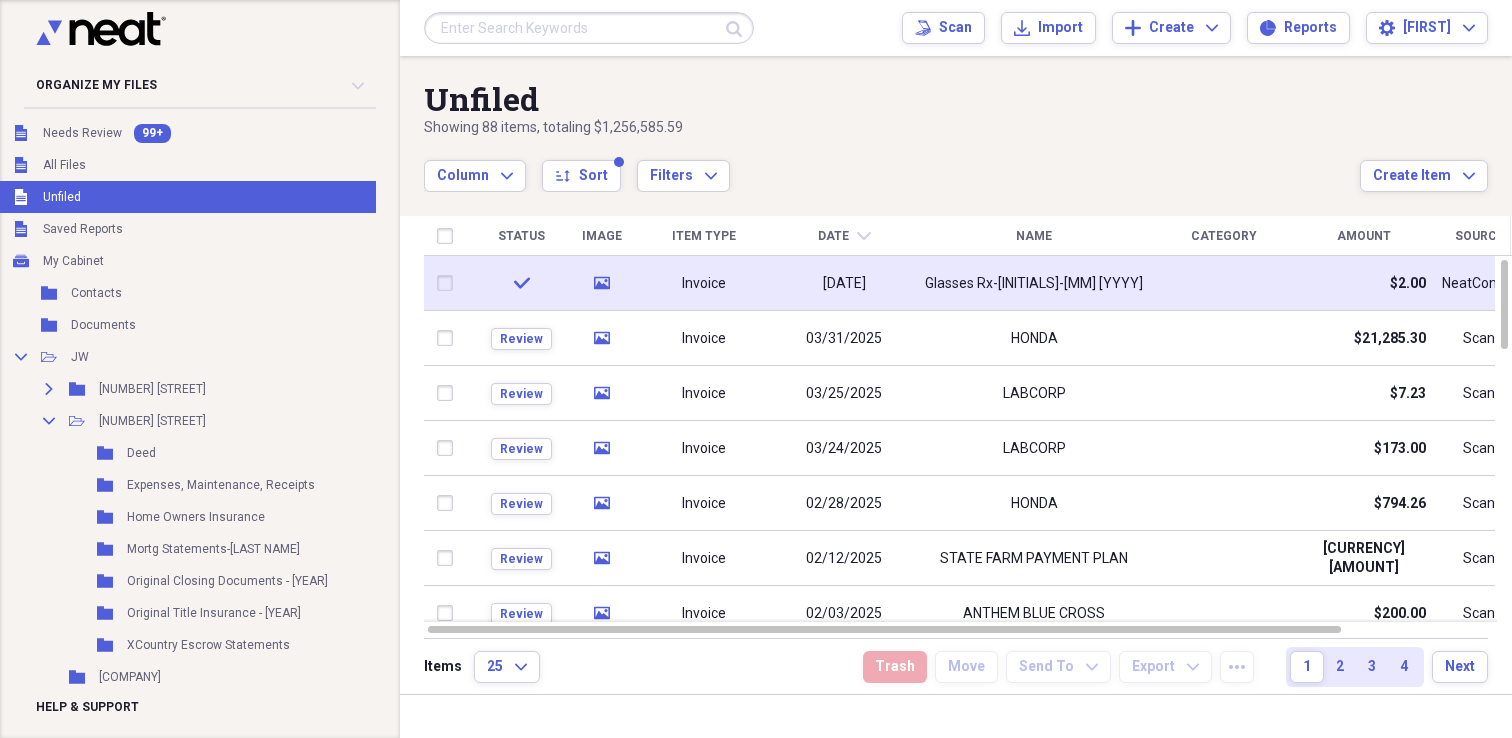 click on "[MONTH]/[DAY]/[YEAR]" at bounding box center [844, 284] 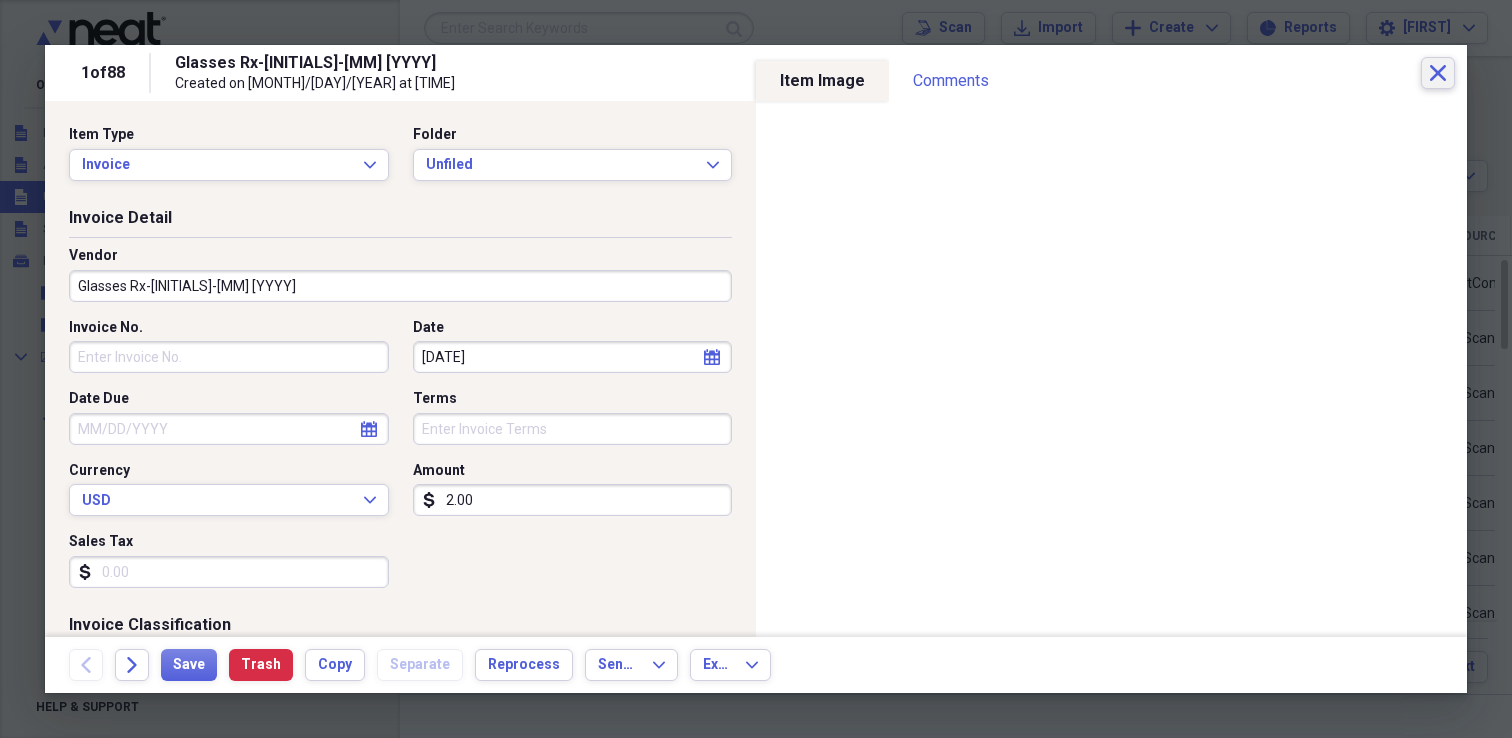 click on "Close" 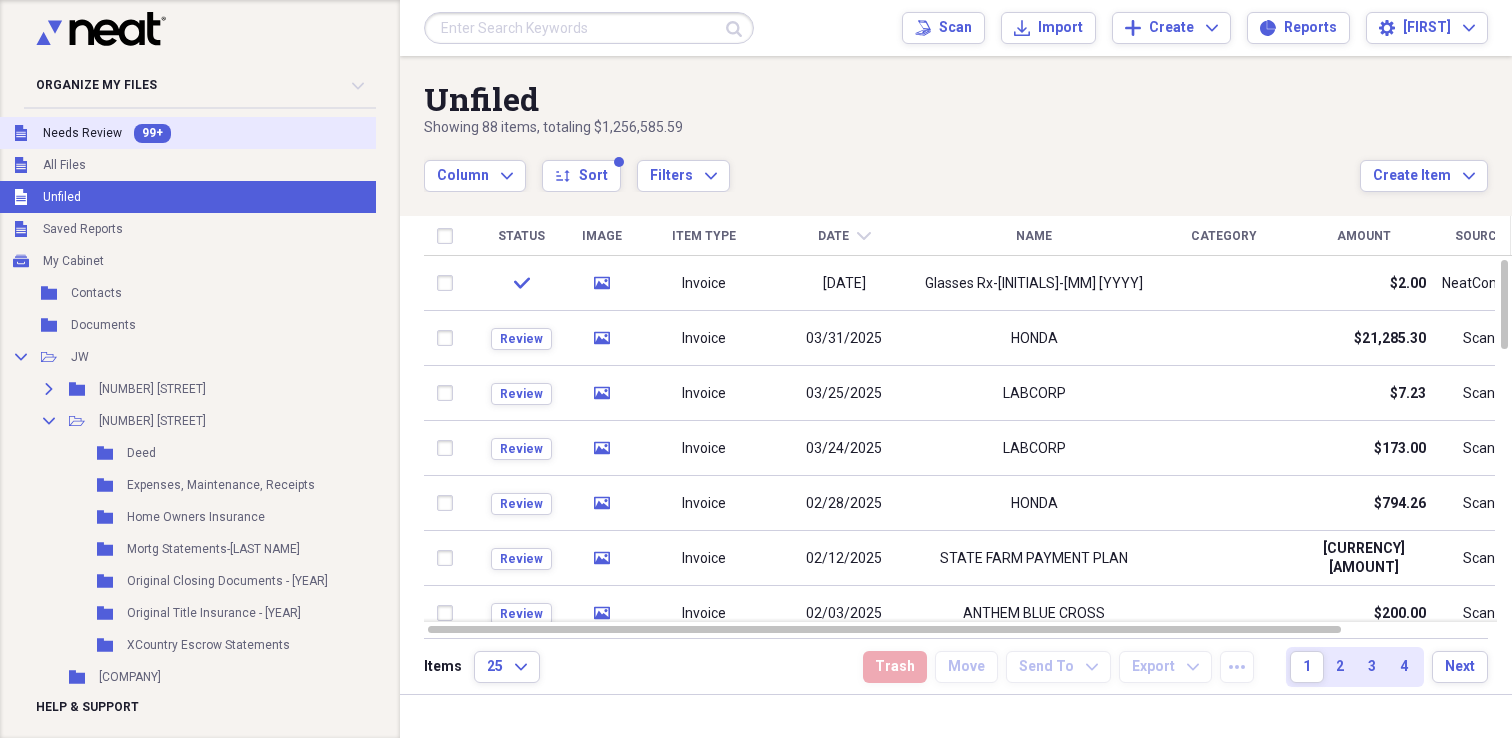 click on "Needs Review" at bounding box center [82, 133] 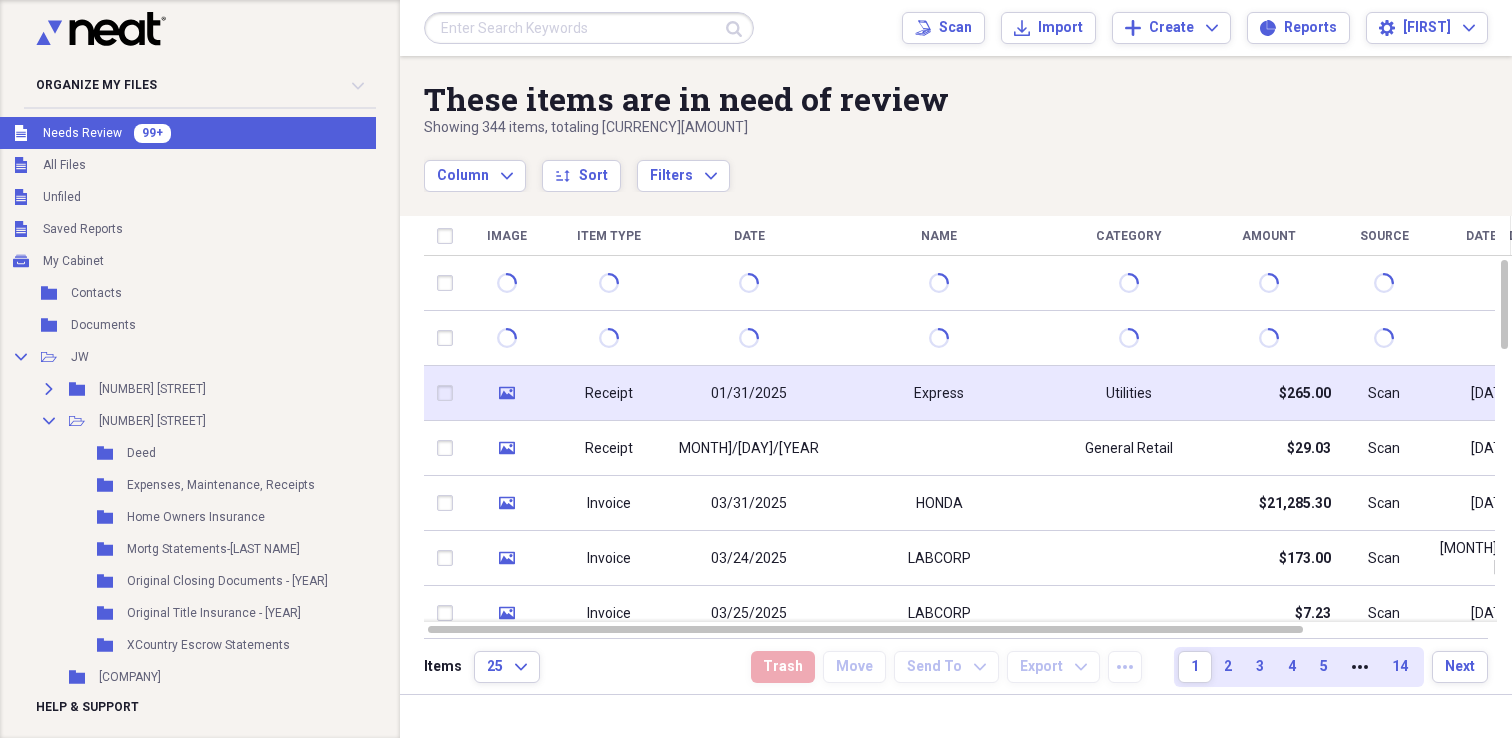click on "Express" at bounding box center (939, 394) 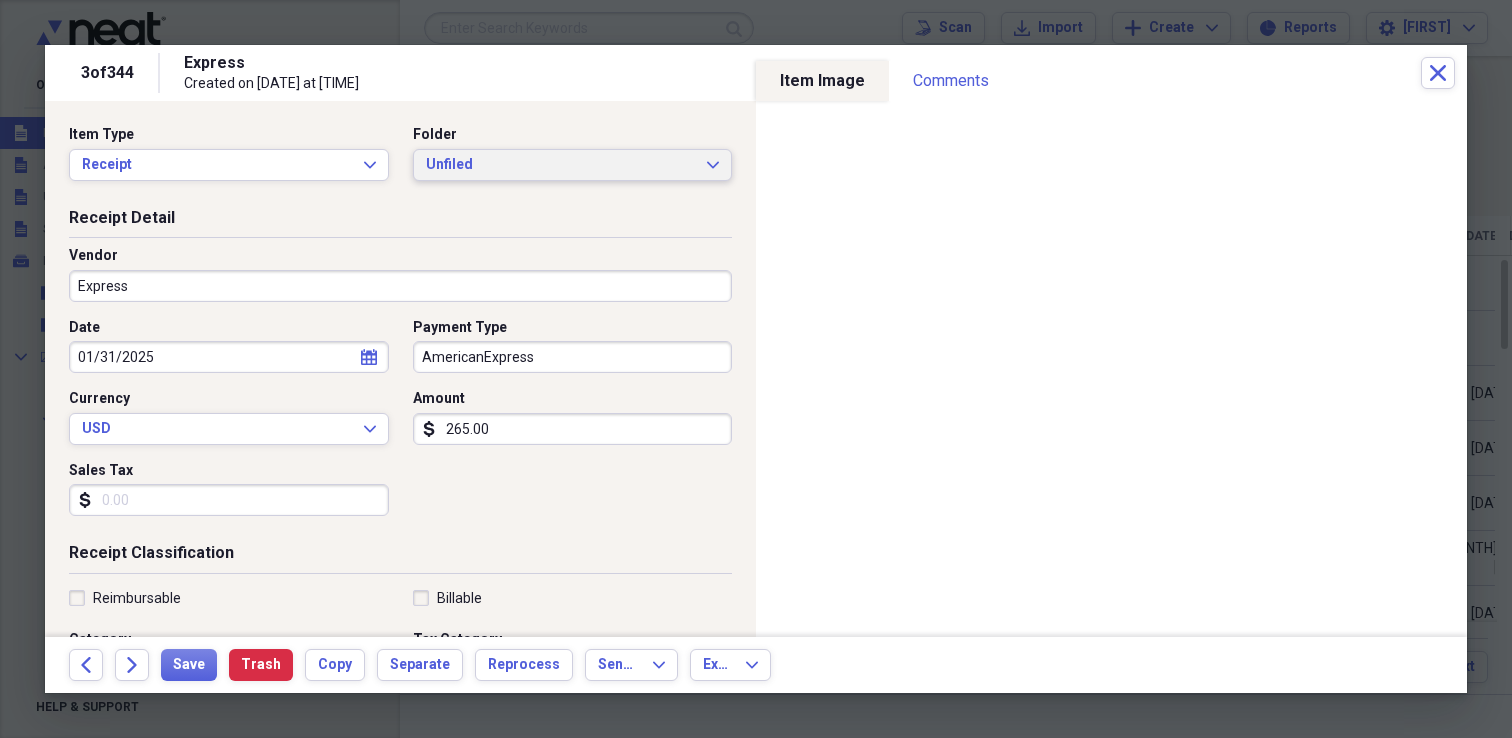 click on "Unfiled" at bounding box center [561, 165] 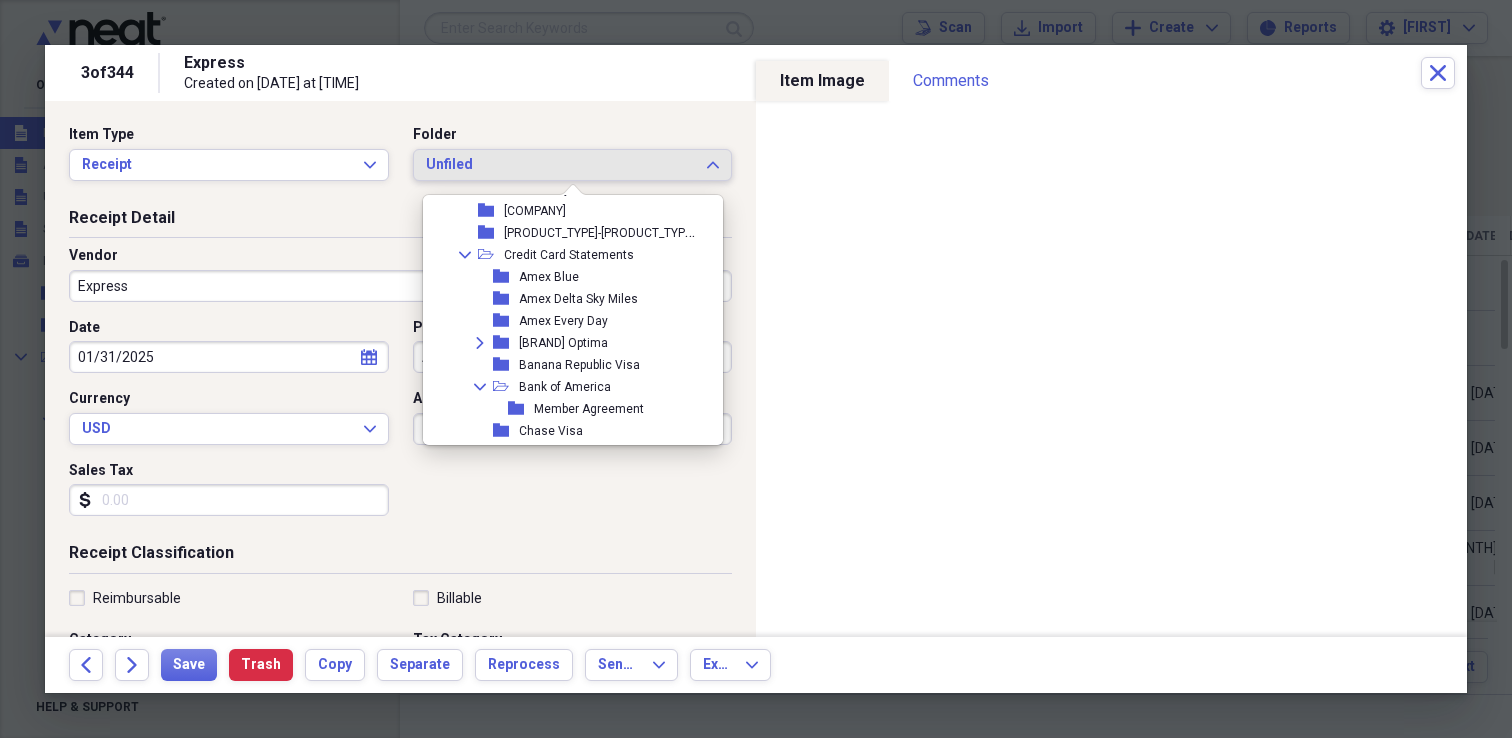 scroll, scrollTop: 332, scrollLeft: 0, axis: vertical 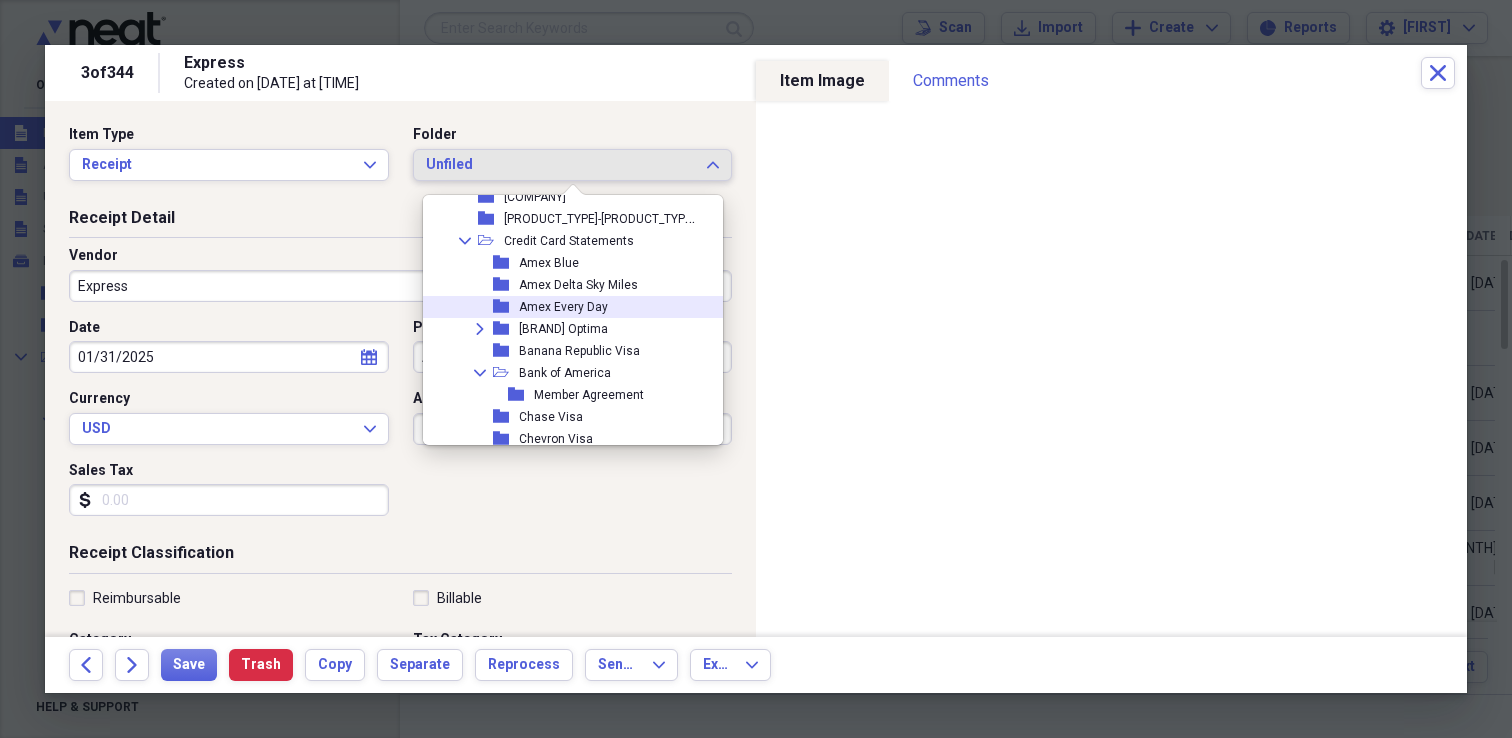 click on "Amex Every Day" at bounding box center (563, 307) 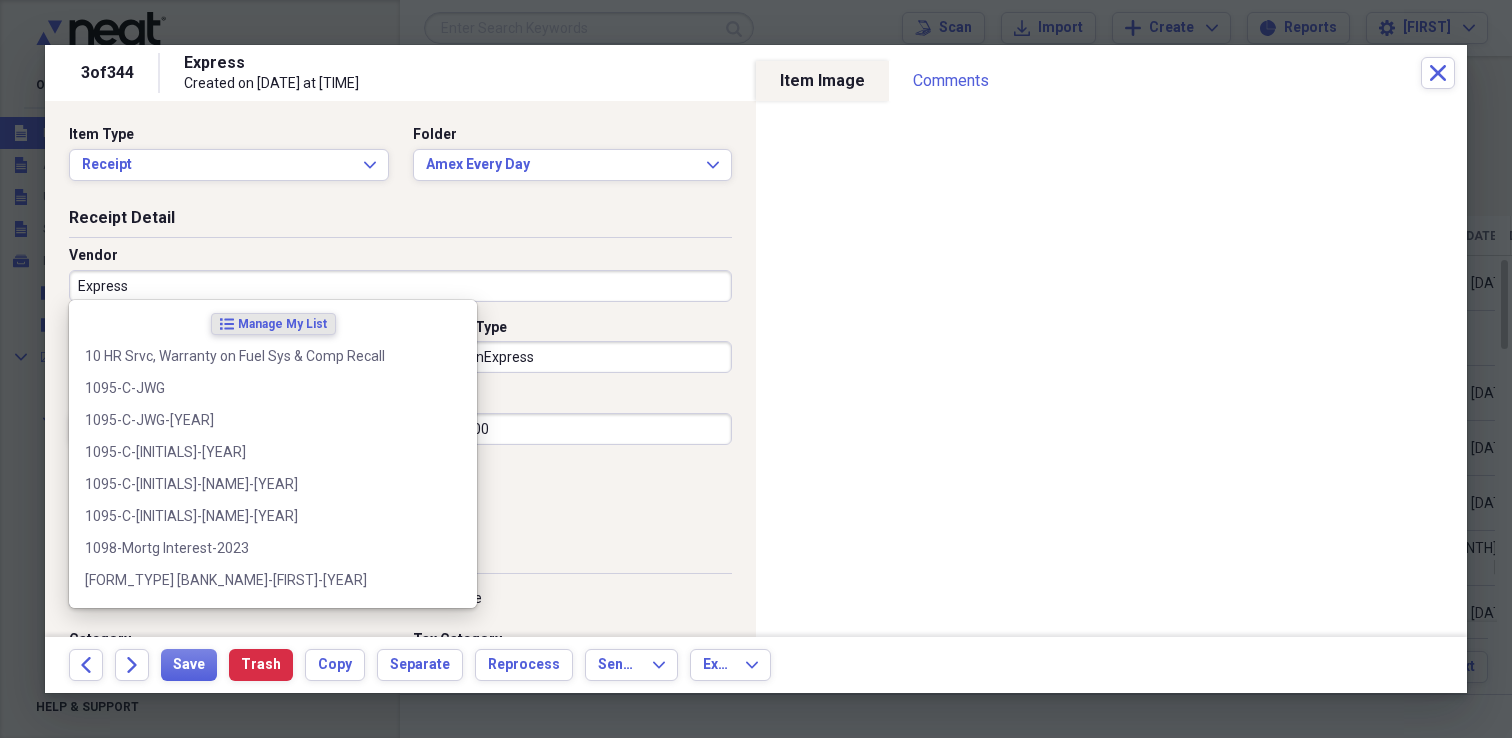 click on "Express" at bounding box center (400, 286) 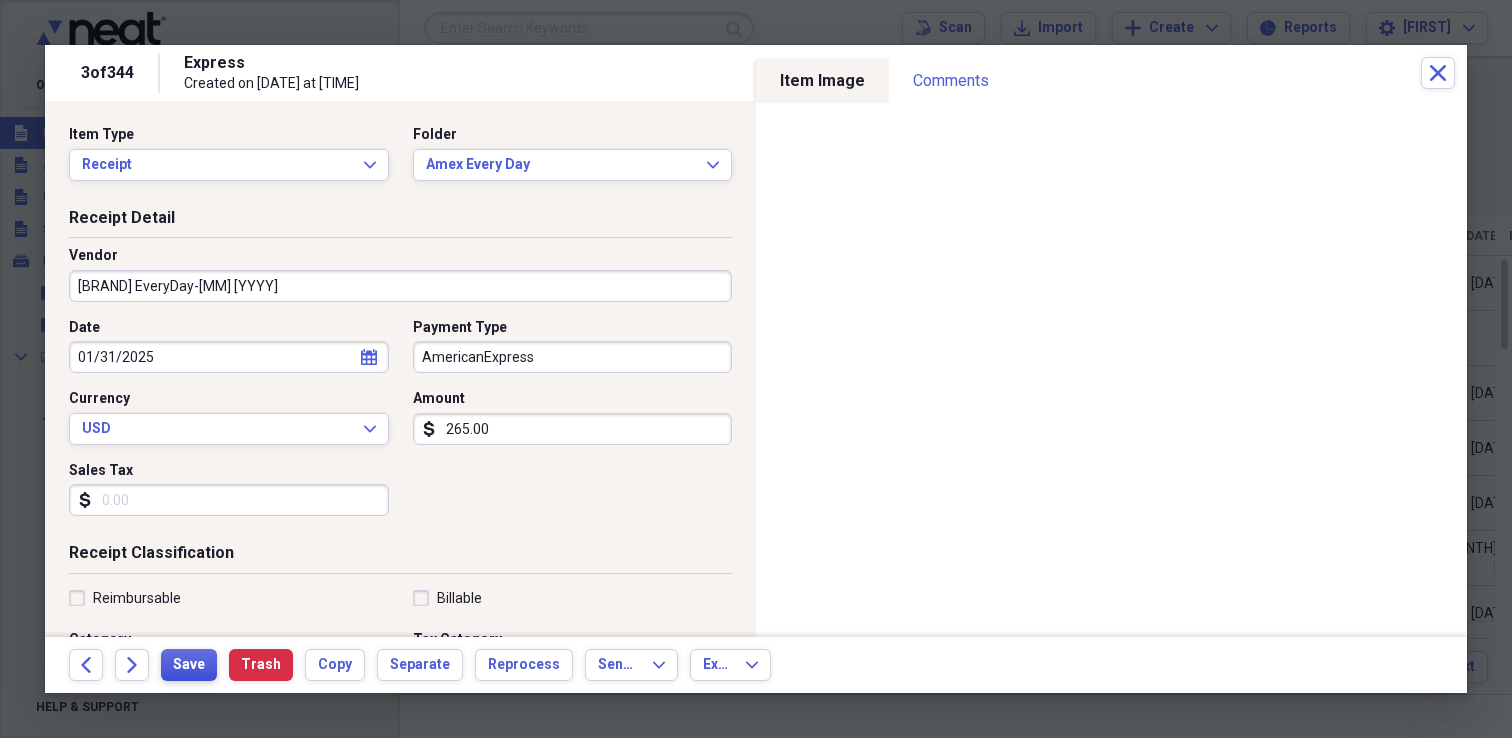type on "Amex EveryDay-Apr 2025" 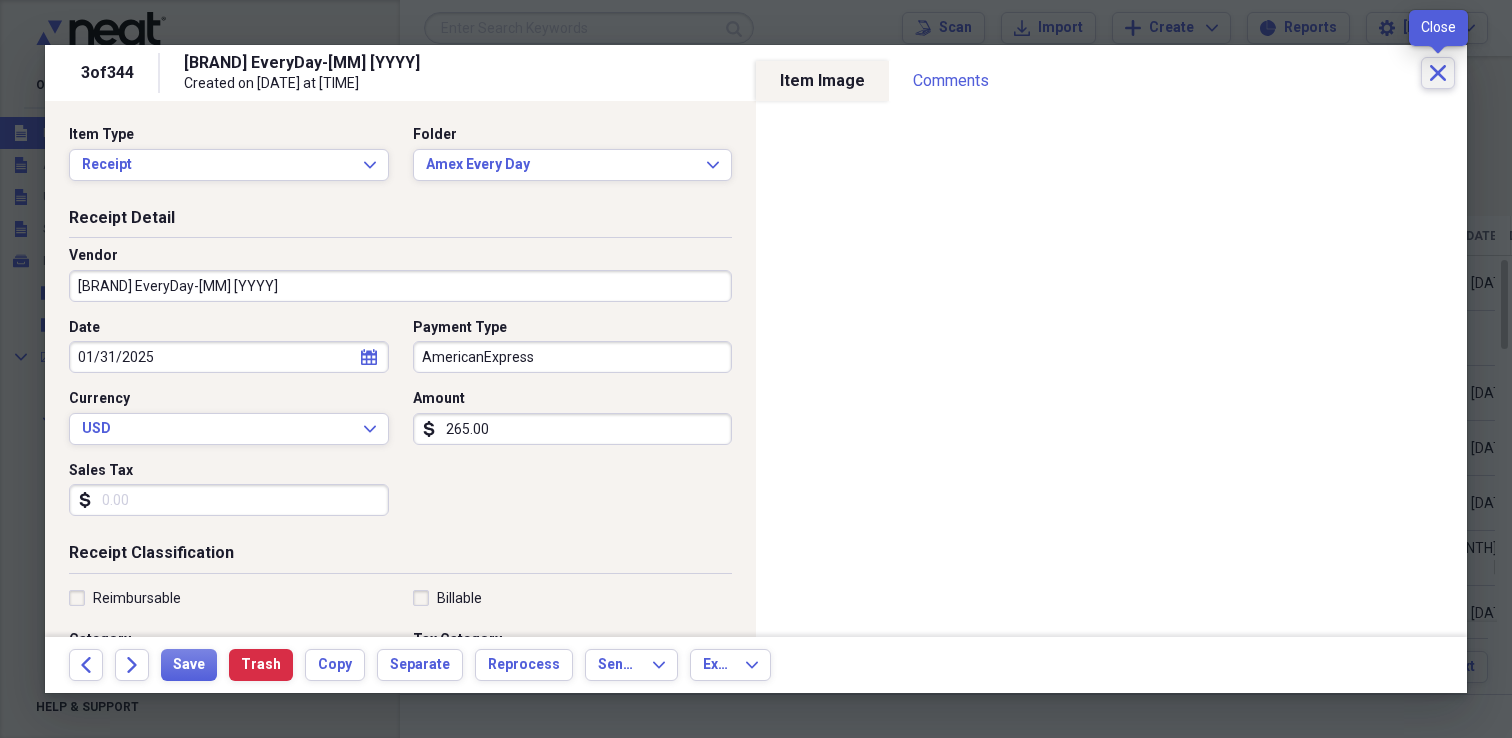 click 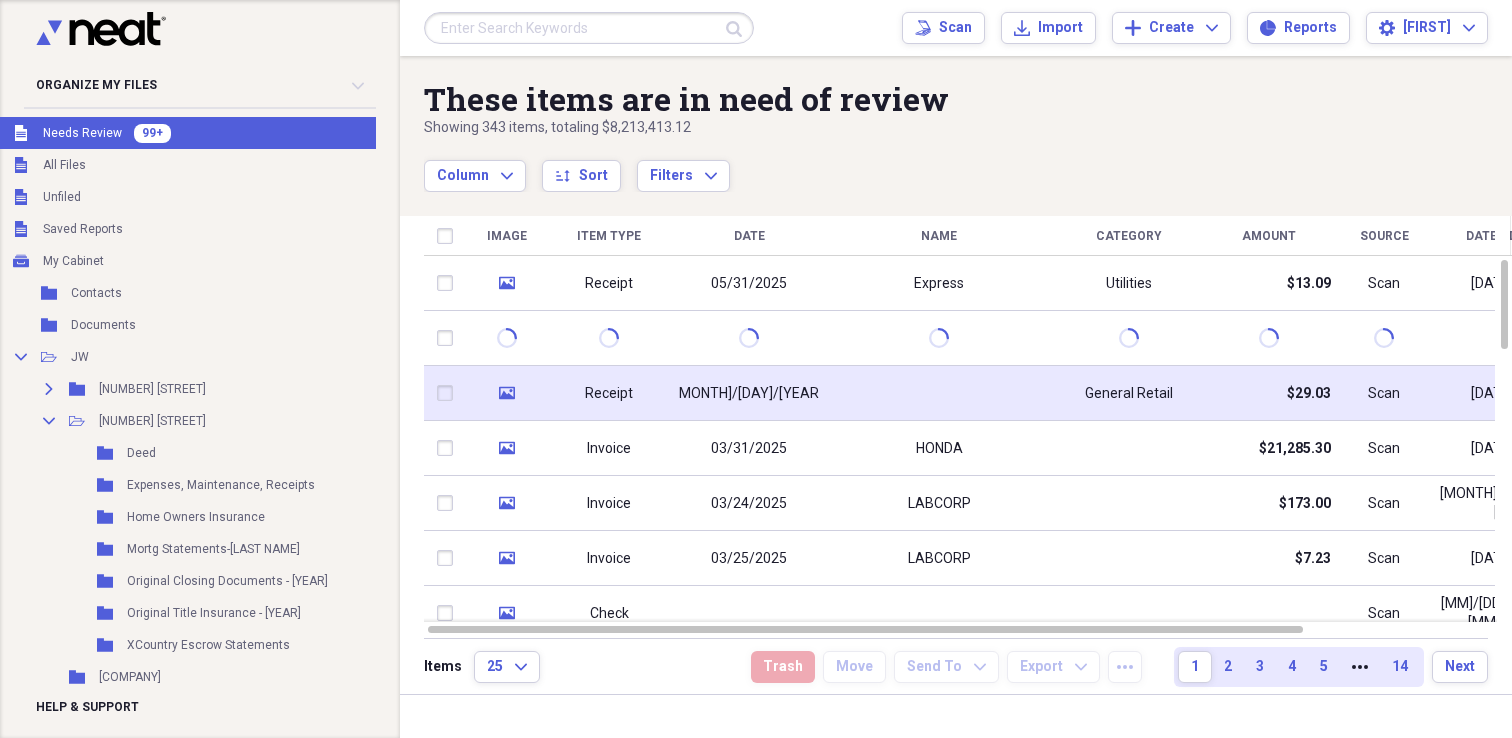 click on "[DATE]" at bounding box center (749, 394) 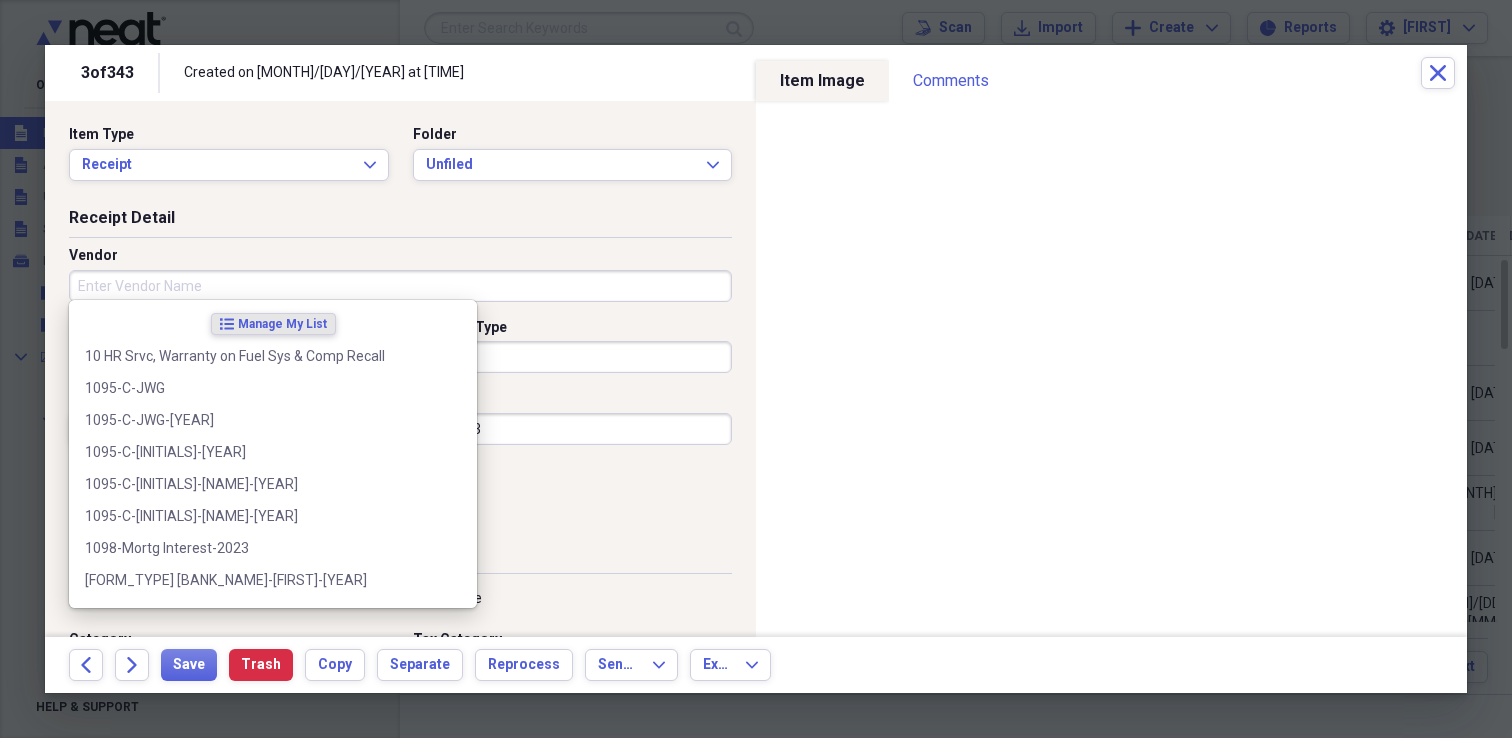 click on "Vendor" at bounding box center [400, 286] 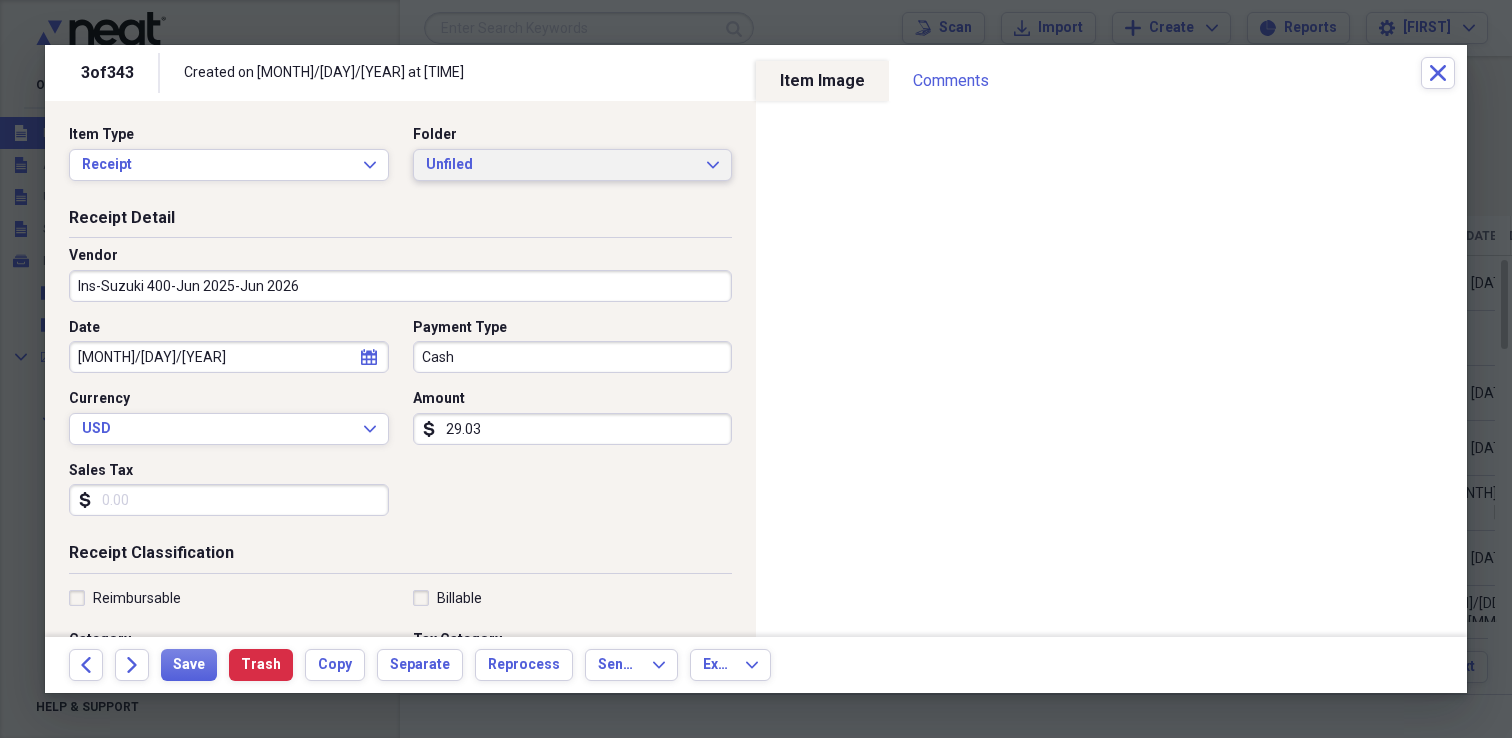 type on "Ins-Suzuki 400-Jun 2025-Jun 2026" 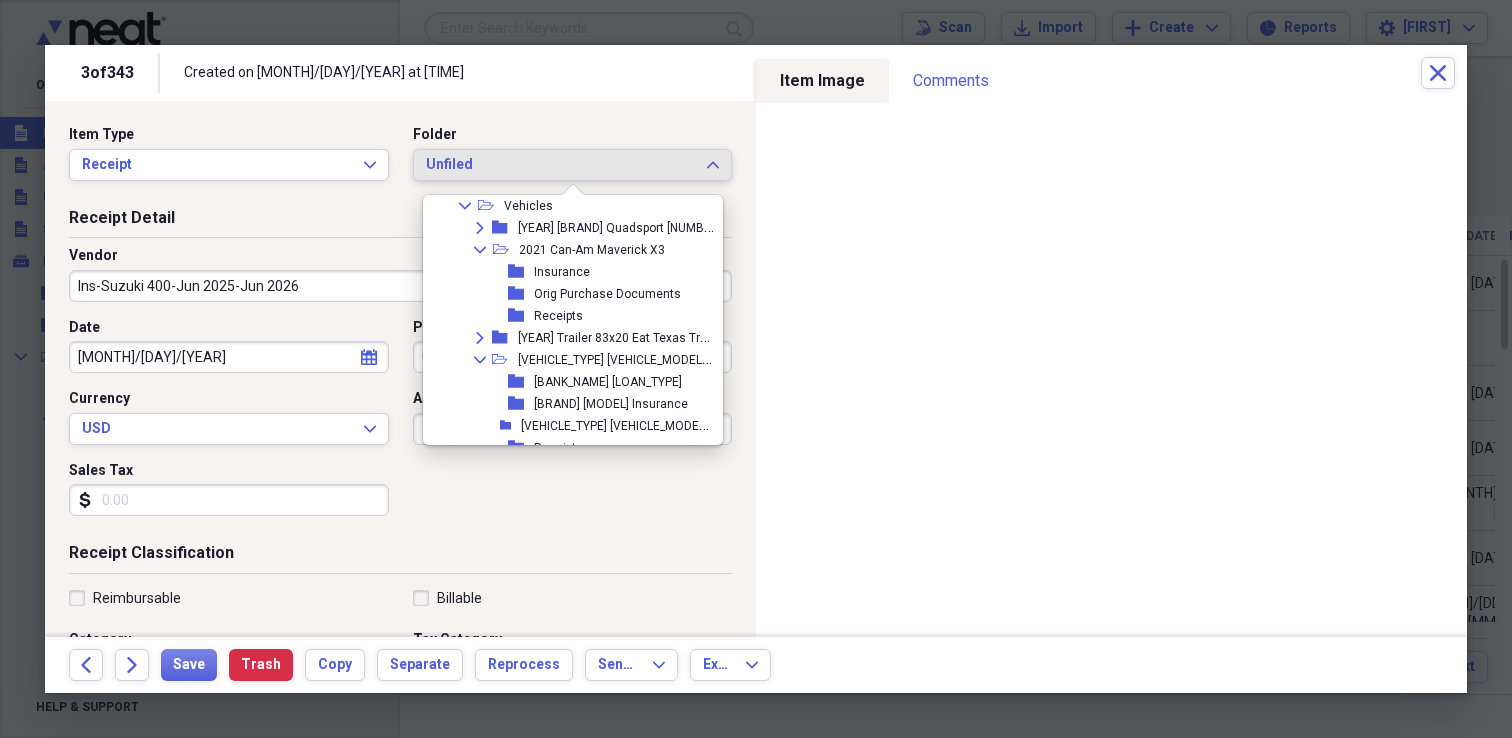scroll, scrollTop: 1536, scrollLeft: 0, axis: vertical 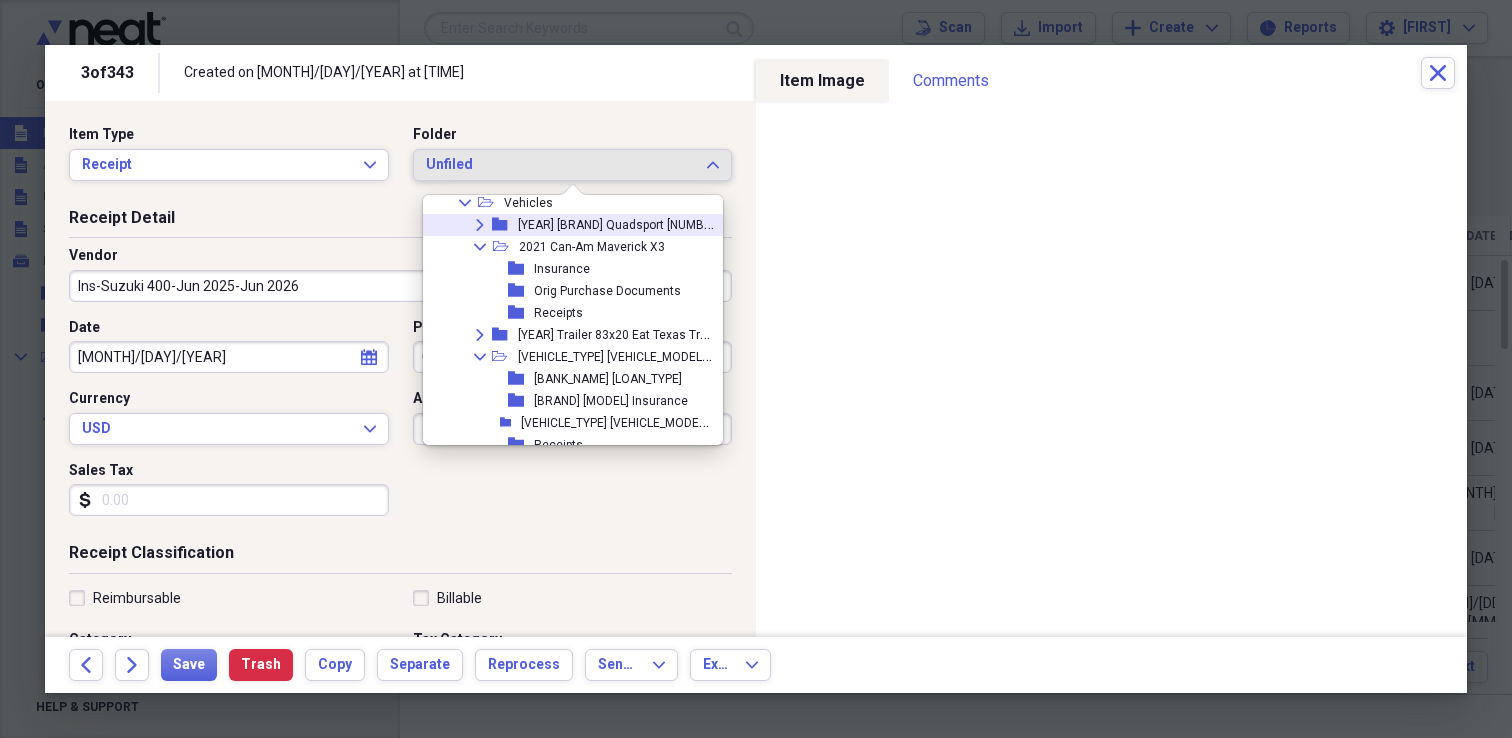 click on "Expand" 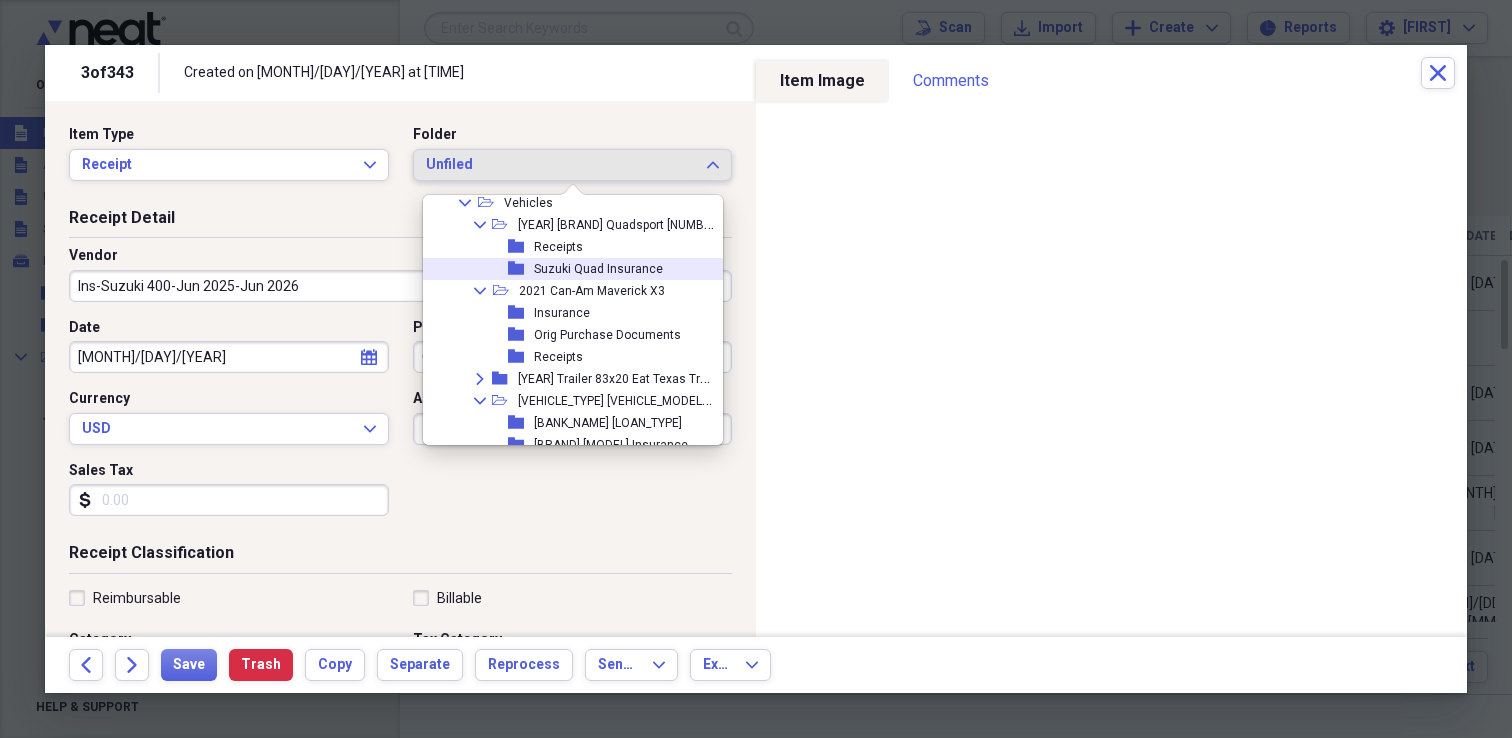 click on "Suzuki Quad Insurance" at bounding box center [598, 269] 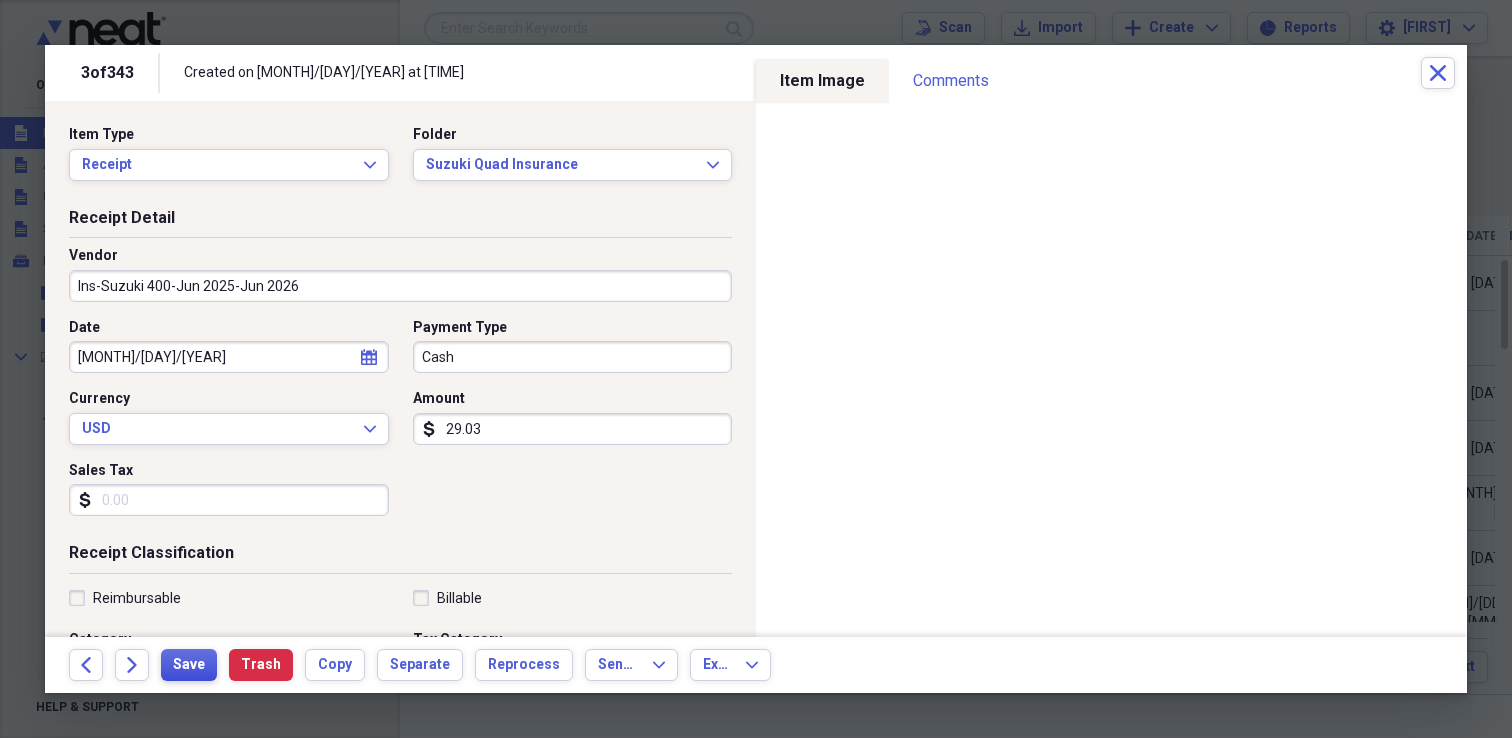 click on "Save" at bounding box center [189, 665] 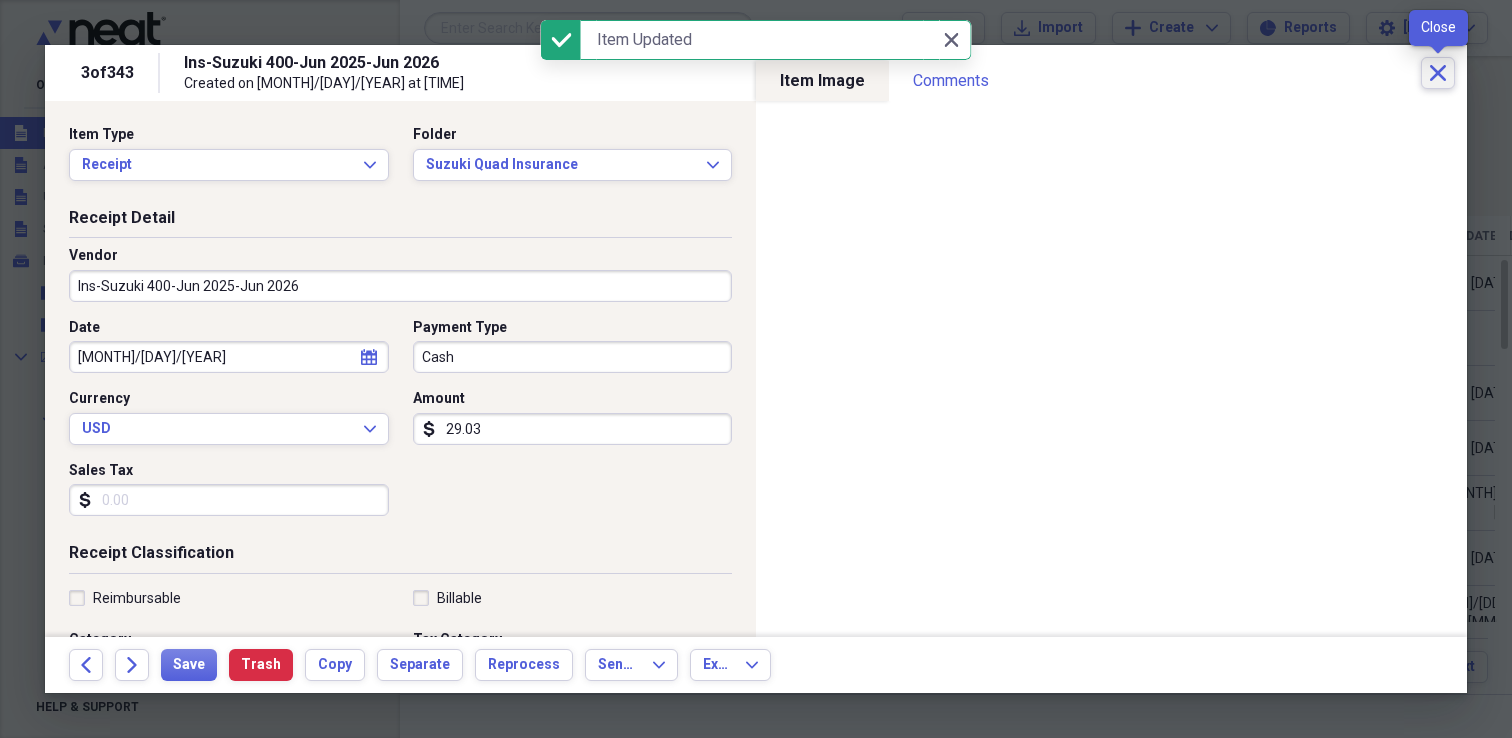 click on "Close" 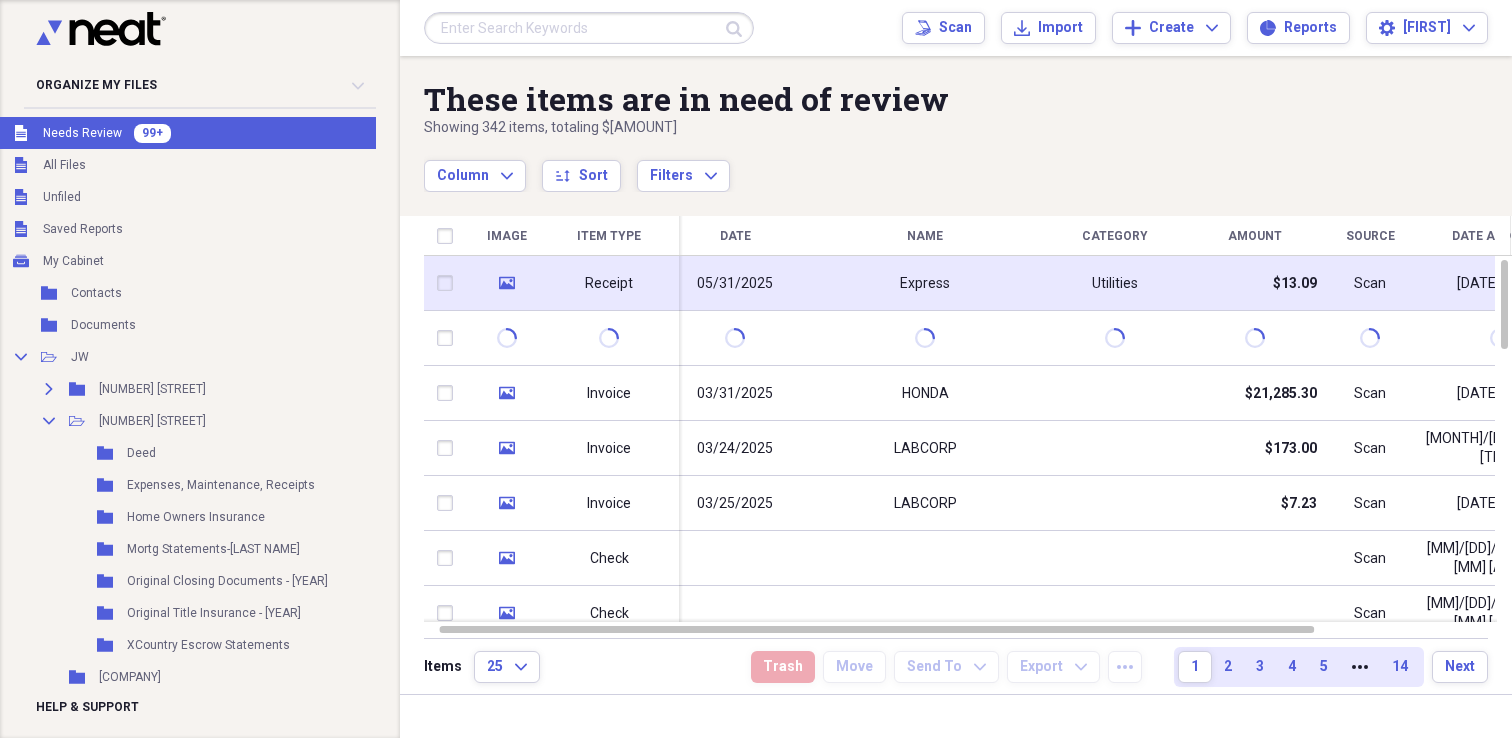 click on "05/31/2025" at bounding box center (735, 284) 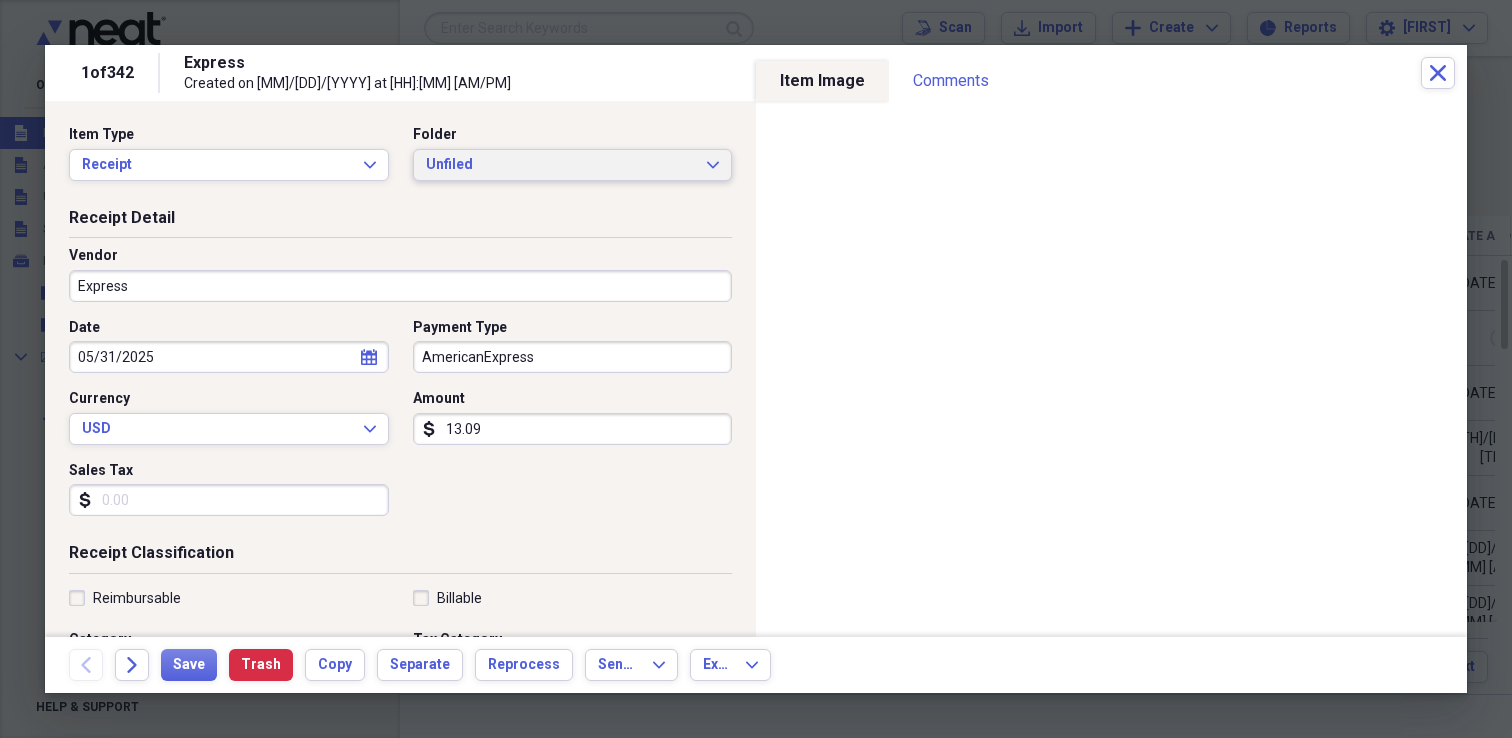 click on "Unfiled" at bounding box center (561, 165) 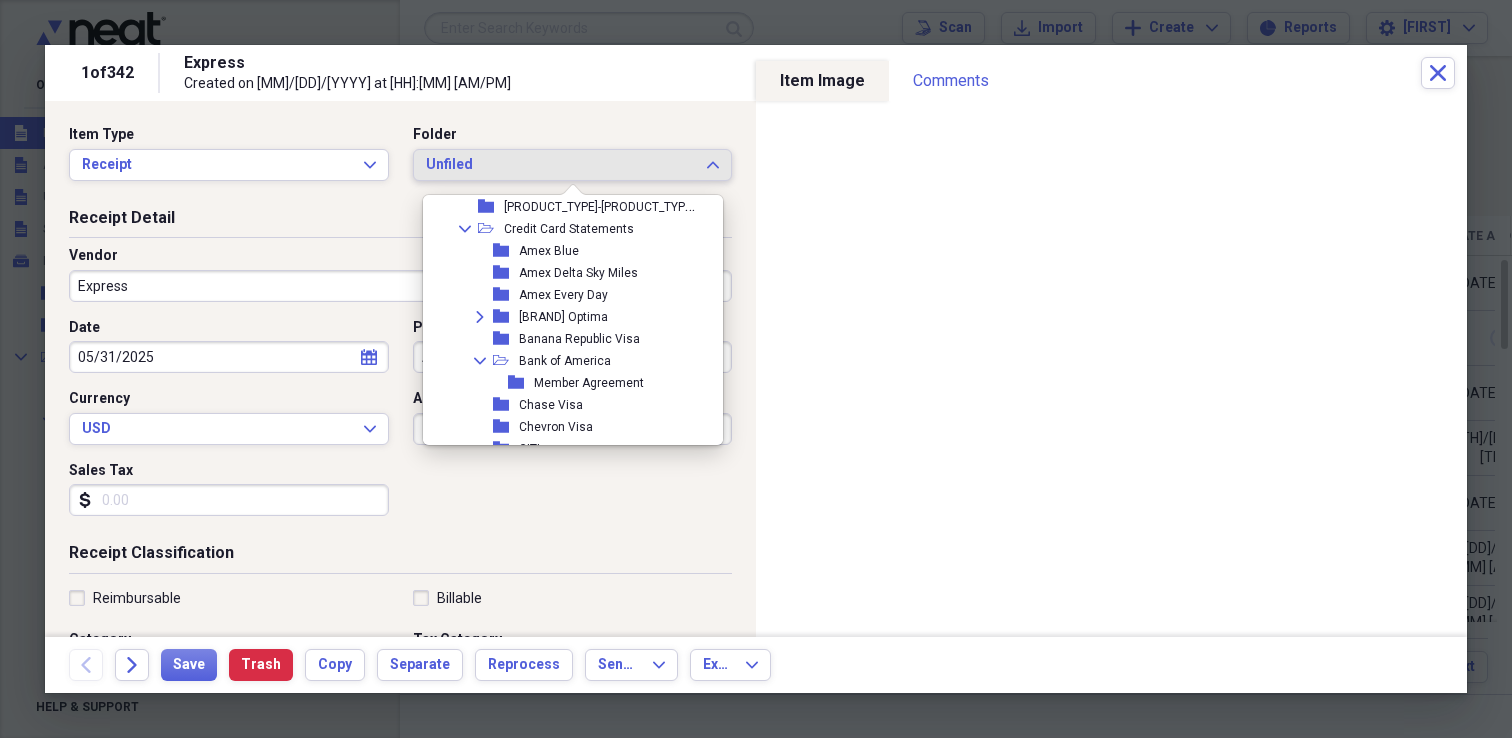 scroll, scrollTop: 347, scrollLeft: 0, axis: vertical 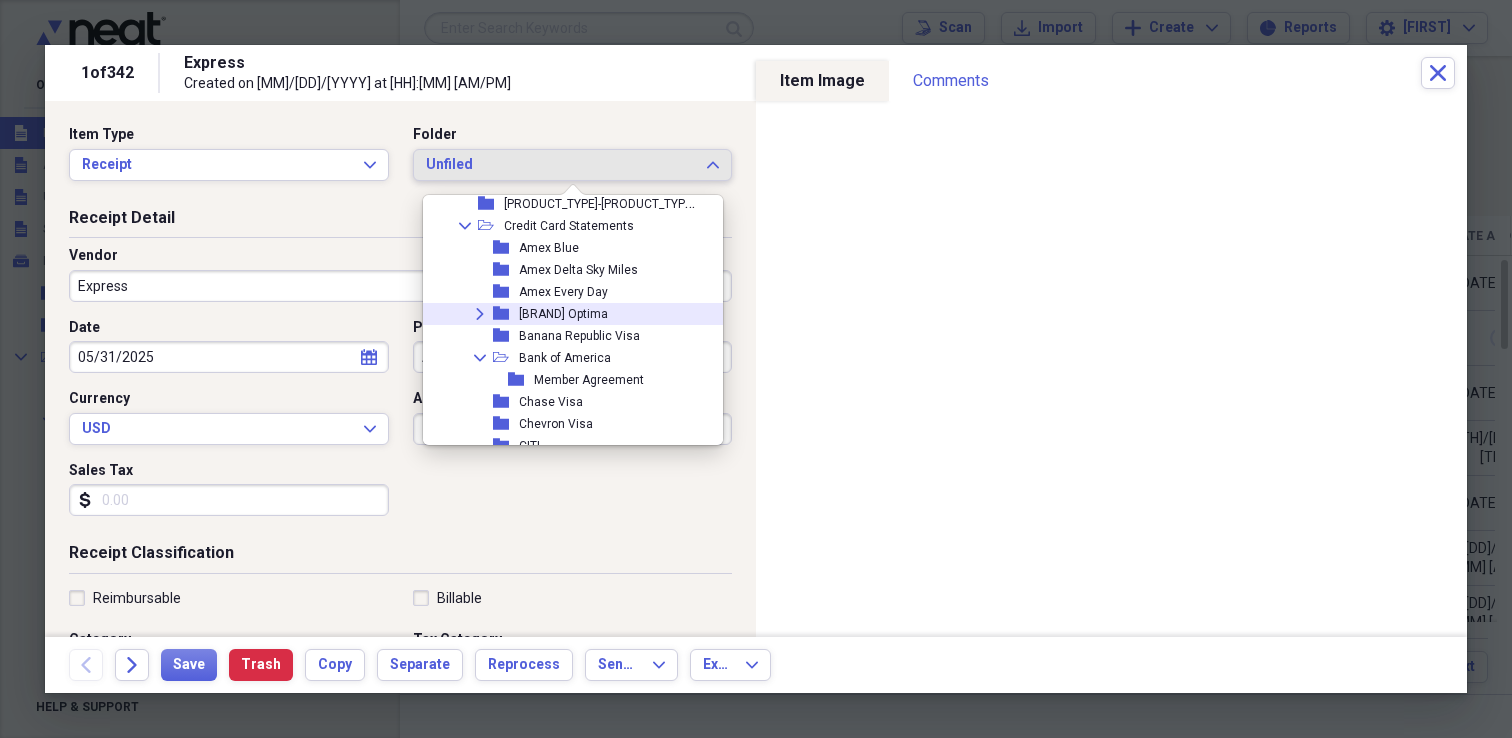 click on "Amex Optima" at bounding box center (563, 314) 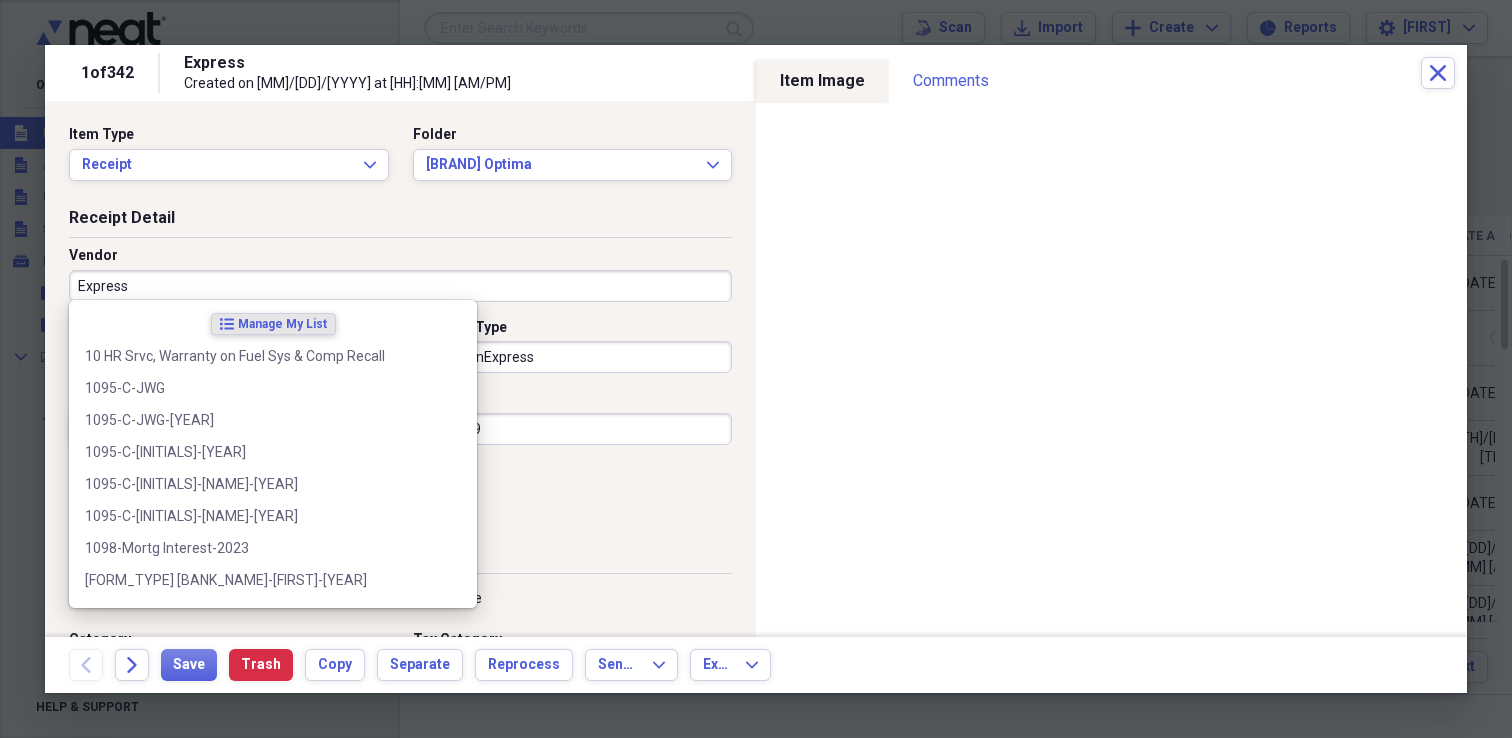 click on "Express" at bounding box center [400, 286] 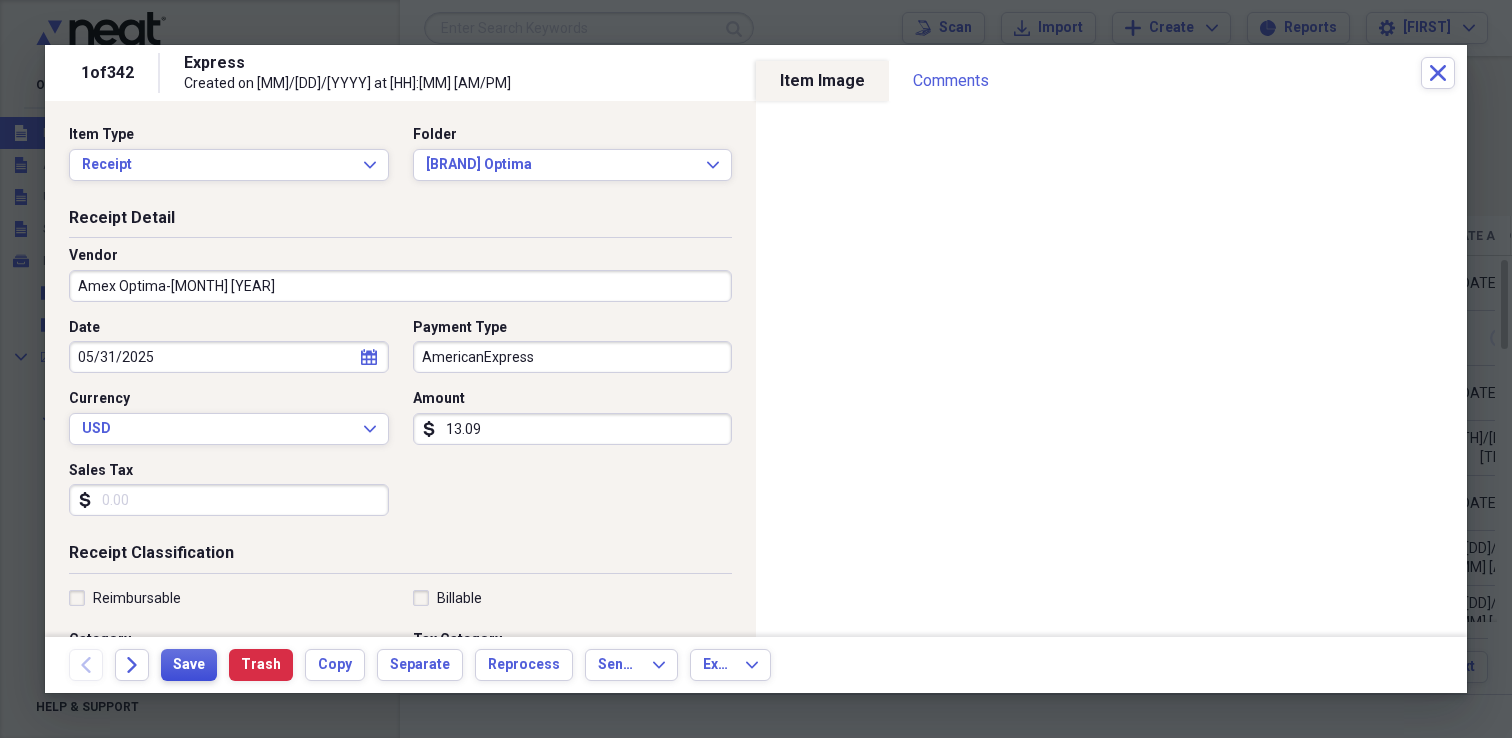 type on "Amex Optima-Jul 2025" 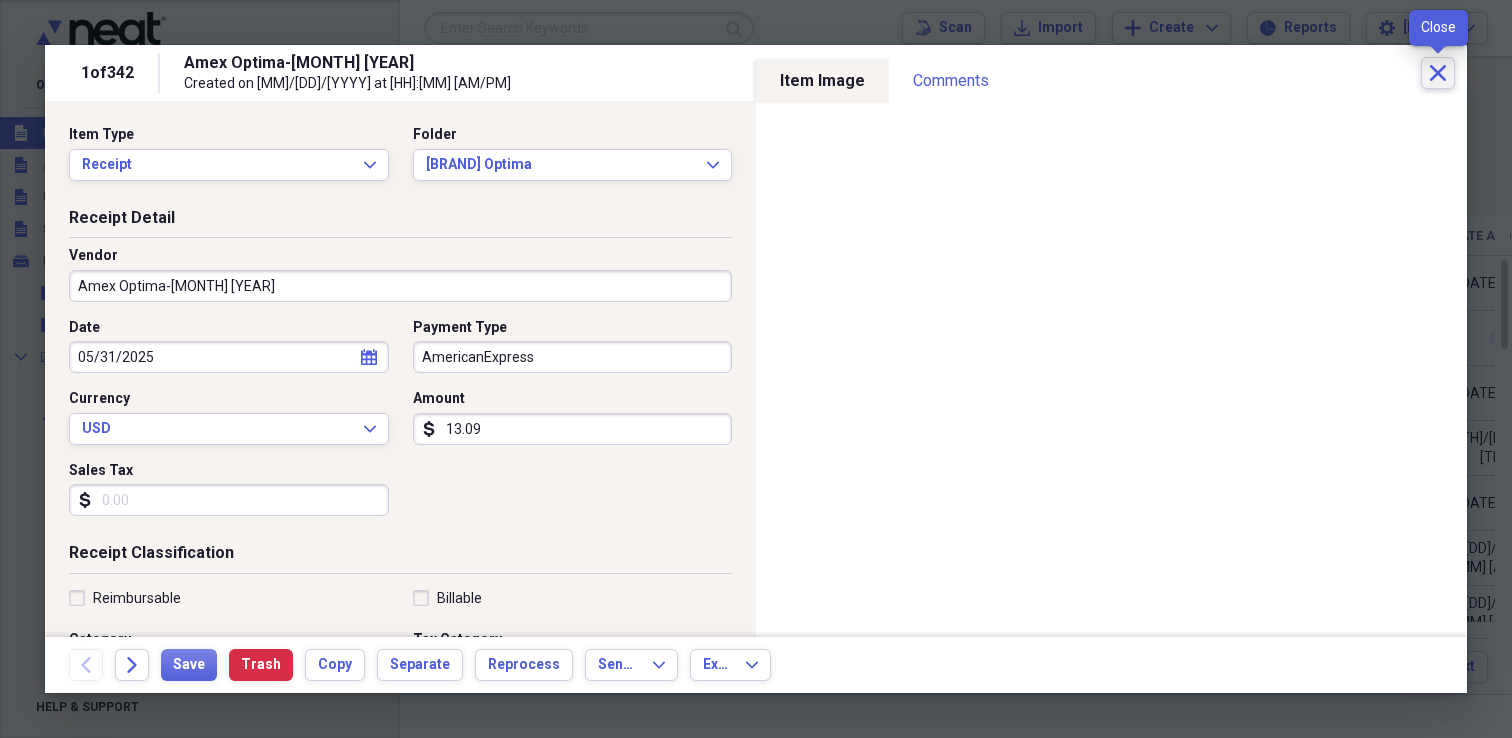 click 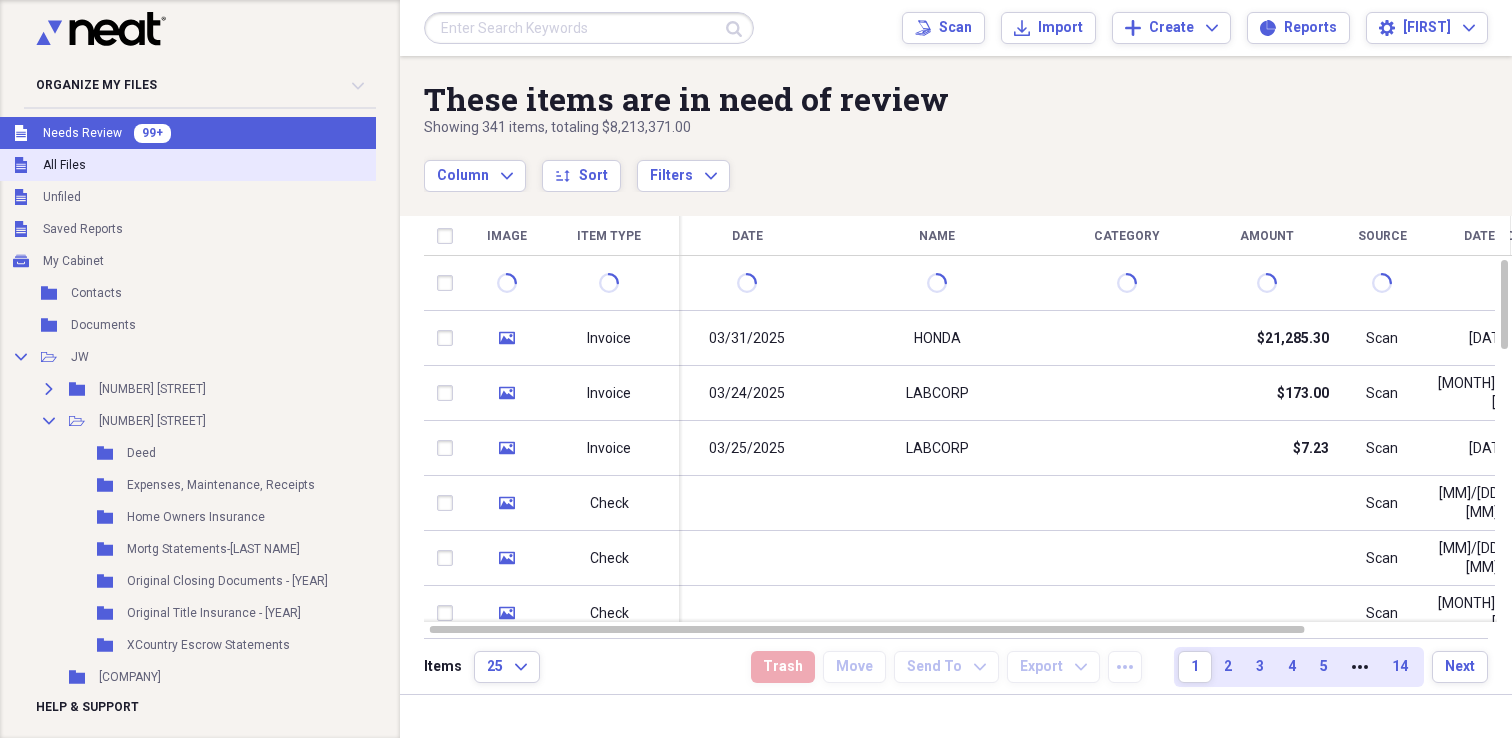 click on "Unfiled All Files" at bounding box center [243, 165] 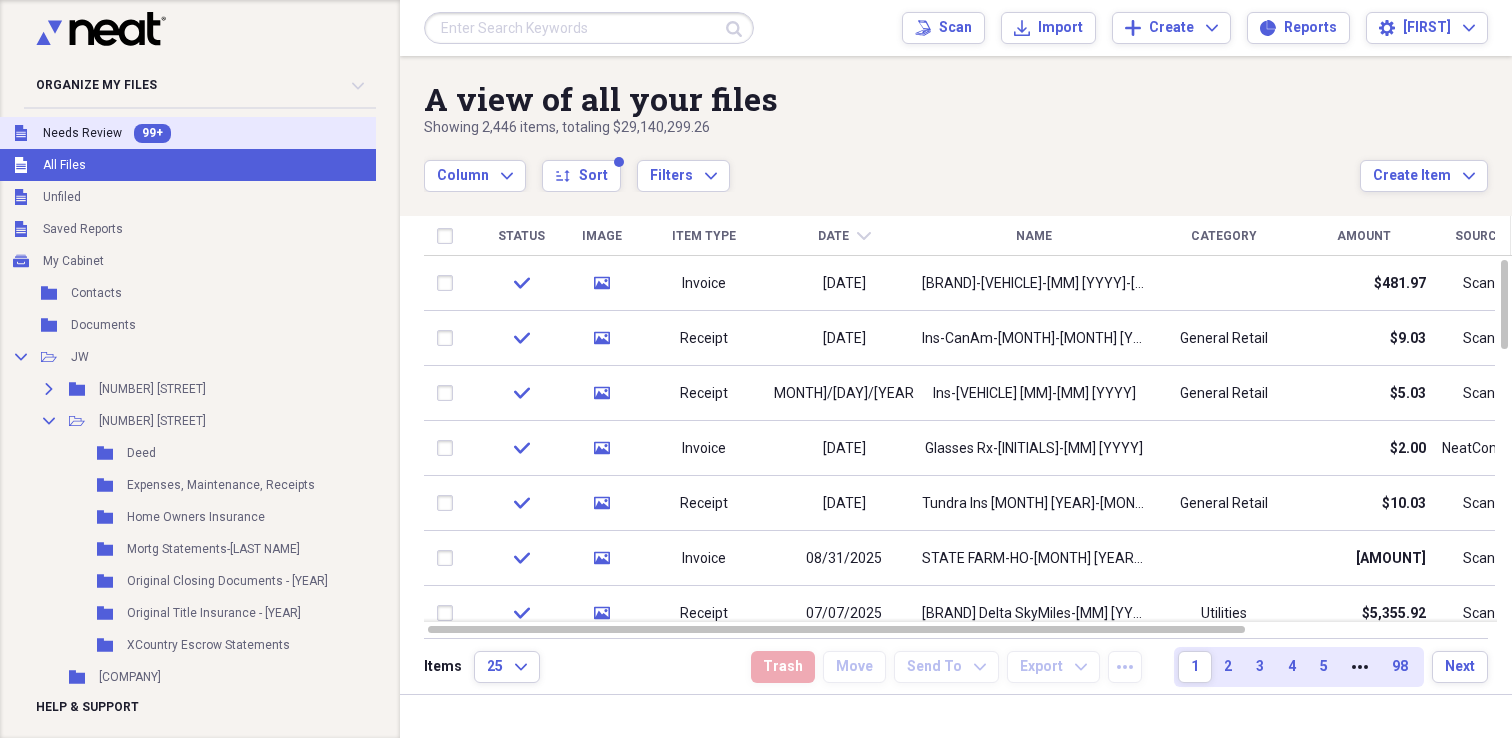 click on "99+" at bounding box center [152, 133] 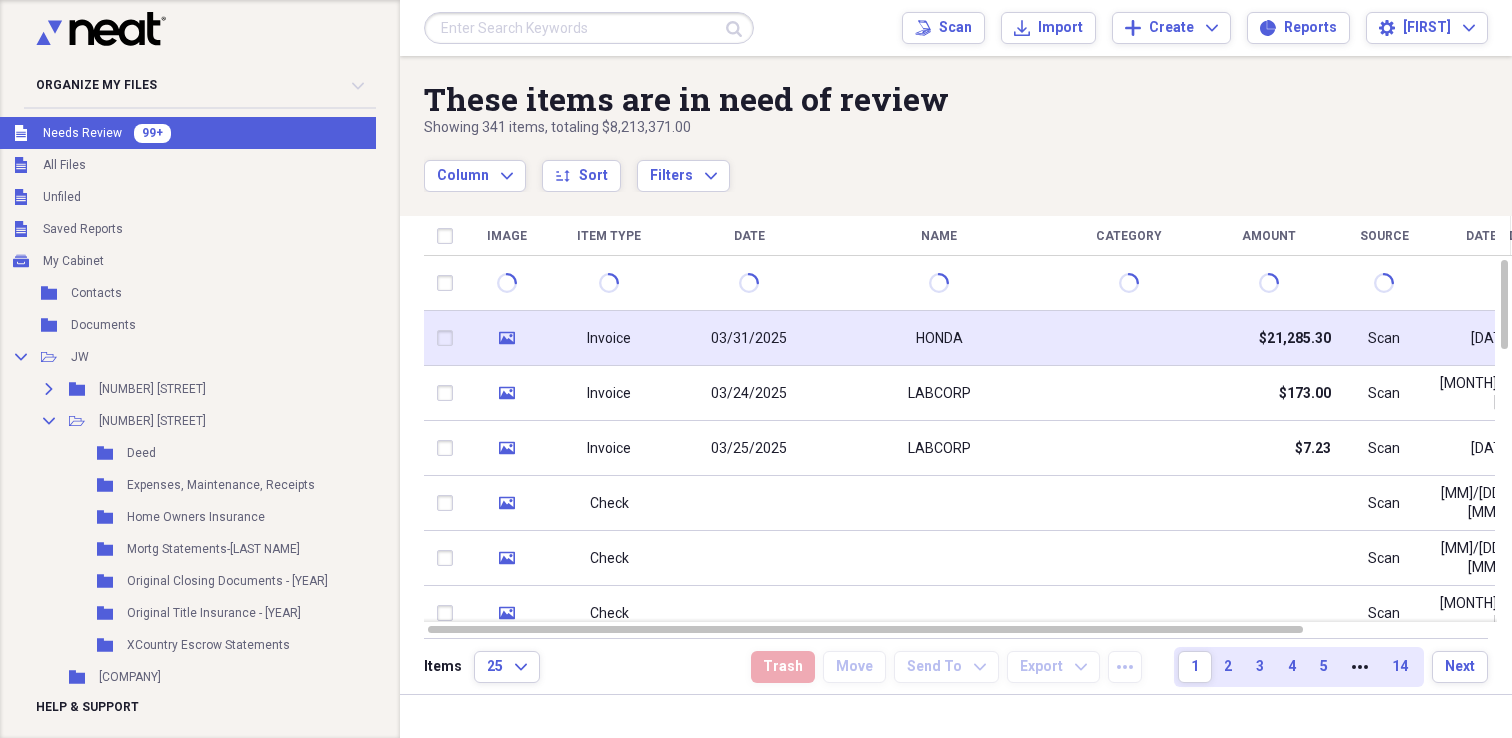 click on "03/31/2025" at bounding box center (749, 339) 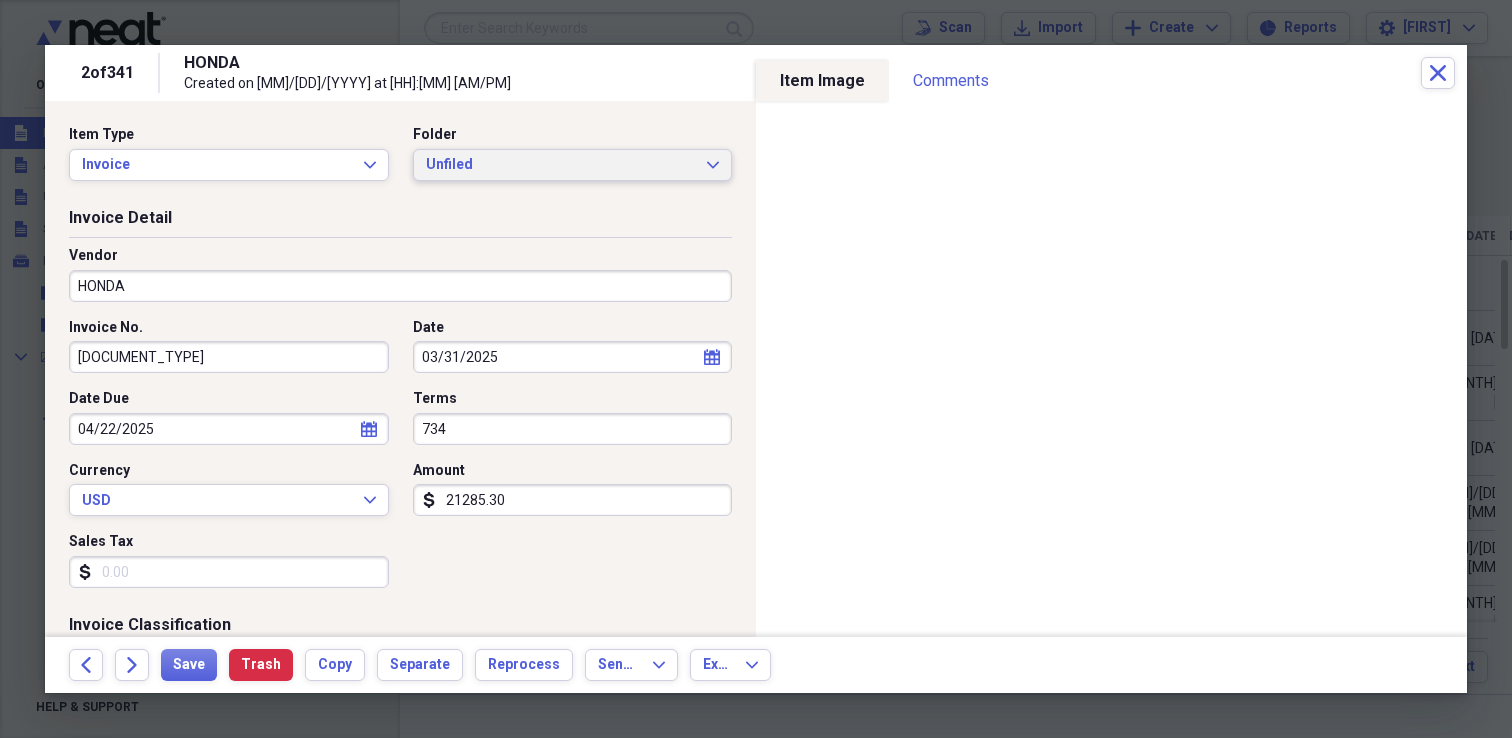 click on "Unfiled" at bounding box center (561, 165) 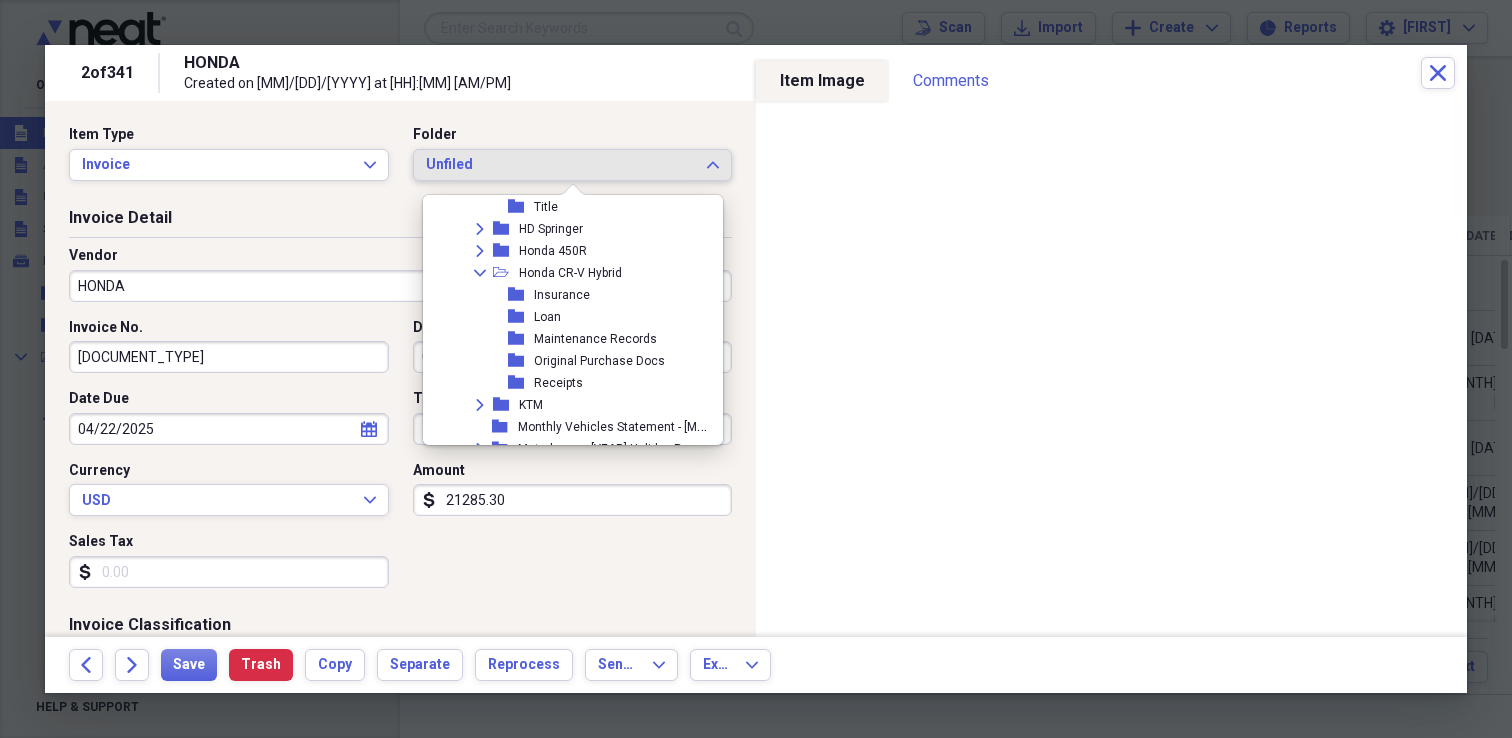 scroll, scrollTop: 1852, scrollLeft: 0, axis: vertical 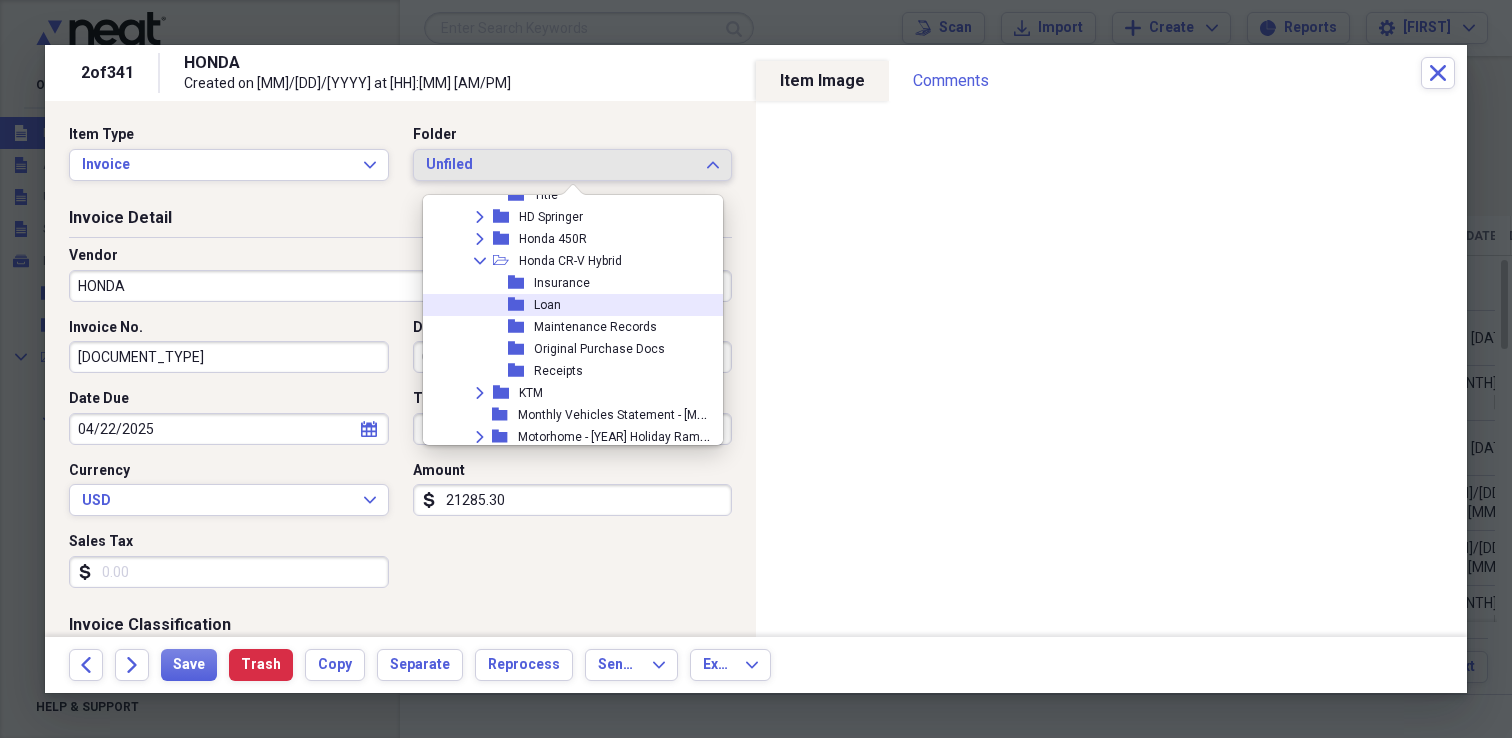 click on "Loan" at bounding box center (547, 305) 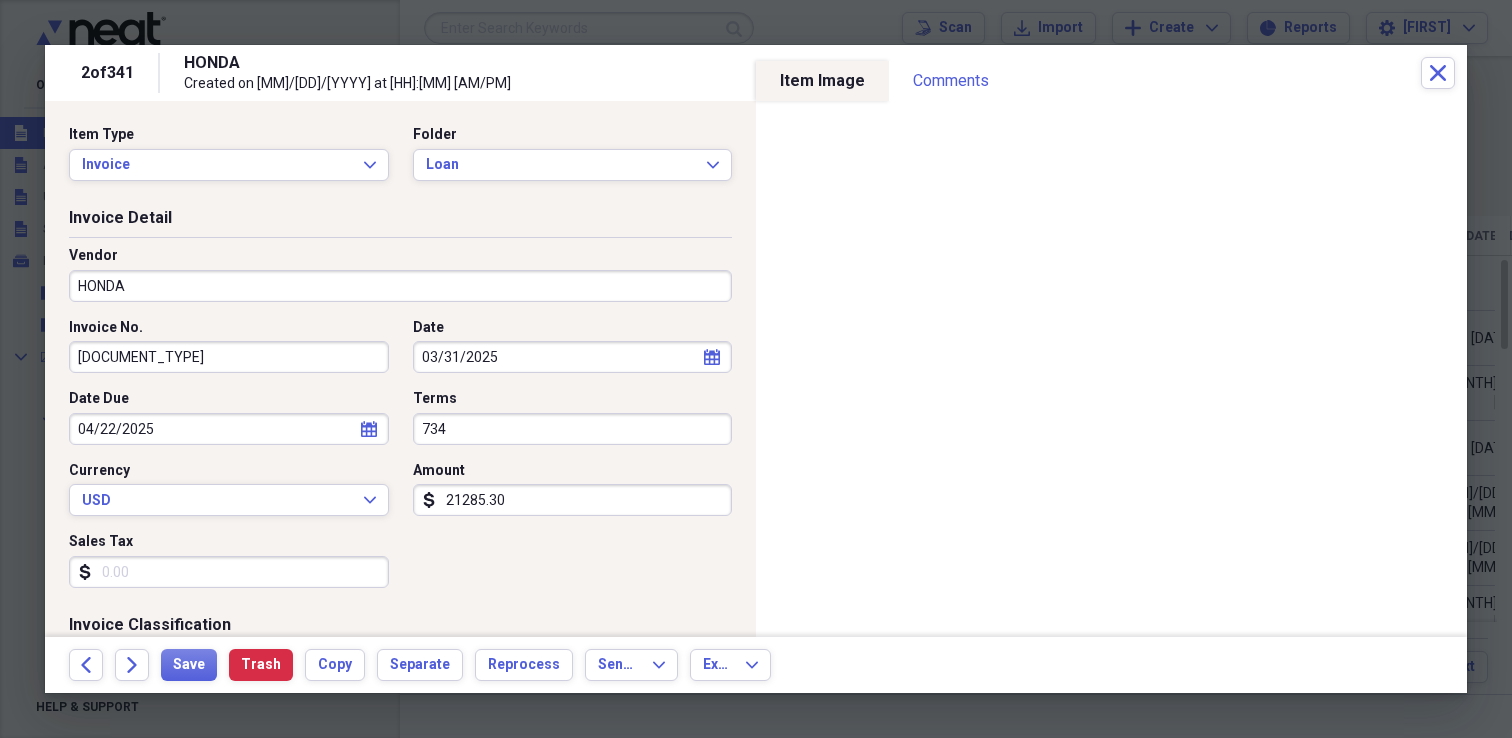 click on "HONDA" at bounding box center [400, 286] 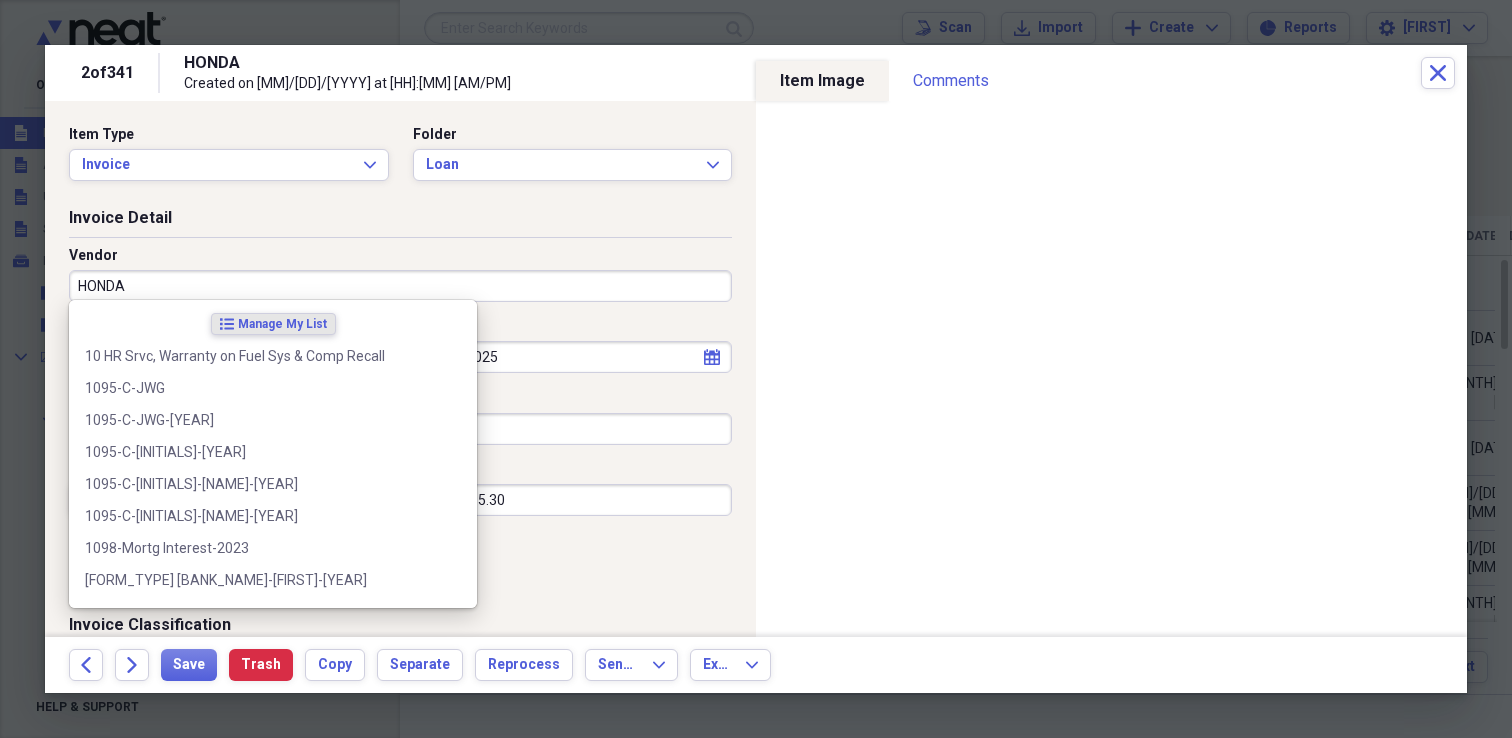 click on "HONDA" at bounding box center [400, 286] 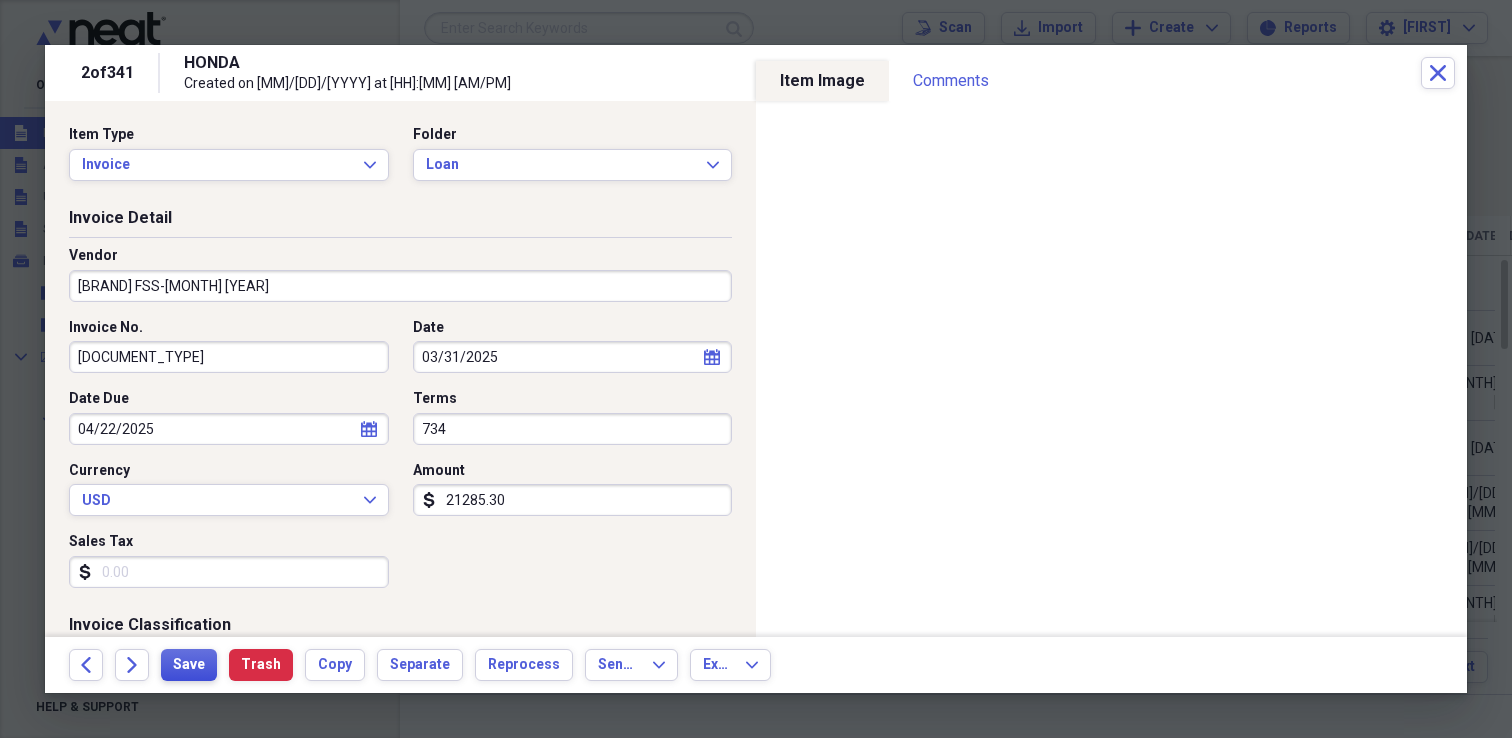 type on "HONDA FSS-Apr 2025" 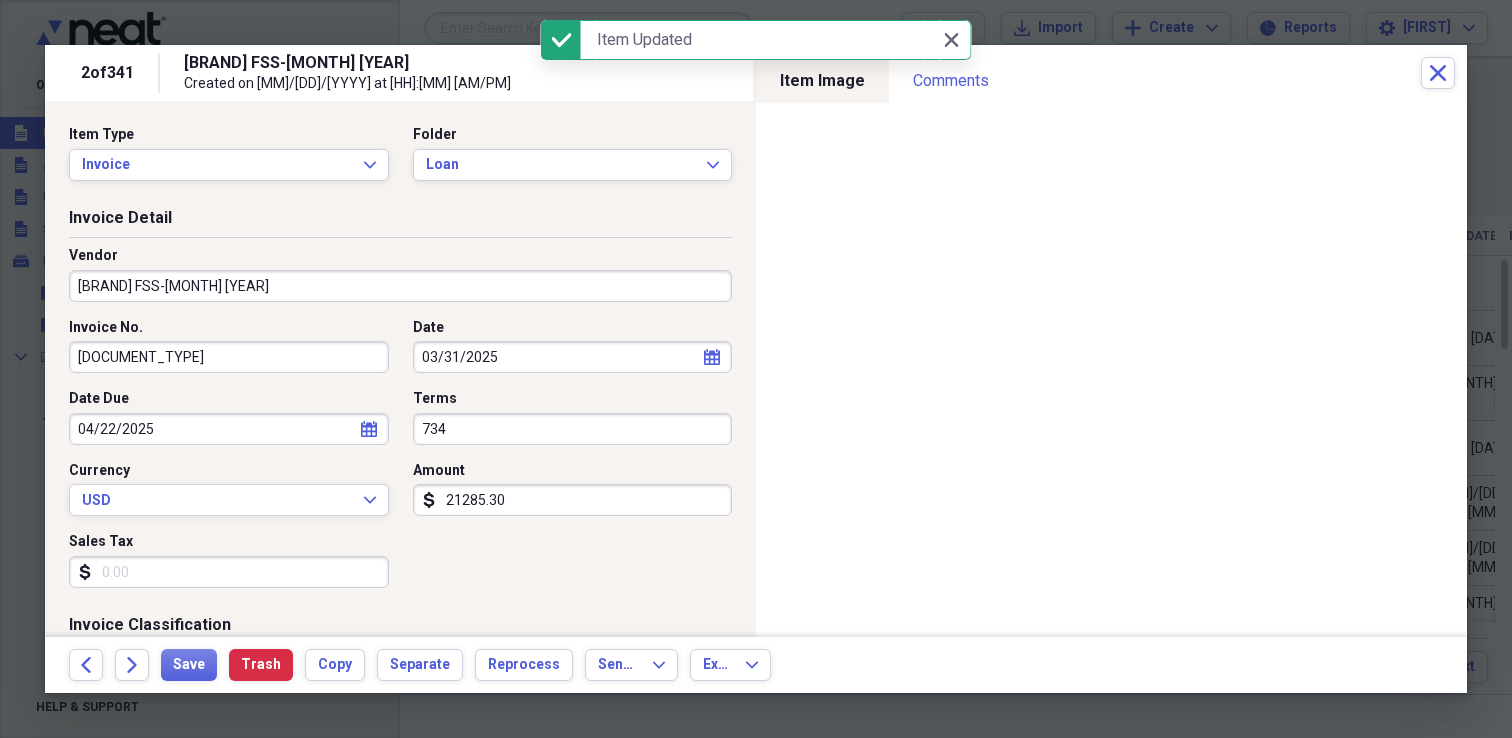 click on "2  of  341 HONDA FSS-Apr 2025 Created on 04/27/2025 at 7:46 pm Close" at bounding box center (756, 73) 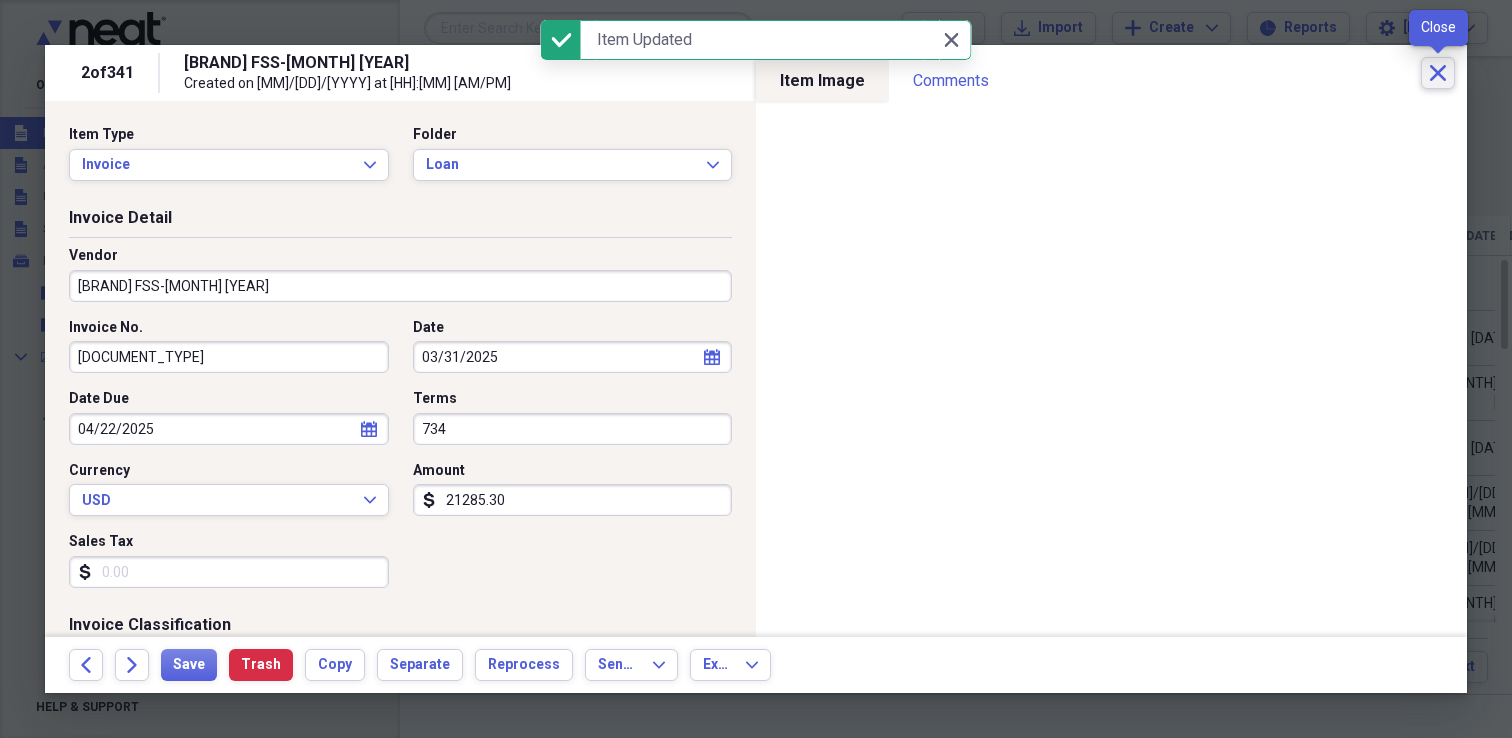 click on "Close" at bounding box center (1438, 73) 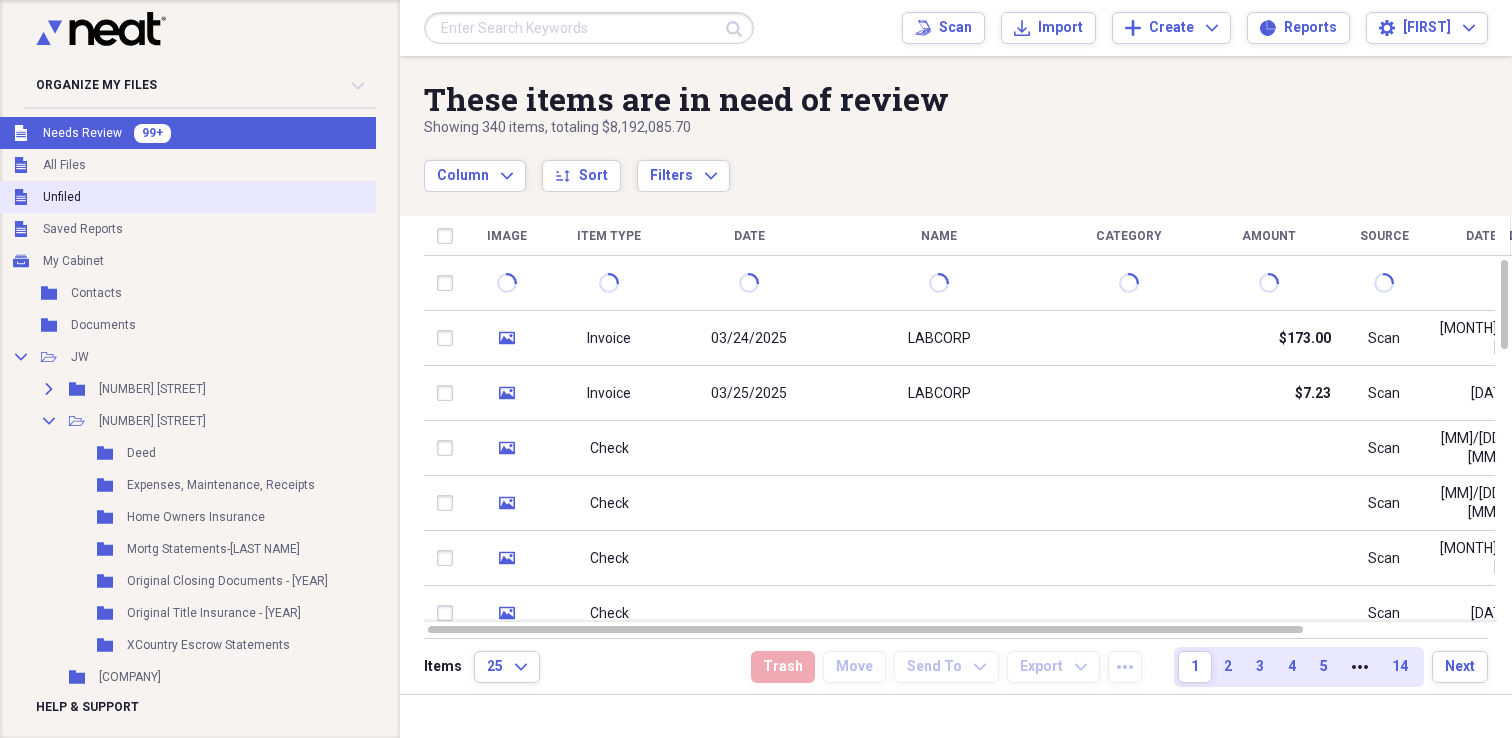 click on "Unfiled Unfiled" at bounding box center (243, 197) 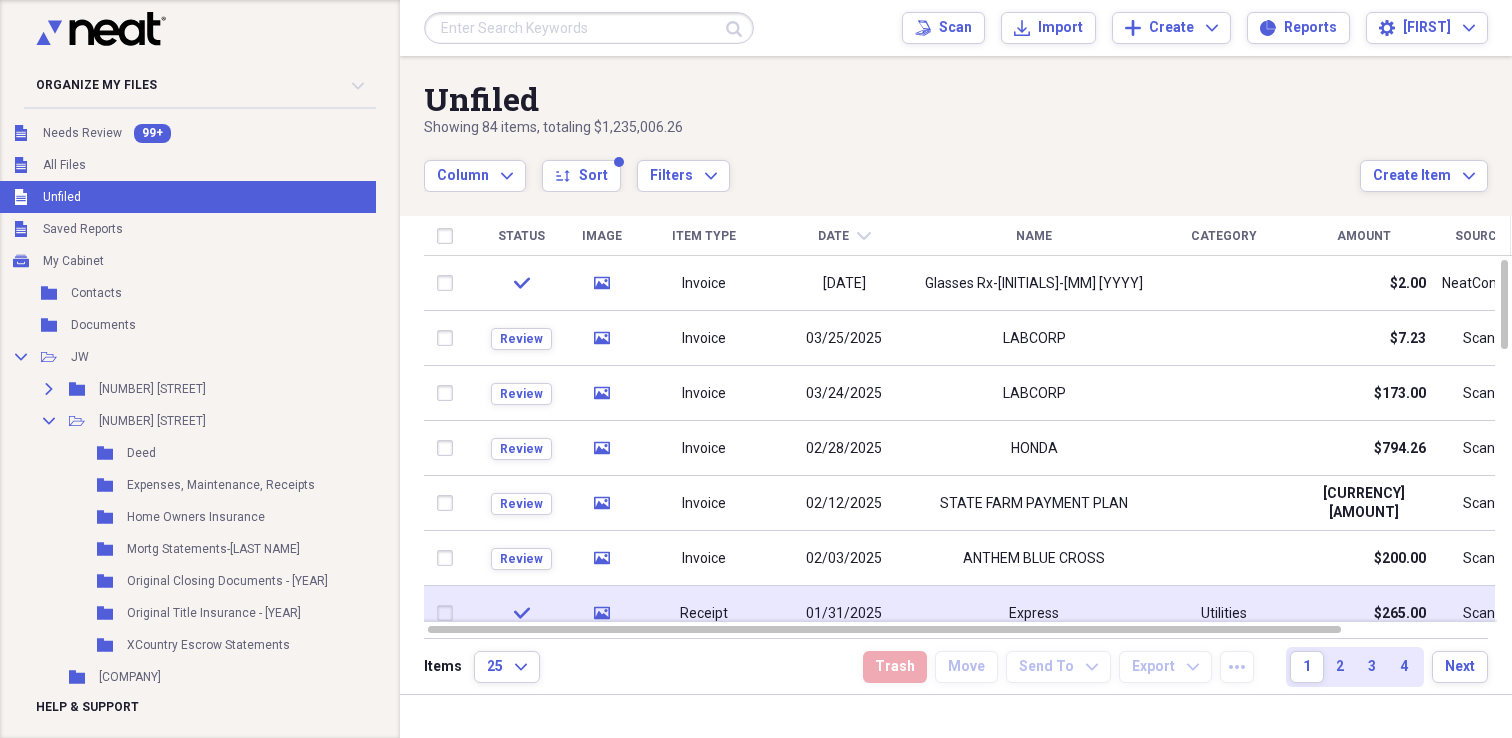 click on "01/31/2025" at bounding box center [844, 613] 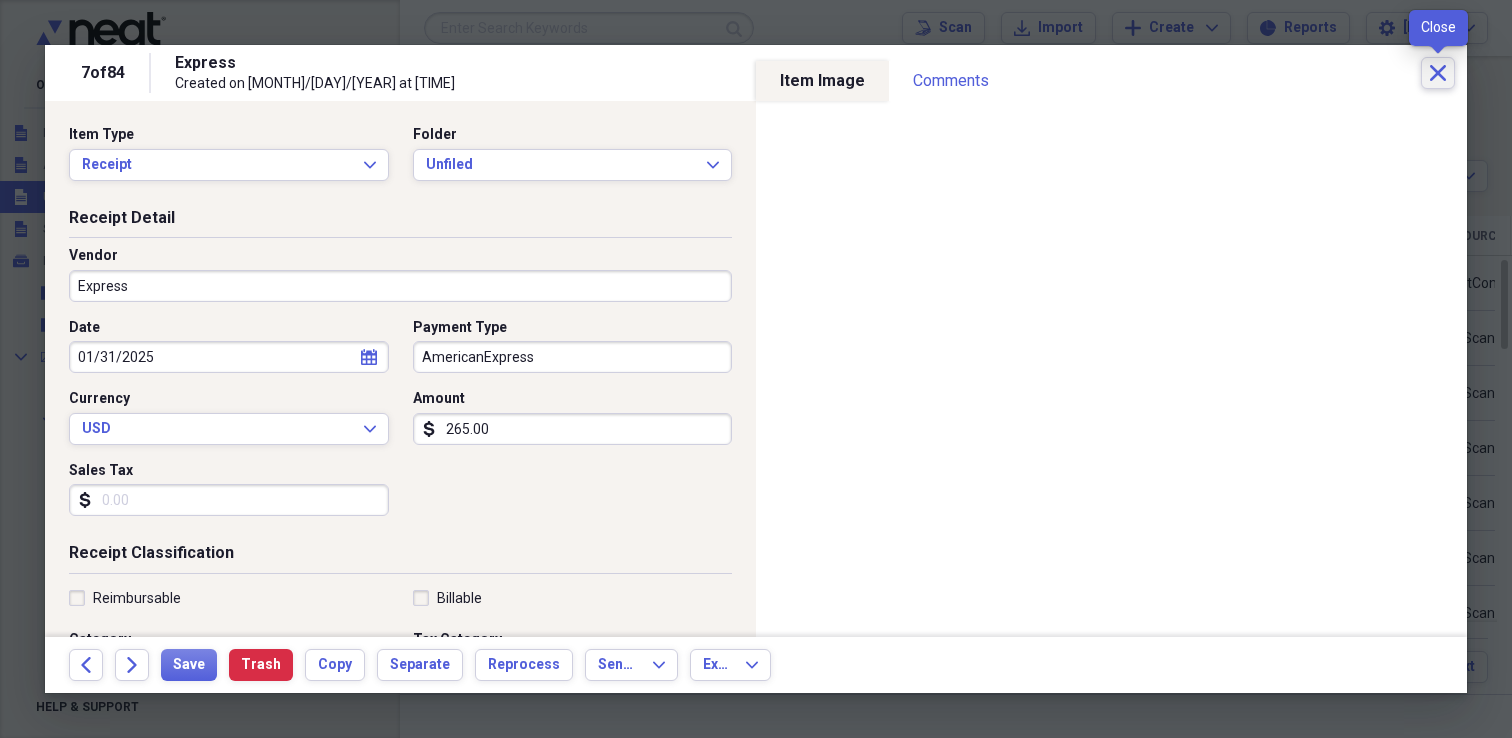 click 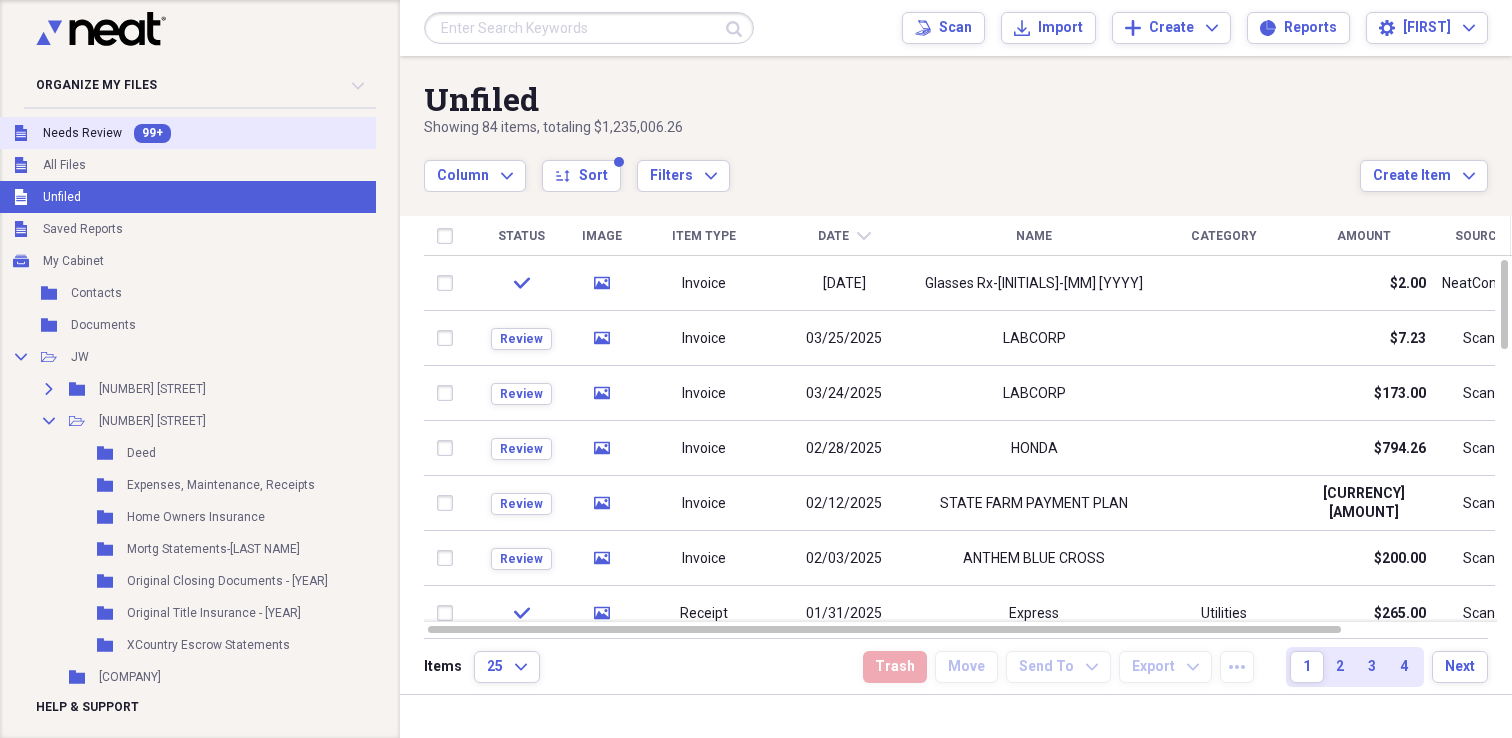 click on "Needs Review" at bounding box center (82, 133) 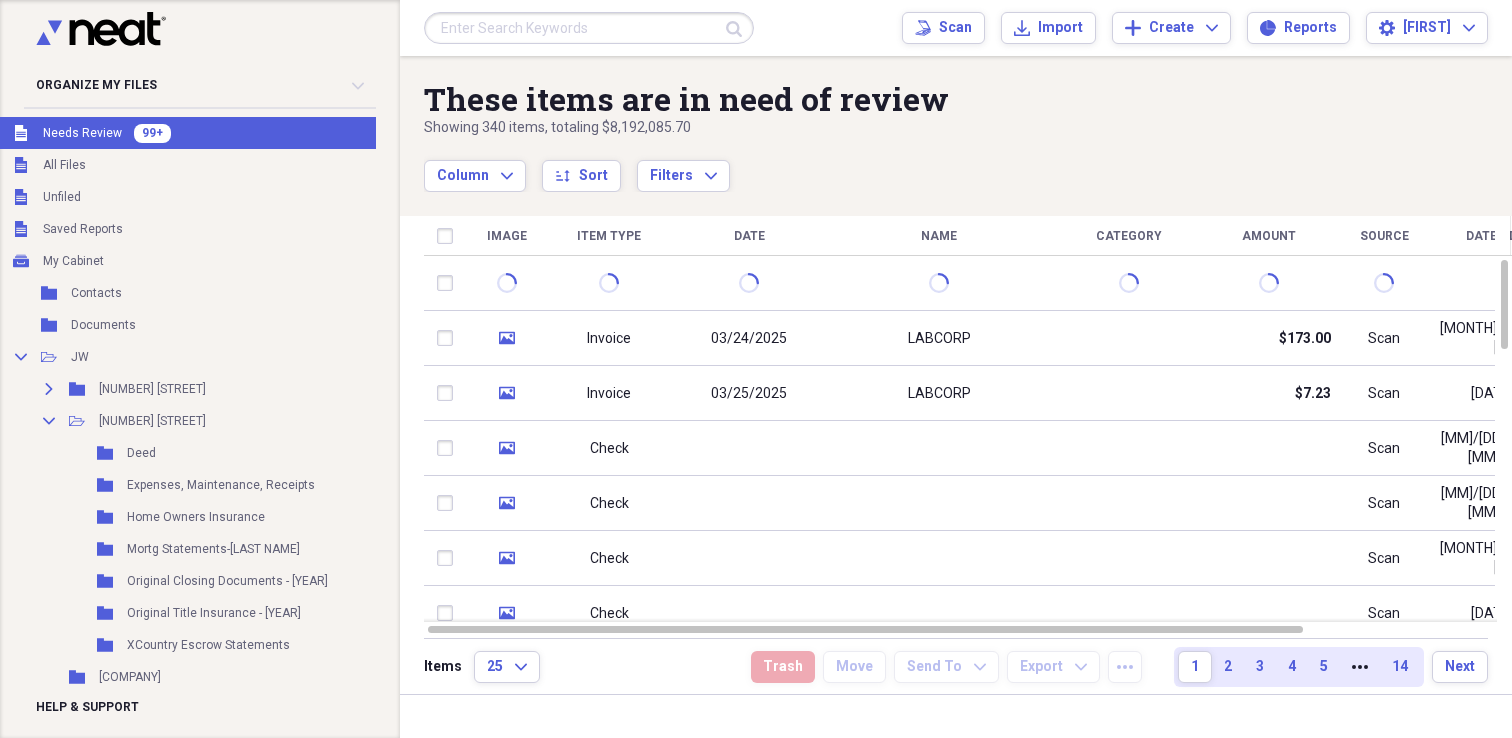 click at bounding box center [589, 28] 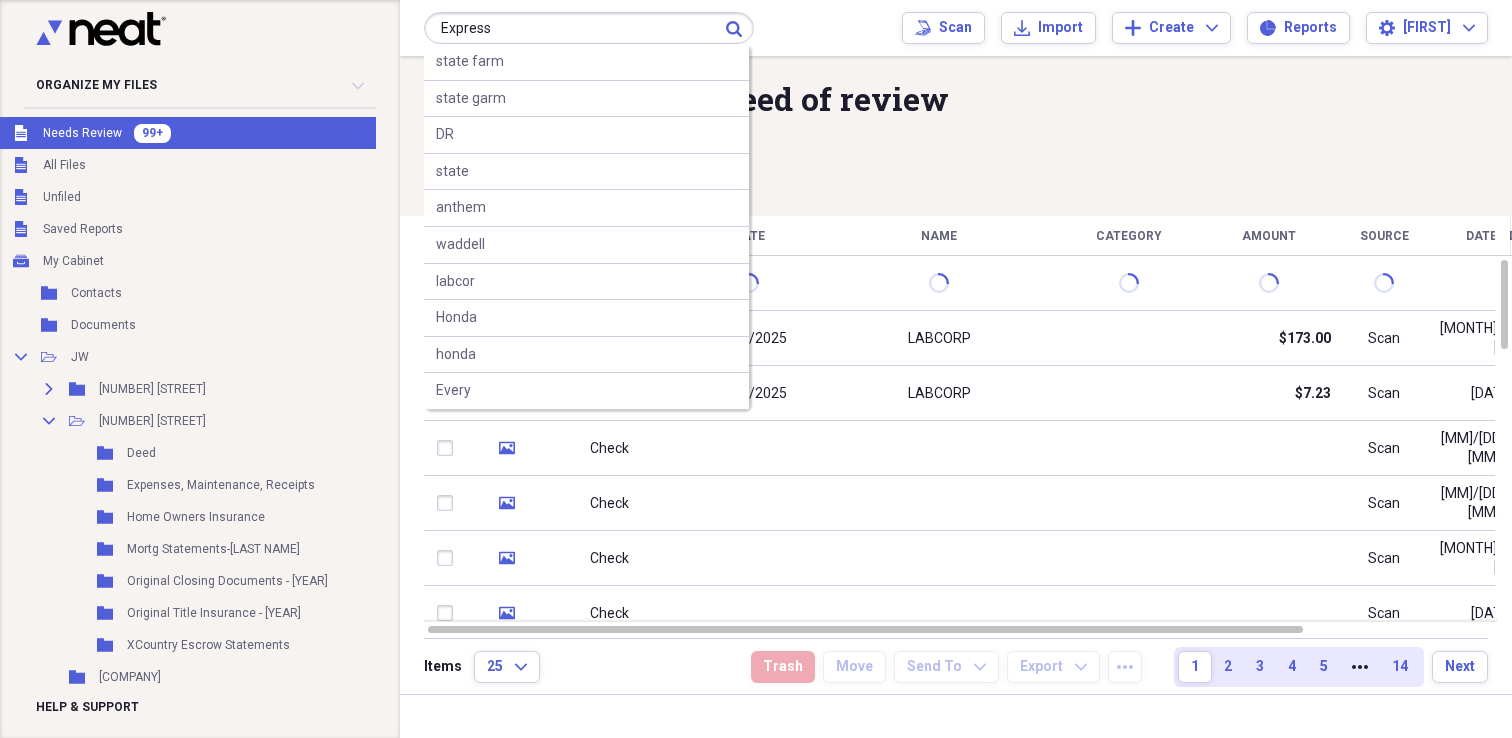 type on "Express" 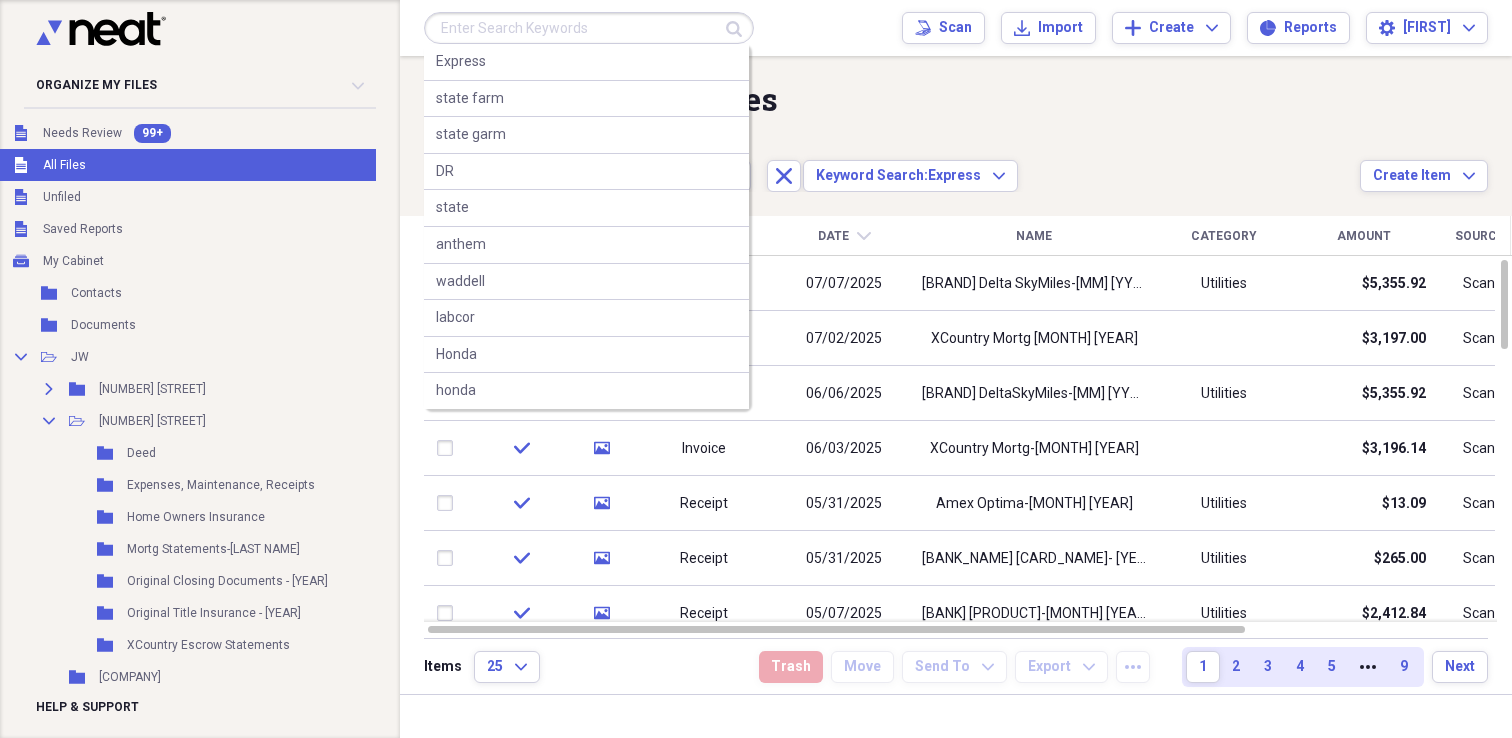 click at bounding box center (589, 28) 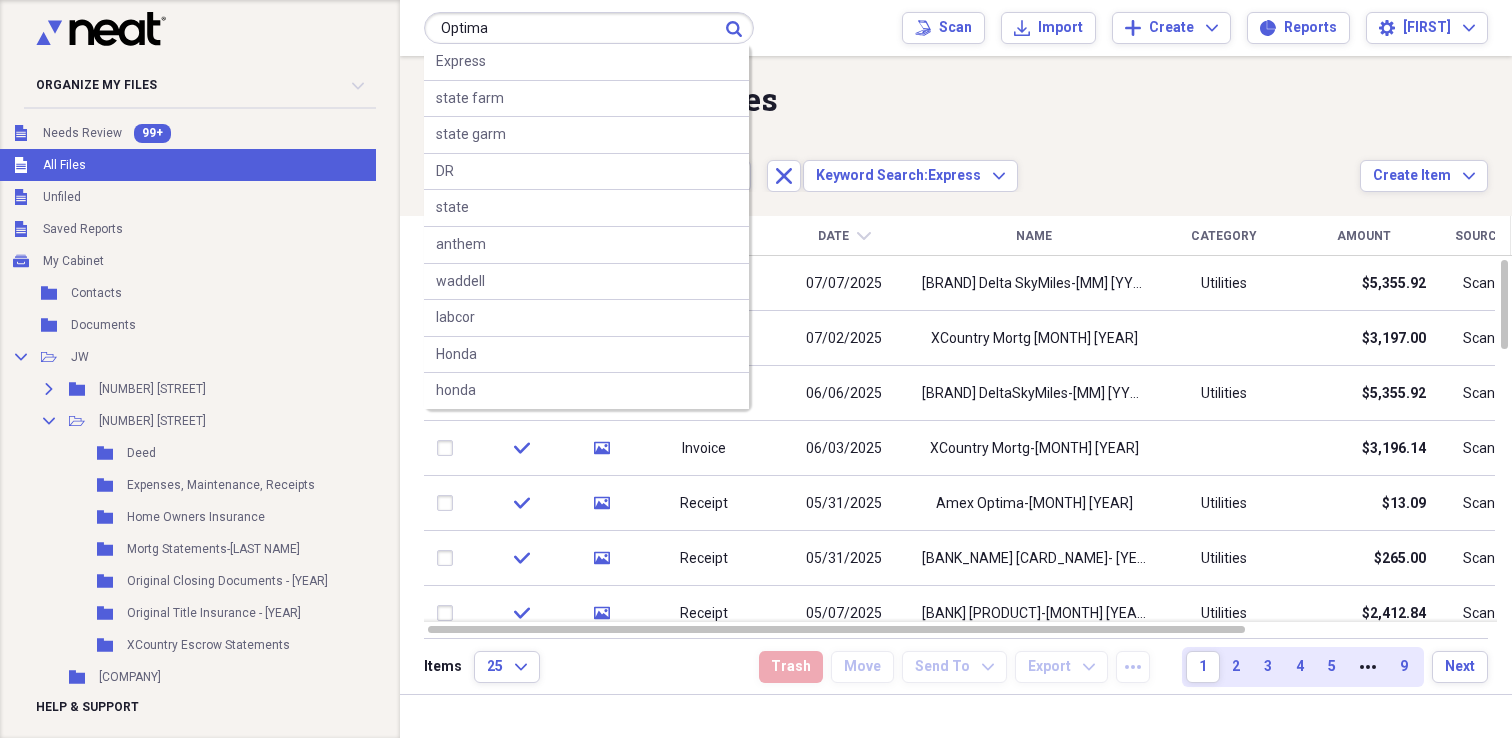 type on "Optima" 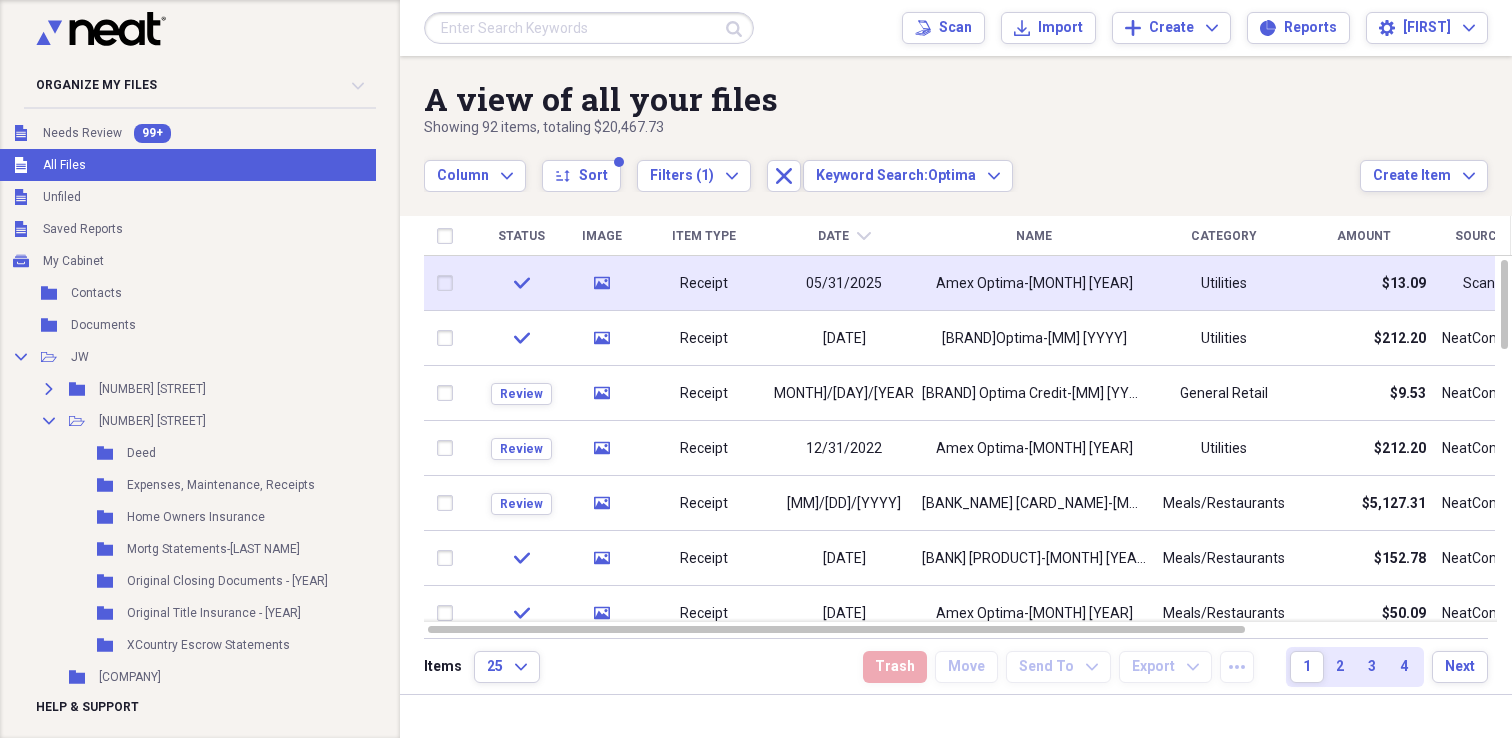 click on "05/31/2025" at bounding box center [844, 283] 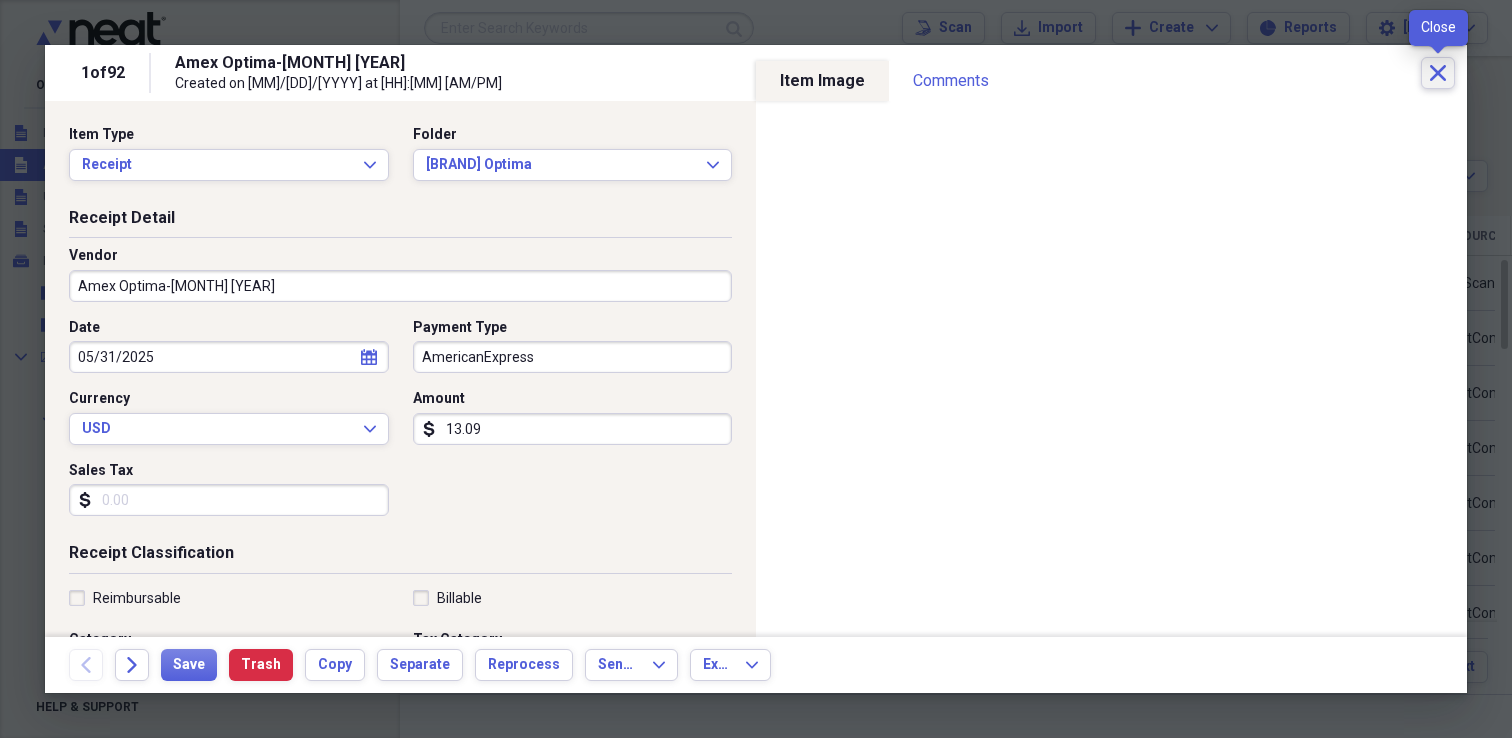 click 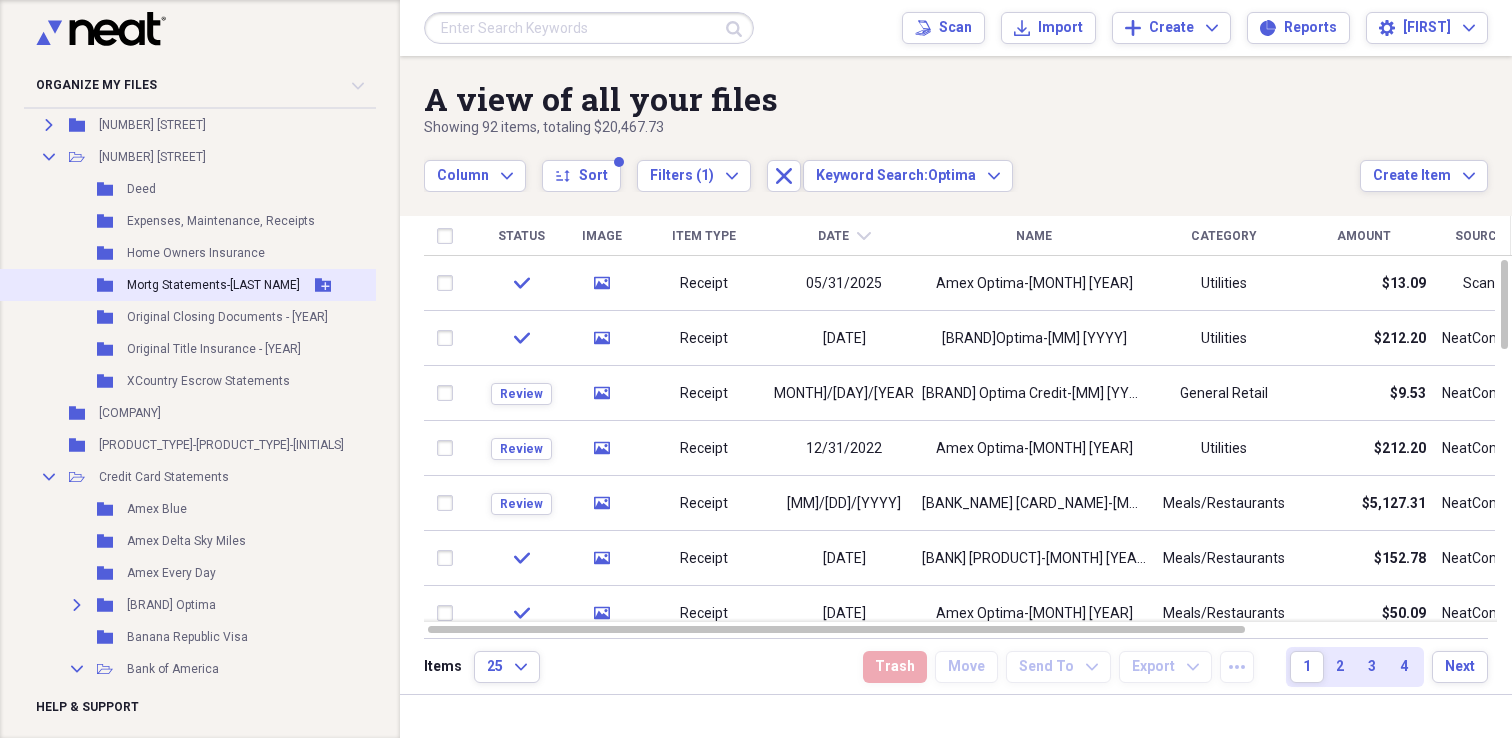 scroll, scrollTop: 367, scrollLeft: 23, axis: both 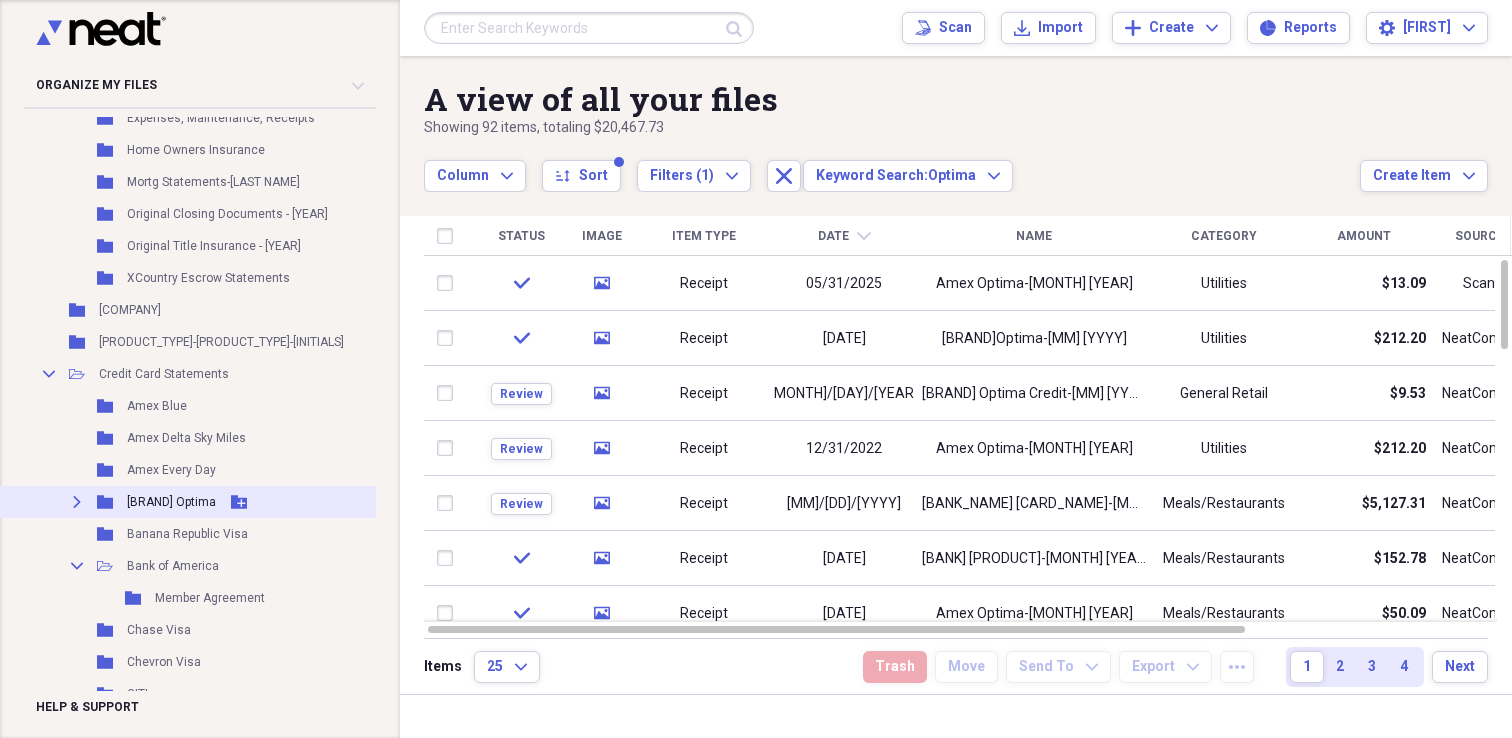 click on "Amex Optima" at bounding box center (171, 502) 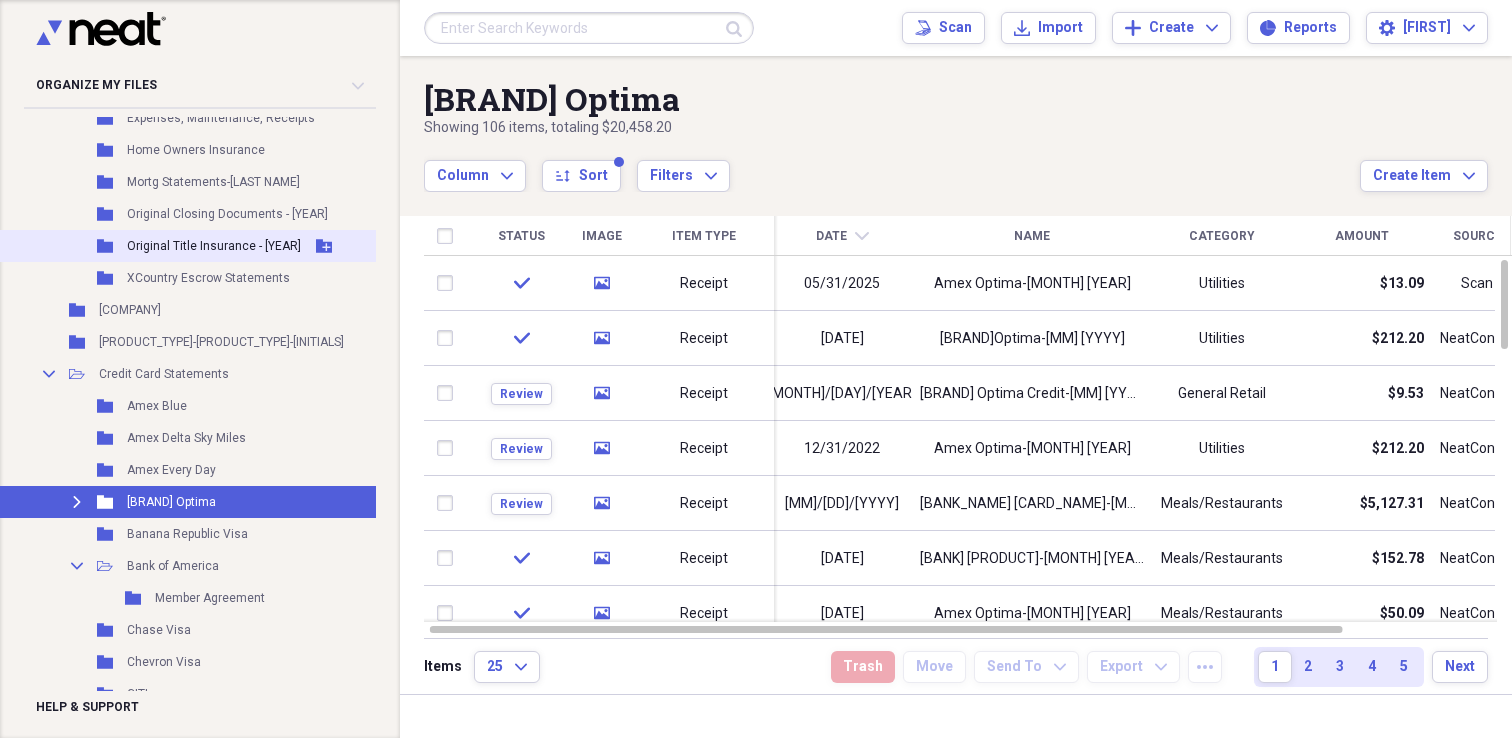 scroll, scrollTop: 0, scrollLeft: 23, axis: horizontal 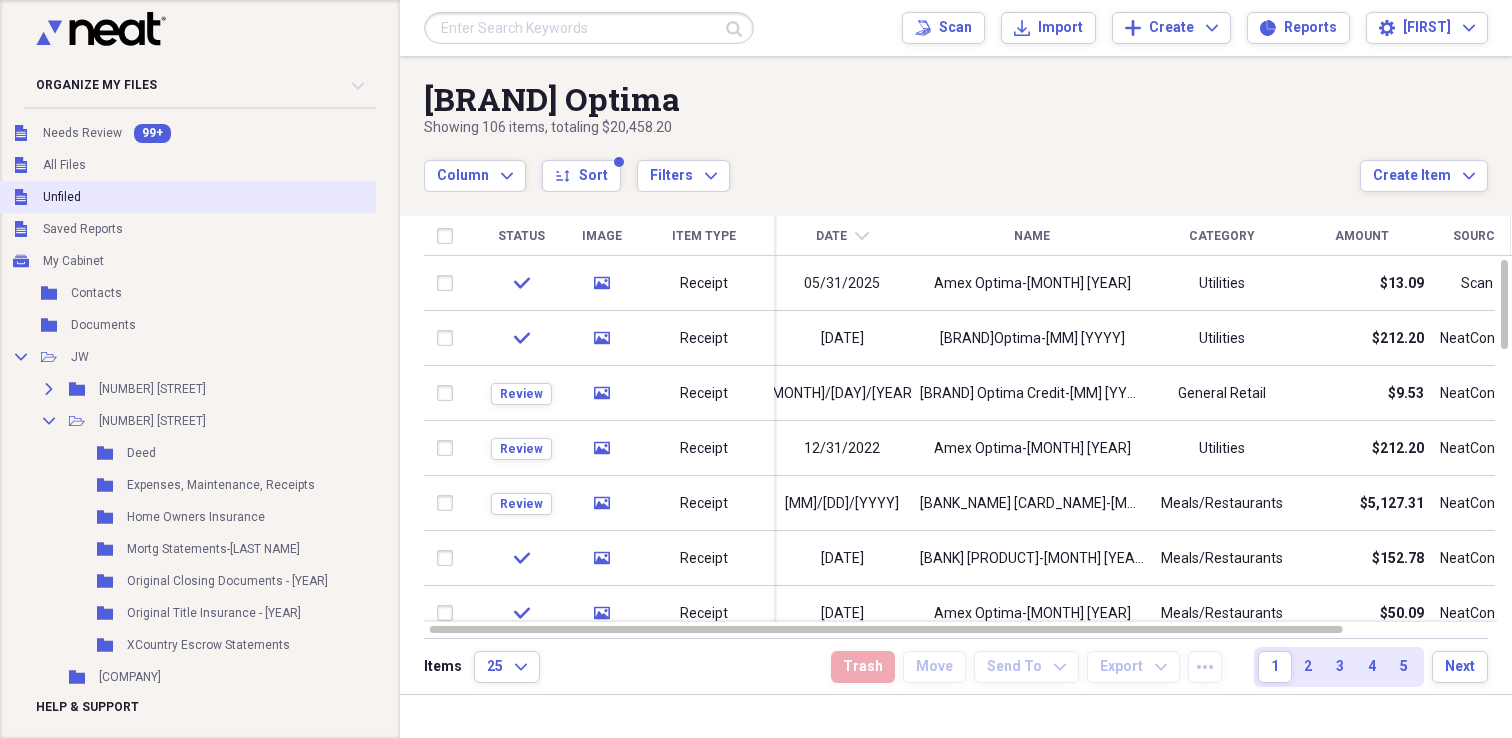 click on "Unfiled Unfiled" at bounding box center (243, 197) 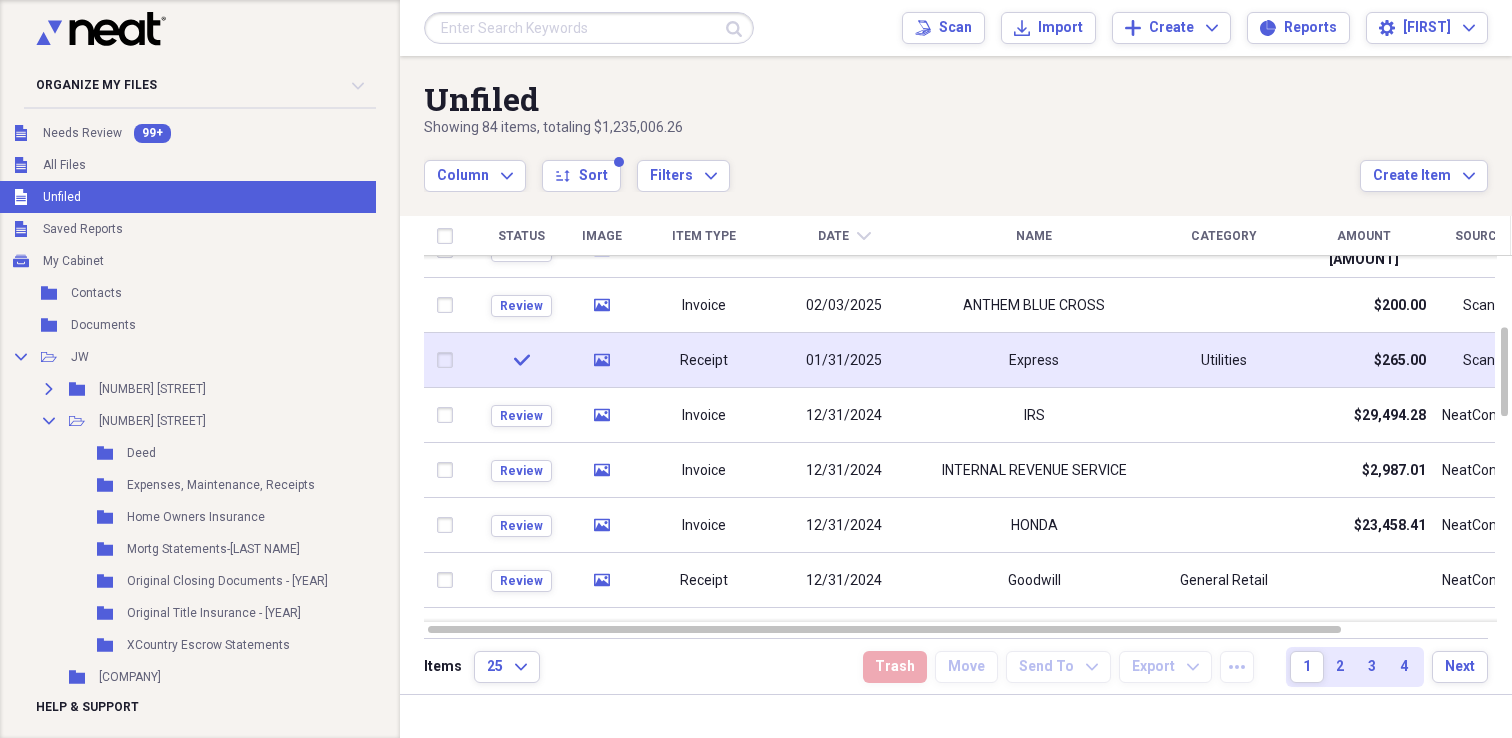 click on "01/31/2025" at bounding box center [844, 360] 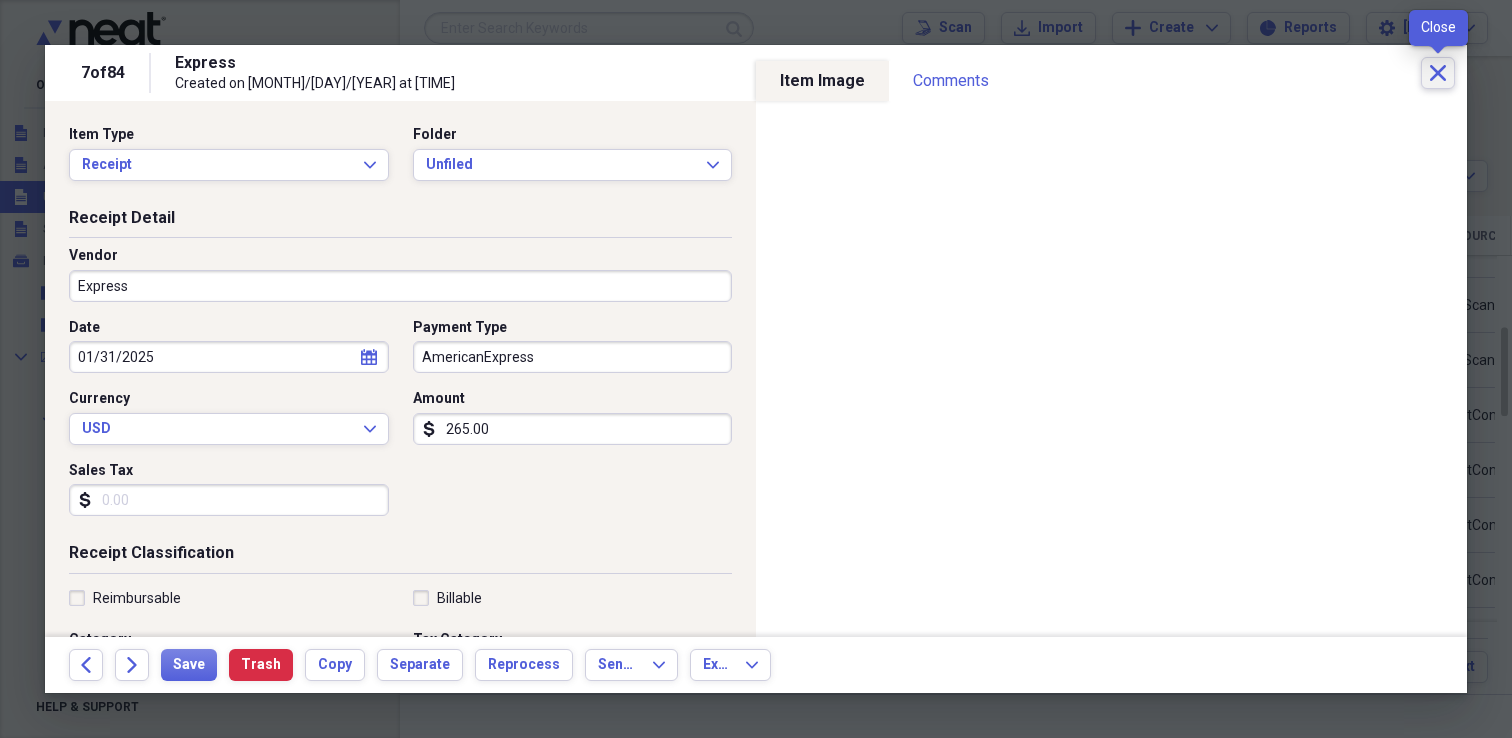 click on "Close" at bounding box center (1438, 73) 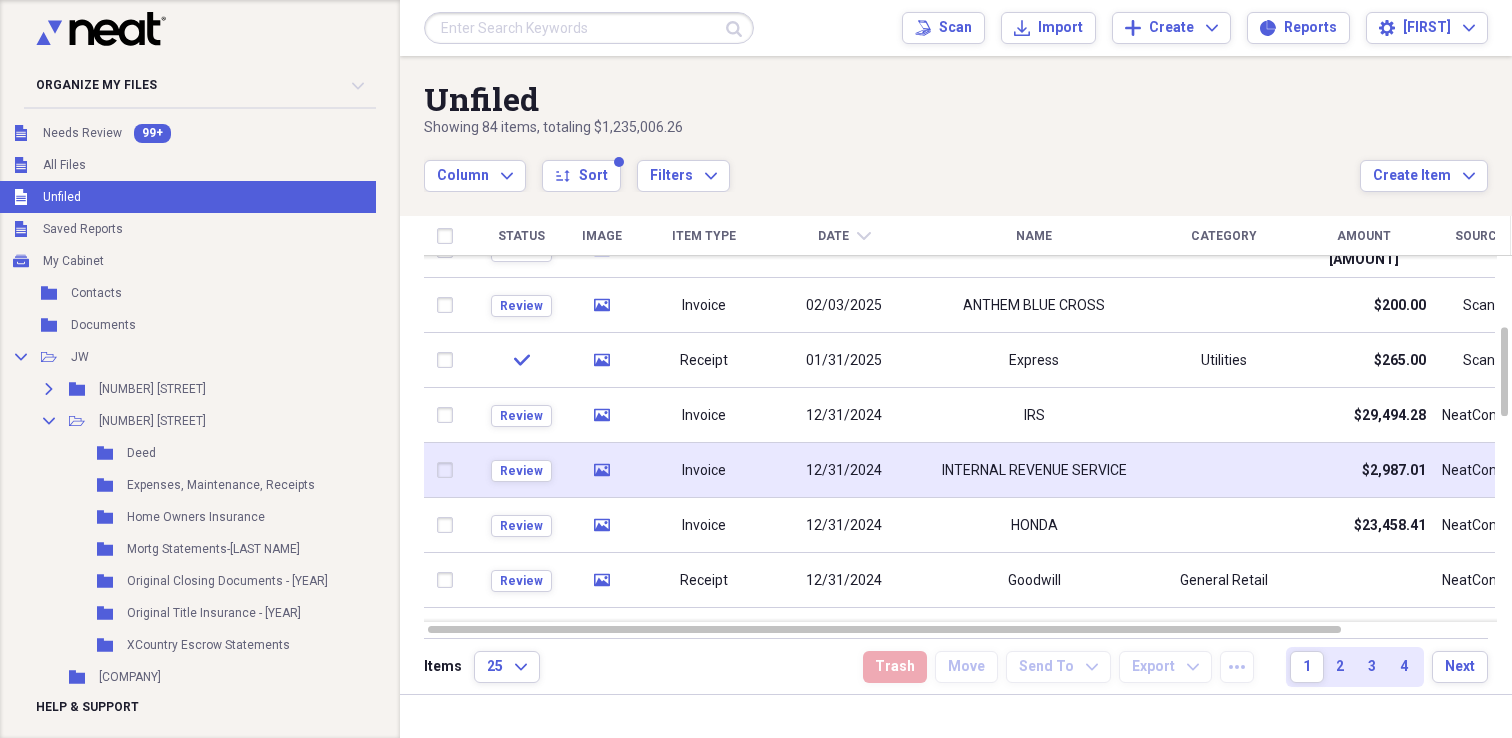 click at bounding box center (449, 470) 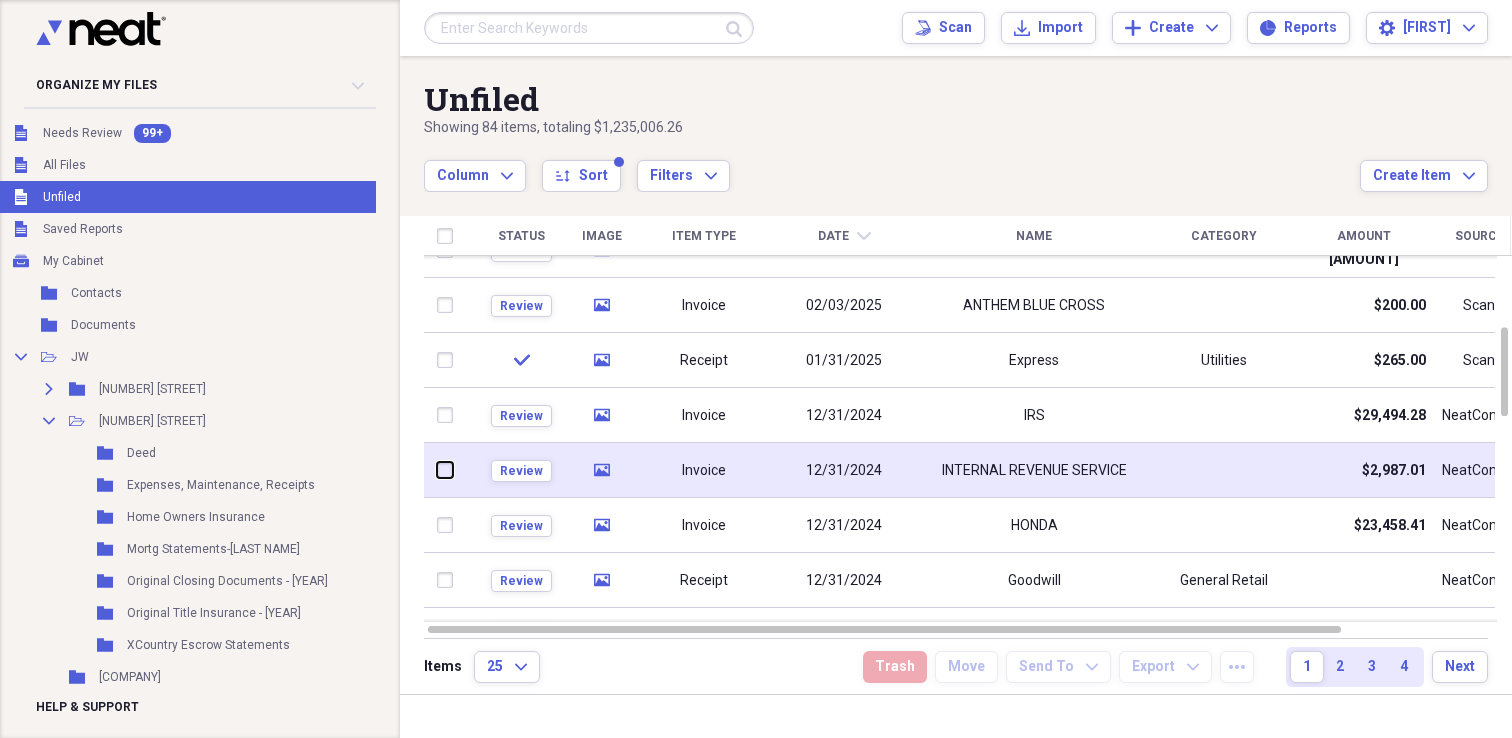 click at bounding box center [437, 470] 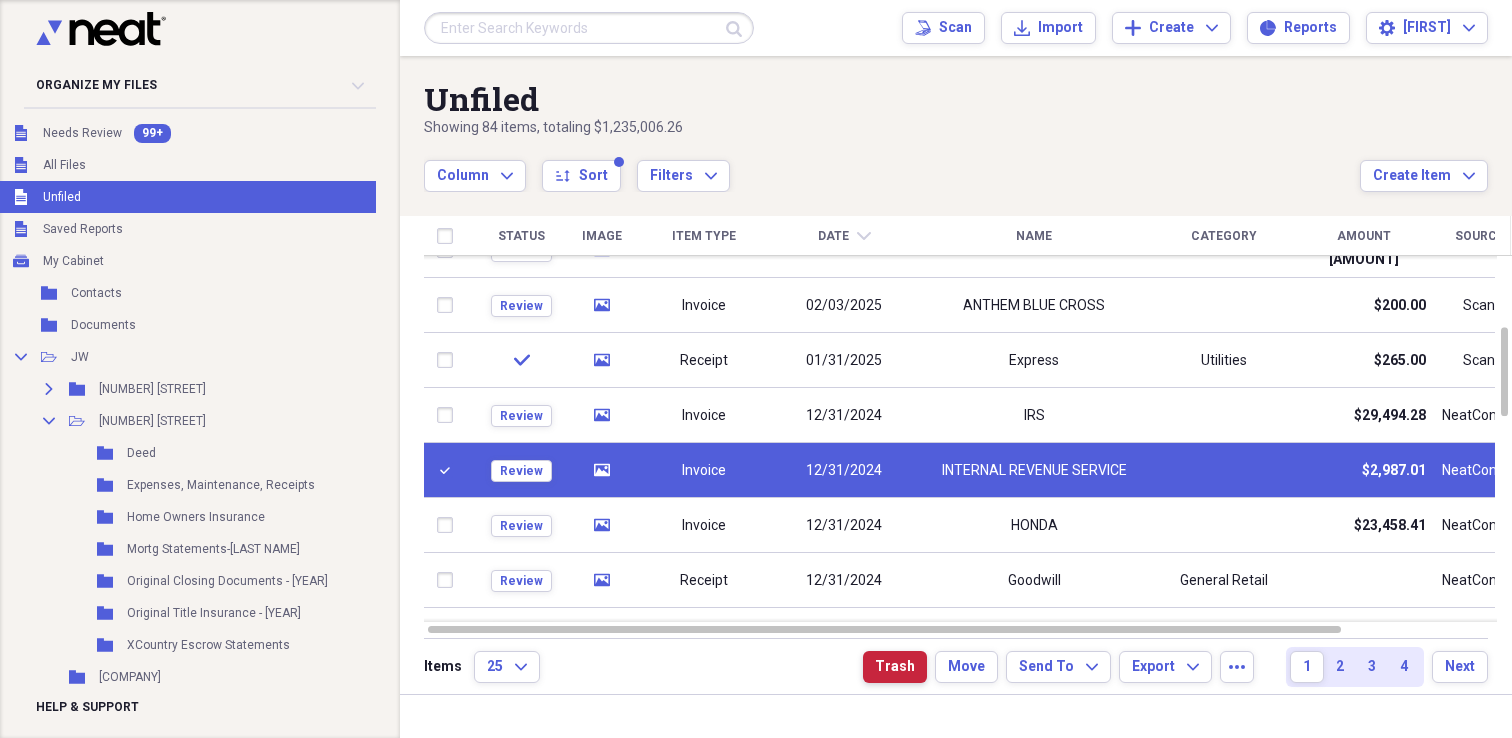 click on "Trash" at bounding box center [895, 667] 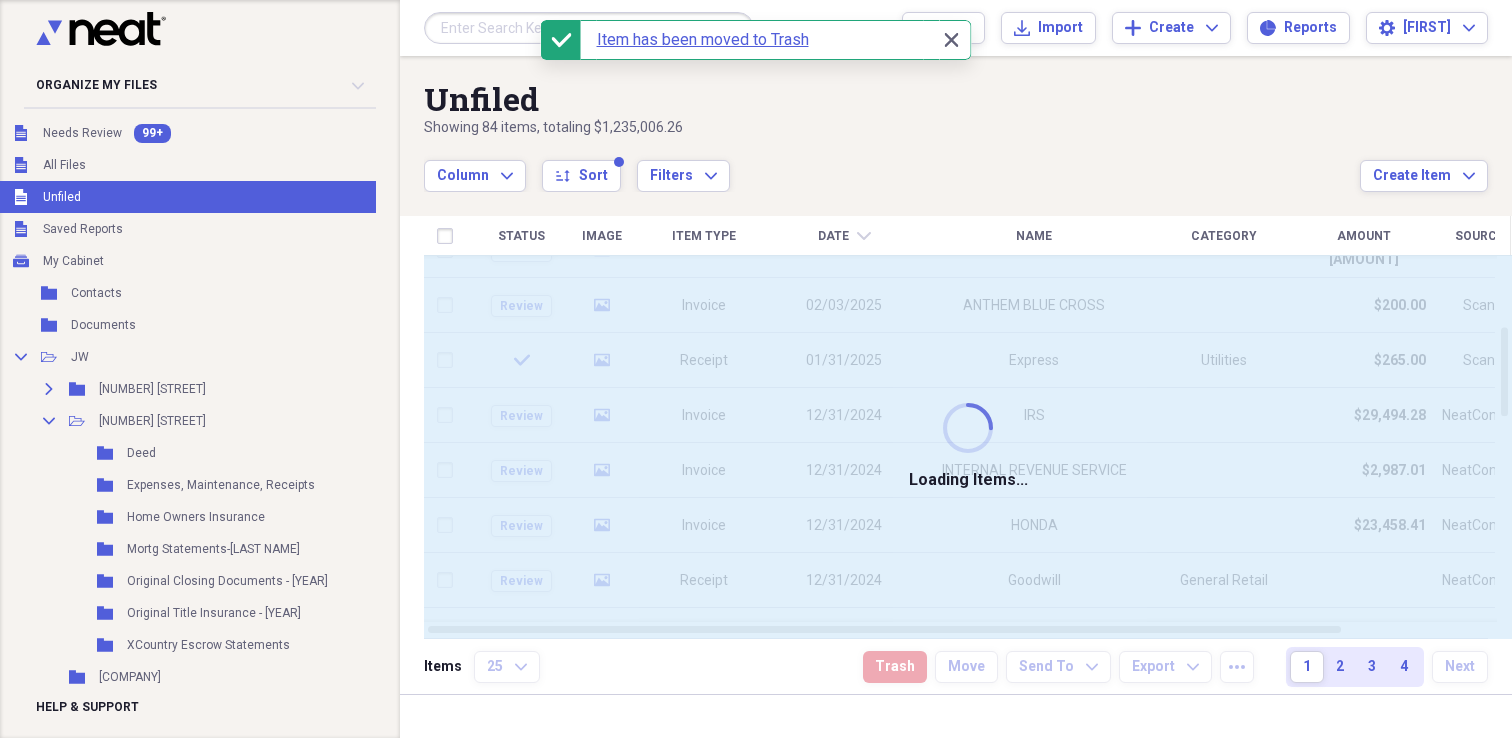 checkbox on "false" 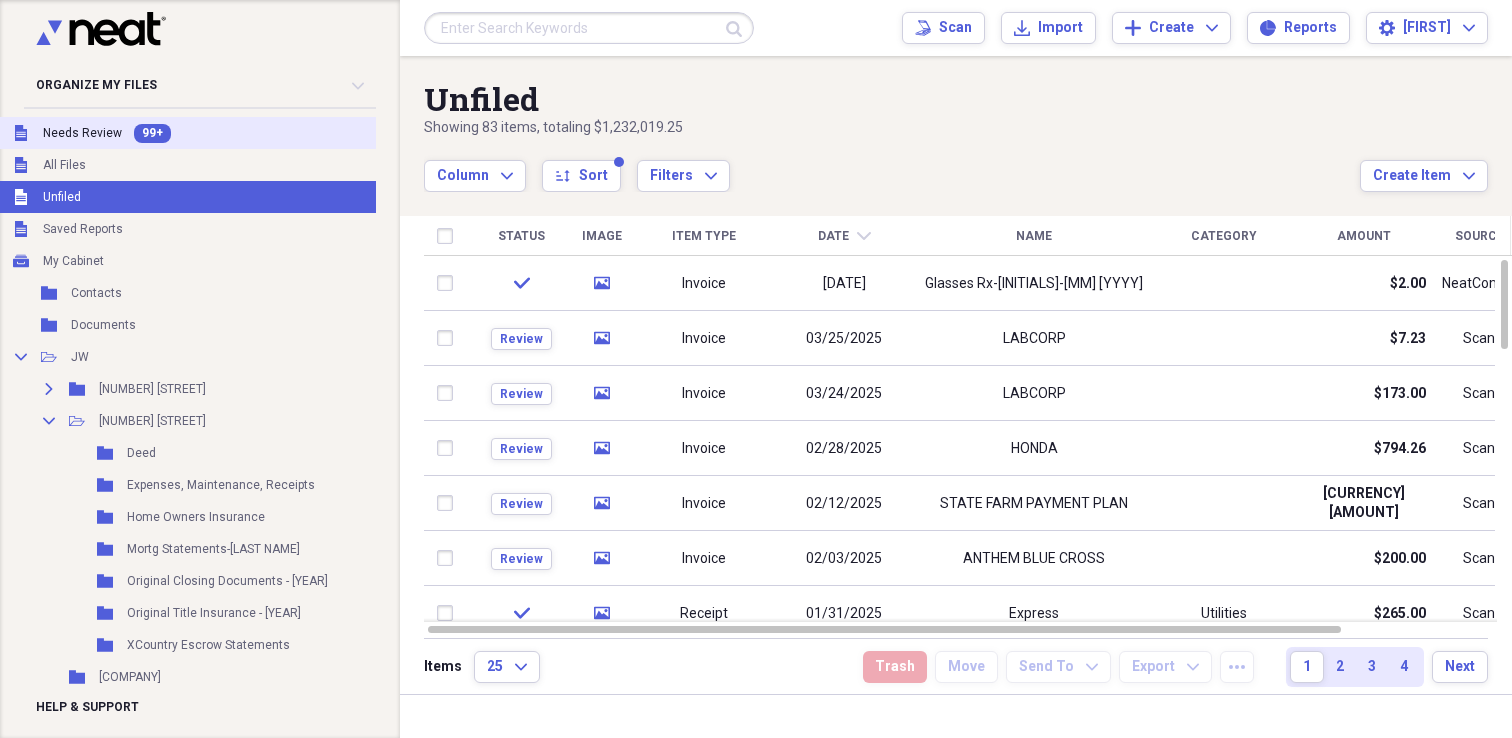 click on "Needs Review" at bounding box center [82, 133] 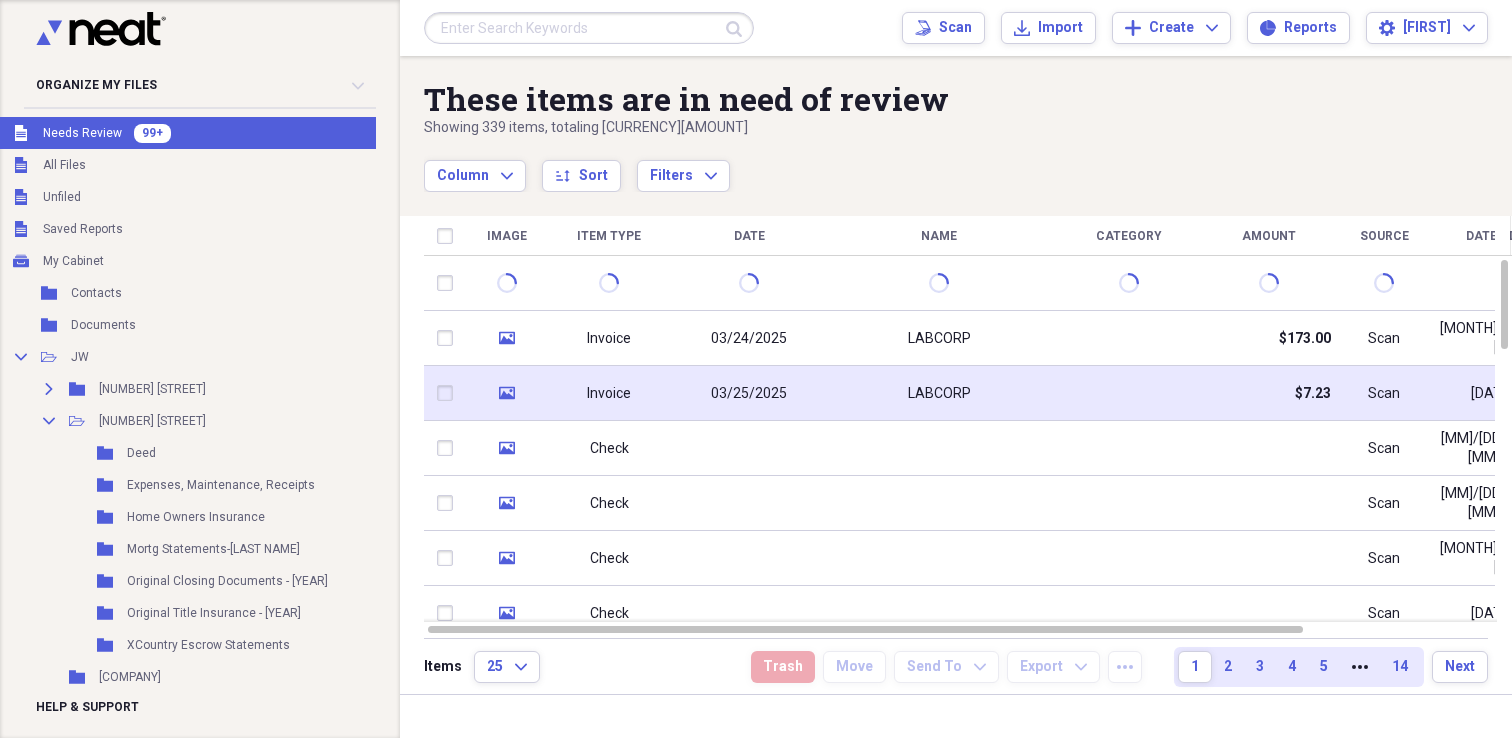 click on "LABCORP" at bounding box center (939, 393) 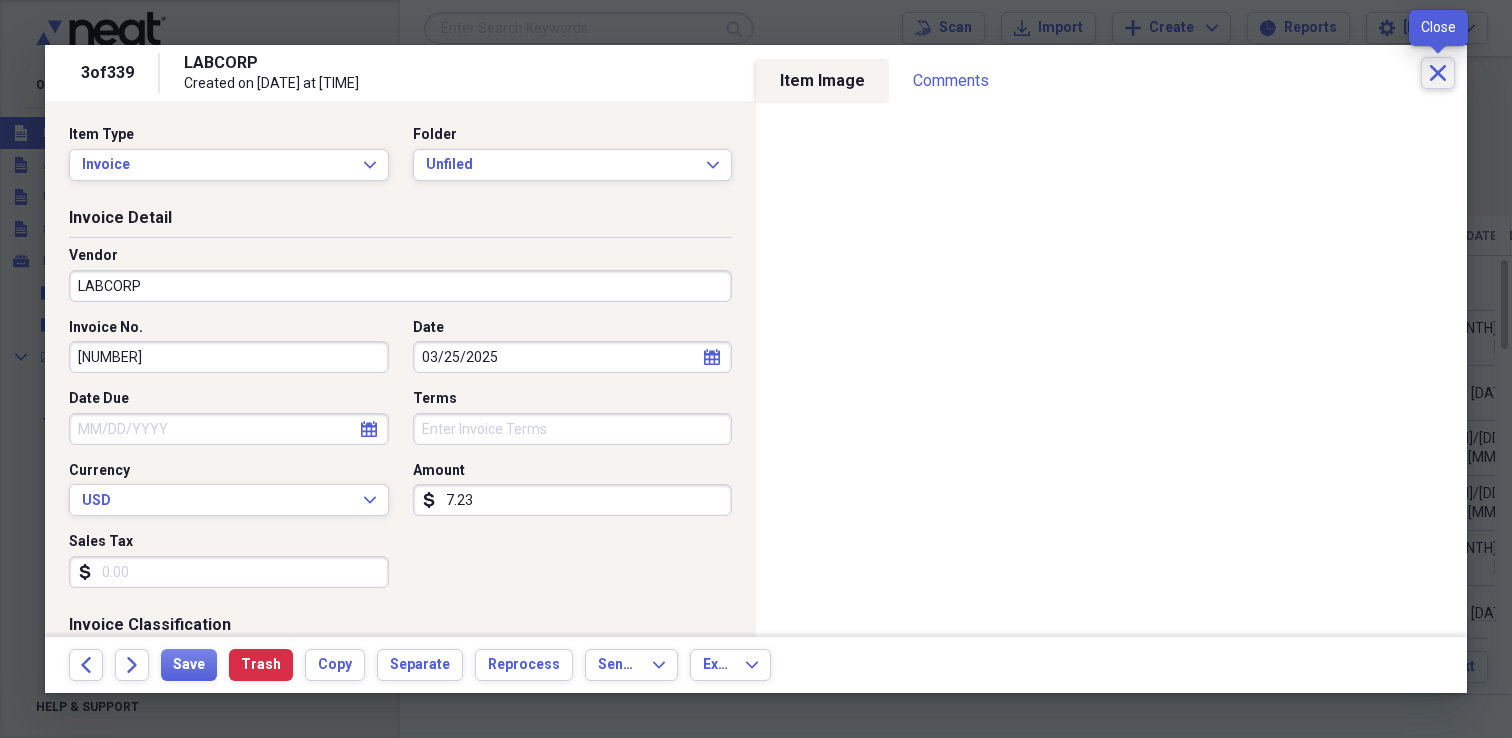 click 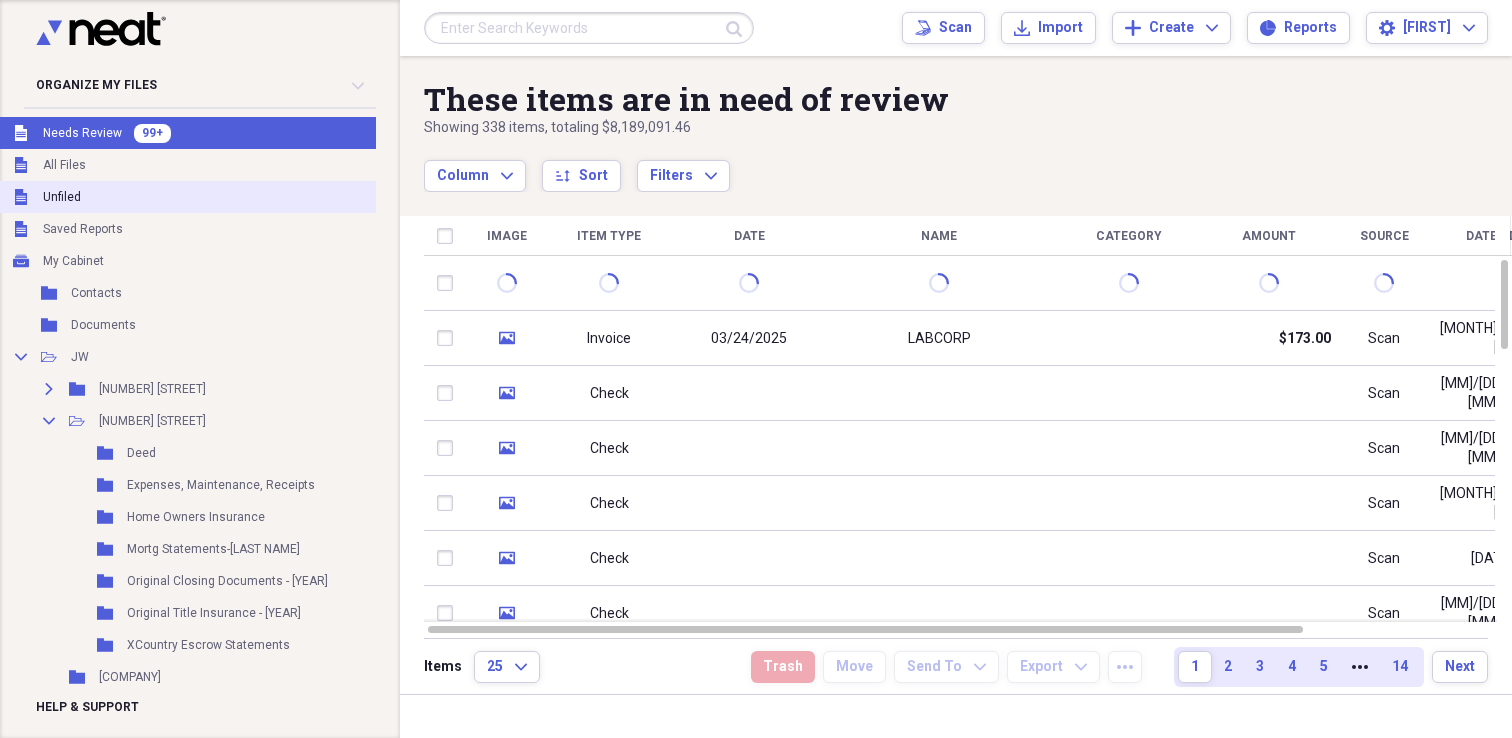 click on "Unfiled Unfiled" at bounding box center (243, 197) 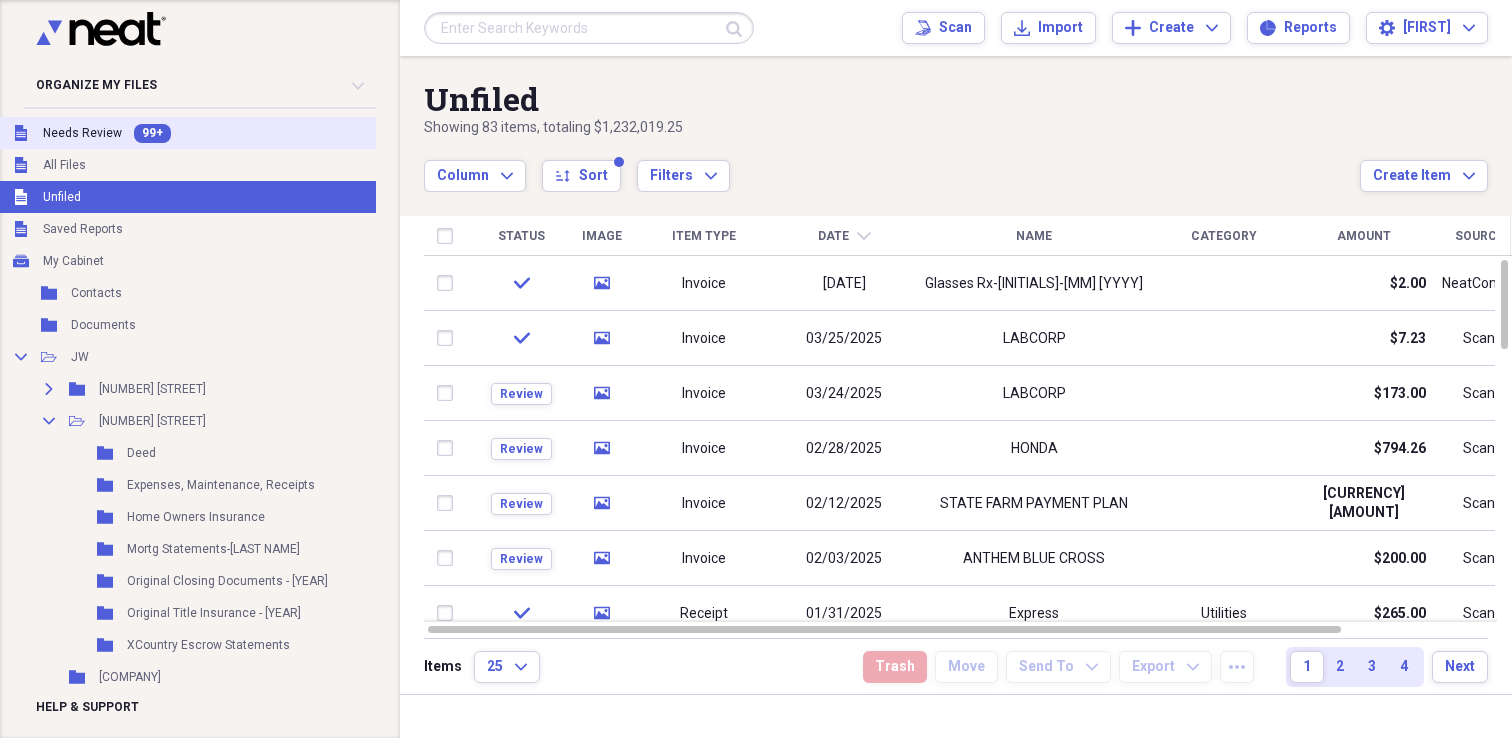 click on "99+" at bounding box center [152, 133] 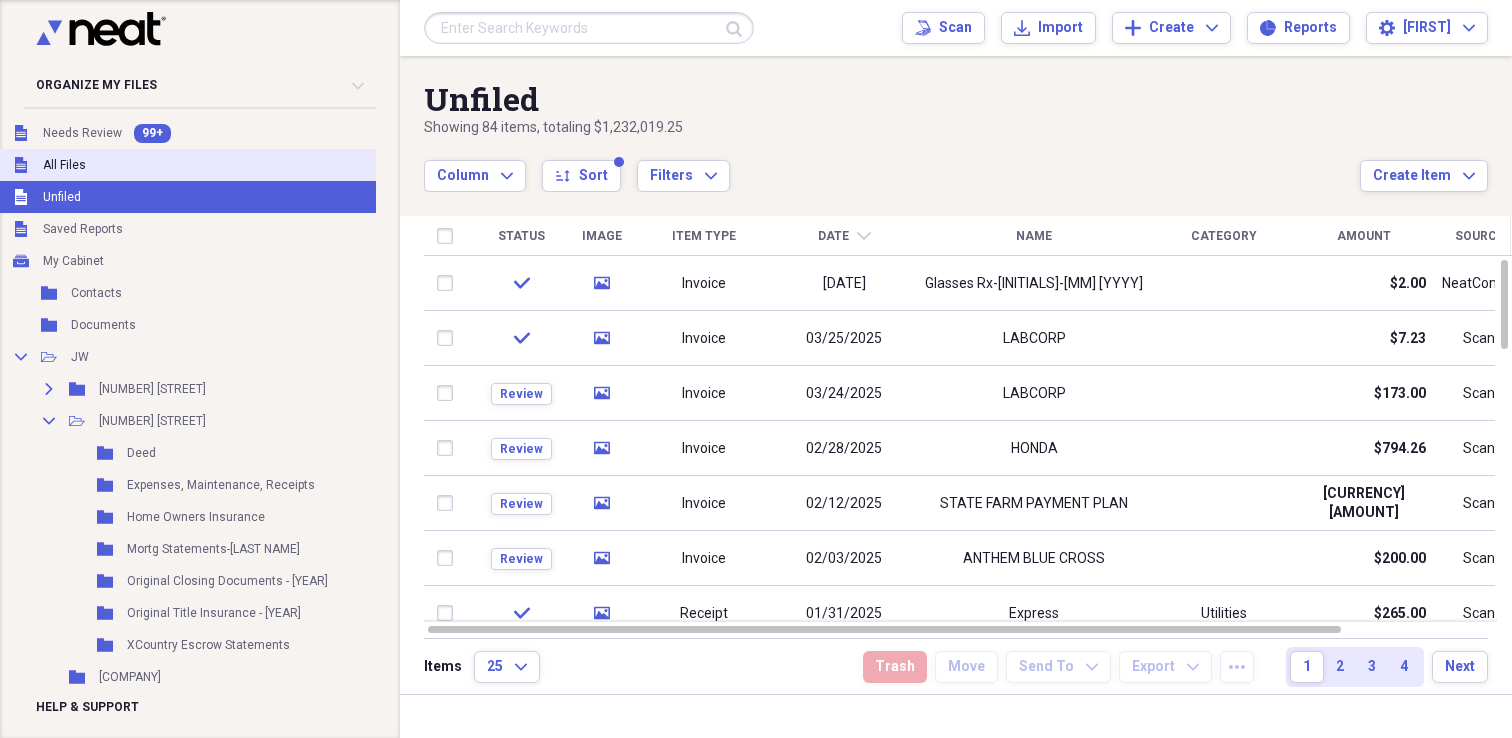 click on "Unfiled All Files" at bounding box center (243, 165) 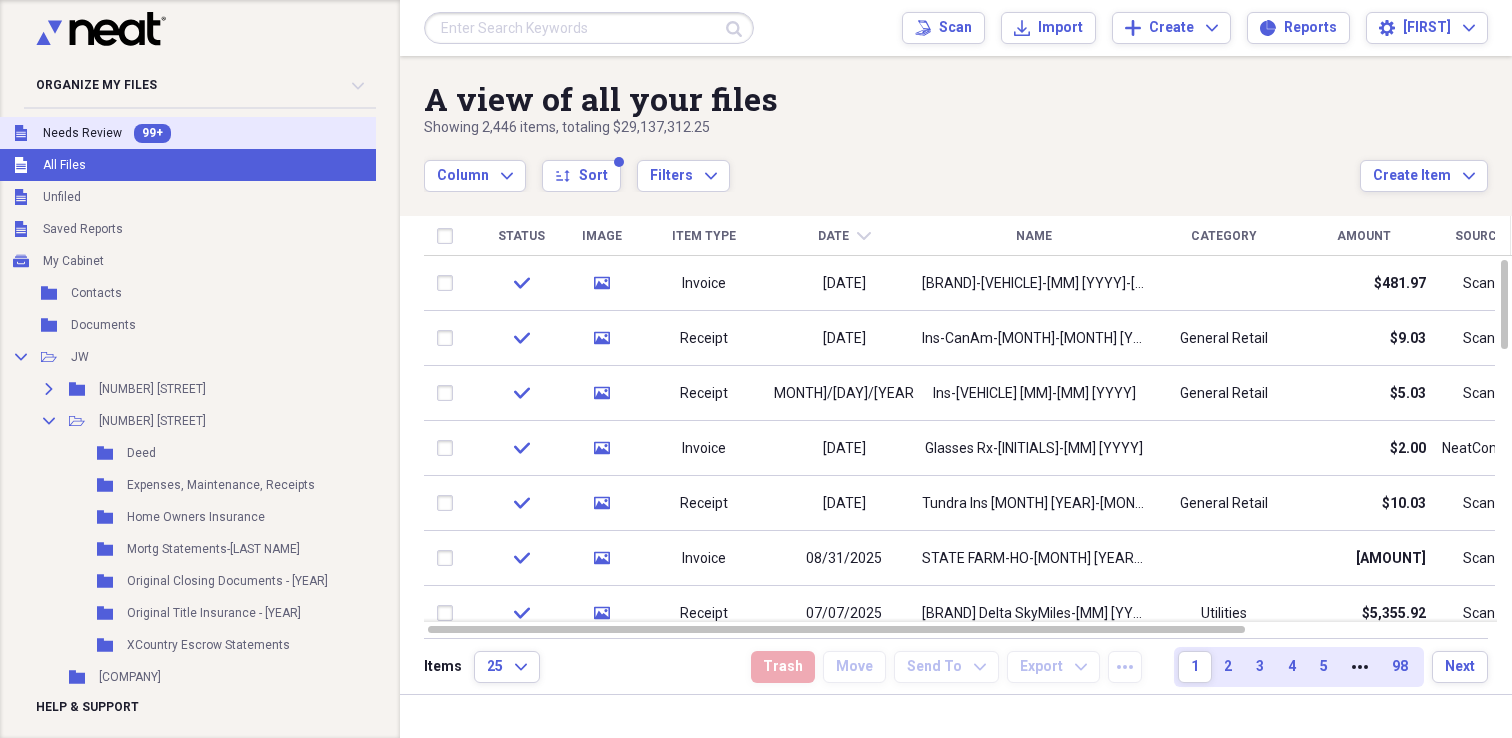 click on "Unfiled Needs Review 99+" at bounding box center [243, 133] 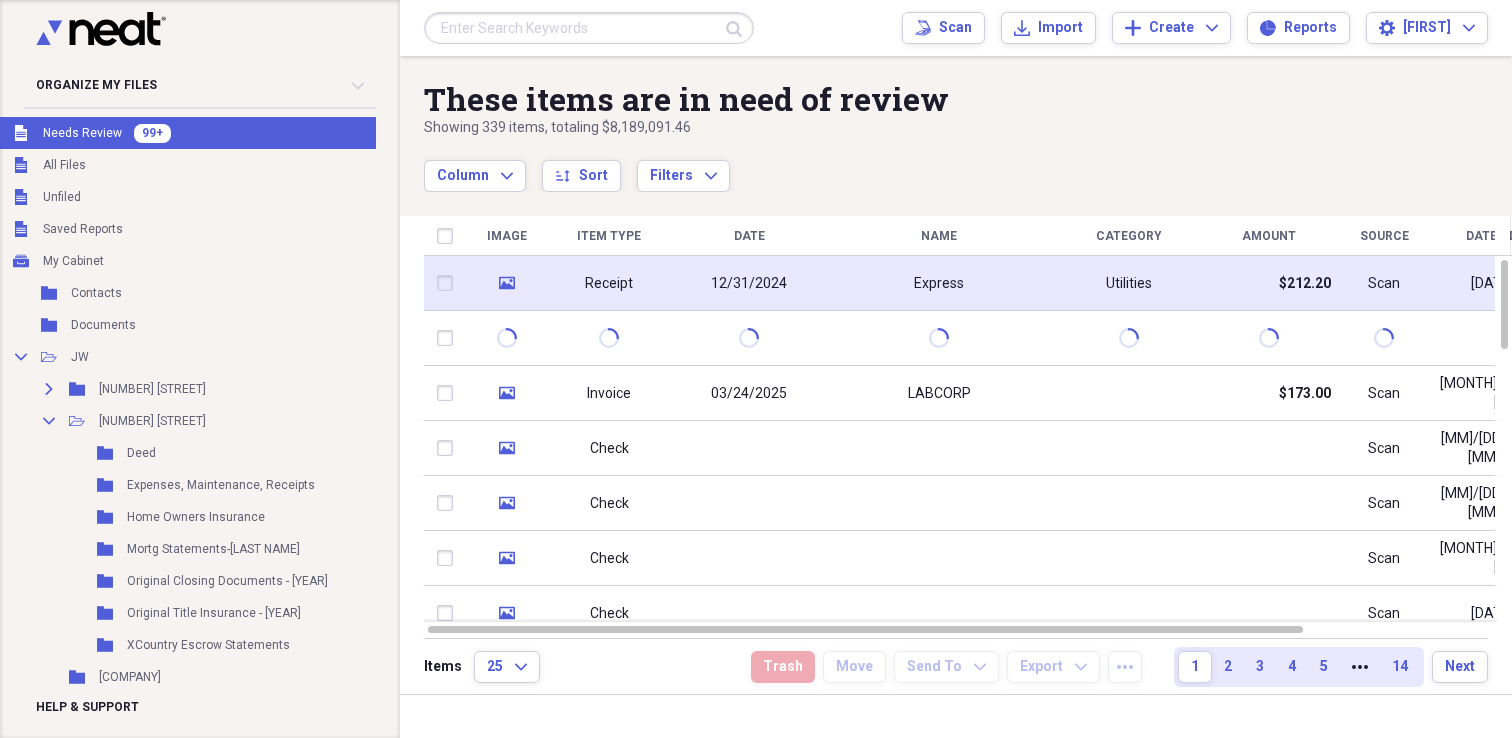 click on "12/31/2024" at bounding box center (749, 283) 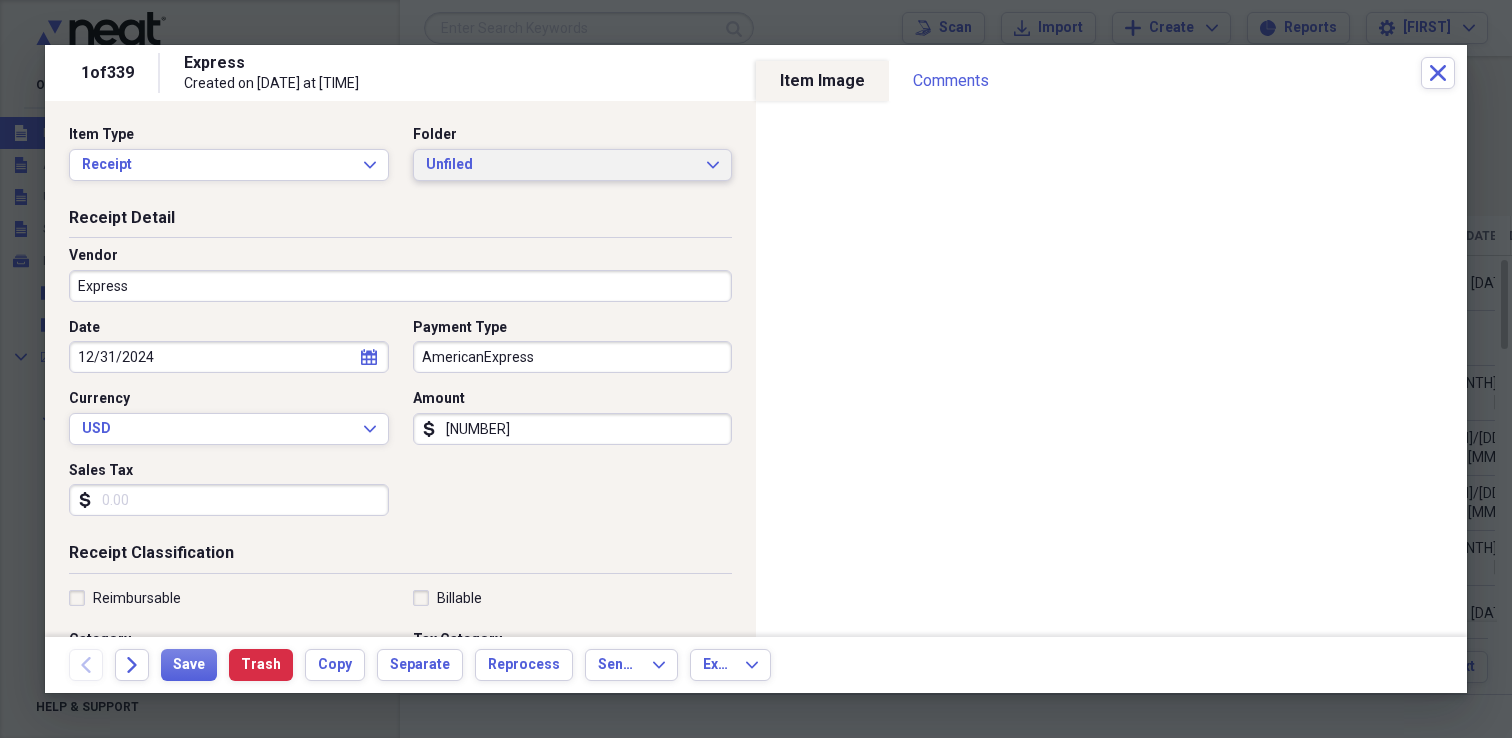 drag, startPoint x: 541, startPoint y: 165, endPoint x: 542, endPoint y: 177, distance: 12.0415945 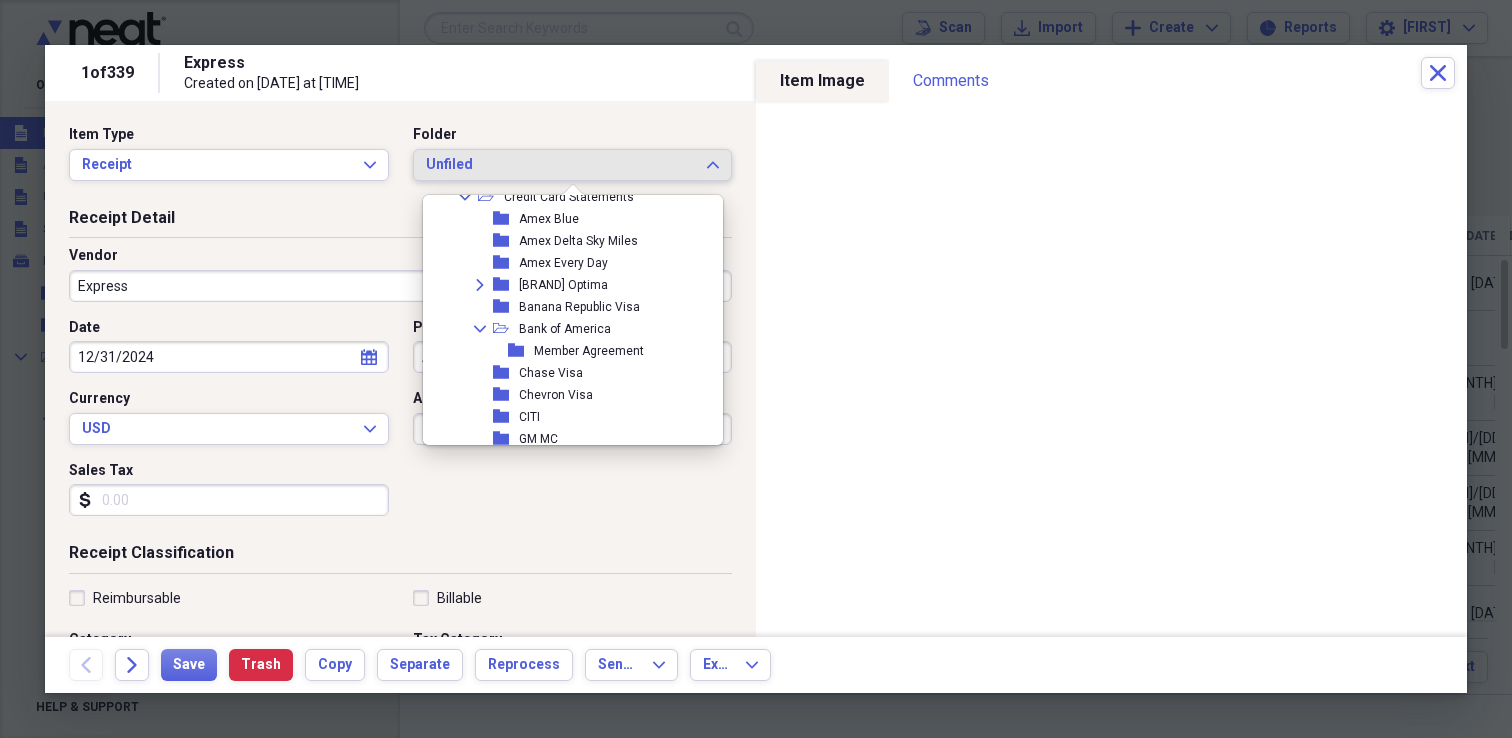 scroll, scrollTop: 380, scrollLeft: 0, axis: vertical 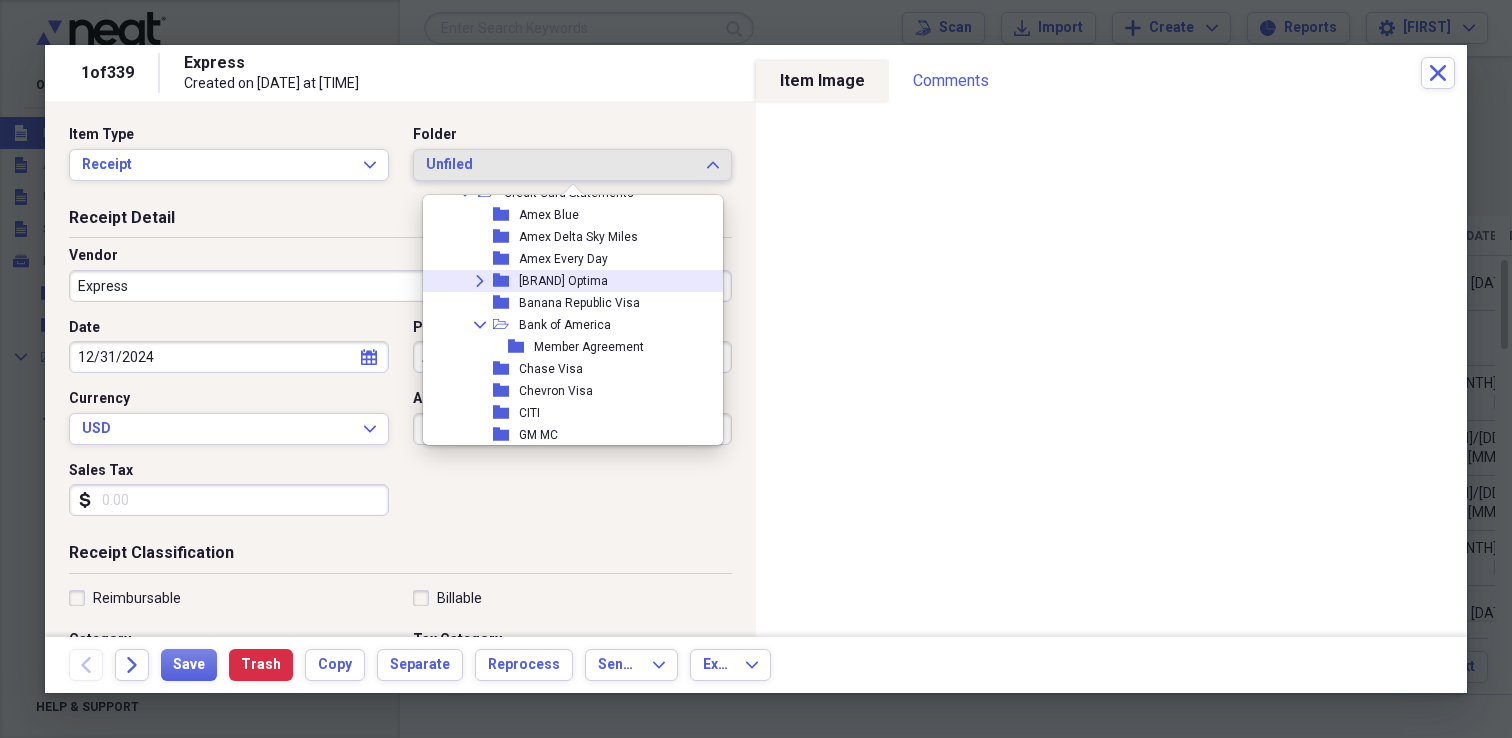click on "Amex Optima" at bounding box center [563, 281] 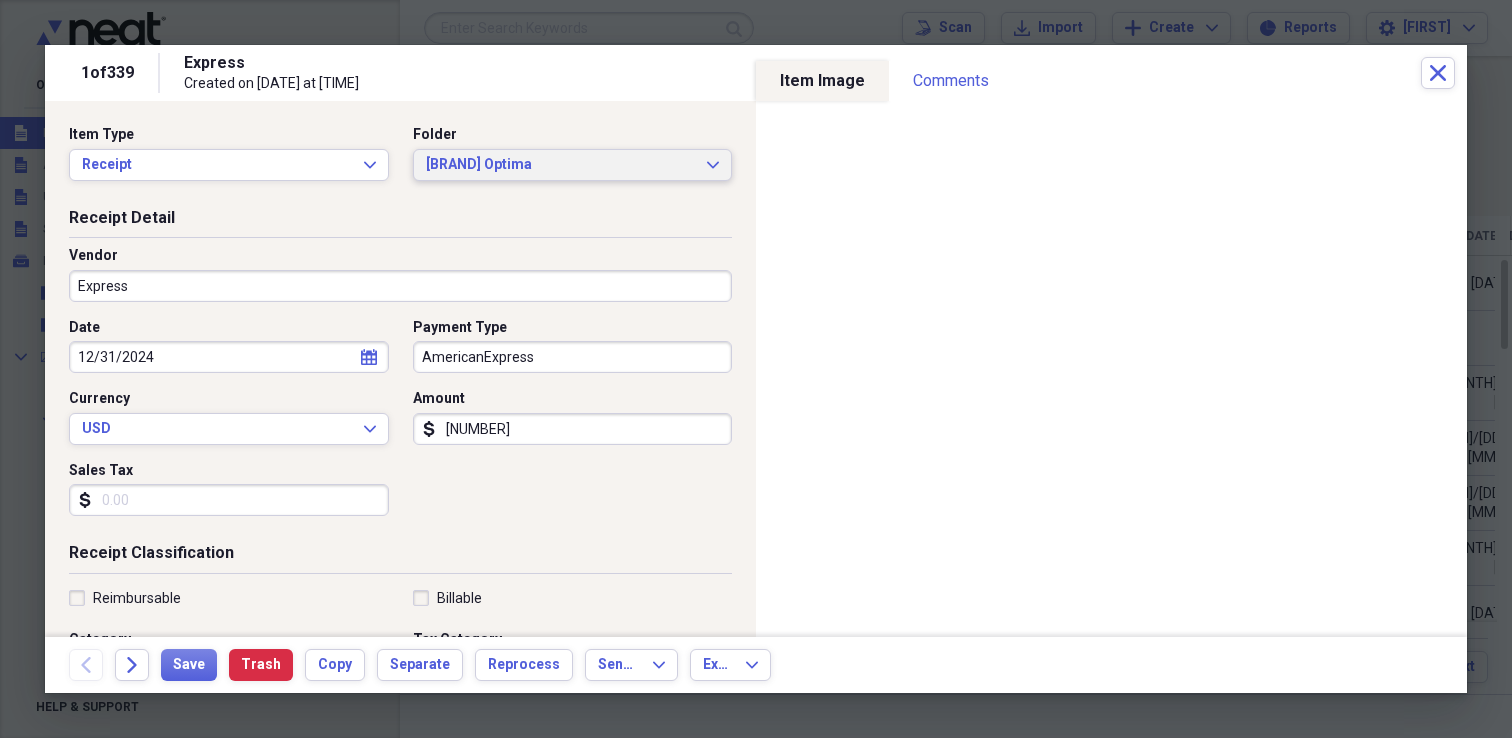 click on "Amex Optima" at bounding box center (561, 165) 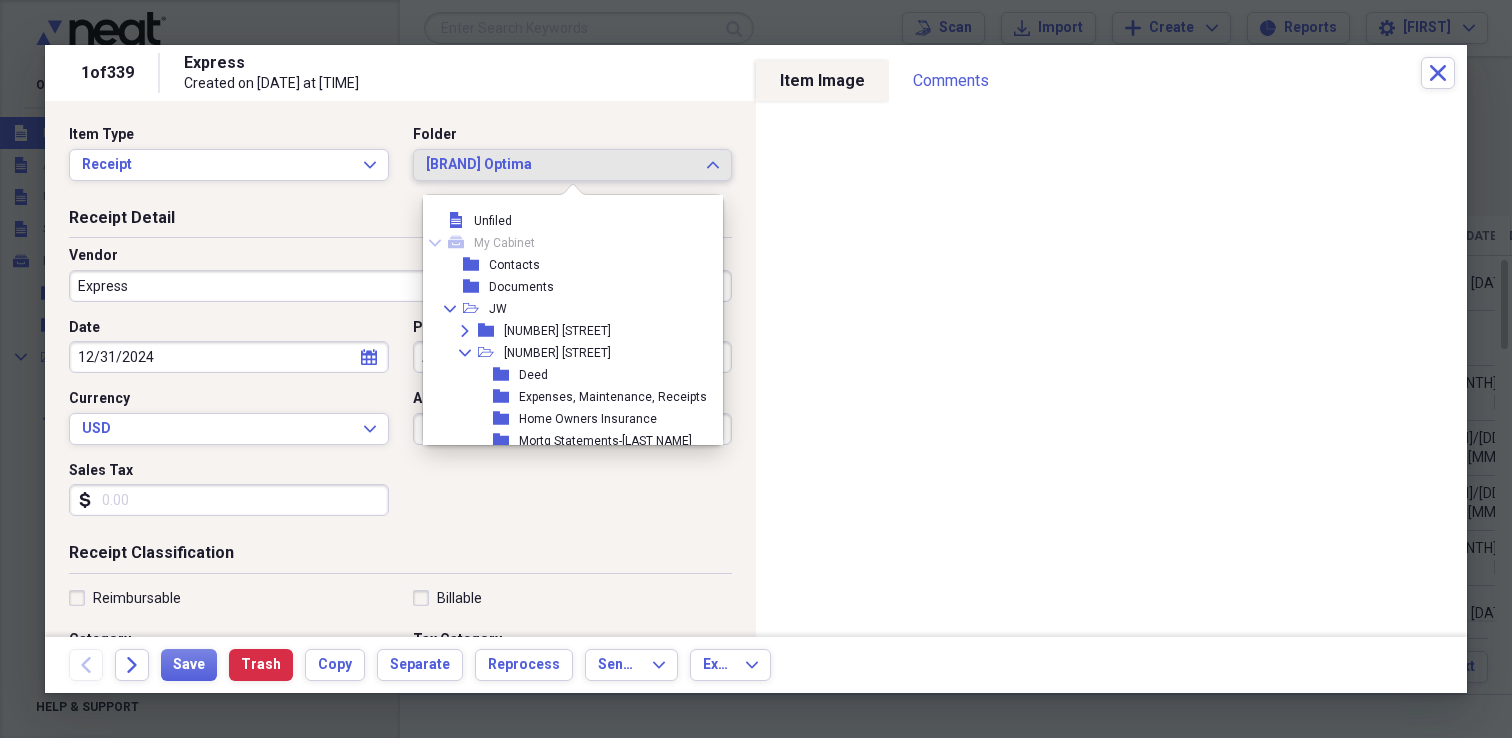 scroll, scrollTop: 341, scrollLeft: 0, axis: vertical 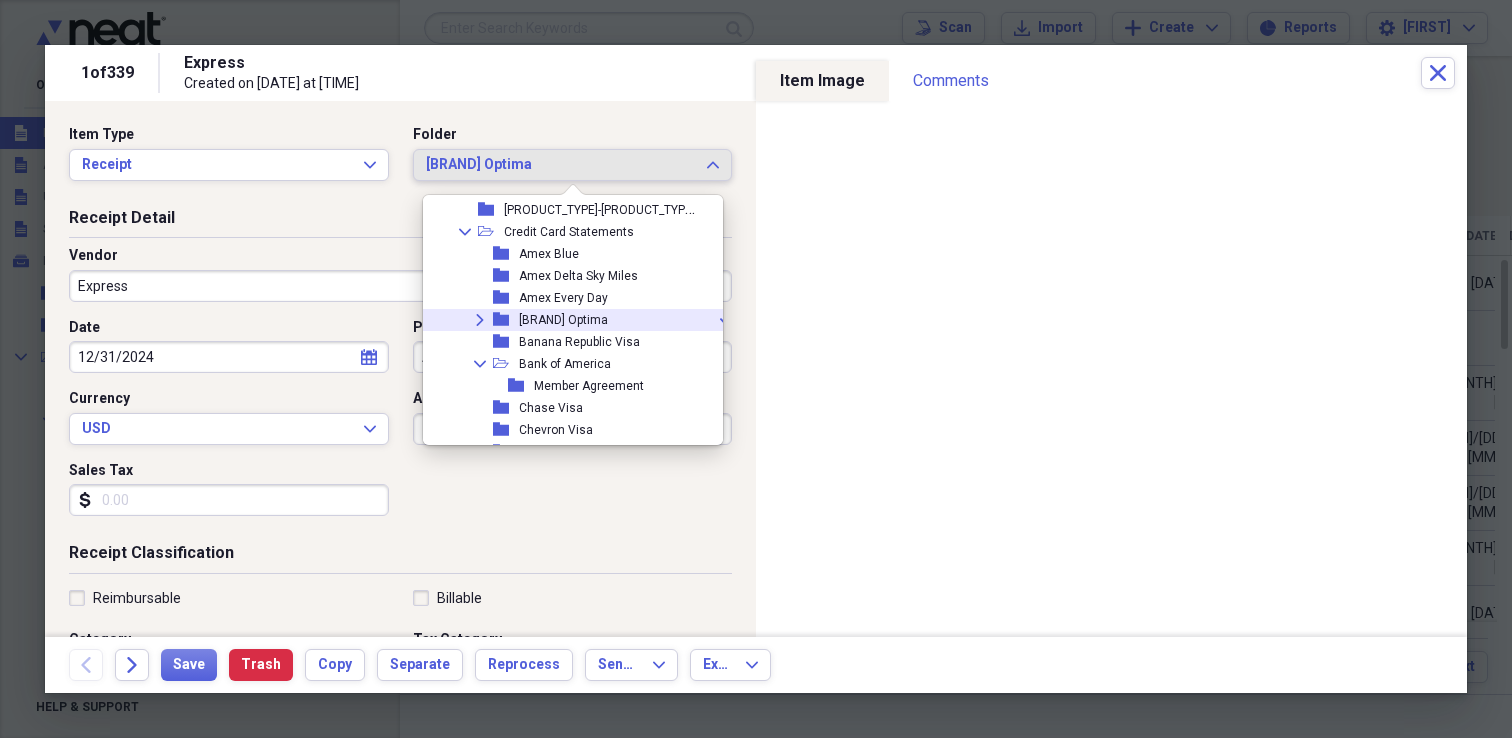 click on "Expand" 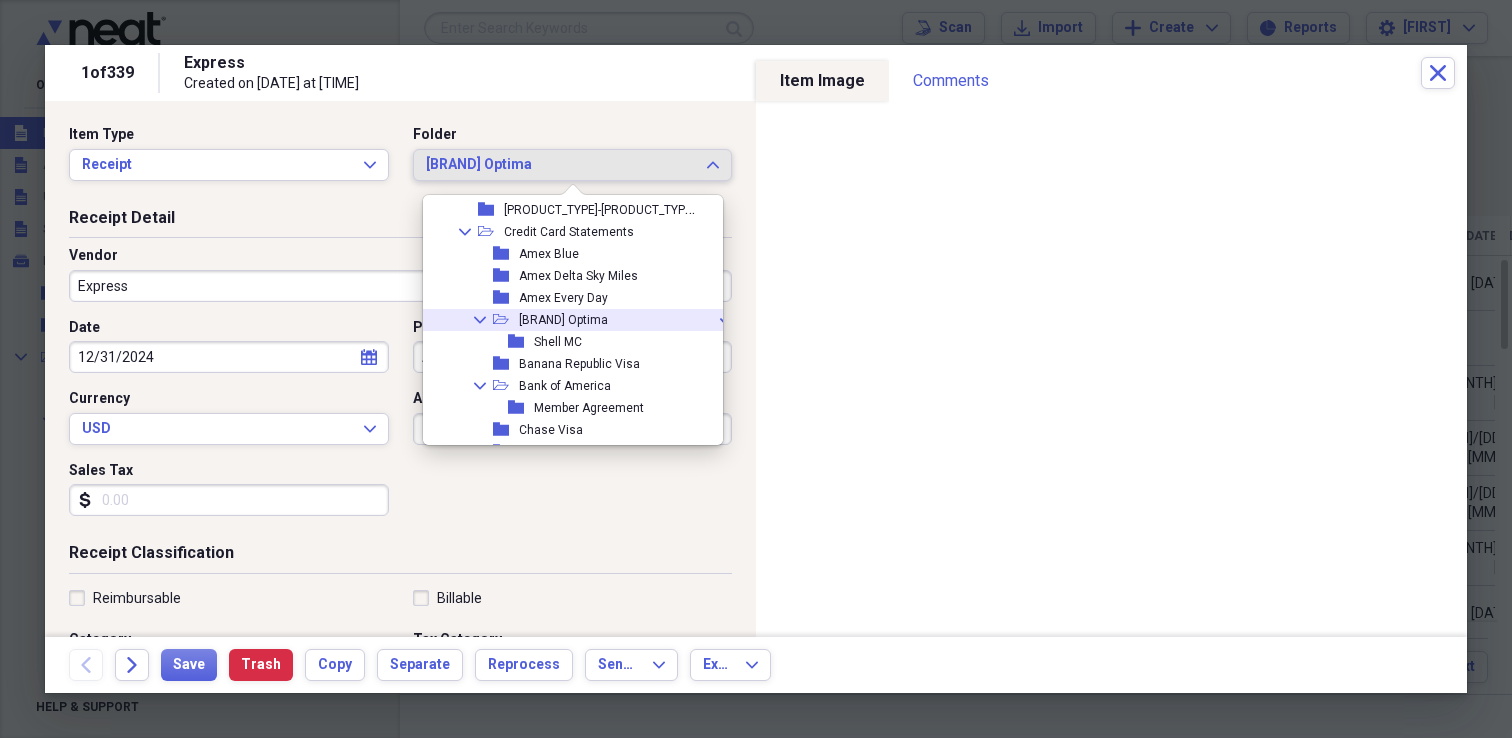 click on "Collapse" 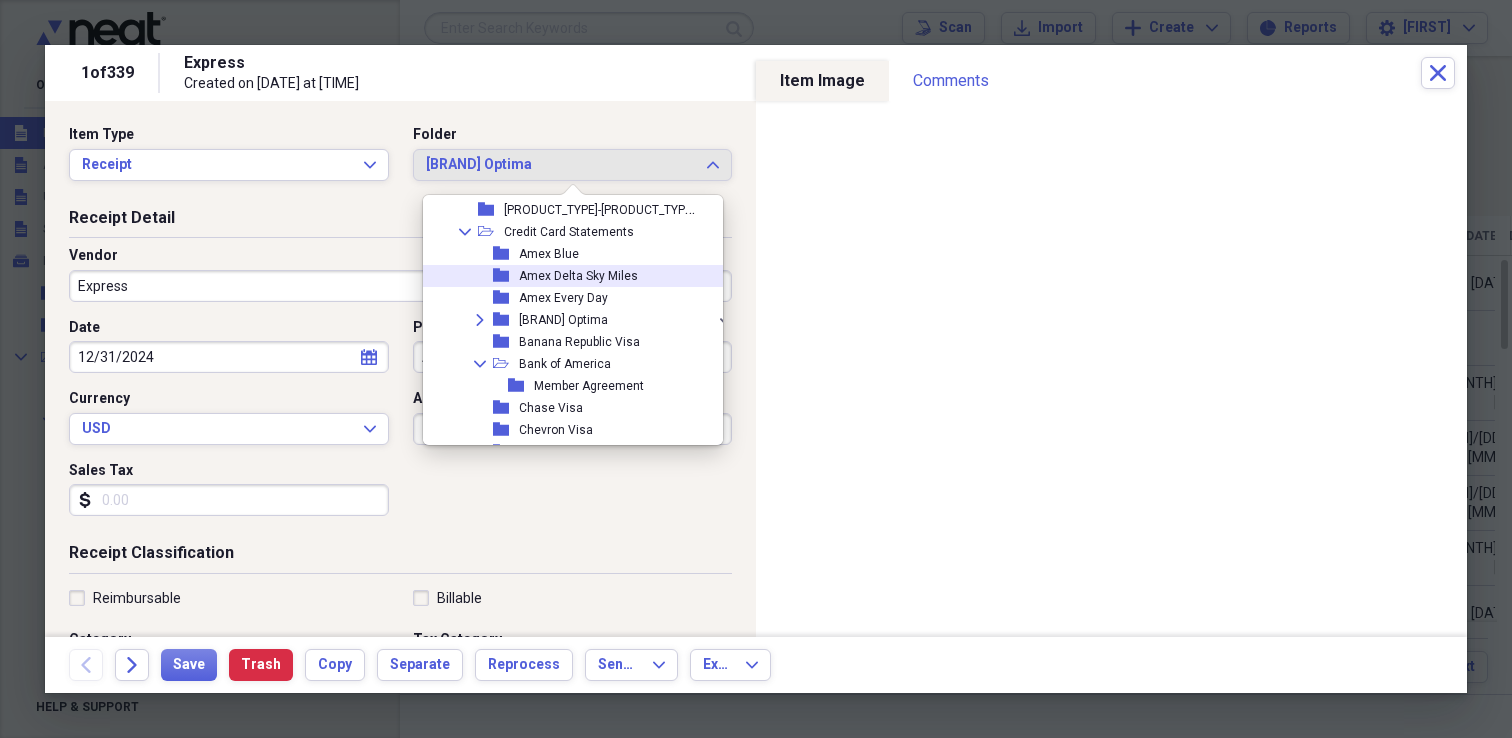click on "Express" at bounding box center (400, 286) 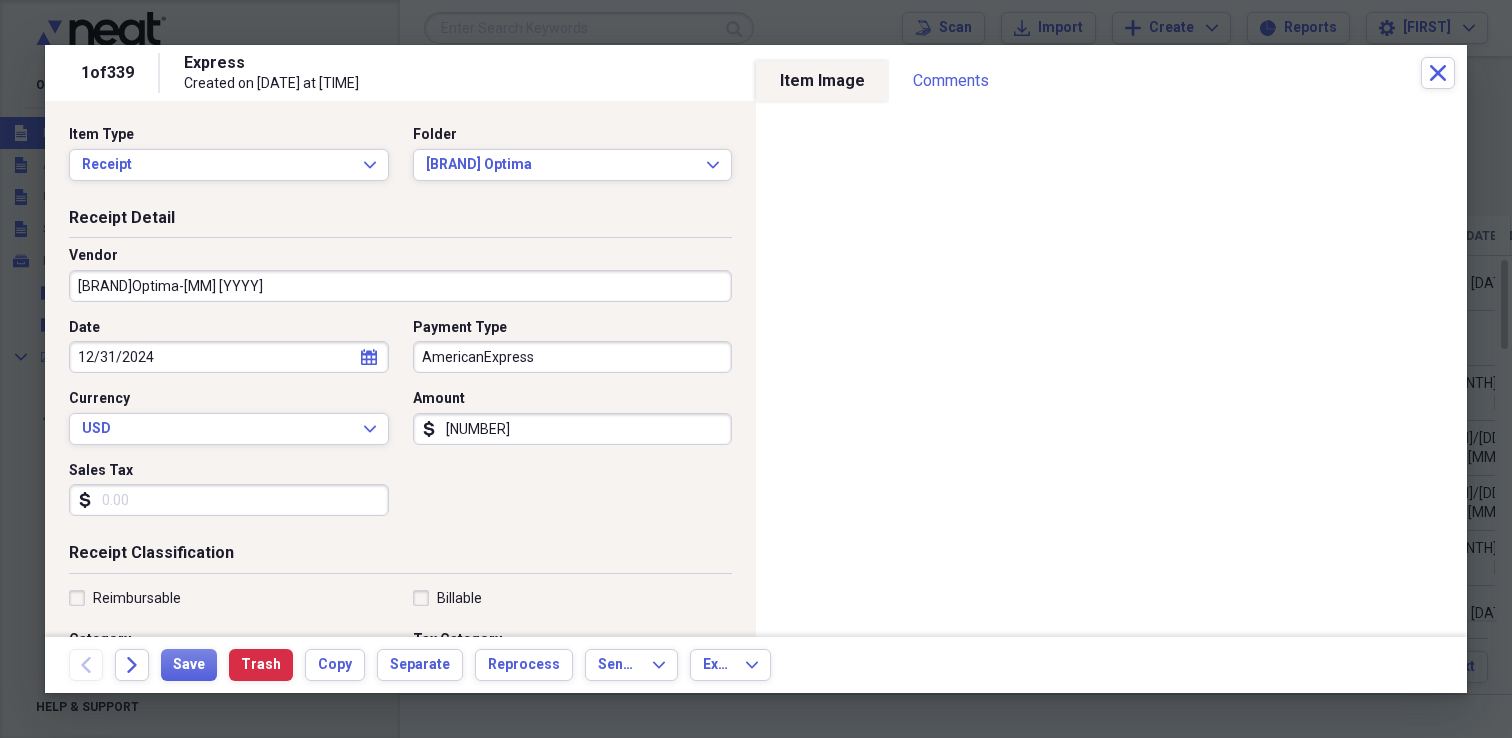 scroll, scrollTop: 1, scrollLeft: 0, axis: vertical 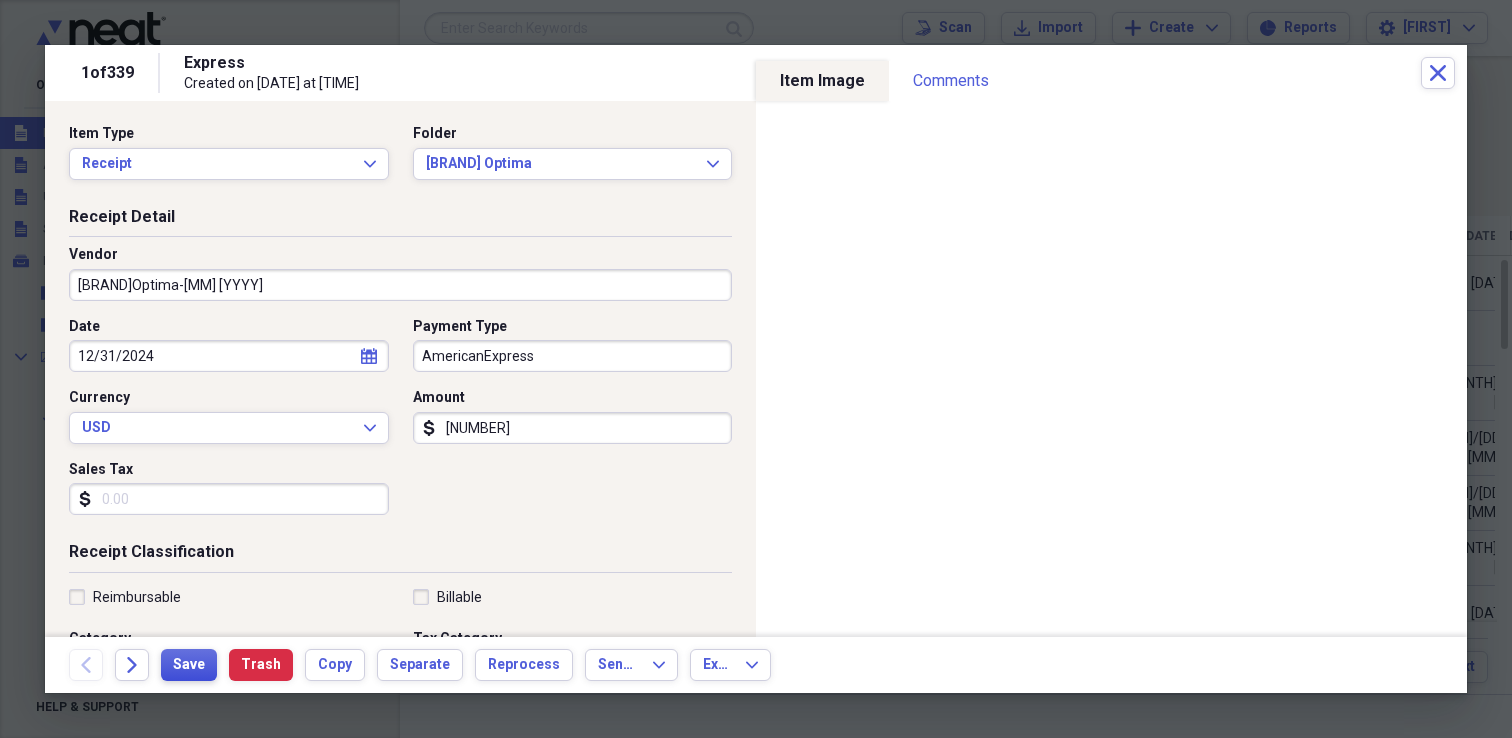 type on "AmexOptima-Feb 2025" 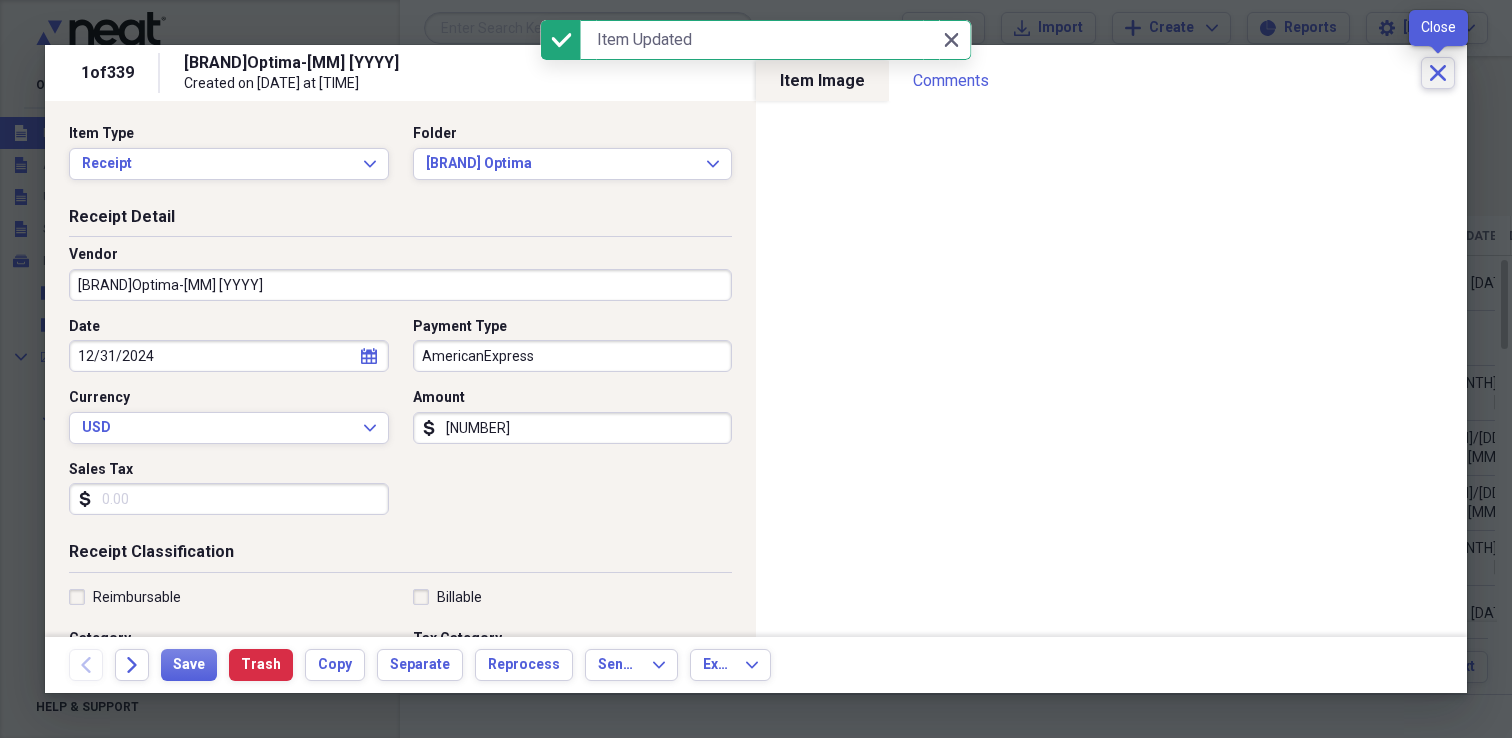 click on "Close" at bounding box center [1438, 73] 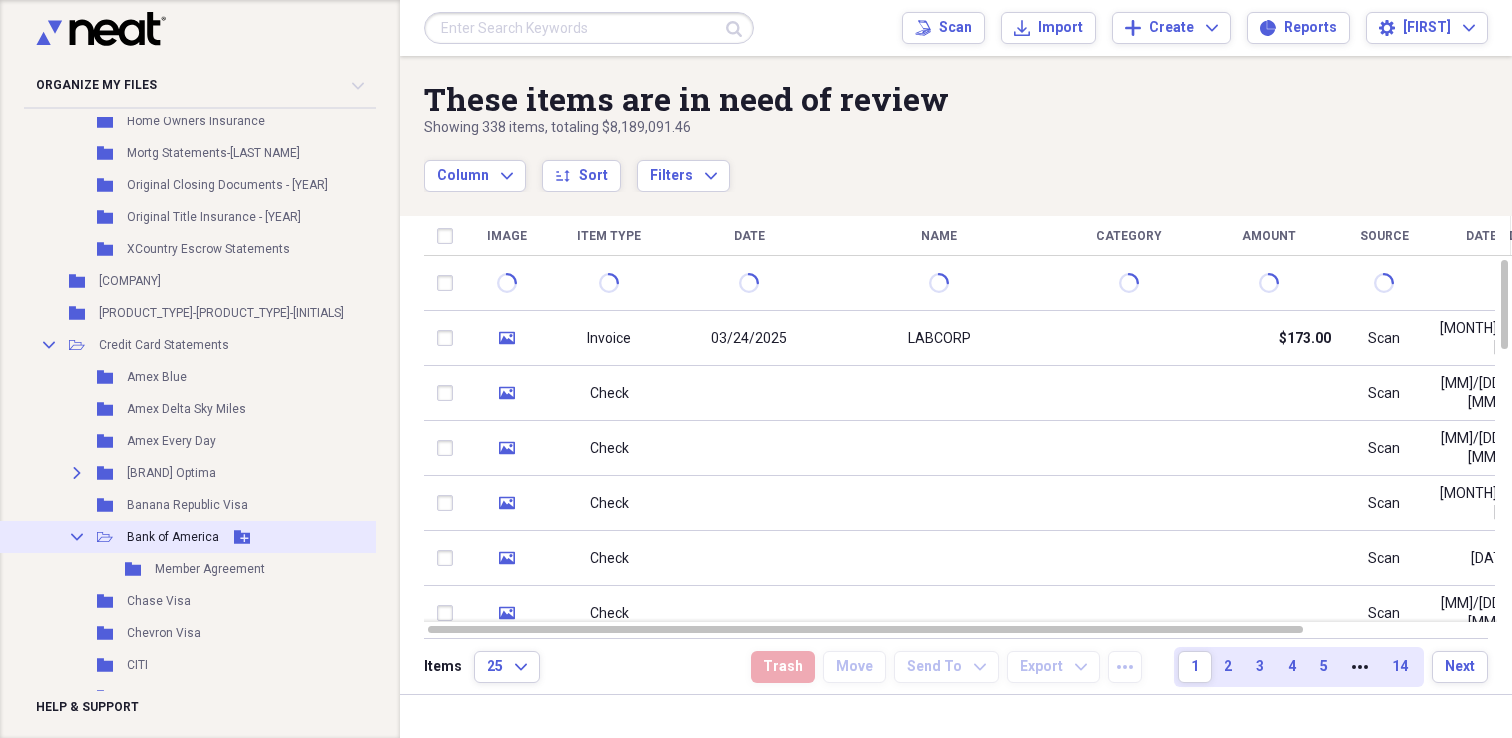 scroll, scrollTop: 399, scrollLeft: 23, axis: both 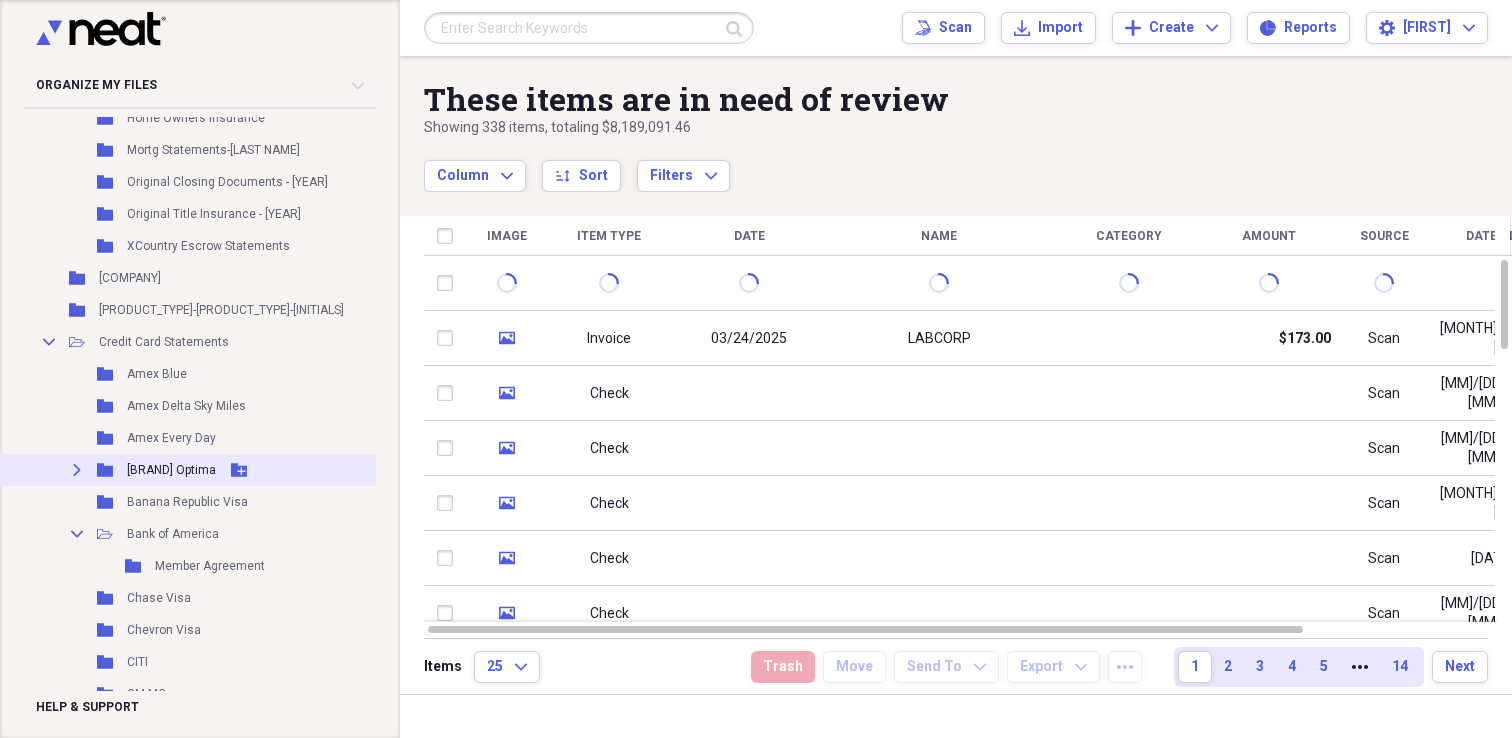 click on "Amex Optima" at bounding box center (171, 470) 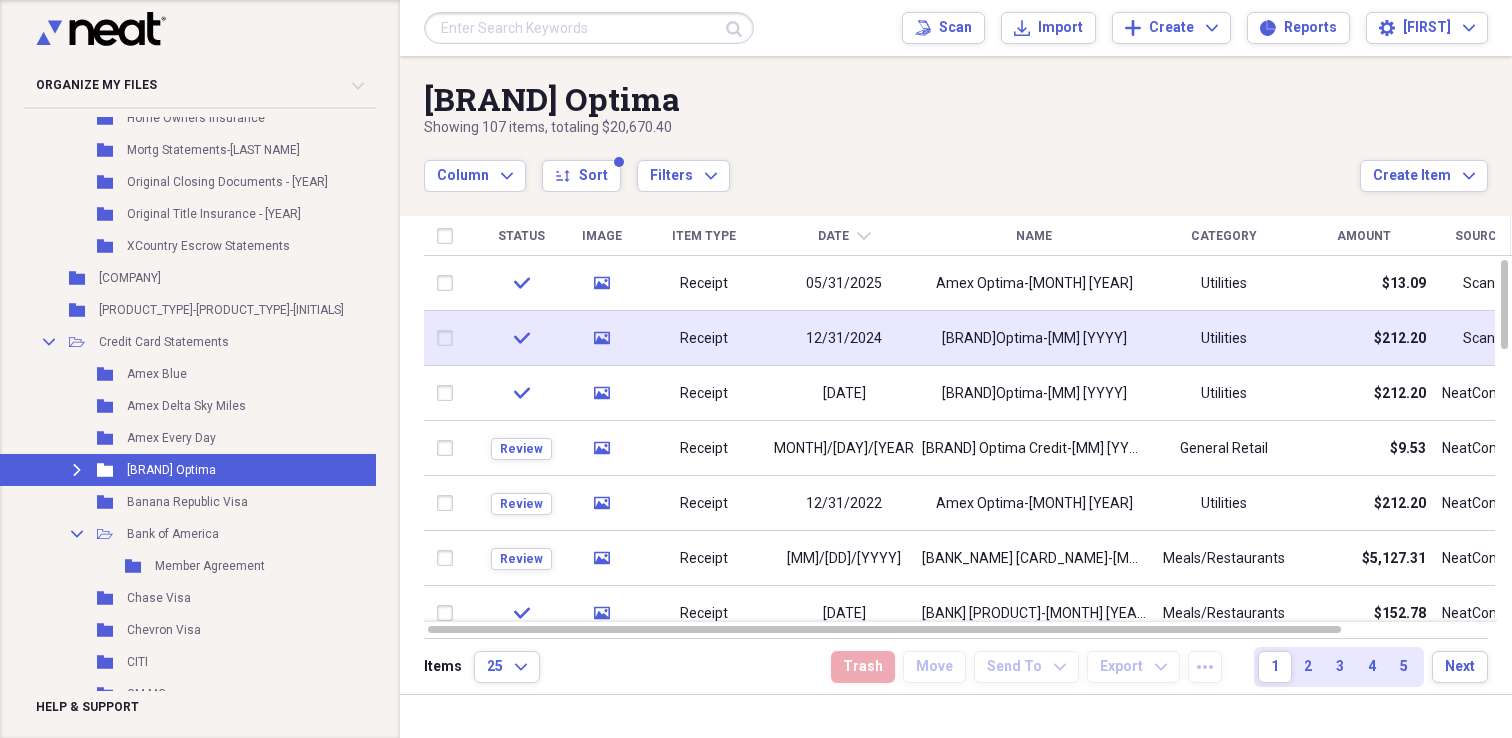 click on "12/31/2024" at bounding box center [844, 339] 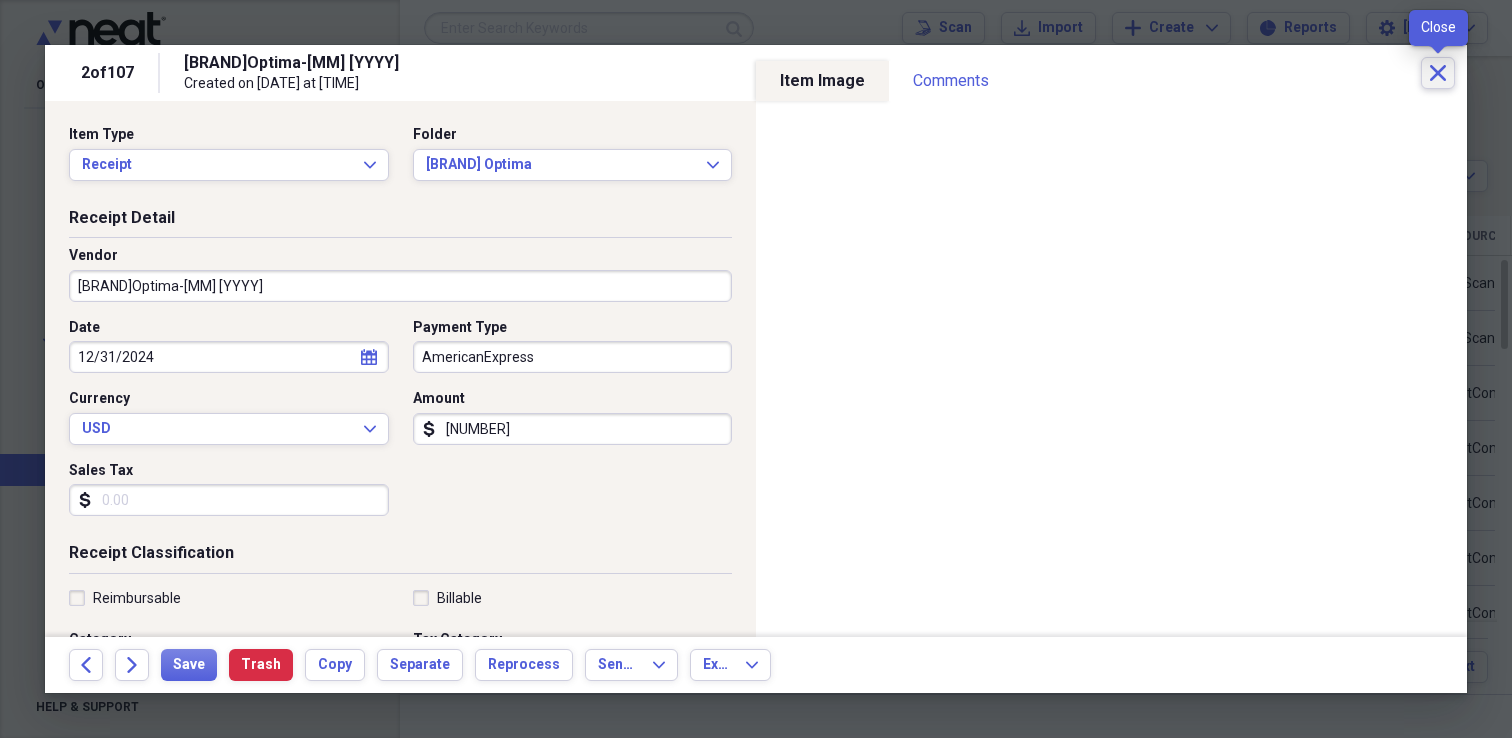 click 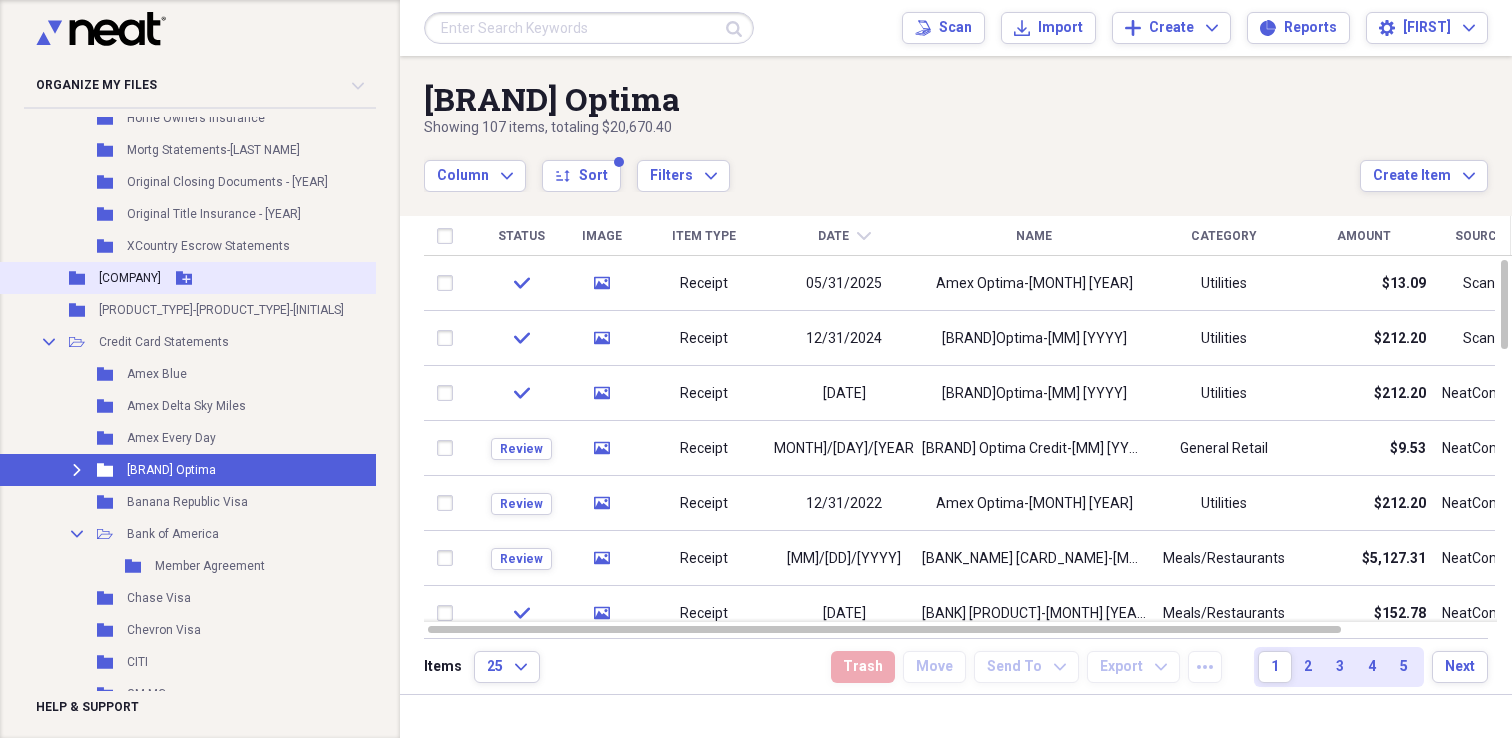 scroll, scrollTop: 0, scrollLeft: 23, axis: horizontal 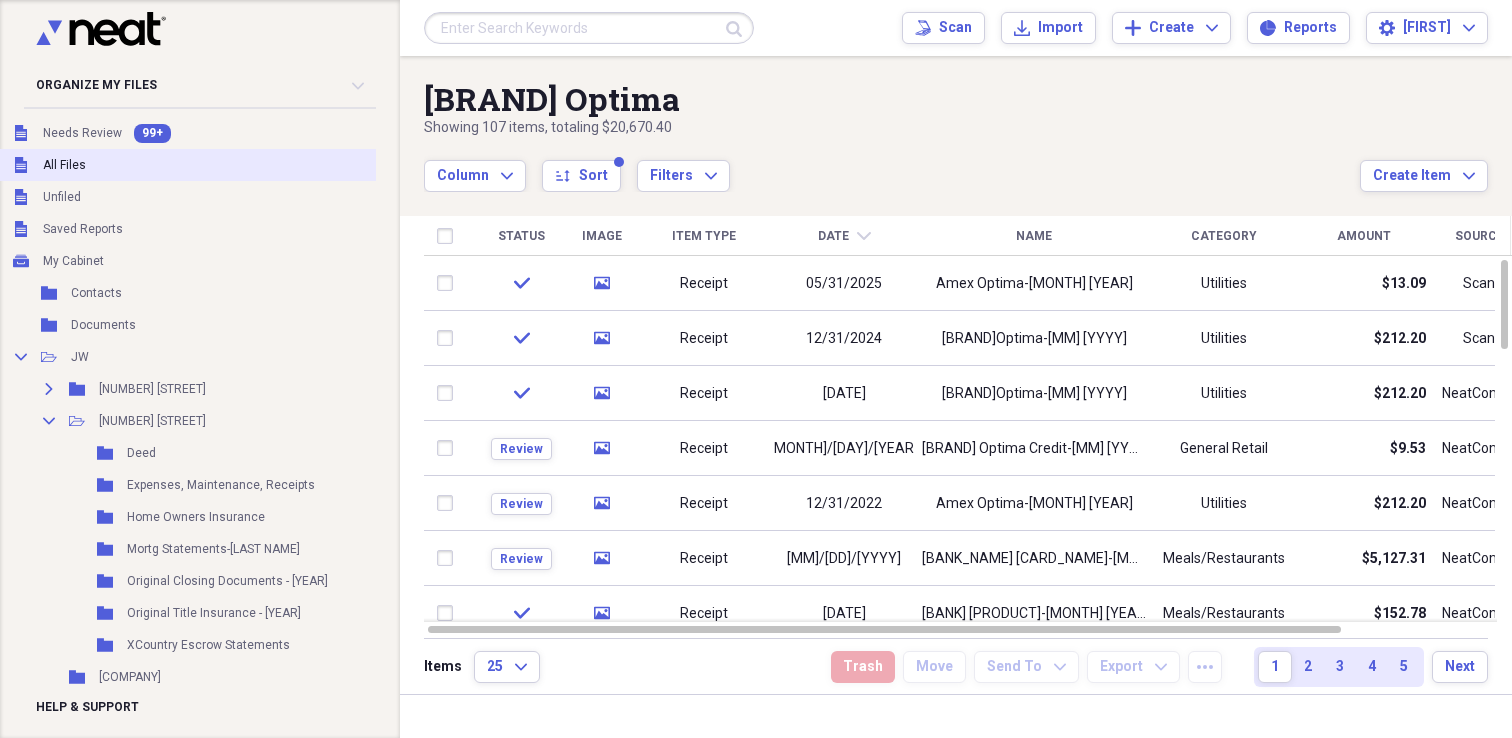 click on "Unfiled All Files" at bounding box center [243, 165] 